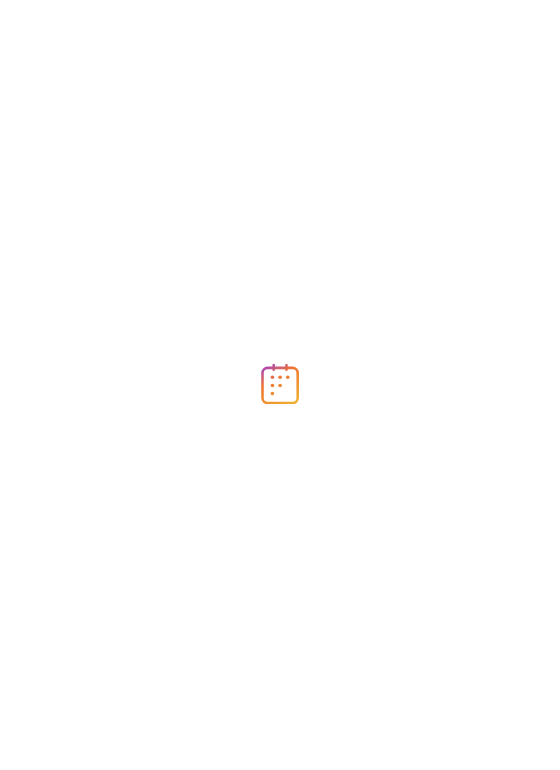 scroll, scrollTop: 0, scrollLeft: 0, axis: both 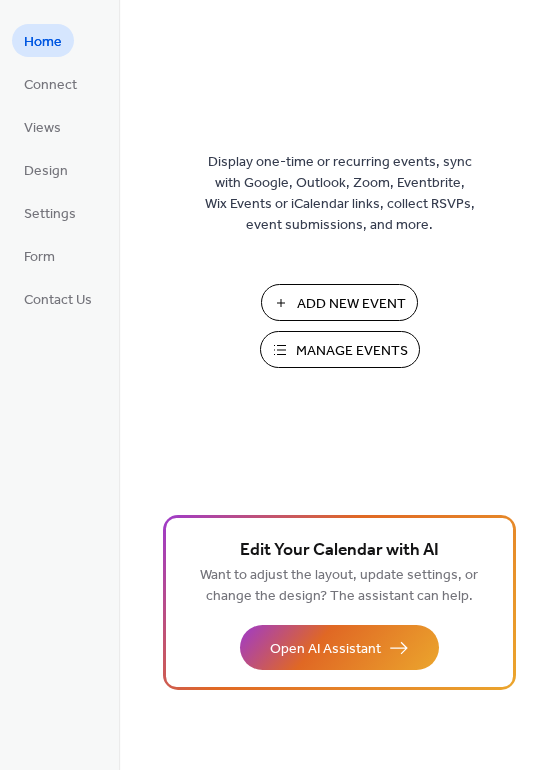 click on "Manage Events" at bounding box center [352, 351] 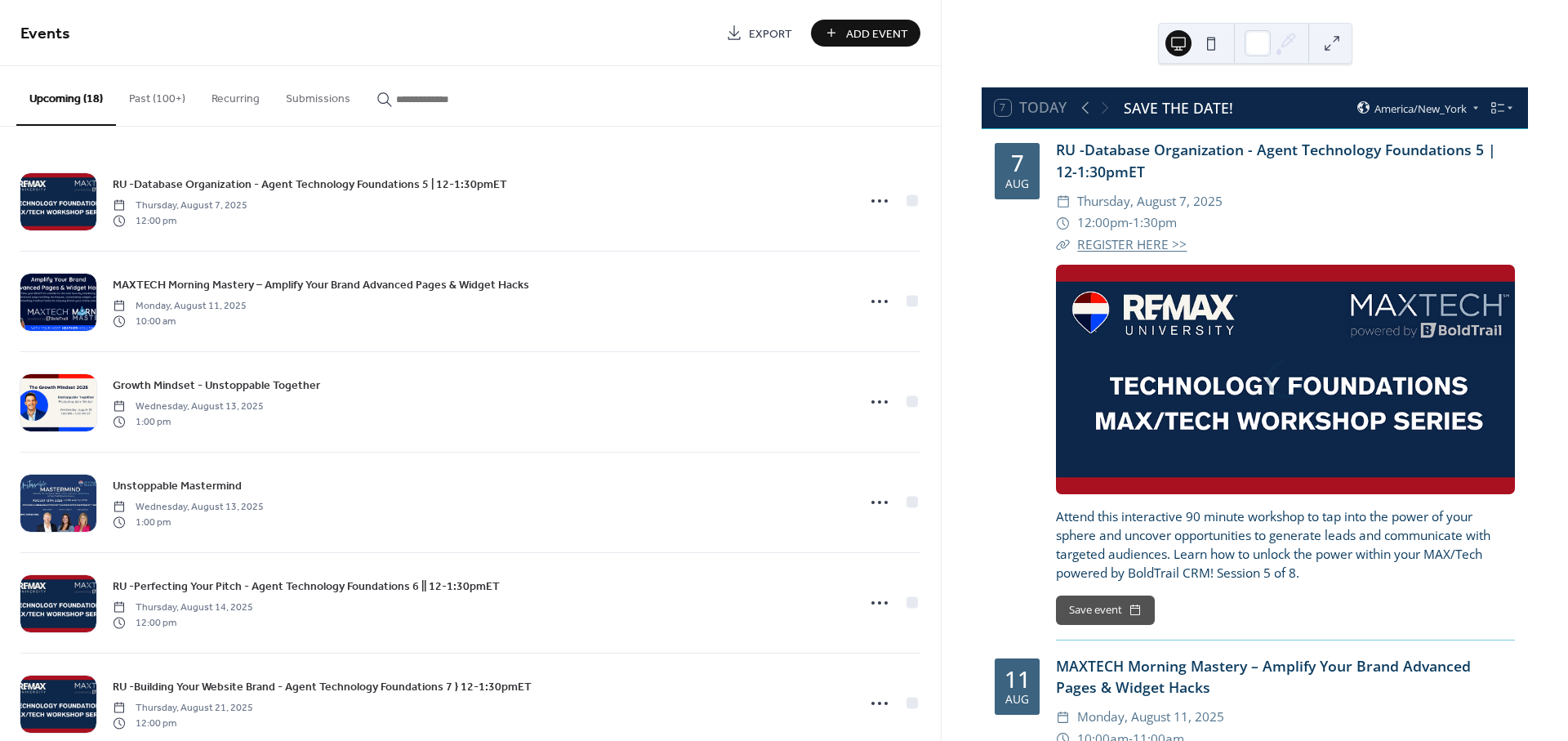 scroll, scrollTop: 0, scrollLeft: 0, axis: both 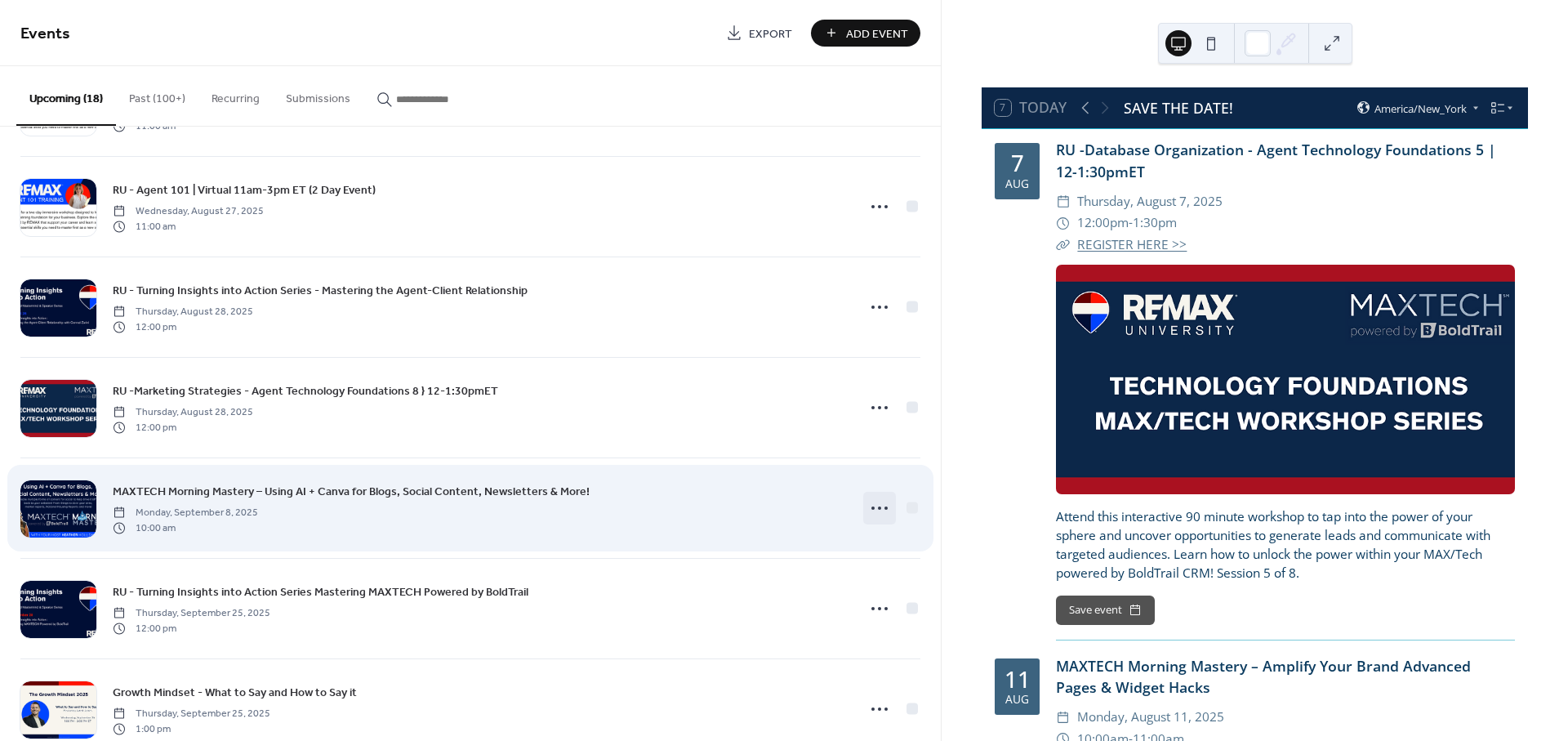 click 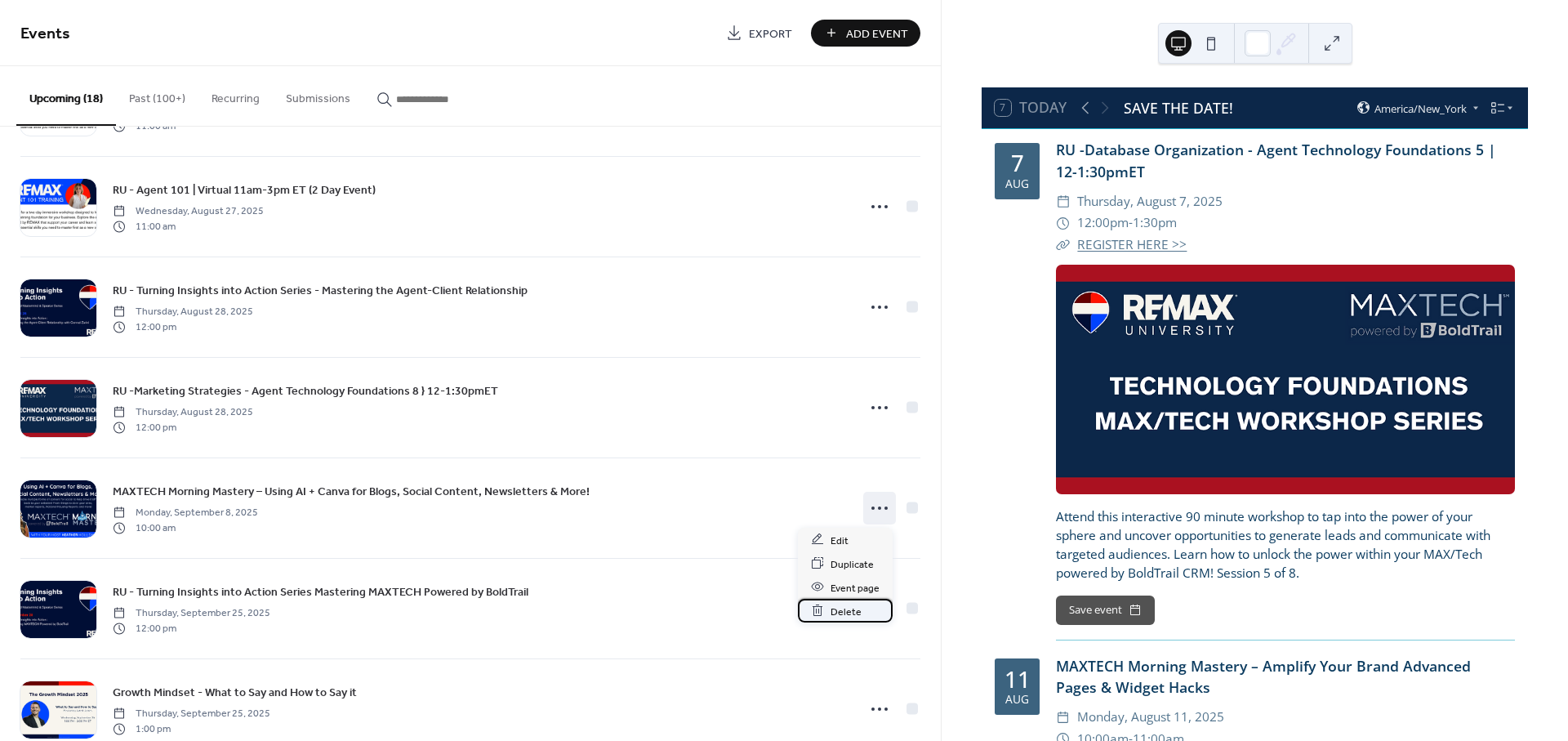 click on "Delete" at bounding box center (846, 611) 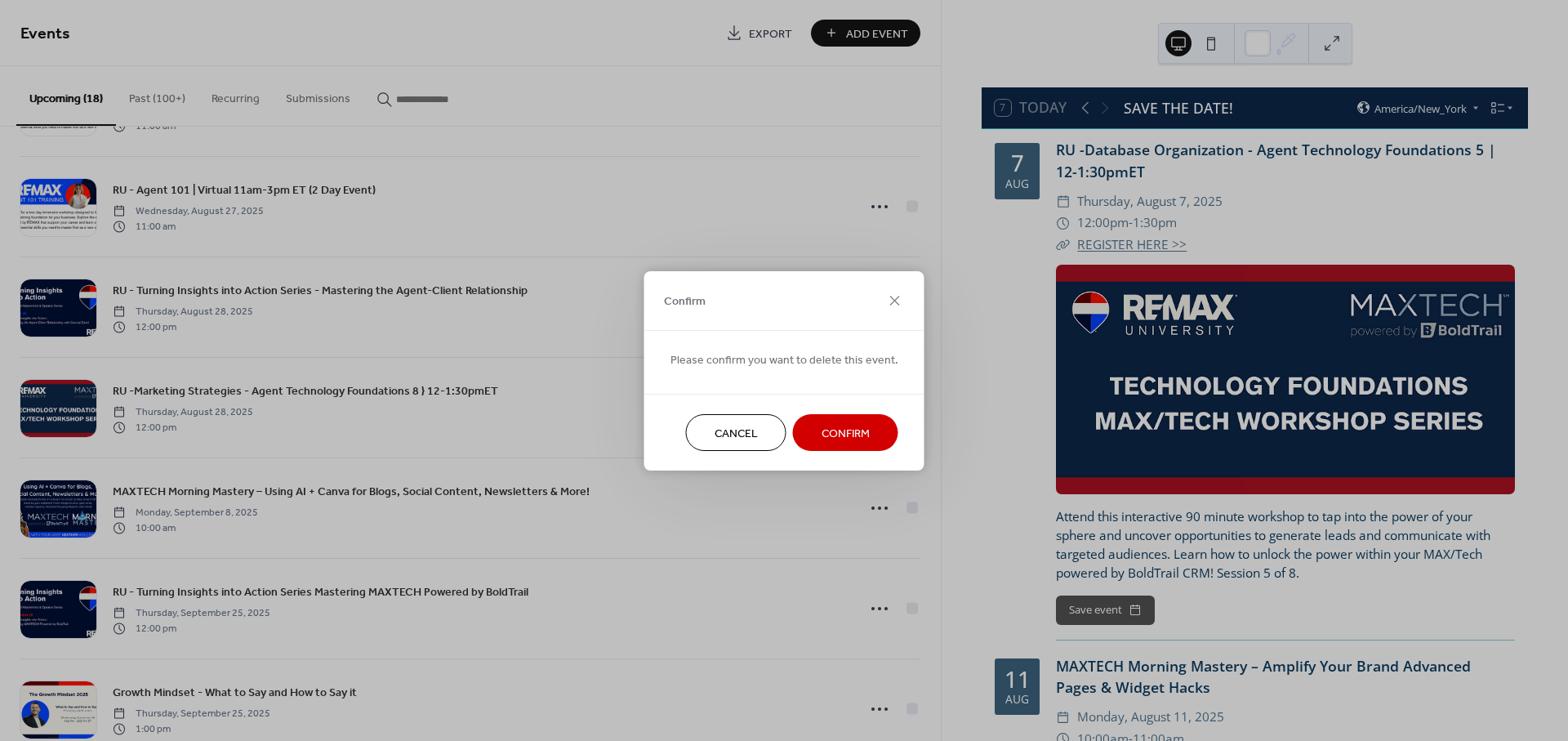 click on "Confirm" at bounding box center [845, 433] 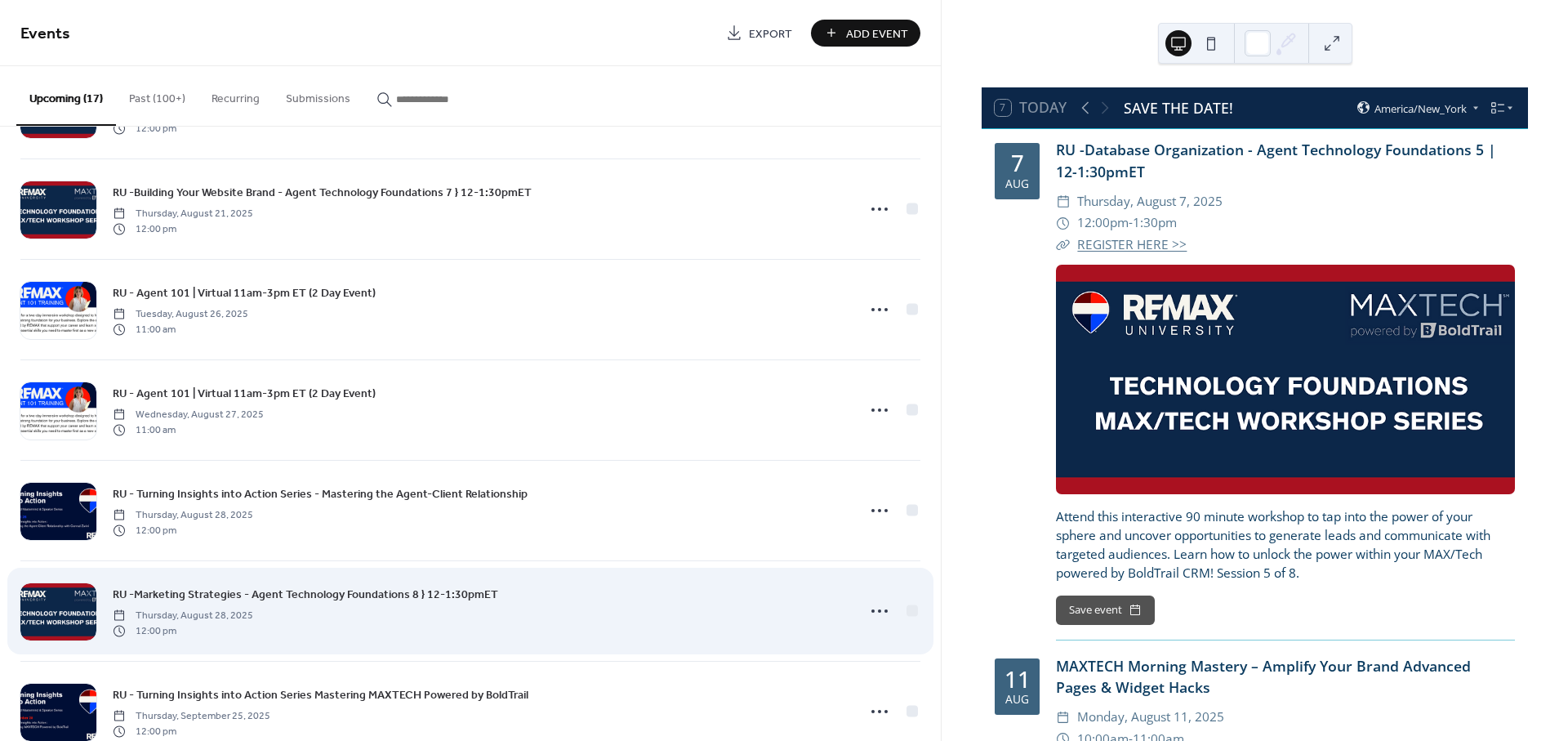 scroll, scrollTop: 0, scrollLeft: 0, axis: both 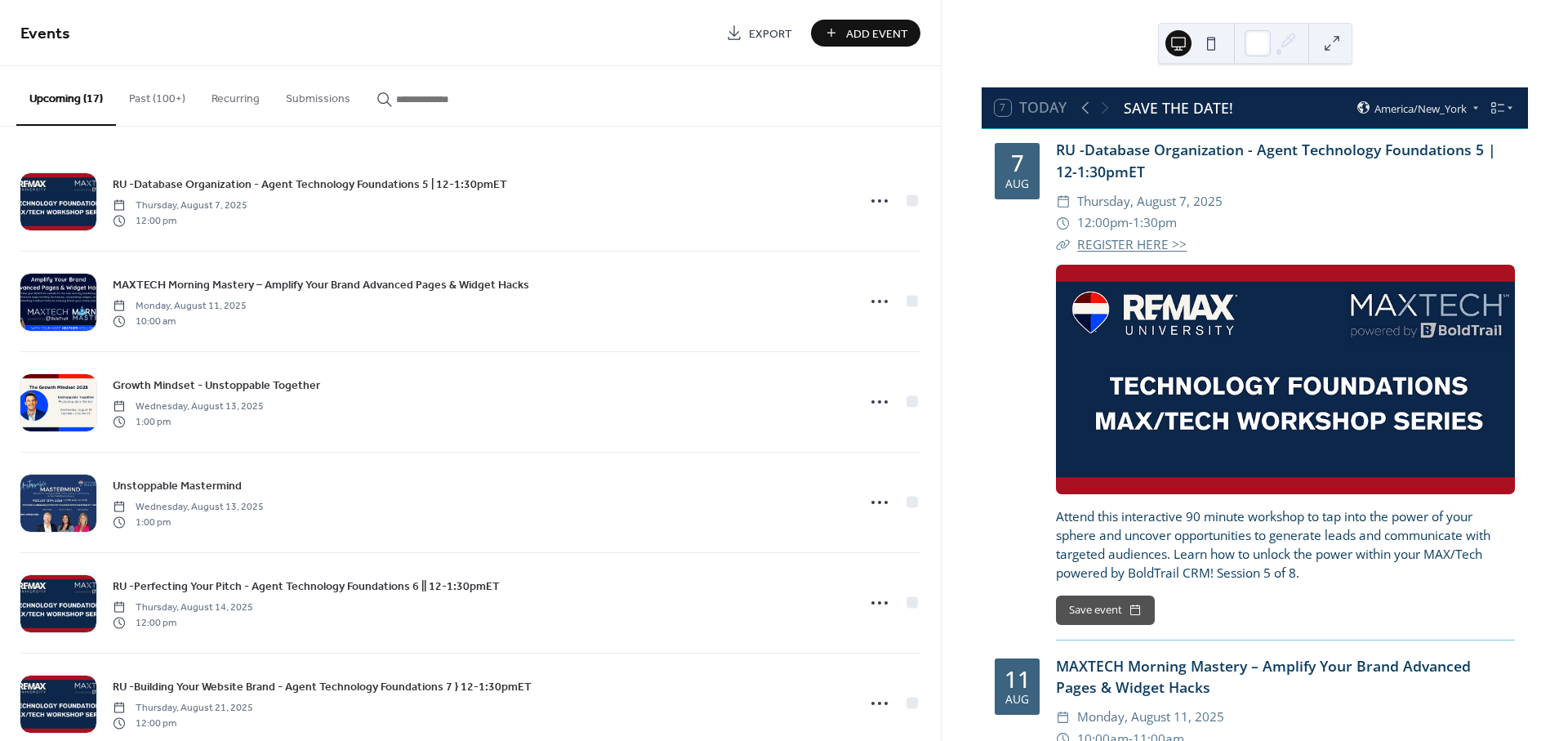 click on "Past (100+)" at bounding box center [157, 95] 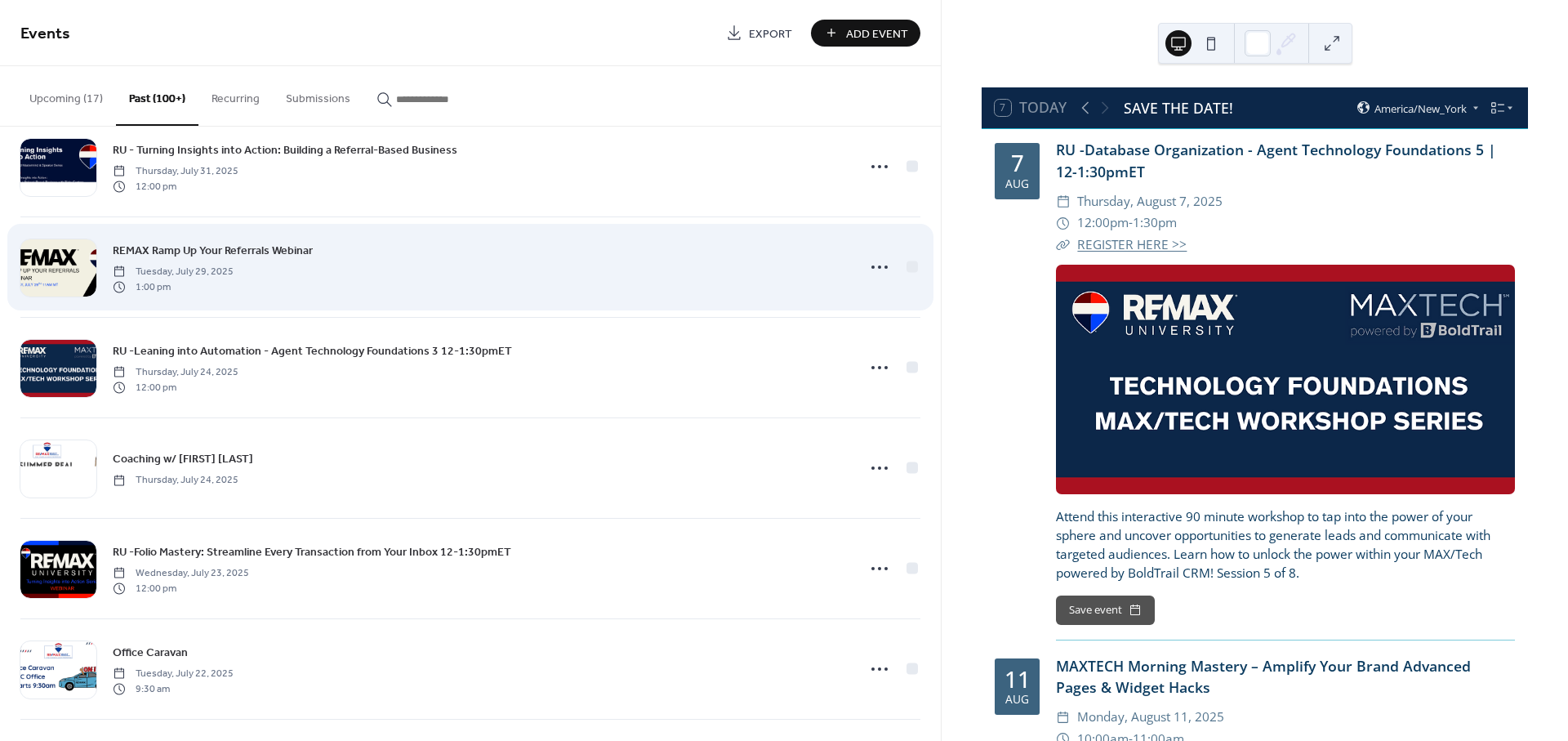 scroll, scrollTop: 272, scrollLeft: 0, axis: vertical 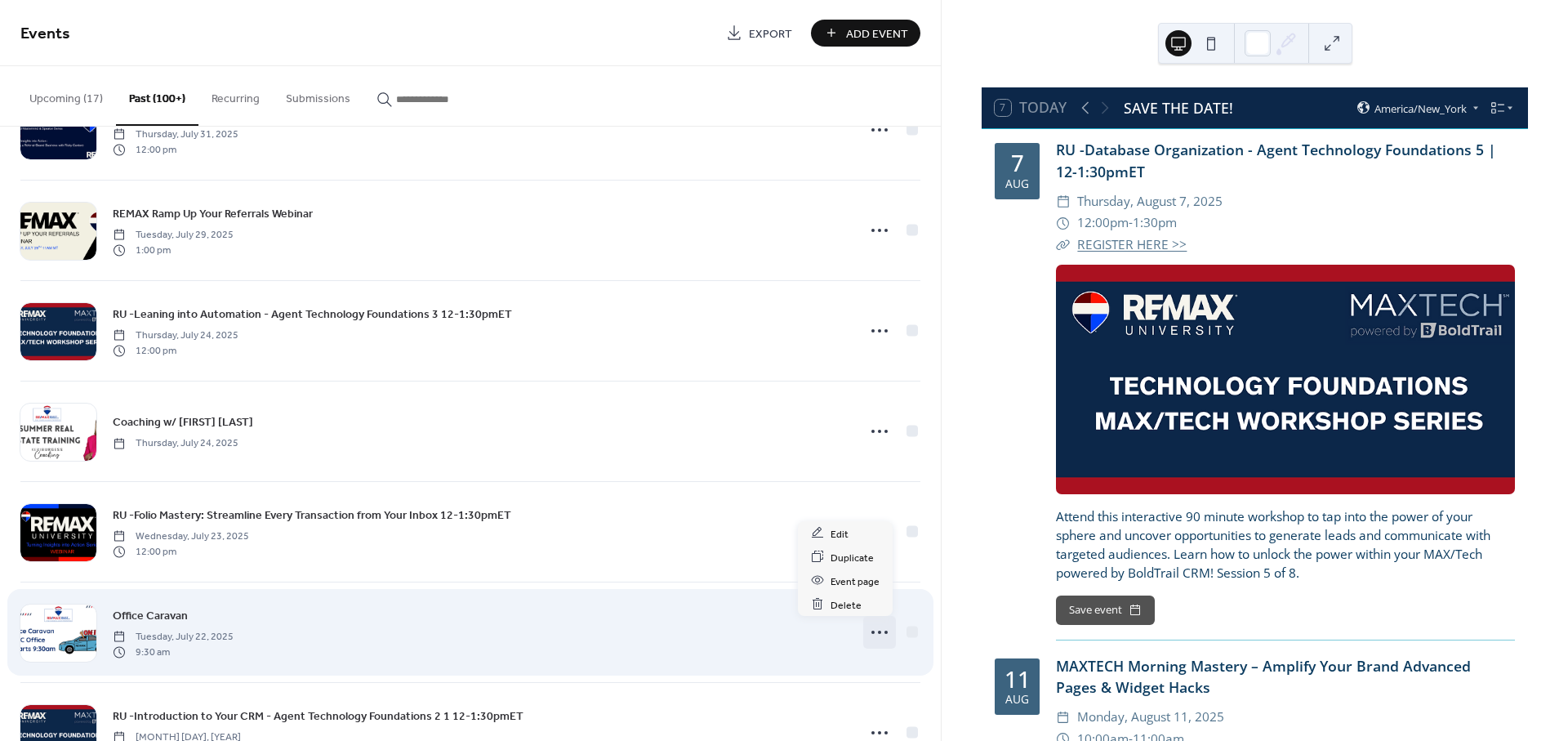 click 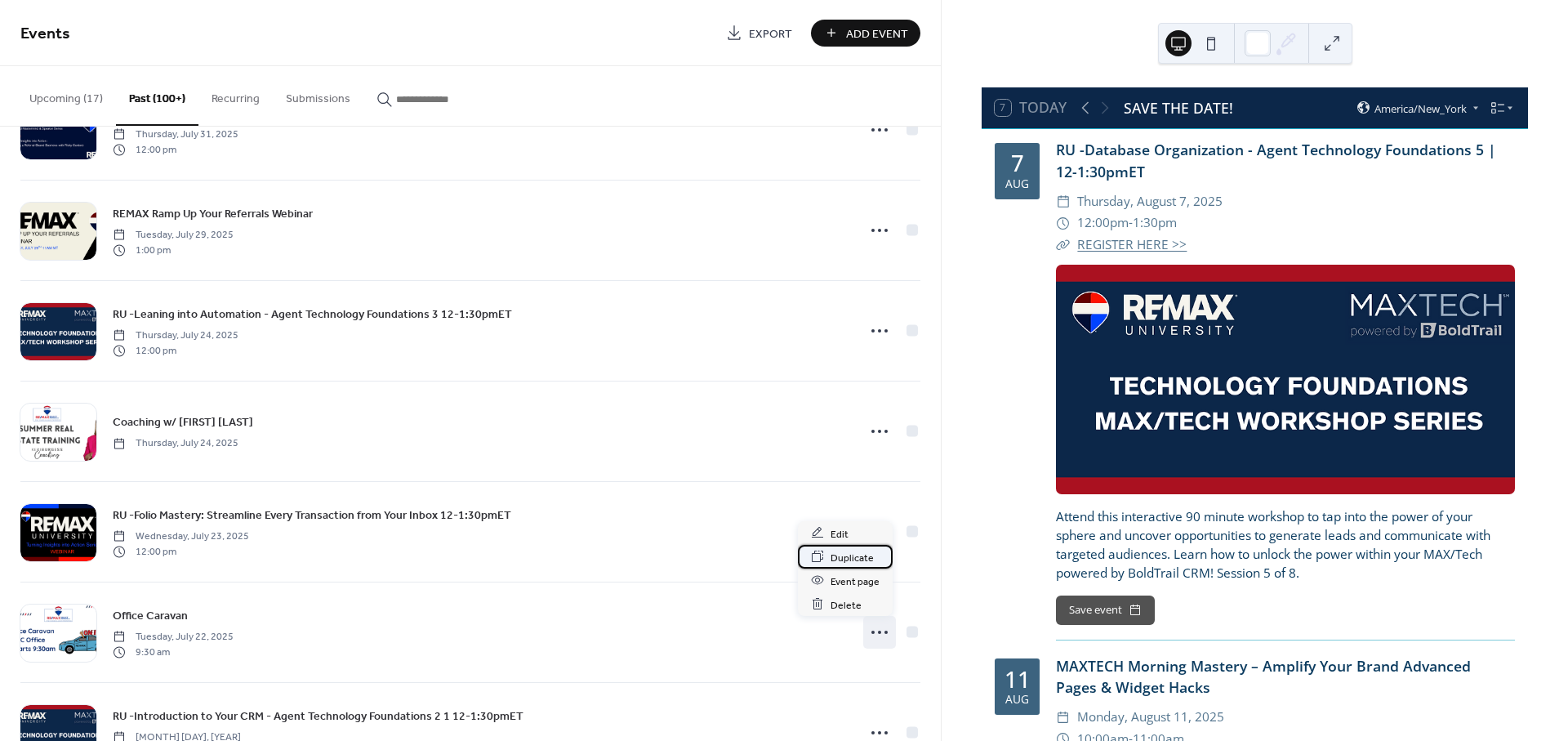 click on "Duplicate" at bounding box center [852, 557] 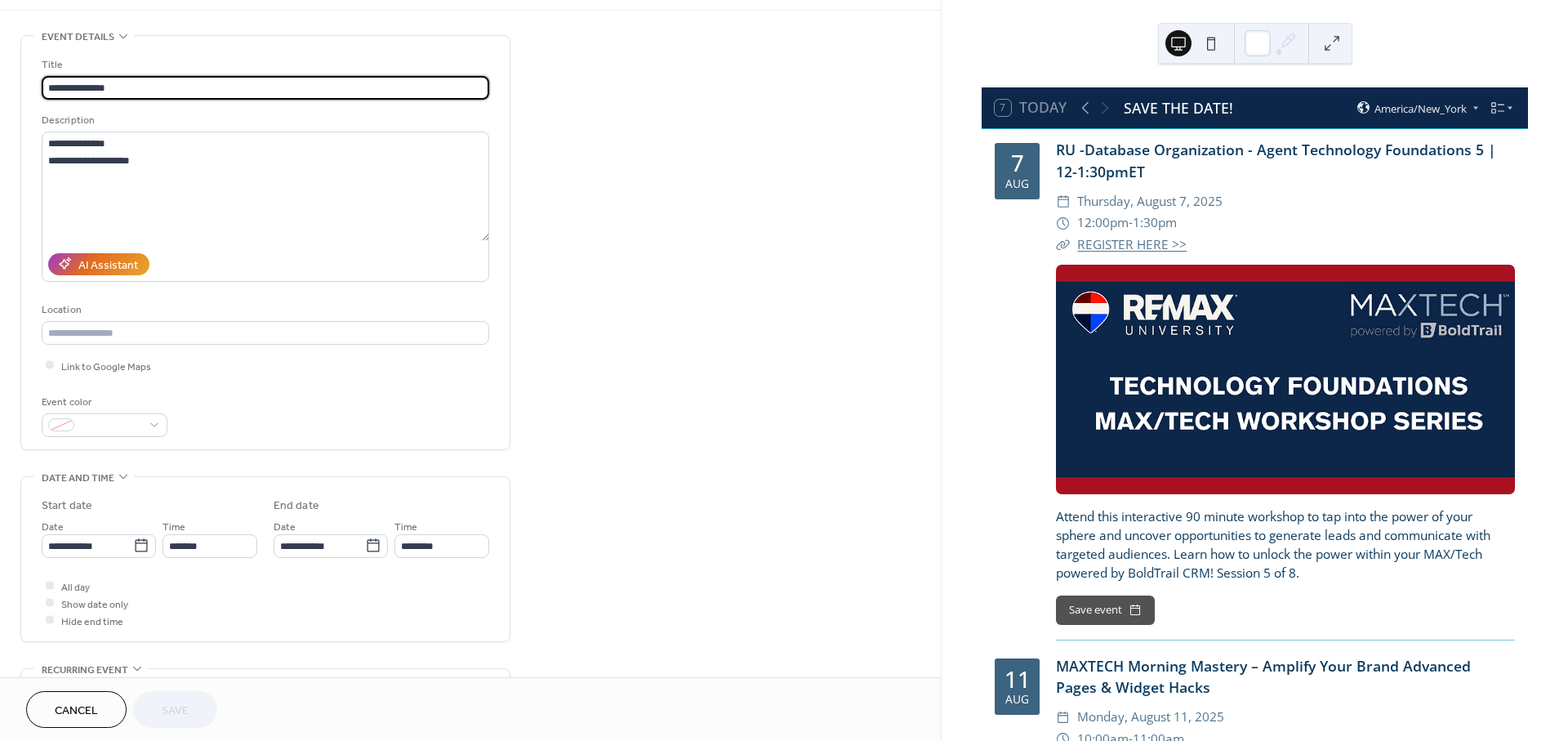 scroll, scrollTop: 363, scrollLeft: 0, axis: vertical 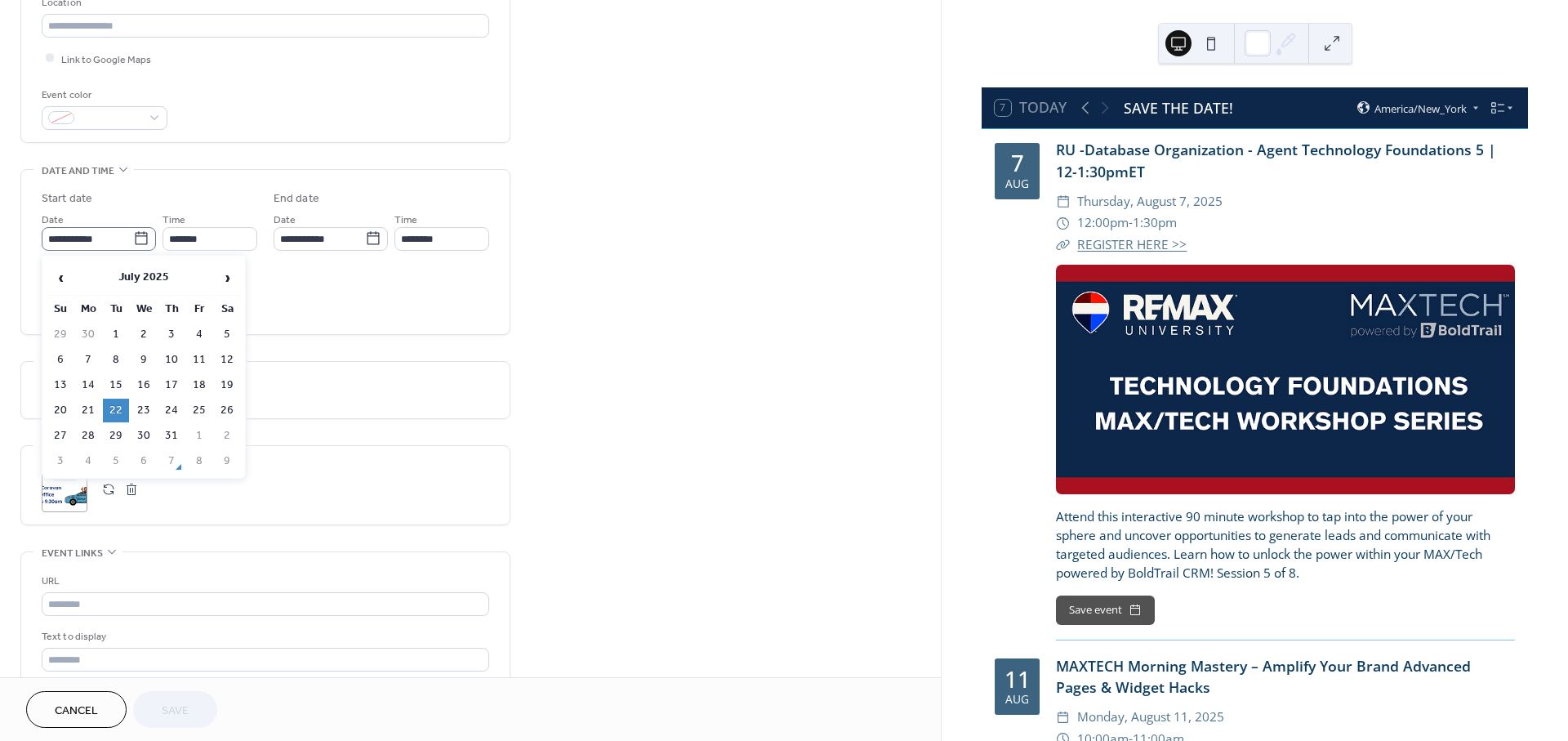 click 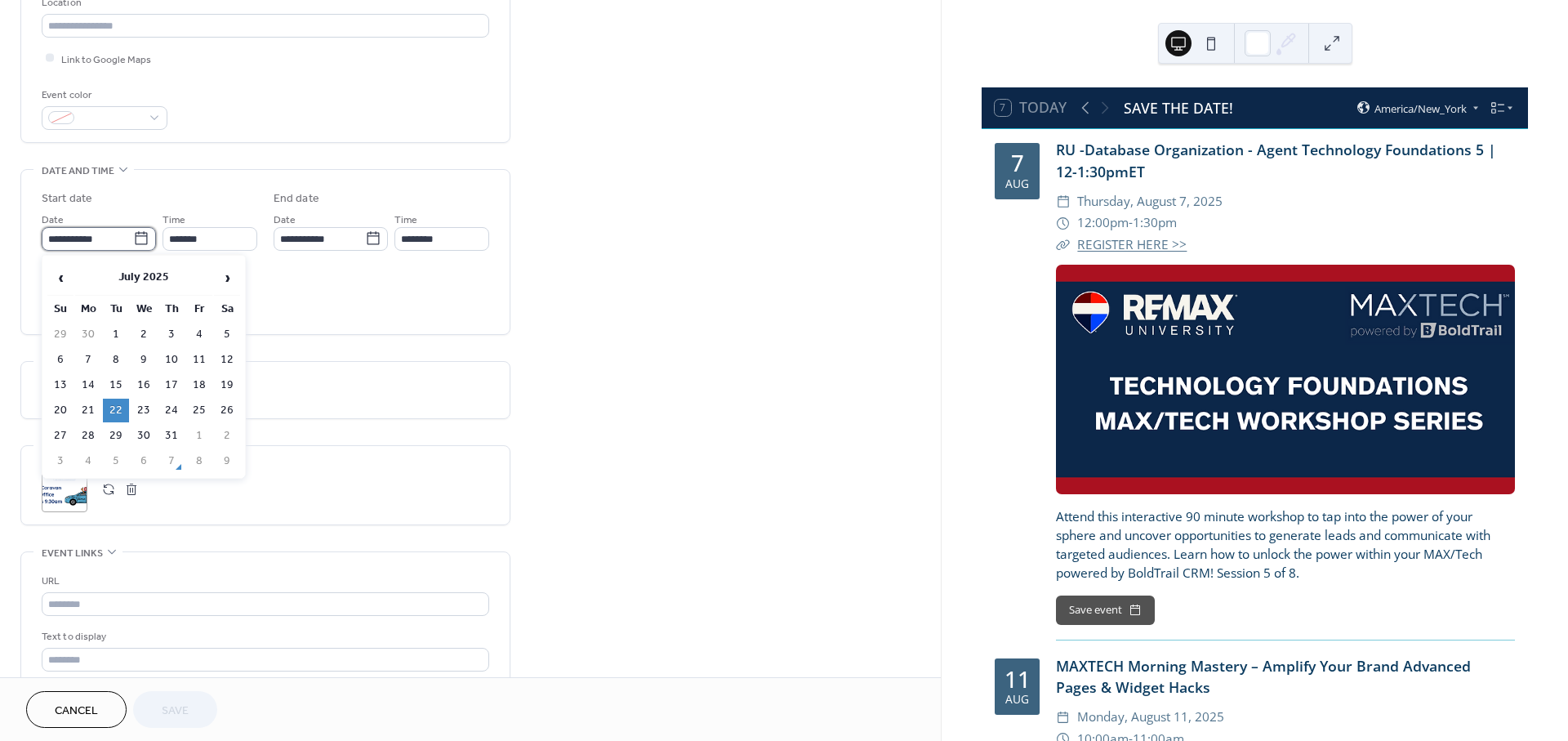click on "**********" at bounding box center (87, 239) 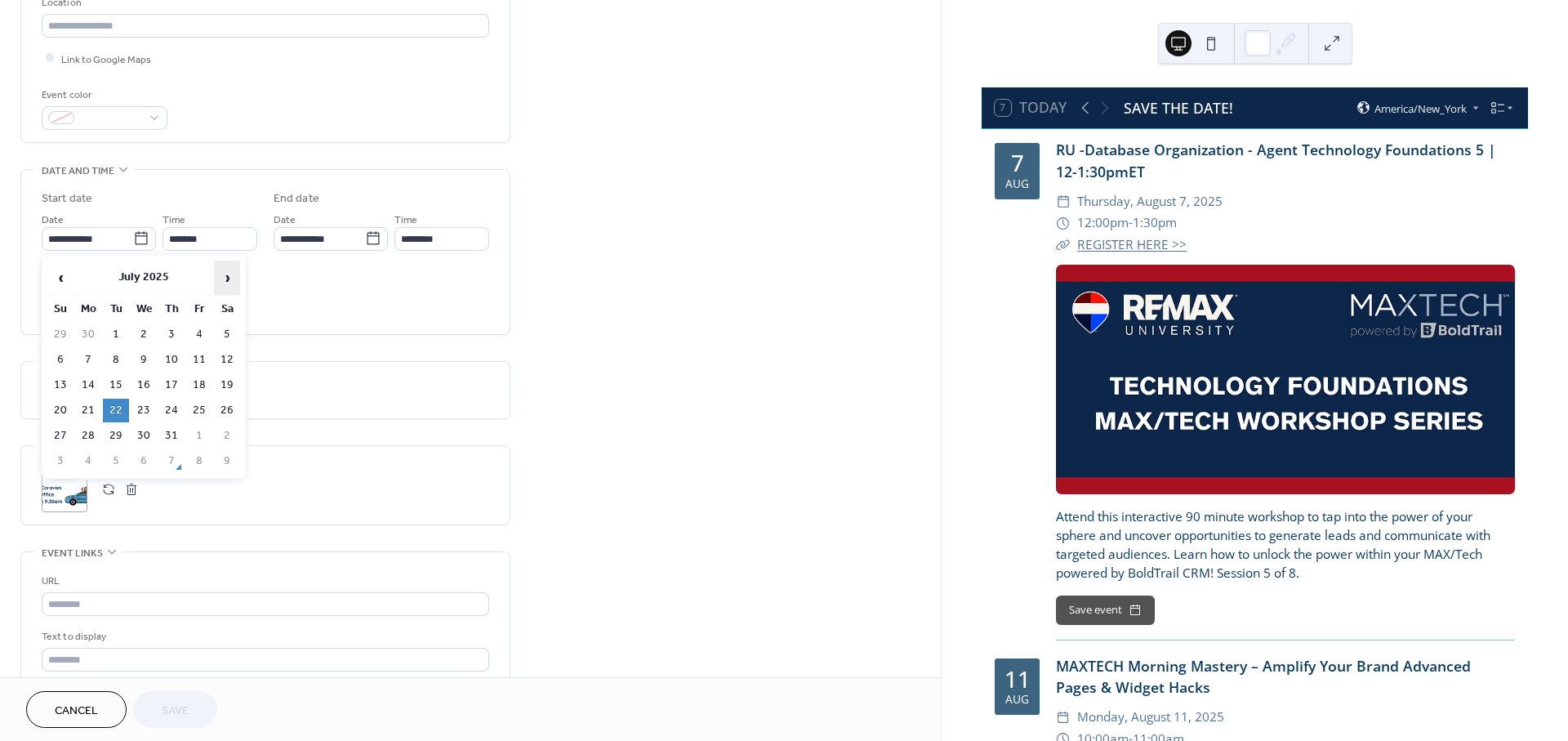 click on "›" at bounding box center [227, 278] 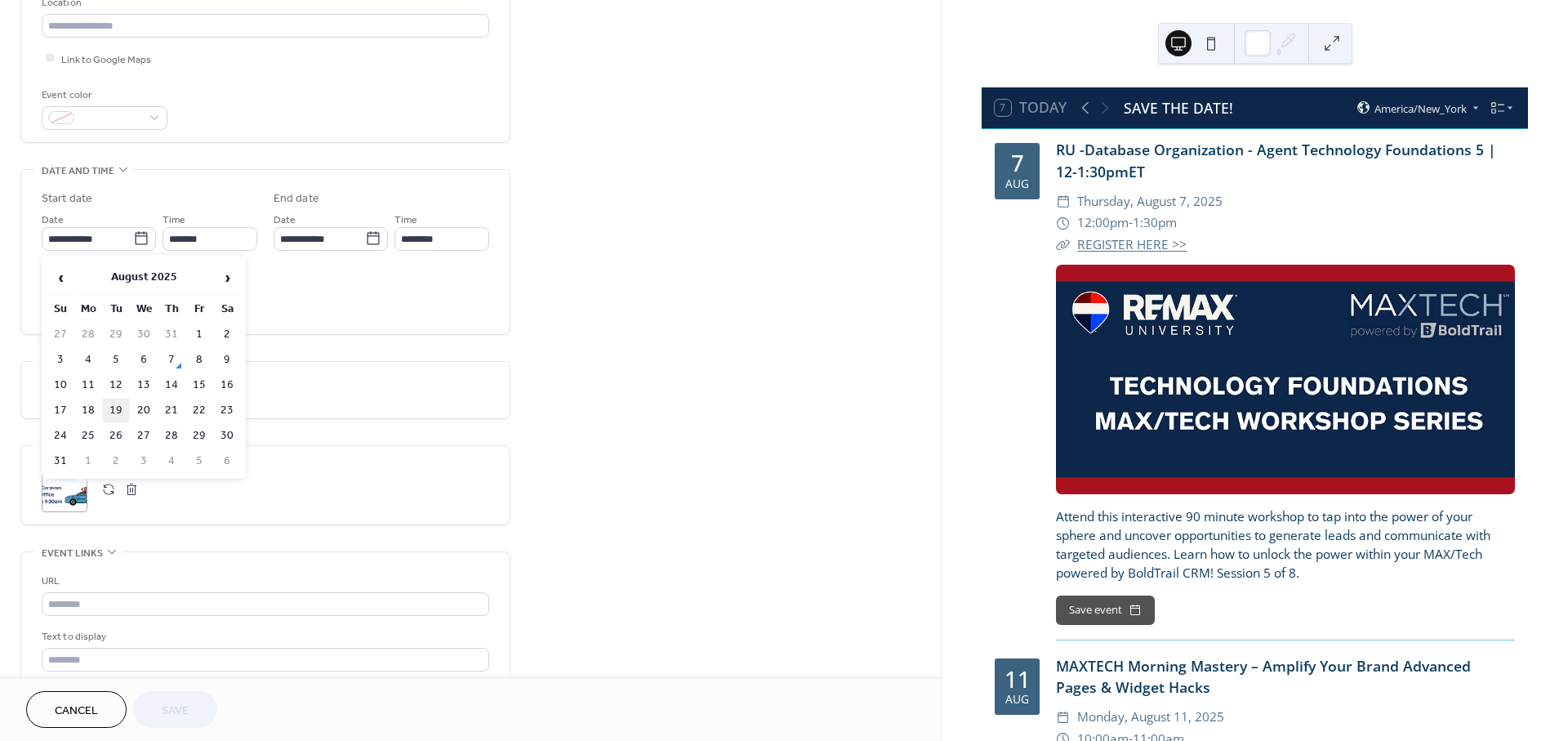 click on "19" at bounding box center [116, 410] 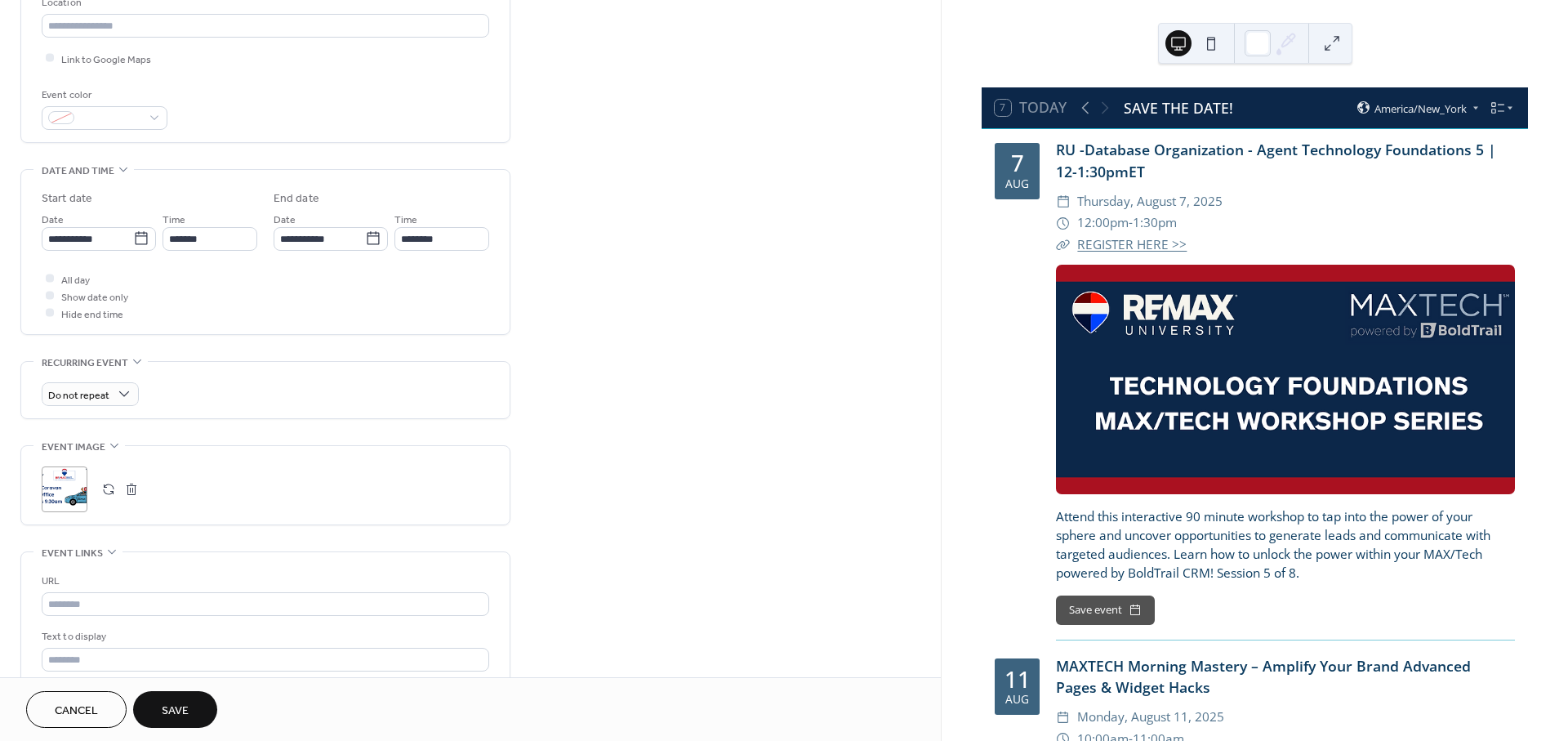 click on "Save" at bounding box center [175, 711] 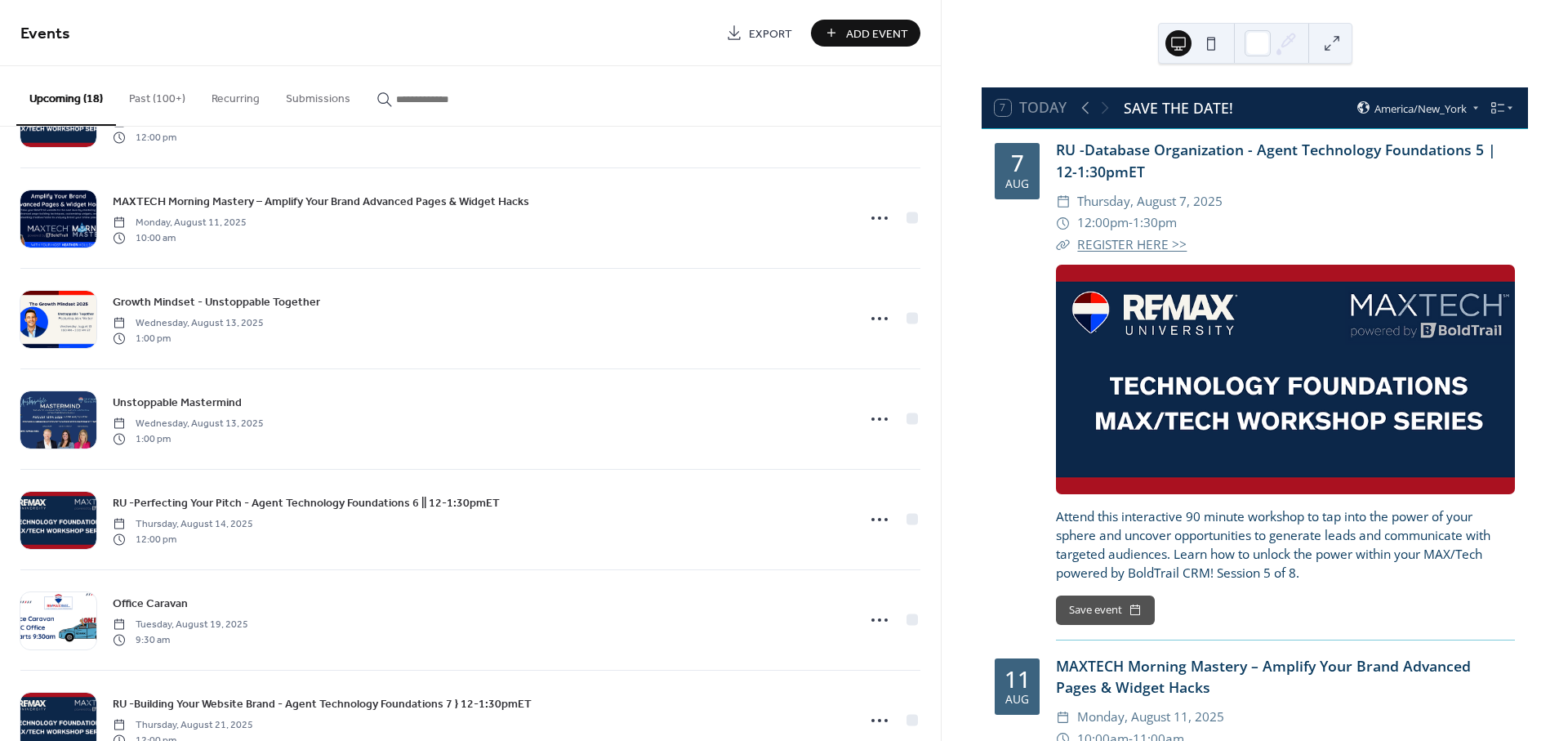 scroll, scrollTop: 62, scrollLeft: 0, axis: vertical 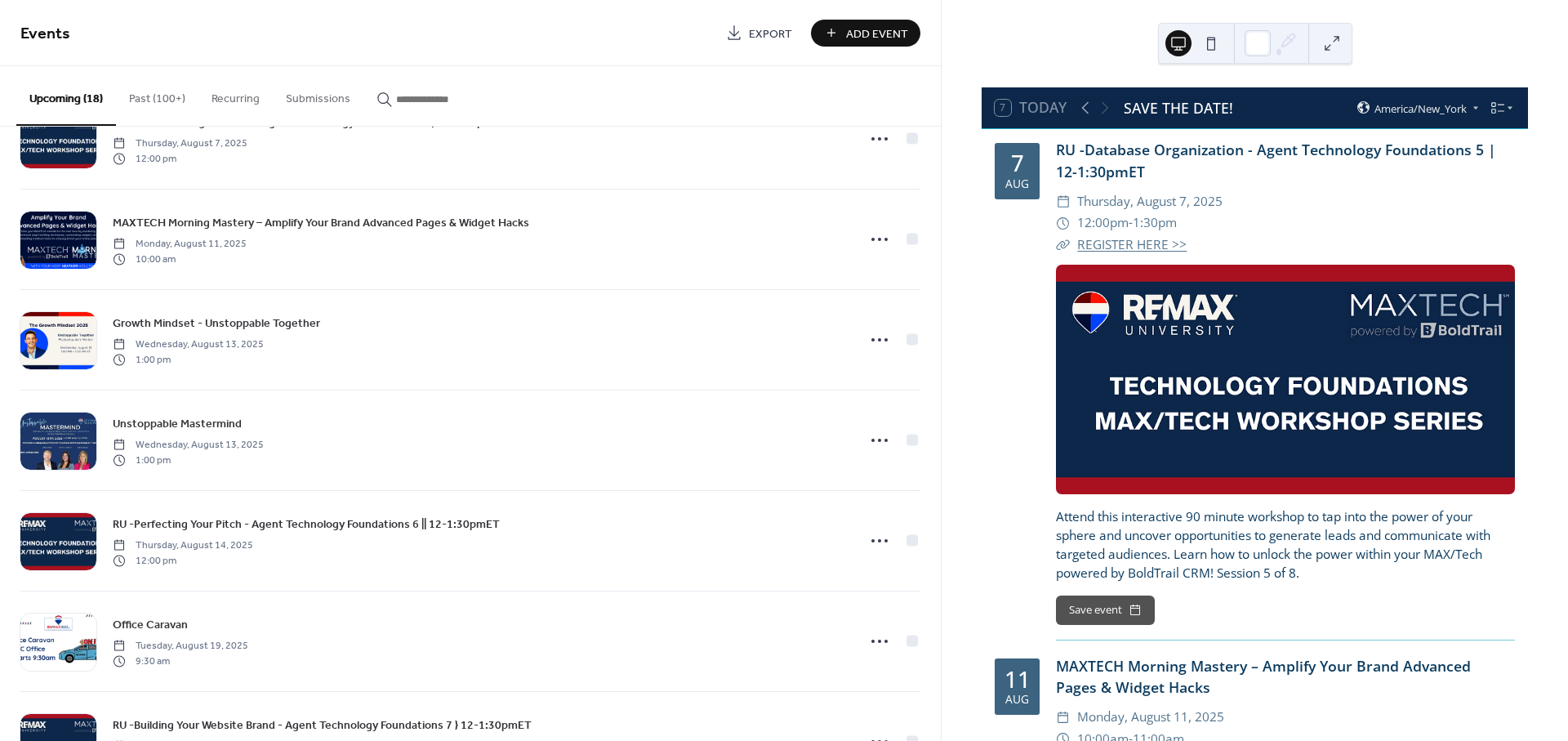 click on "Past (100+)" at bounding box center (157, 95) 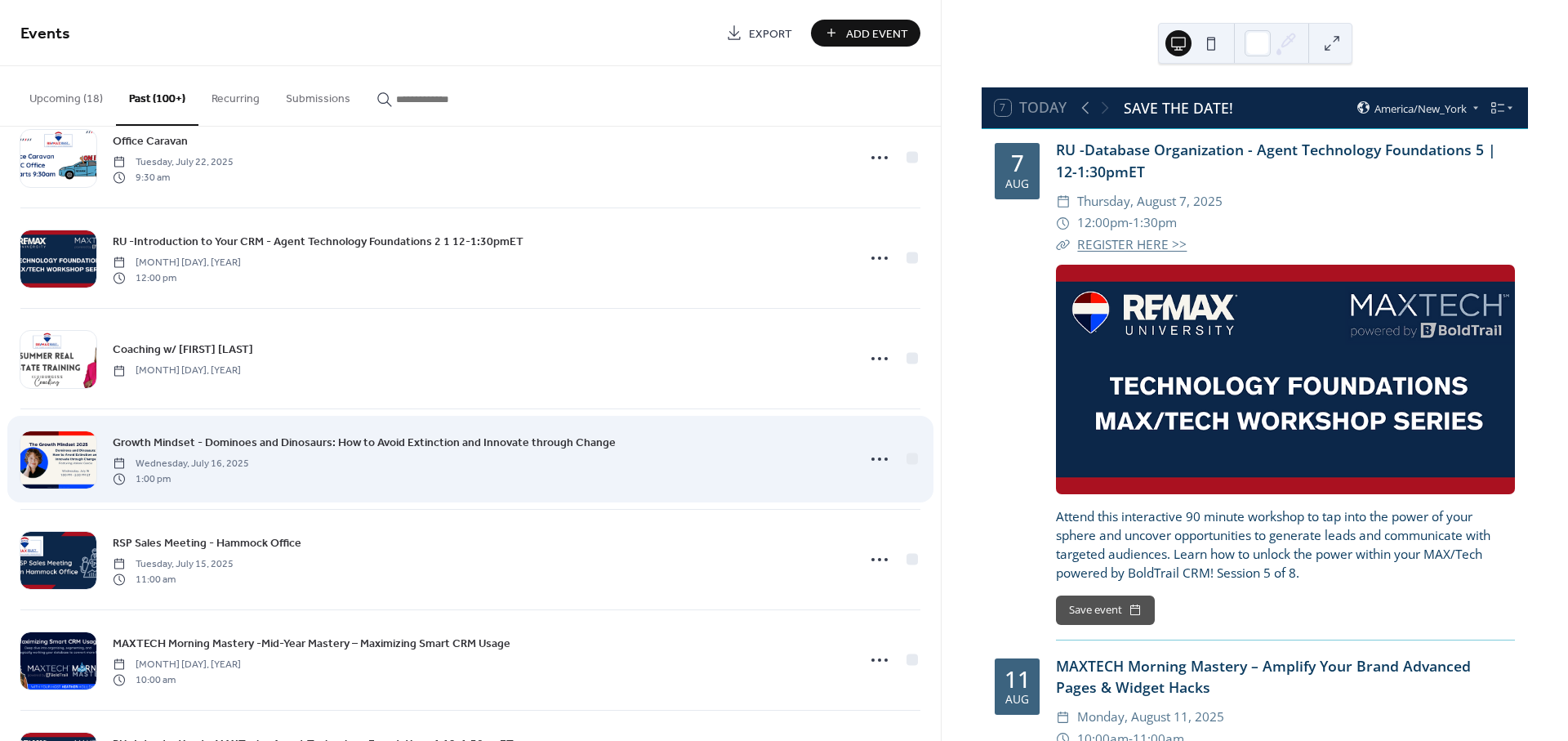 scroll, scrollTop: 817, scrollLeft: 0, axis: vertical 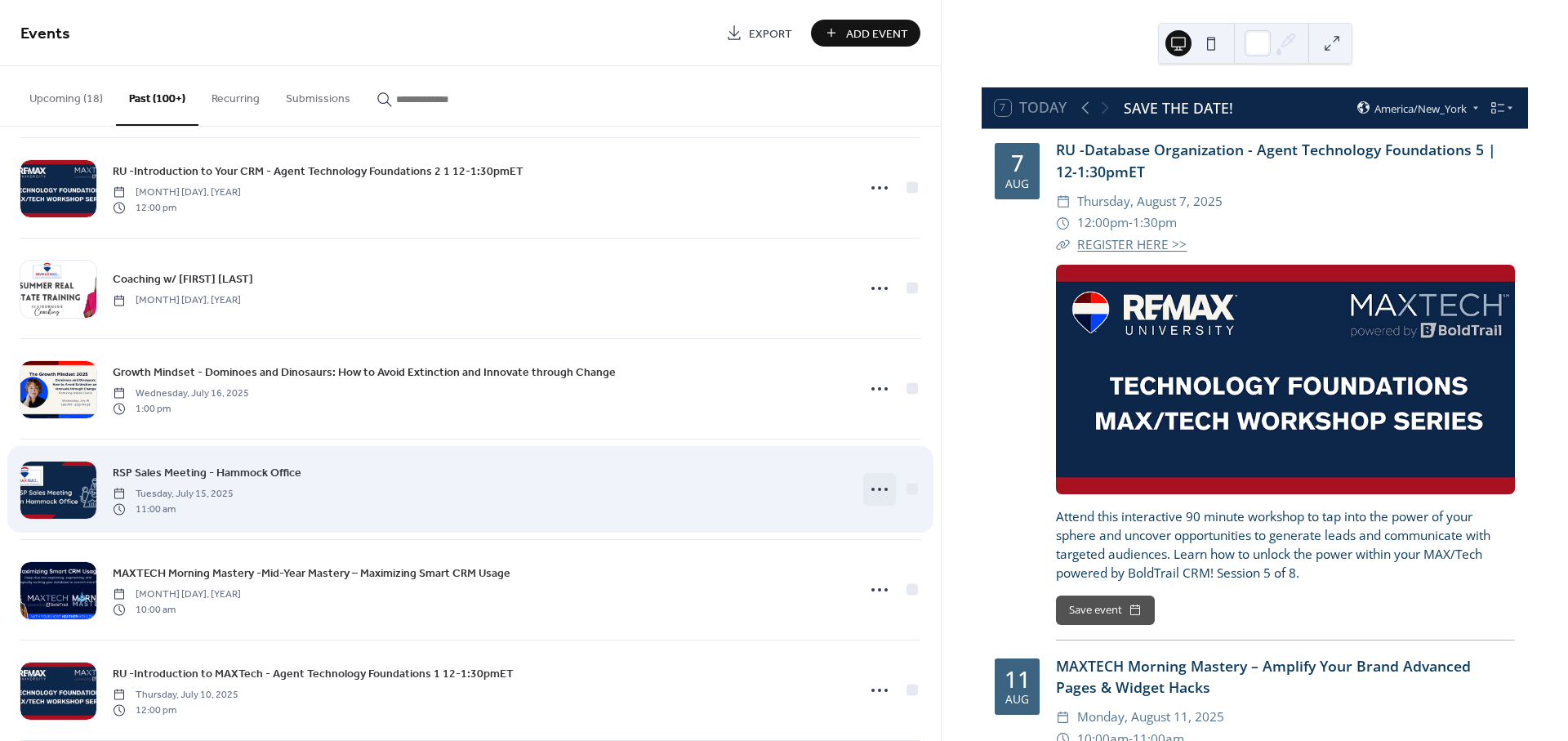 click 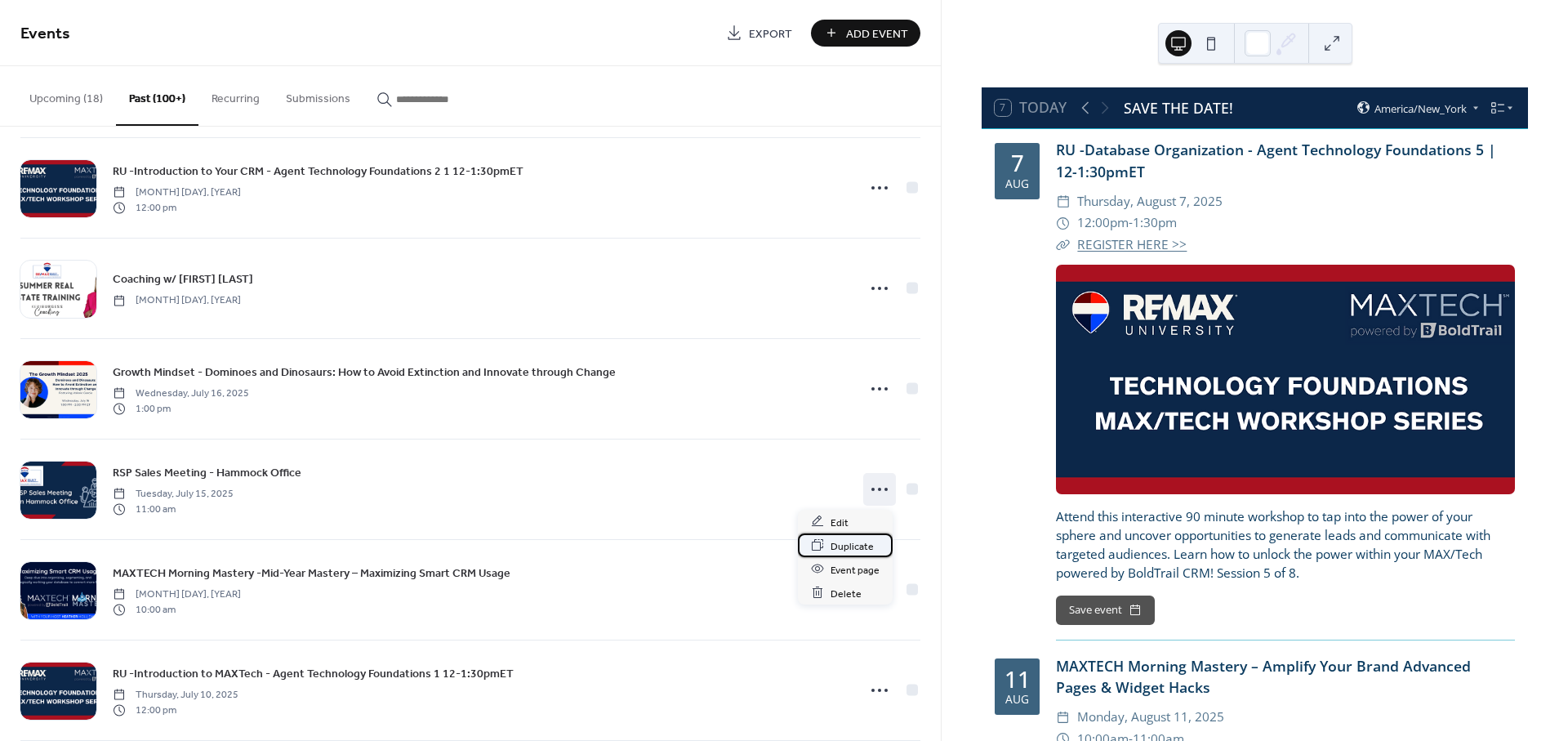 click on "Duplicate" at bounding box center [852, 546] 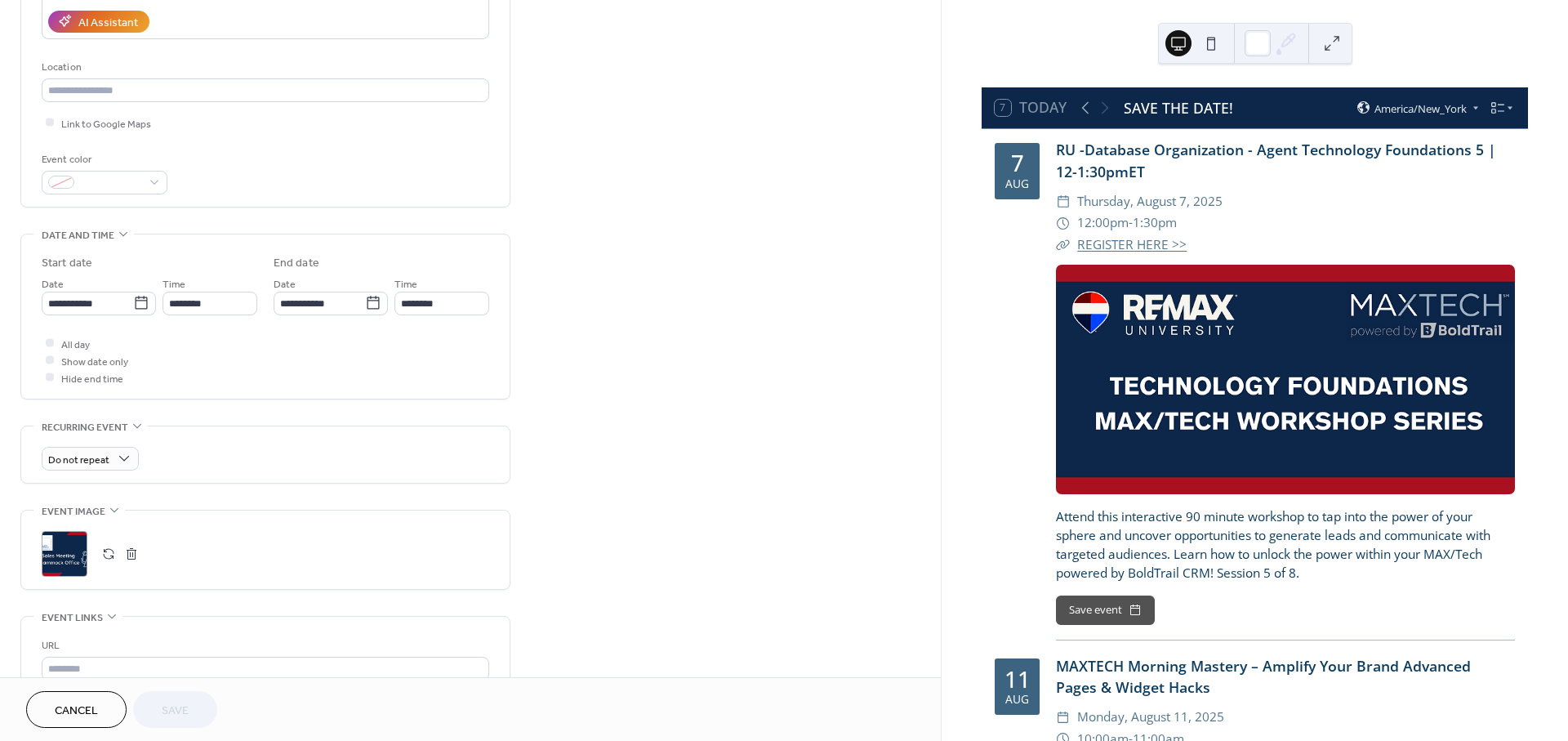 scroll, scrollTop: 363, scrollLeft: 0, axis: vertical 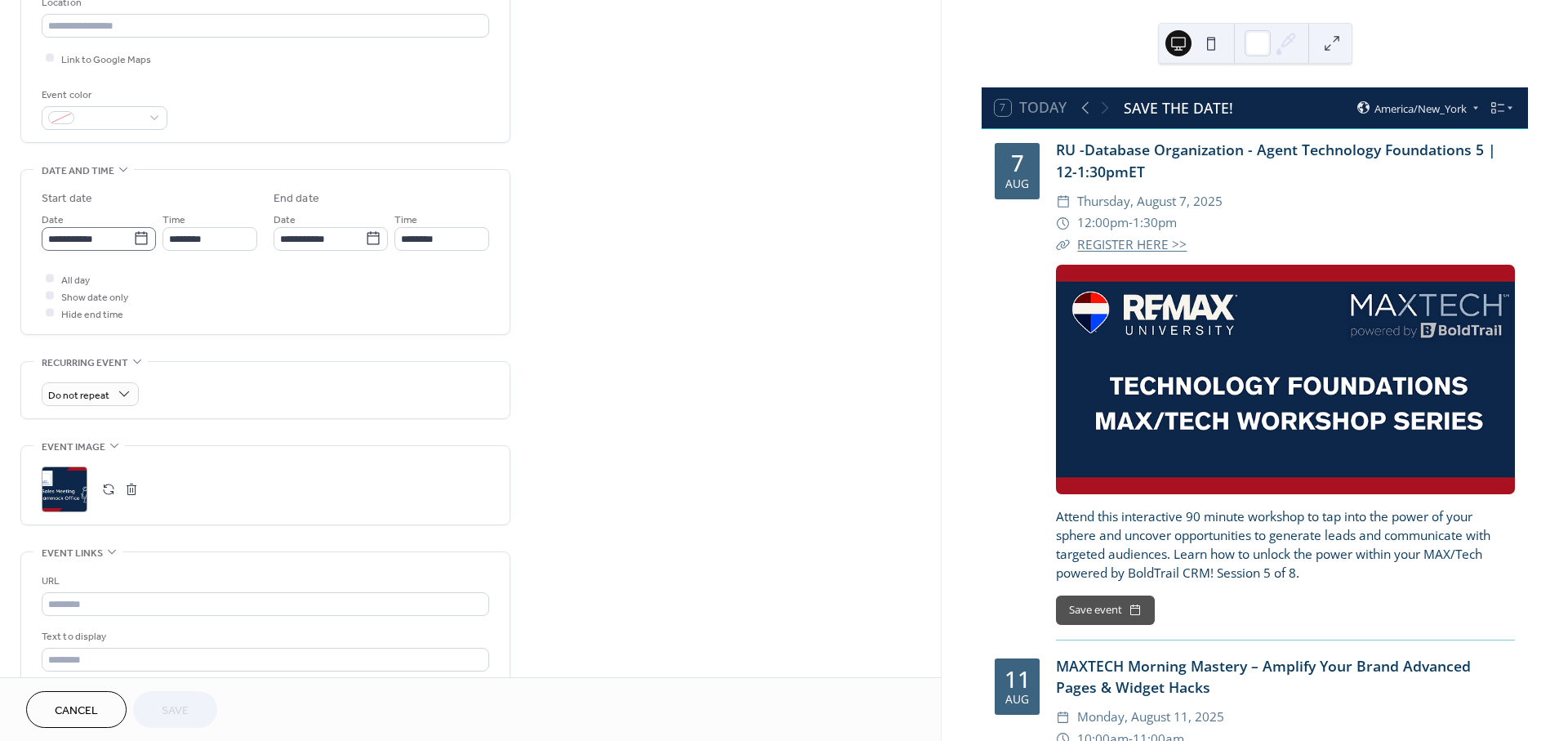 click 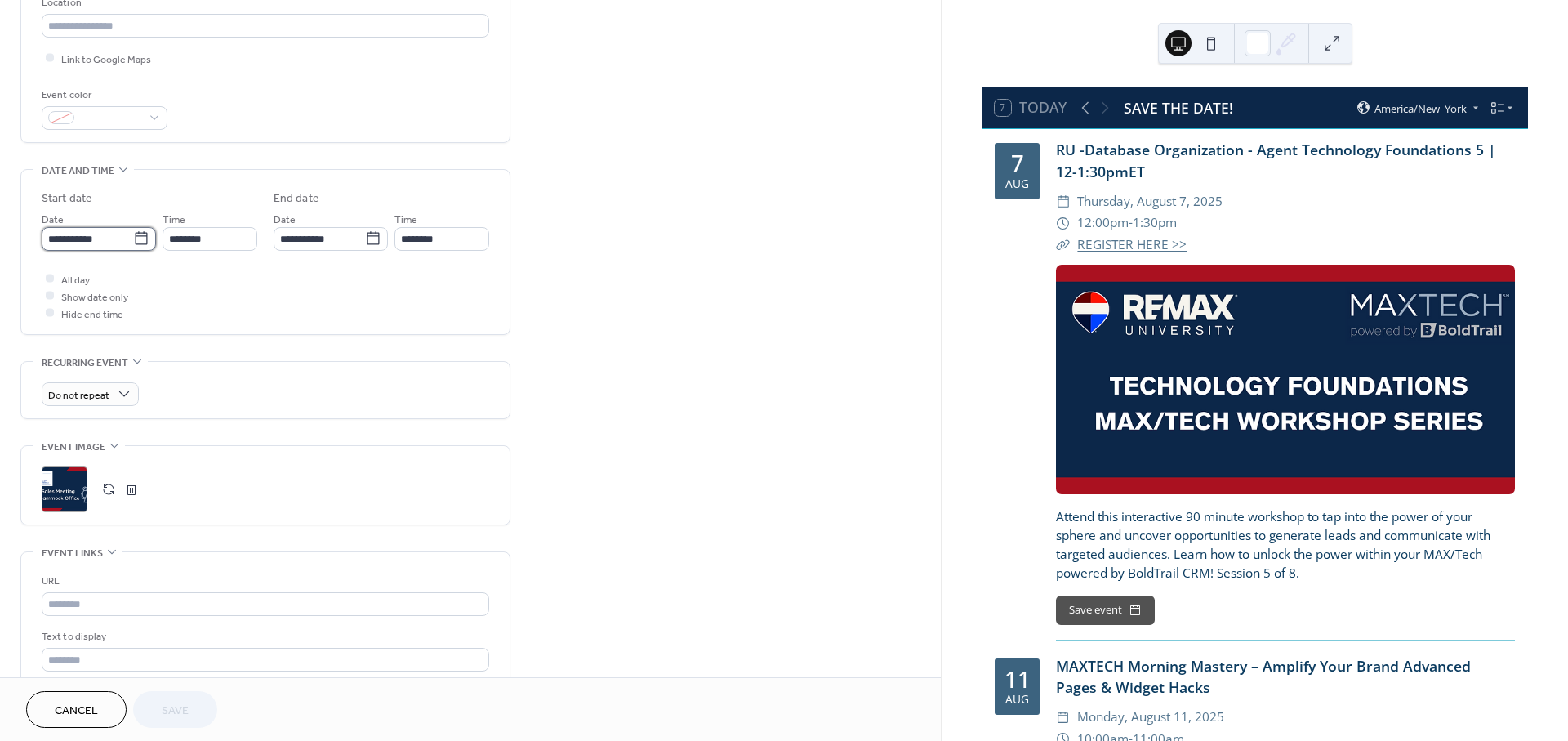click on "**********" at bounding box center (87, 239) 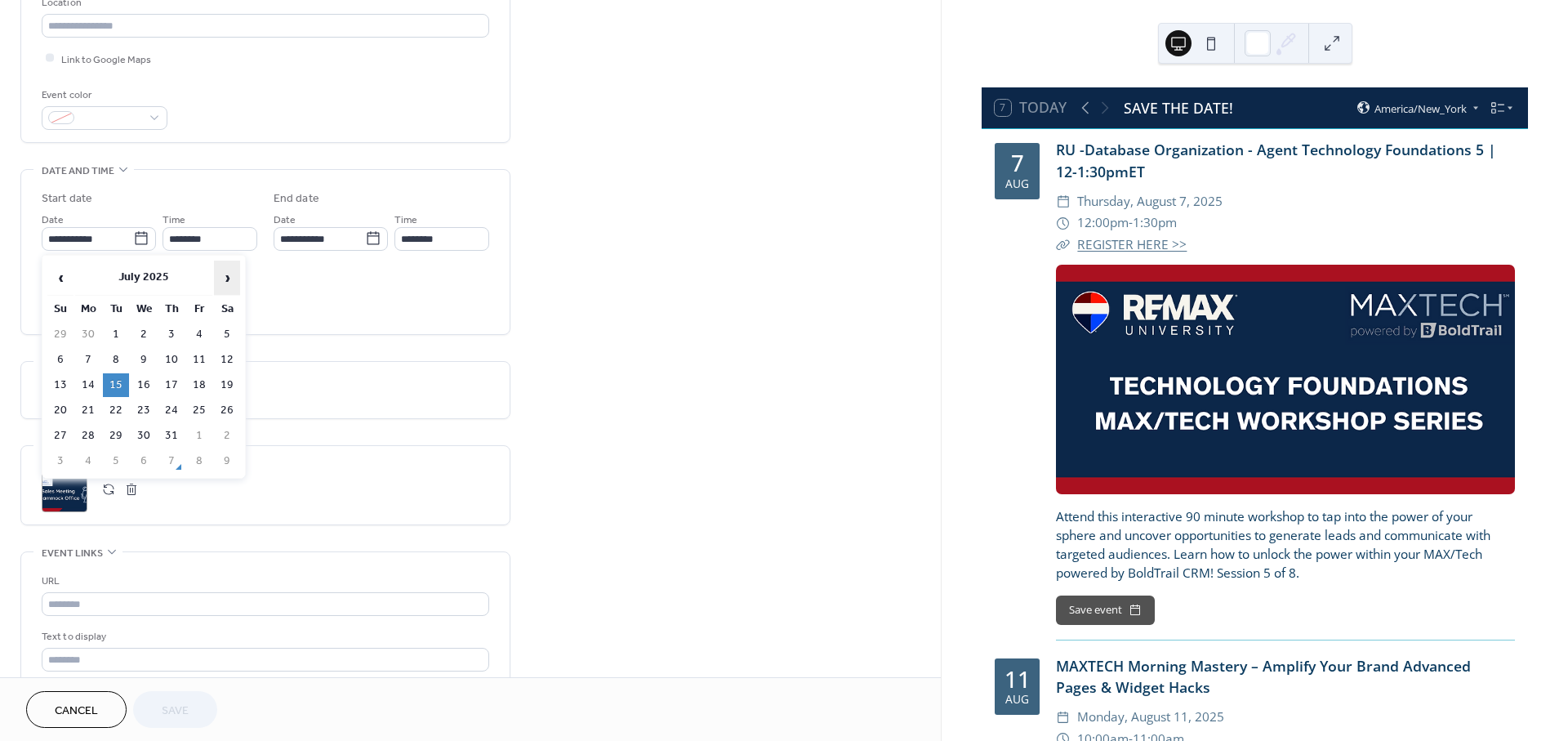 click on "›" at bounding box center (227, 278) 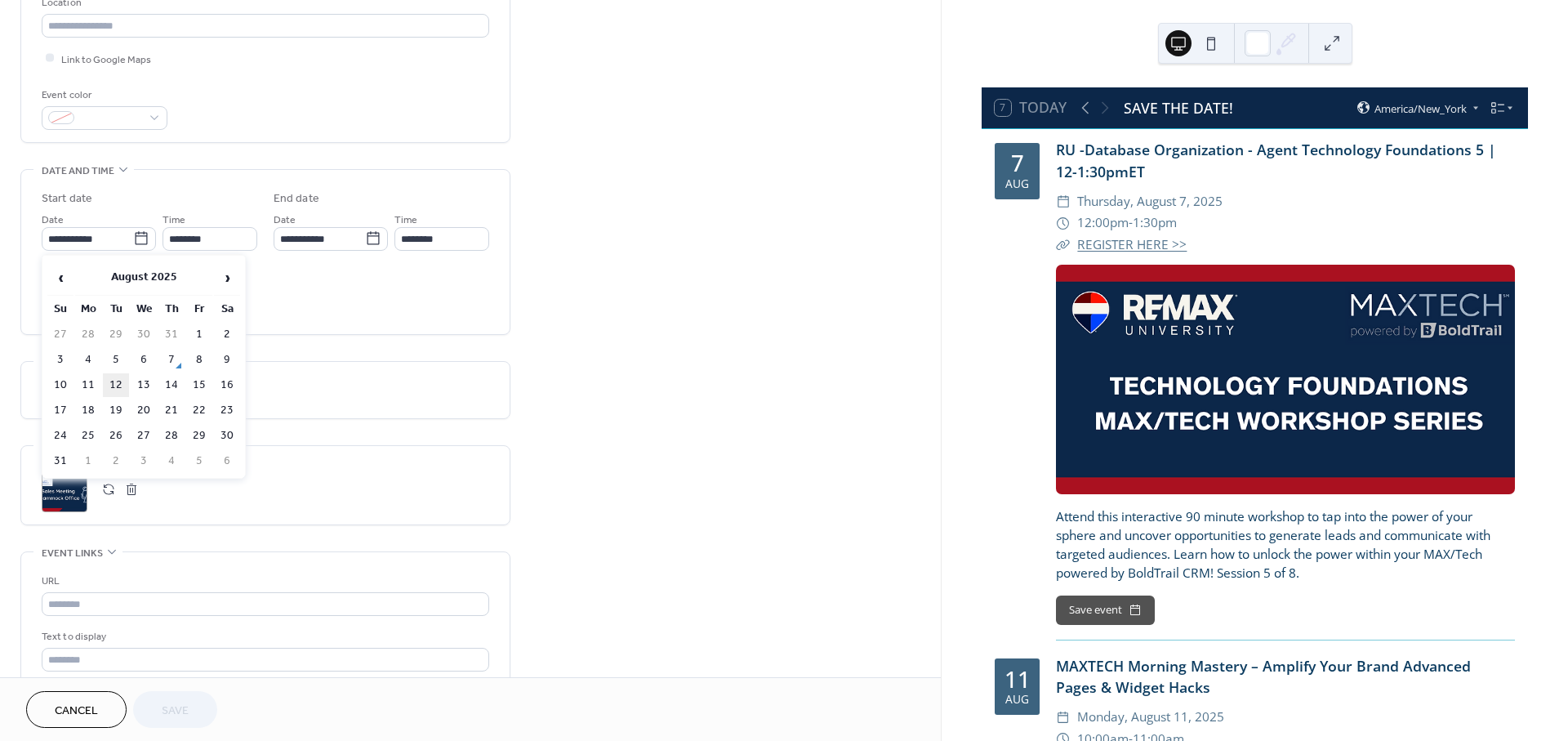 click on "12" at bounding box center (116, 385) 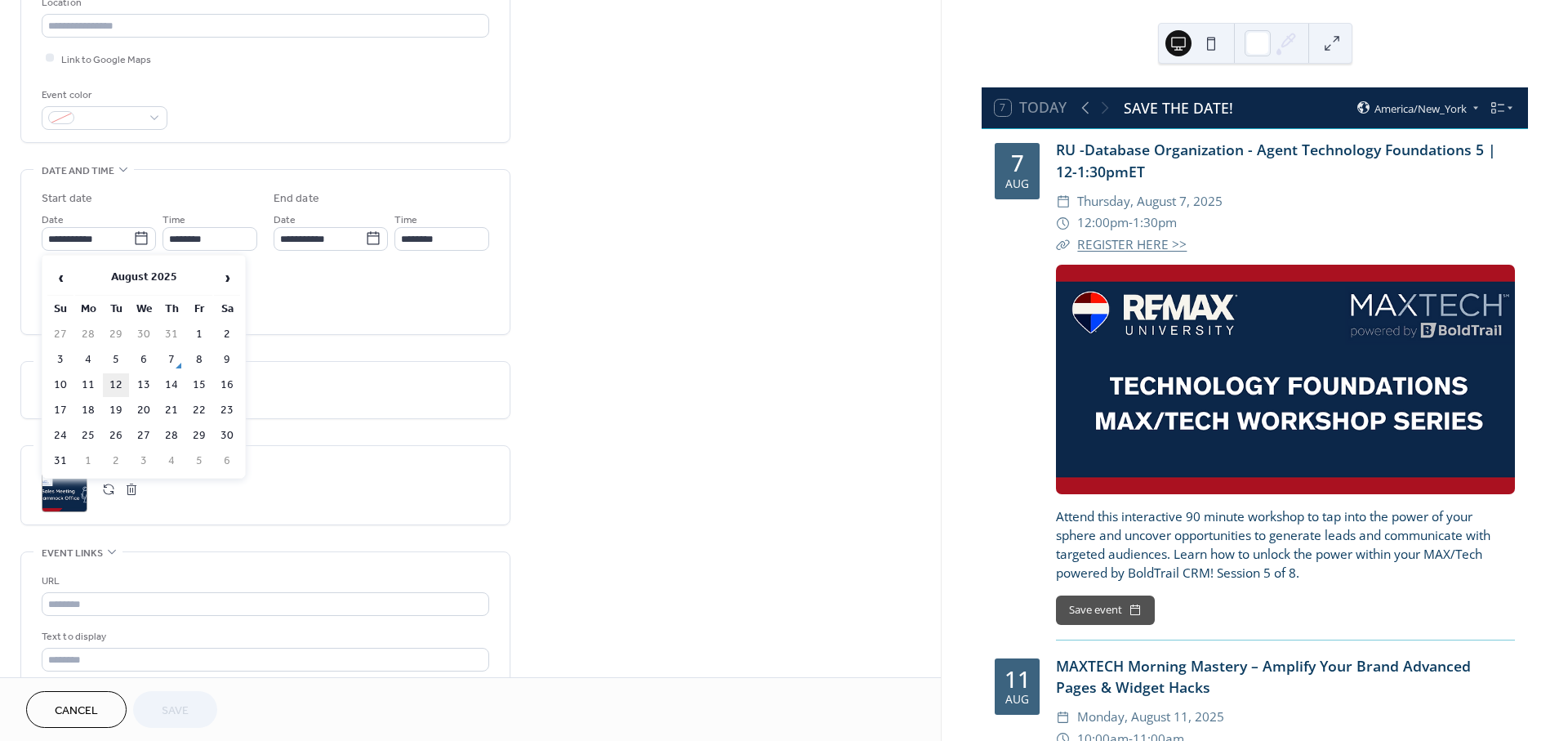 type on "**********" 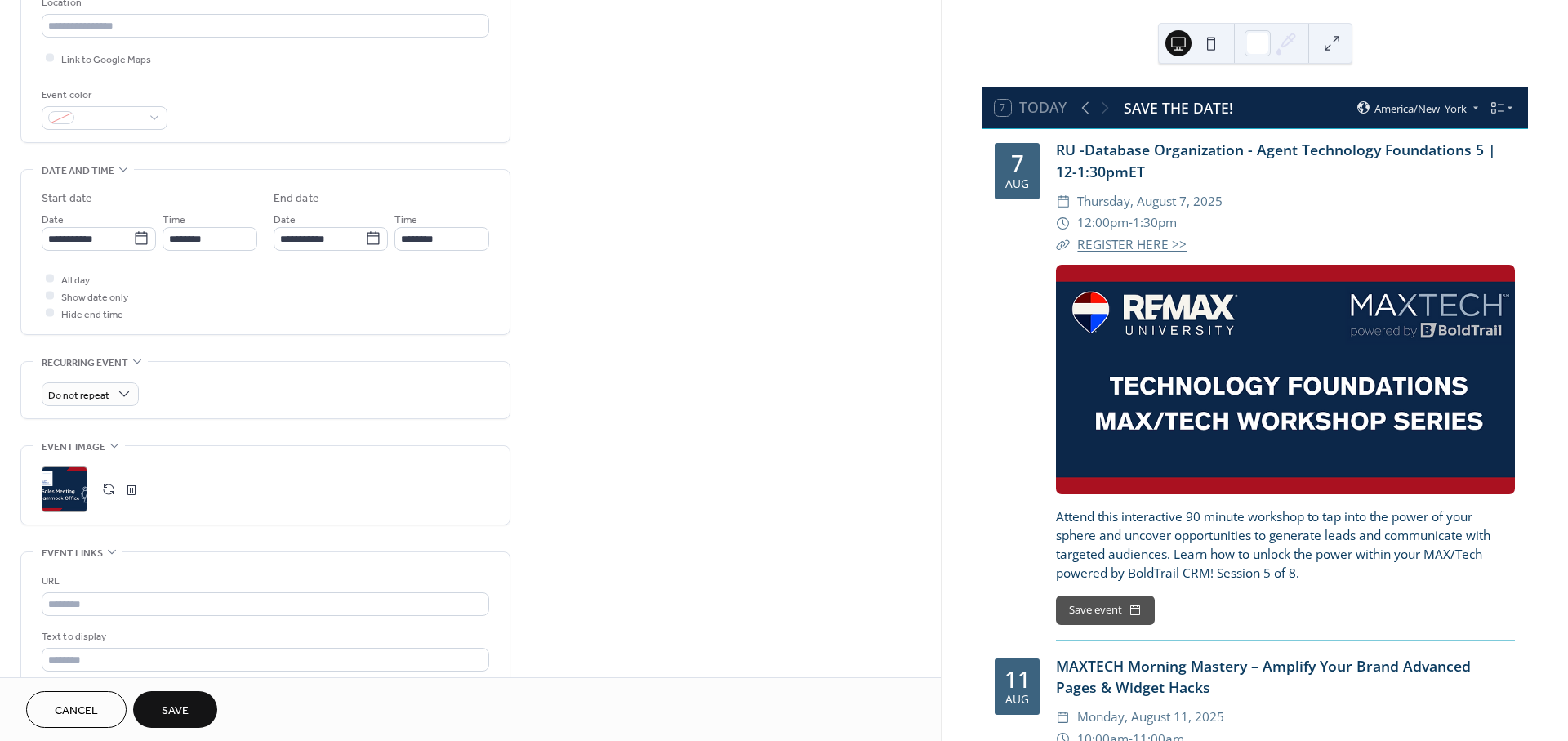 click on "Save" at bounding box center [175, 711] 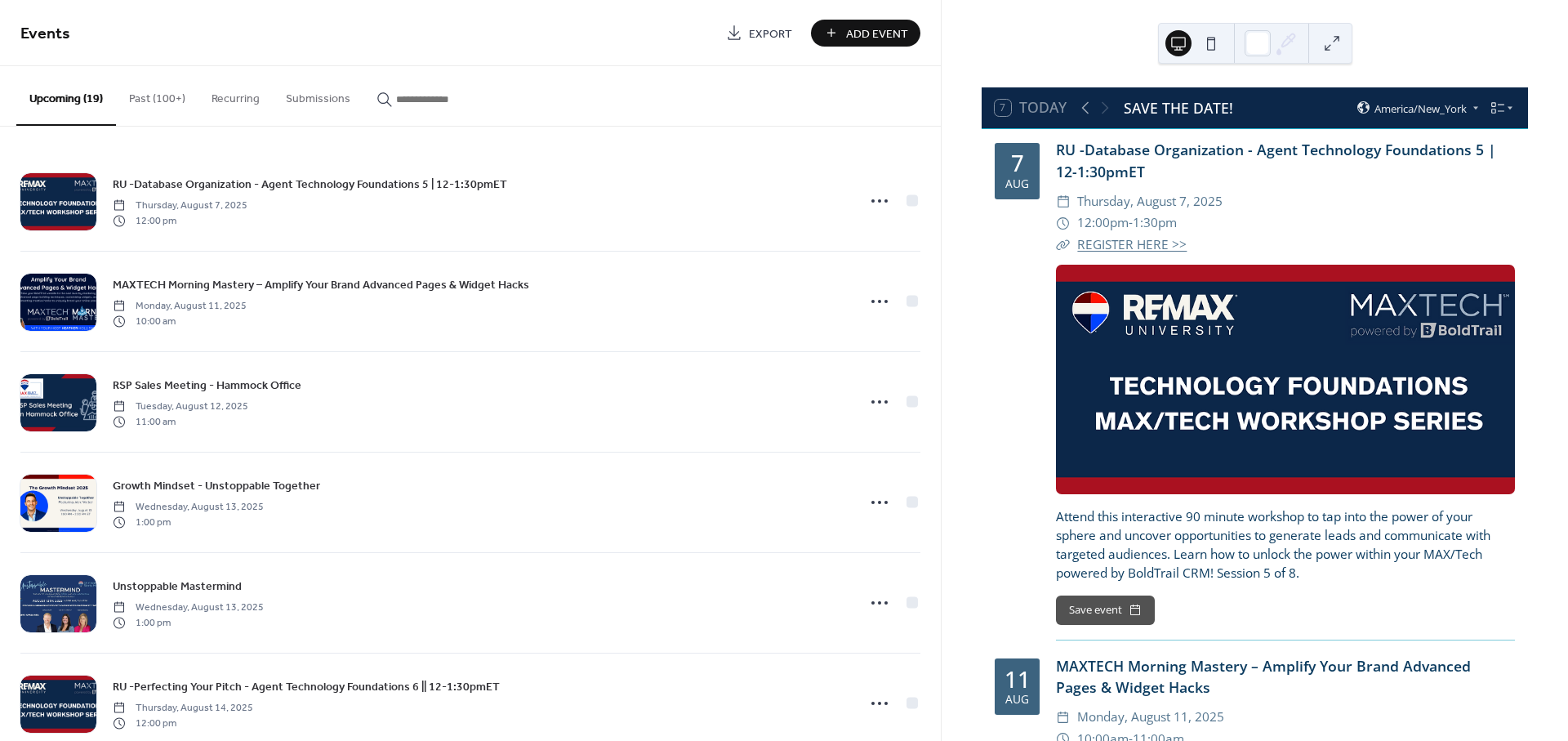 click on "Add Event" at bounding box center (877, 33) 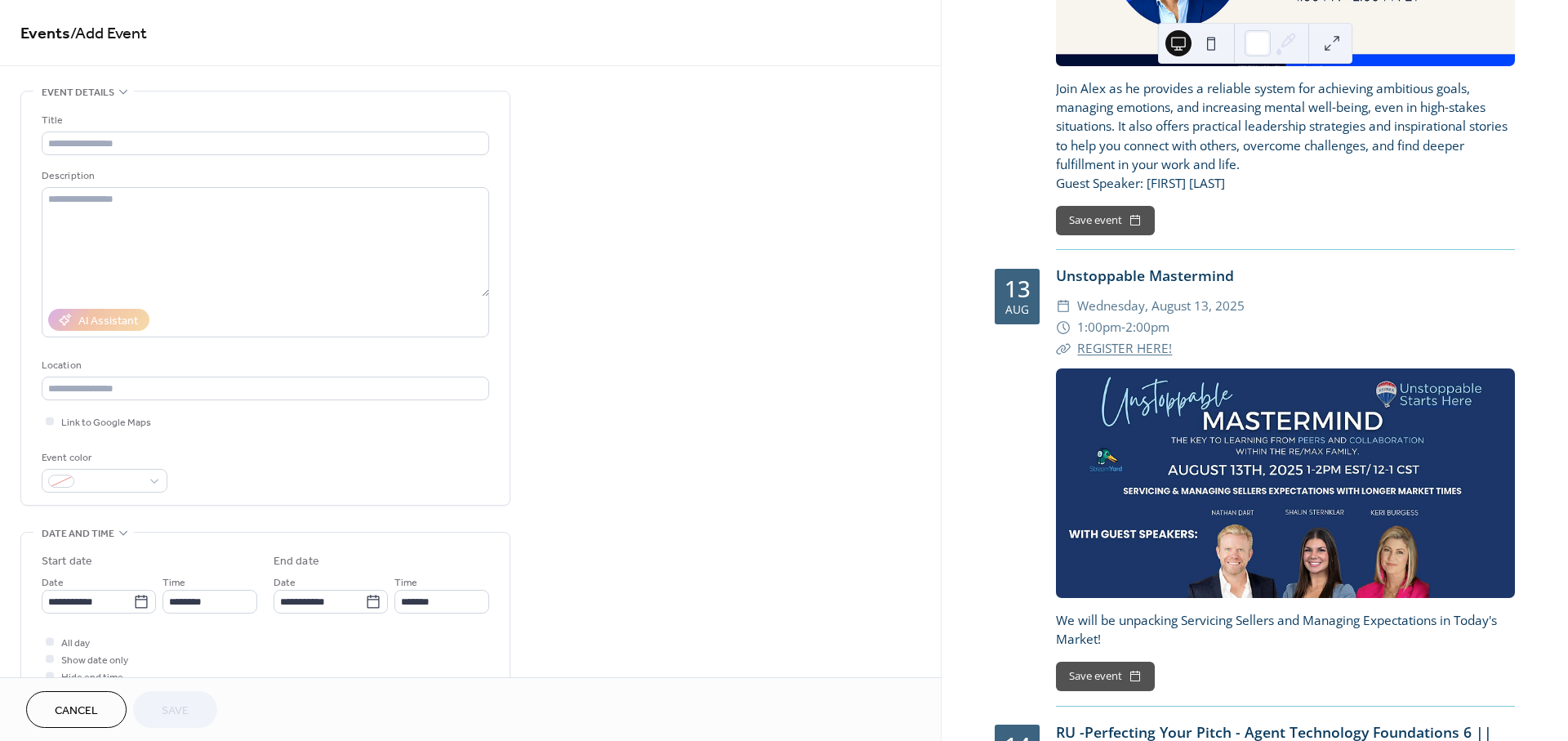 scroll, scrollTop: 1815, scrollLeft: 0, axis: vertical 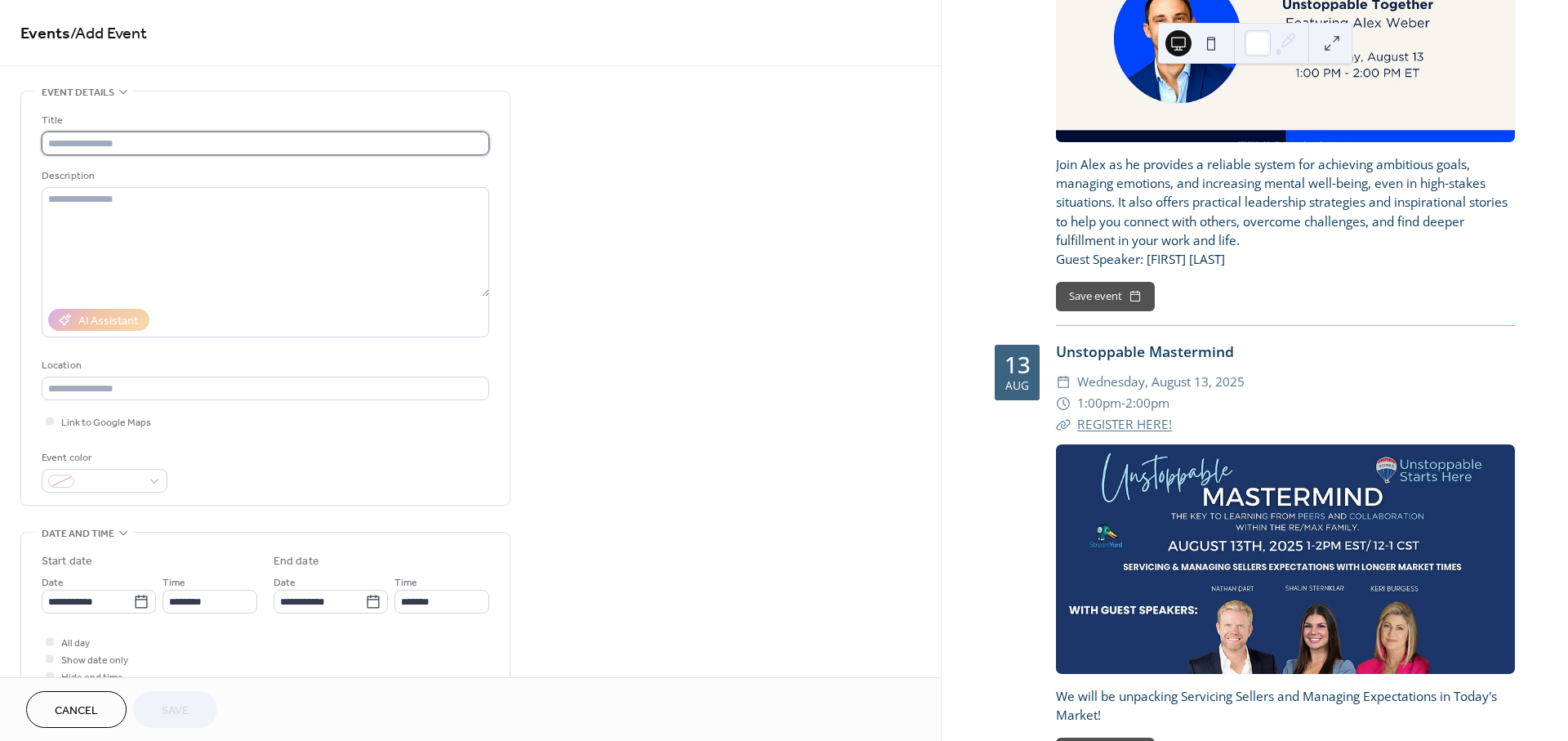 click at bounding box center [265, 143] 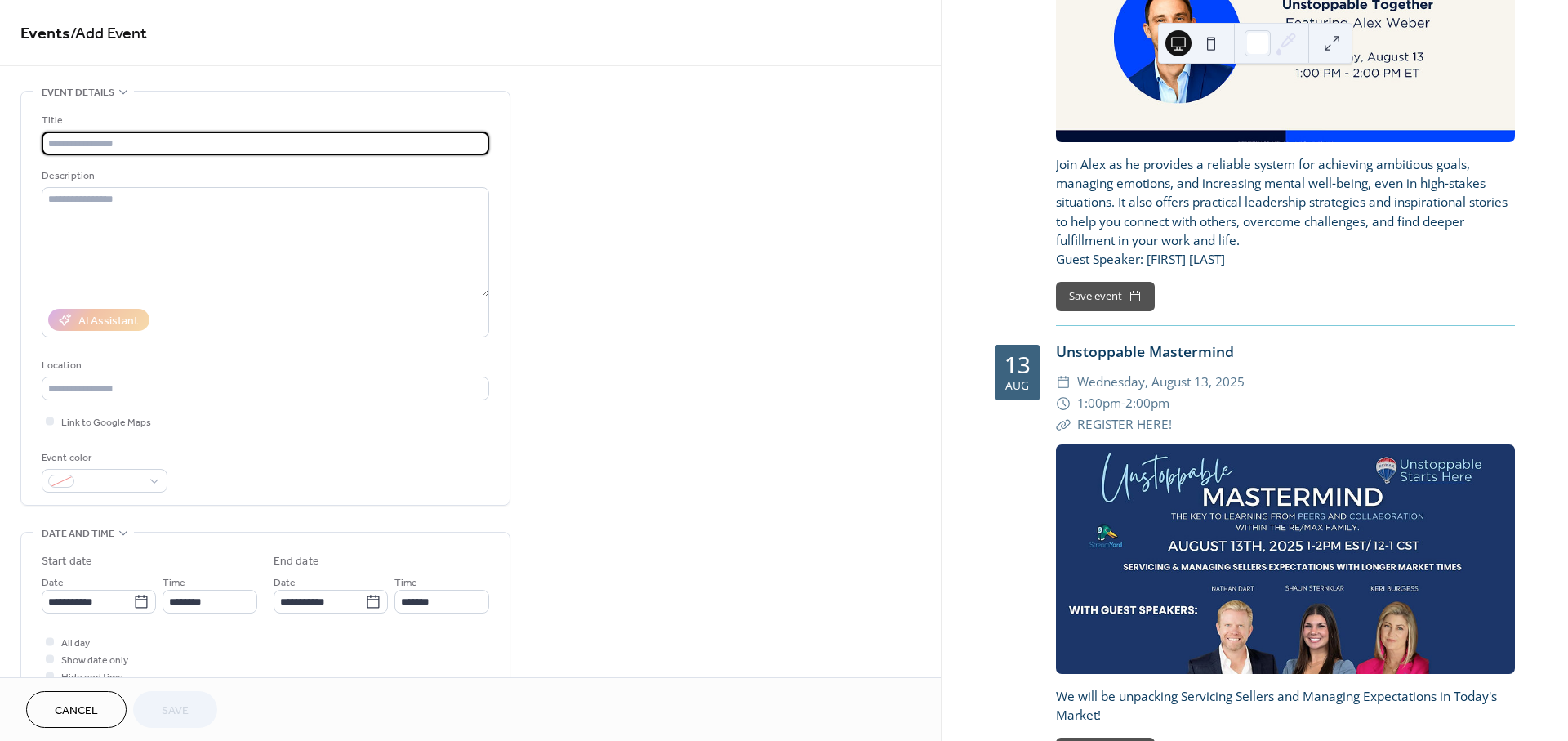 paste on "**********" 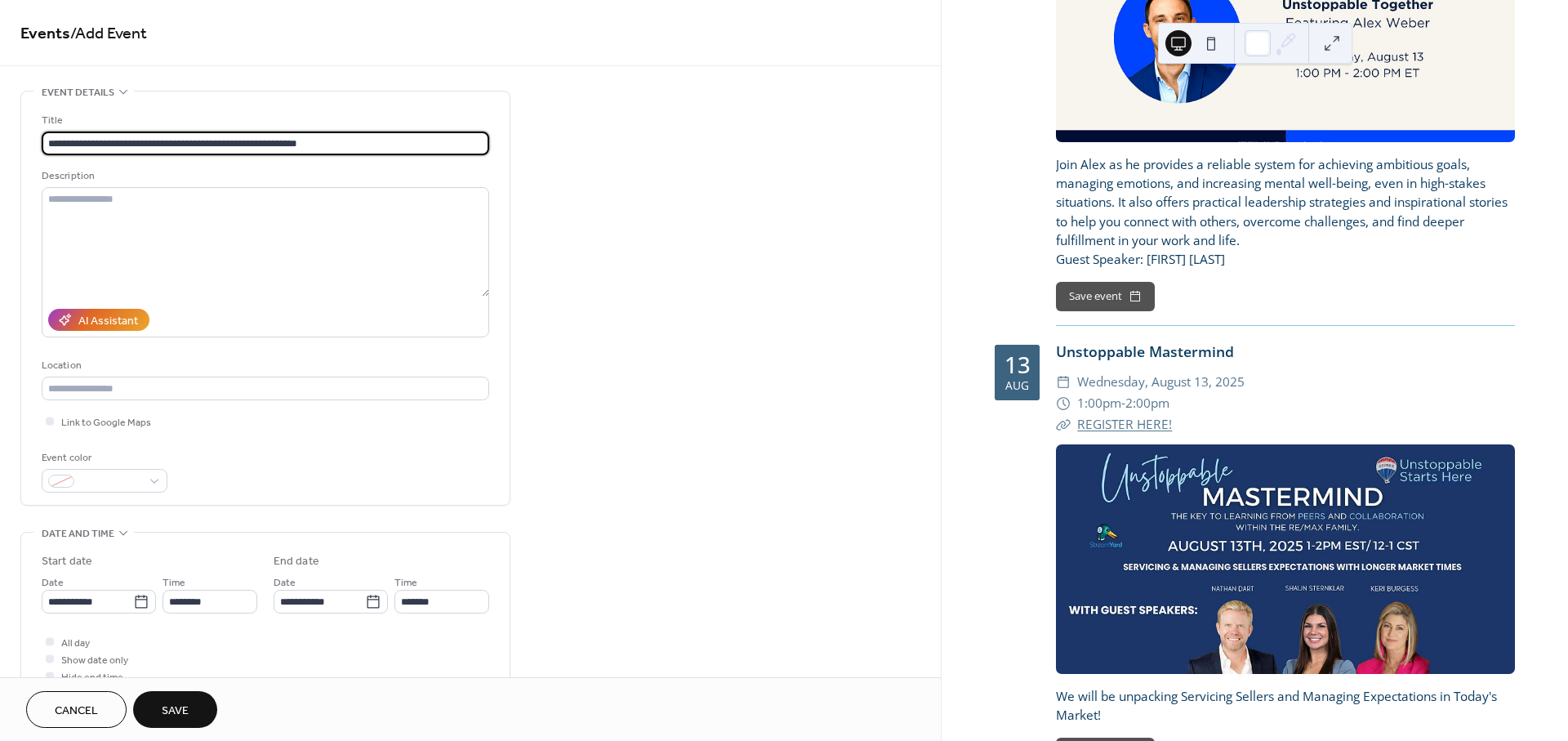 type on "**********" 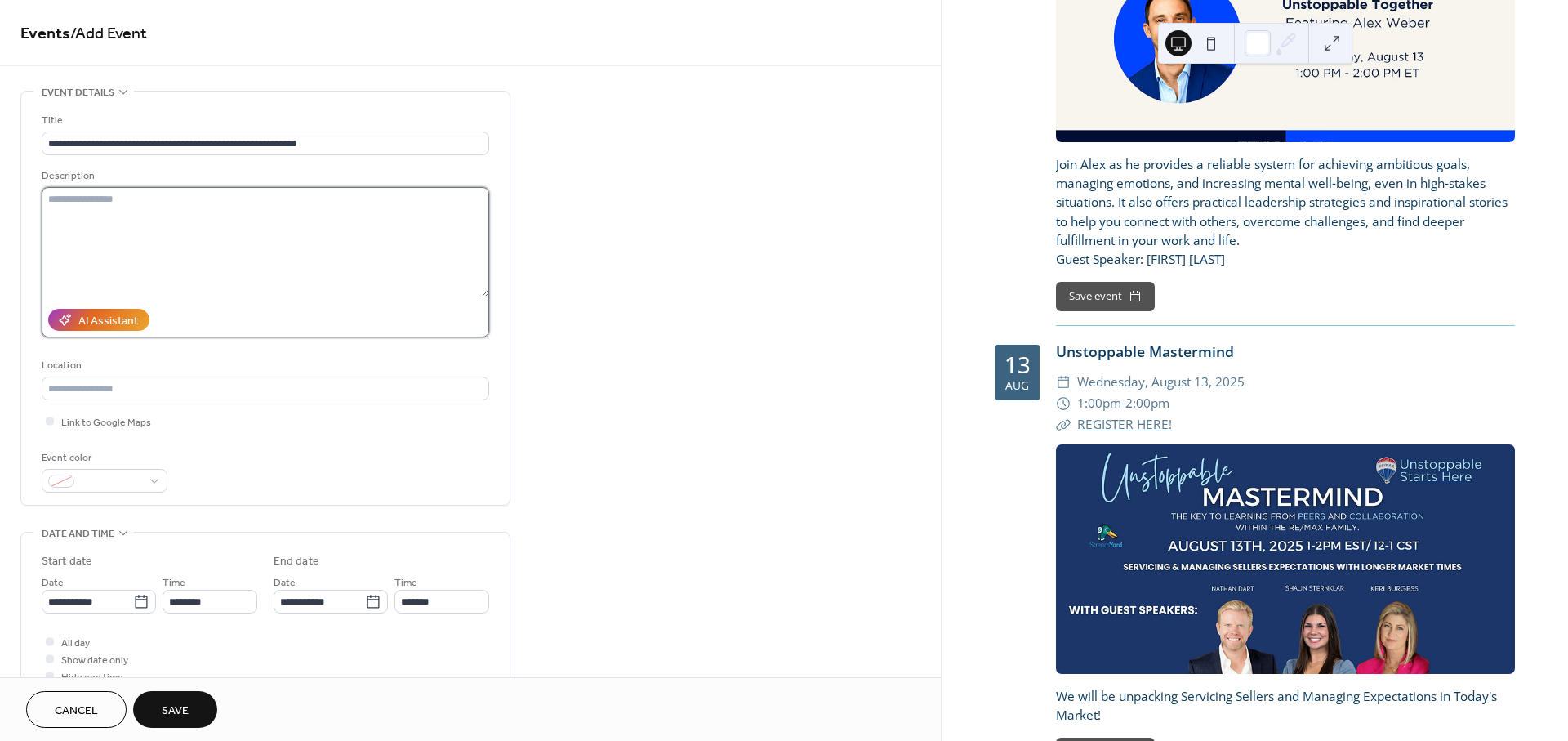 click at bounding box center (265, 242) 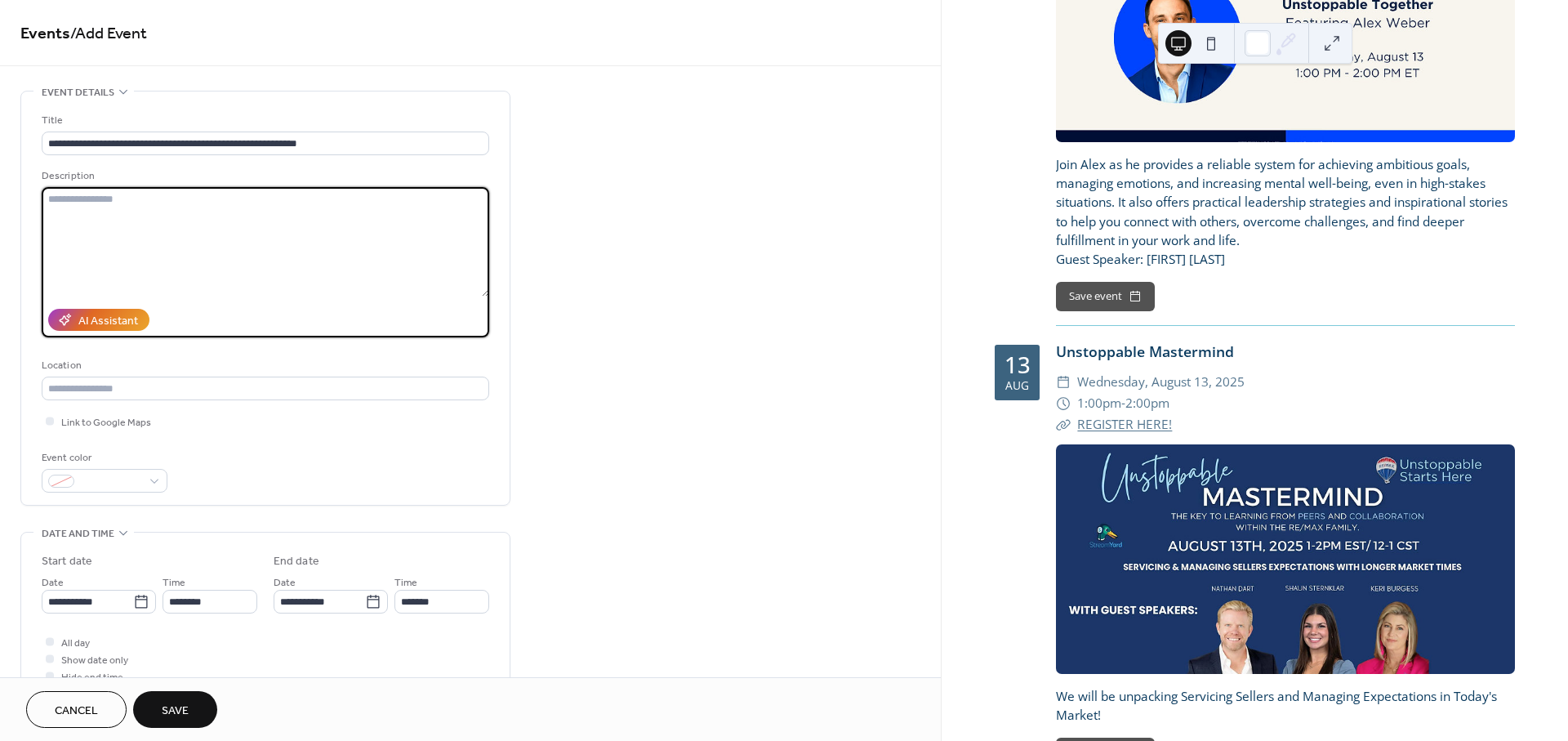 paste on "**********" 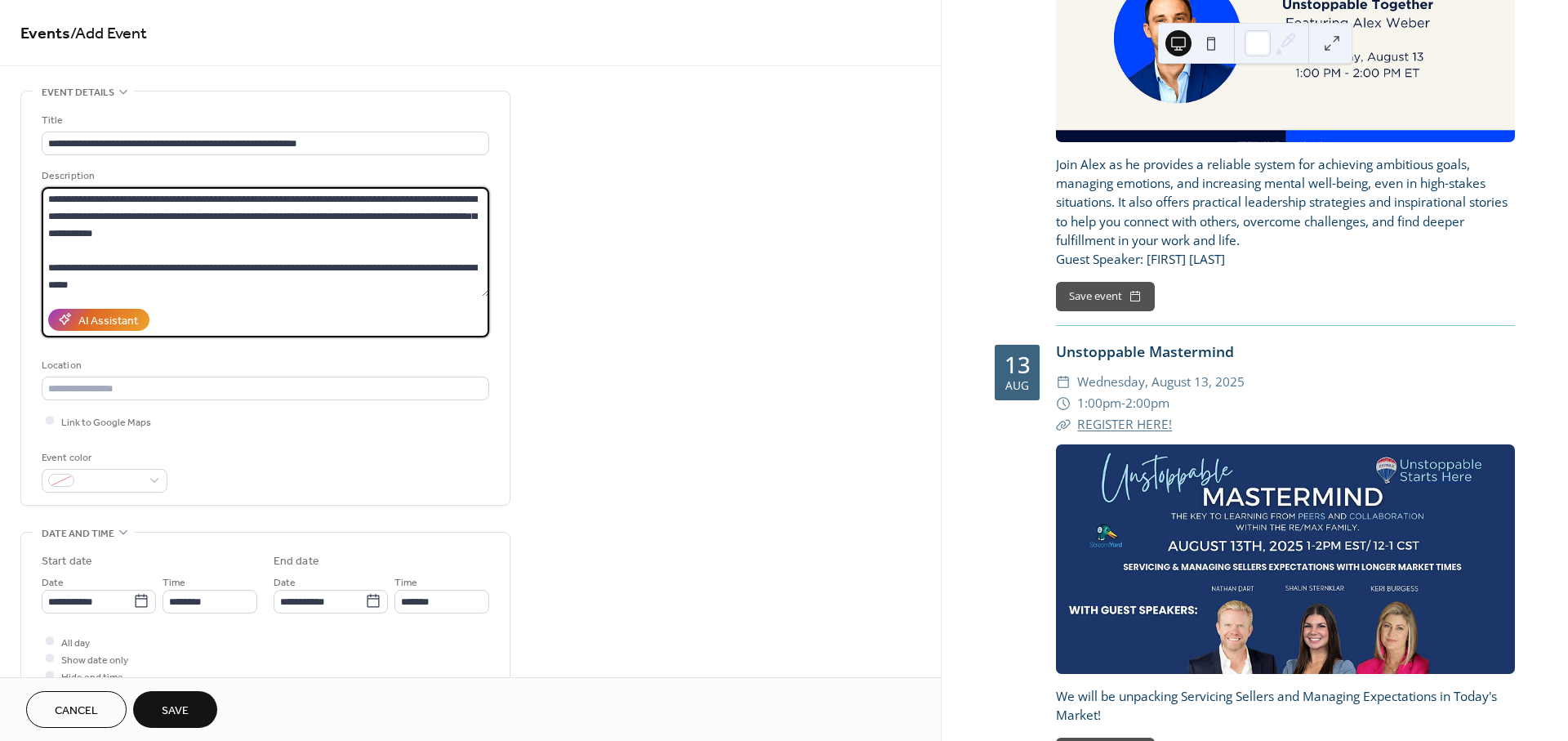 scroll, scrollTop: 31, scrollLeft: 0, axis: vertical 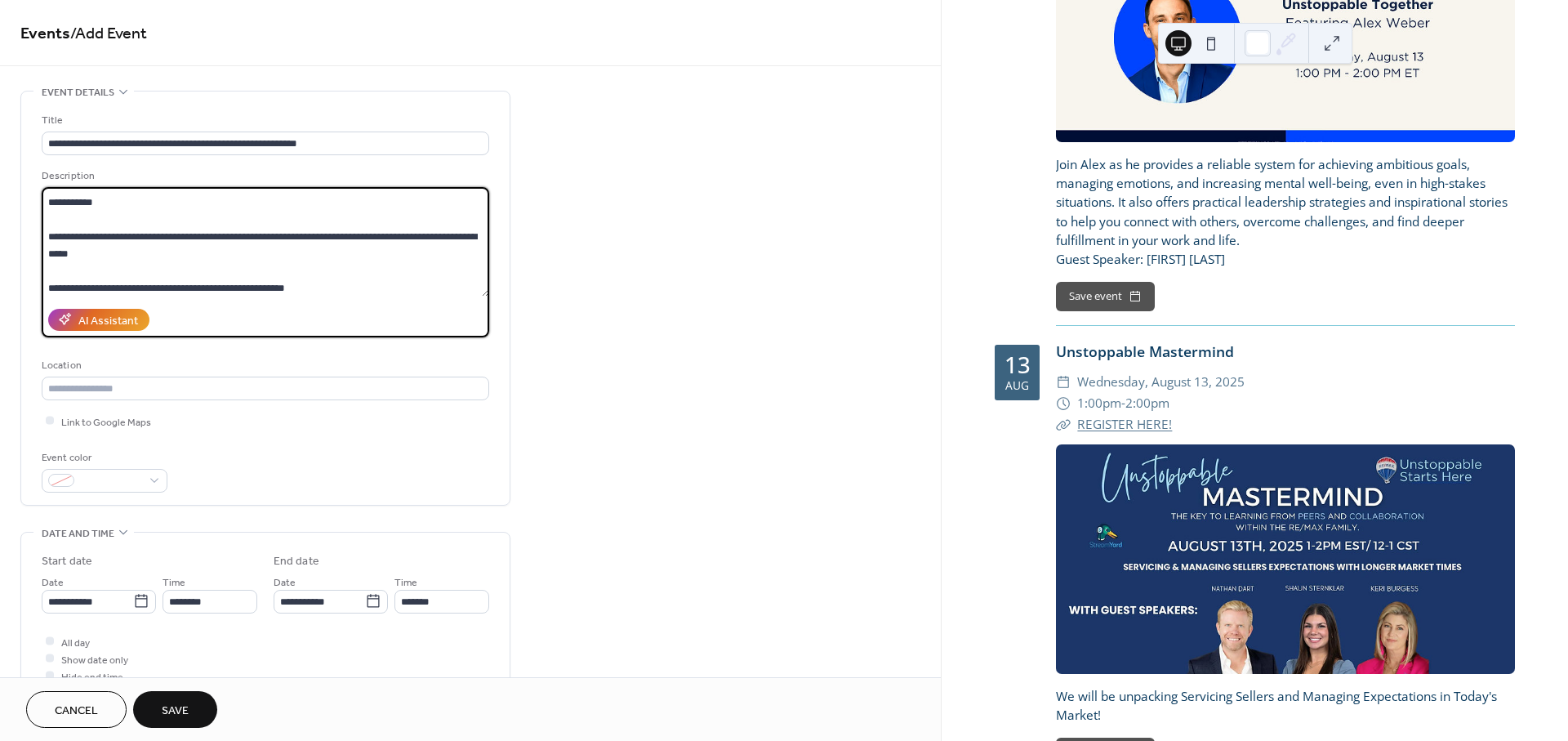 type on "**********" 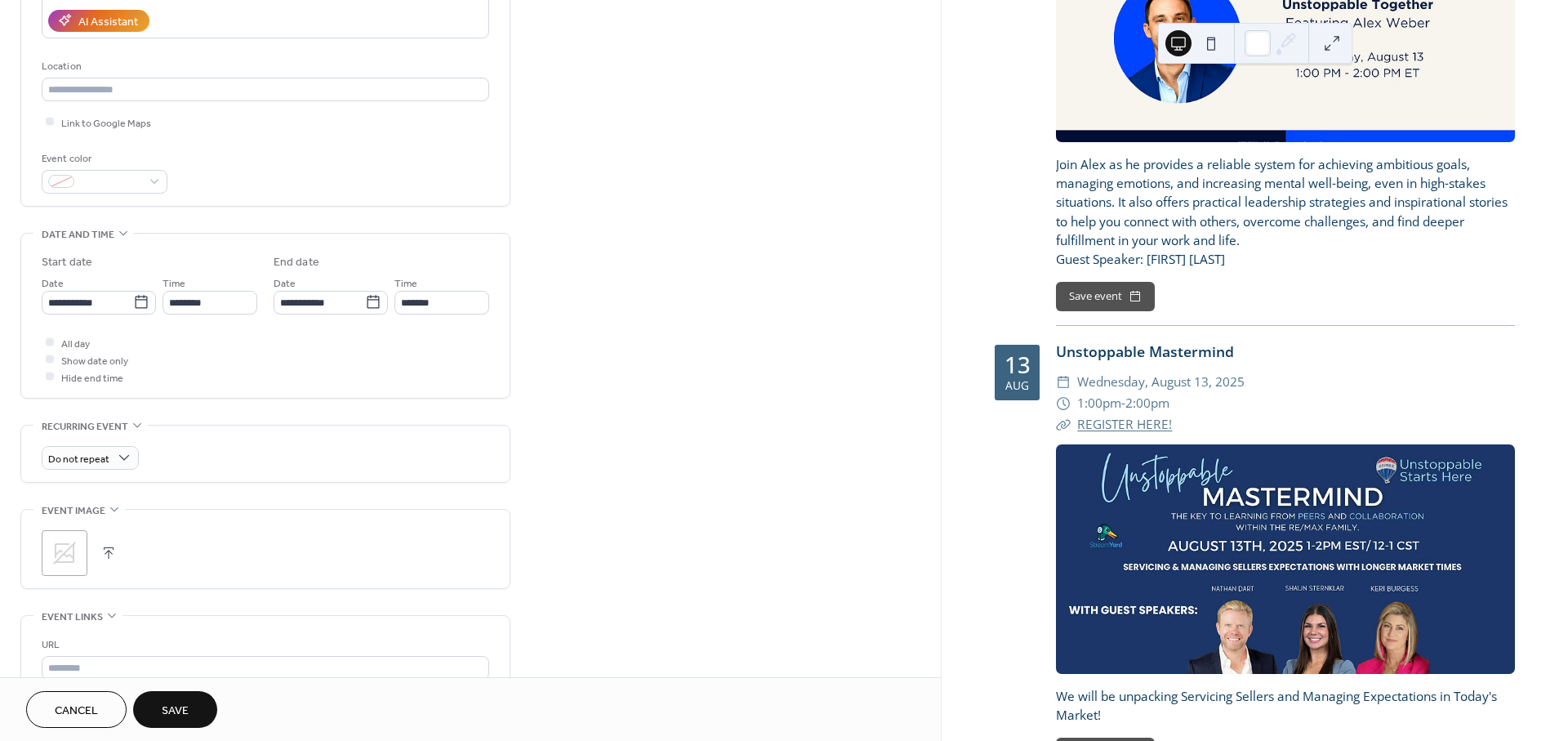 scroll, scrollTop: 453, scrollLeft: 0, axis: vertical 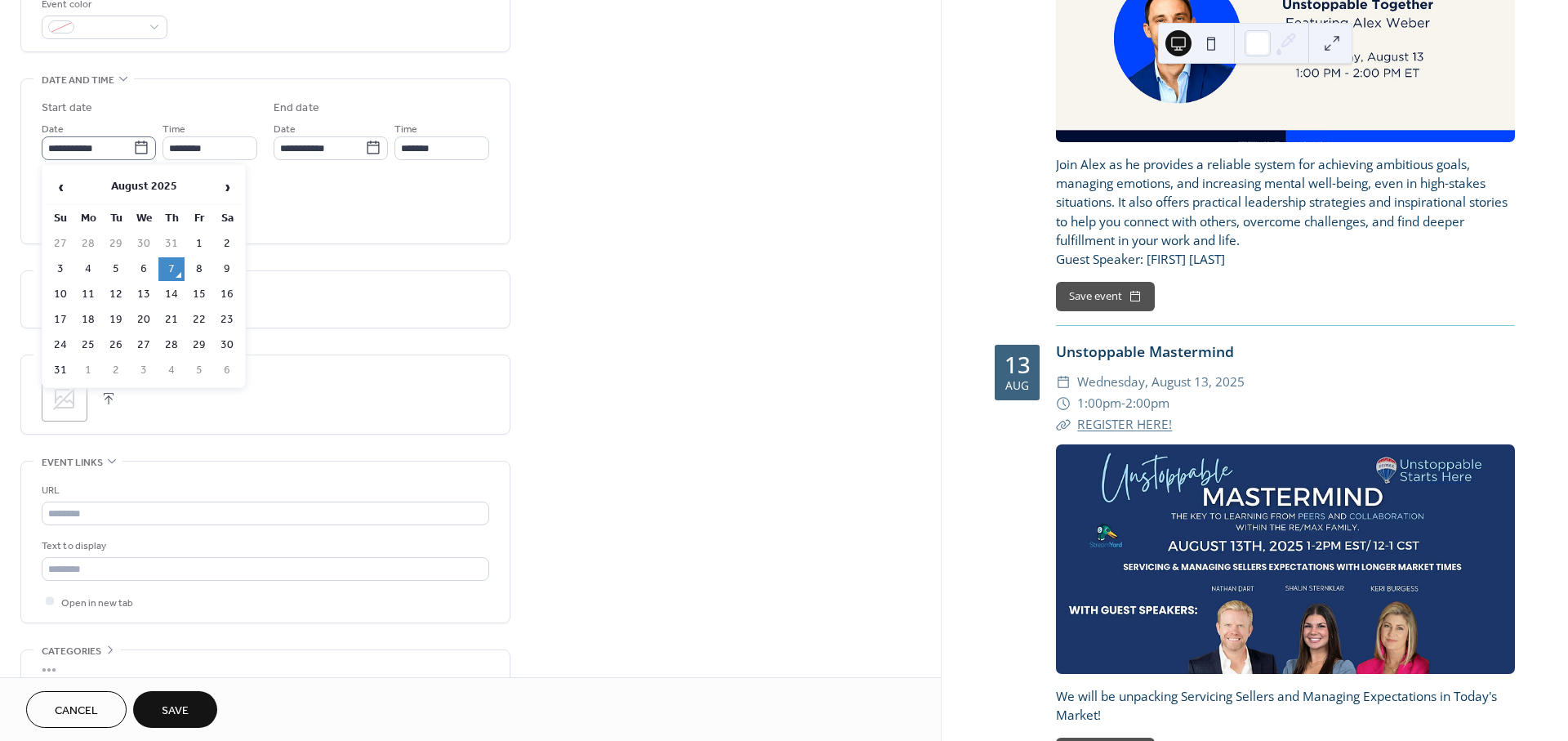 click 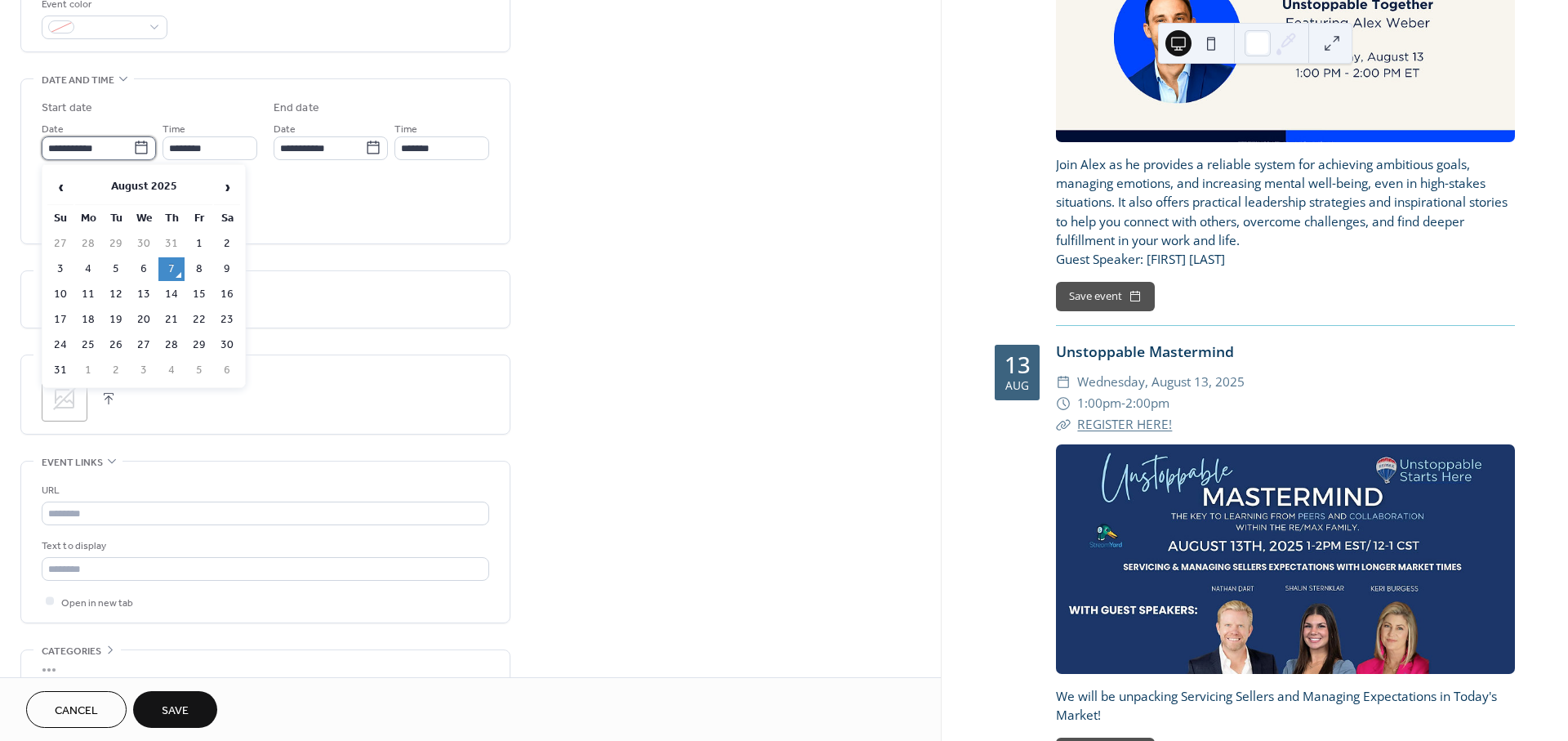 click on "**********" at bounding box center [87, 148] 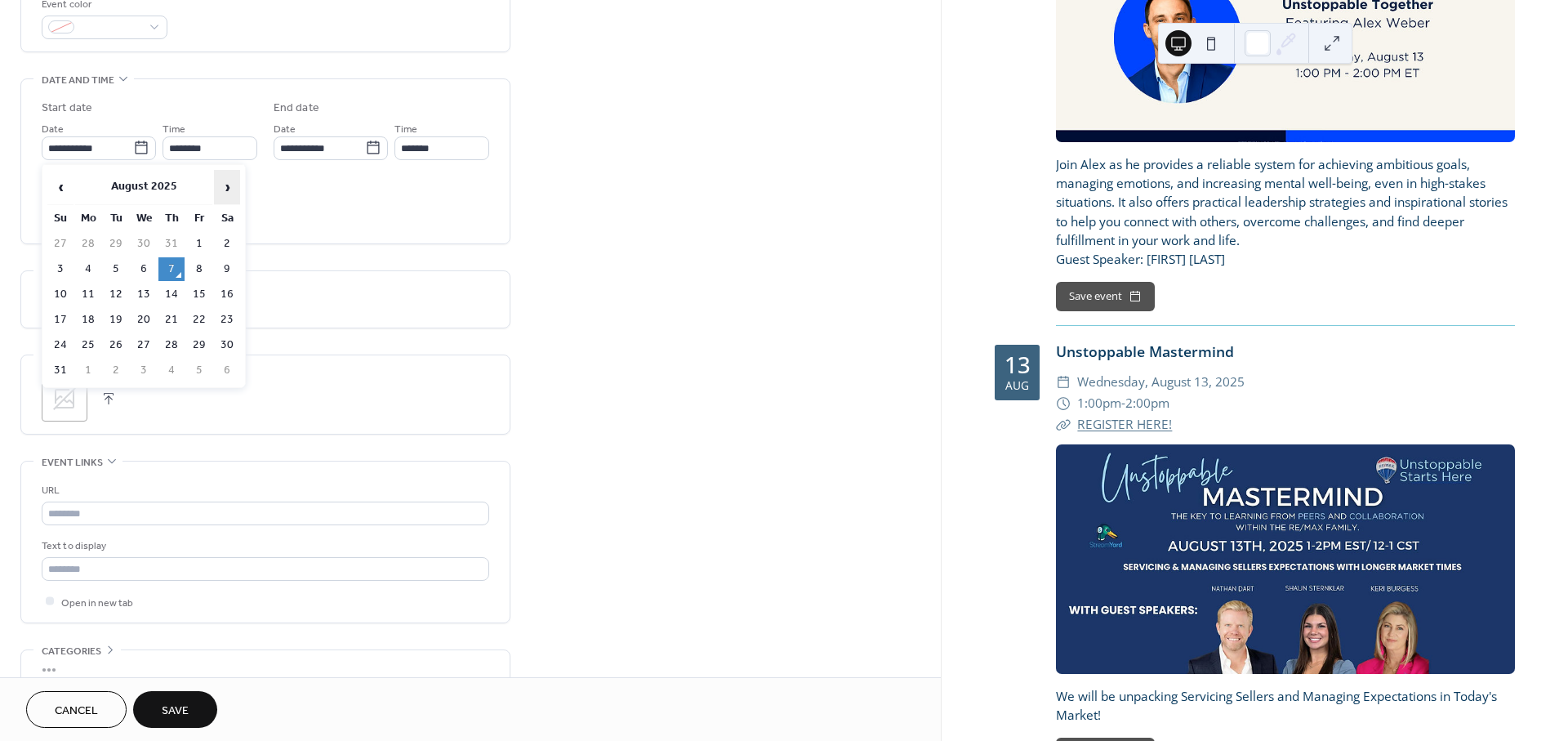 click on "›" at bounding box center (227, 187) 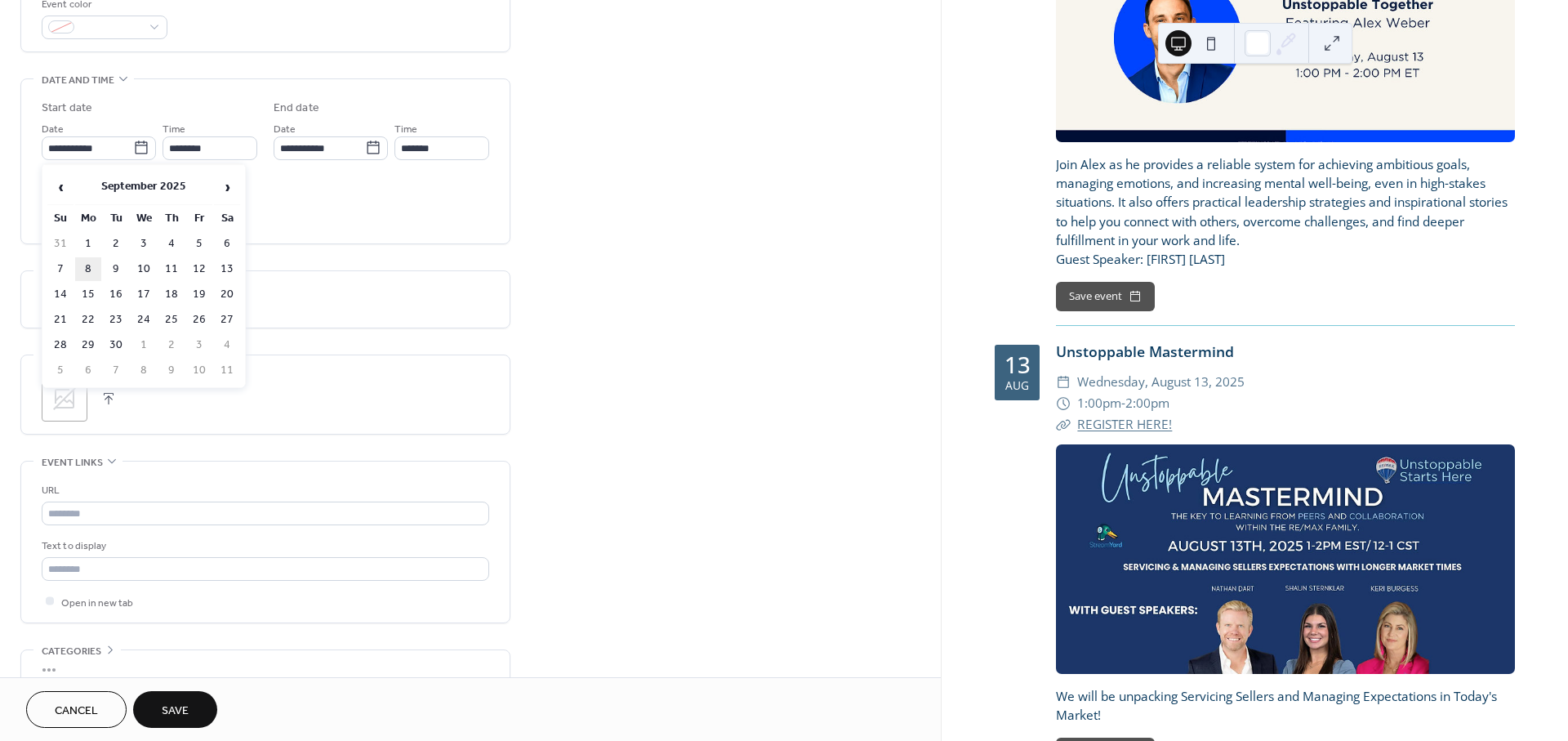 click on "8" at bounding box center [88, 269] 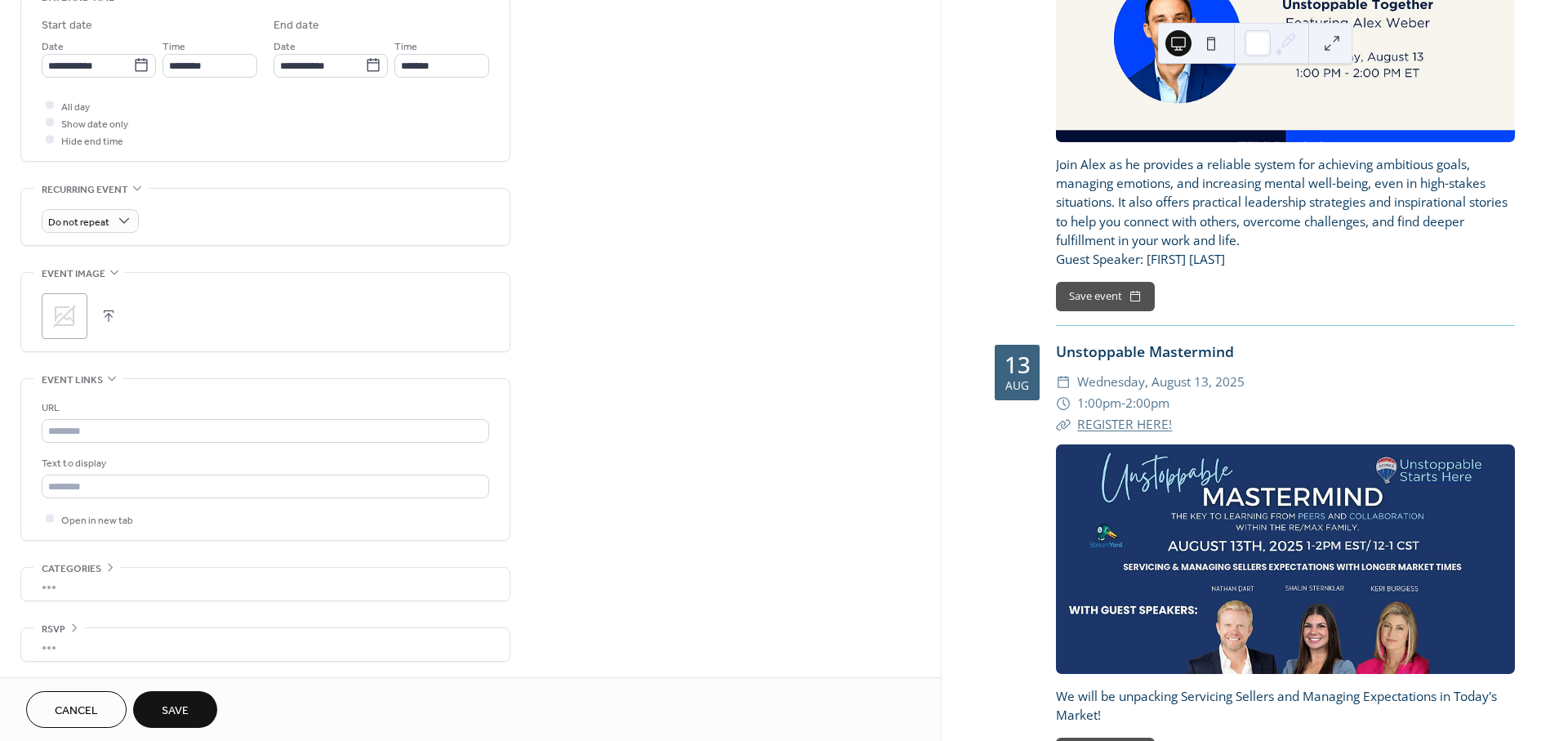 scroll, scrollTop: 541, scrollLeft: 0, axis: vertical 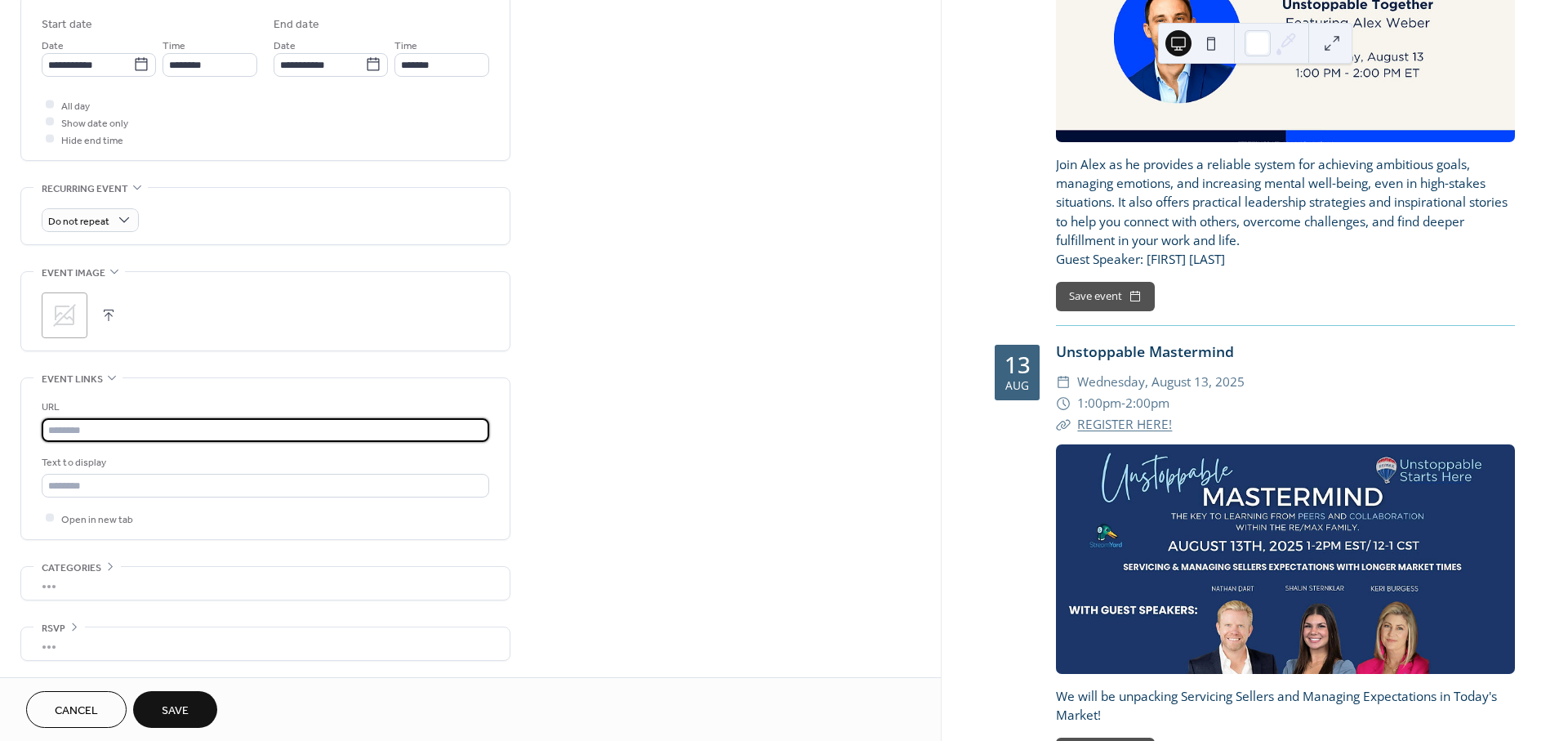 click at bounding box center (265, 430) 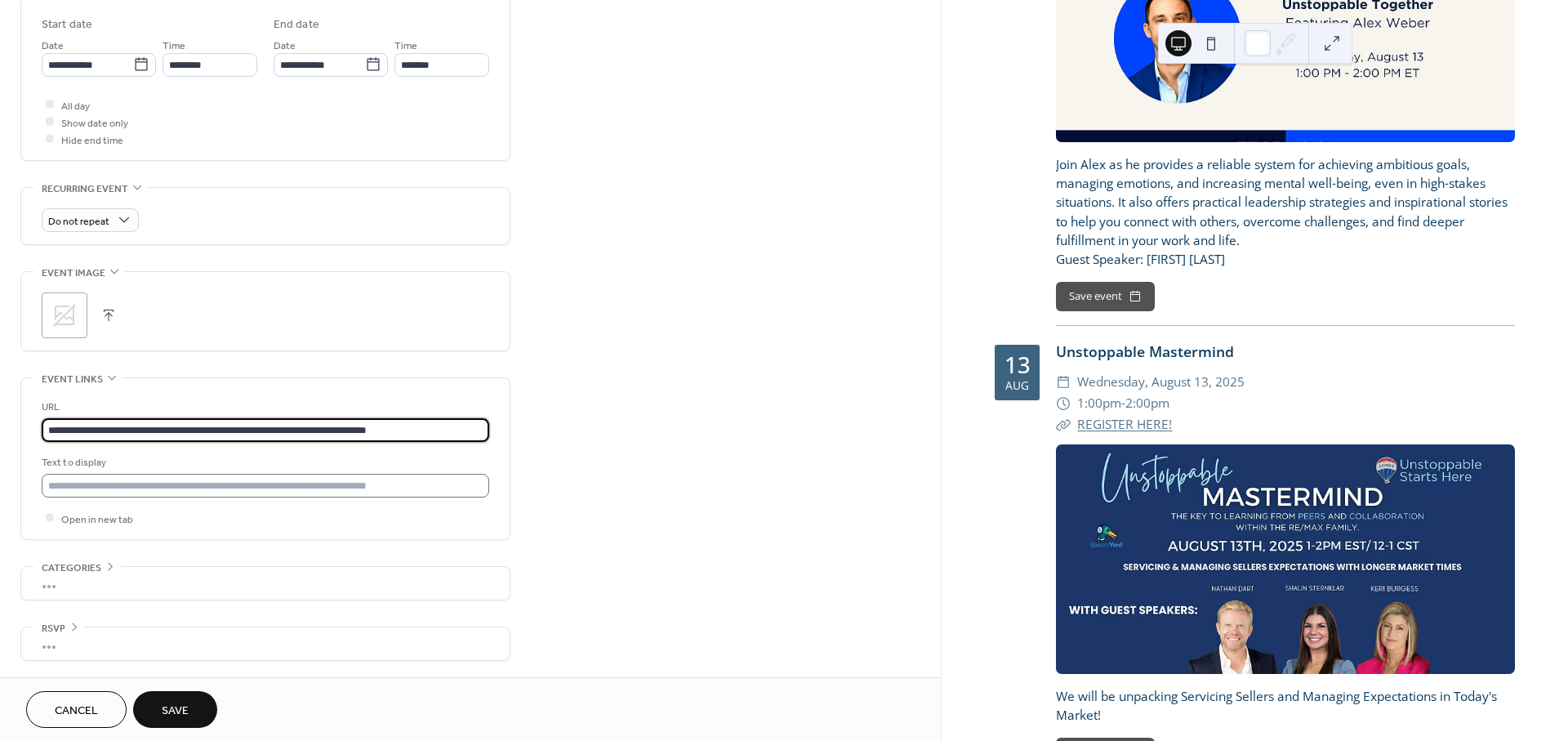 type on "**********" 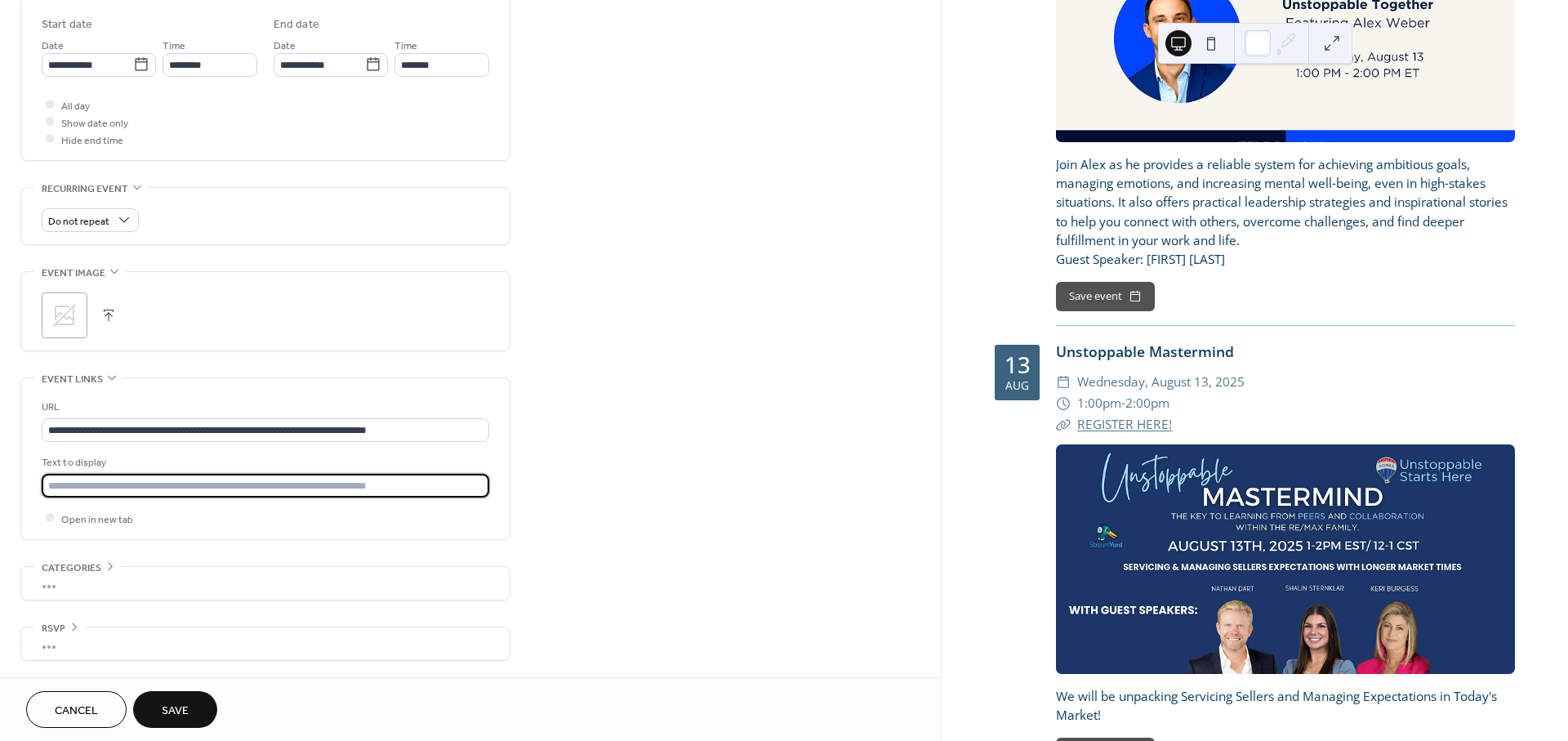 click at bounding box center [265, 485] 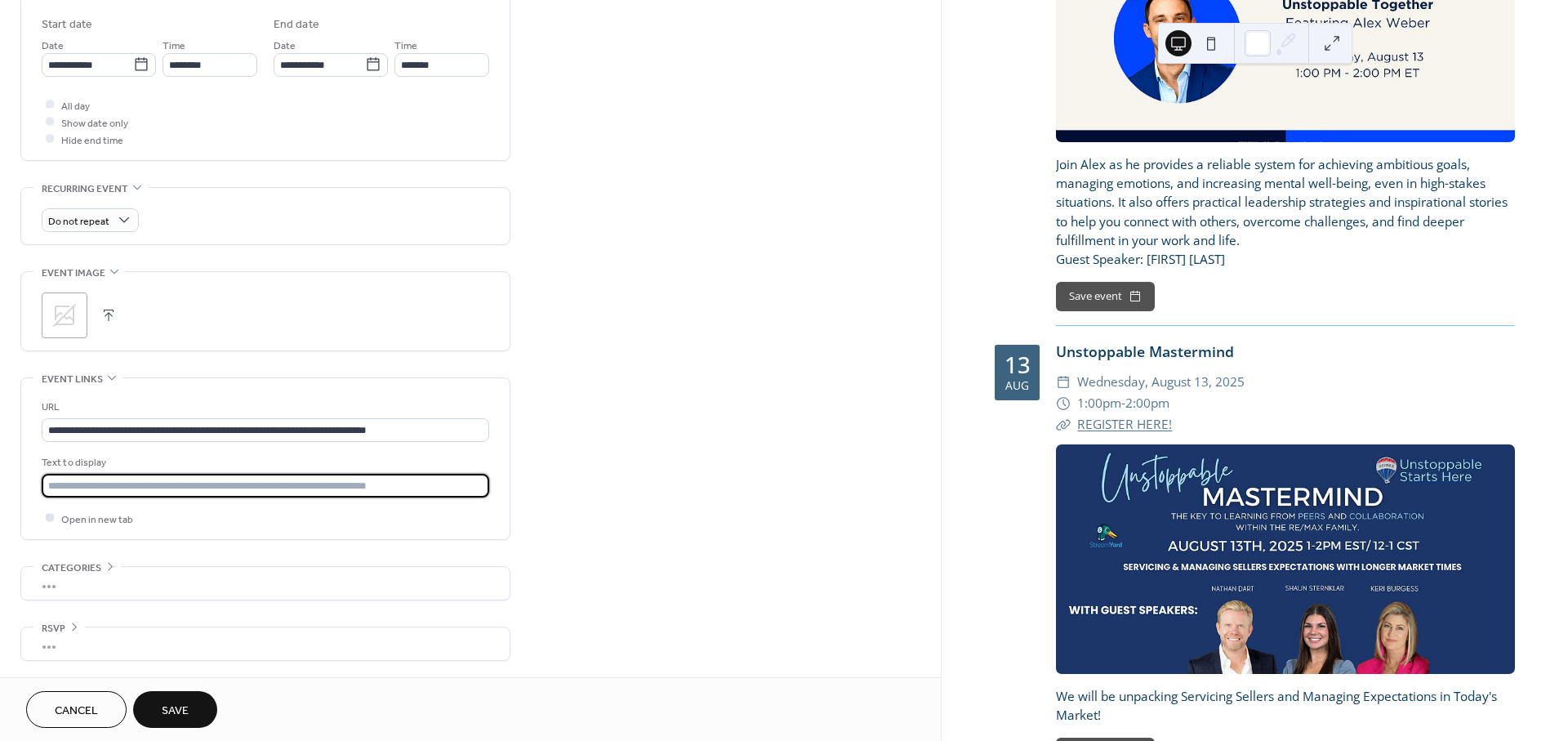 type on "**********" 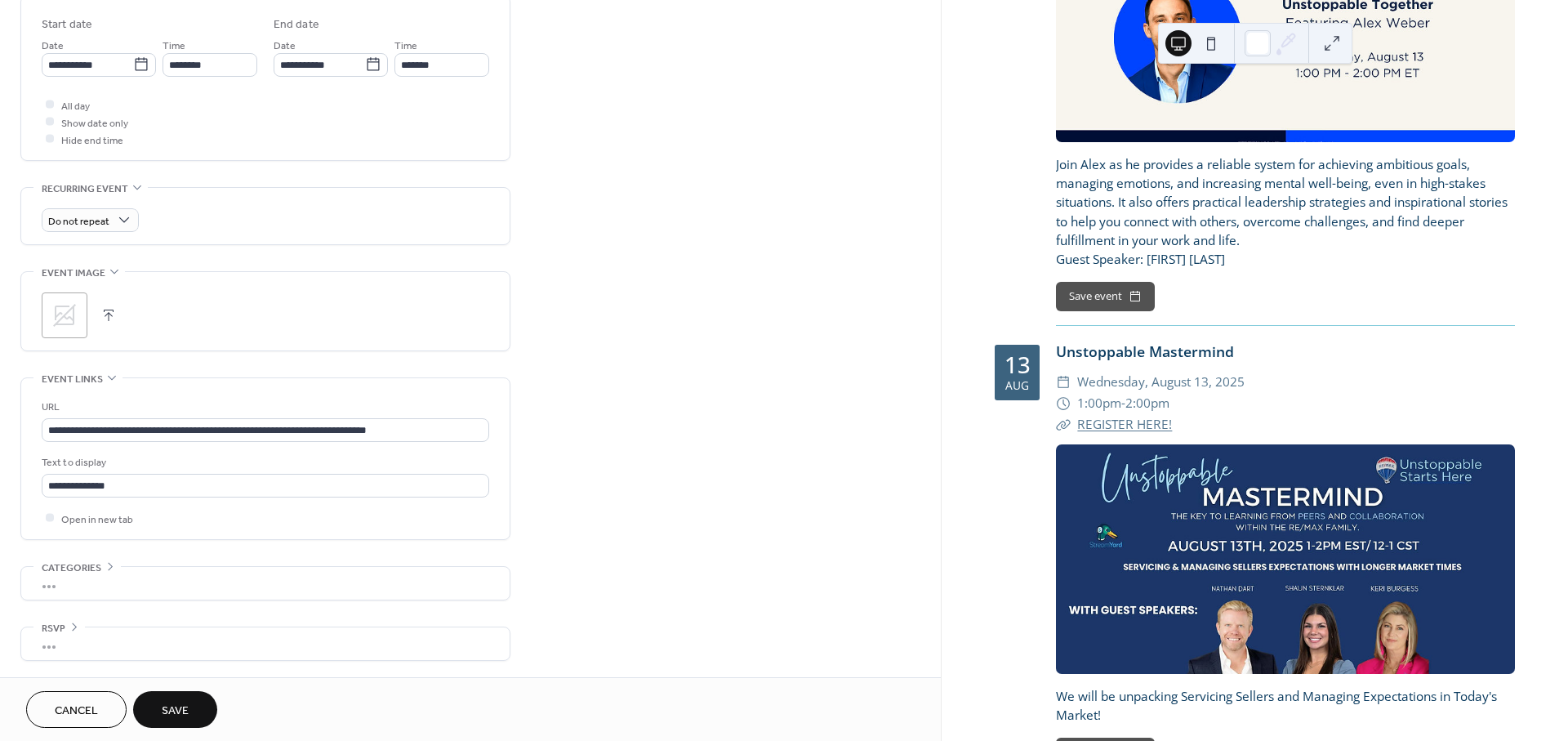 click at bounding box center (109, 315) 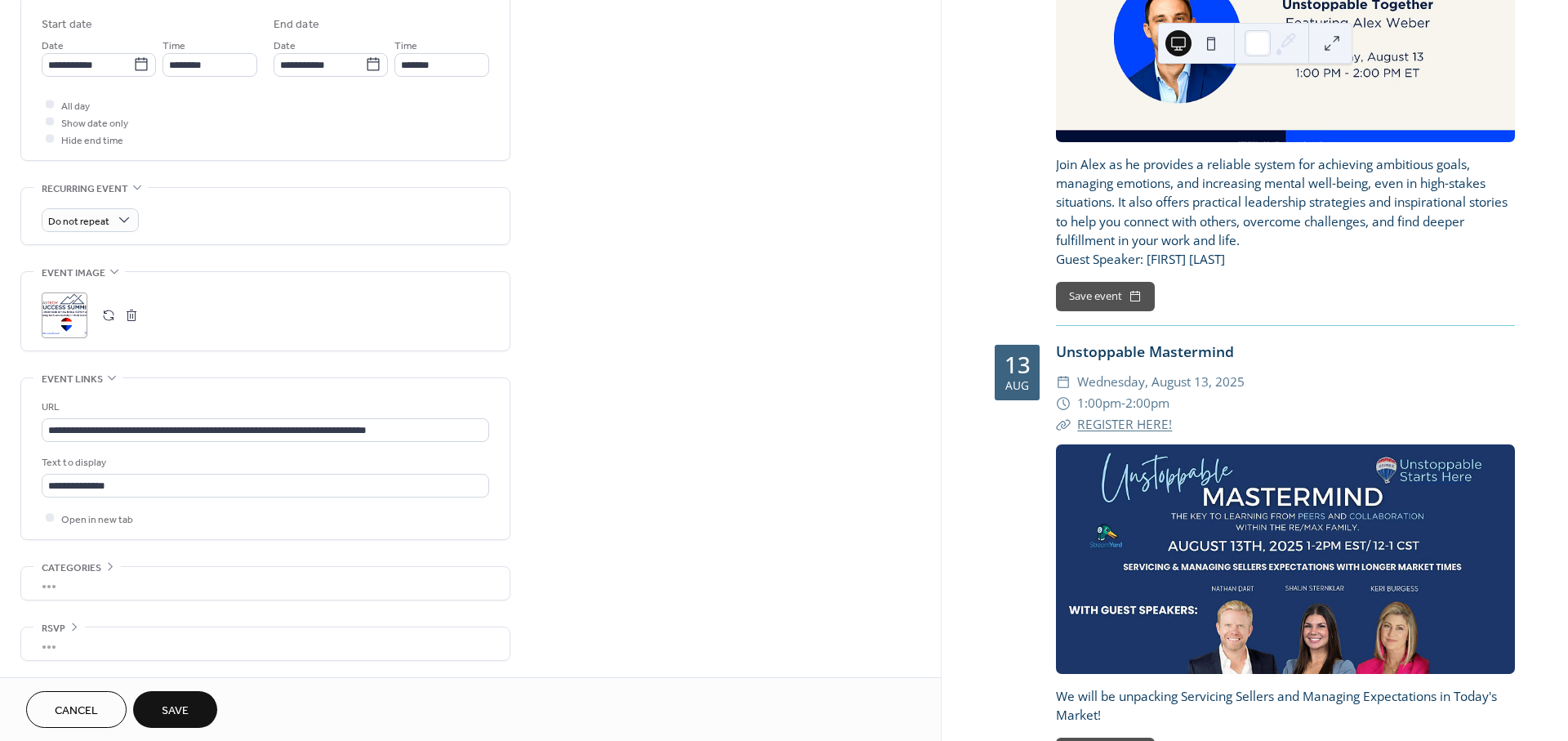 click on "Save" at bounding box center [175, 711] 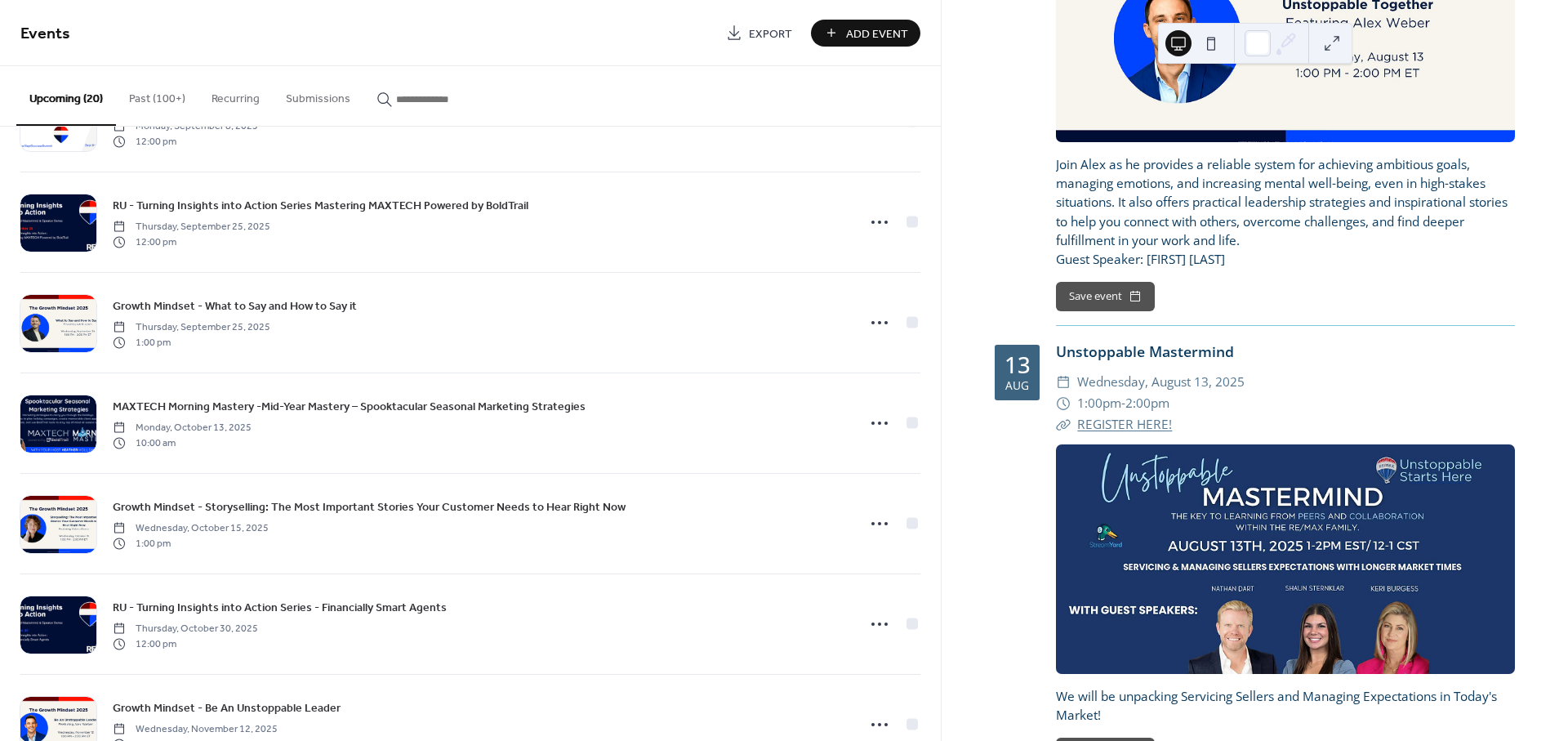 scroll, scrollTop: 1081, scrollLeft: 0, axis: vertical 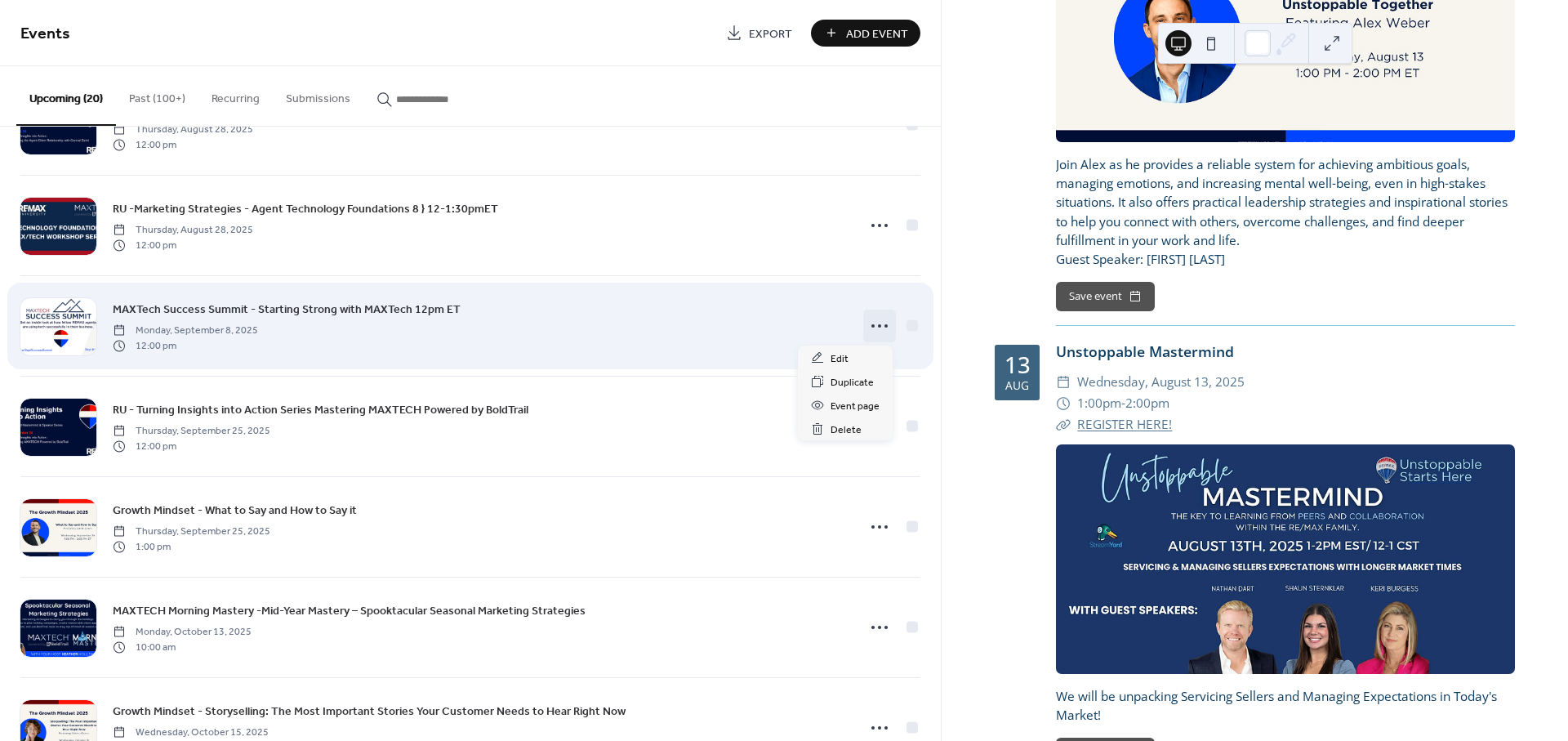 click 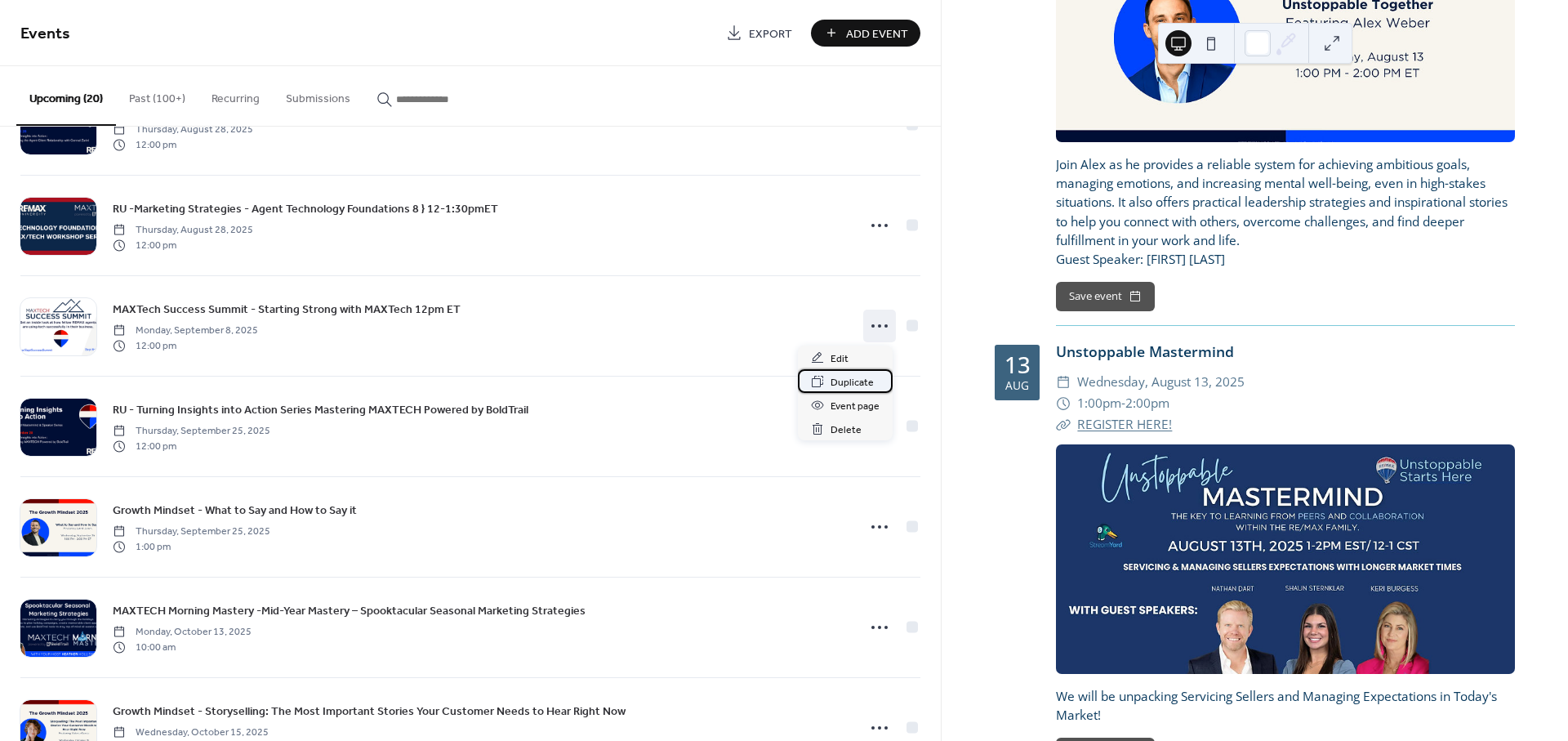 click on "Duplicate" at bounding box center (852, 382) 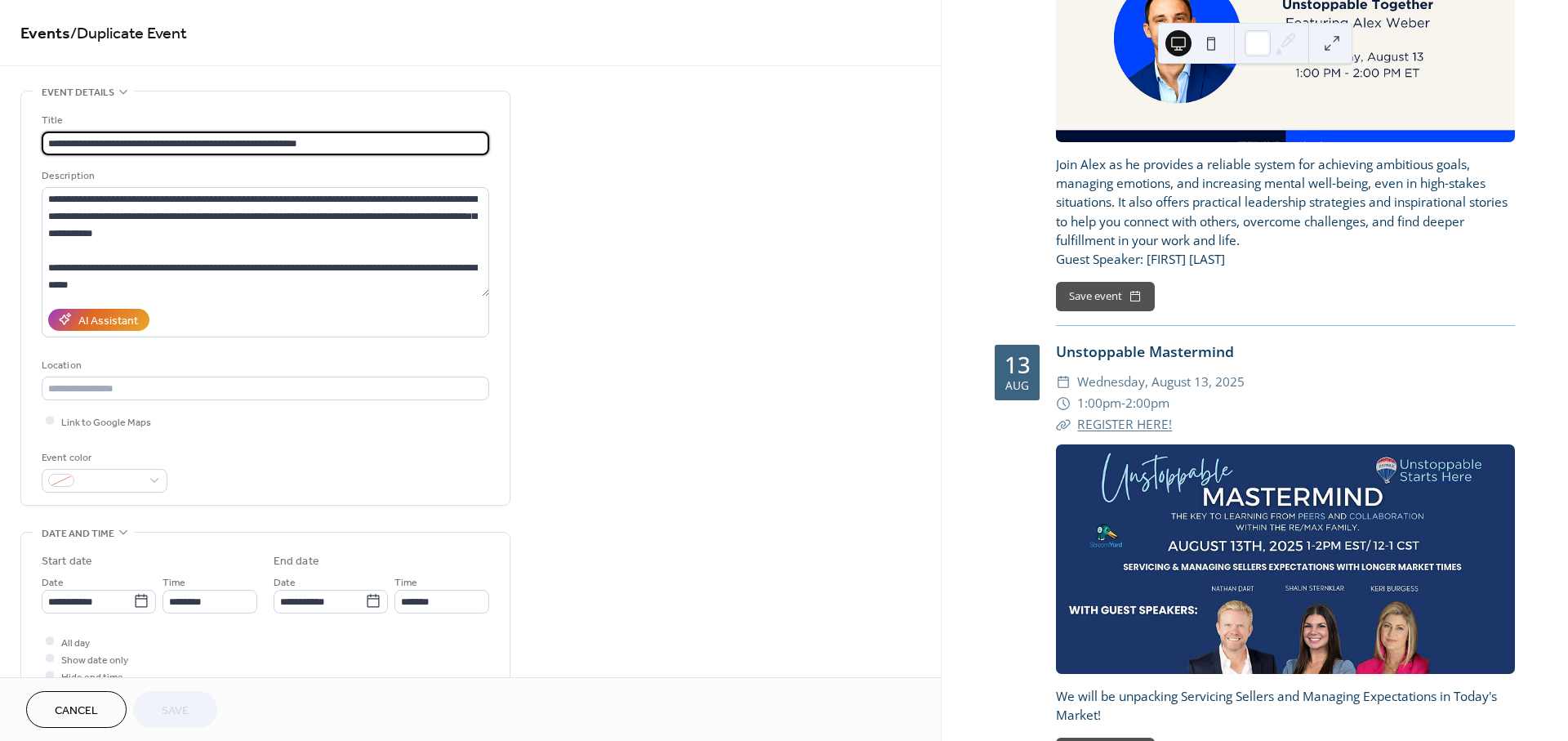 drag, startPoint x: 438, startPoint y: 143, endPoint x: -52, endPoint y: 155, distance: 490.1469 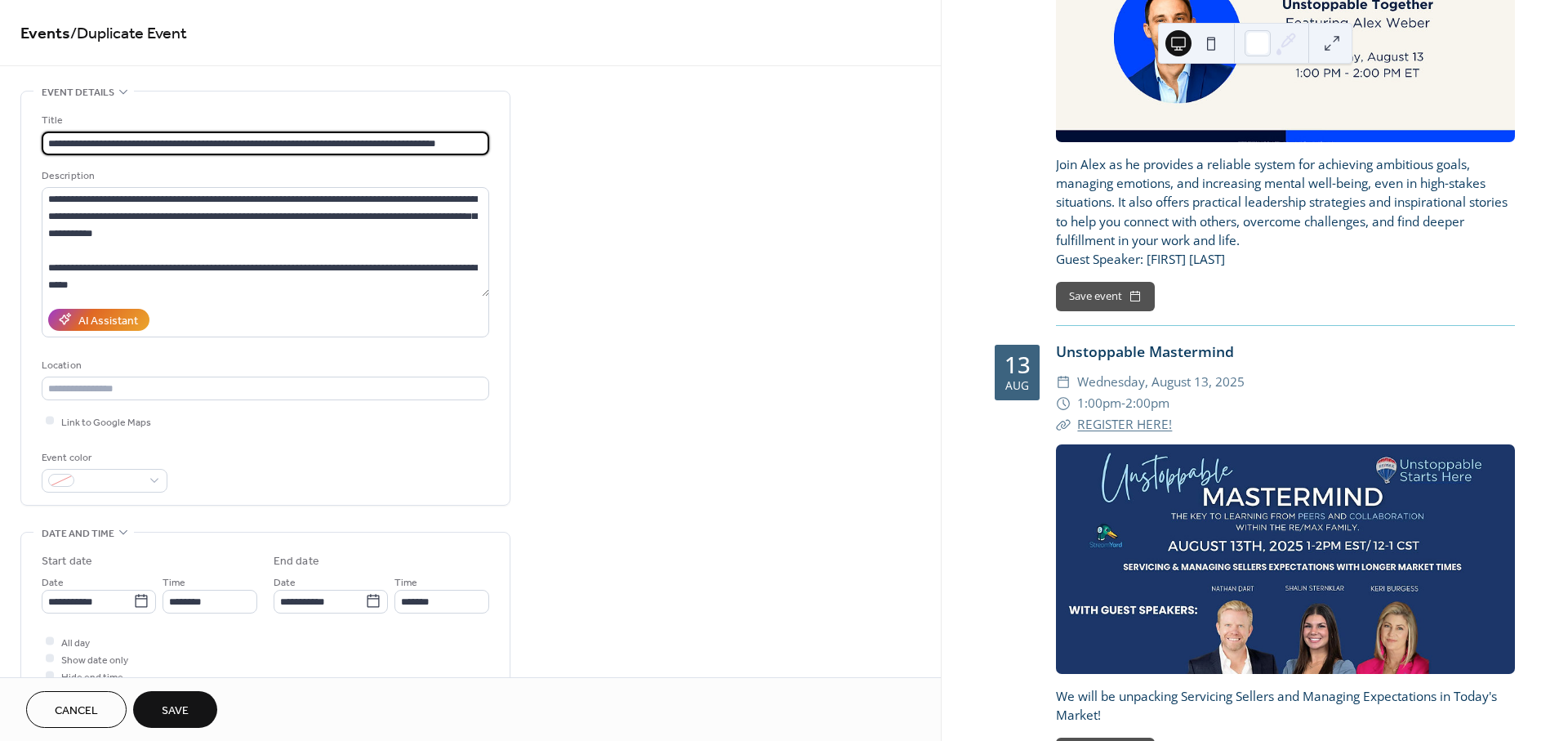 scroll, scrollTop: 0, scrollLeft: 2, axis: horizontal 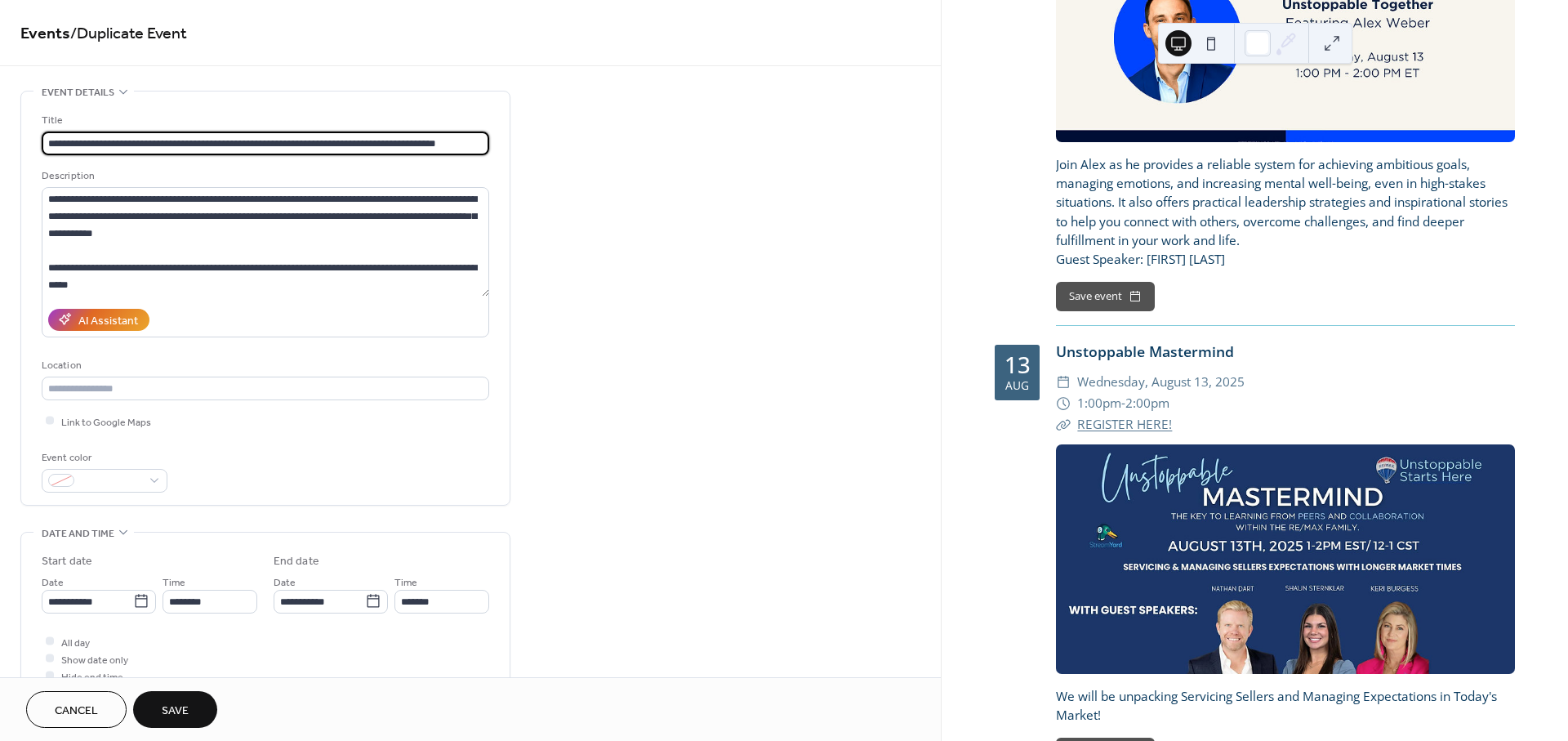 type on "**********" 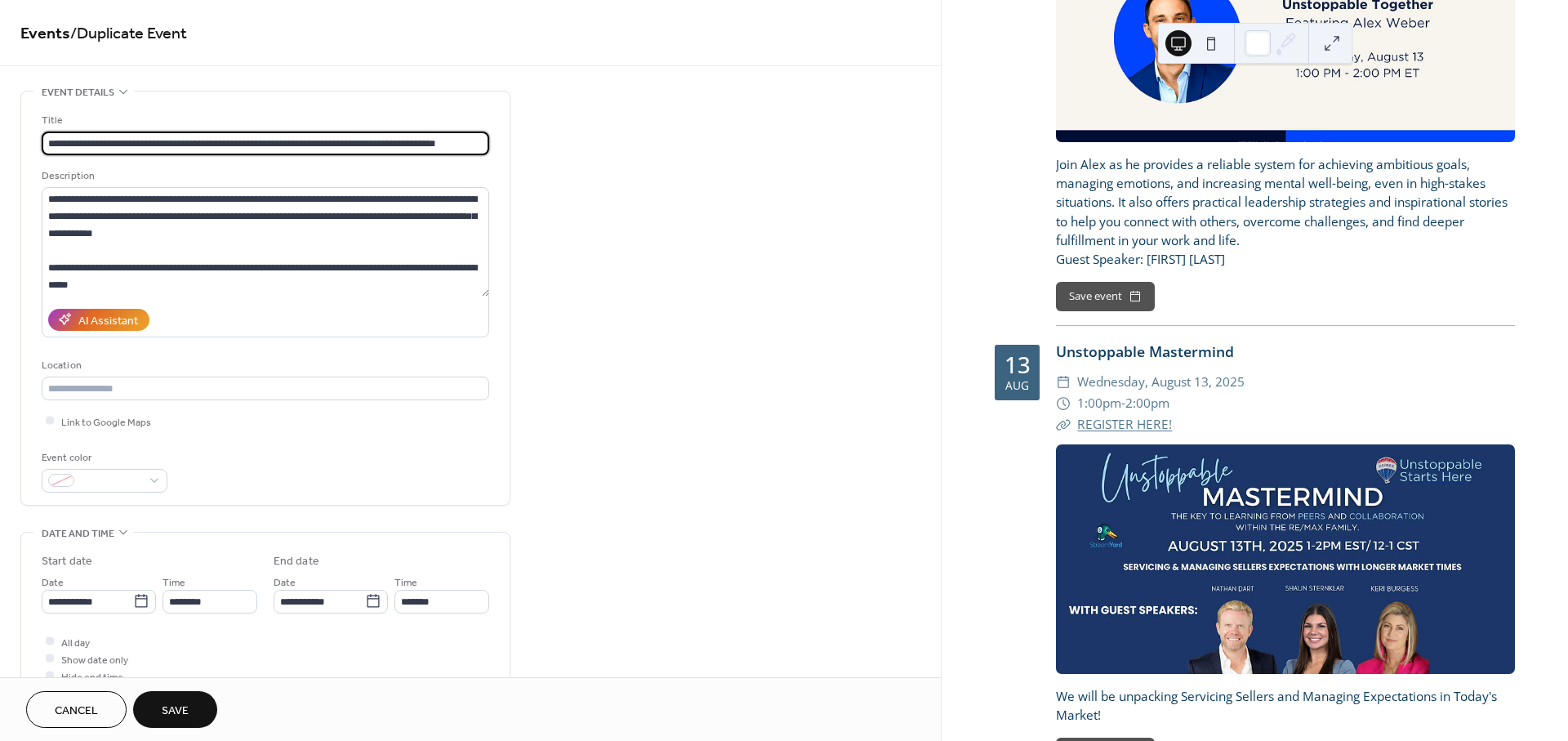 scroll, scrollTop: 0, scrollLeft: 0, axis: both 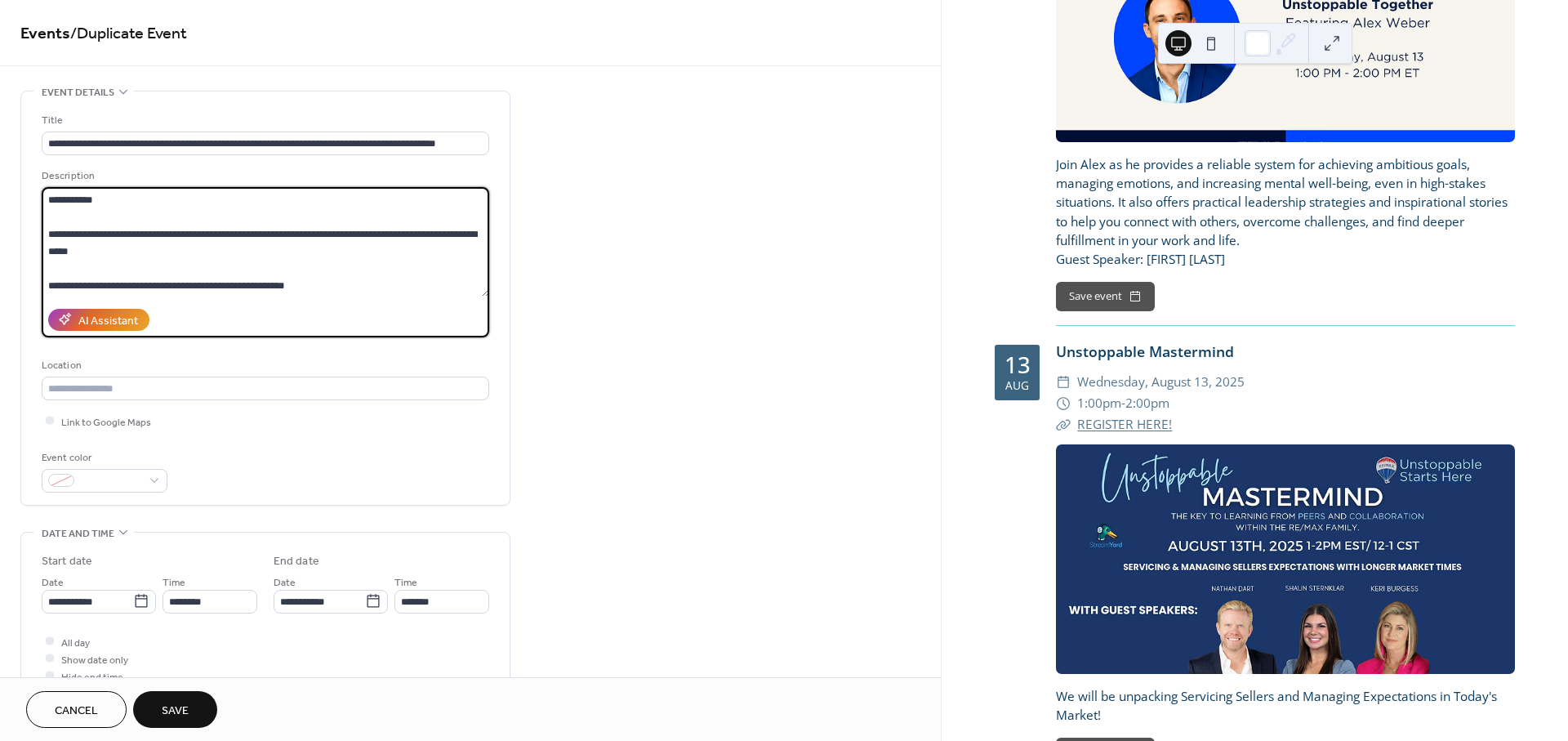 drag, startPoint x: 48, startPoint y: 198, endPoint x: 422, endPoint y: 353, distance: 404.84688 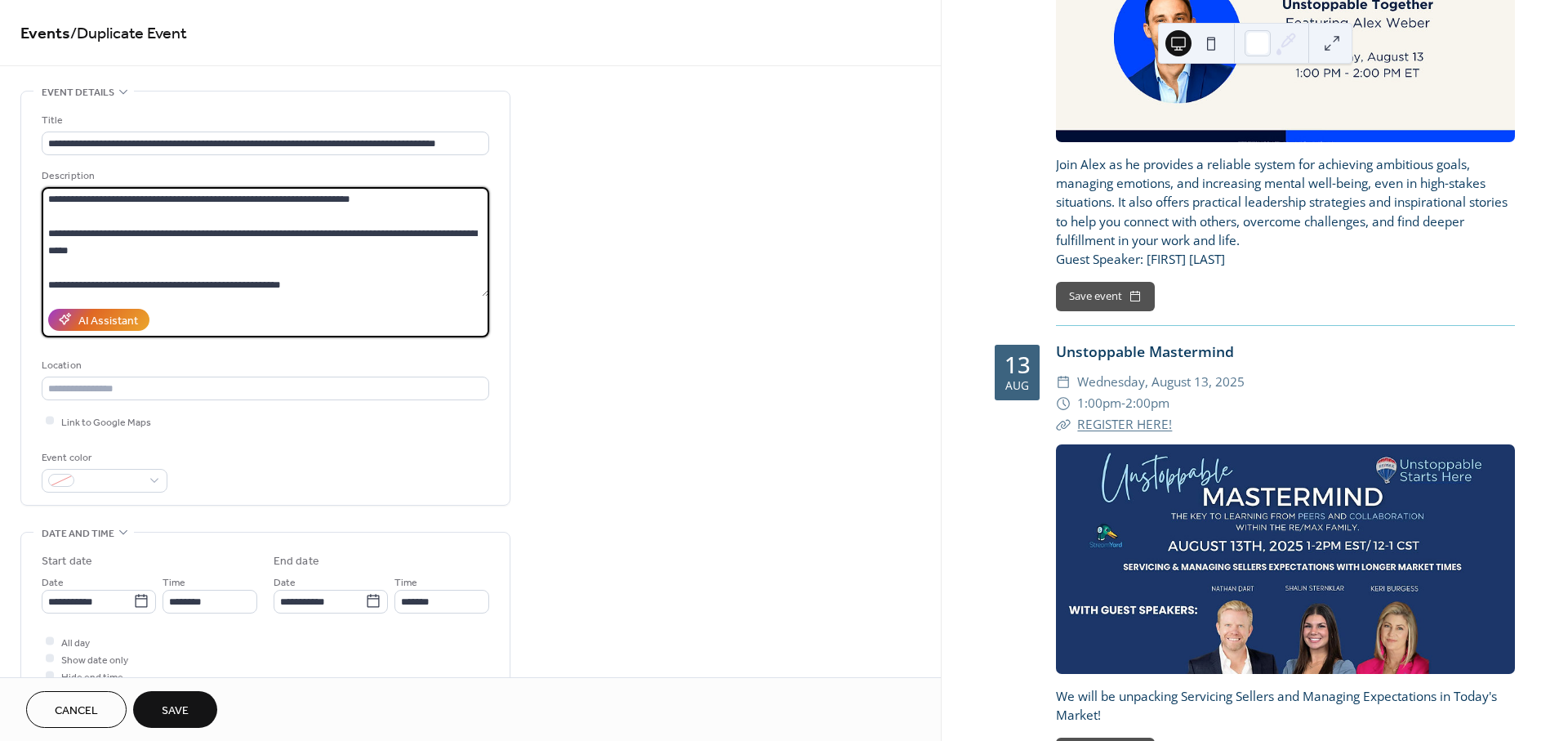 scroll, scrollTop: 14, scrollLeft: 0, axis: vertical 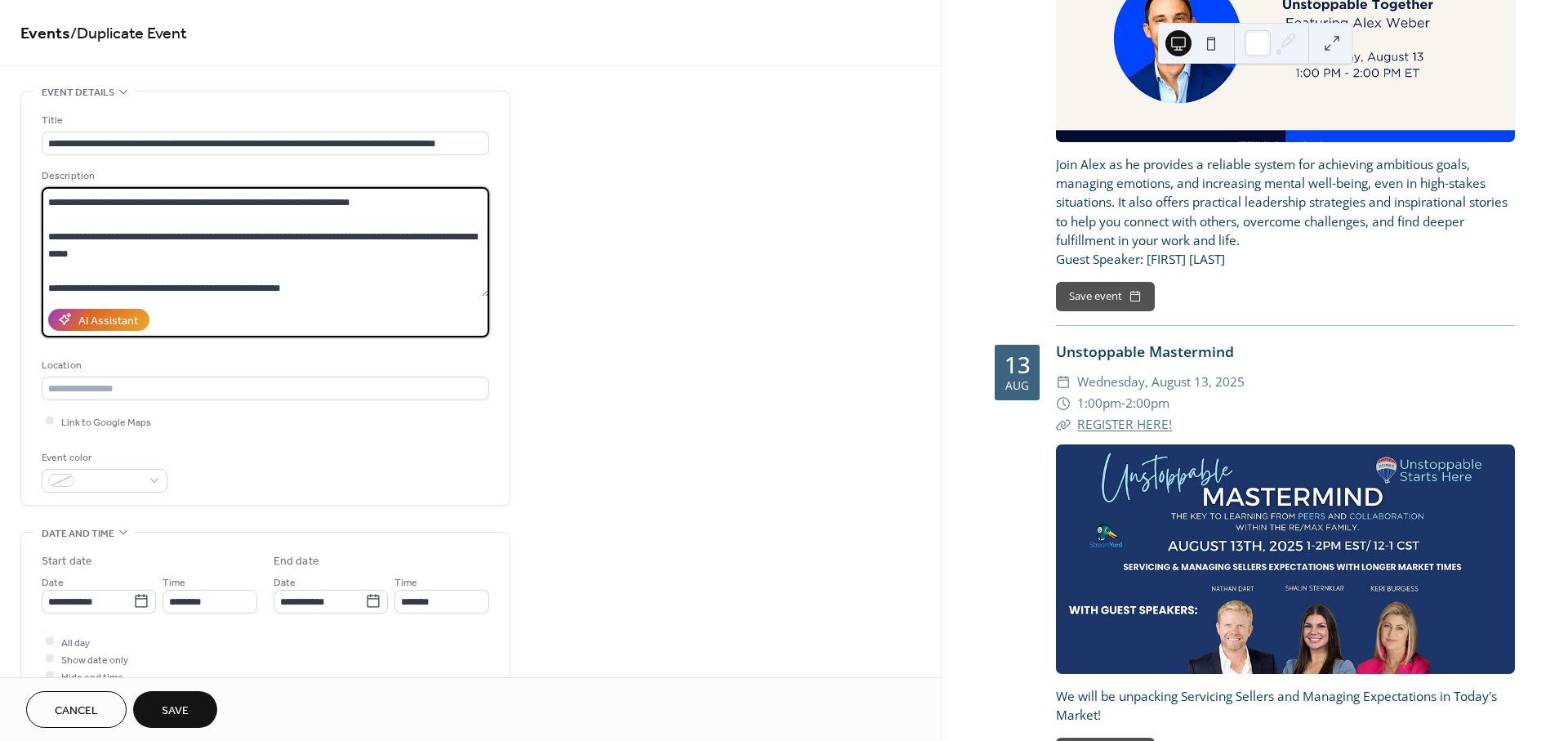 type on "**********" 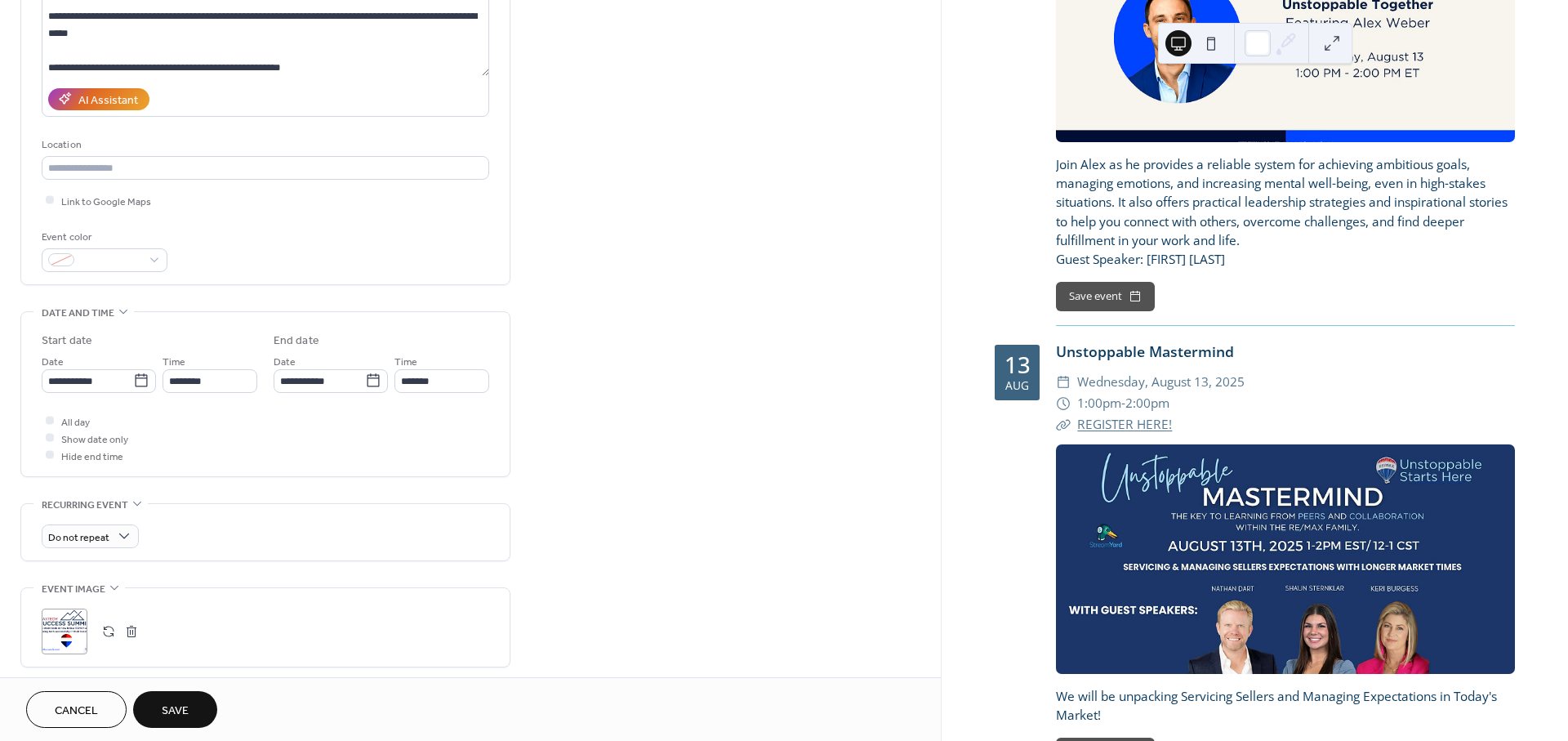 scroll, scrollTop: 272, scrollLeft: 0, axis: vertical 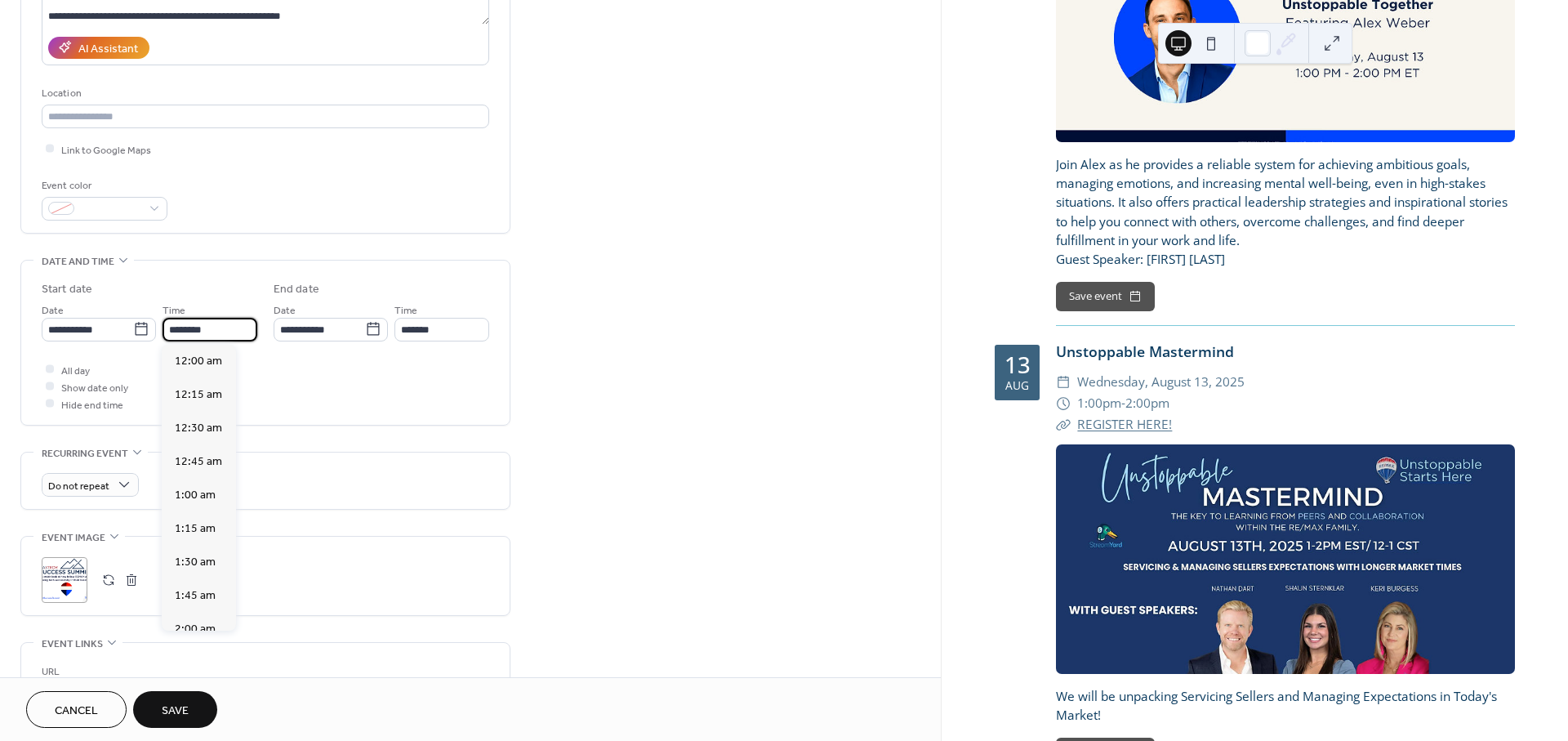 click on "********" at bounding box center [210, 329] 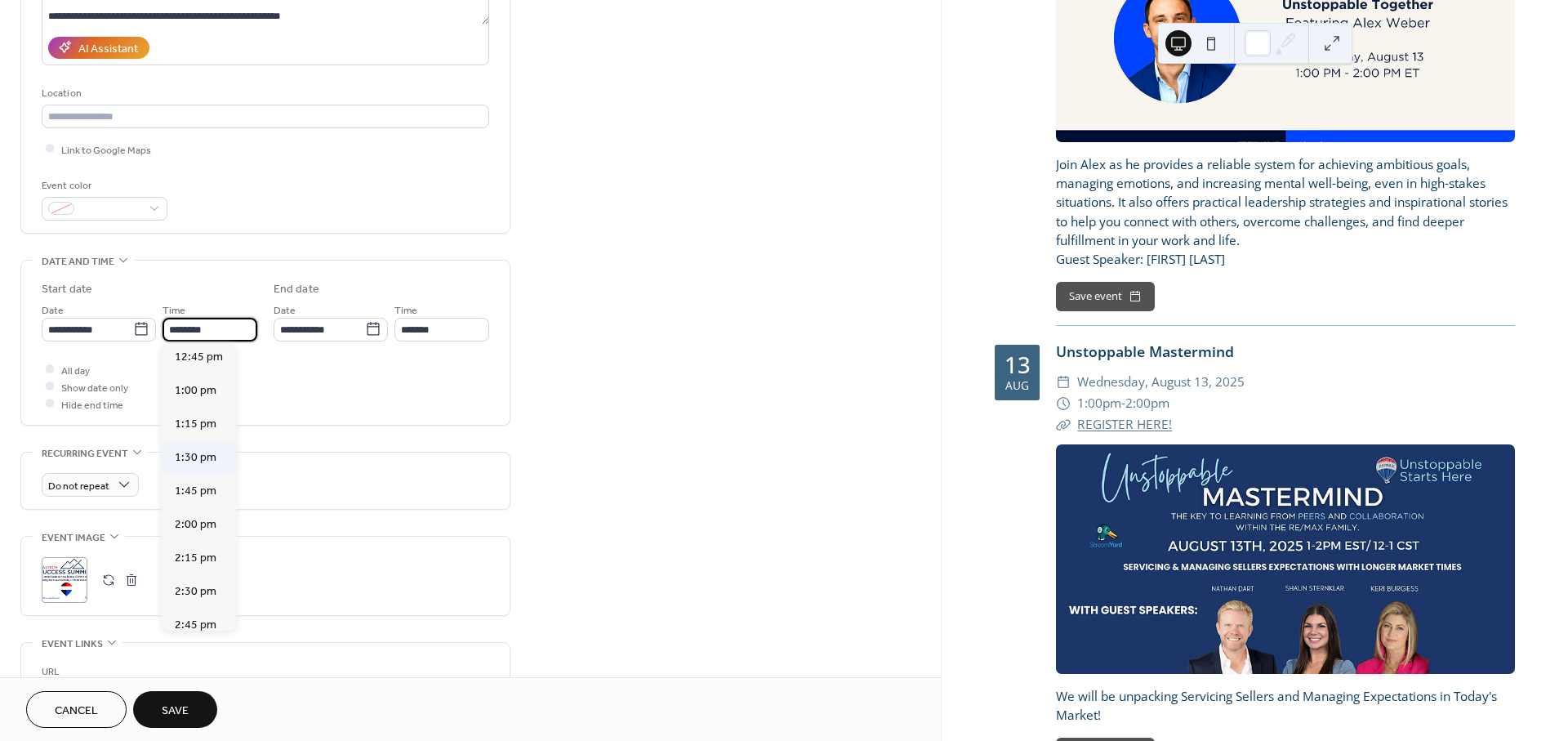 scroll, scrollTop: 1716, scrollLeft: 0, axis: vertical 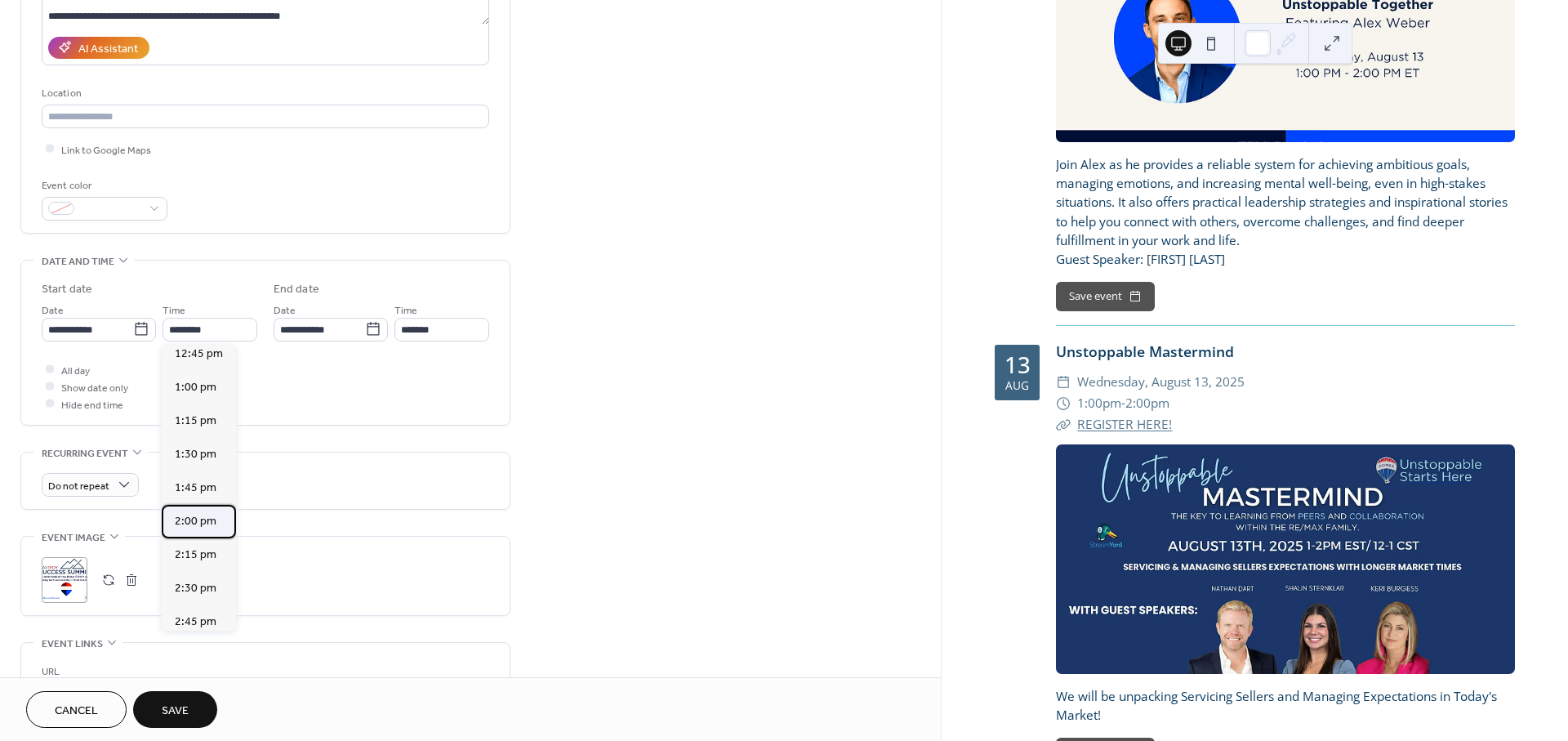 click on "2:00 pm" at bounding box center [195, 520] 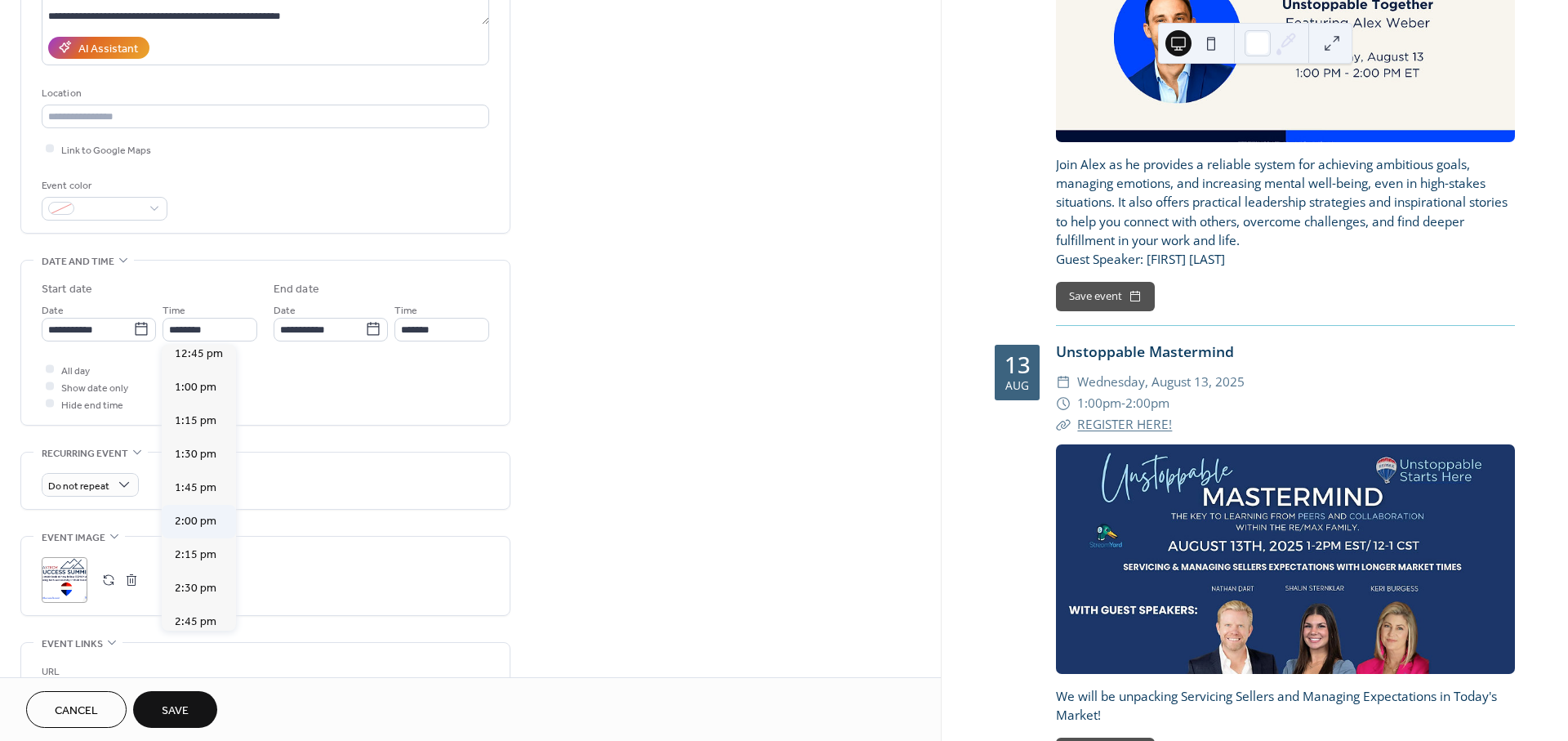 type on "*******" 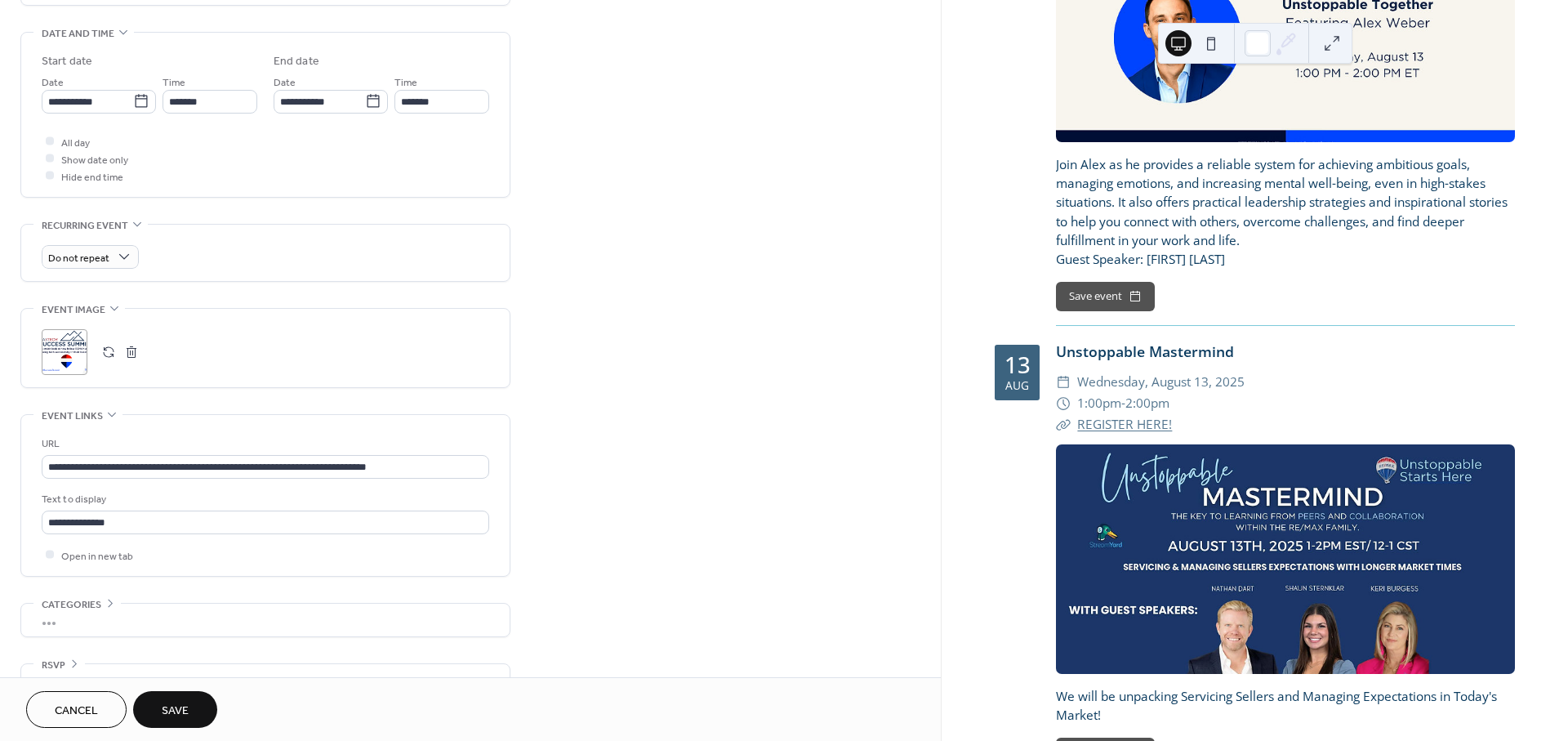 scroll, scrollTop: 541, scrollLeft: 0, axis: vertical 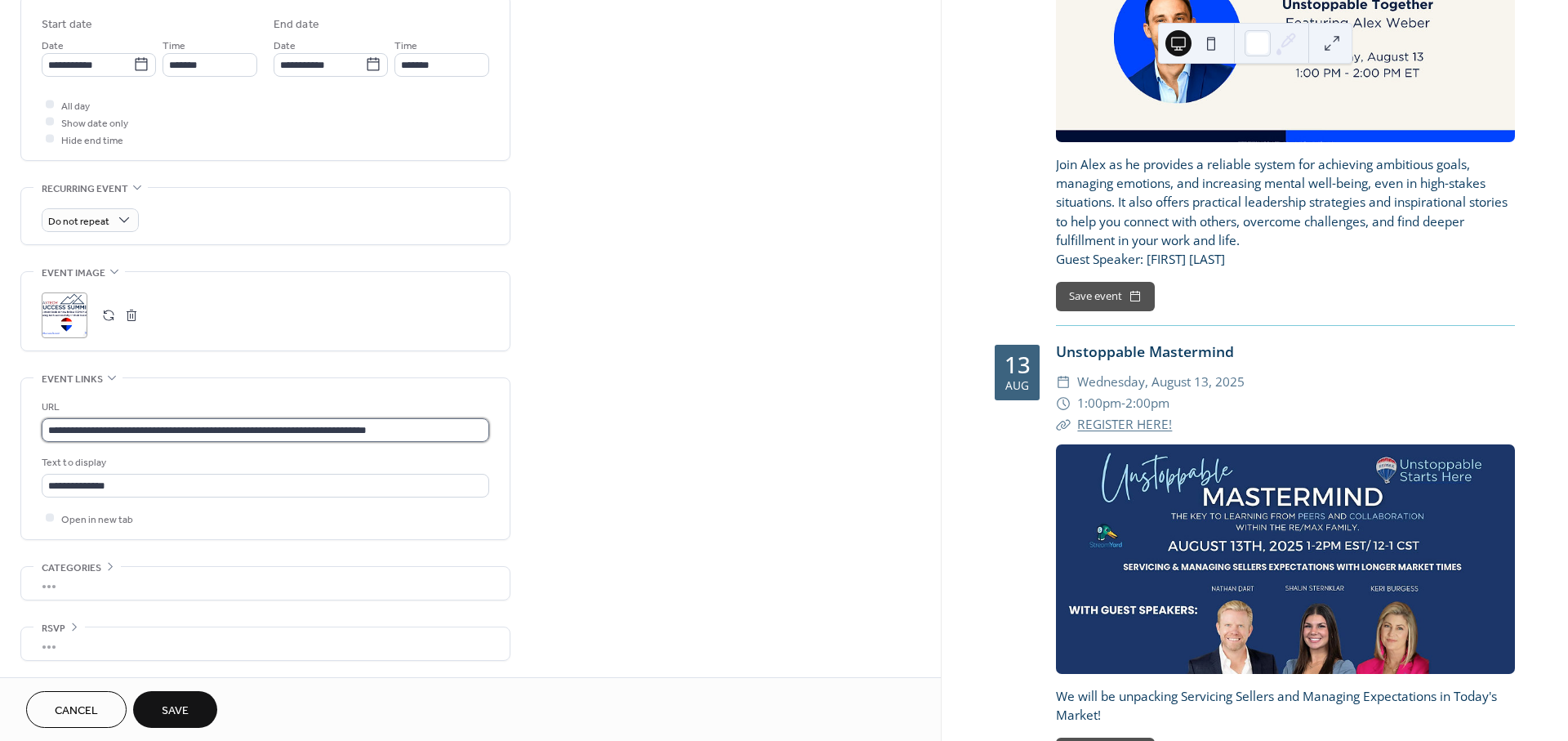 click on "**********" at bounding box center (265, 430) 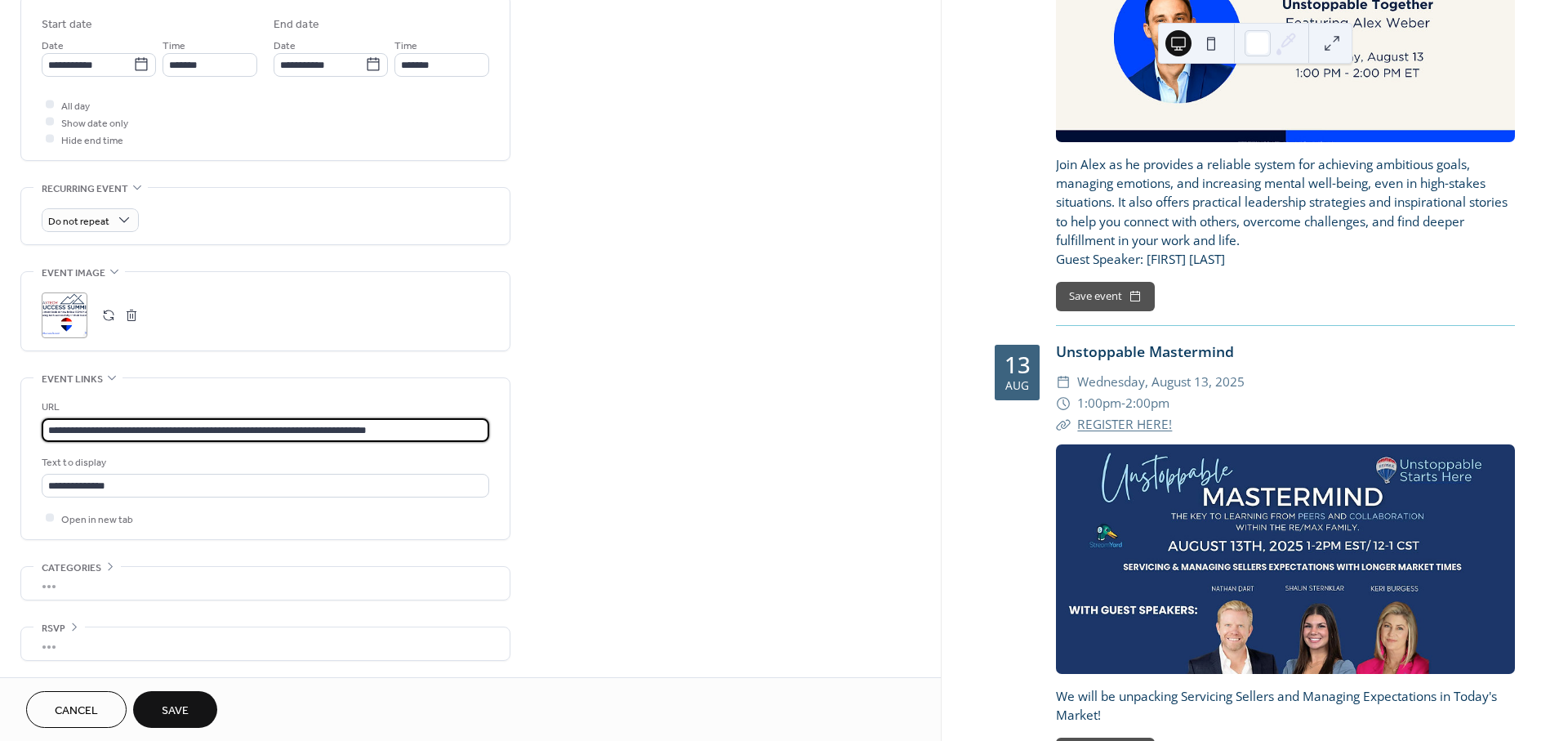 click on "**********" at bounding box center [265, 430] 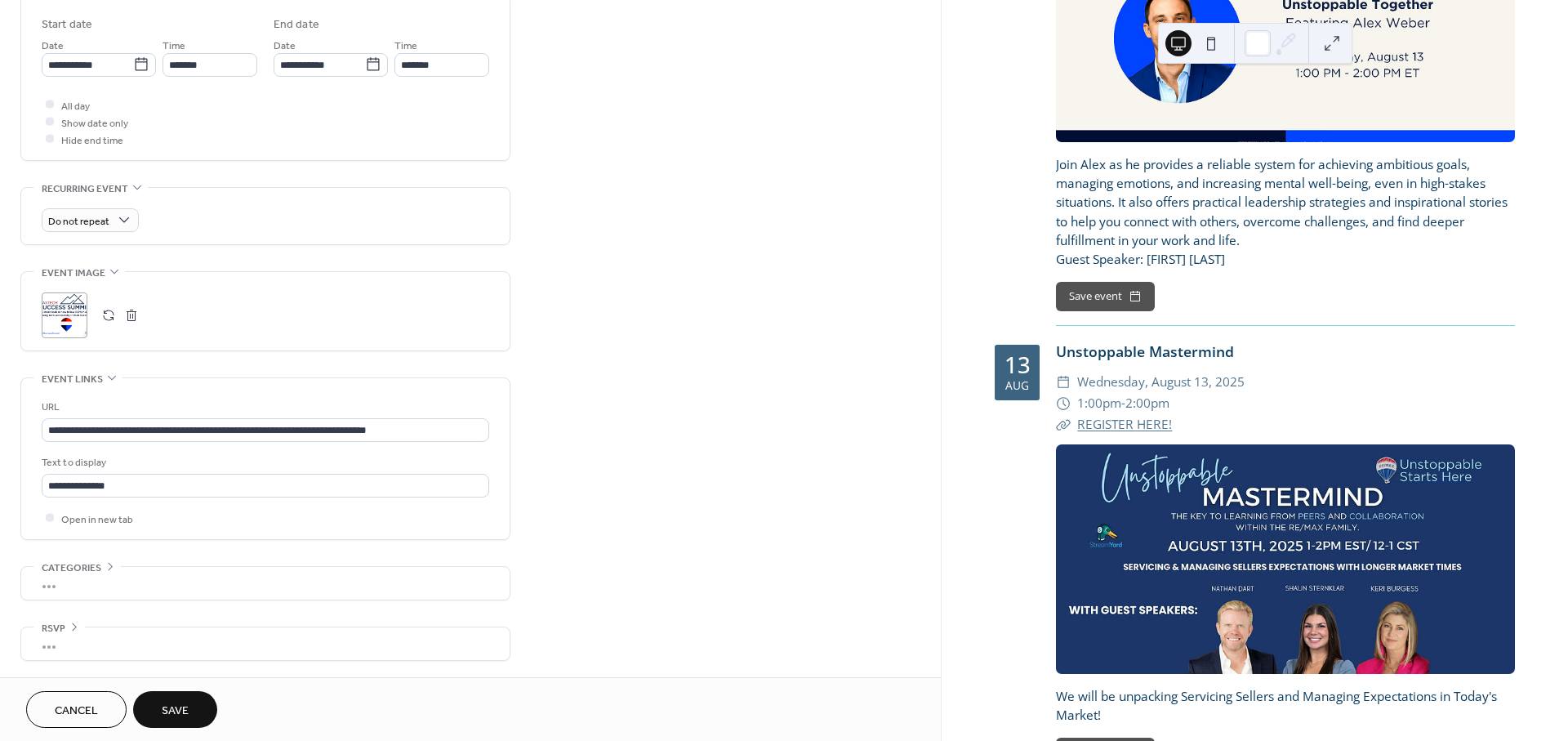click on "Save" at bounding box center [175, 711] 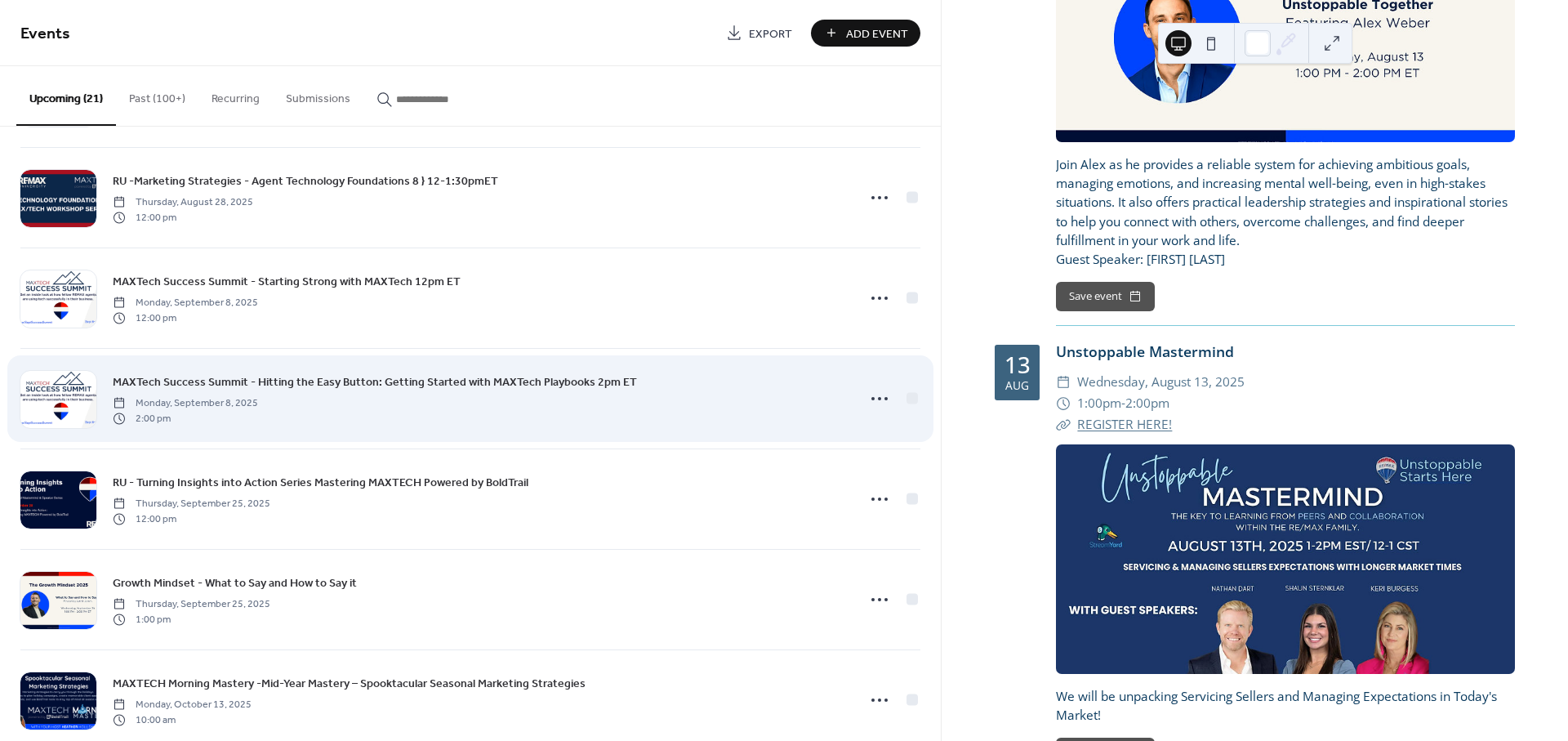 scroll, scrollTop: 1089, scrollLeft: 0, axis: vertical 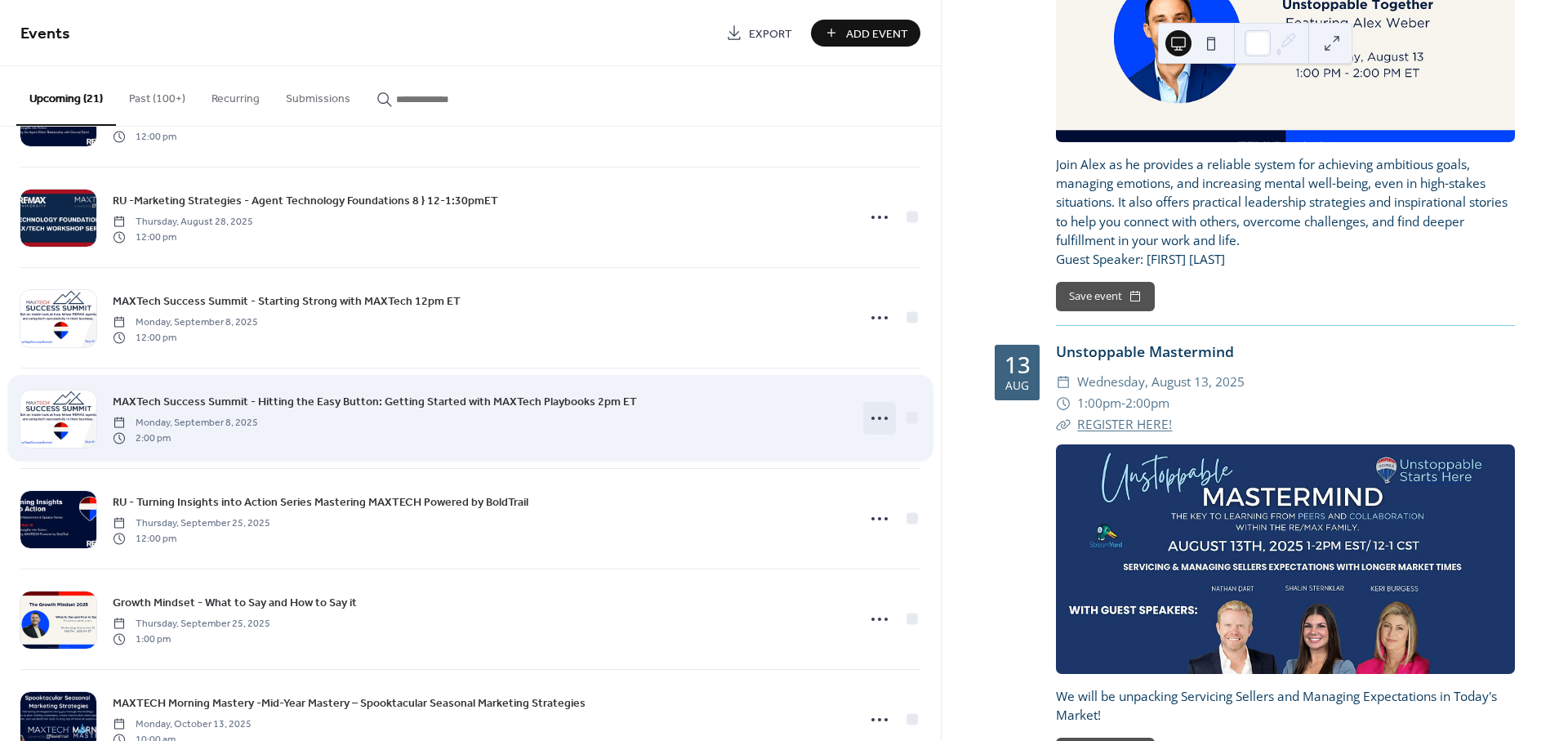 click 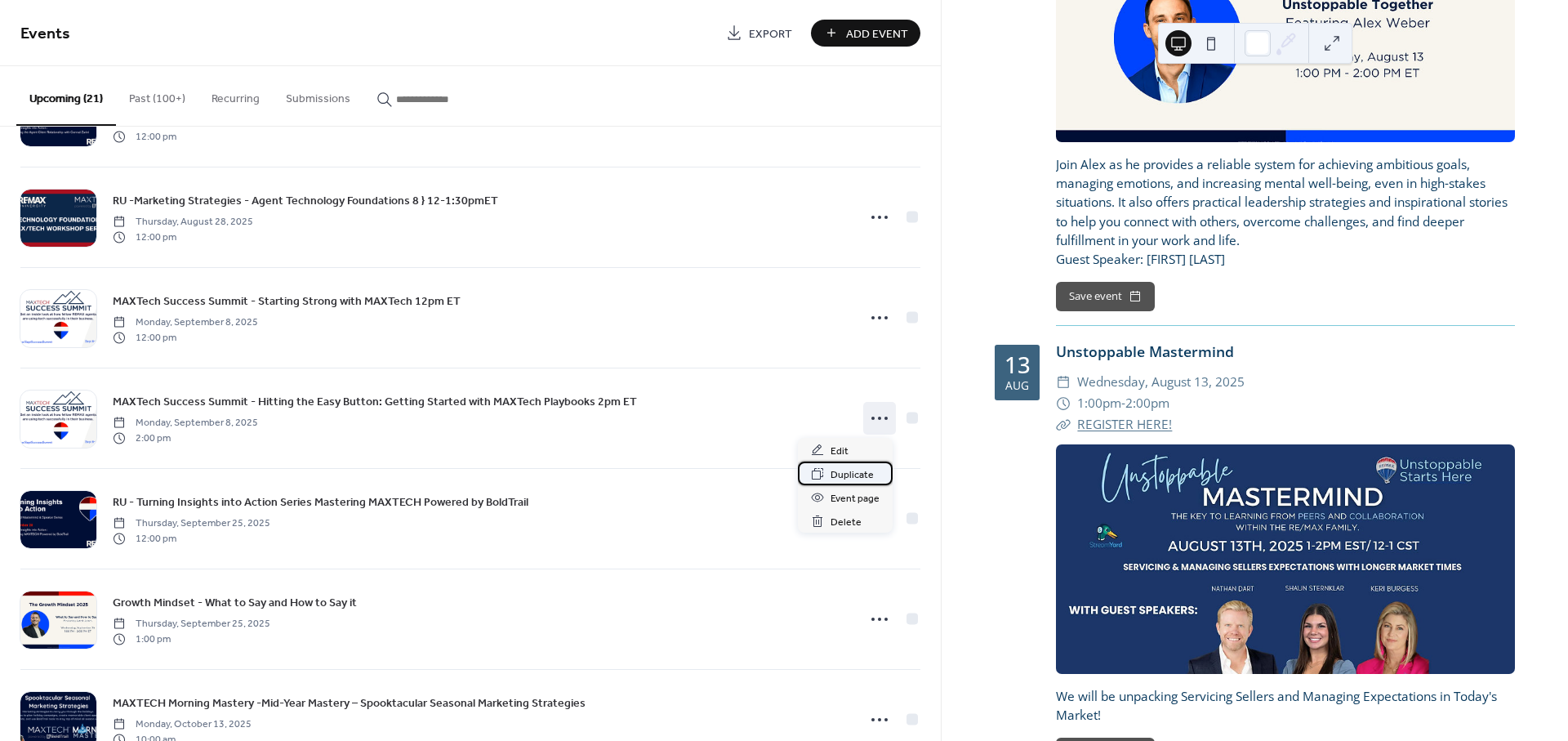 click on "Duplicate" at bounding box center (852, 475) 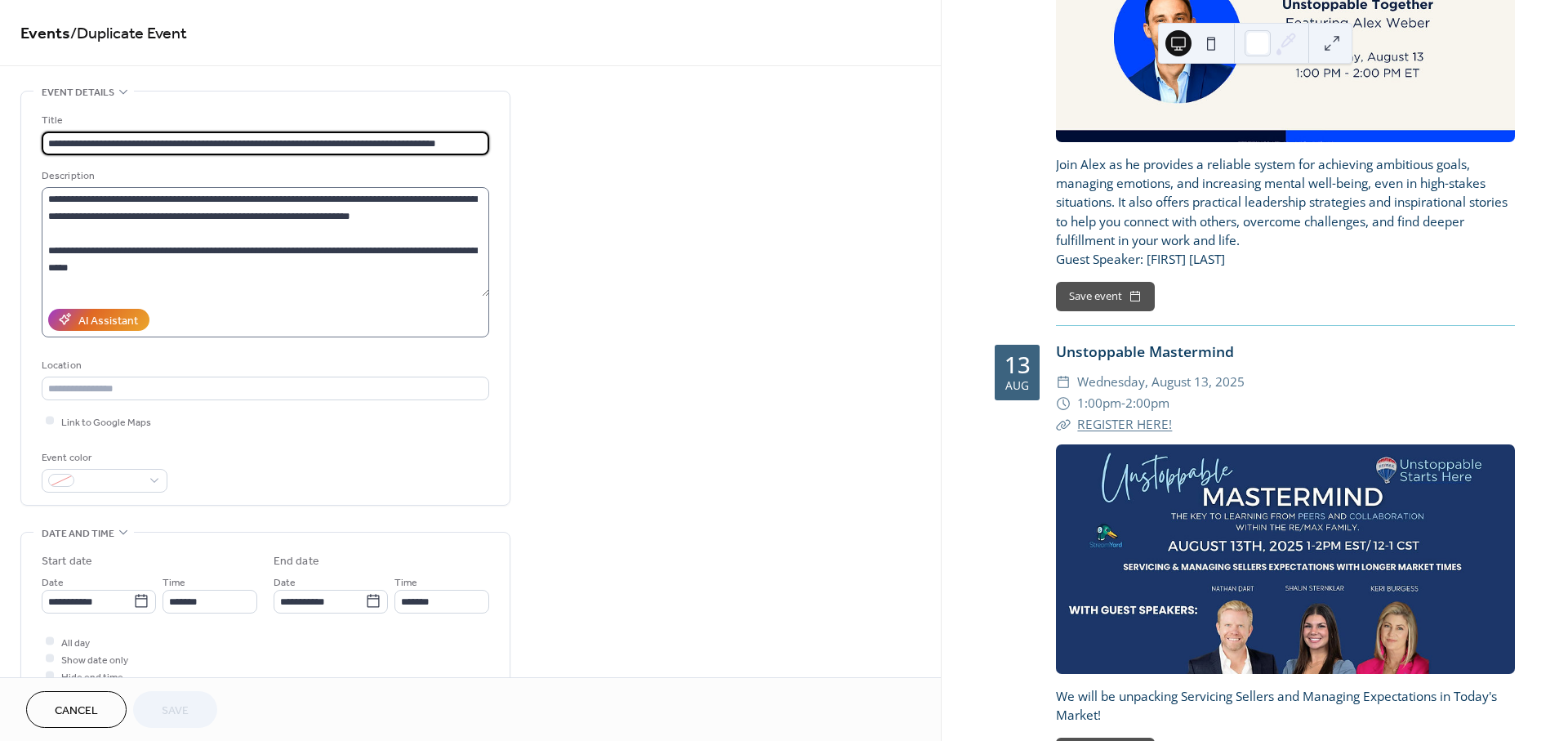 scroll, scrollTop: 0, scrollLeft: 2, axis: horizontal 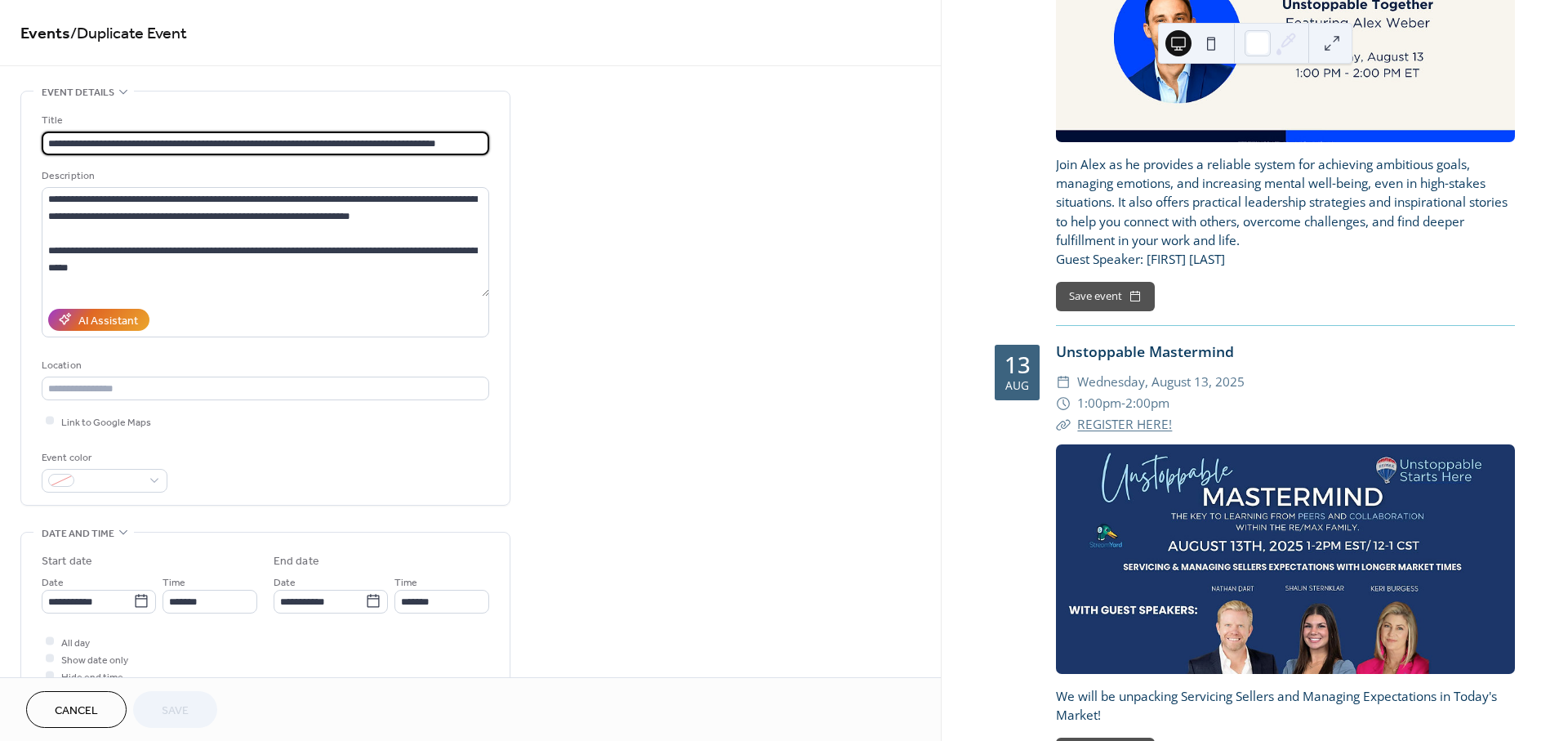 click on "**********" at bounding box center [265, 143] 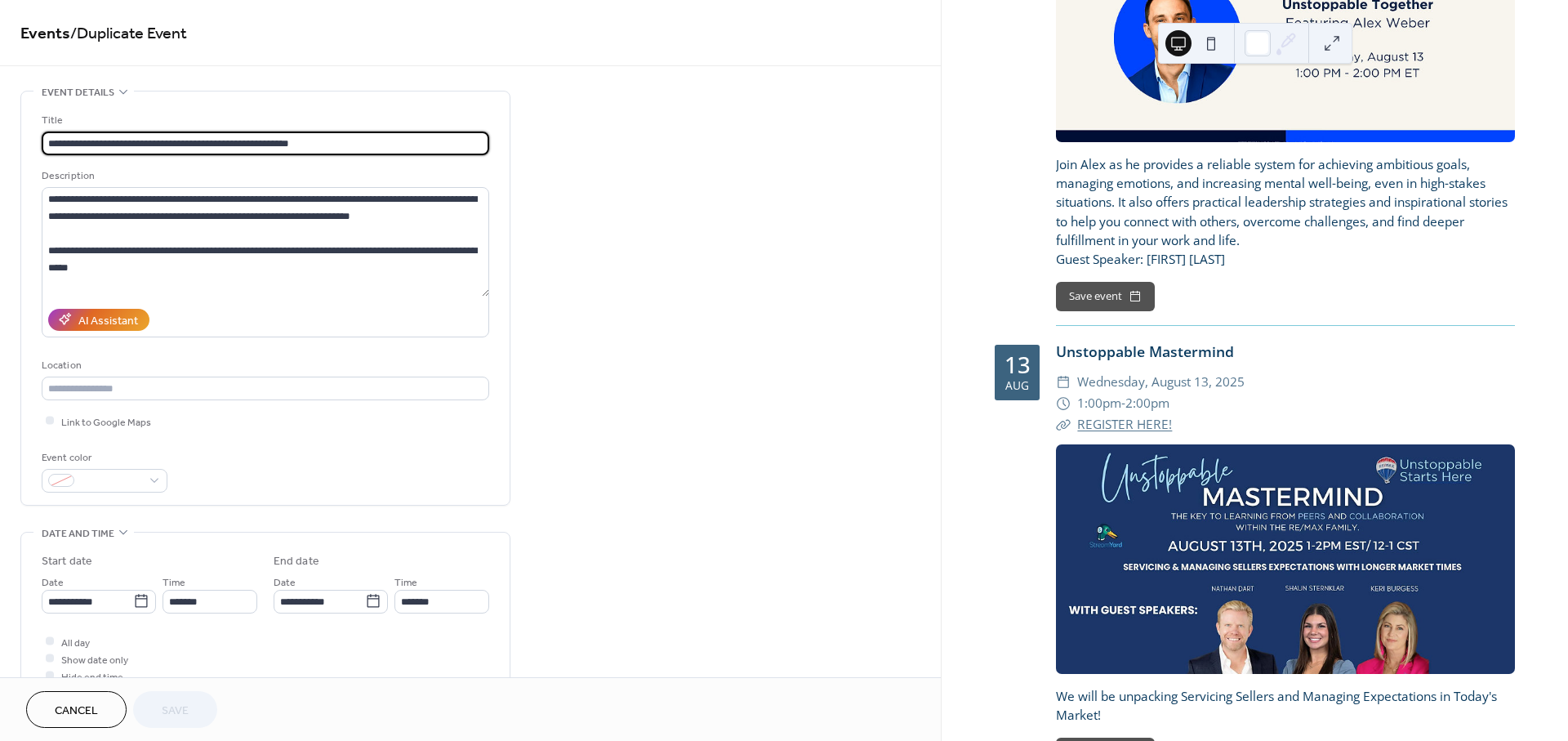 scroll, scrollTop: 0, scrollLeft: 0, axis: both 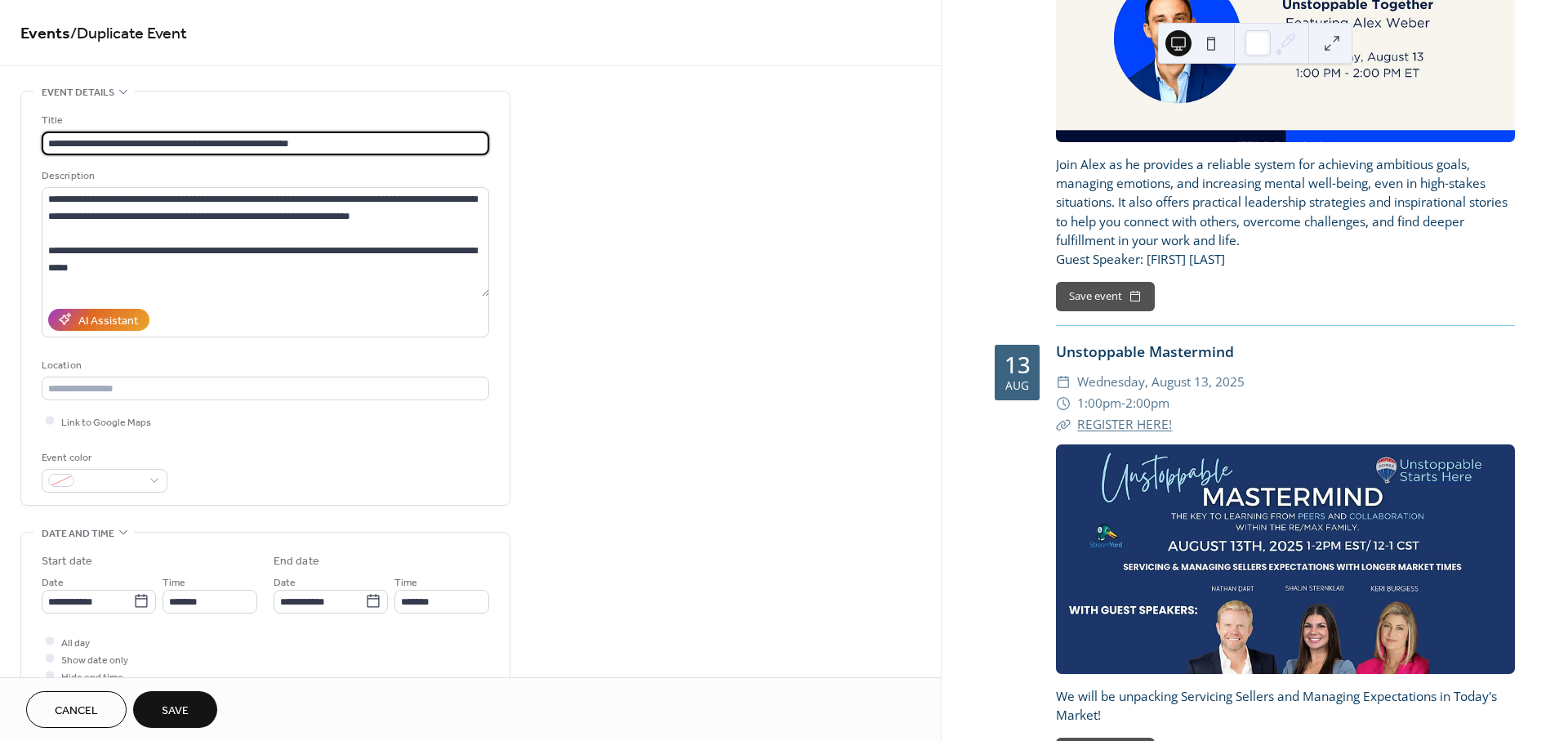 type on "**********" 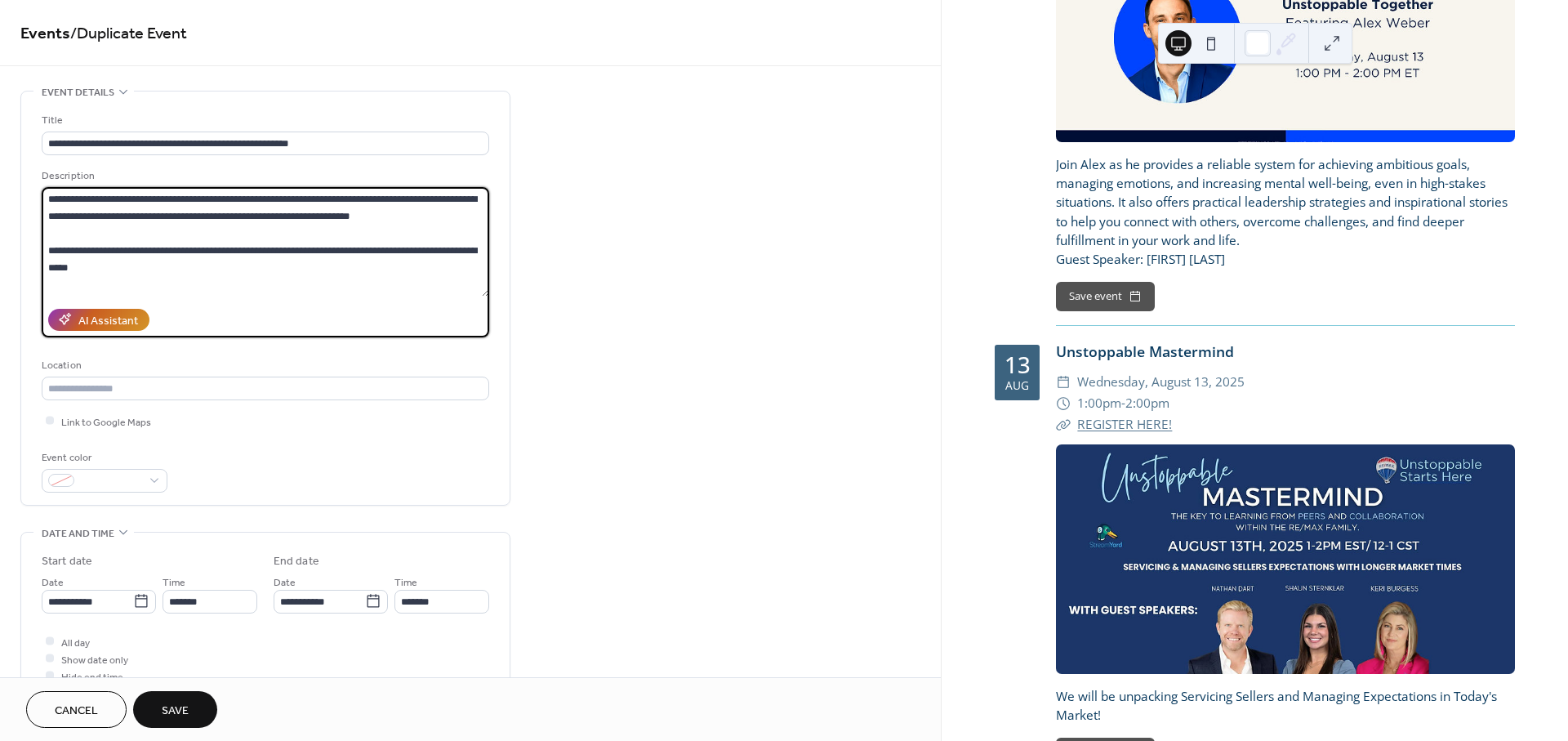 scroll, scrollTop: 17, scrollLeft: 0, axis: vertical 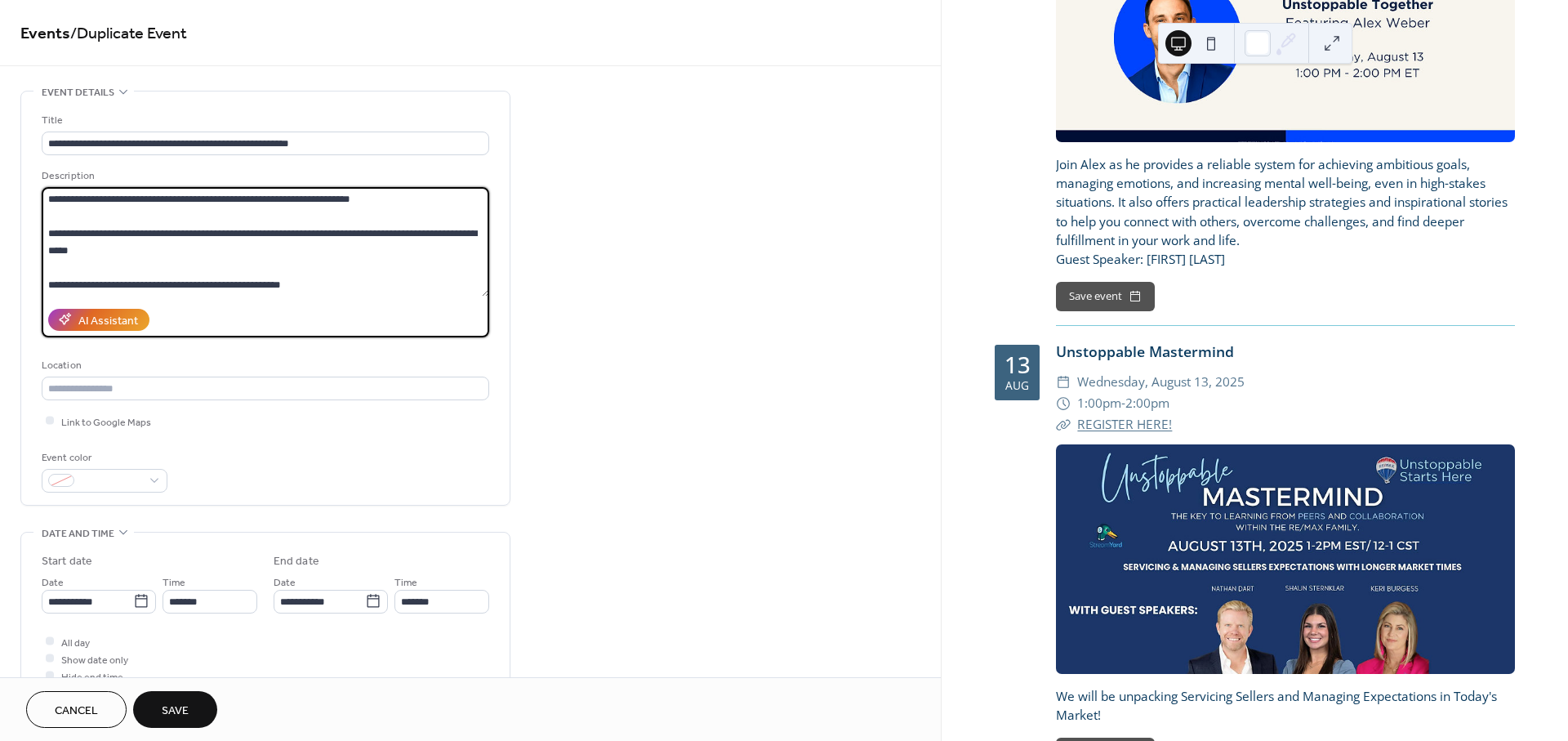 drag, startPoint x: 45, startPoint y: 194, endPoint x: 425, endPoint y: 283, distance: 390.2832 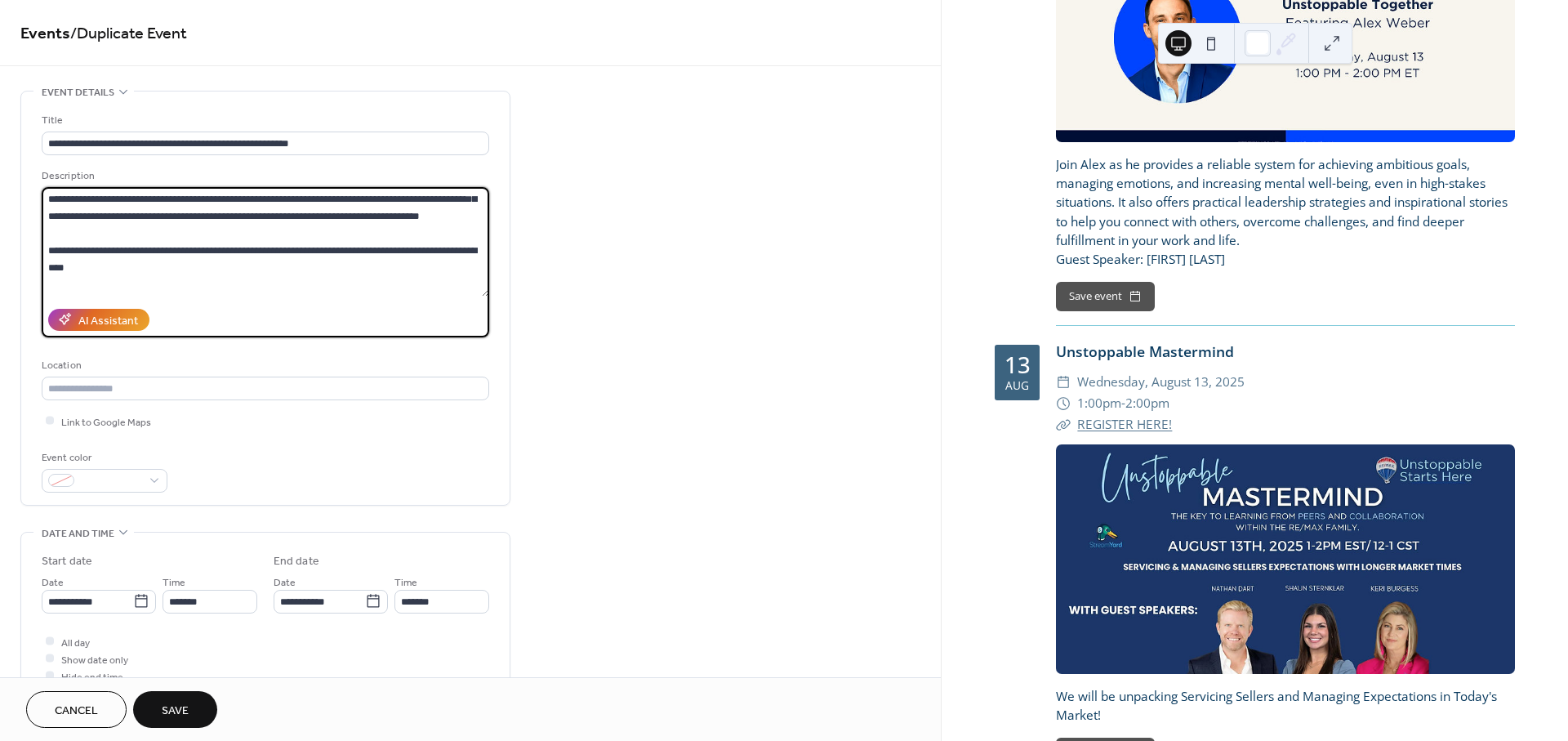scroll, scrollTop: 49, scrollLeft: 0, axis: vertical 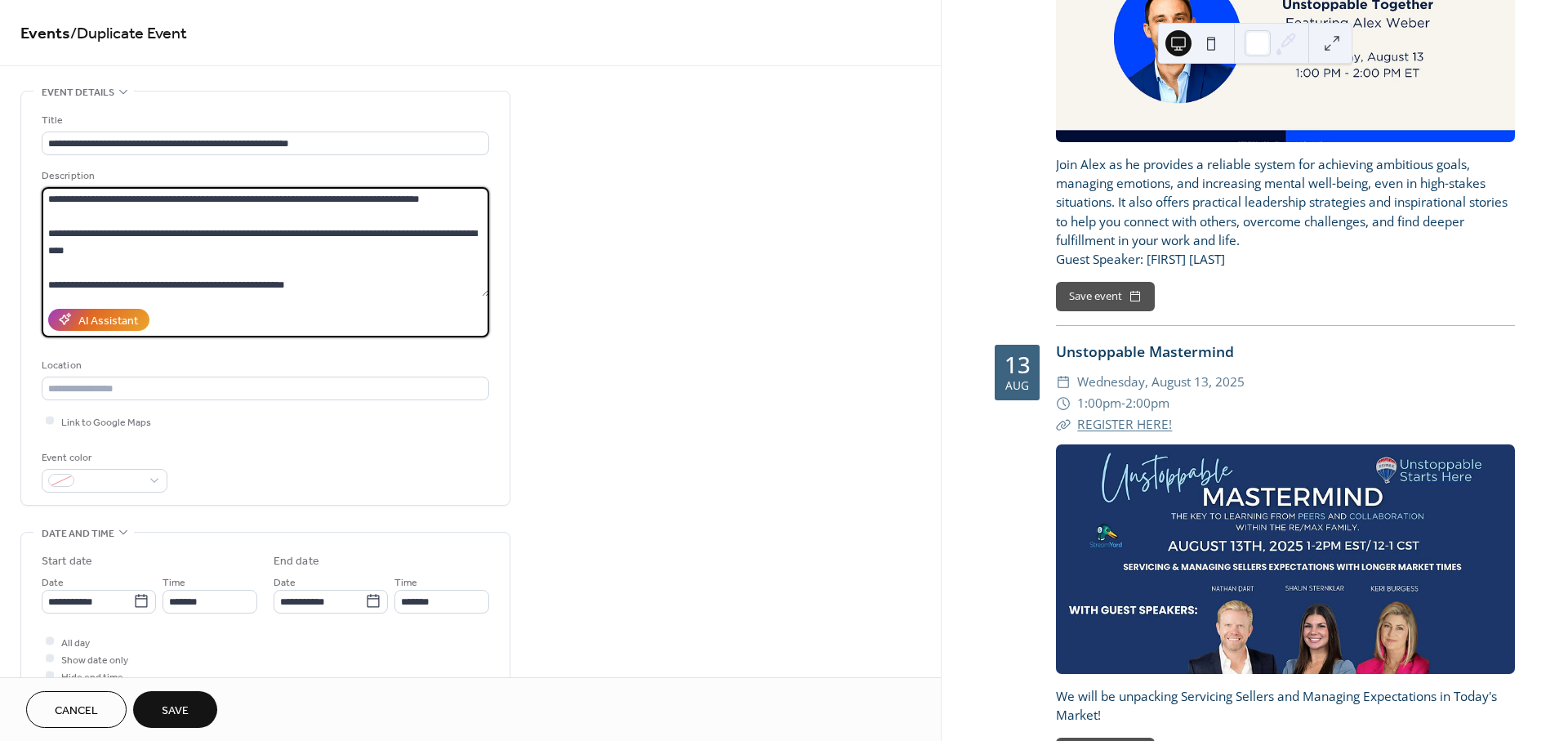 type on "**********" 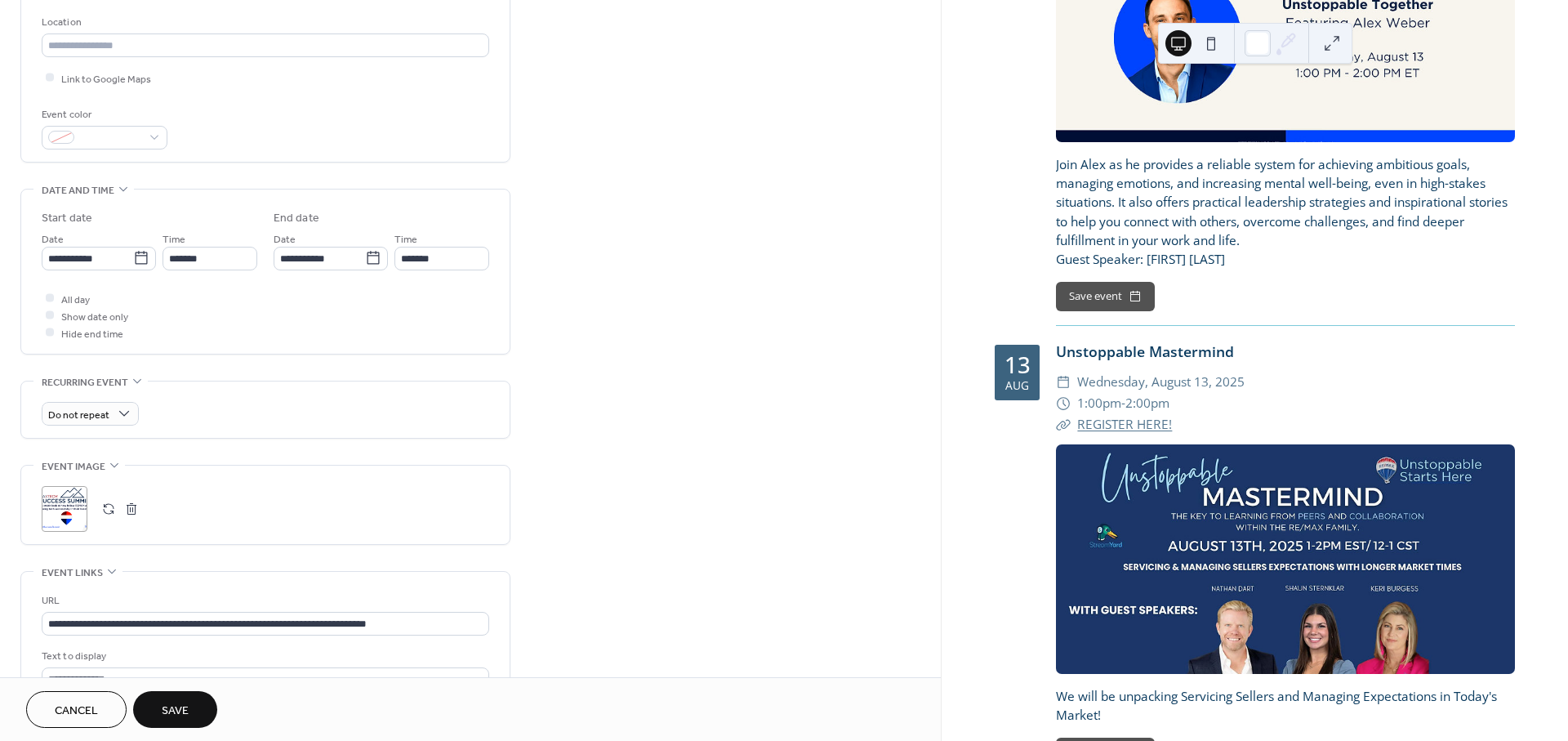 scroll, scrollTop: 363, scrollLeft: 0, axis: vertical 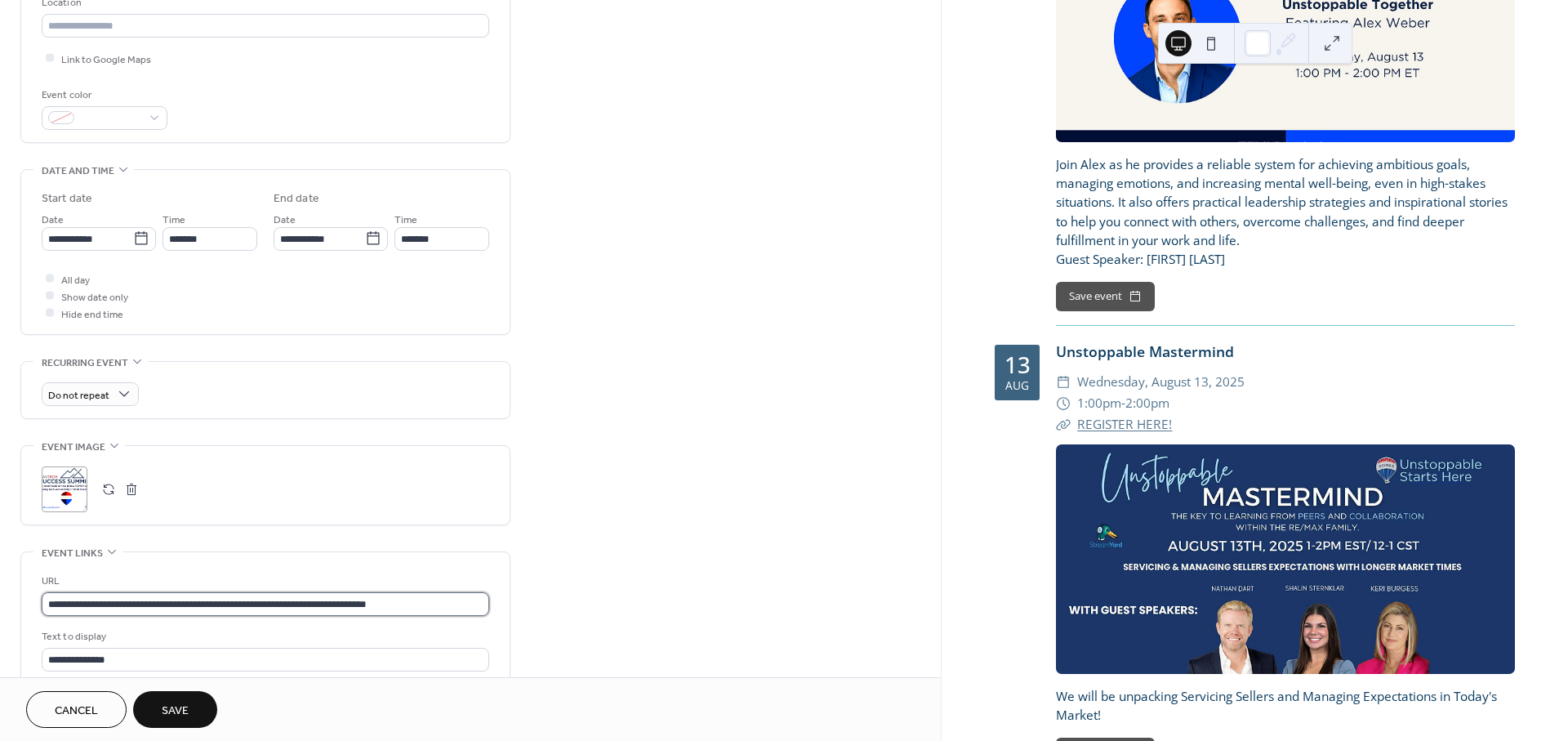 click on "**********" at bounding box center (265, 604) 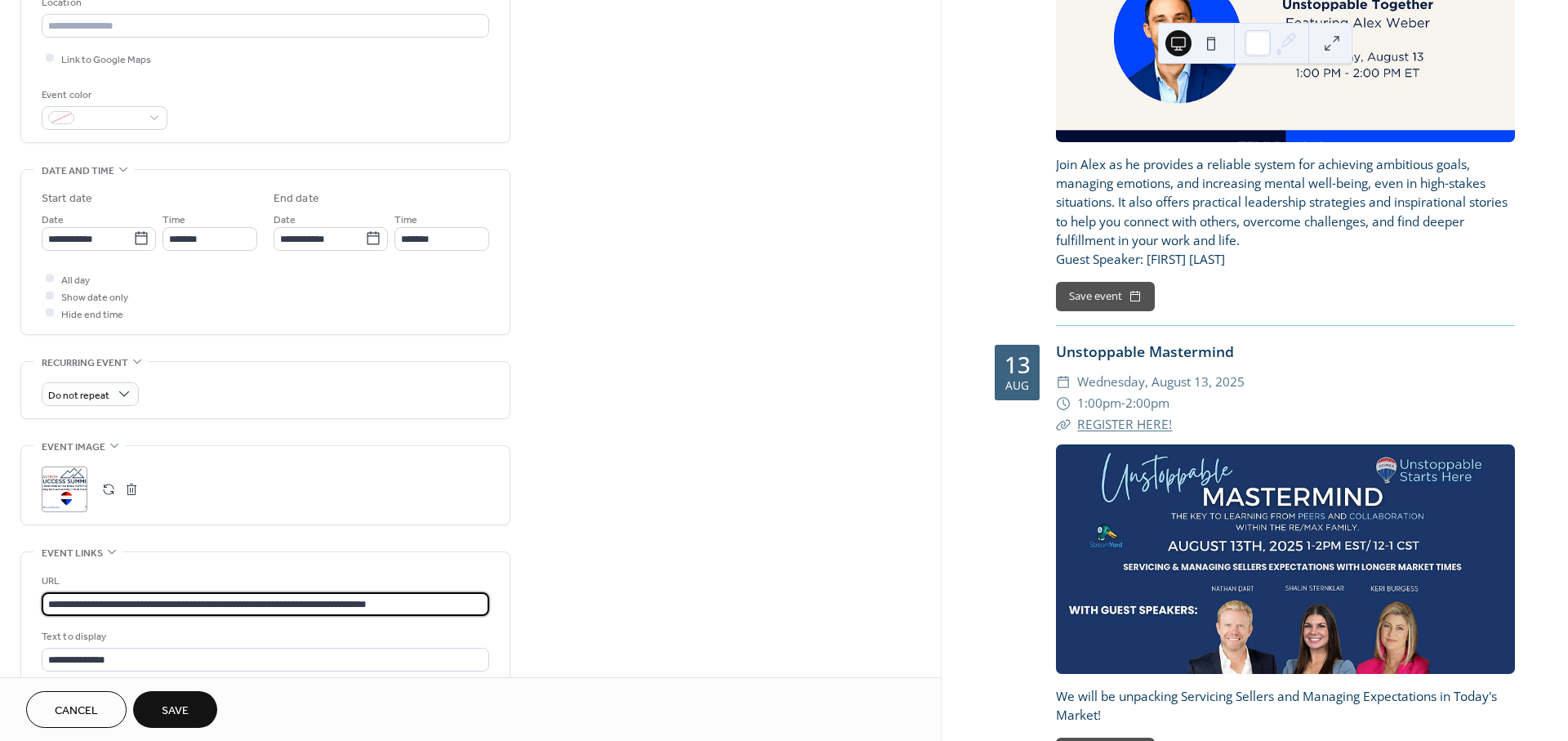 click on "**********" at bounding box center [265, 604] 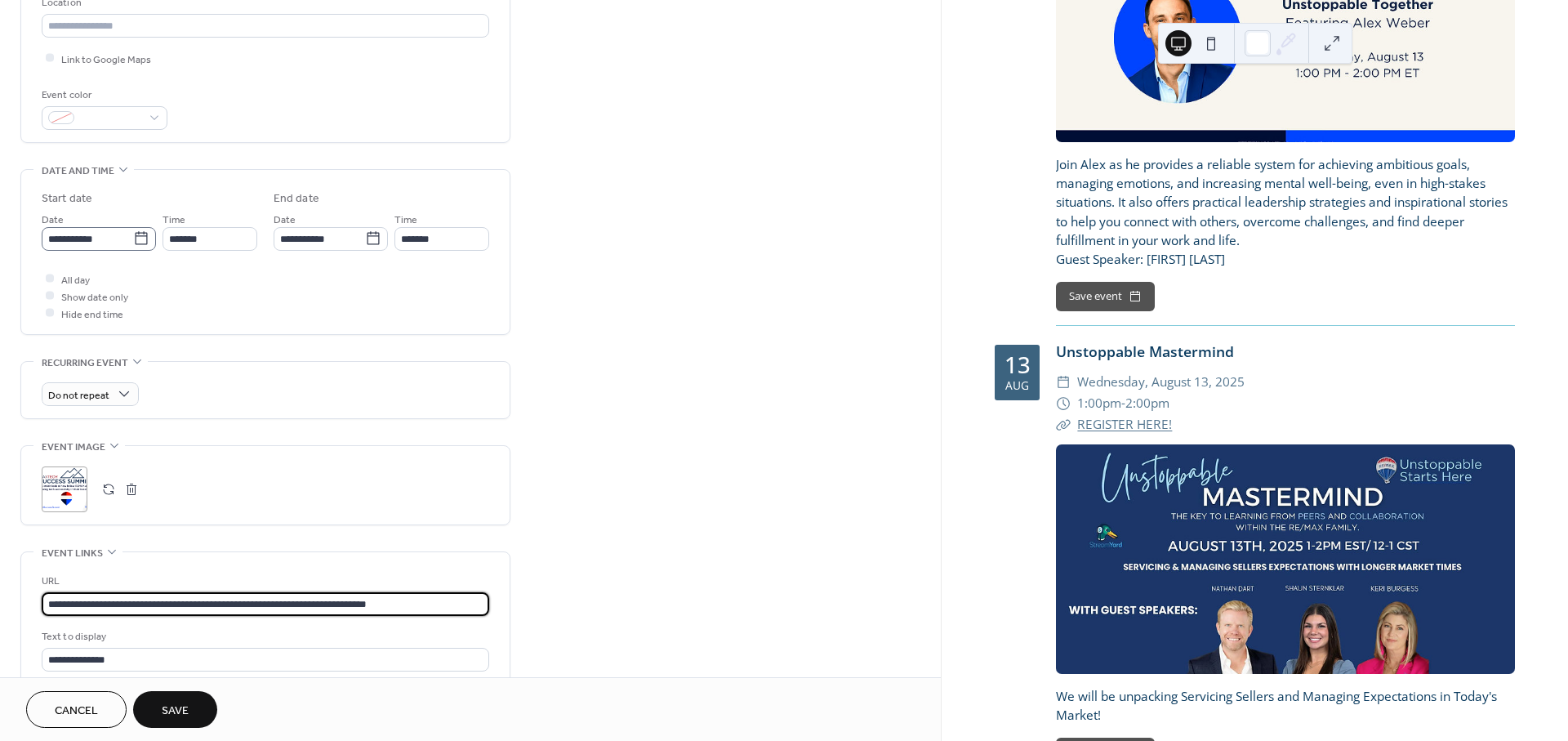 type on "**********" 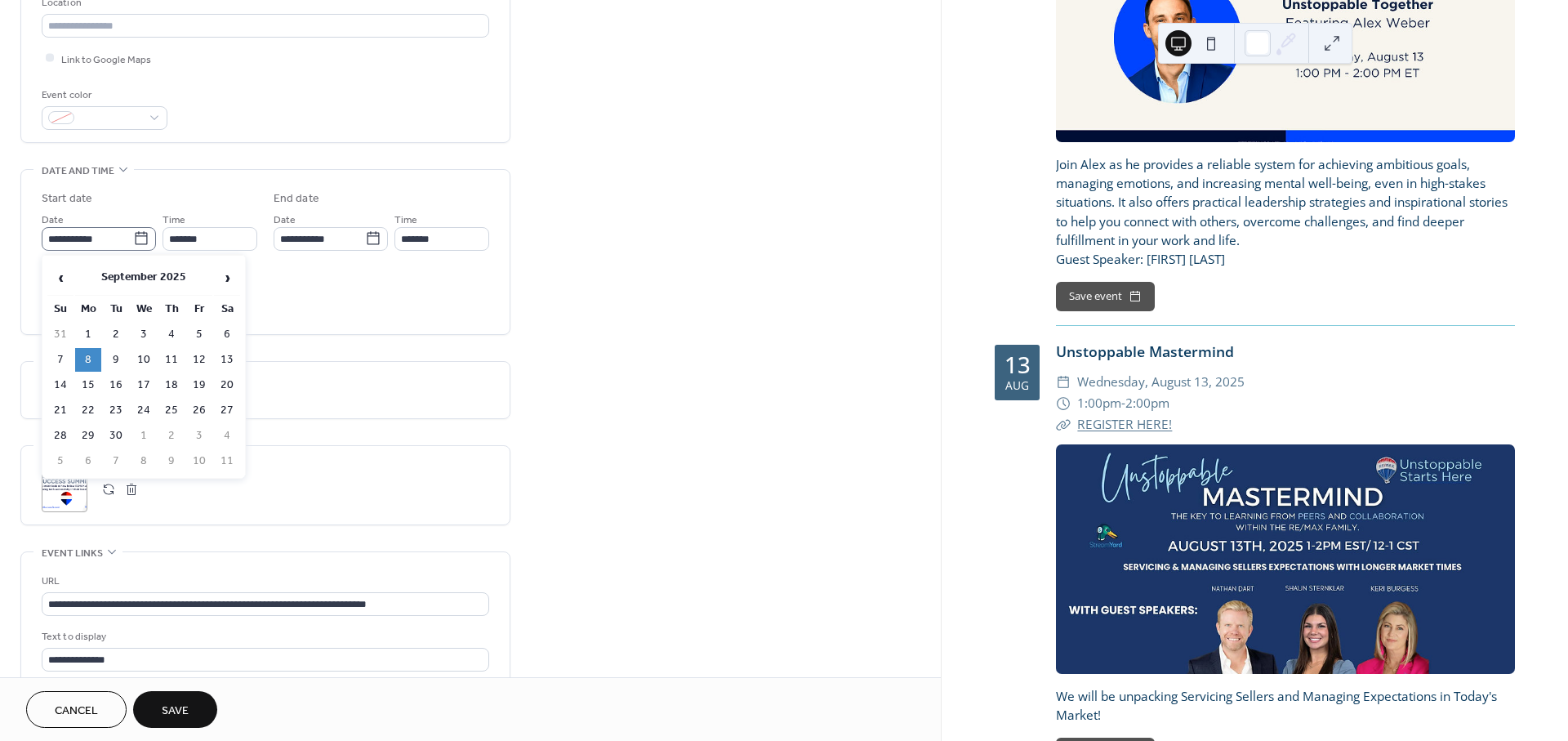 click 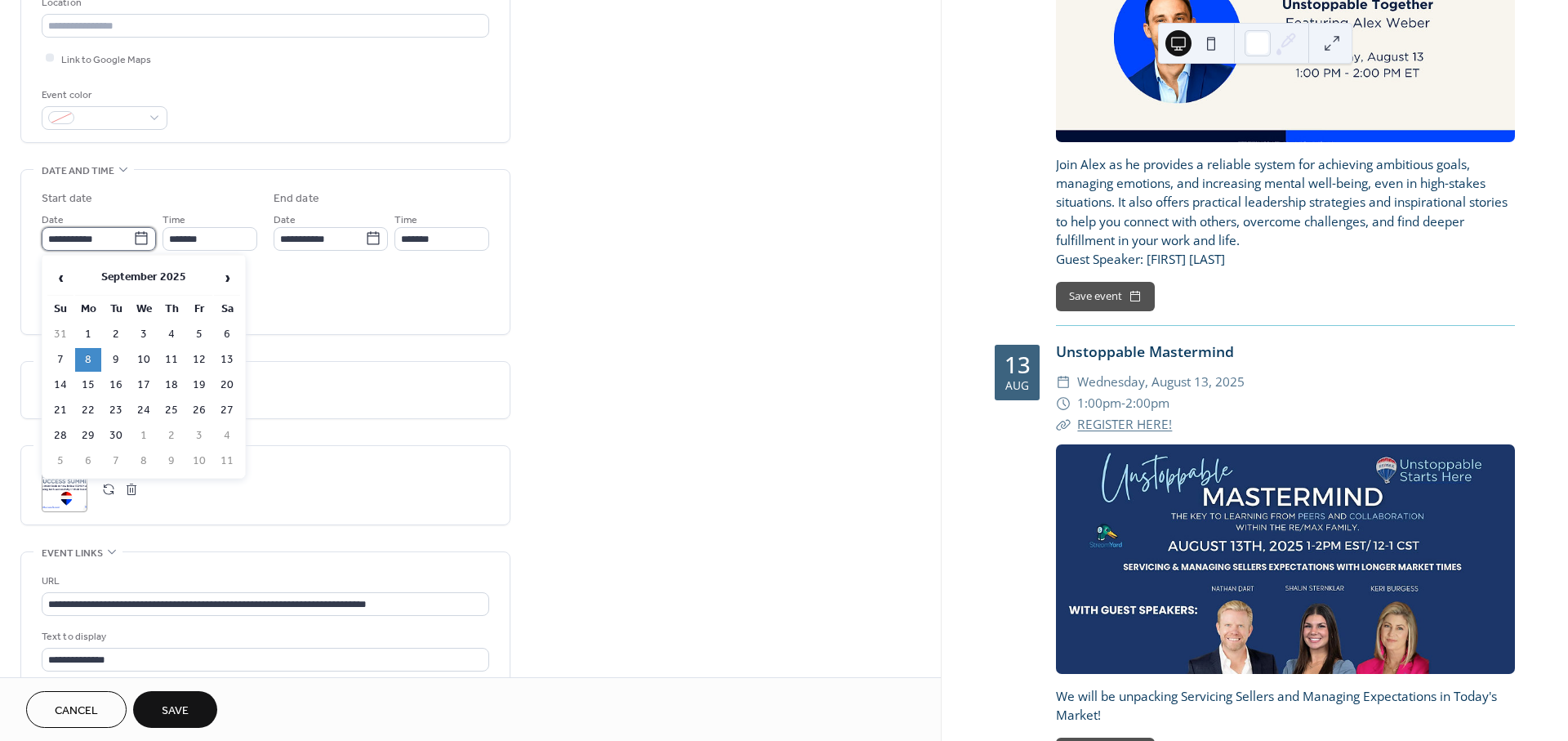 click on "**********" at bounding box center [87, 239] 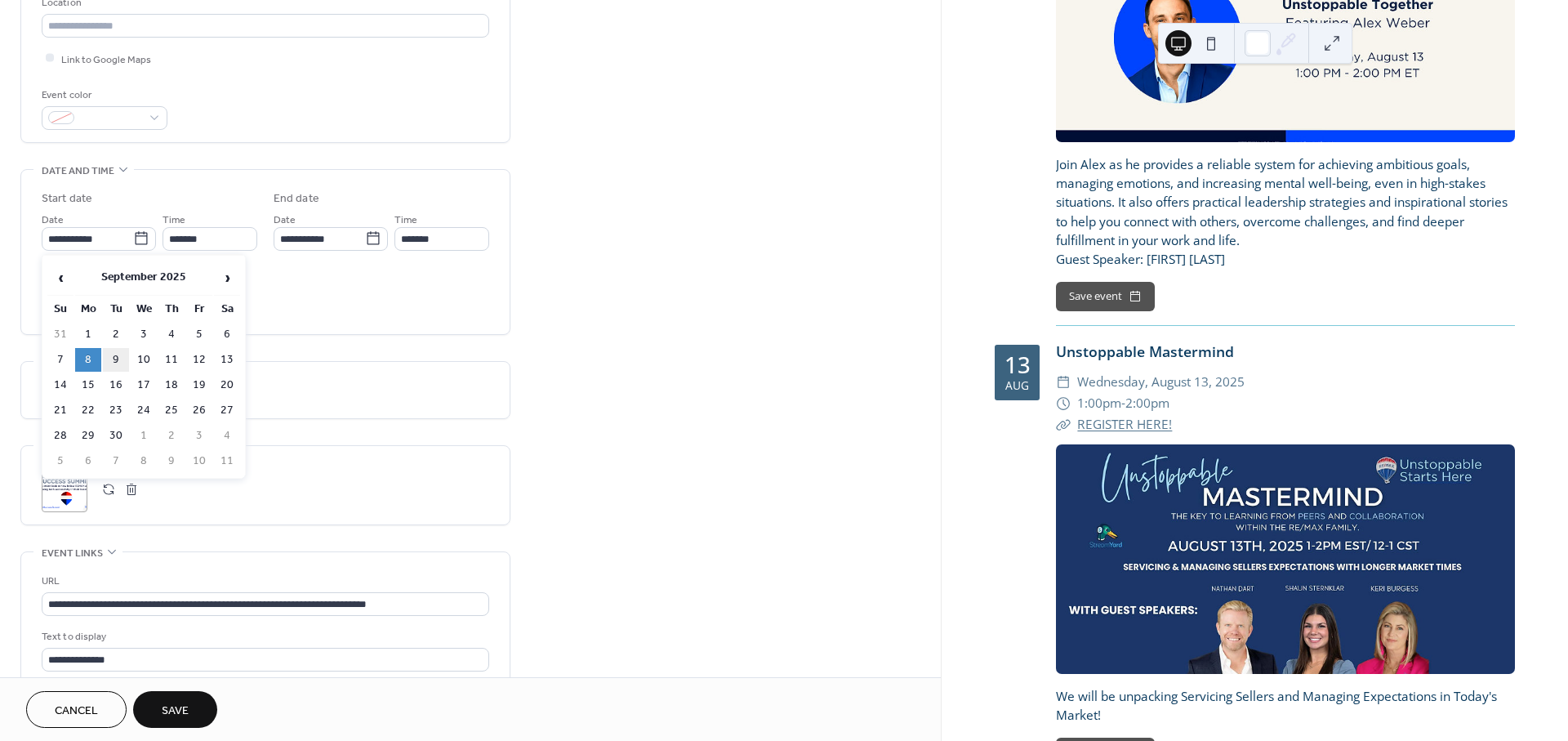 click on "9" at bounding box center [116, 359] 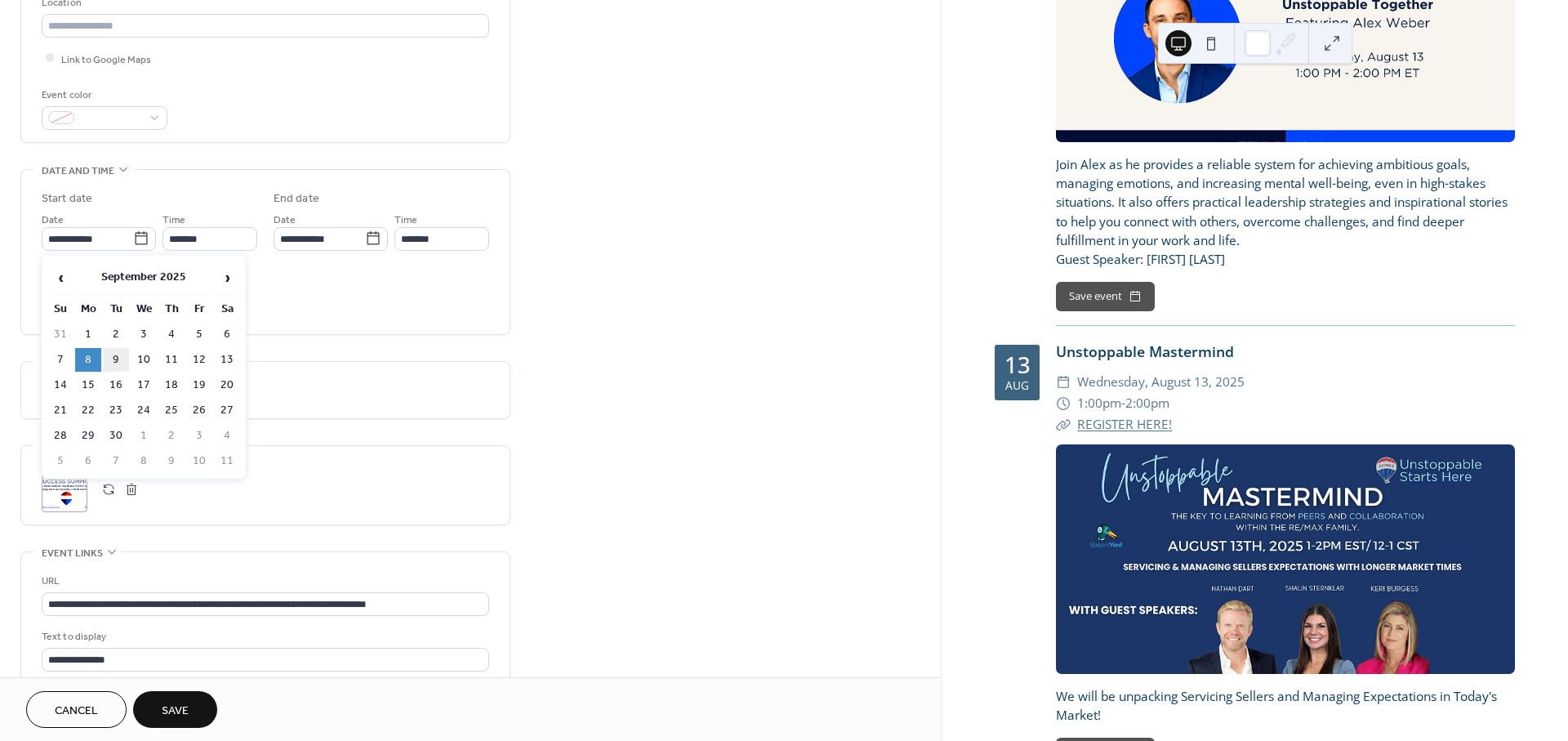 type on "**********" 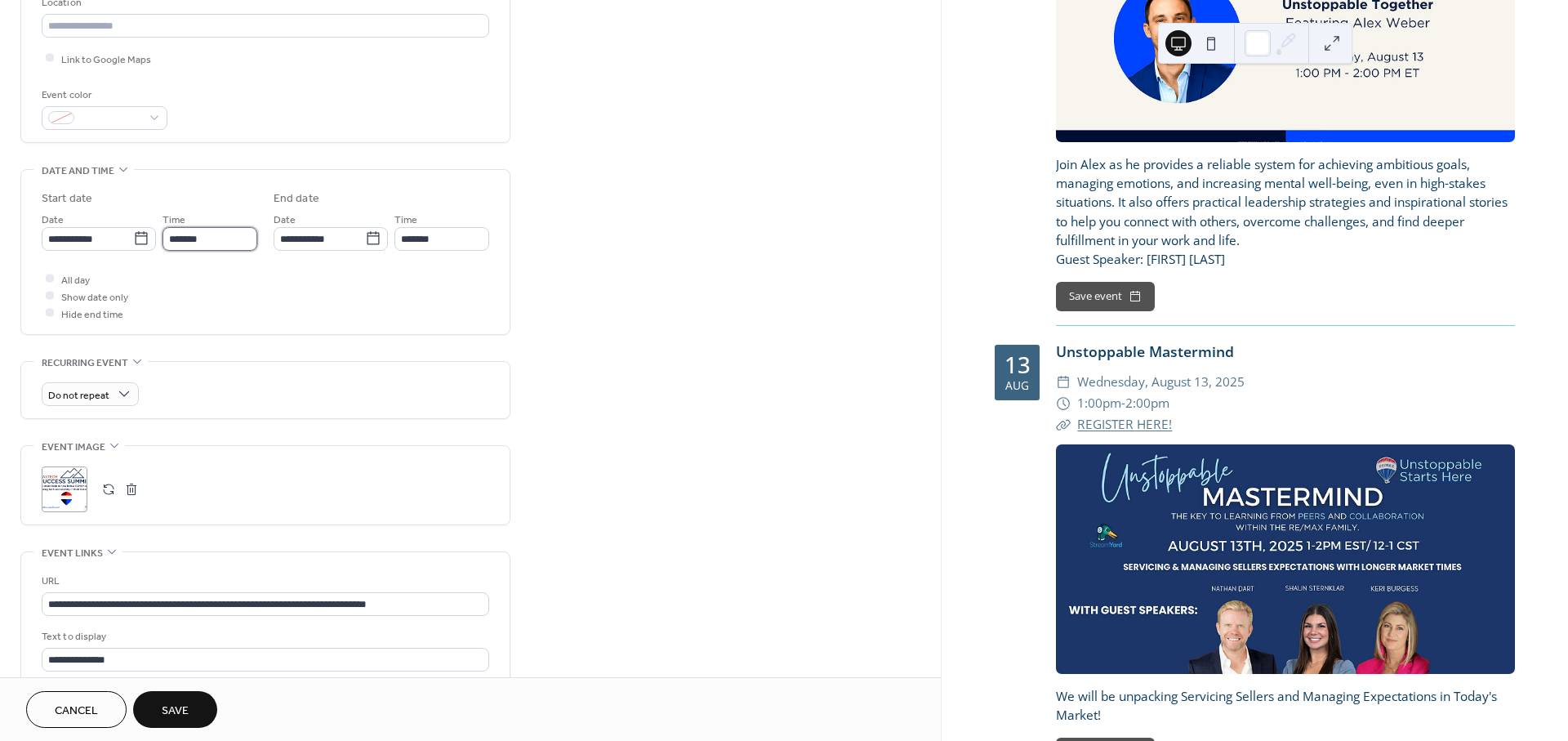 click on "*******" at bounding box center (210, 239) 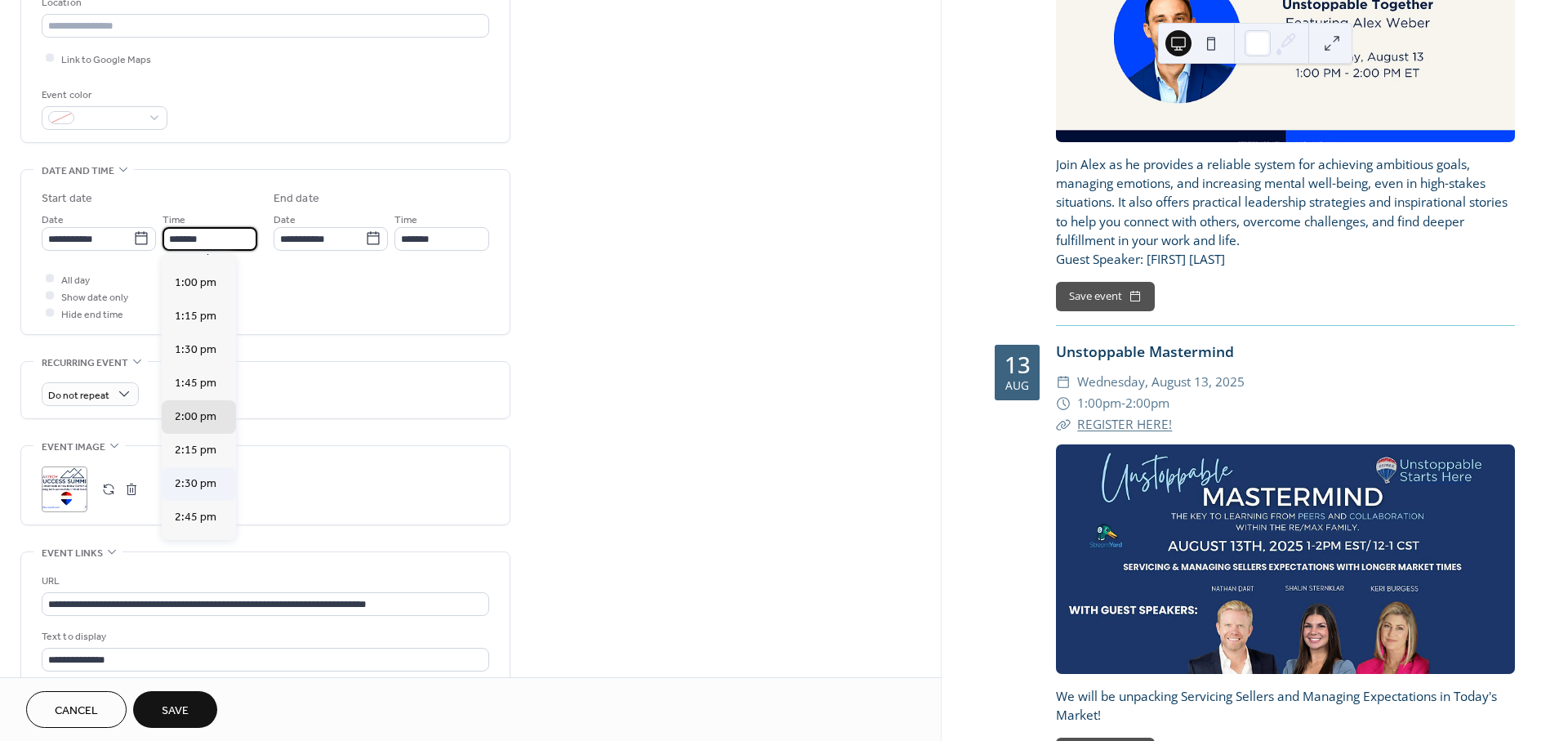 scroll, scrollTop: 1623, scrollLeft: 0, axis: vertical 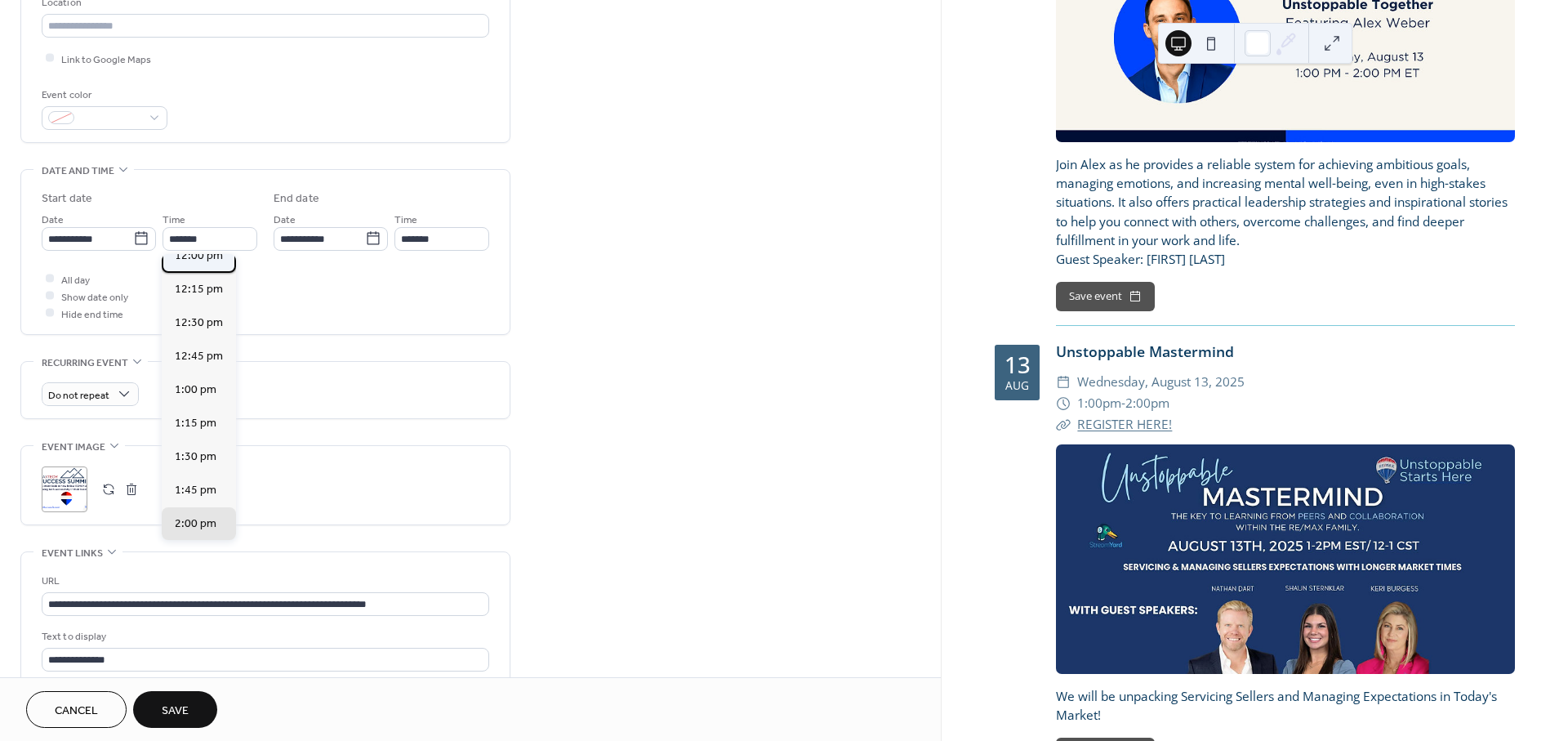 click on "12:00 pm" at bounding box center (198, 255) 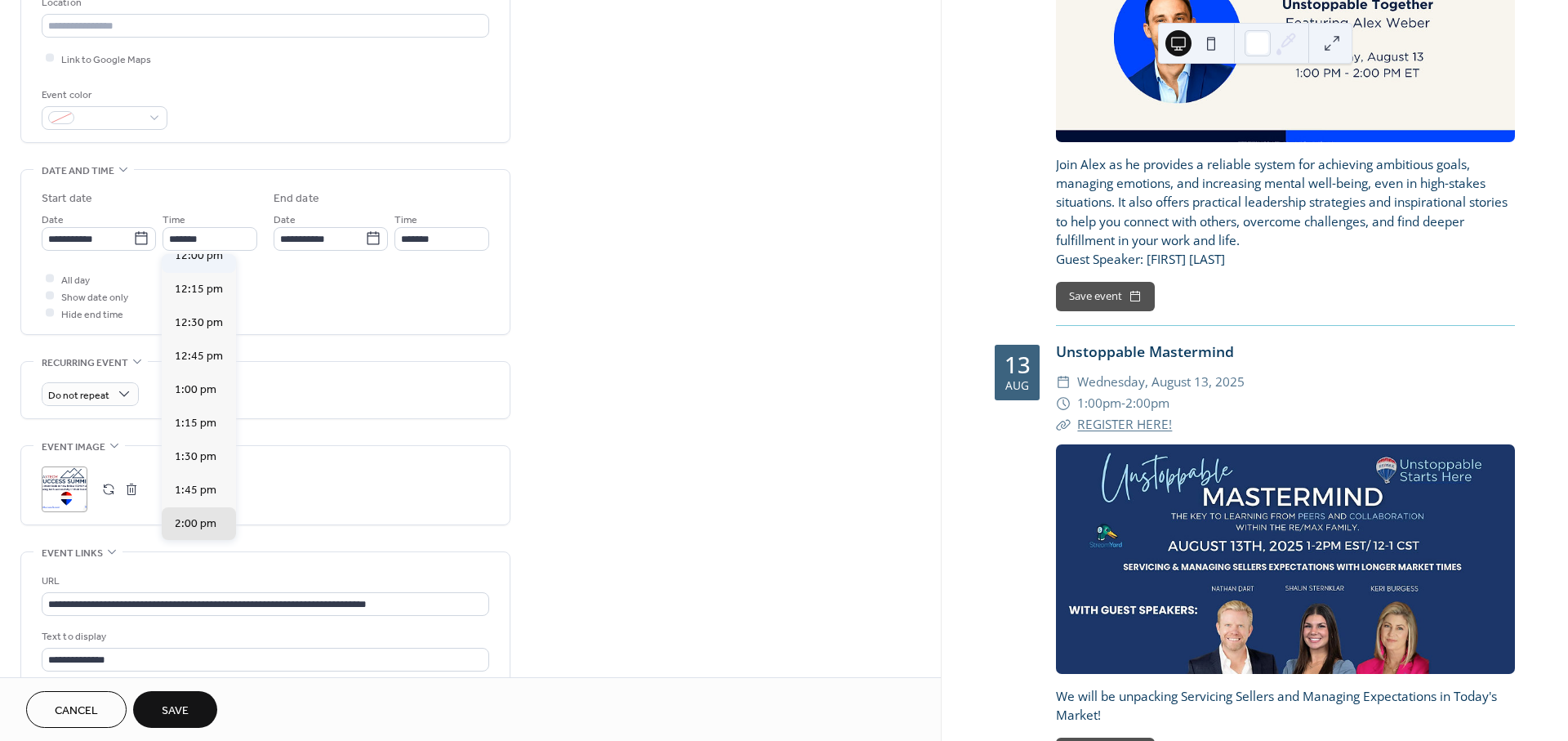 type on "********" 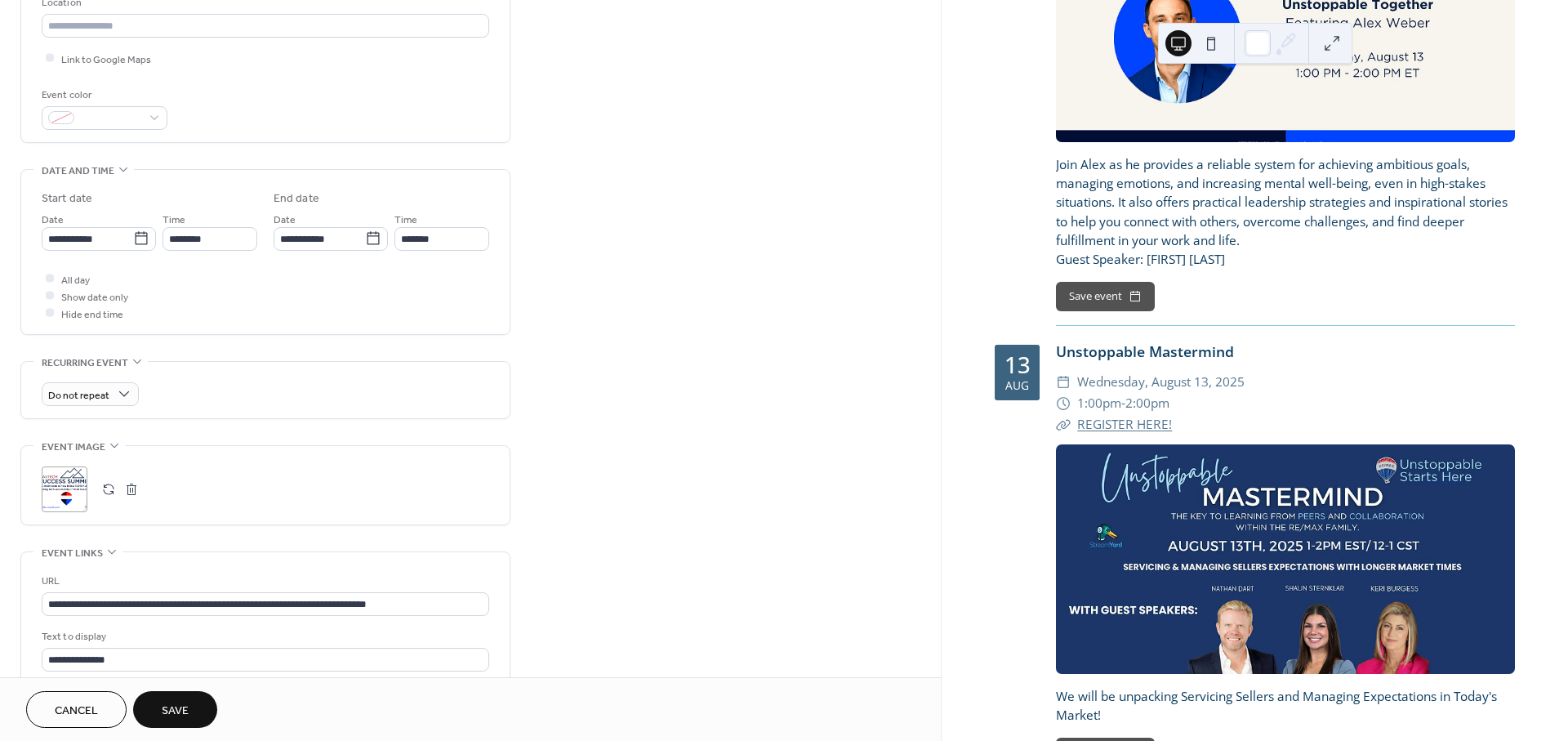 click on "Save" at bounding box center [175, 711] 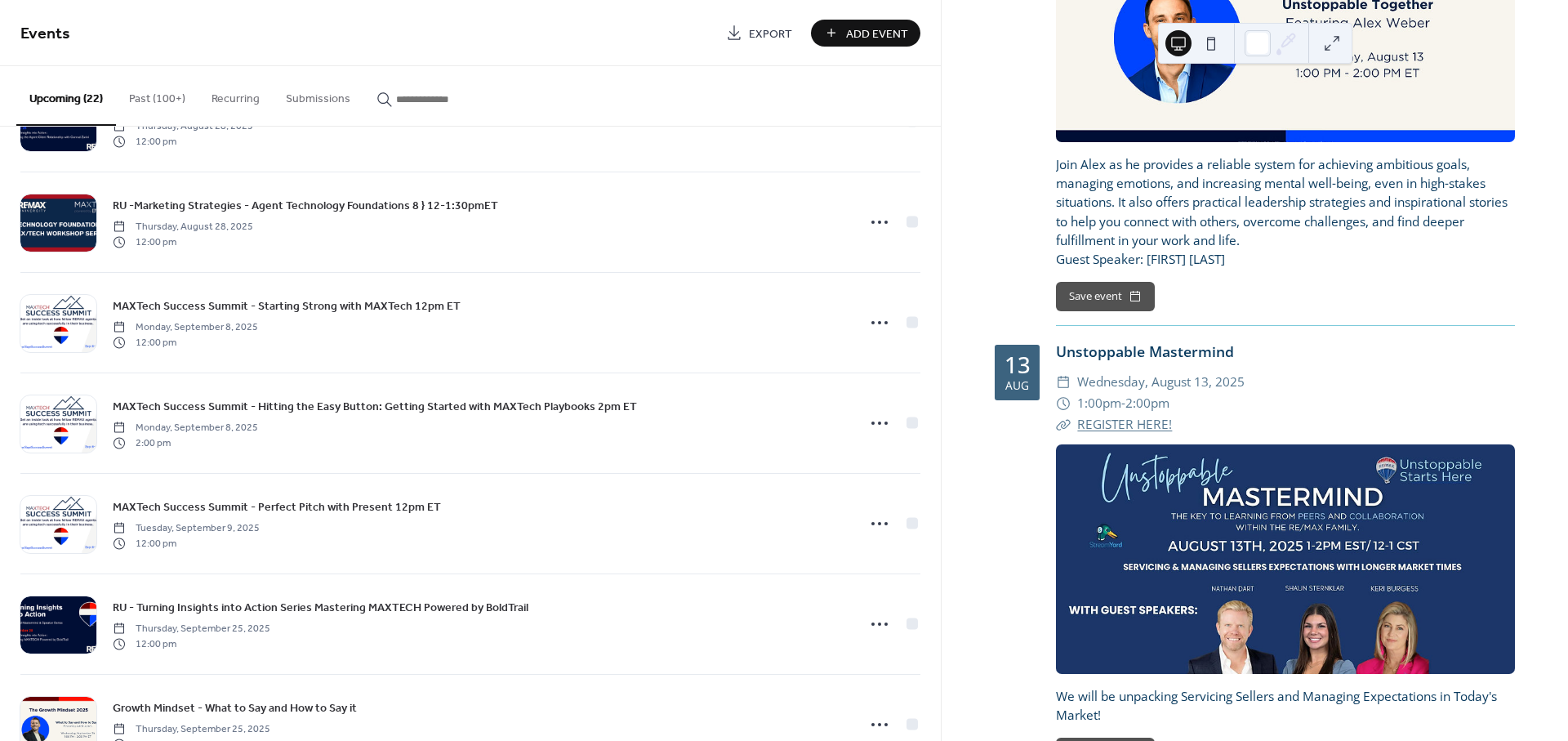 scroll, scrollTop: 1089, scrollLeft: 0, axis: vertical 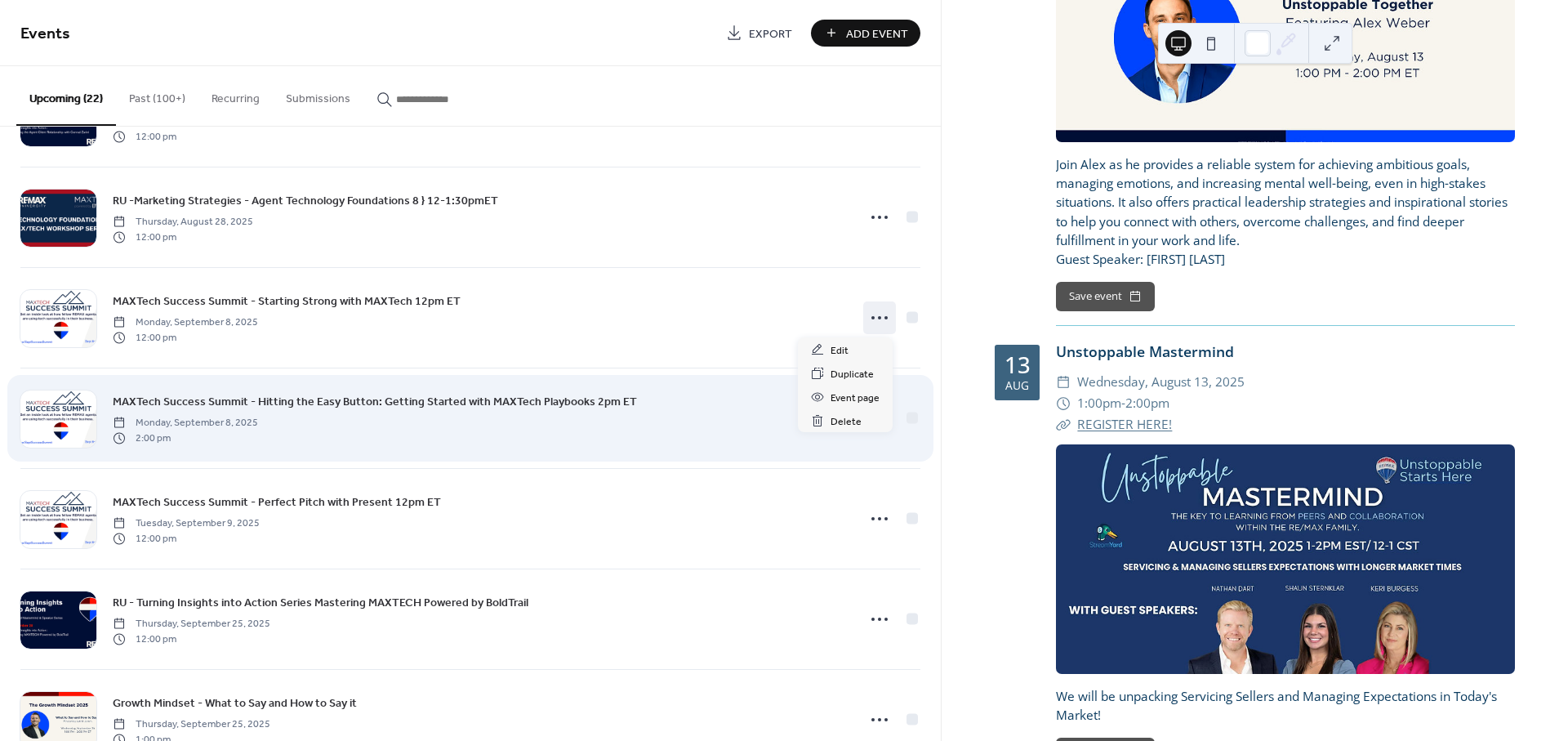 drag, startPoint x: 874, startPoint y: 315, endPoint x: 274, endPoint y: 432, distance: 611.301 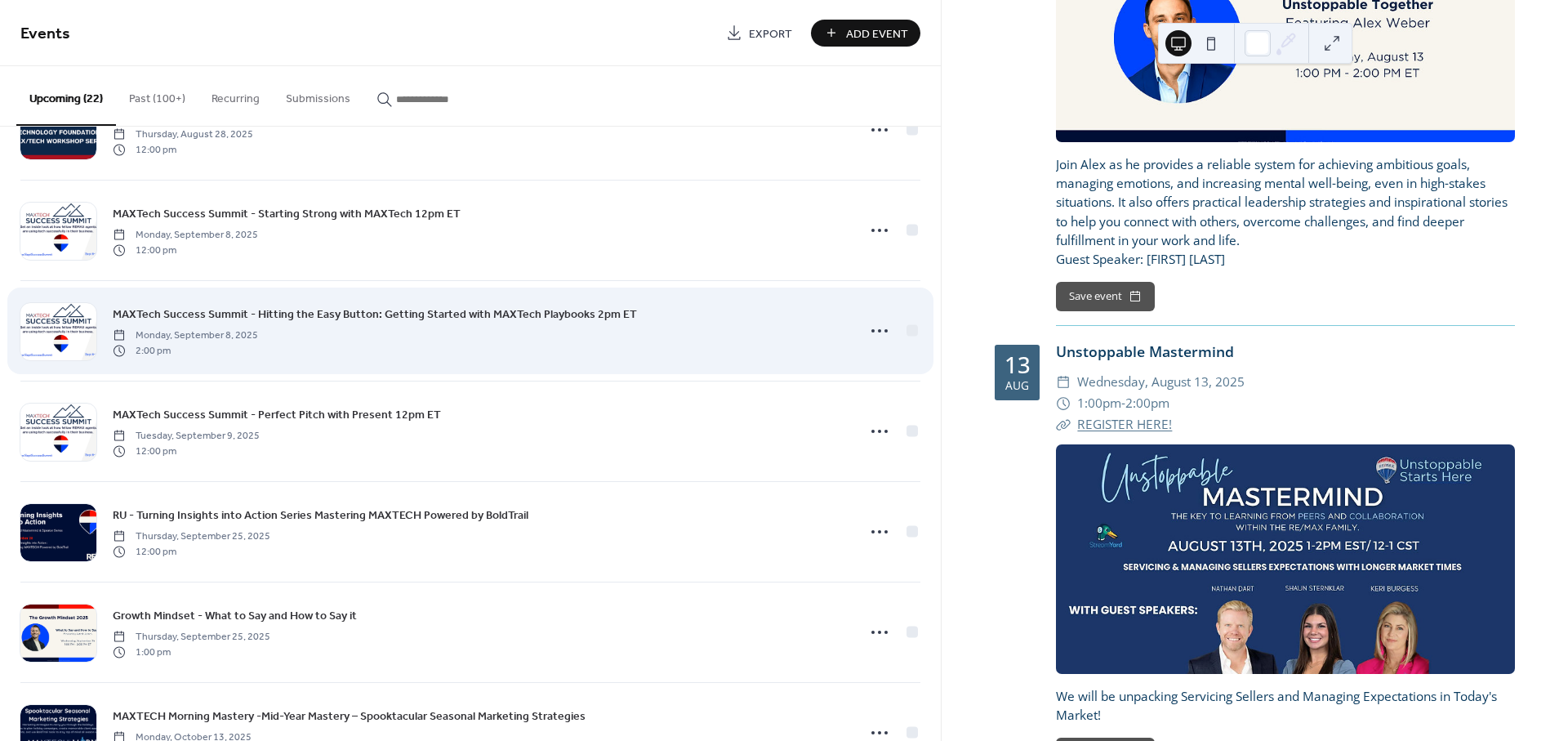 scroll, scrollTop: 1180, scrollLeft: 0, axis: vertical 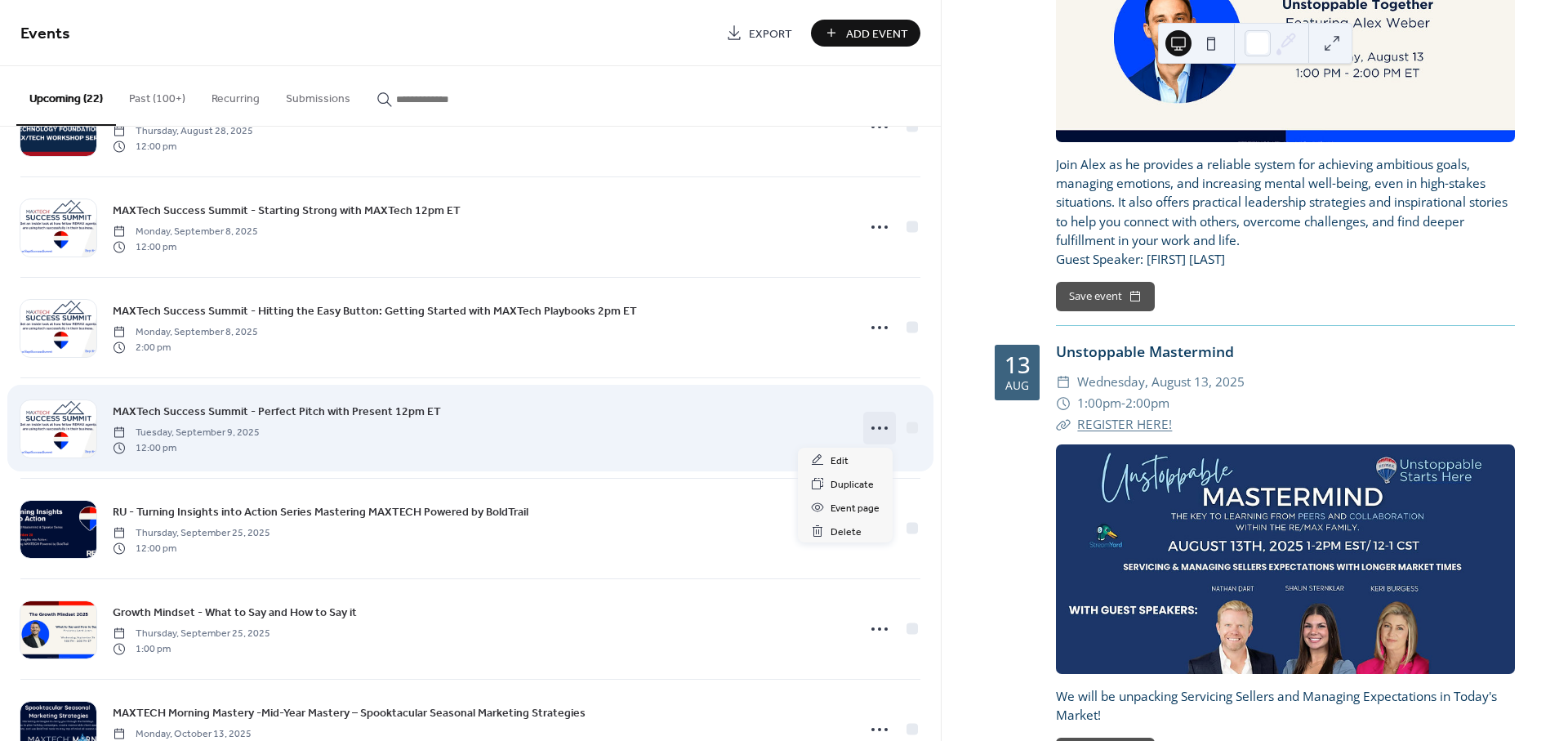 click 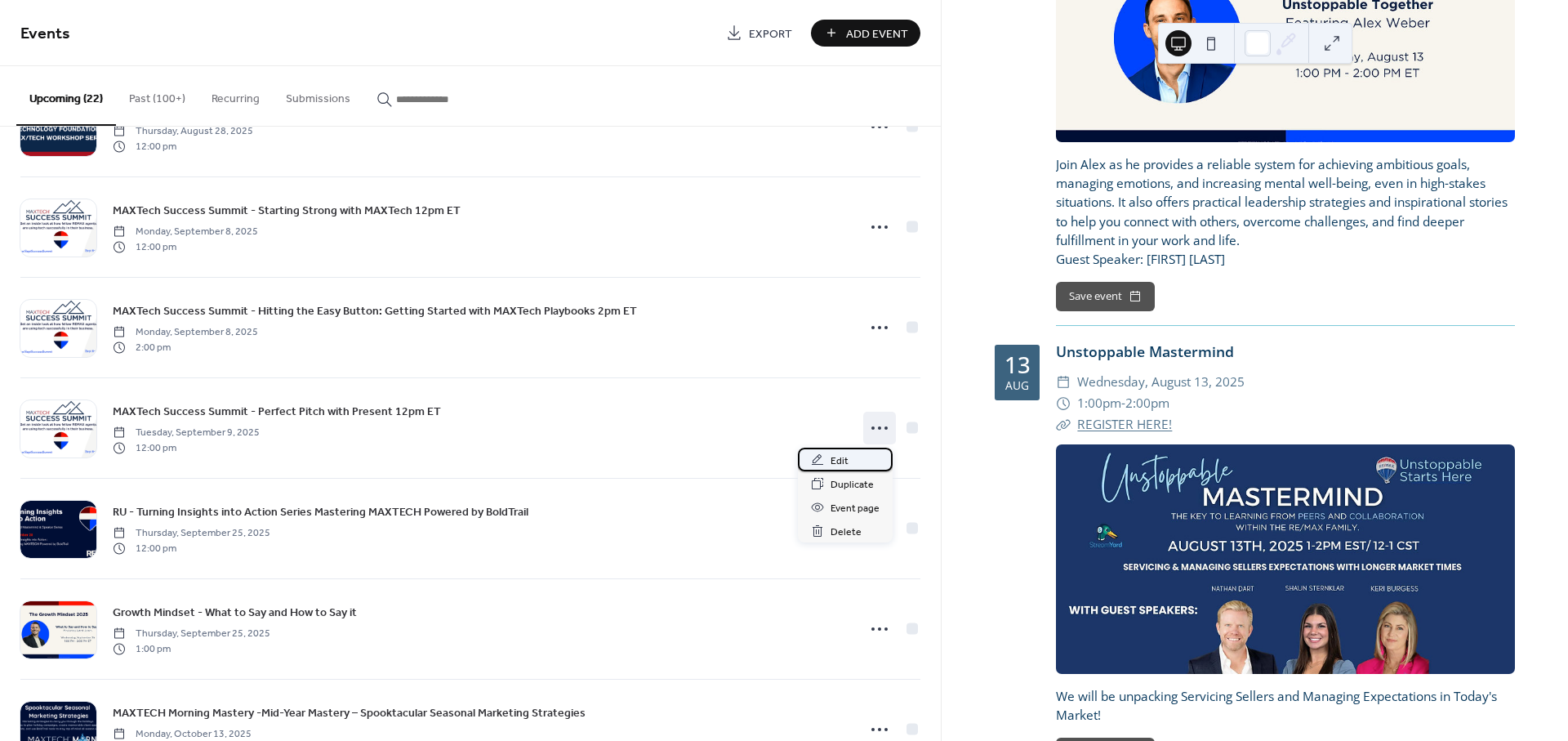 click on "Edit" at bounding box center [840, 461] 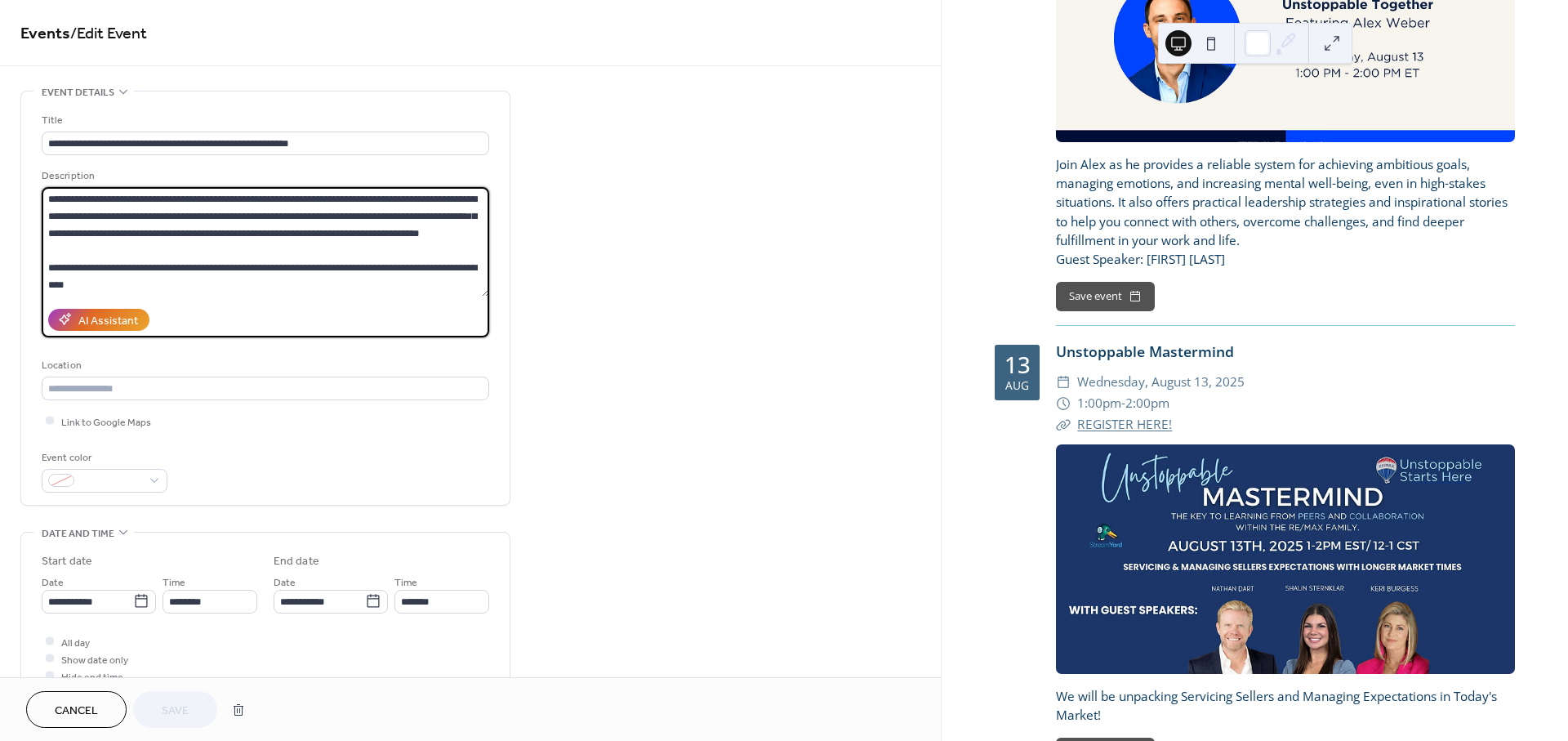 click on "**********" at bounding box center [265, 242] 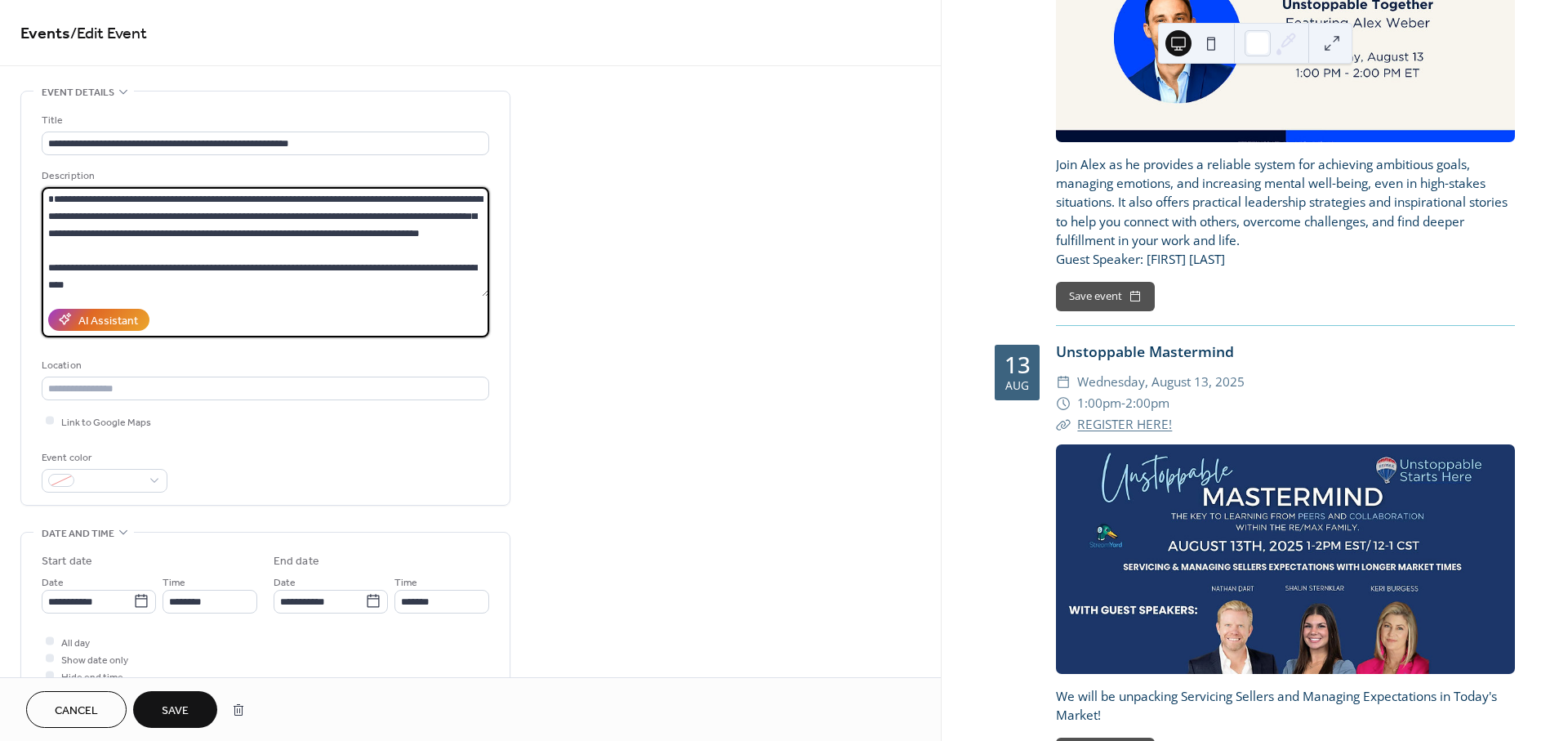 click on "**********" at bounding box center (265, 242) 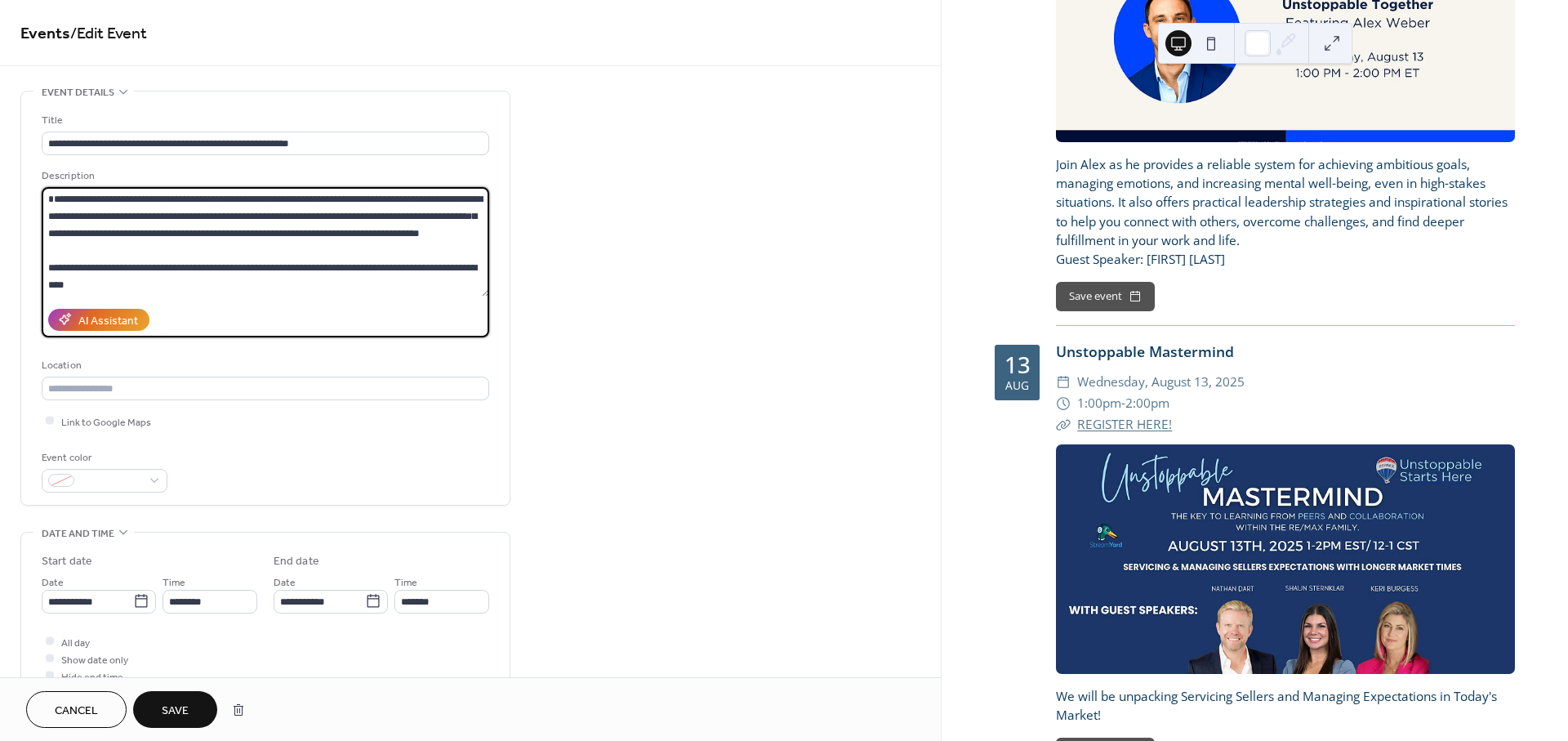 paste on "**********" 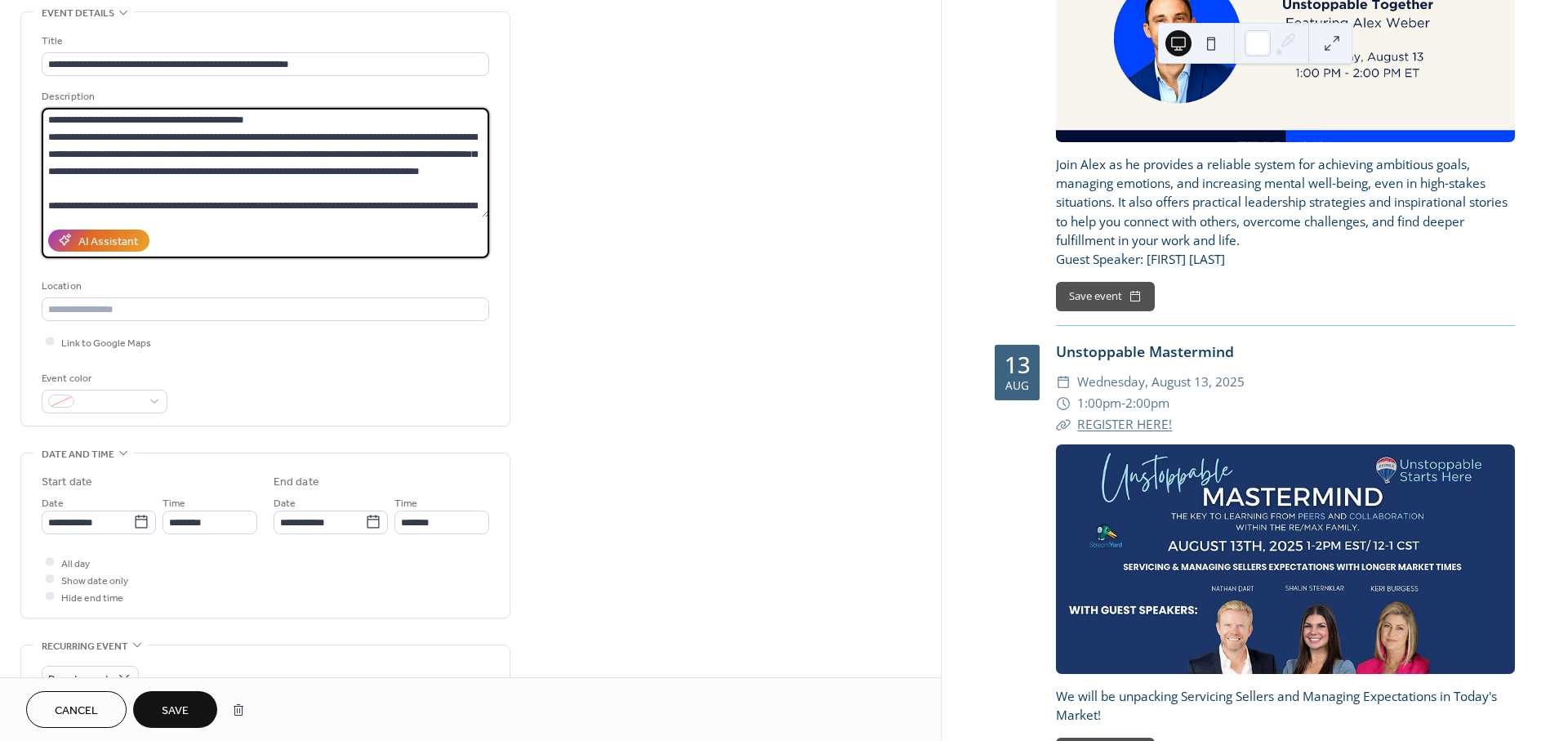 scroll, scrollTop: 91, scrollLeft: 0, axis: vertical 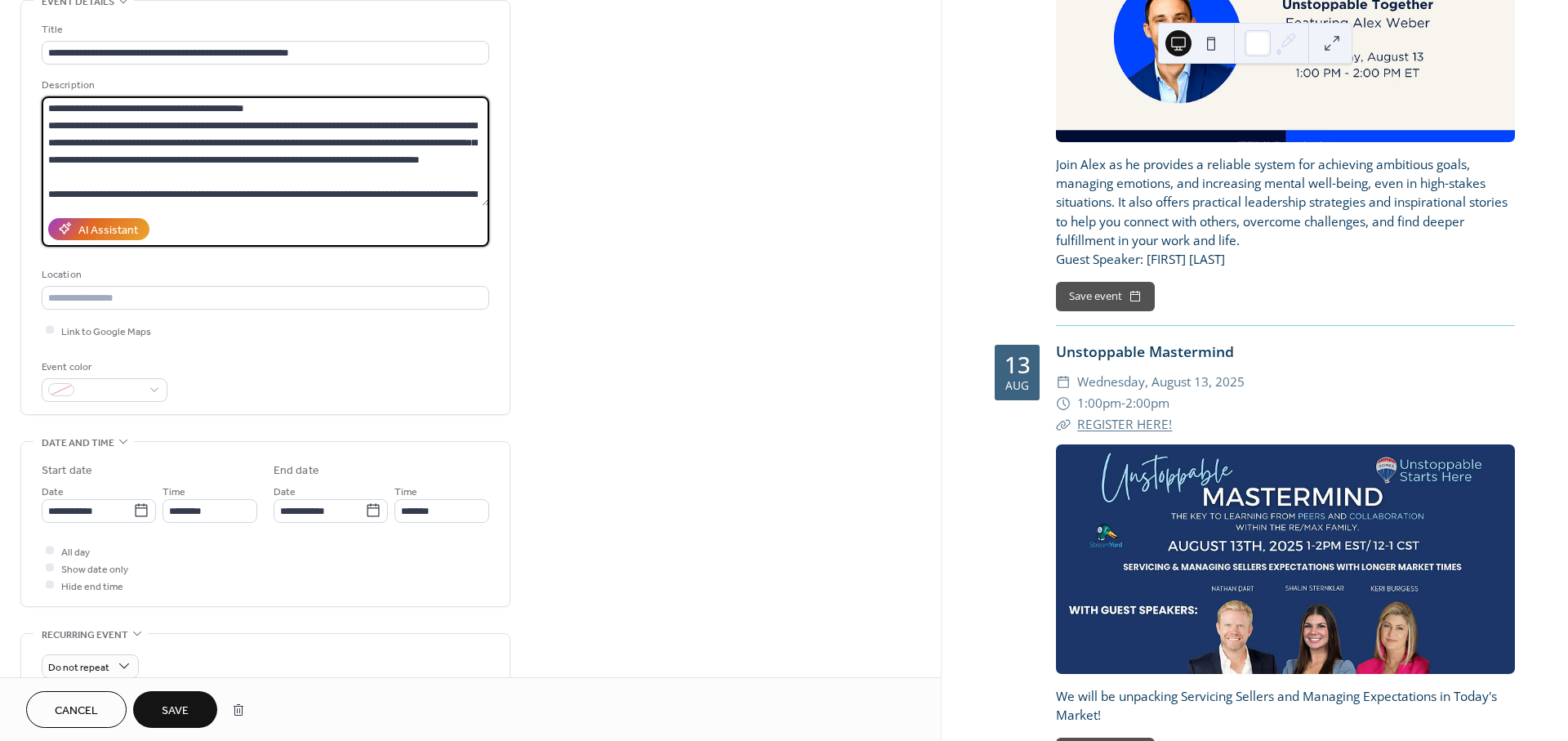 type on "**********" 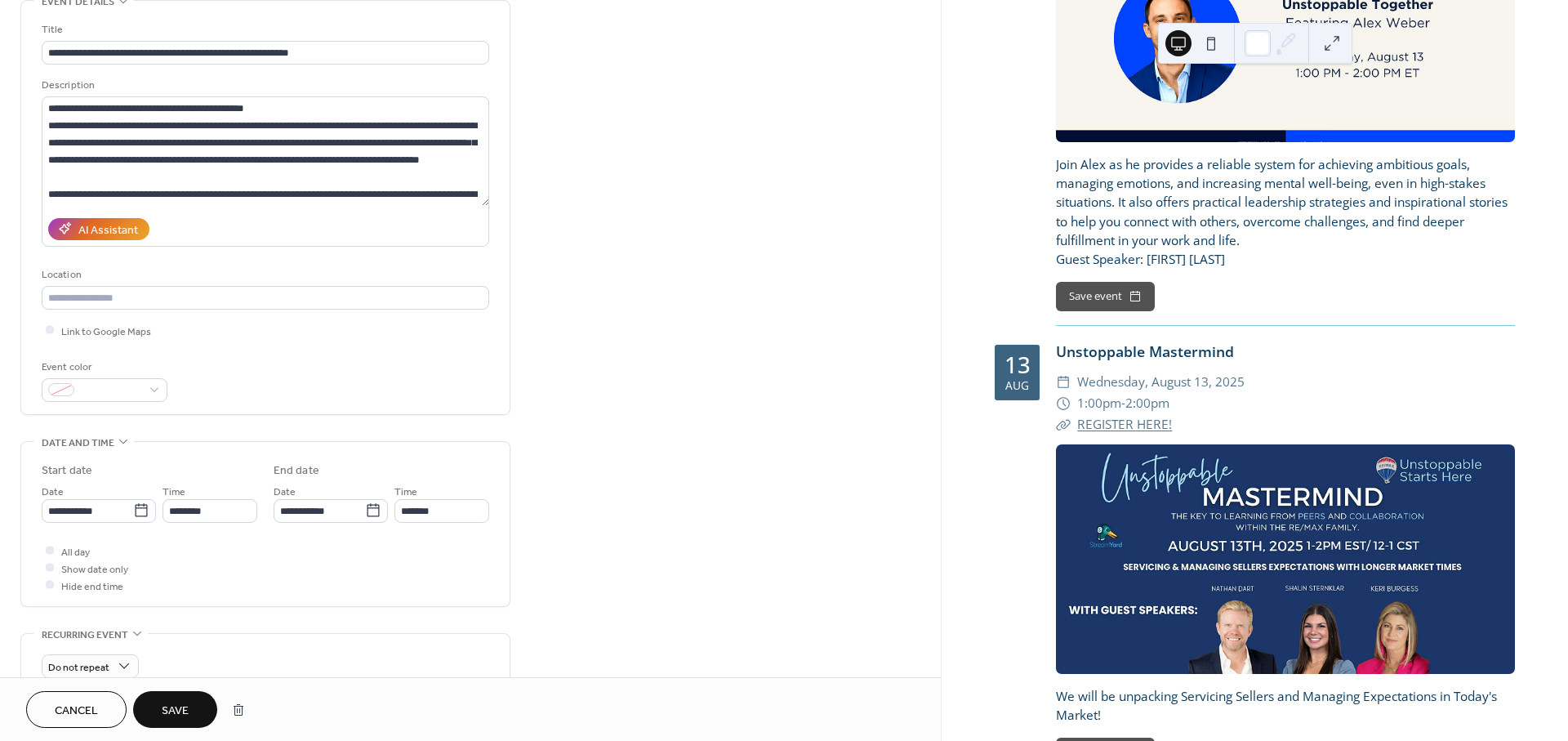 click on "Save" at bounding box center [175, 711] 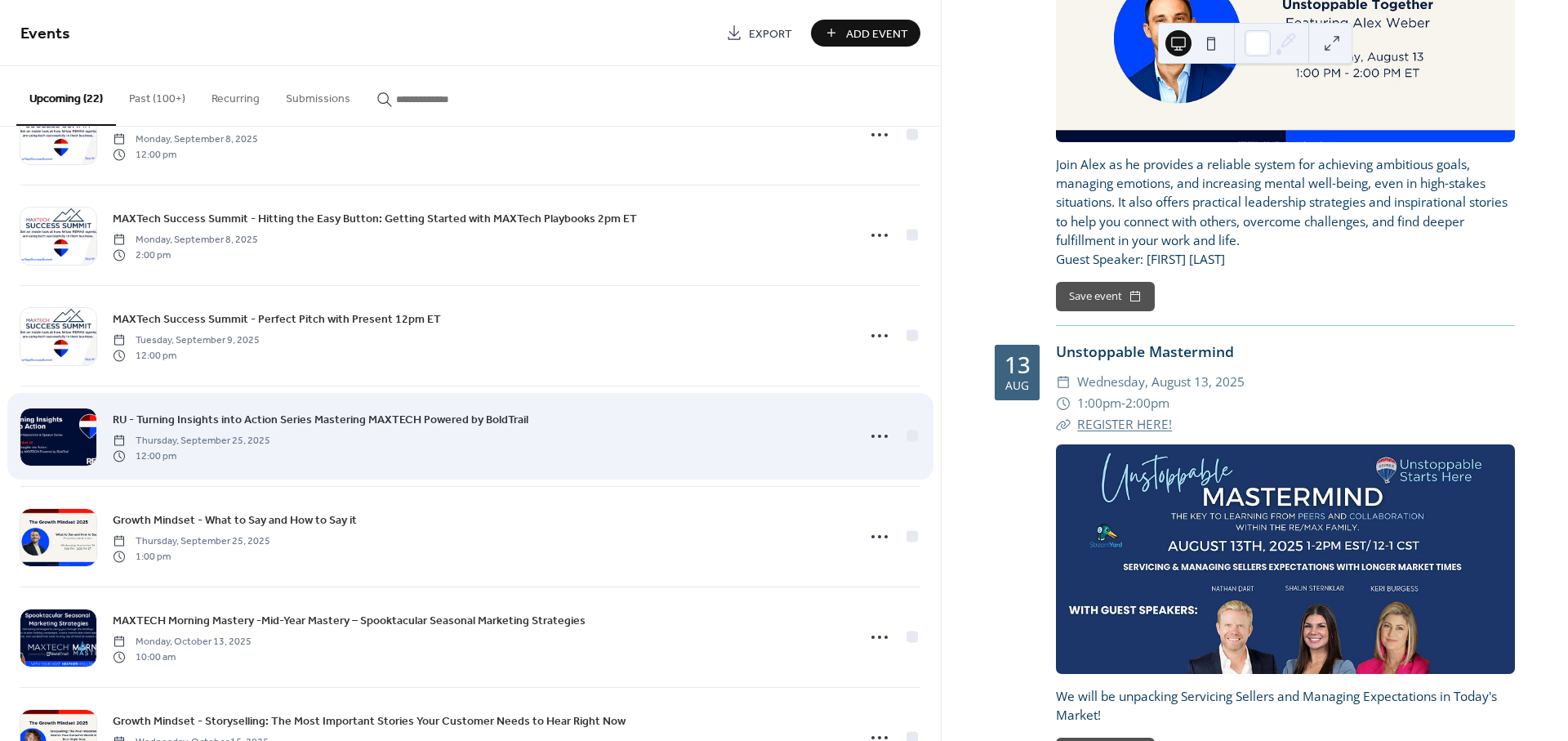 scroll, scrollTop: 1270, scrollLeft: 0, axis: vertical 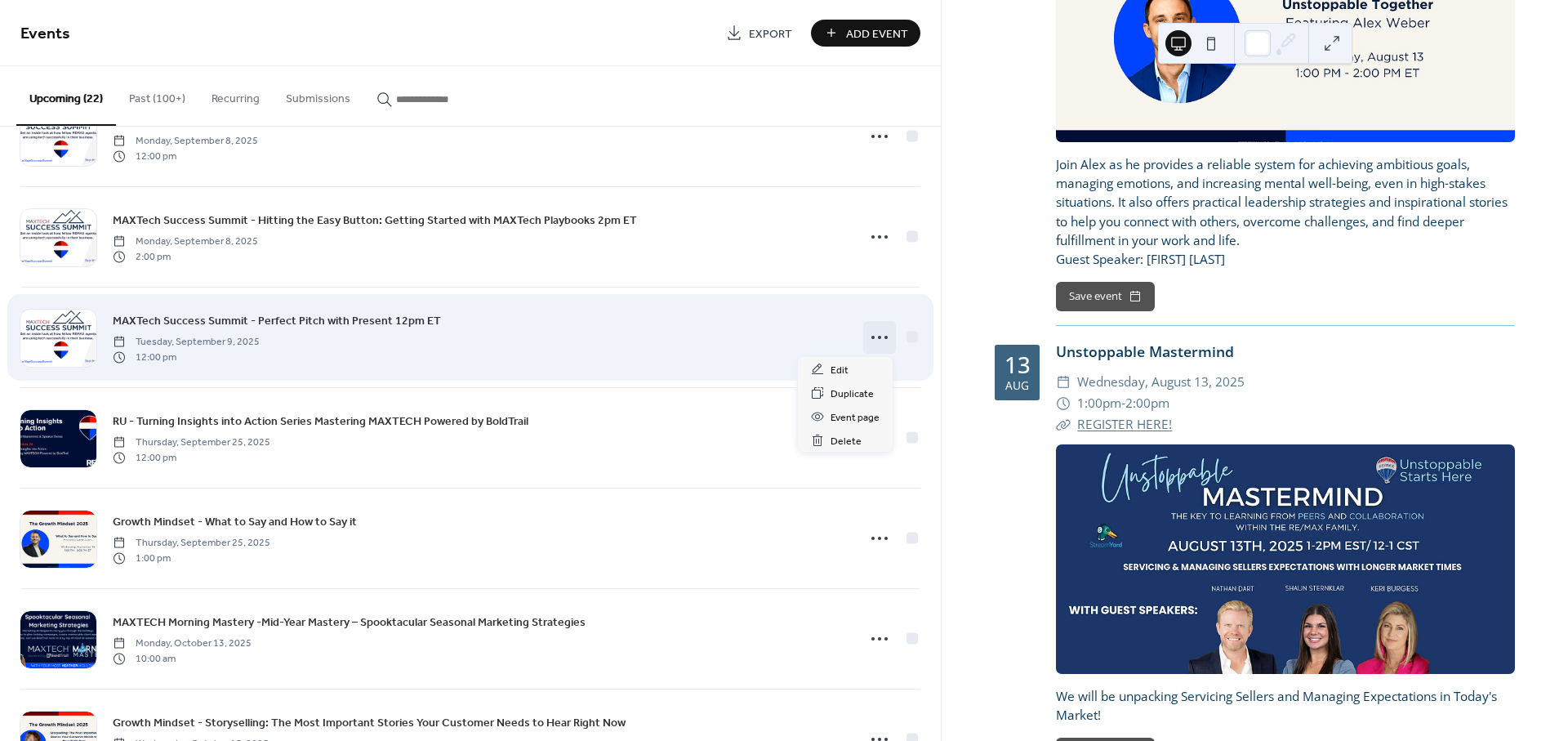click 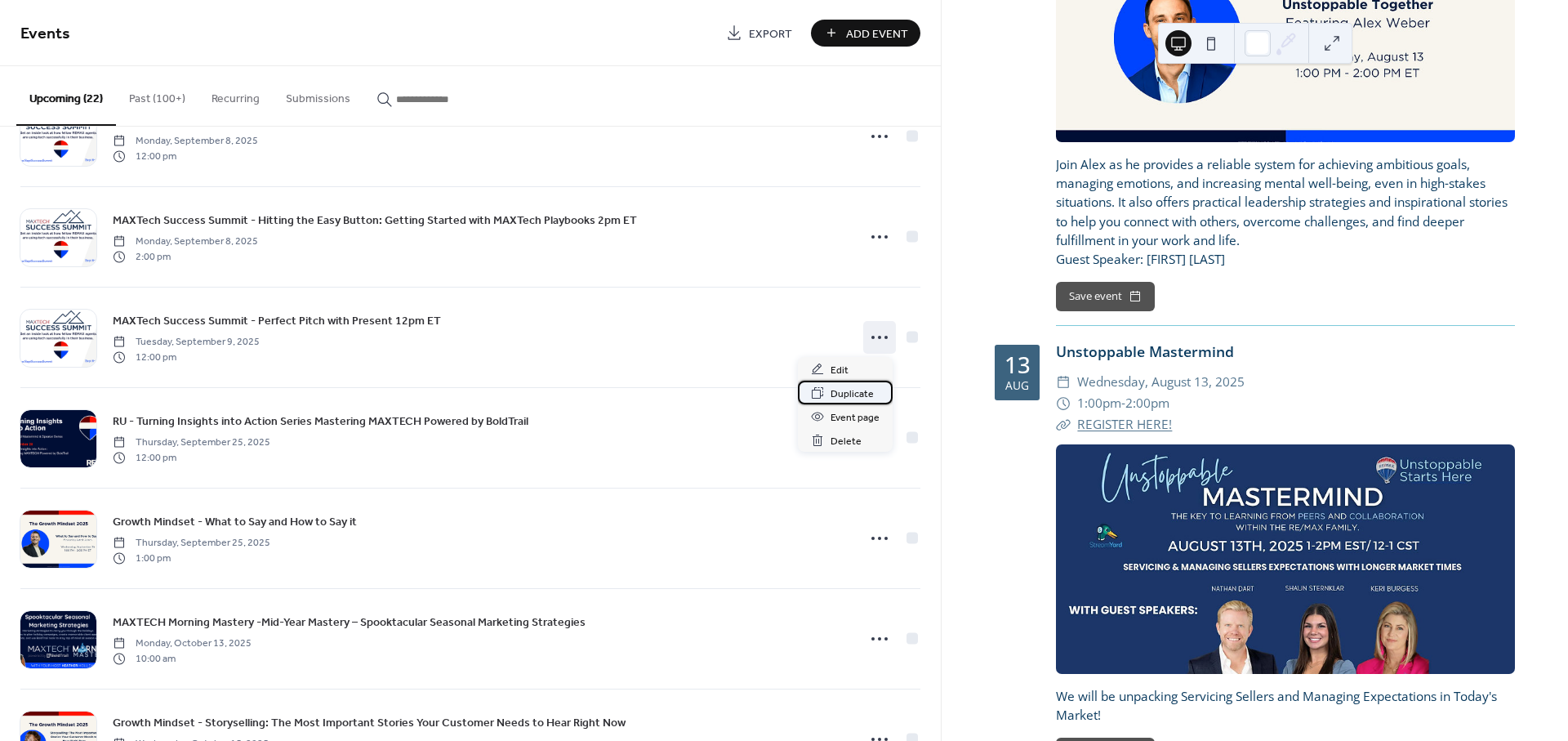 click on "Duplicate" at bounding box center (852, 394) 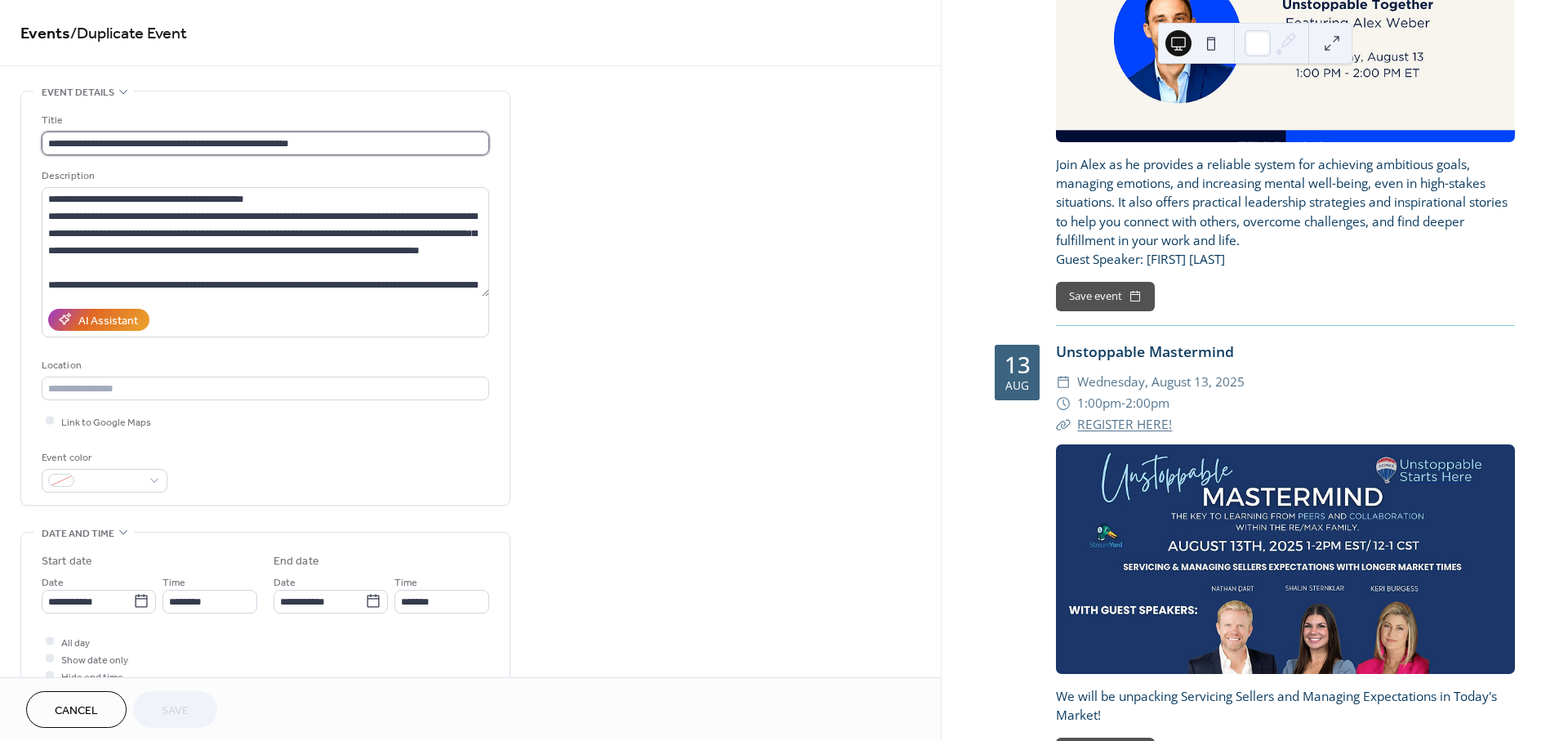 click on "**********" at bounding box center [265, 143] 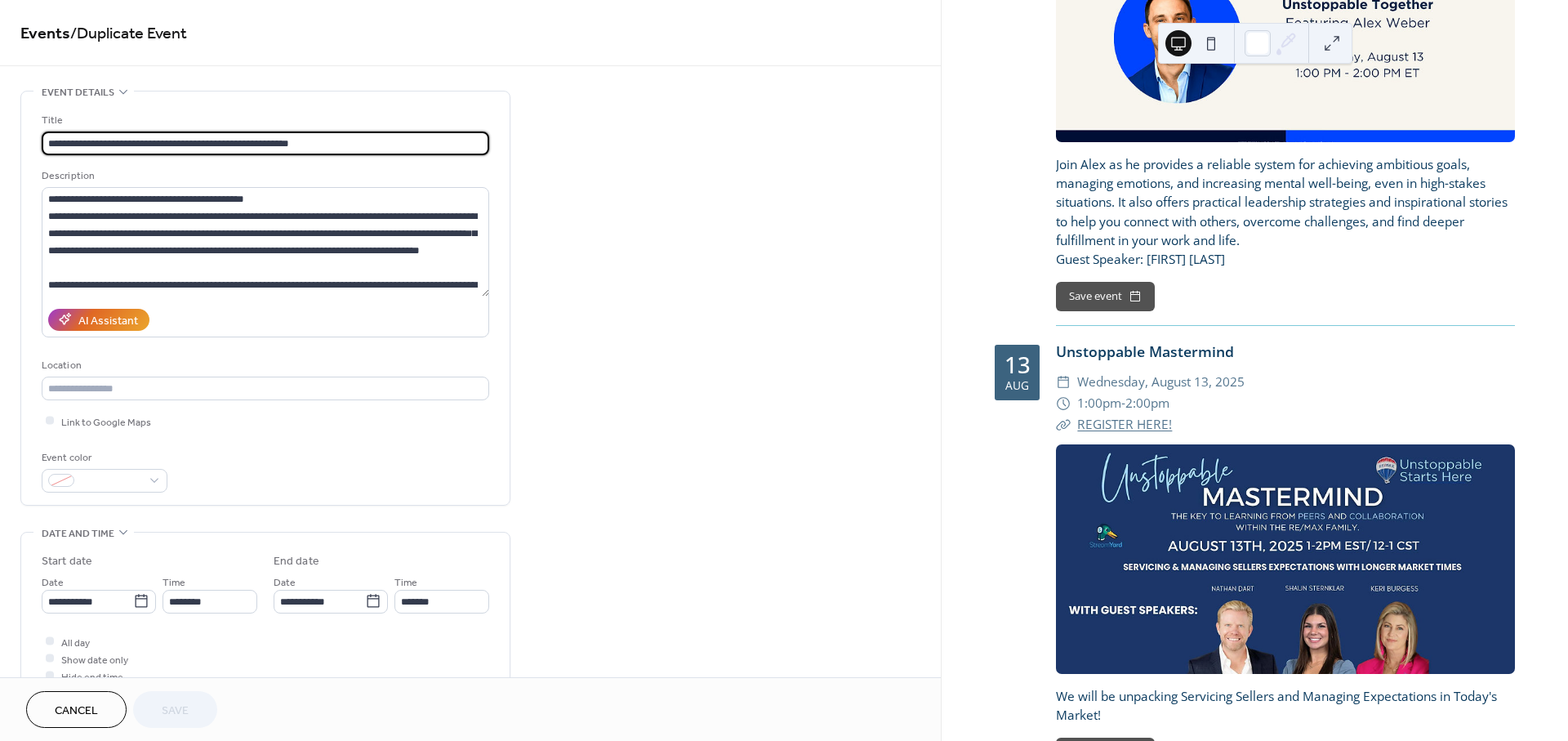 click on "**********" at bounding box center (265, 143) 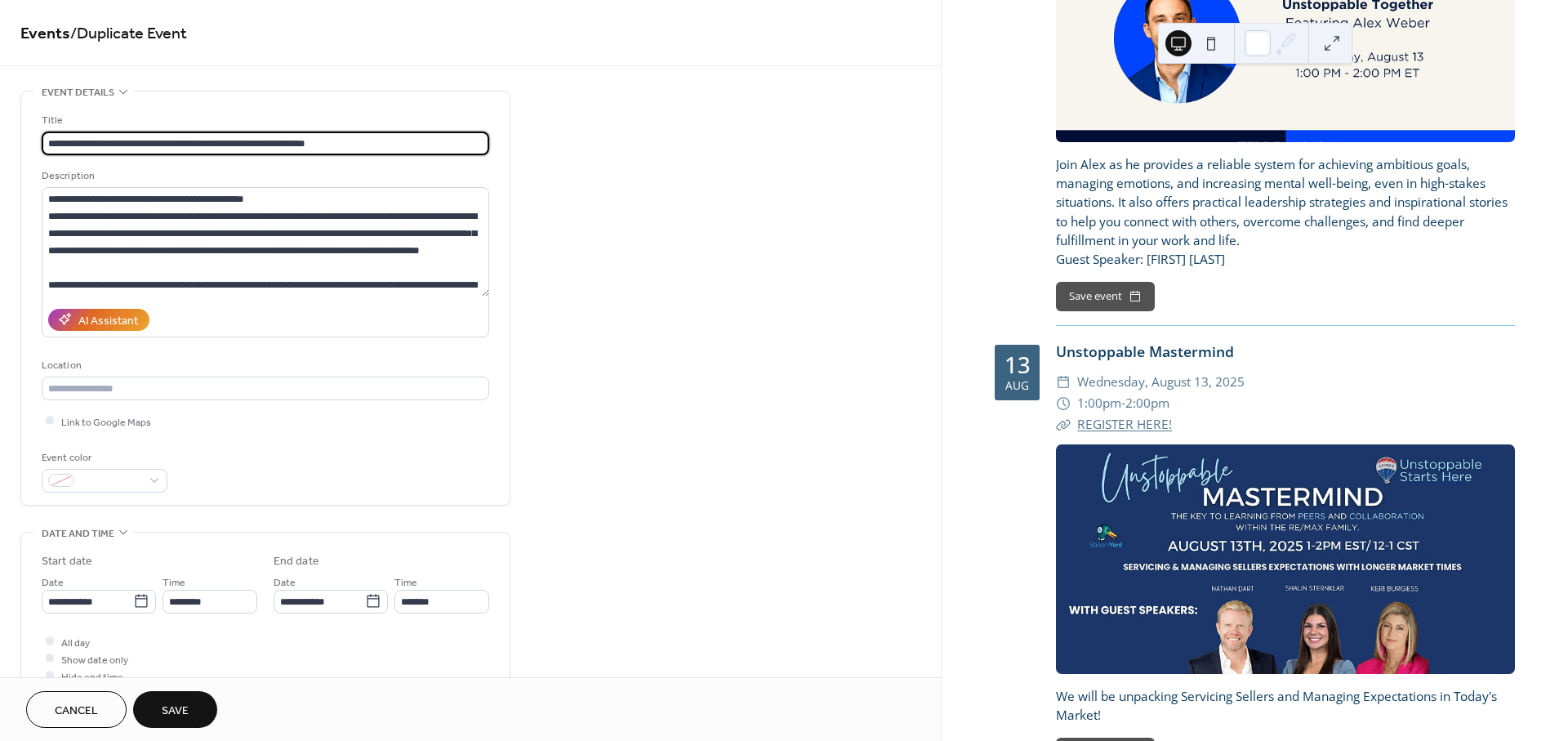 type on "**********" 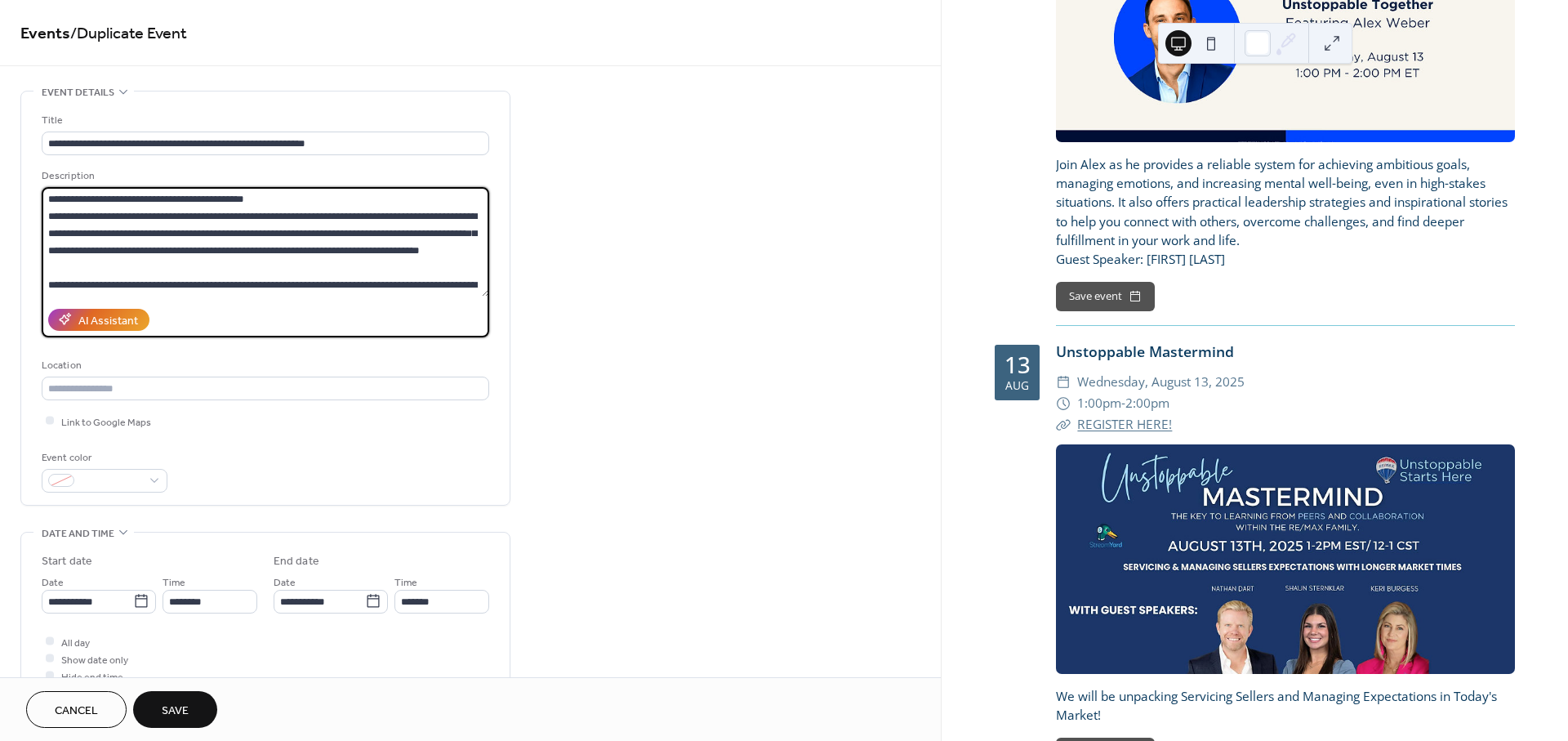 scroll, scrollTop: 68, scrollLeft: 0, axis: vertical 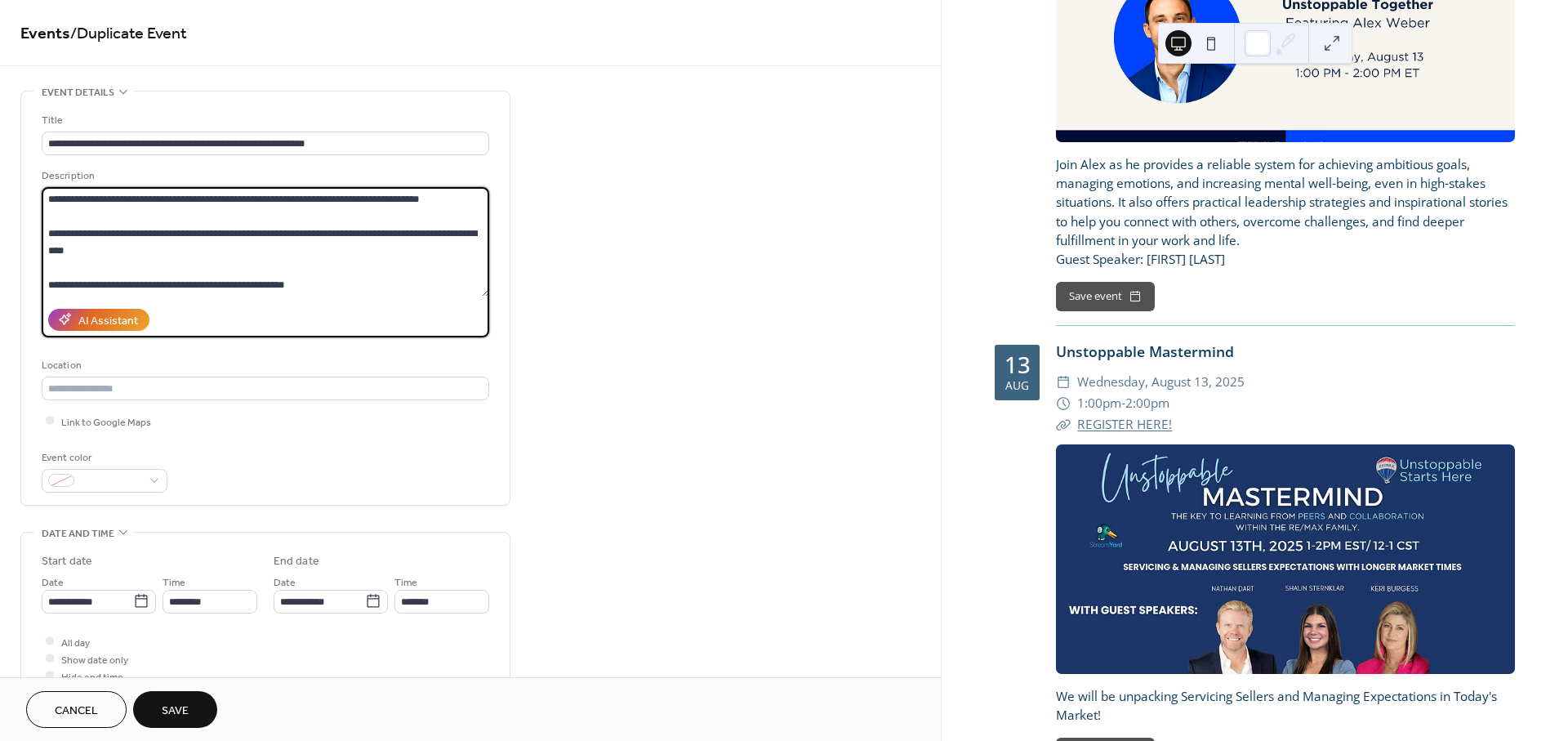 drag, startPoint x: 49, startPoint y: 198, endPoint x: 423, endPoint y: 290, distance: 385.14932 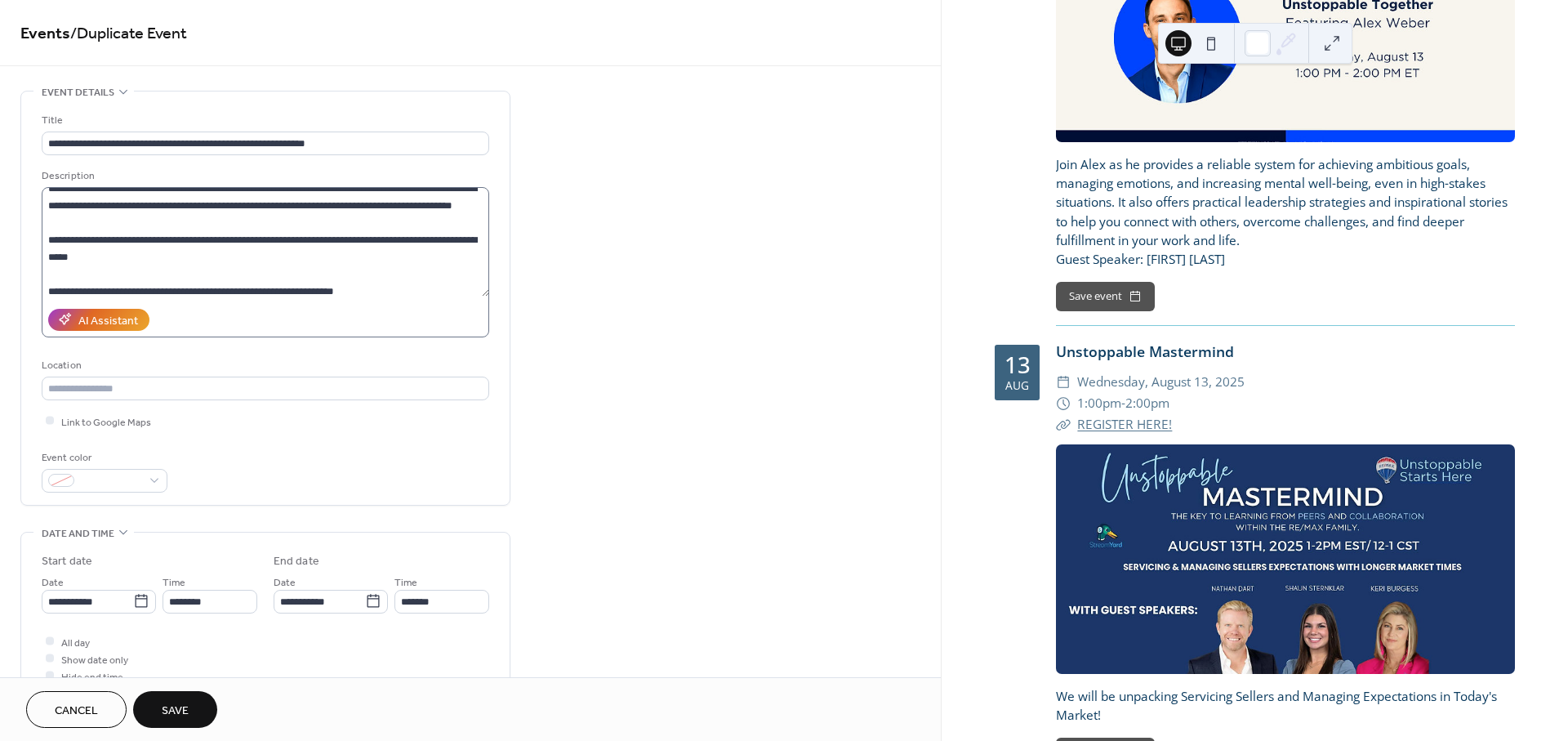 scroll, scrollTop: 0, scrollLeft: 0, axis: both 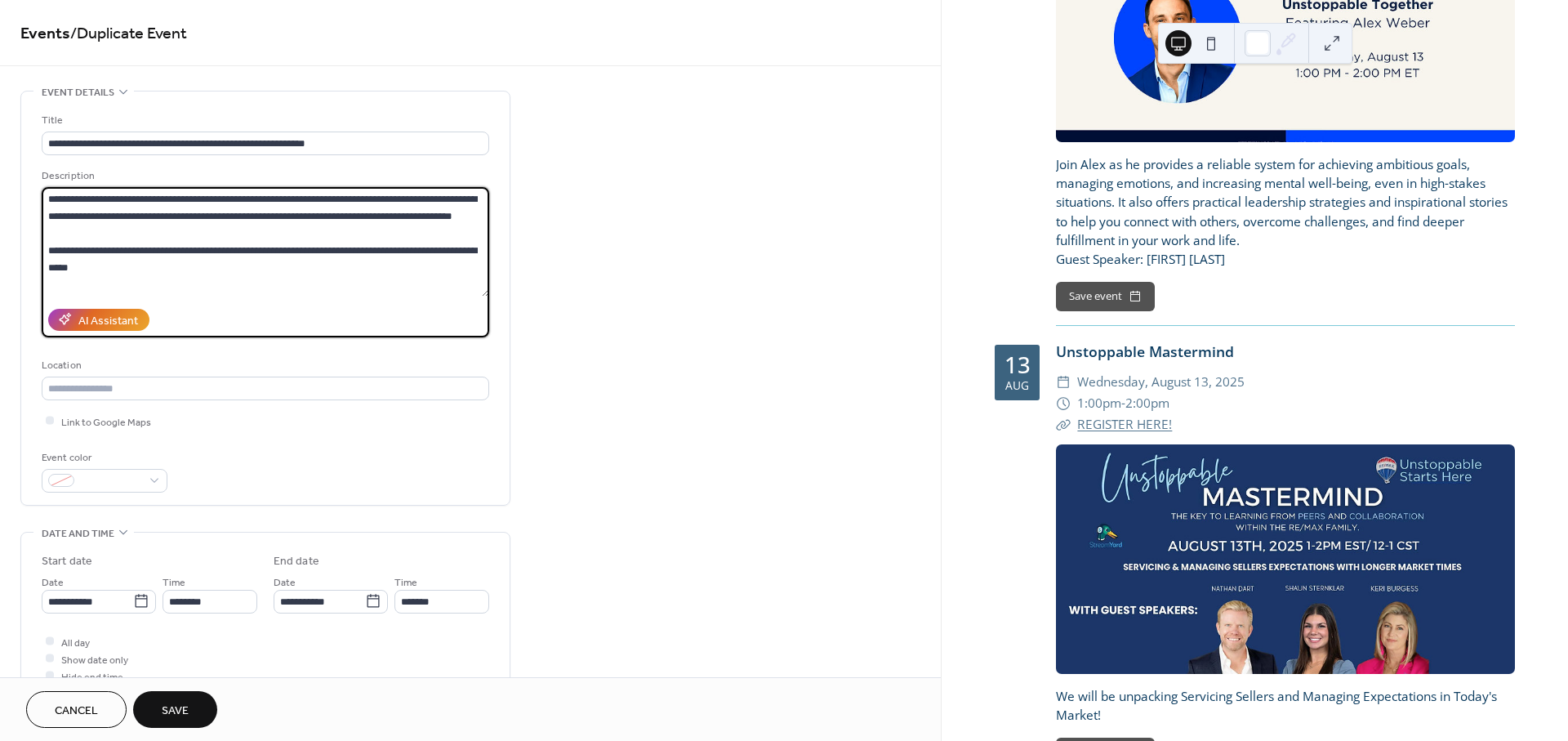 click on "**********" at bounding box center (265, 242) 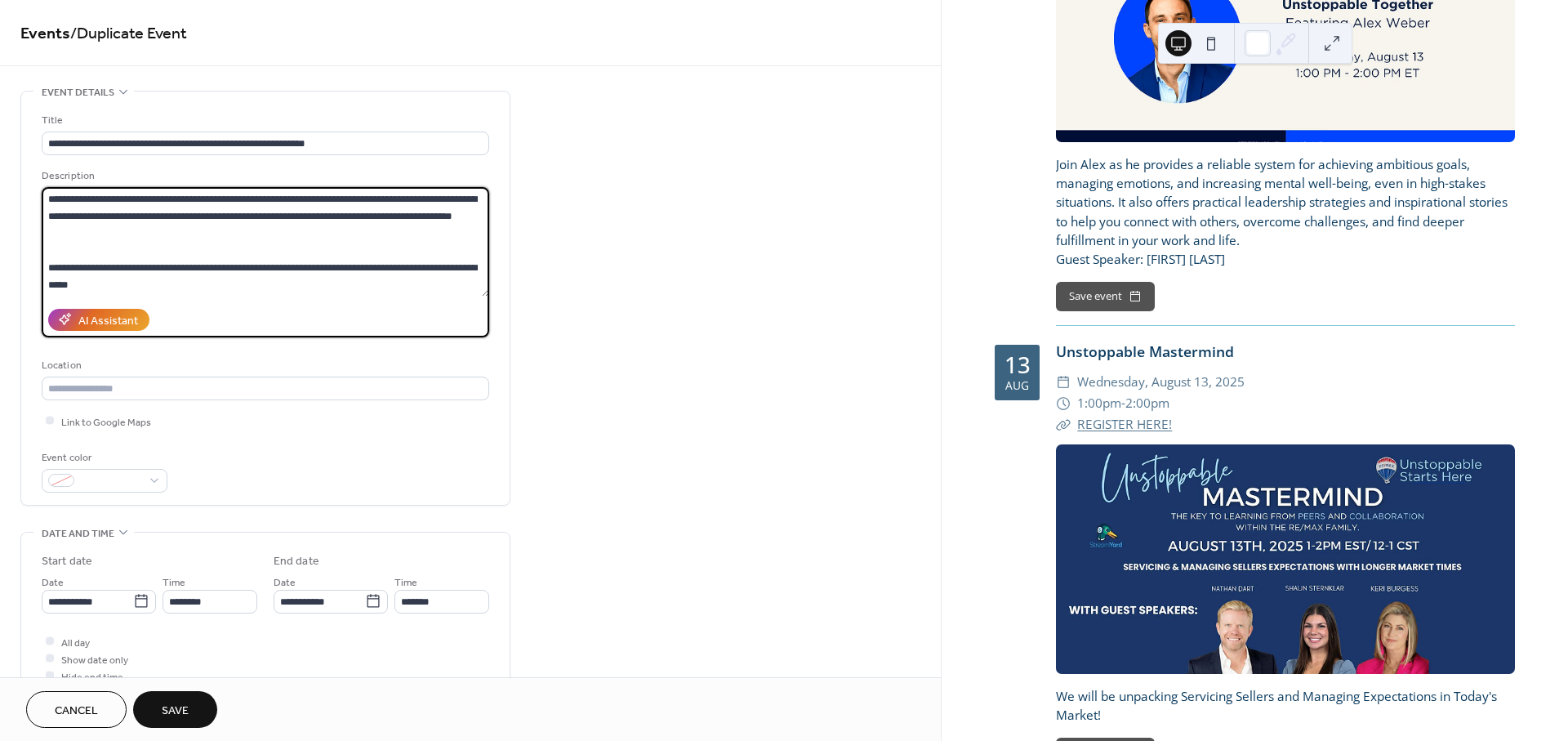 paste on "**********" 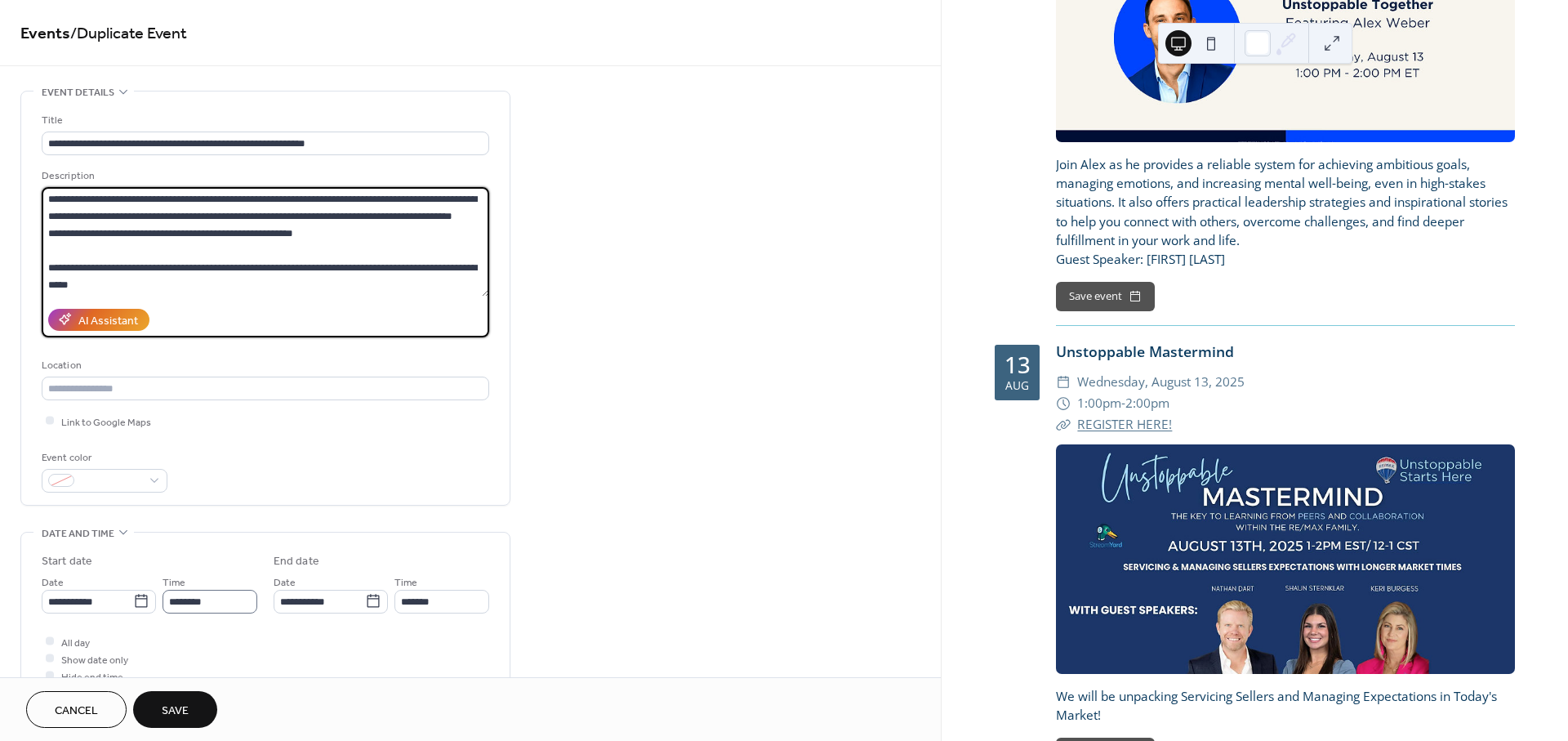 type on "**********" 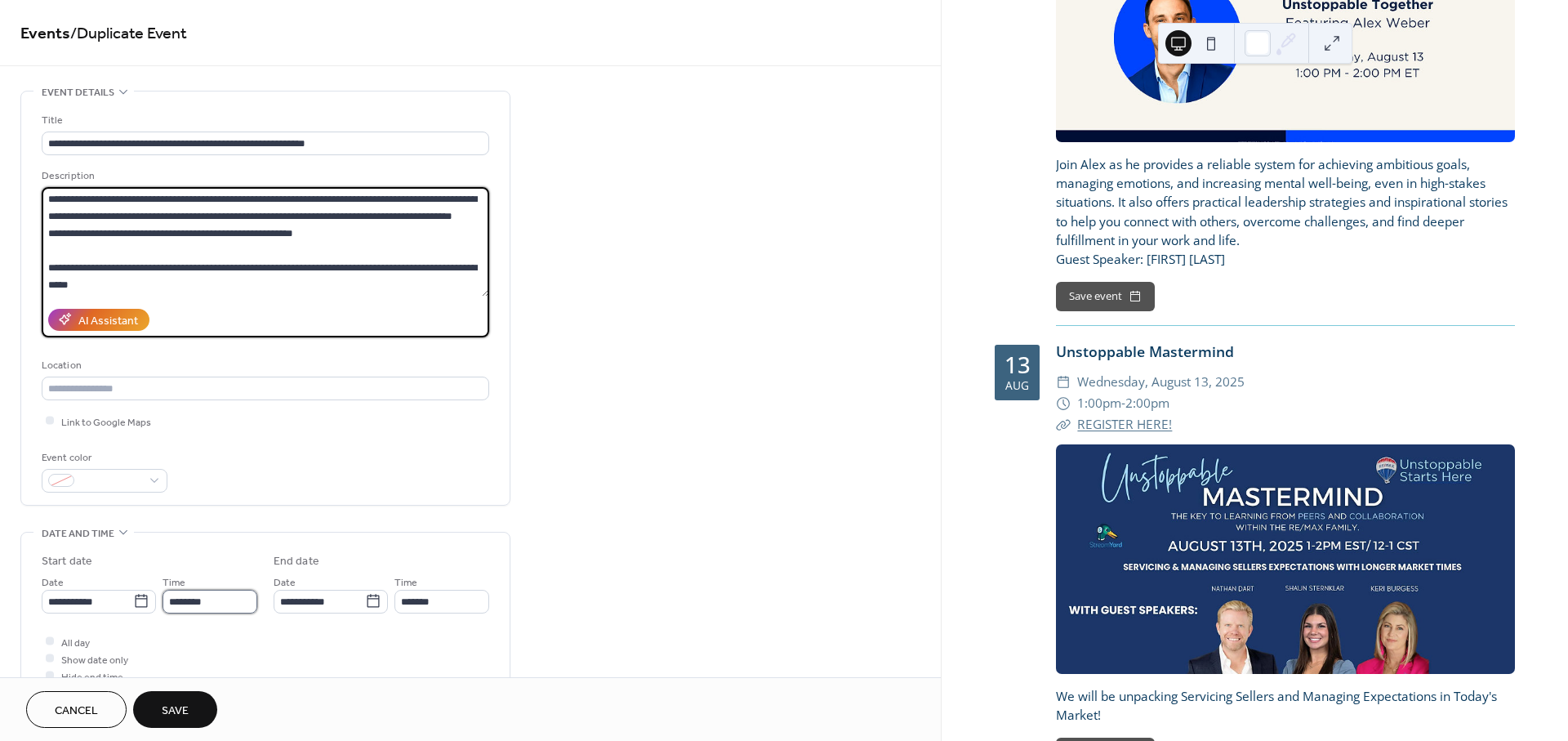 click on "********" at bounding box center [210, 601] 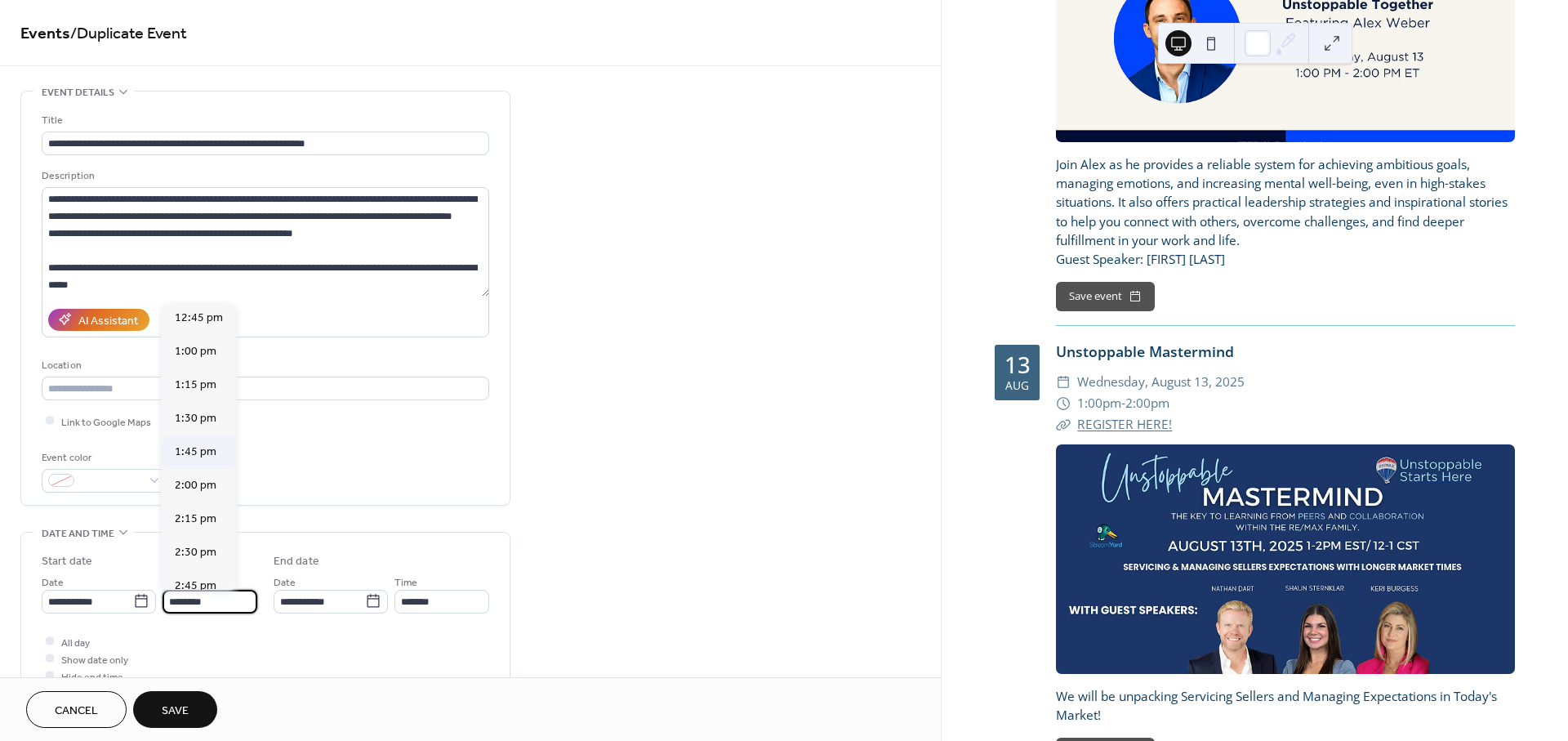 scroll, scrollTop: 1716, scrollLeft: 0, axis: vertical 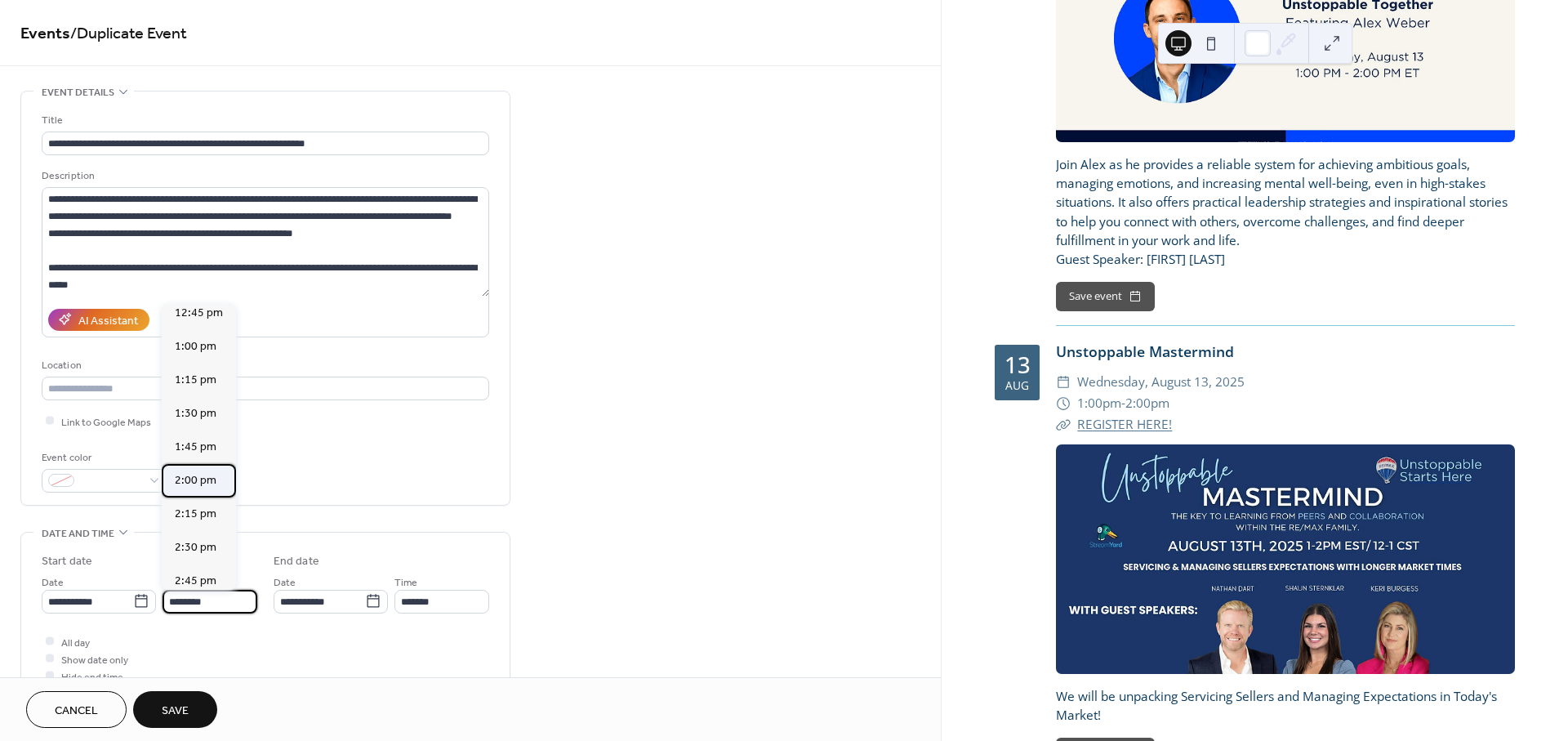 click on "2:00 pm" at bounding box center [195, 480] 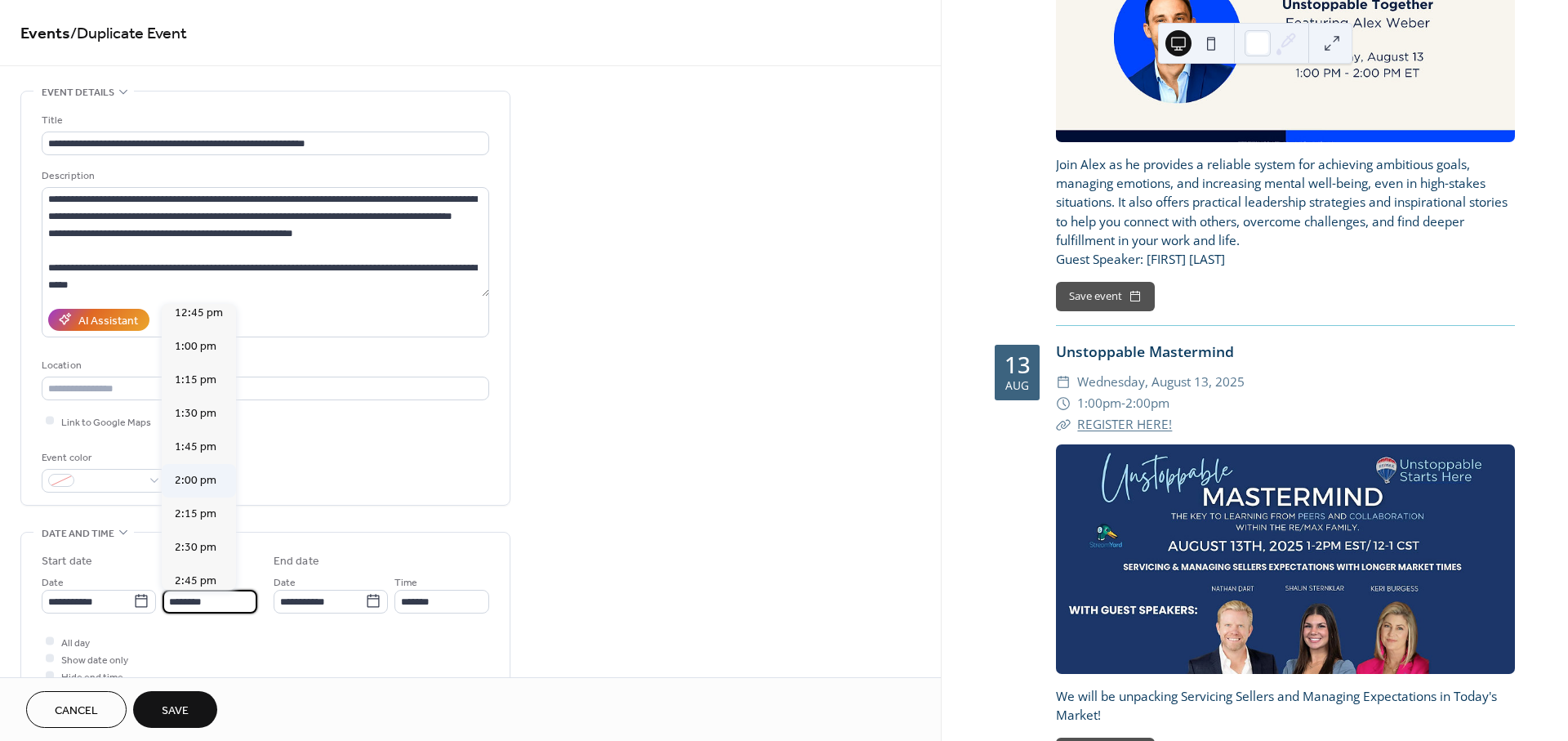 type on "*******" 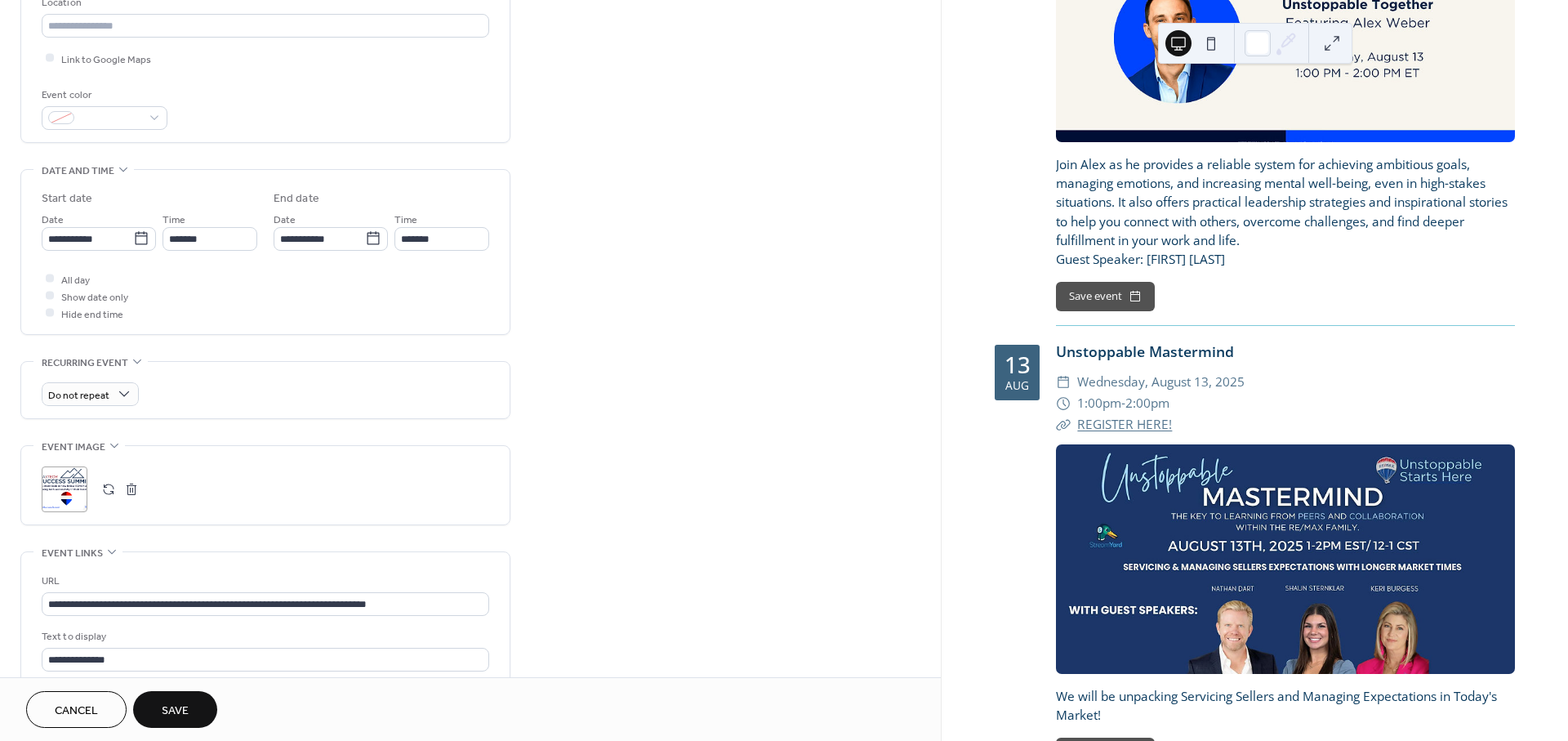scroll, scrollTop: 0, scrollLeft: 0, axis: both 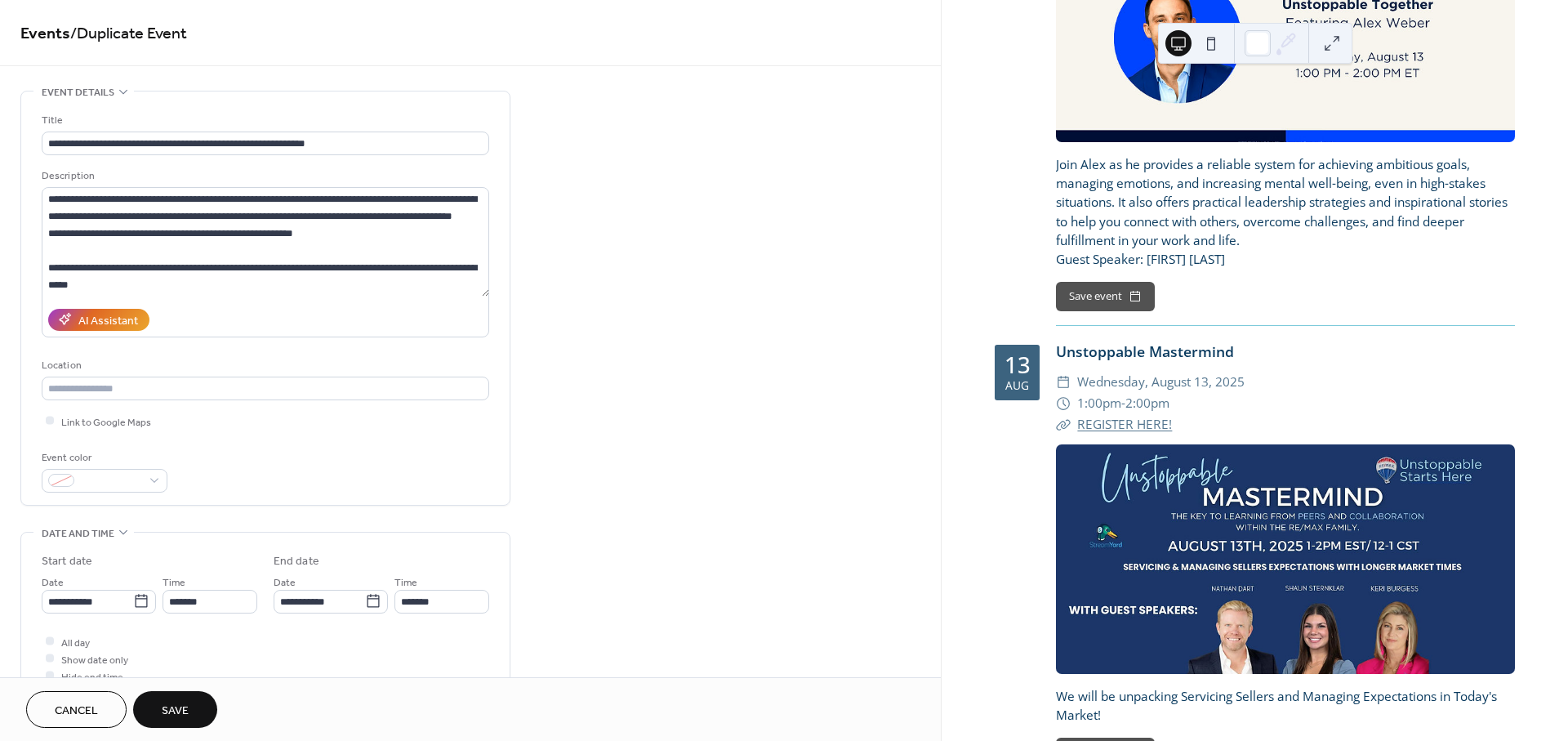 click on "Save" at bounding box center [175, 709] 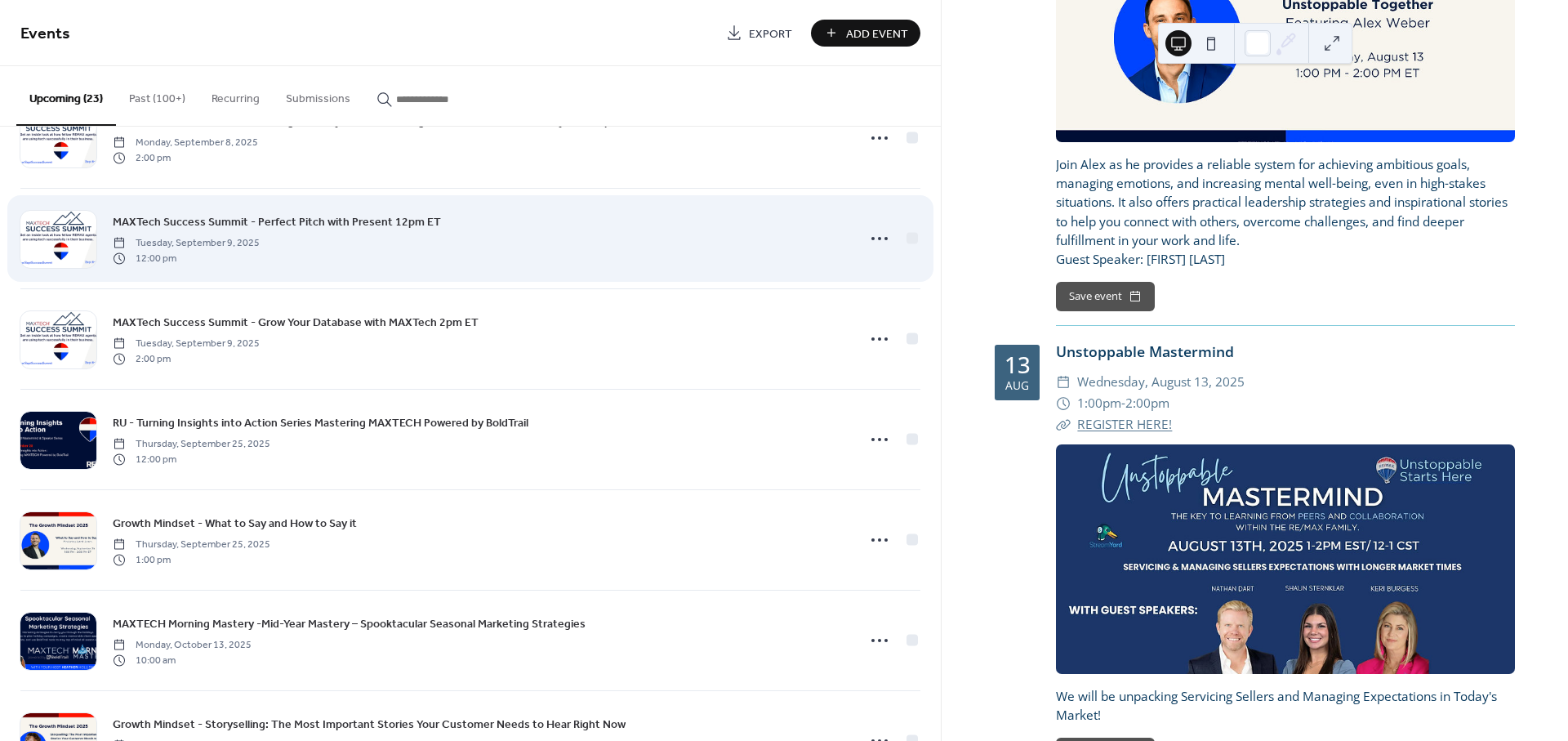 scroll, scrollTop: 1361, scrollLeft: 0, axis: vertical 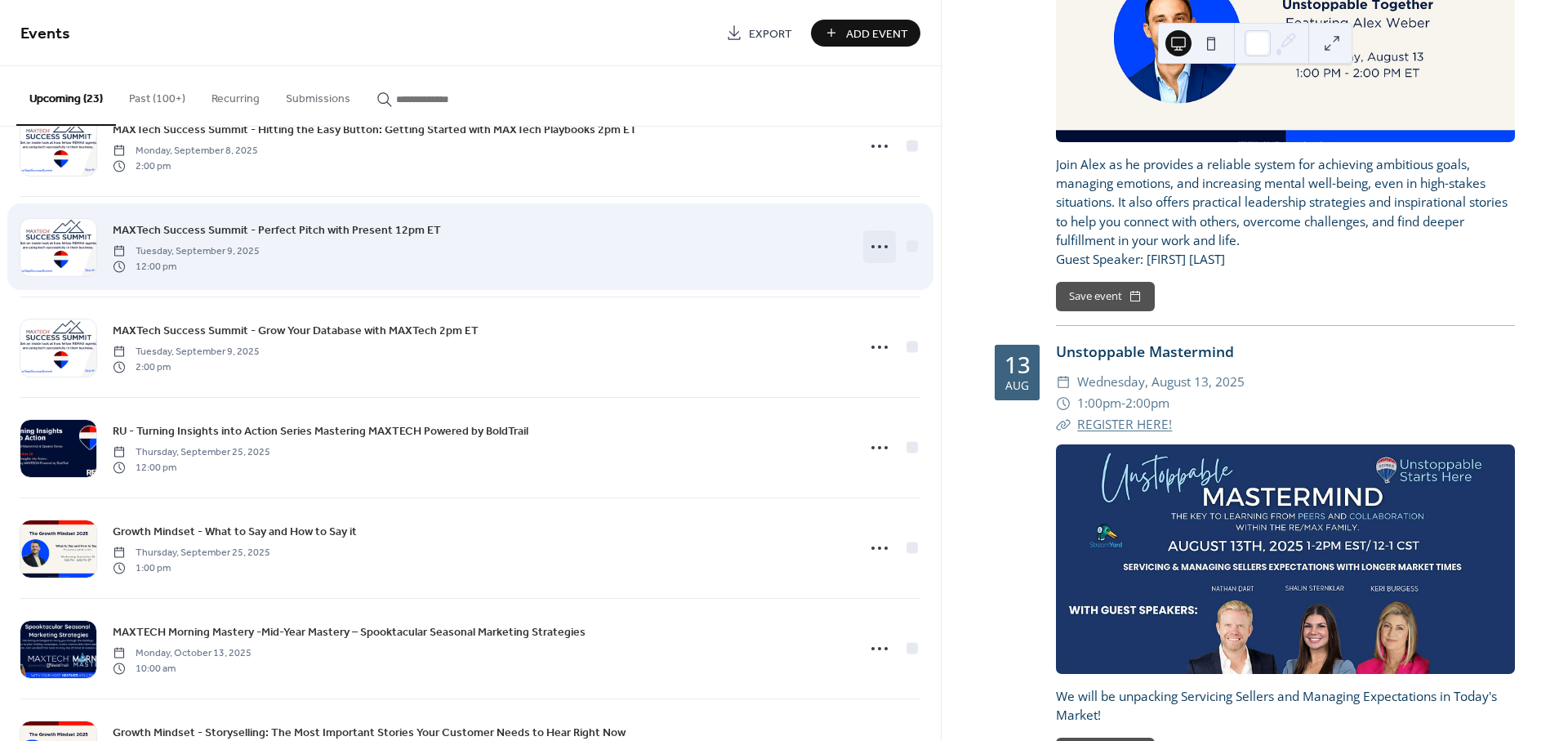click 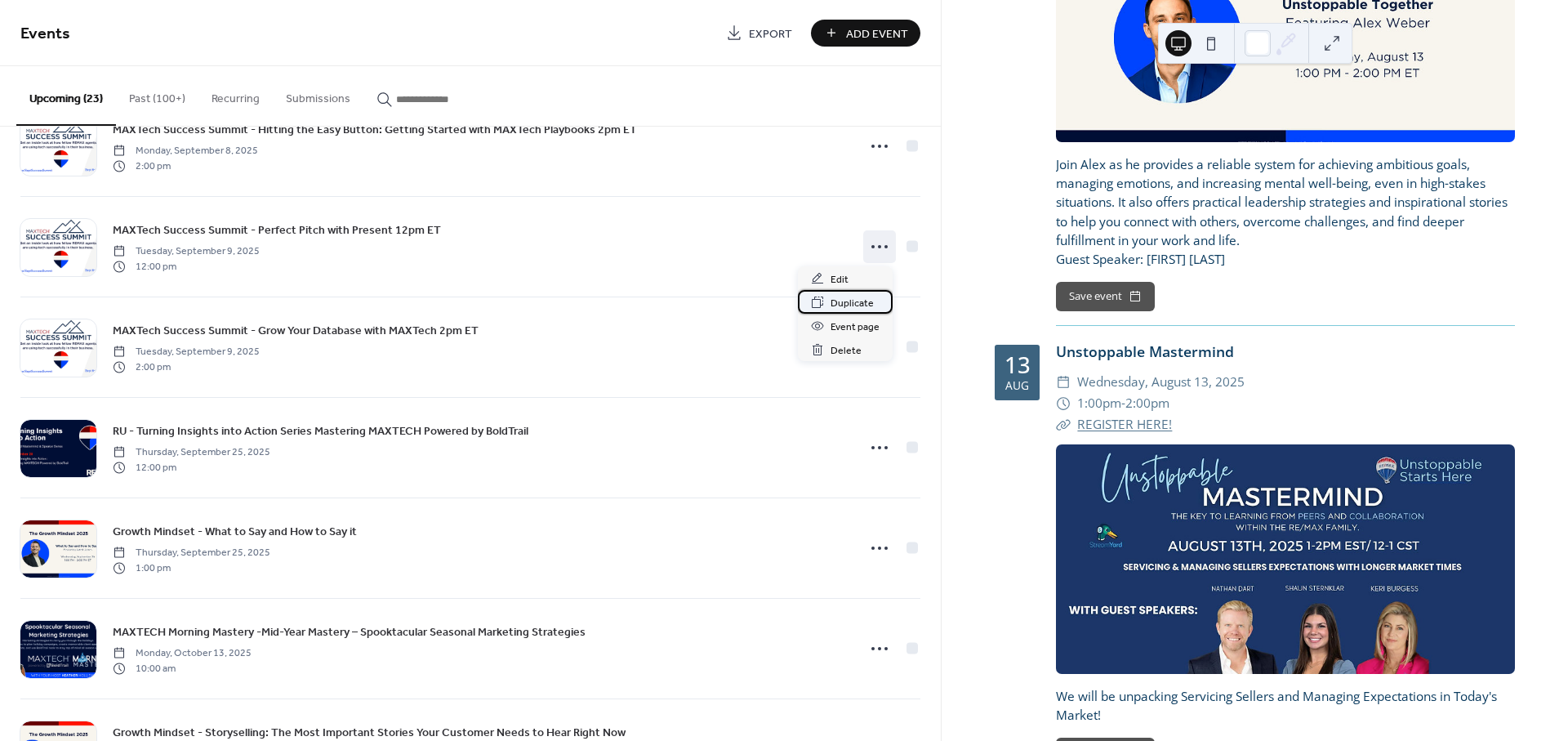 click on "Duplicate" at bounding box center [852, 303] 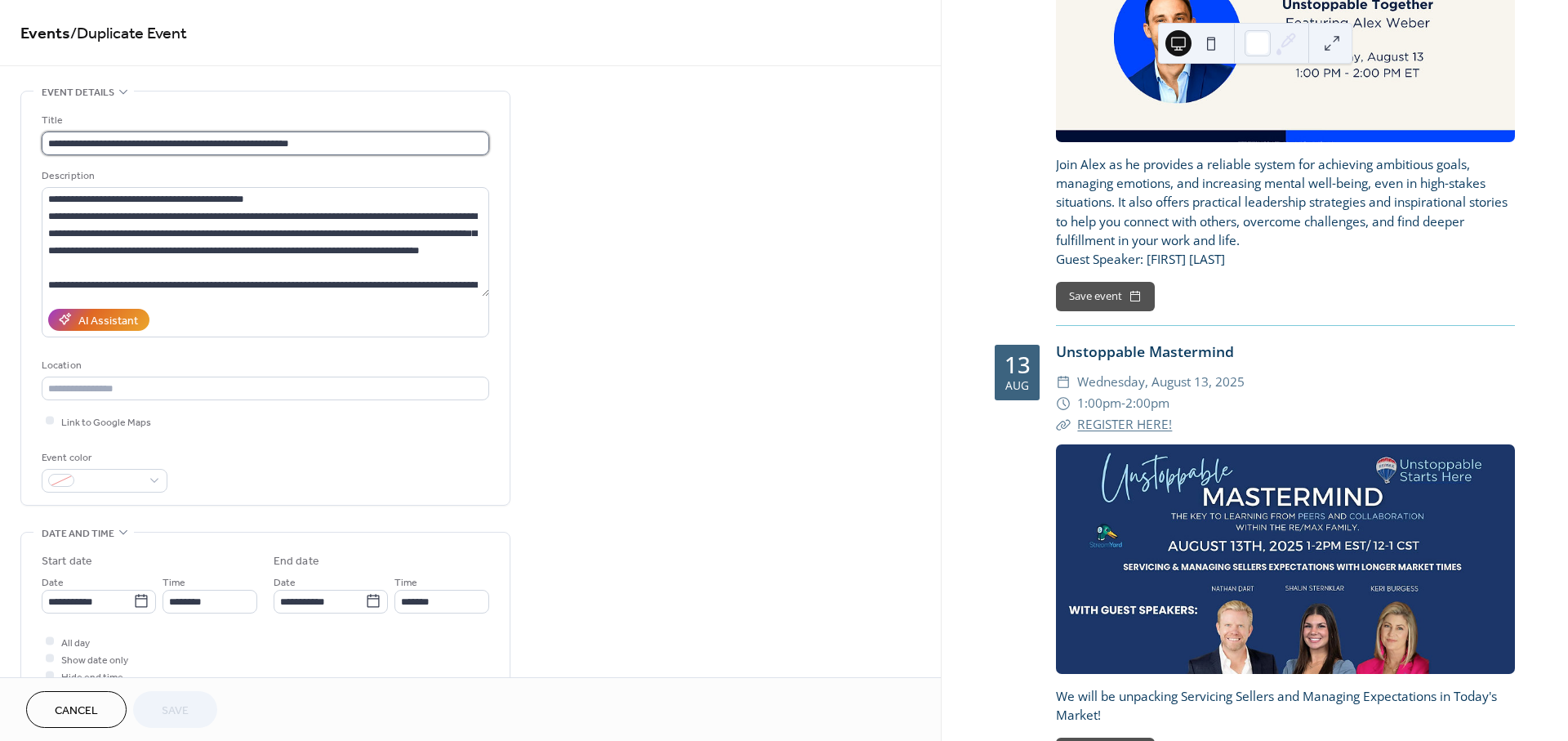 click on "**********" at bounding box center (265, 143) 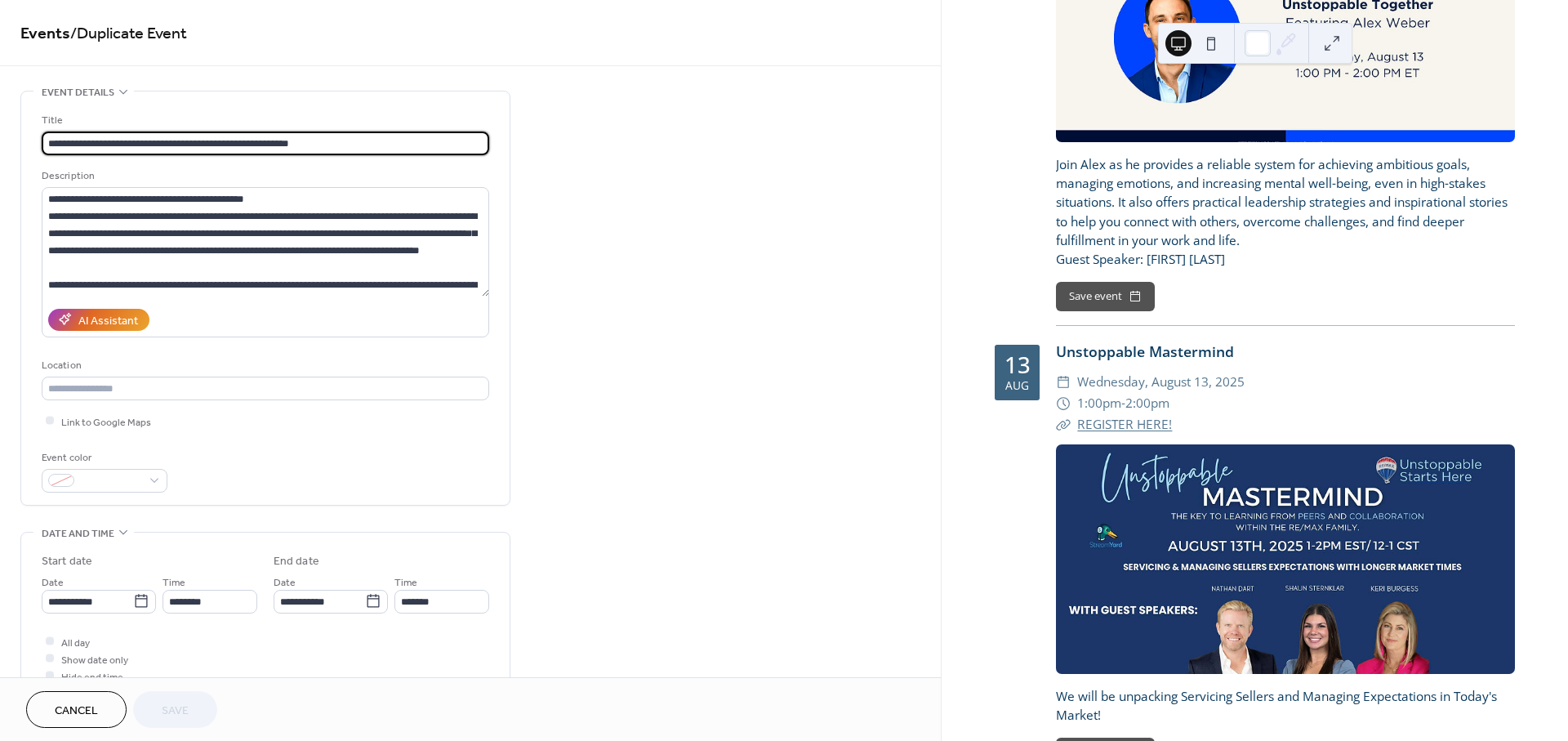 click on "**********" at bounding box center (265, 143) 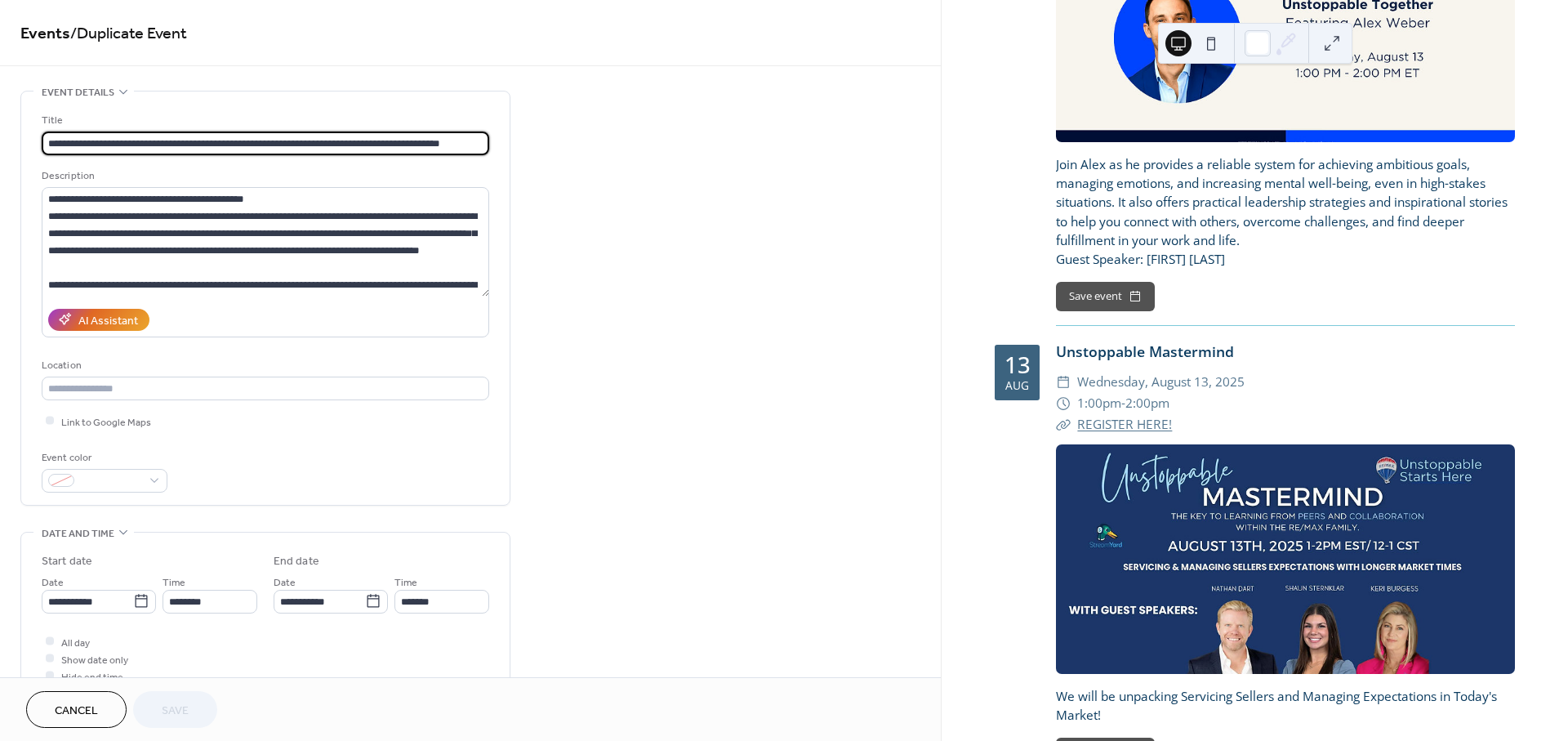 scroll, scrollTop: 0, scrollLeft: 1, axis: horizontal 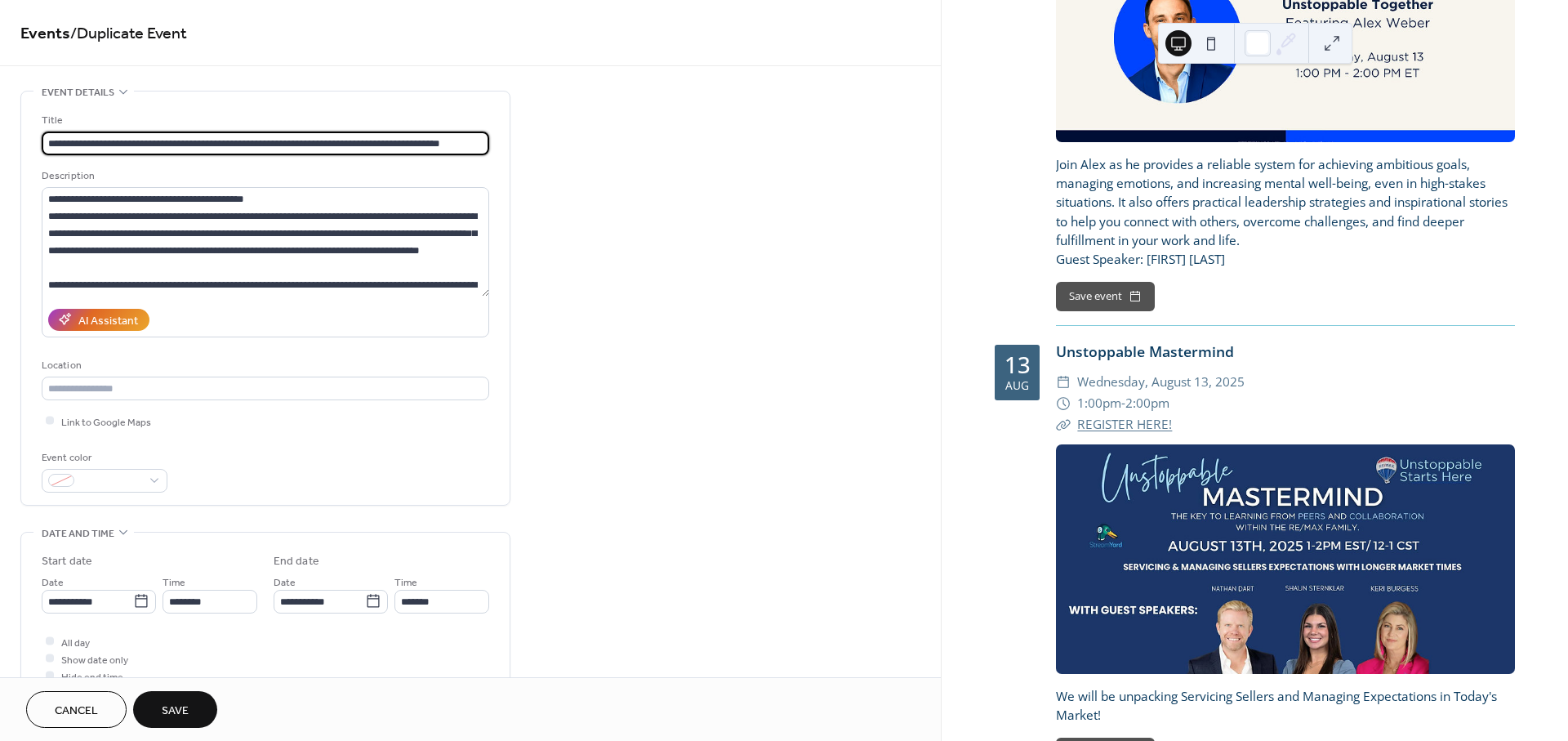 type on "**********" 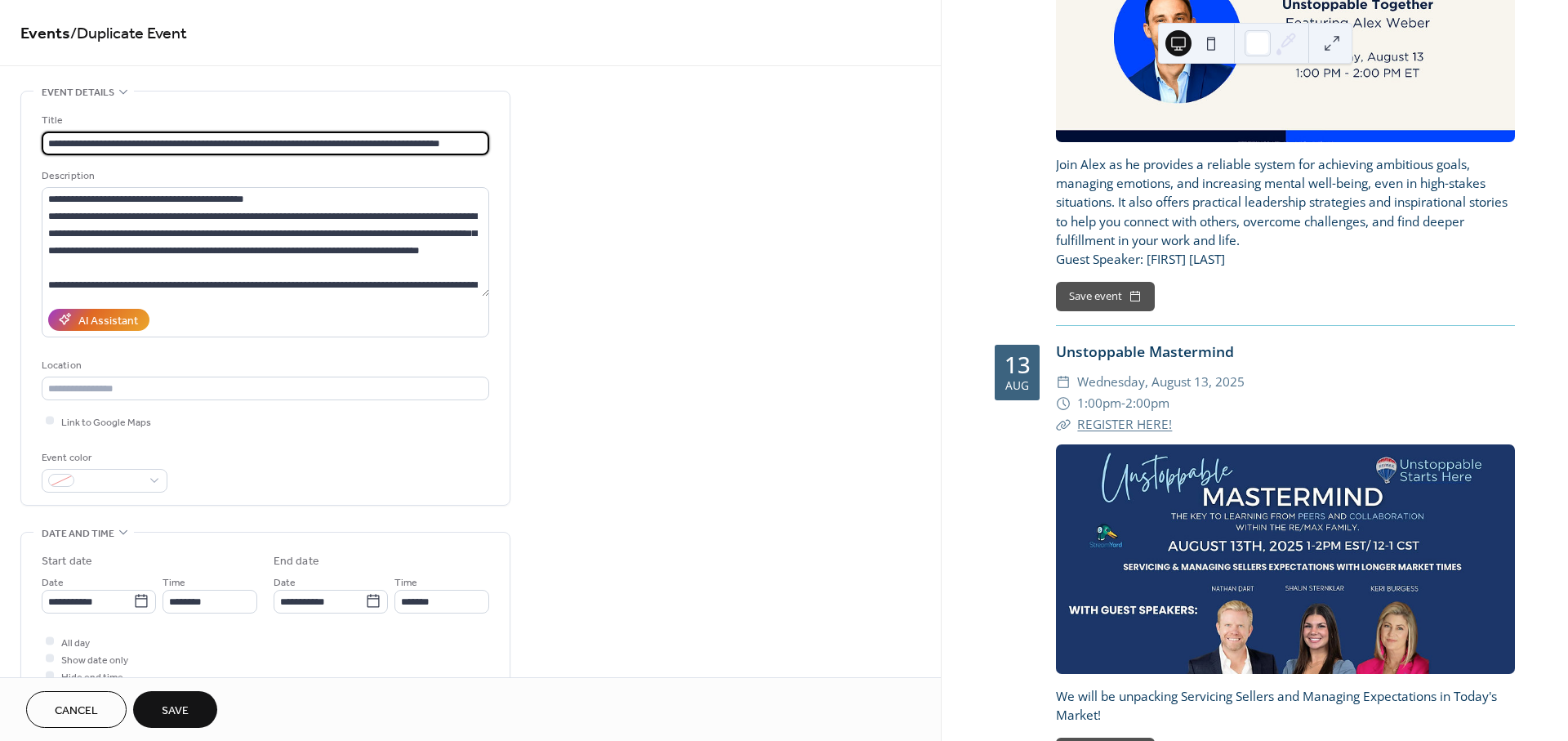 scroll, scrollTop: 0, scrollLeft: 0, axis: both 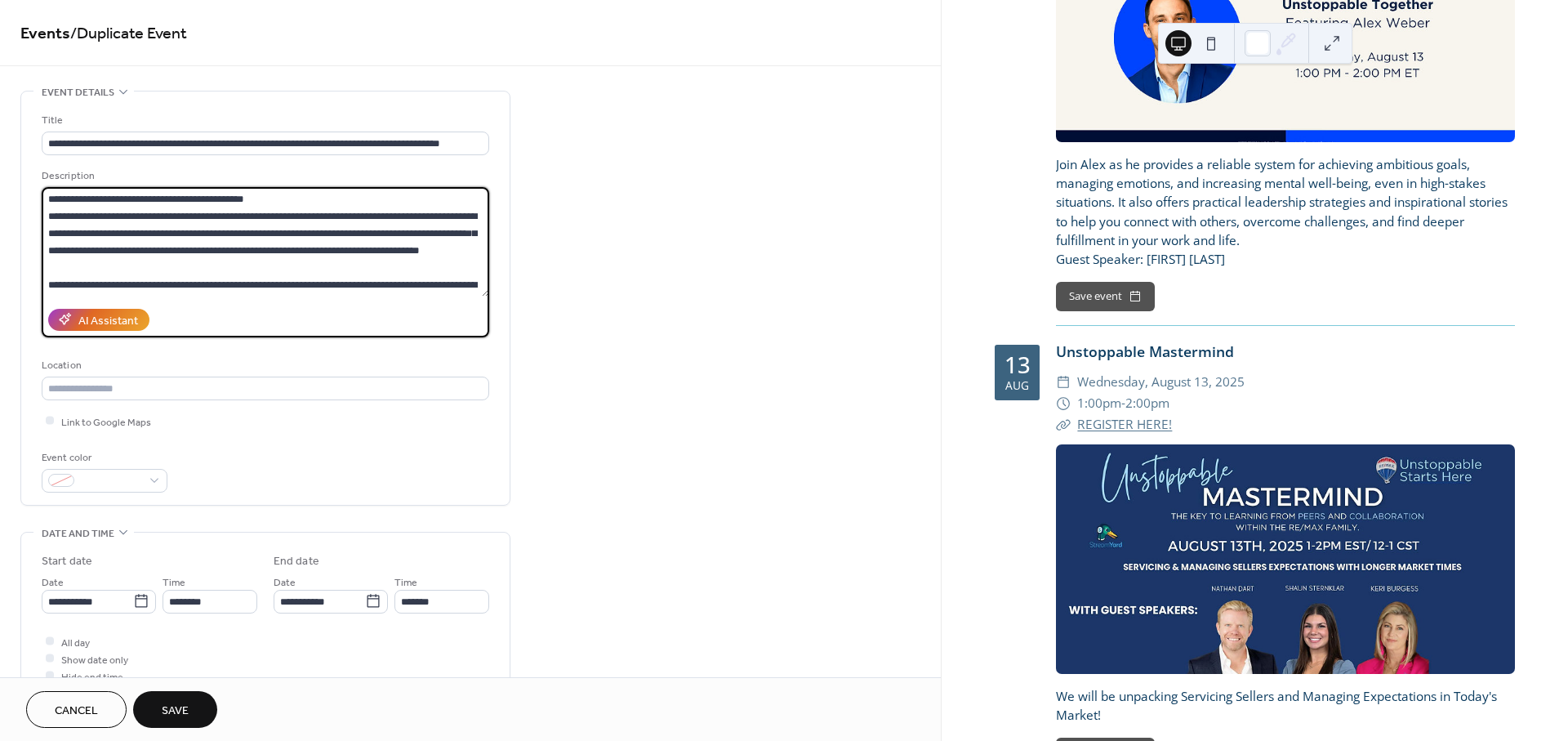 drag, startPoint x: 108, startPoint y: 273, endPoint x: 11, endPoint y: 149, distance: 157.43253 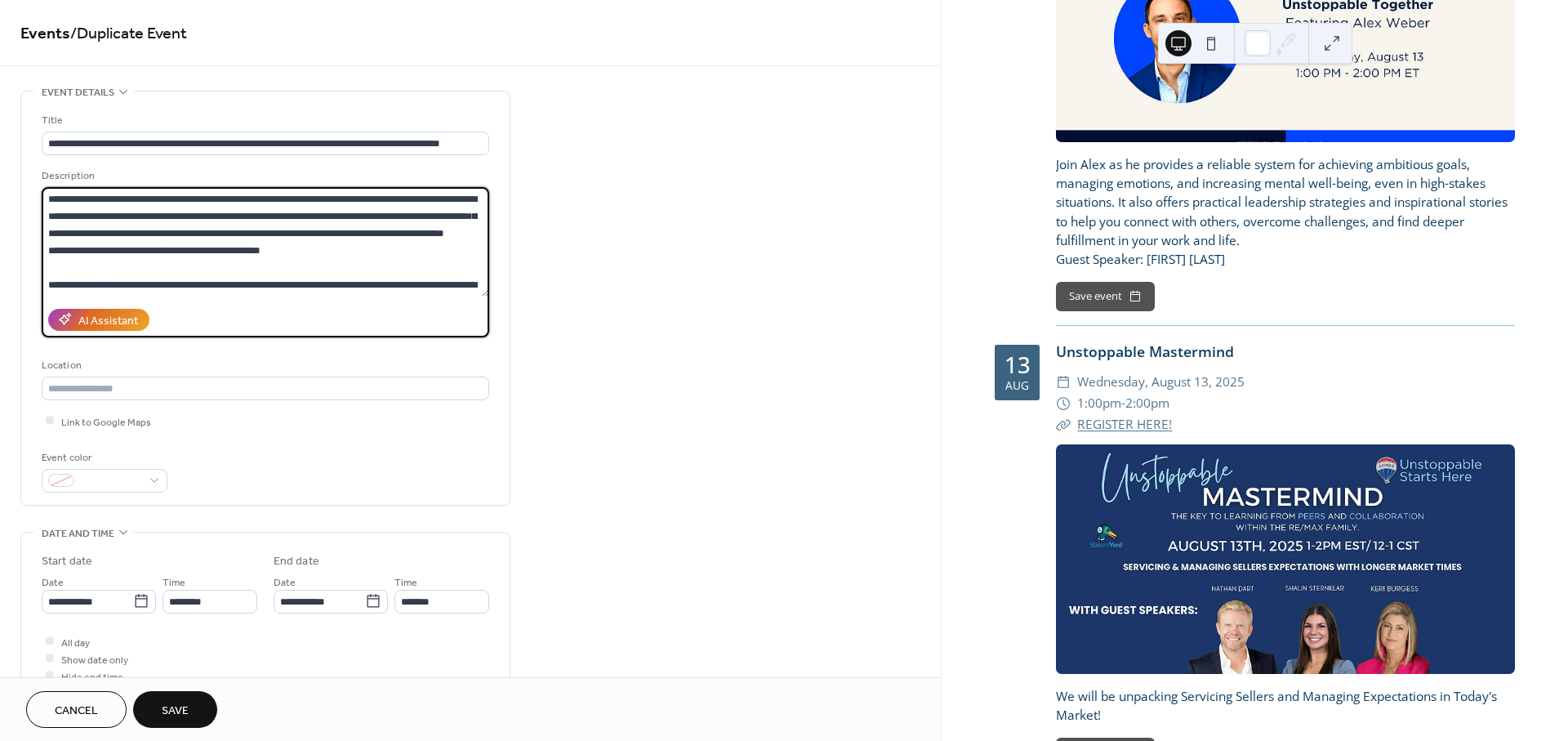 scroll, scrollTop: 66, scrollLeft: 0, axis: vertical 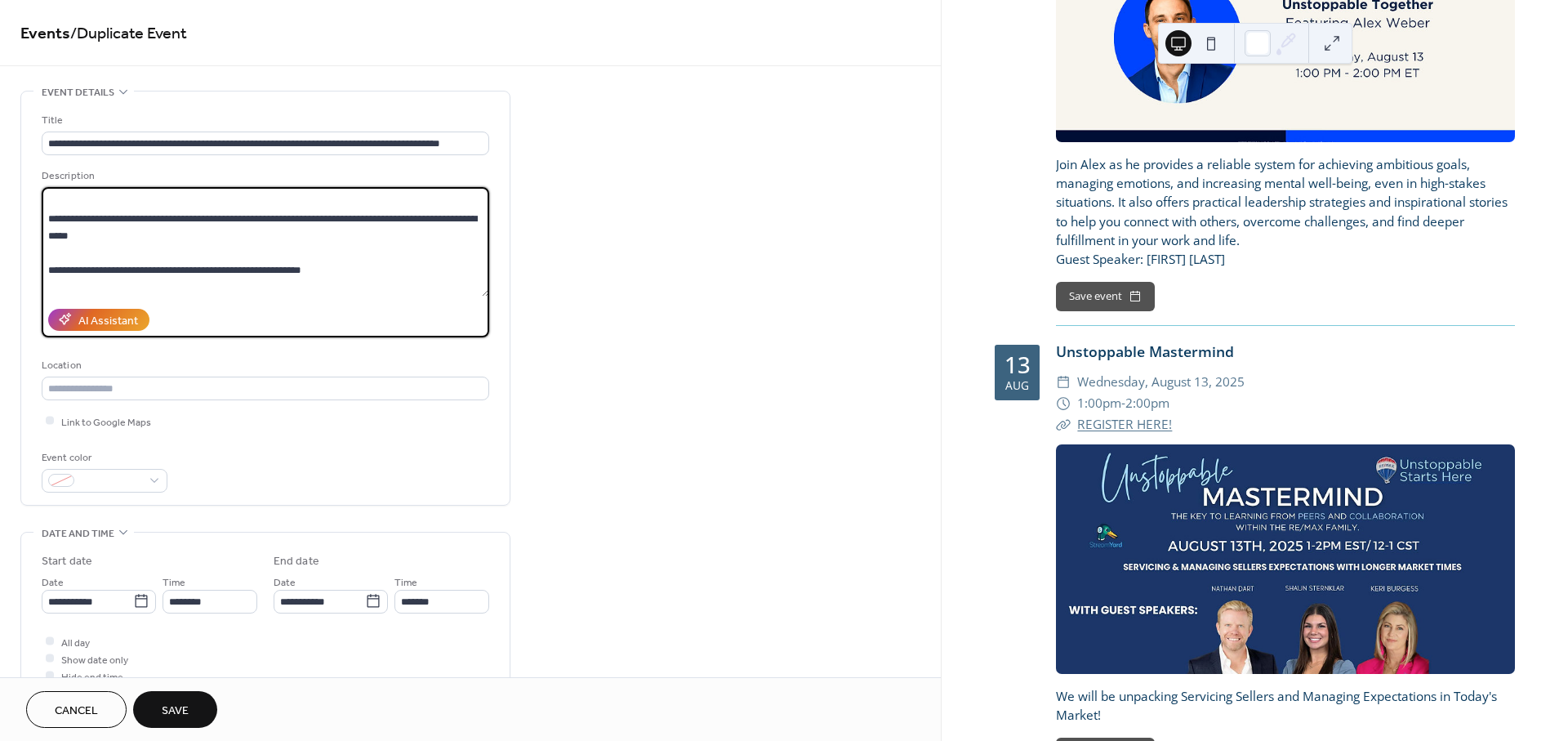 click on "**********" at bounding box center (265, 242) 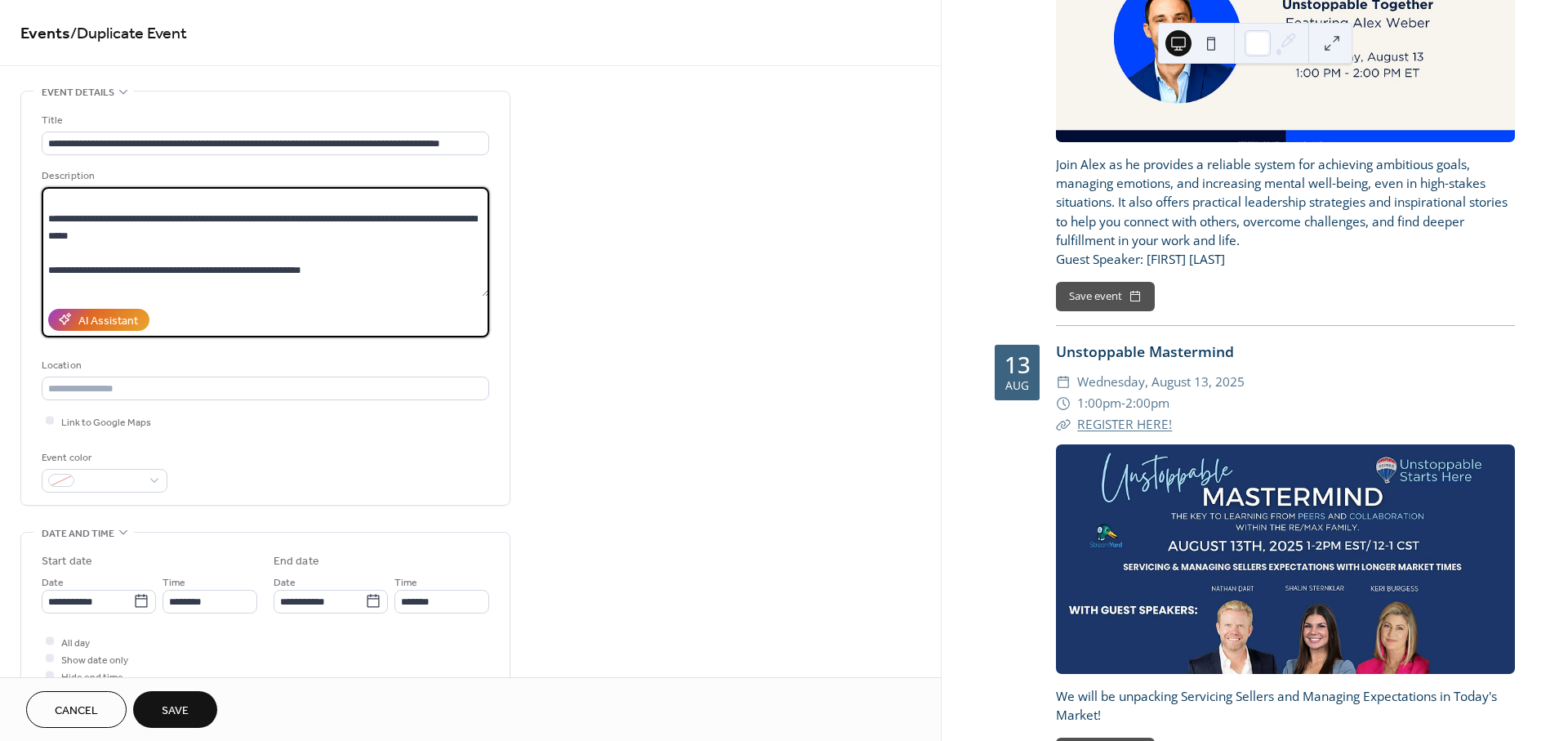 paste 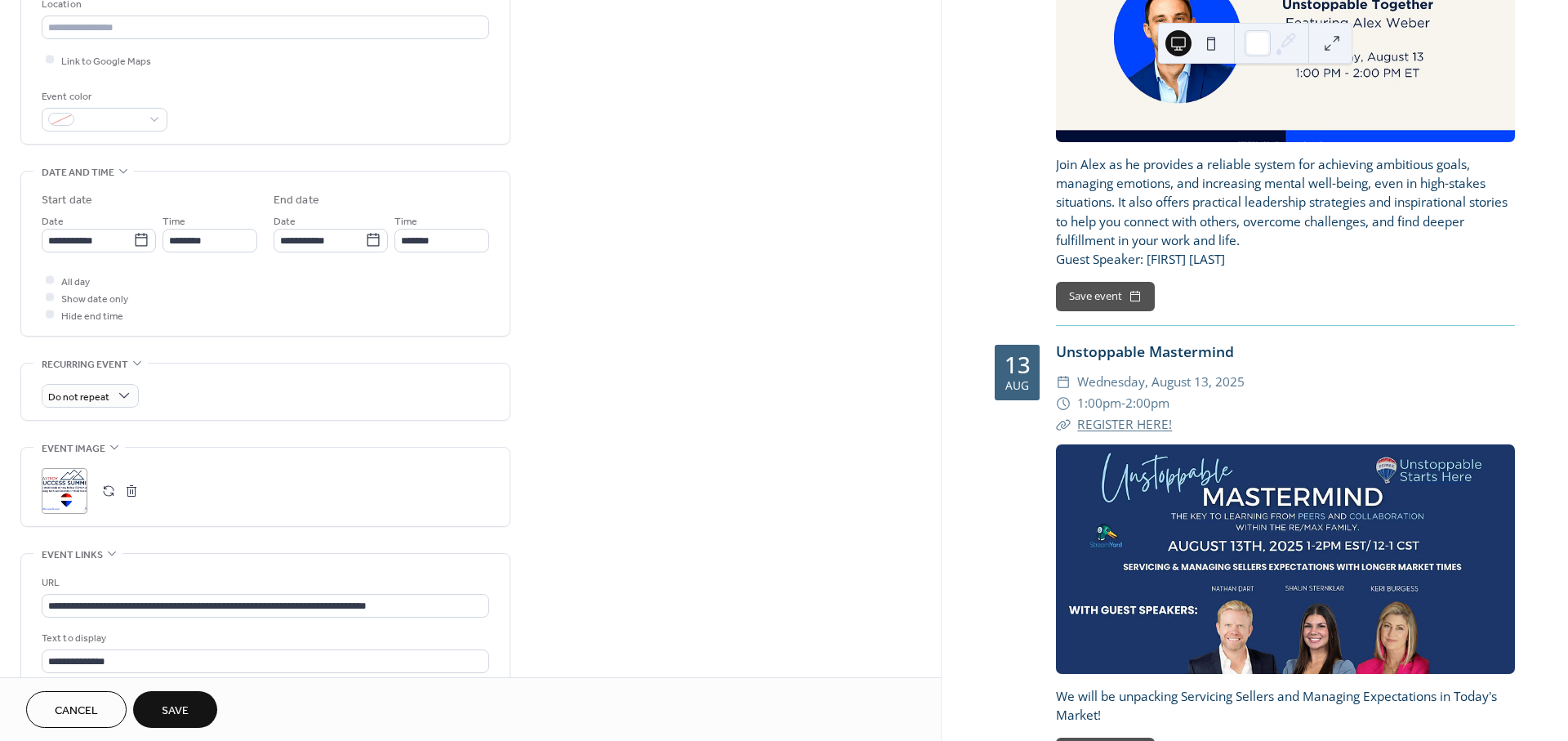 scroll, scrollTop: 363, scrollLeft: 0, axis: vertical 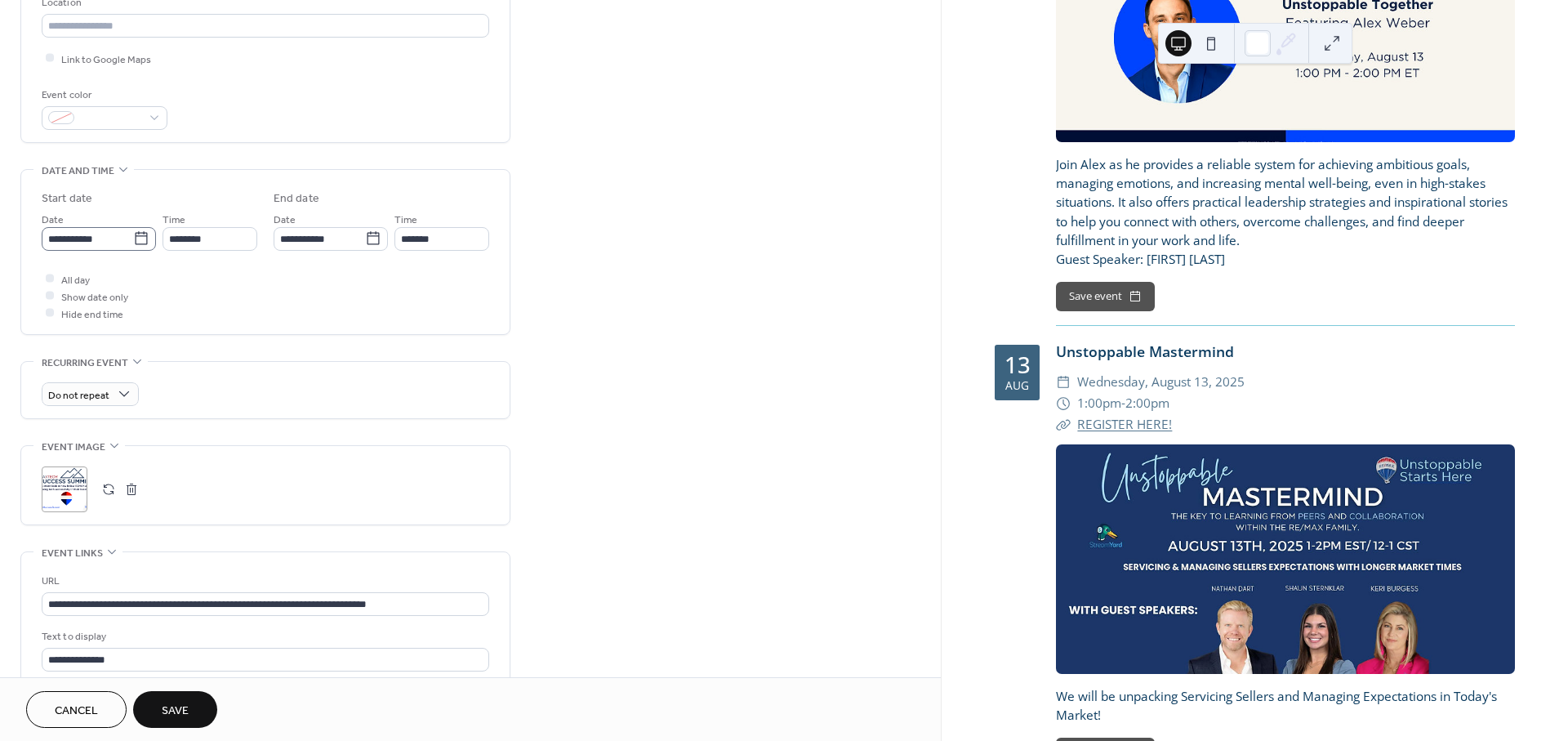 type on "**********" 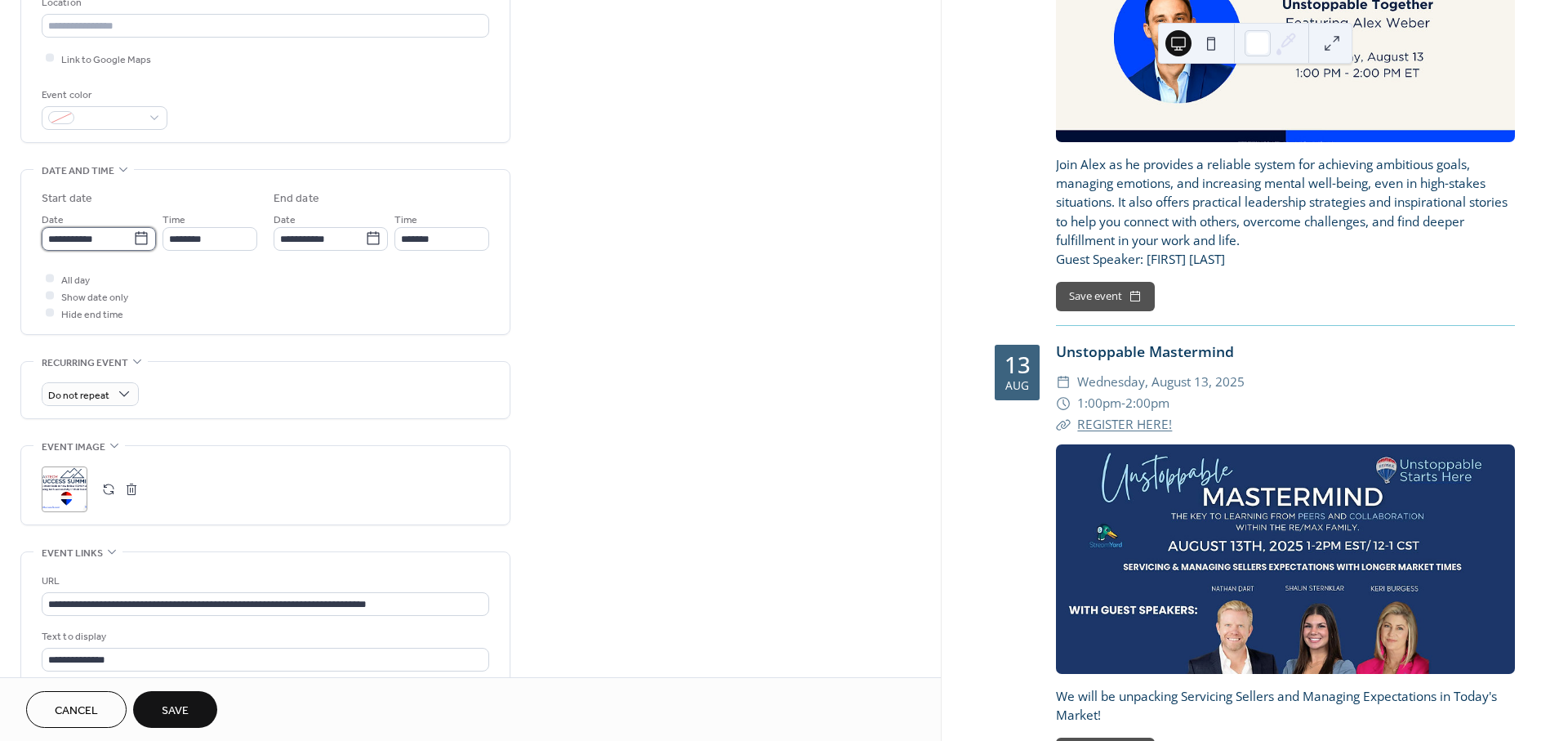 click on "**********" at bounding box center [87, 239] 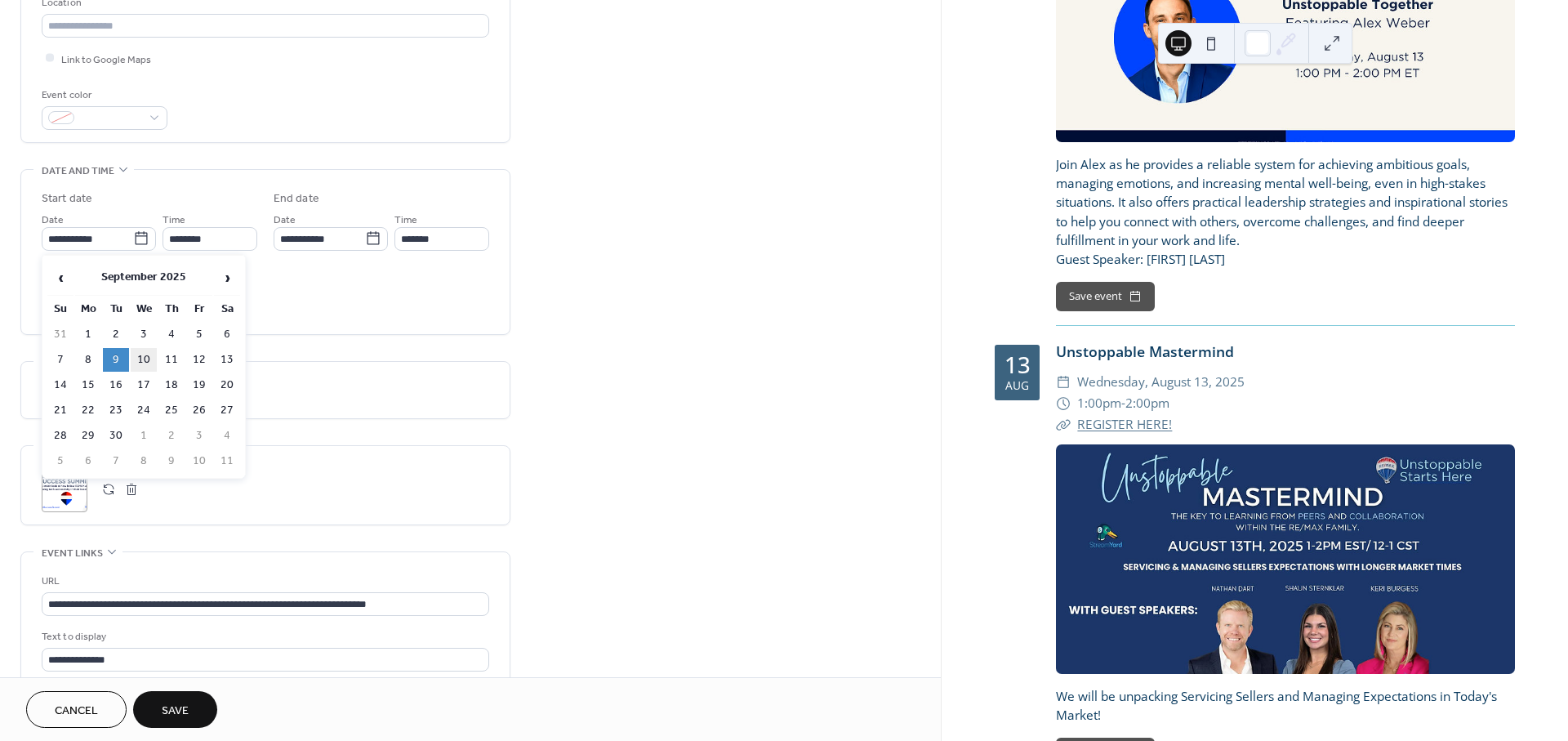 click on "10" at bounding box center [144, 359] 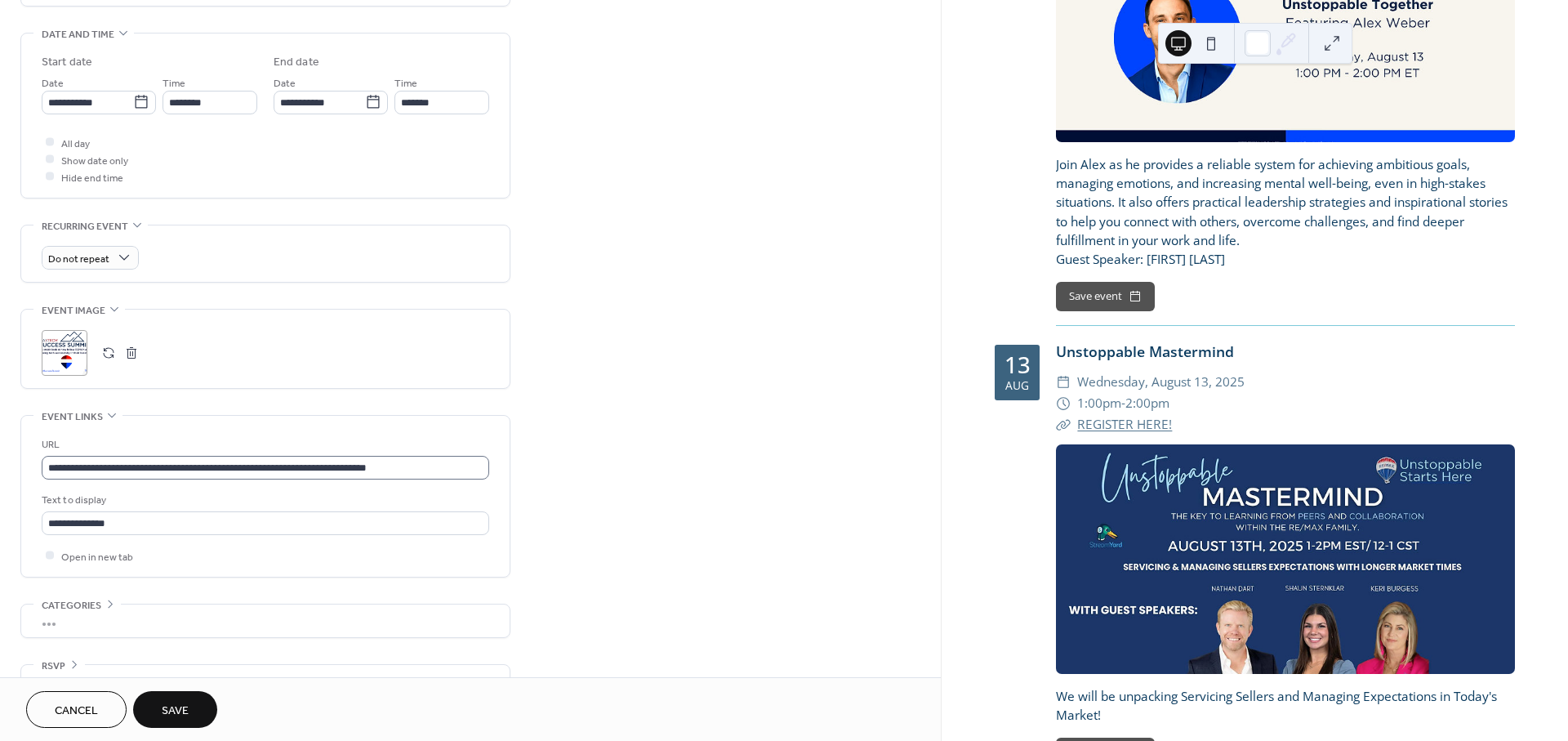scroll, scrollTop: 541, scrollLeft: 0, axis: vertical 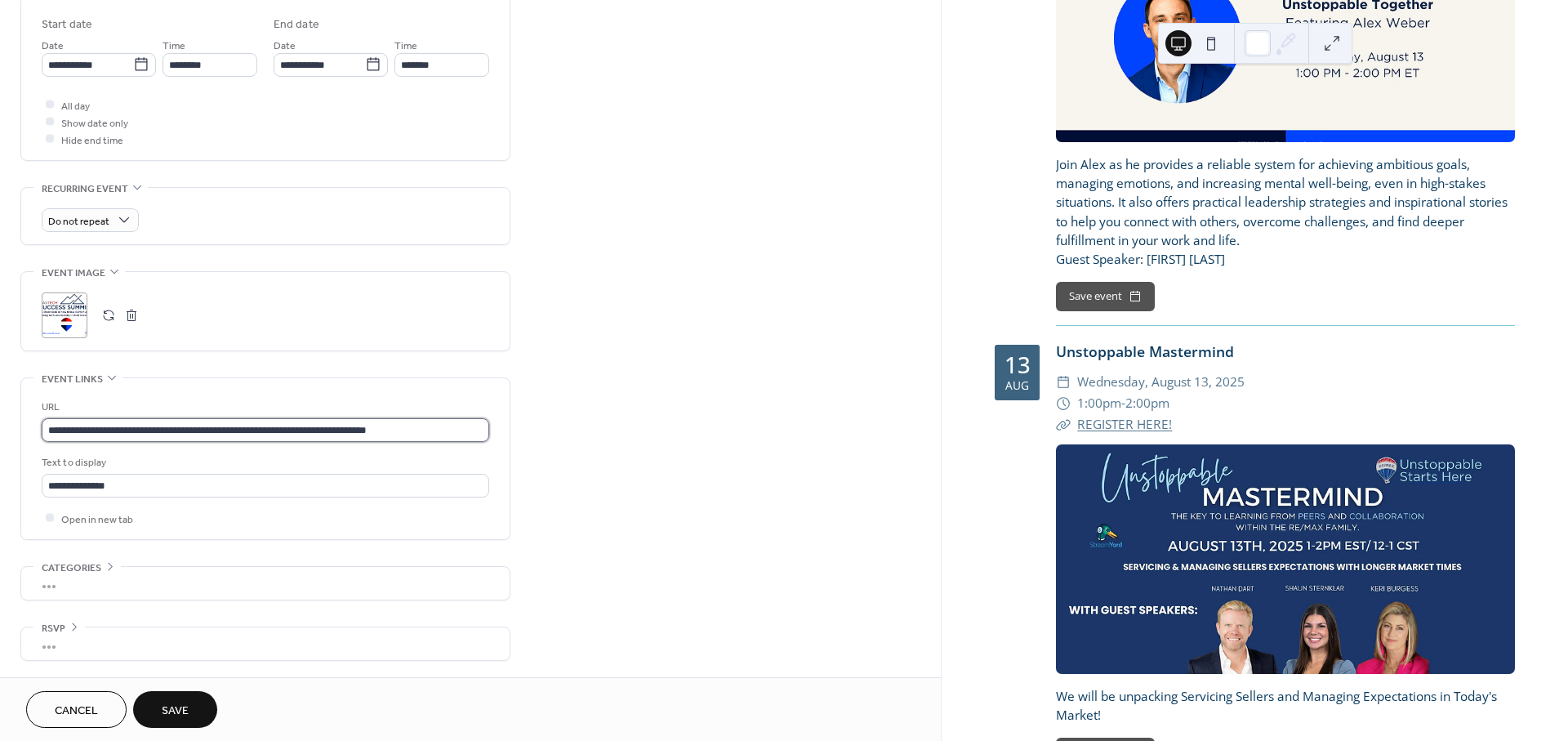 click on "**********" at bounding box center (265, 430) 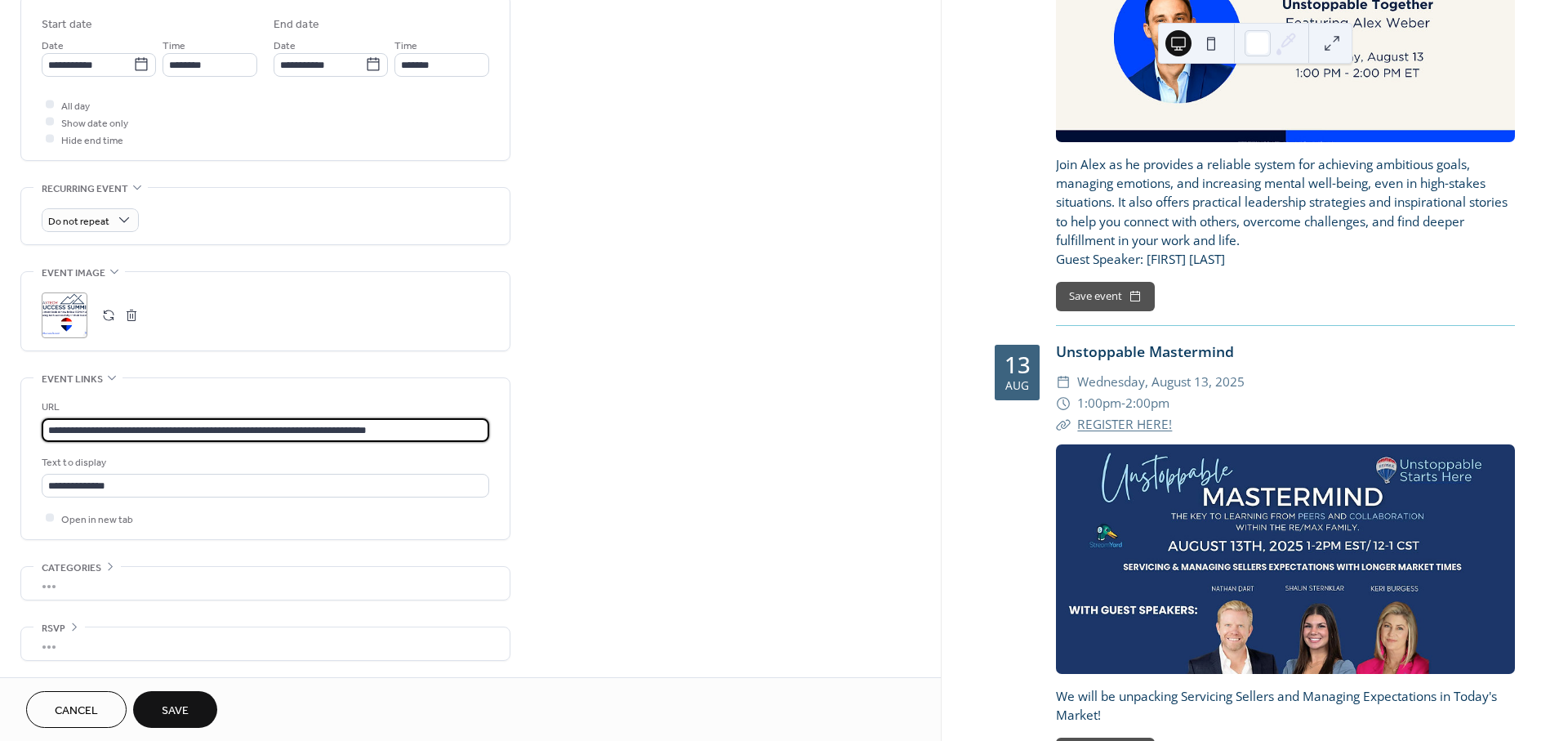 click on "**********" at bounding box center [265, 430] 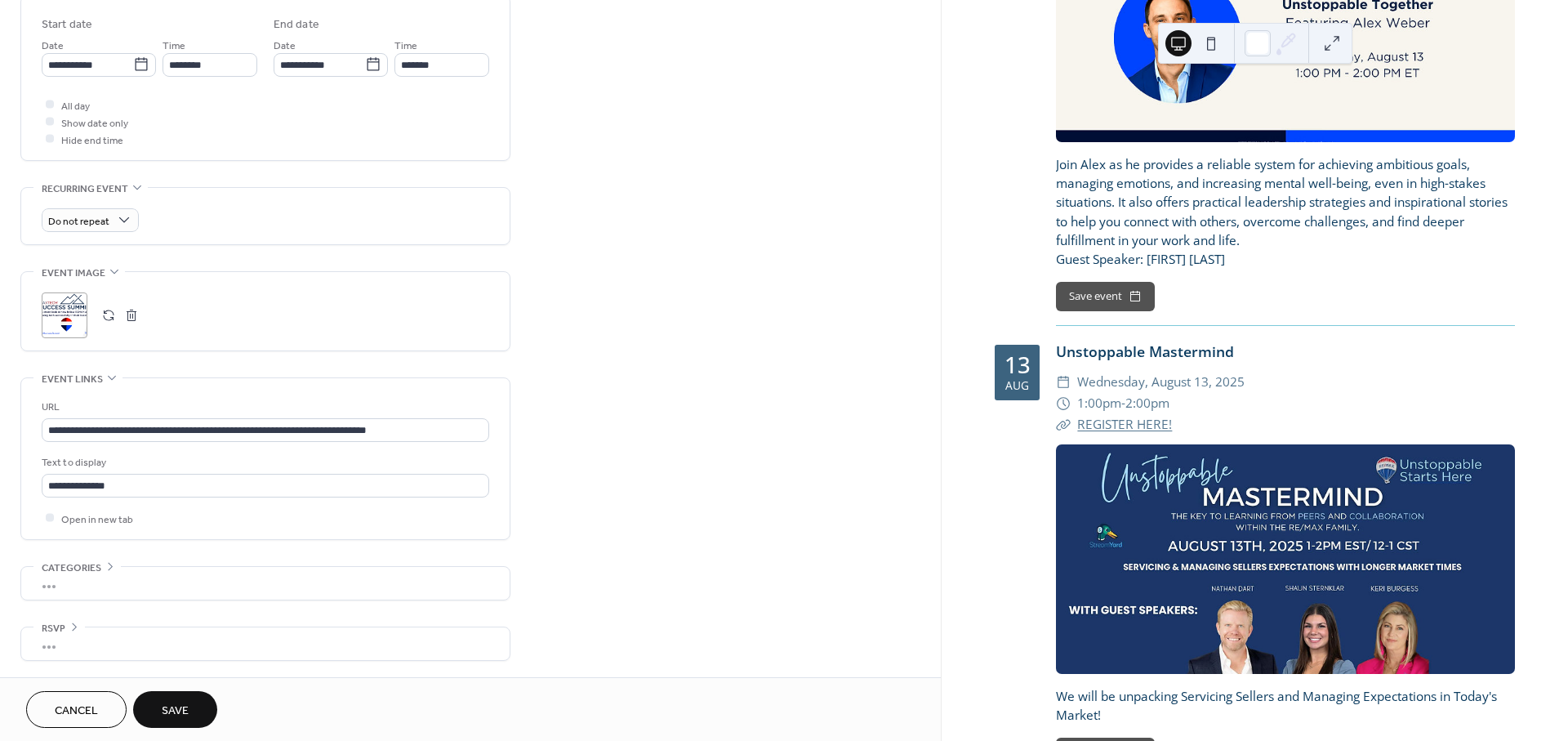 click on "Save" at bounding box center (175, 711) 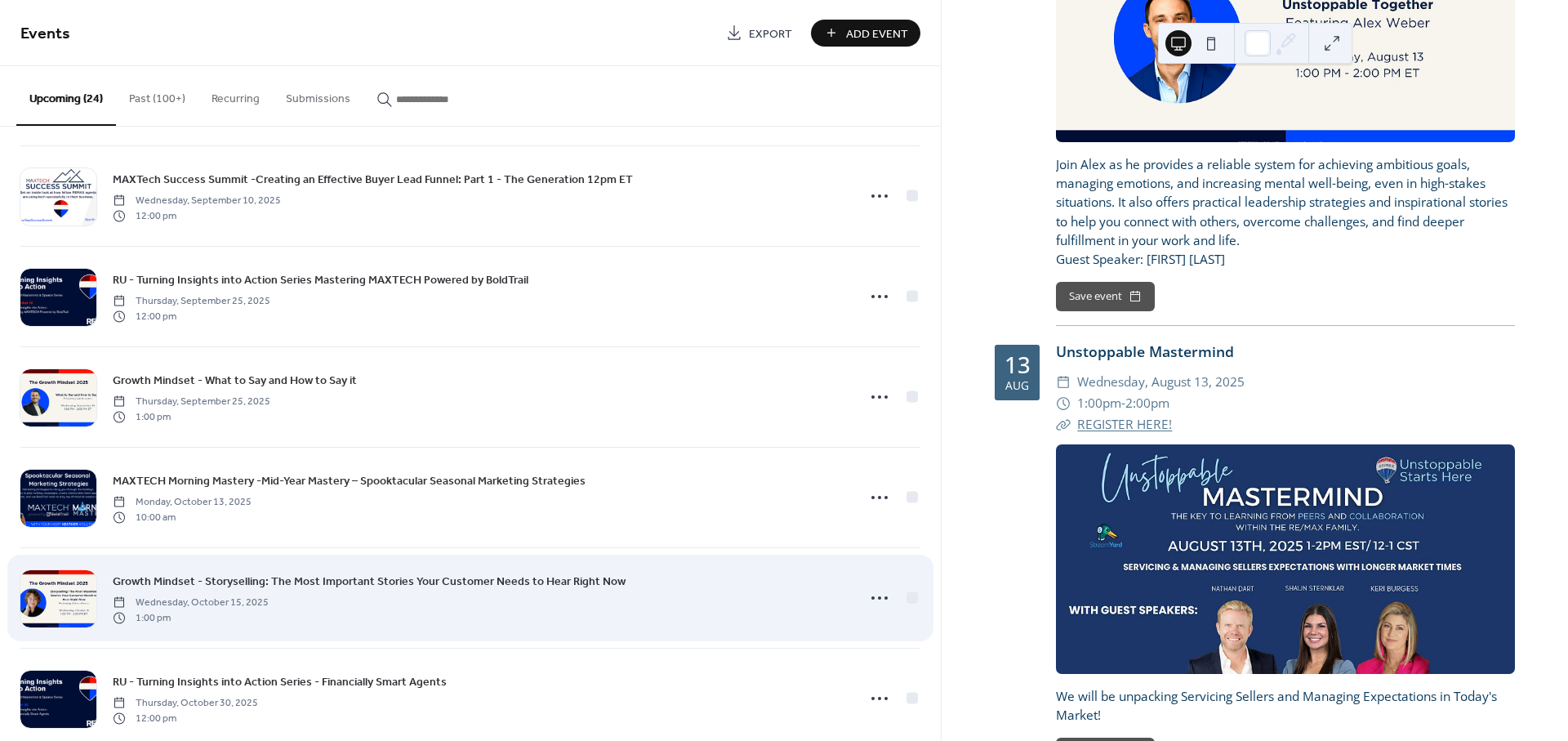 scroll, scrollTop: 1574, scrollLeft: 0, axis: vertical 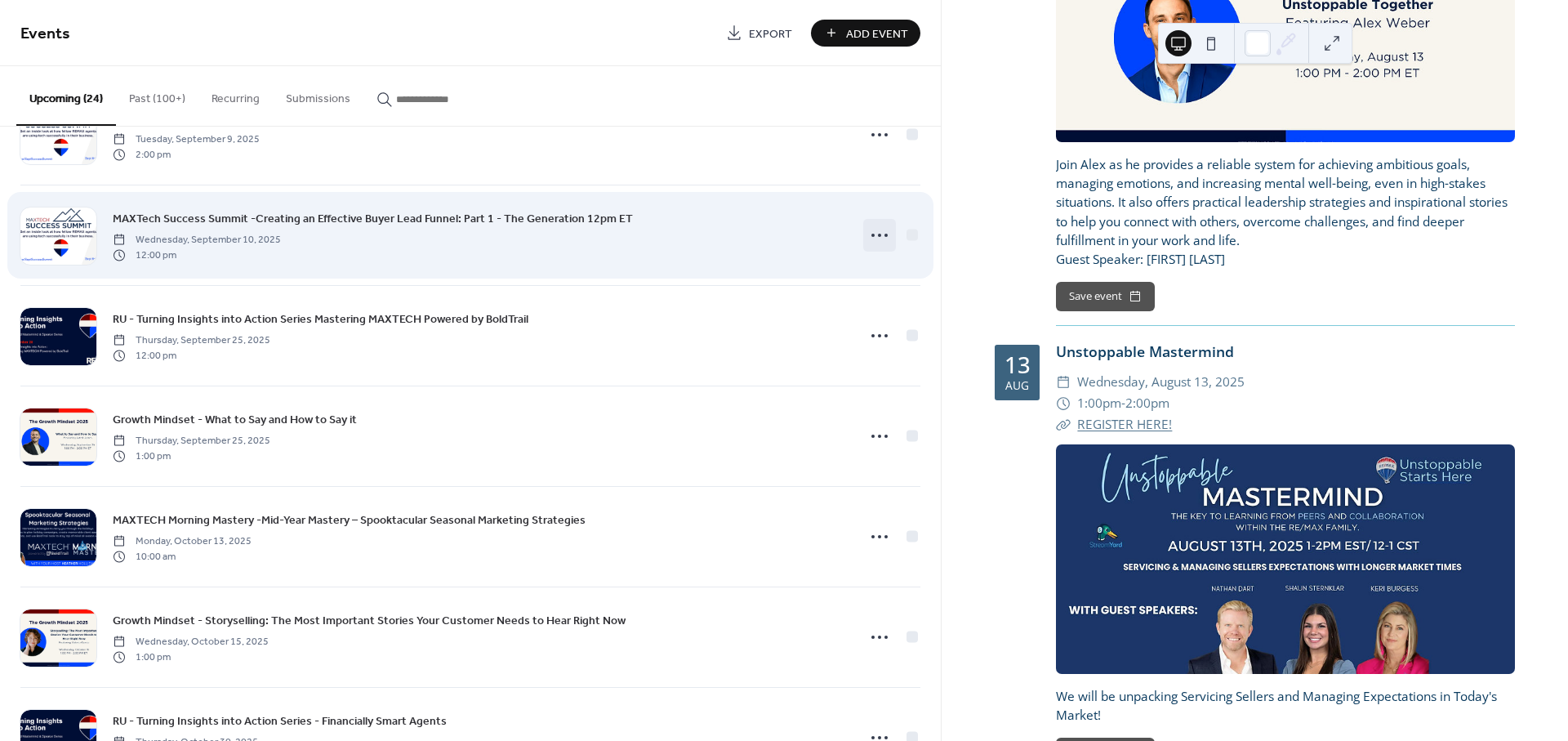 click 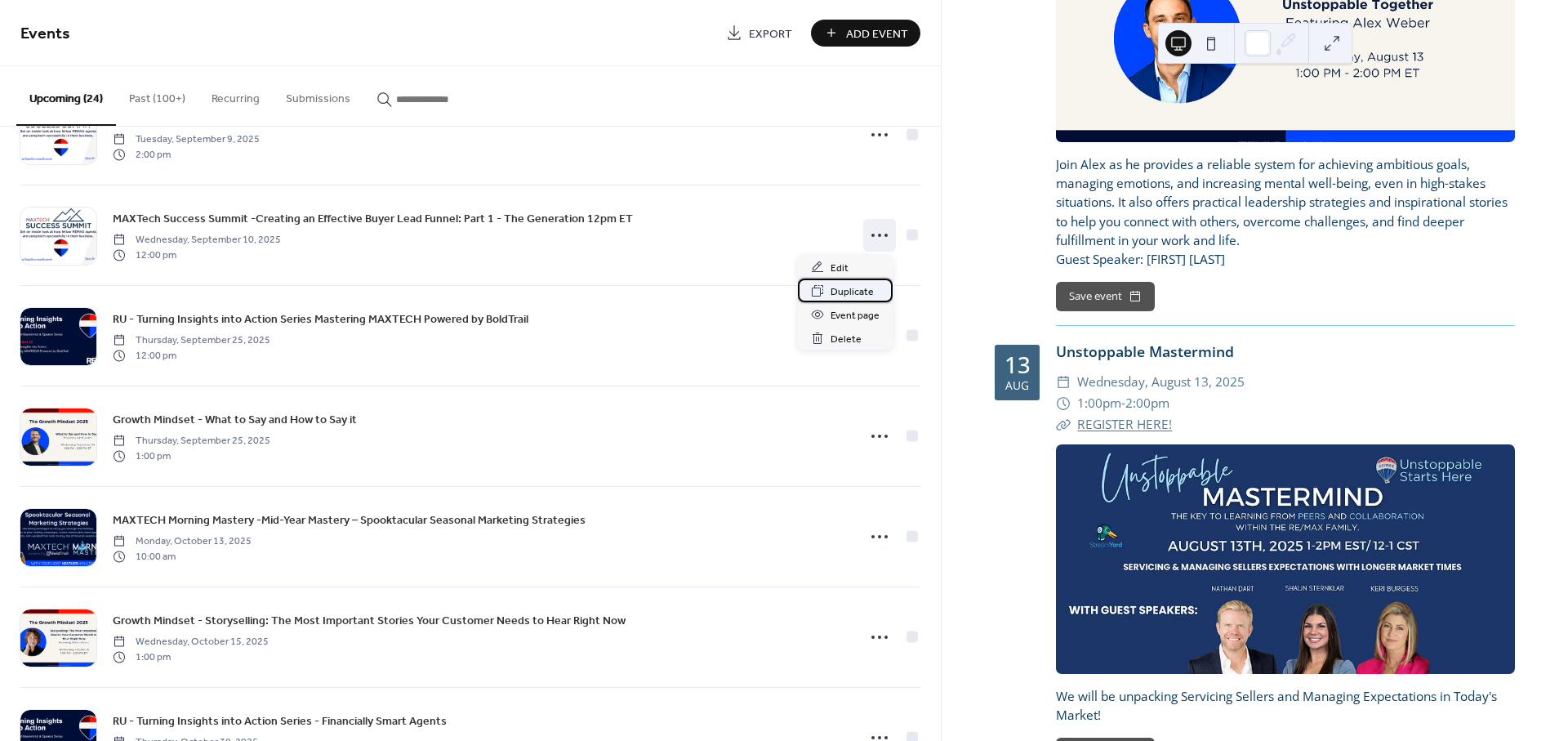 click on "Duplicate" at bounding box center [852, 292] 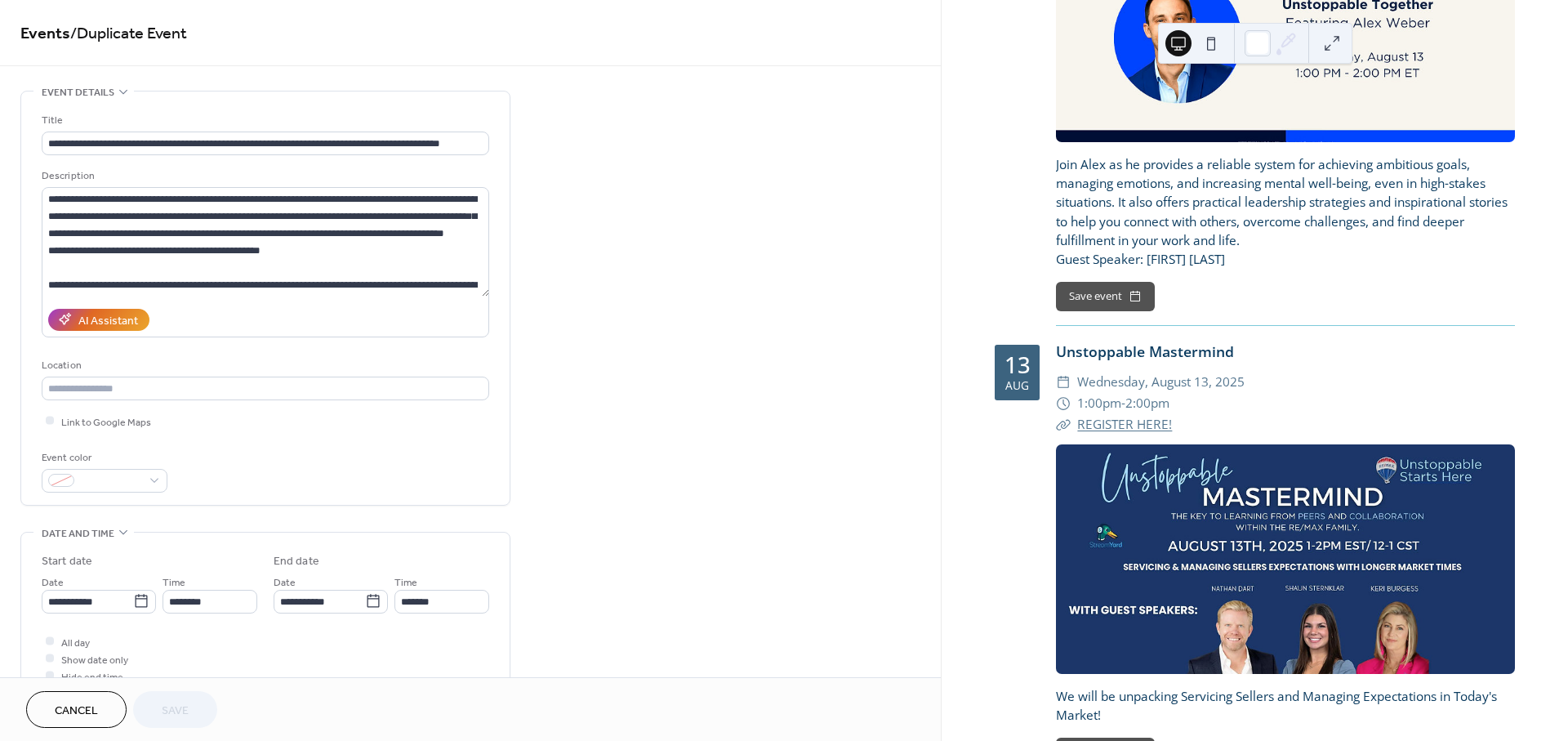 scroll, scrollTop: 0, scrollLeft: 0, axis: both 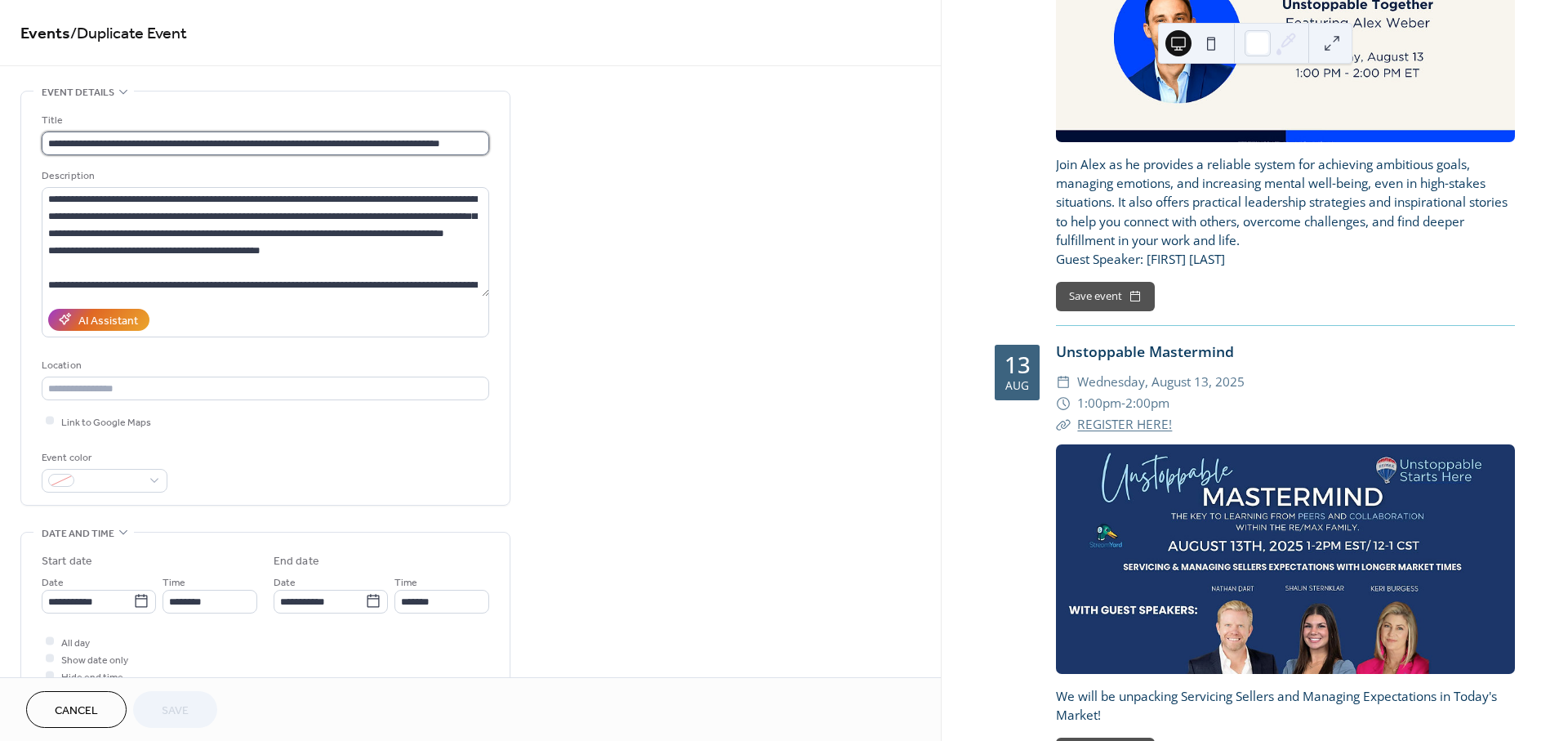 click on "**********" at bounding box center [265, 143] 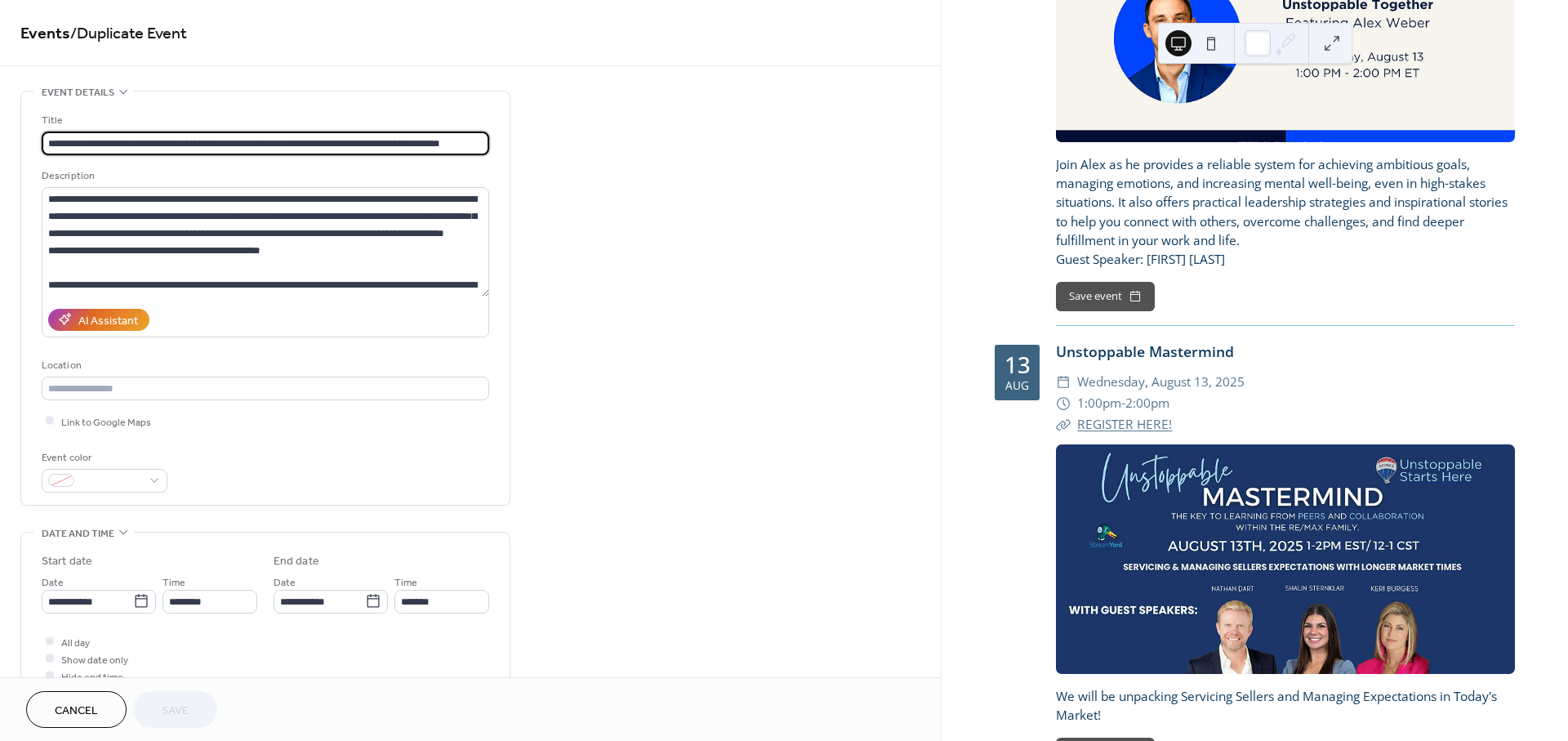 click on "**********" at bounding box center [265, 143] 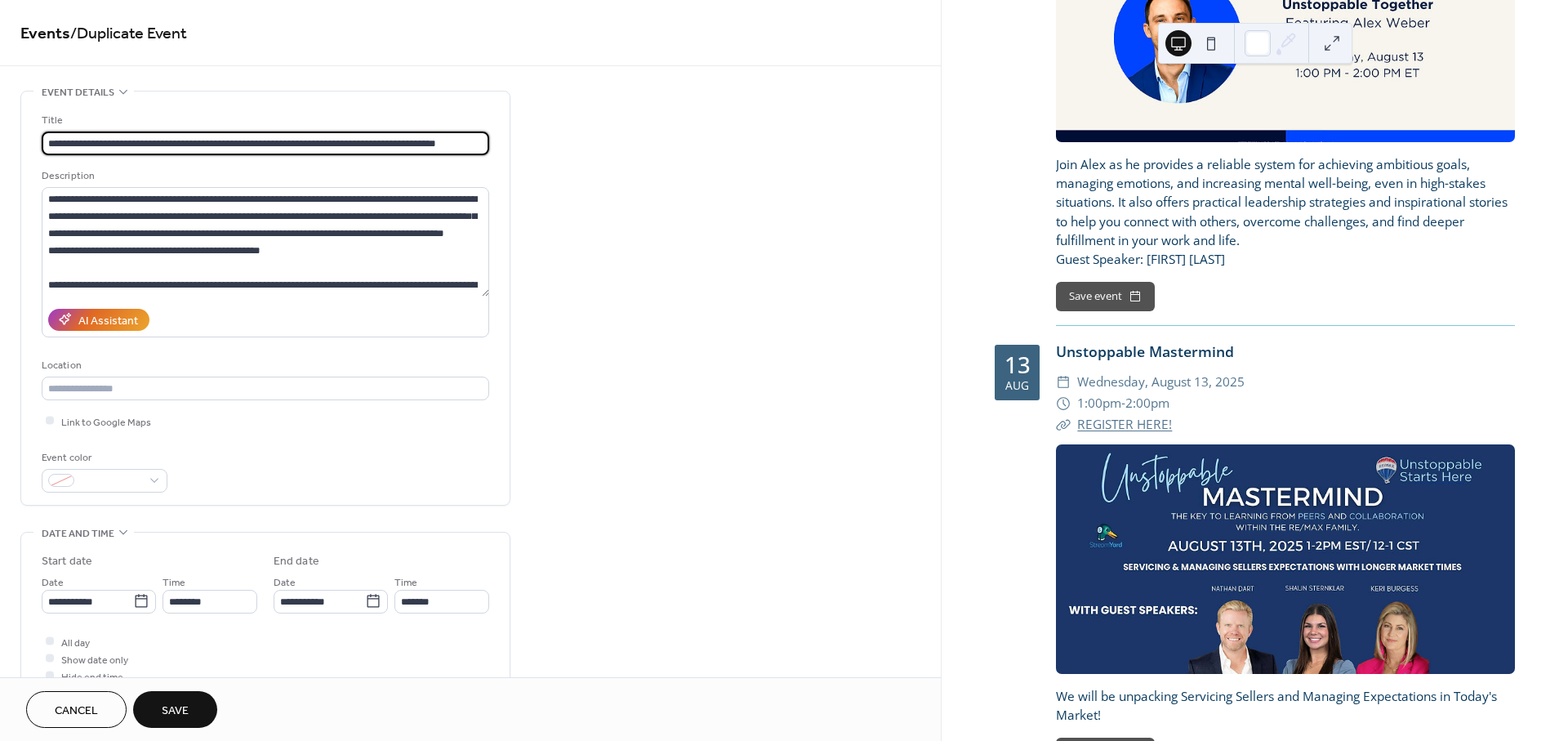 type on "**********" 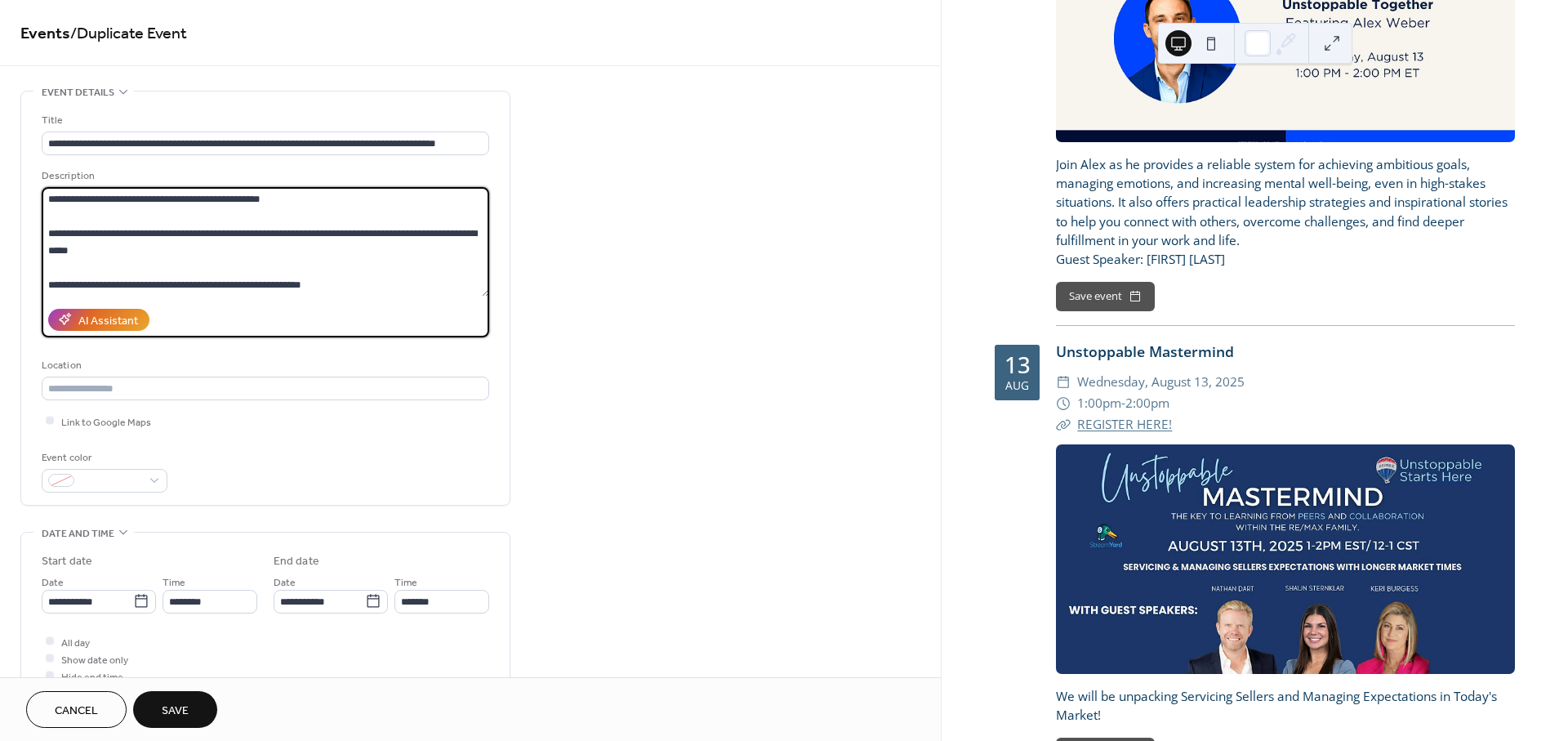 drag, startPoint x: 45, startPoint y: 194, endPoint x: 425, endPoint y: 299, distance: 394.23977 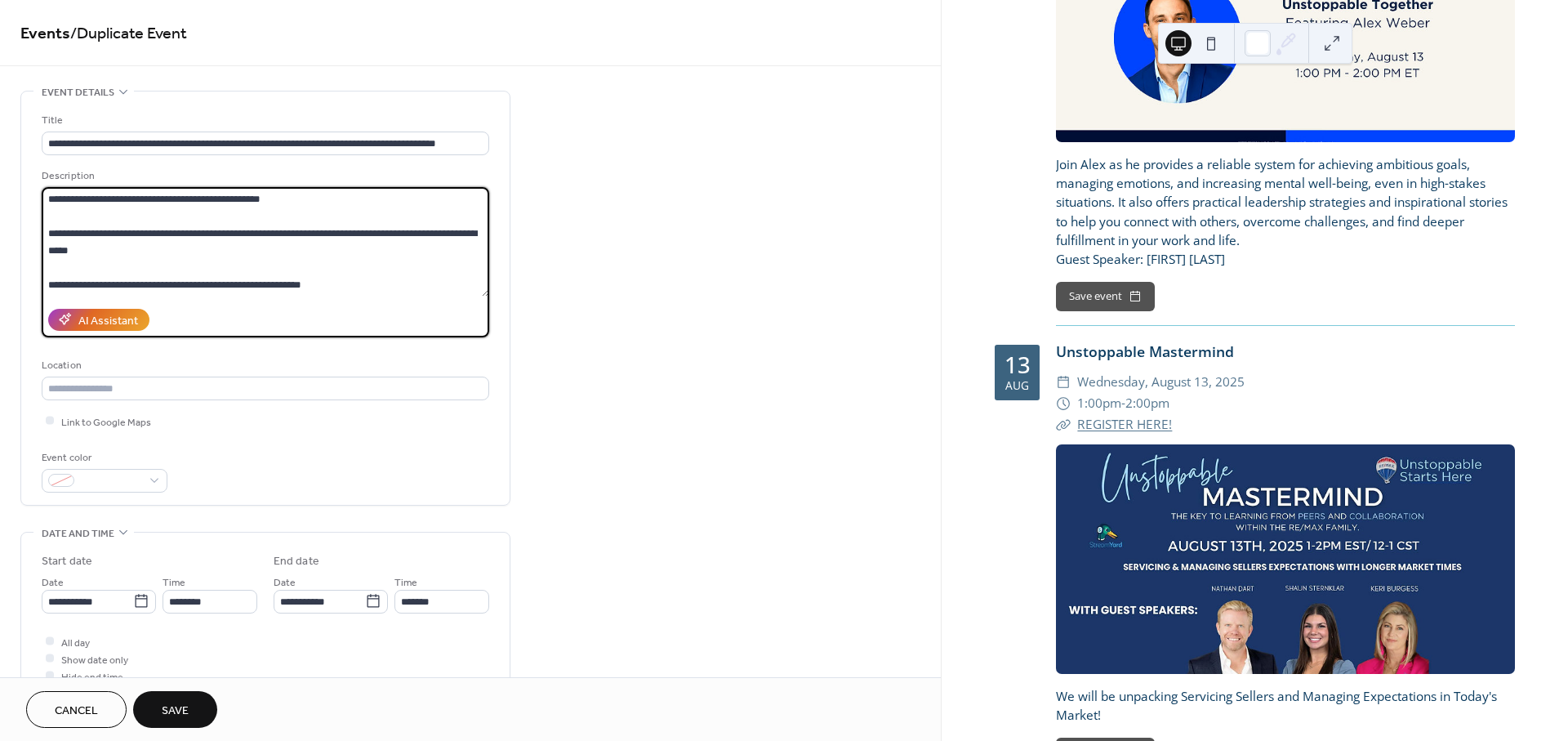 click on "**********" at bounding box center (265, 262) 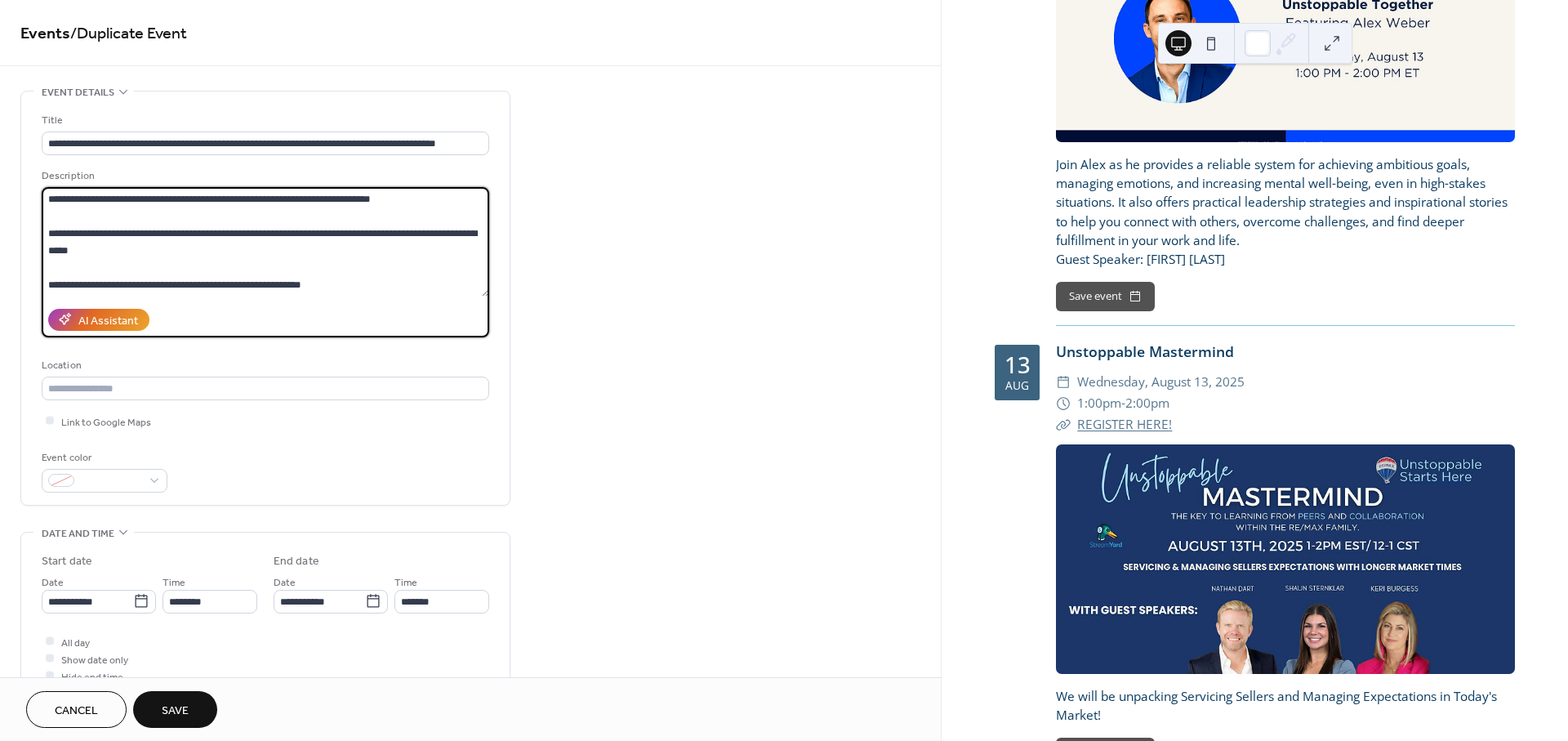 scroll, scrollTop: 49, scrollLeft: 0, axis: vertical 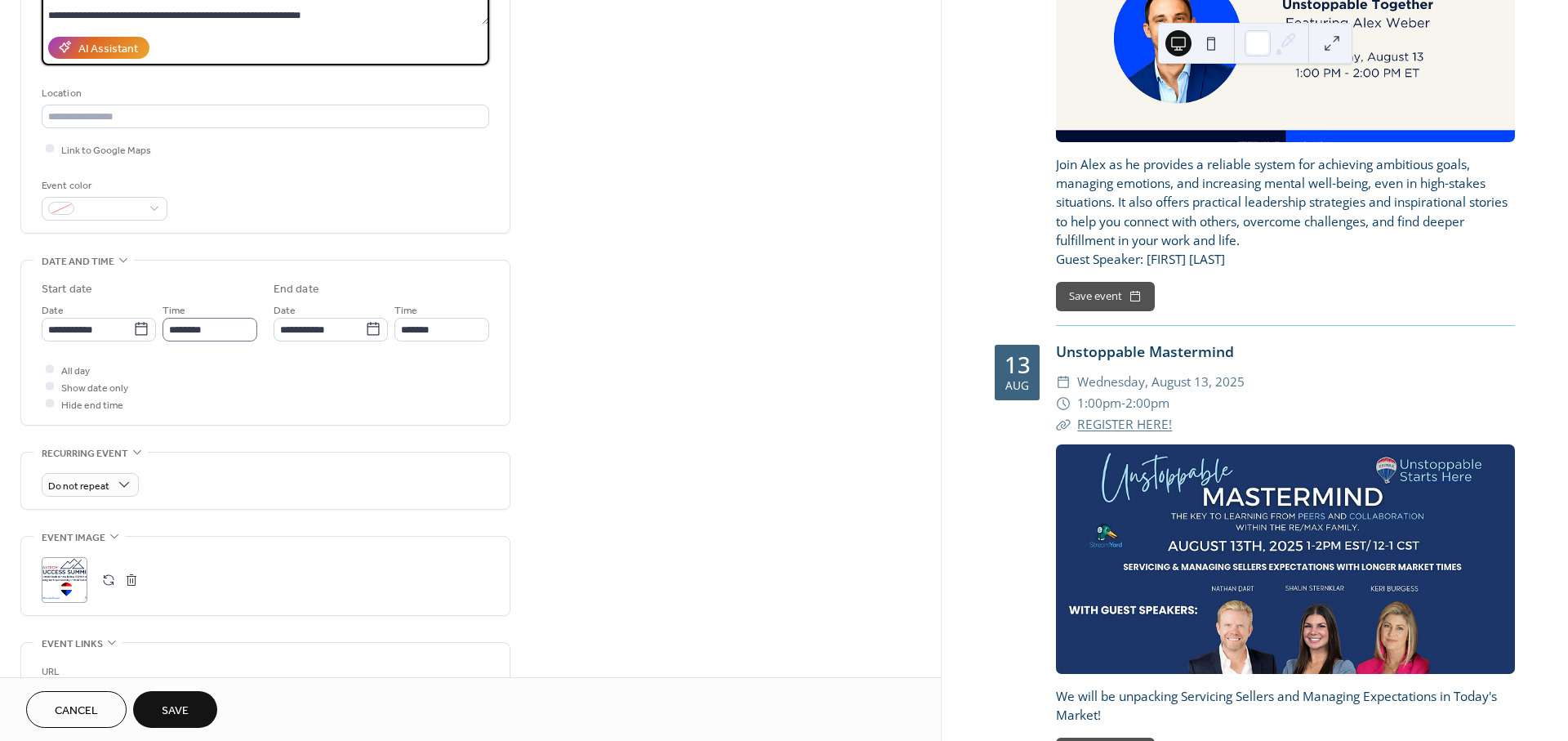 type on "**********" 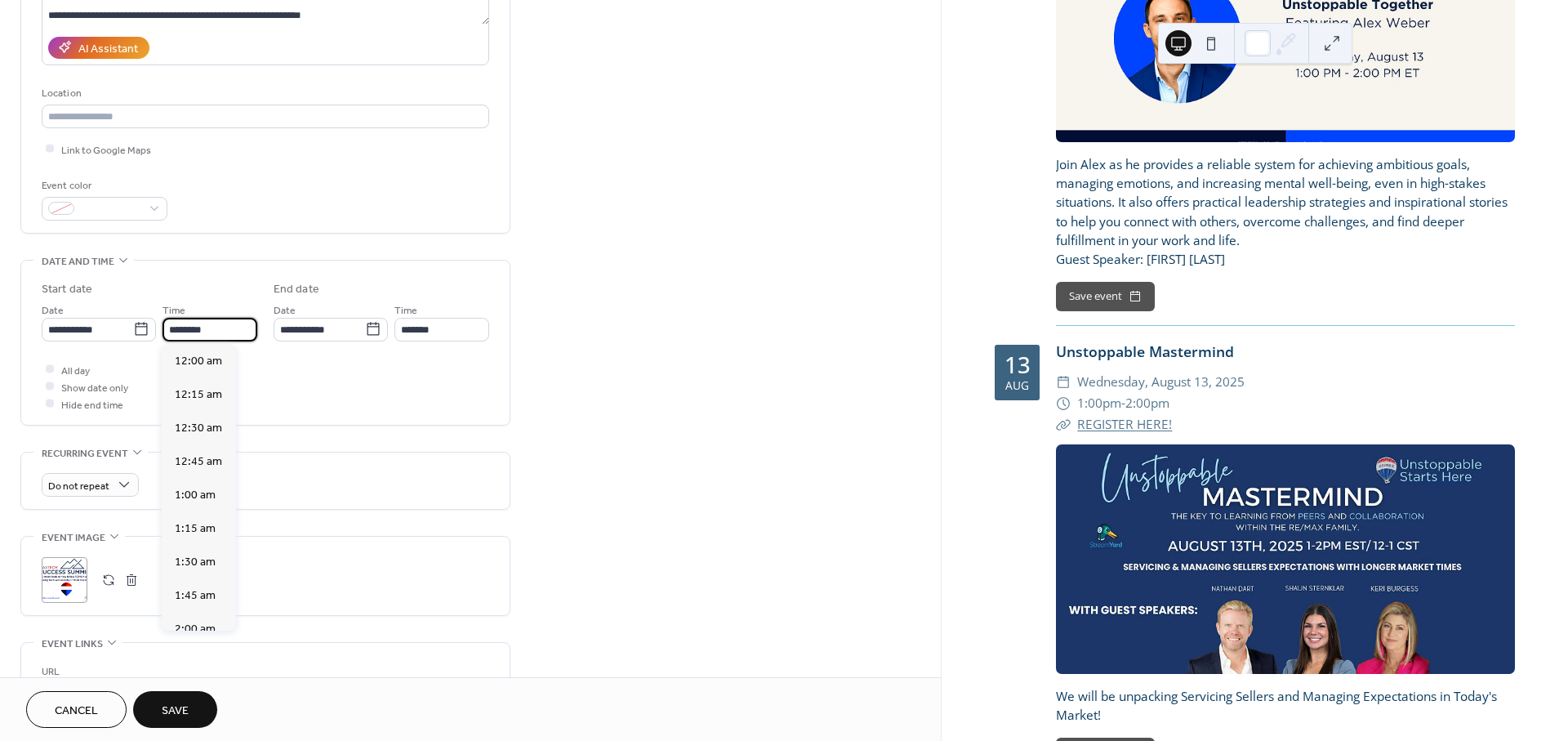 click on "********" at bounding box center (210, 329) 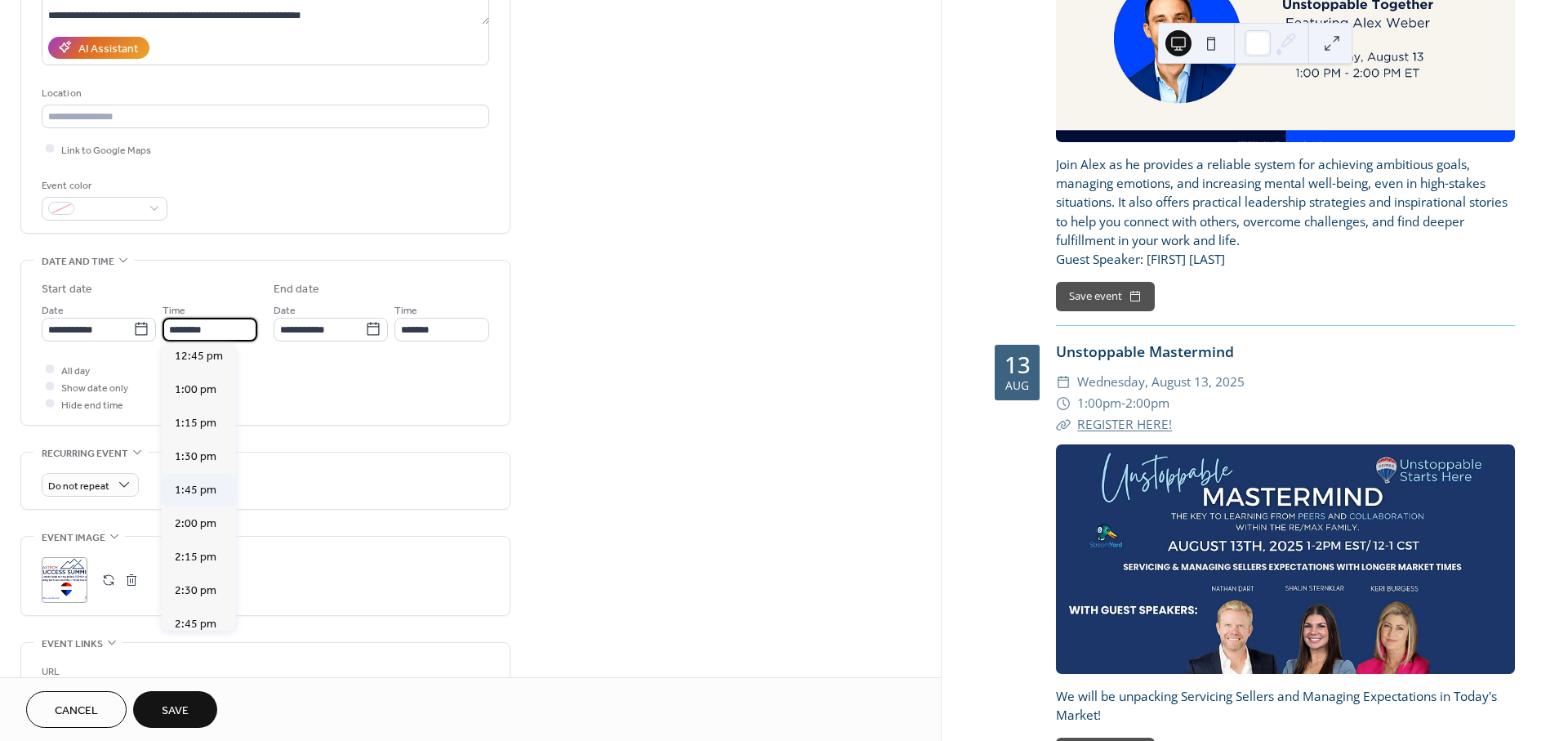 scroll, scrollTop: 1716, scrollLeft: 0, axis: vertical 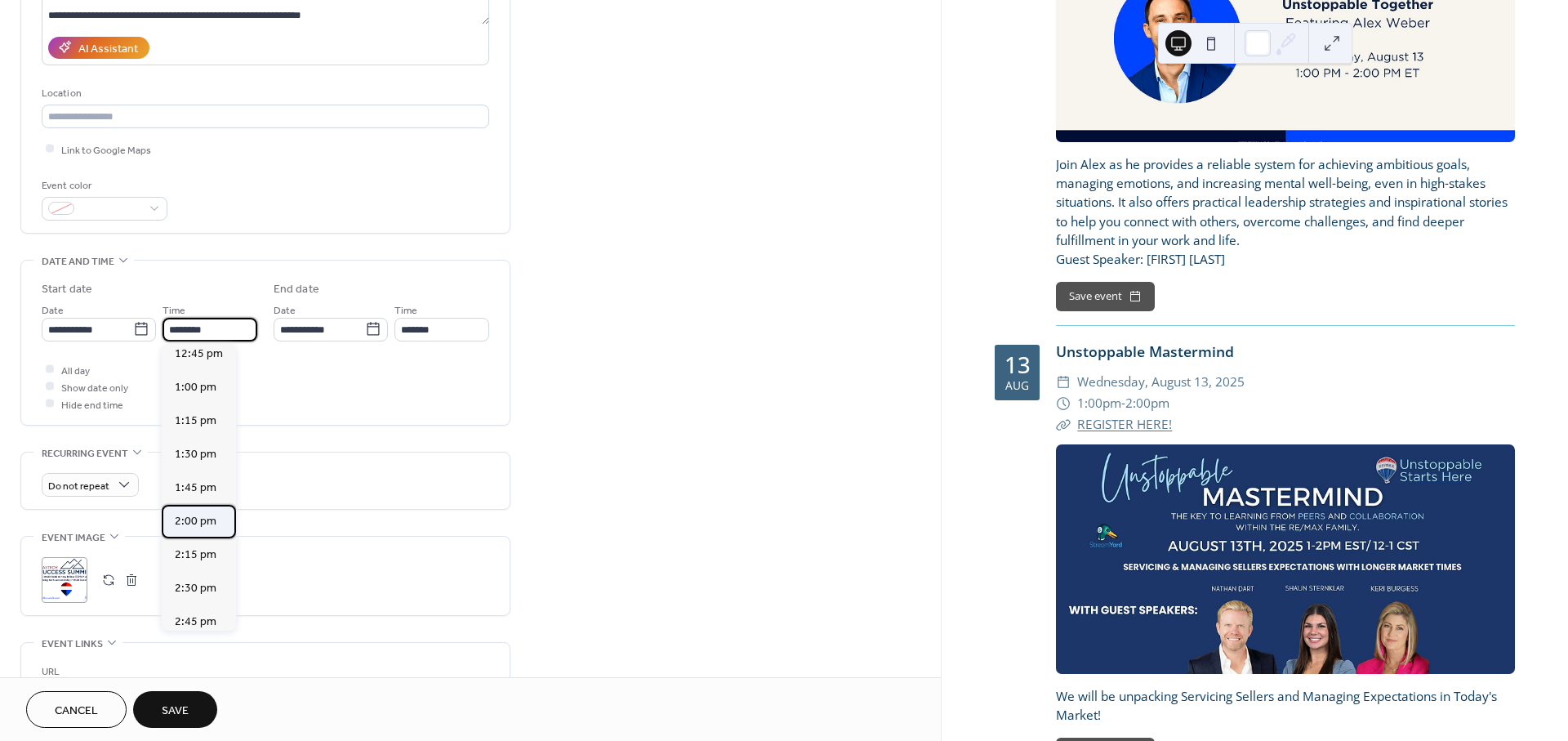click on "2:00 pm" at bounding box center [195, 520] 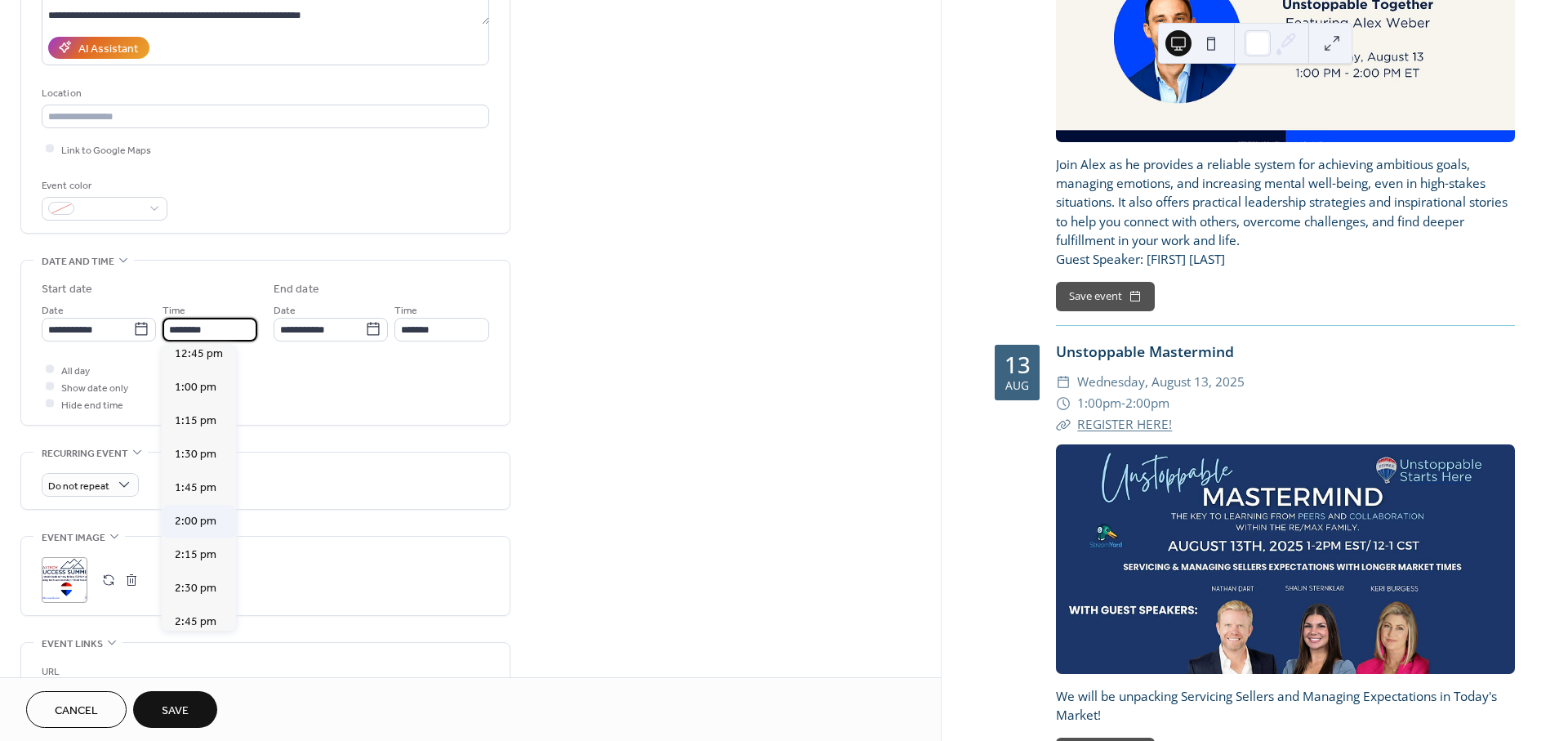 type on "*******" 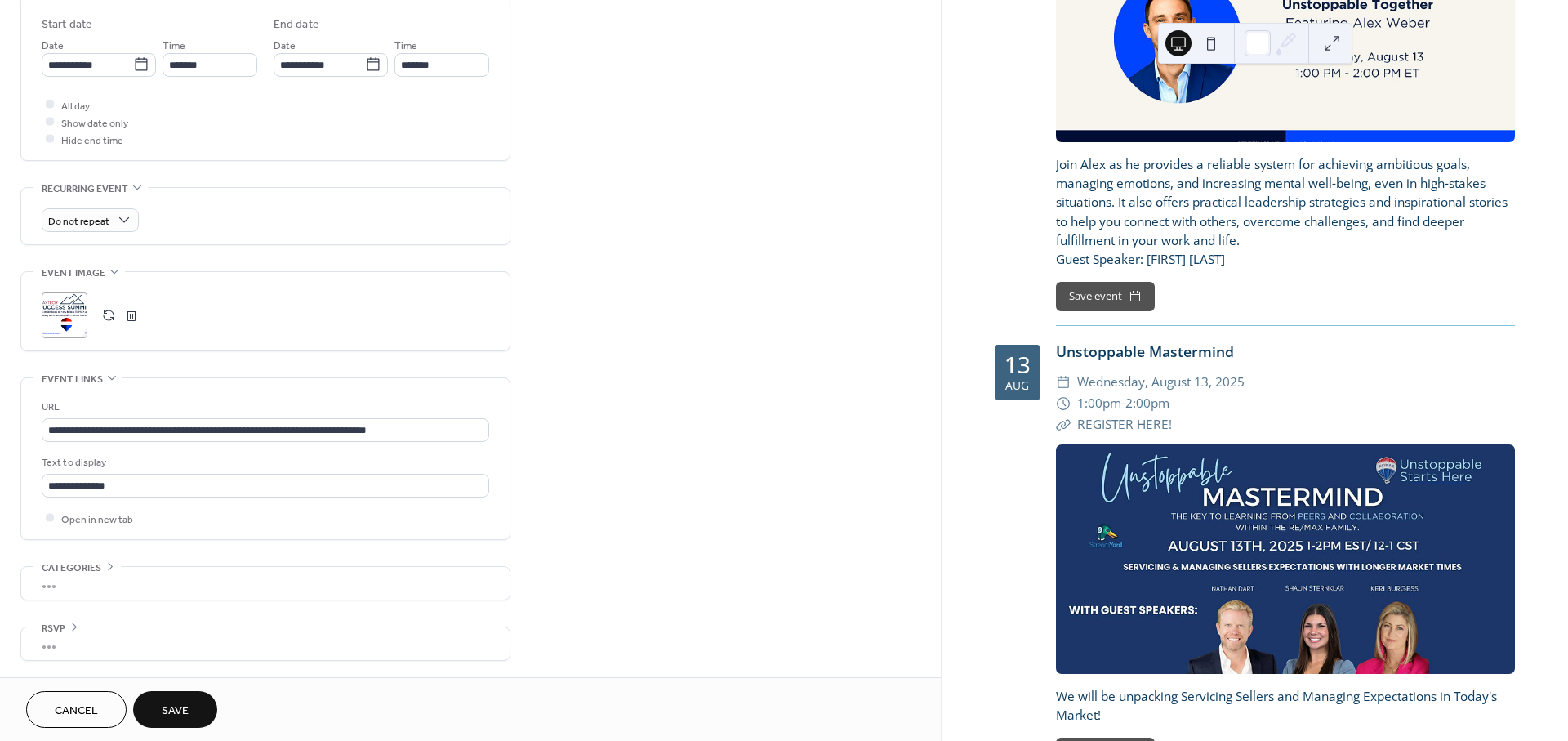 scroll, scrollTop: 541, scrollLeft: 0, axis: vertical 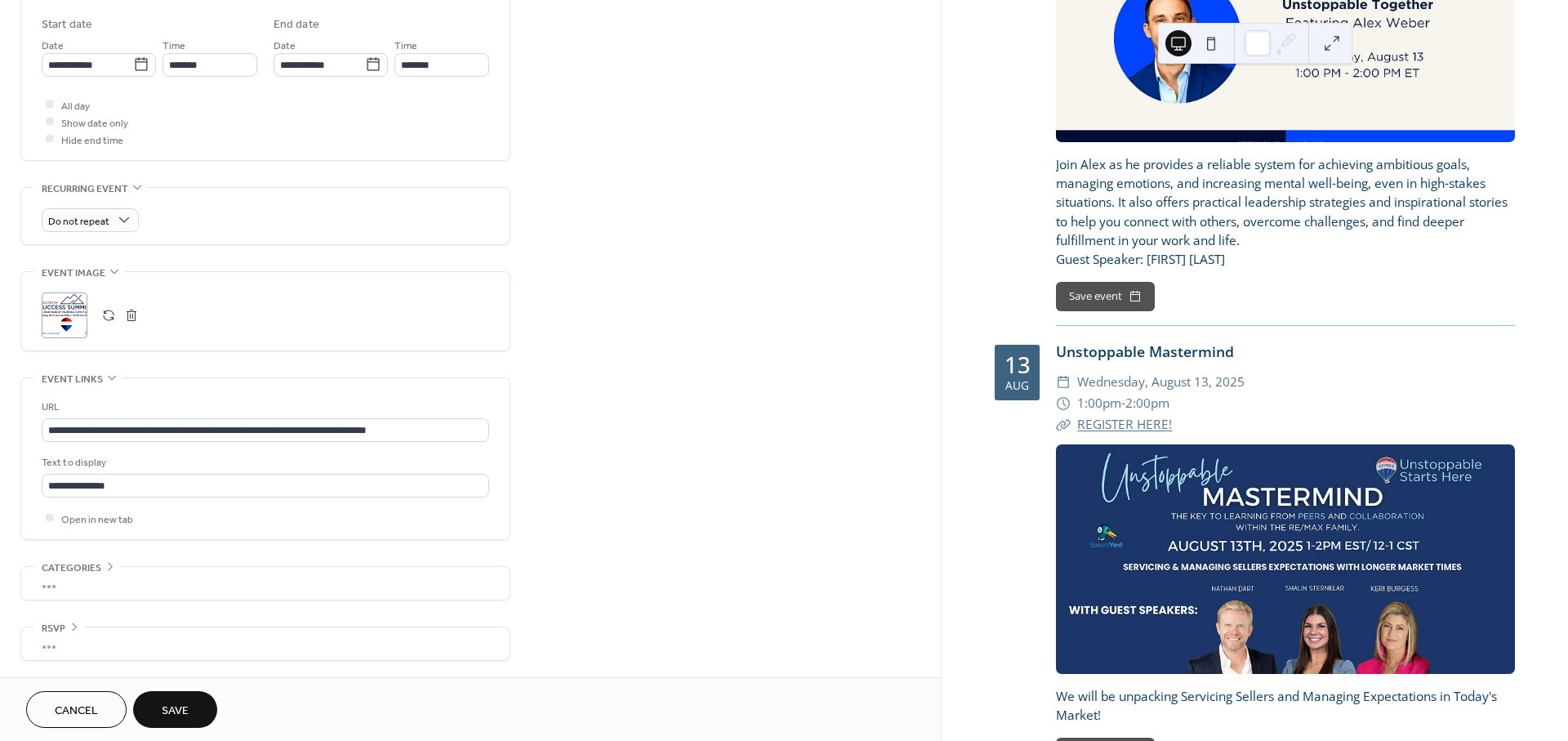click on "URL" at bounding box center (264, 407) 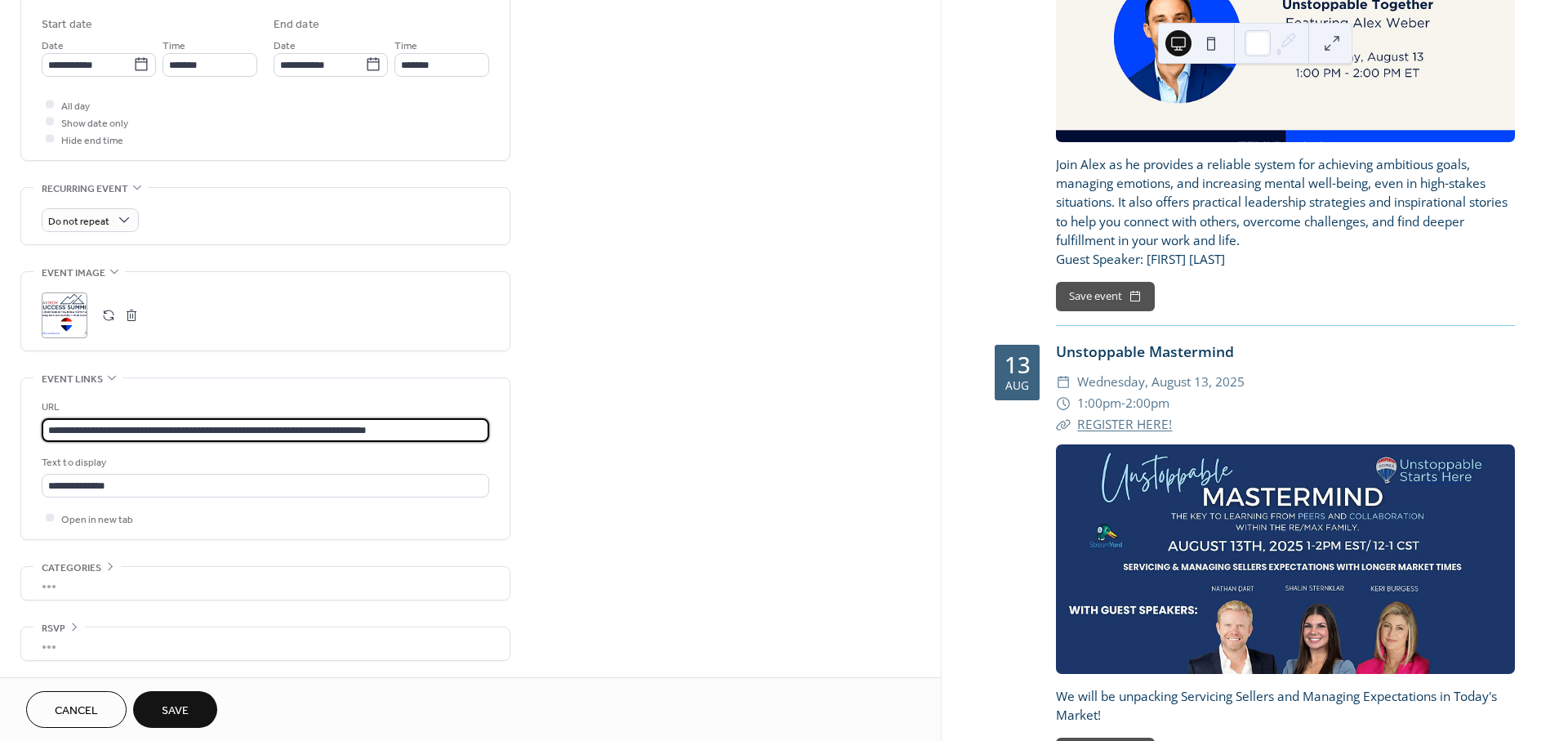 click on "**********" at bounding box center [265, 430] 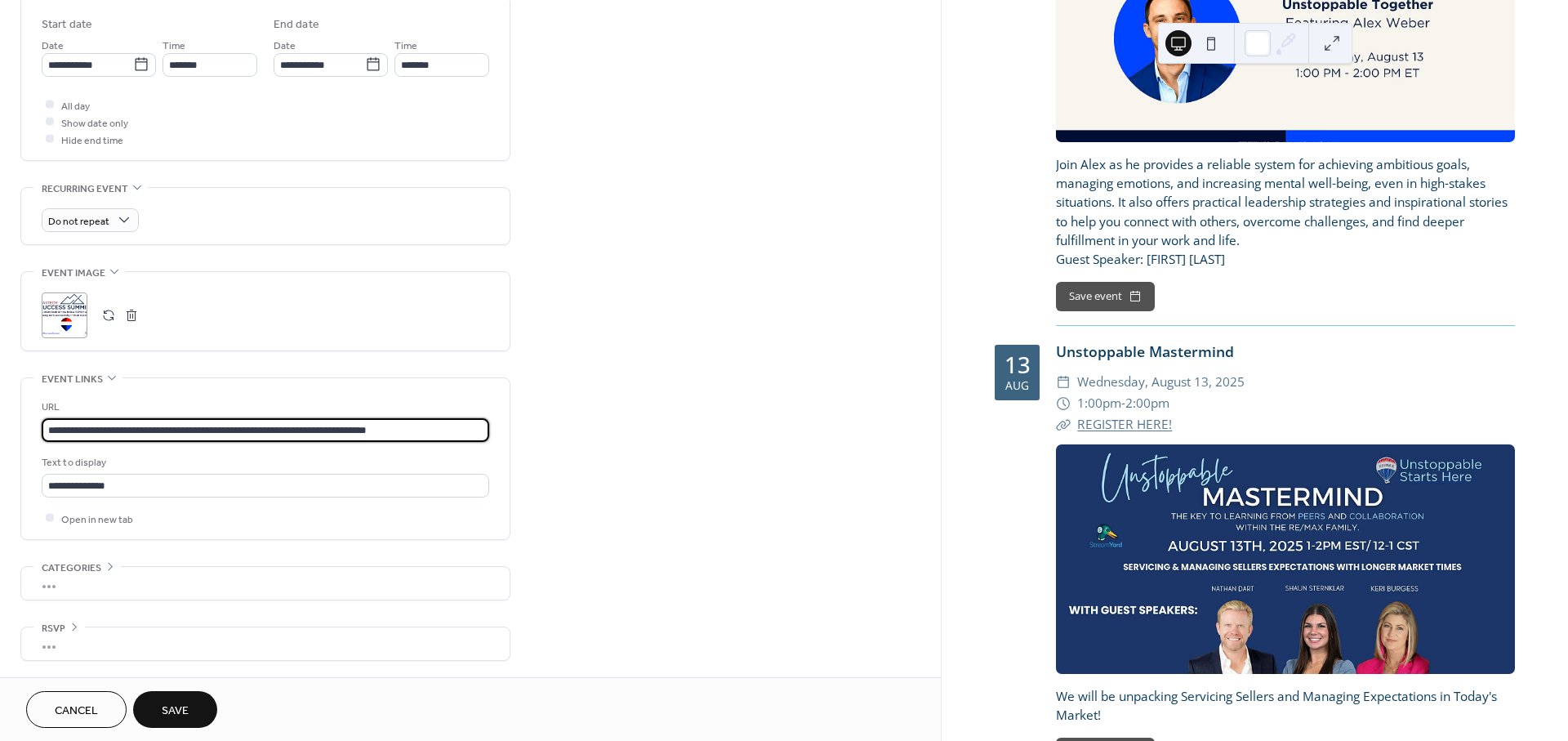 click on "**********" at bounding box center (265, 430) 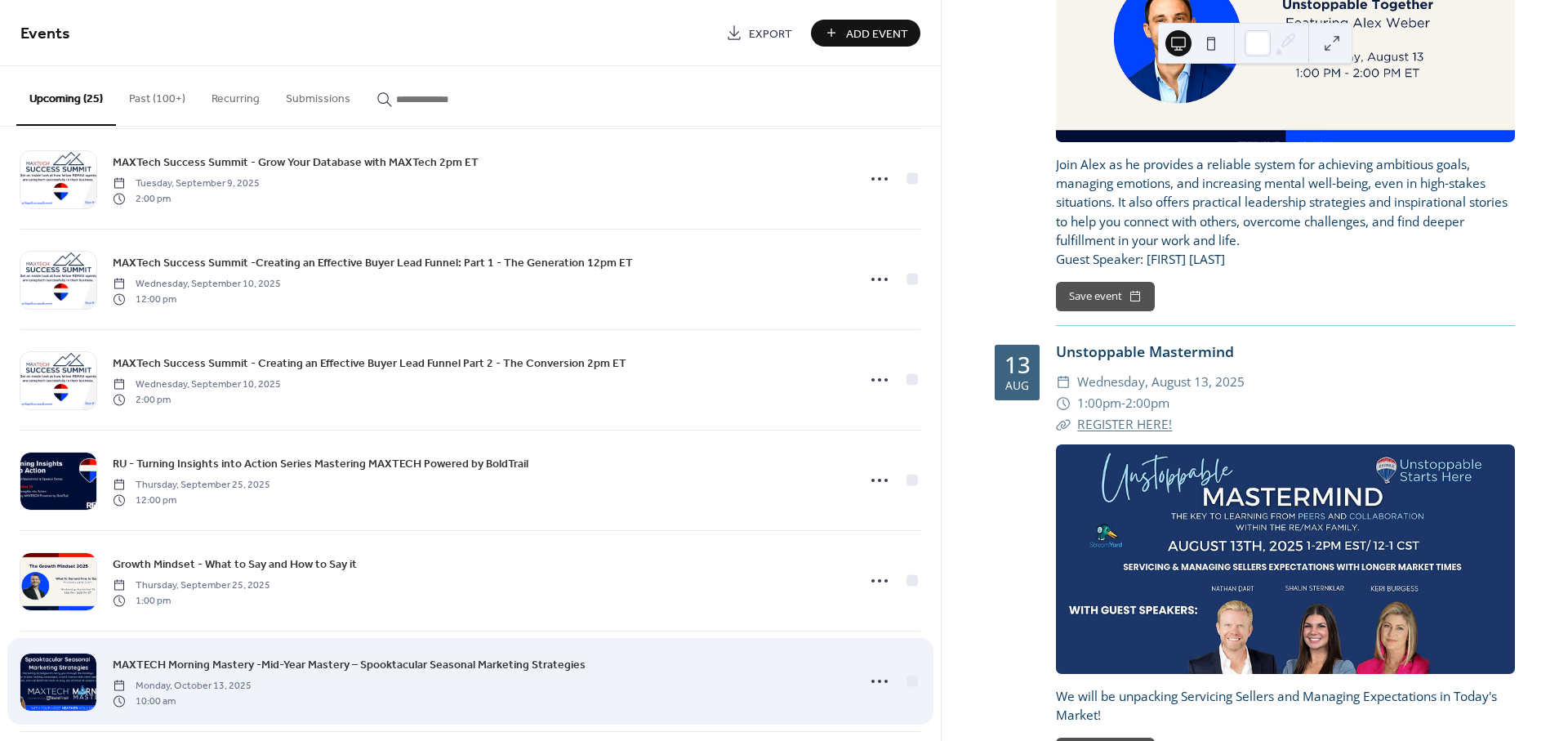 scroll, scrollTop: 1311, scrollLeft: 0, axis: vertical 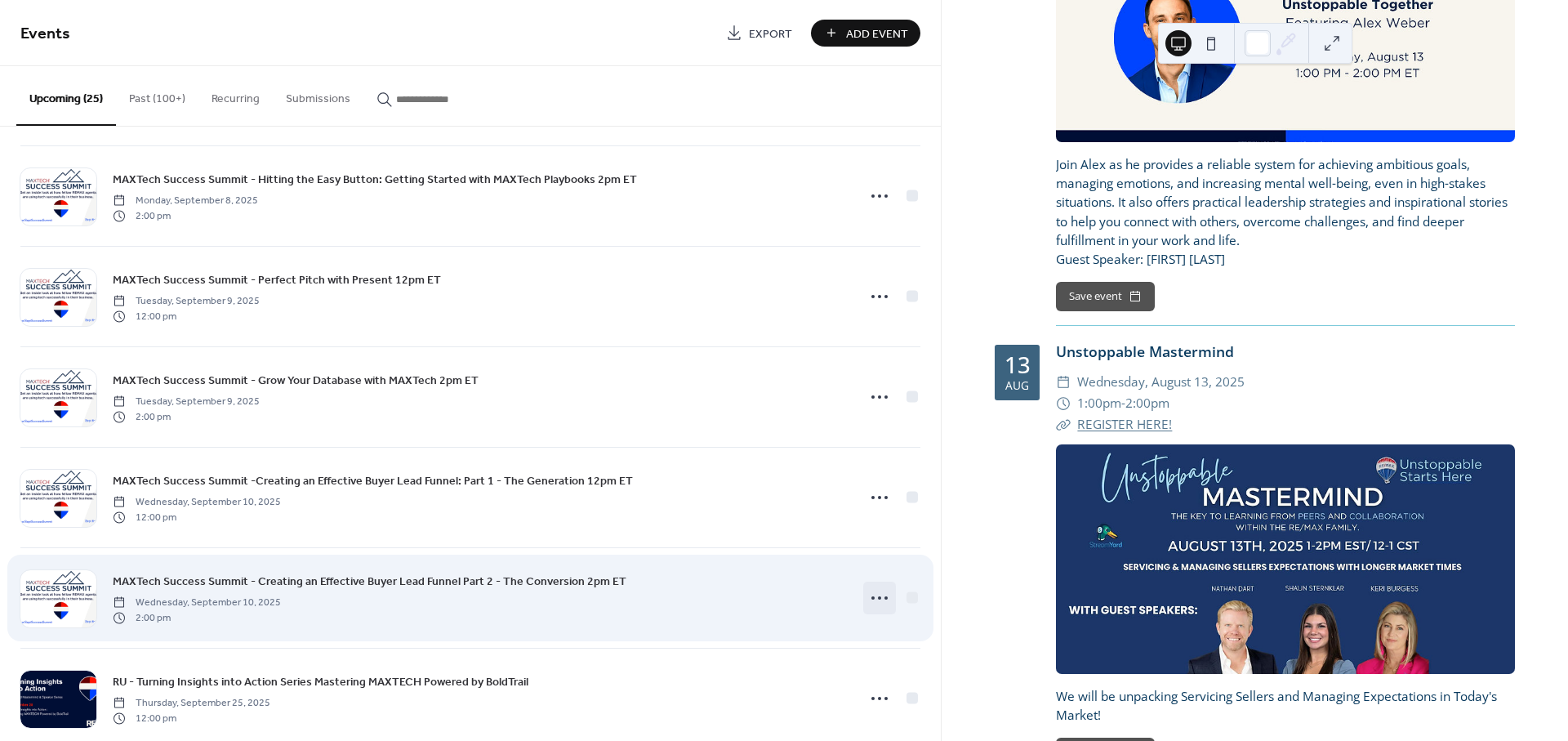 click 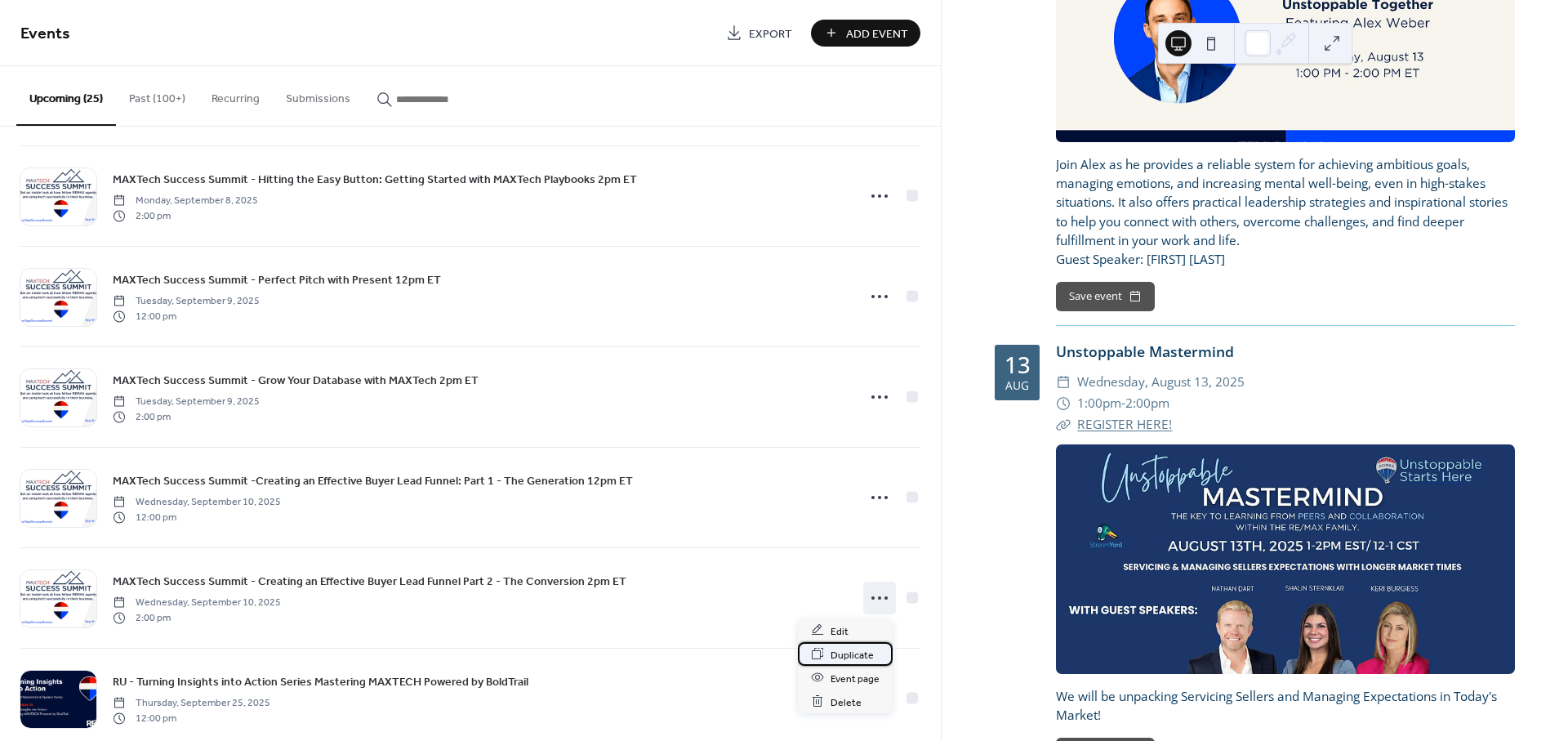 click on "Duplicate" at bounding box center [852, 654] 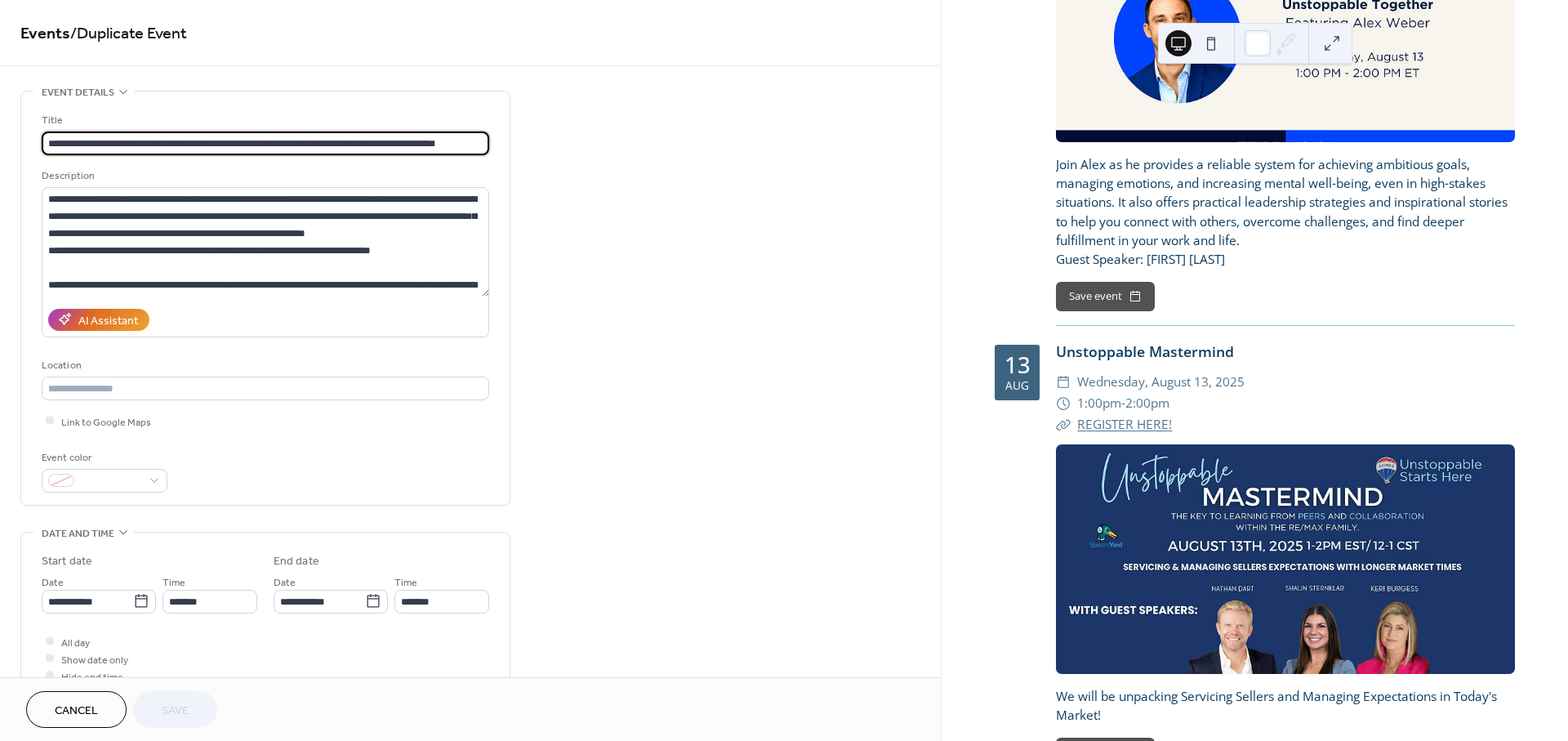 click on "**********" at bounding box center [265, 143] 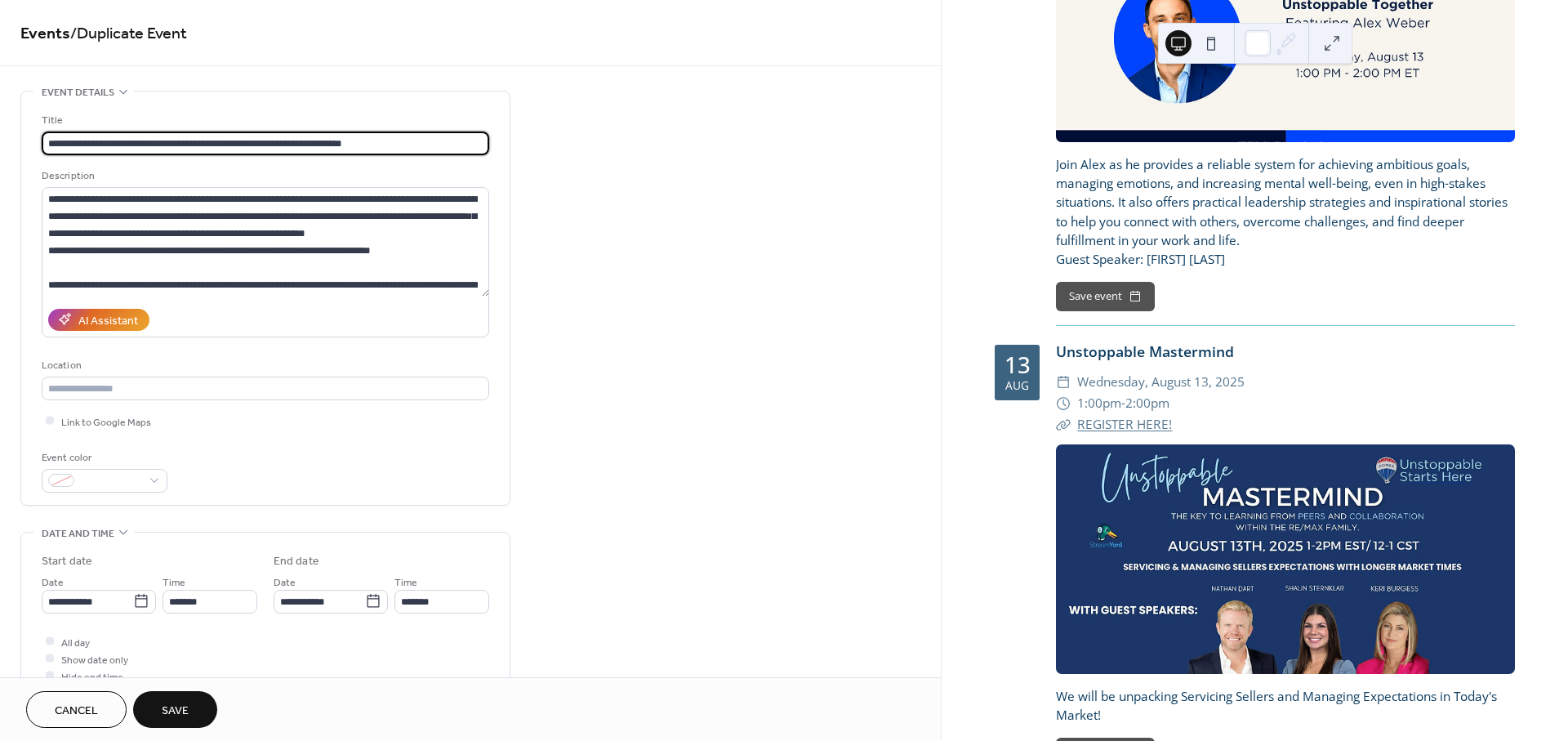 type on "**********" 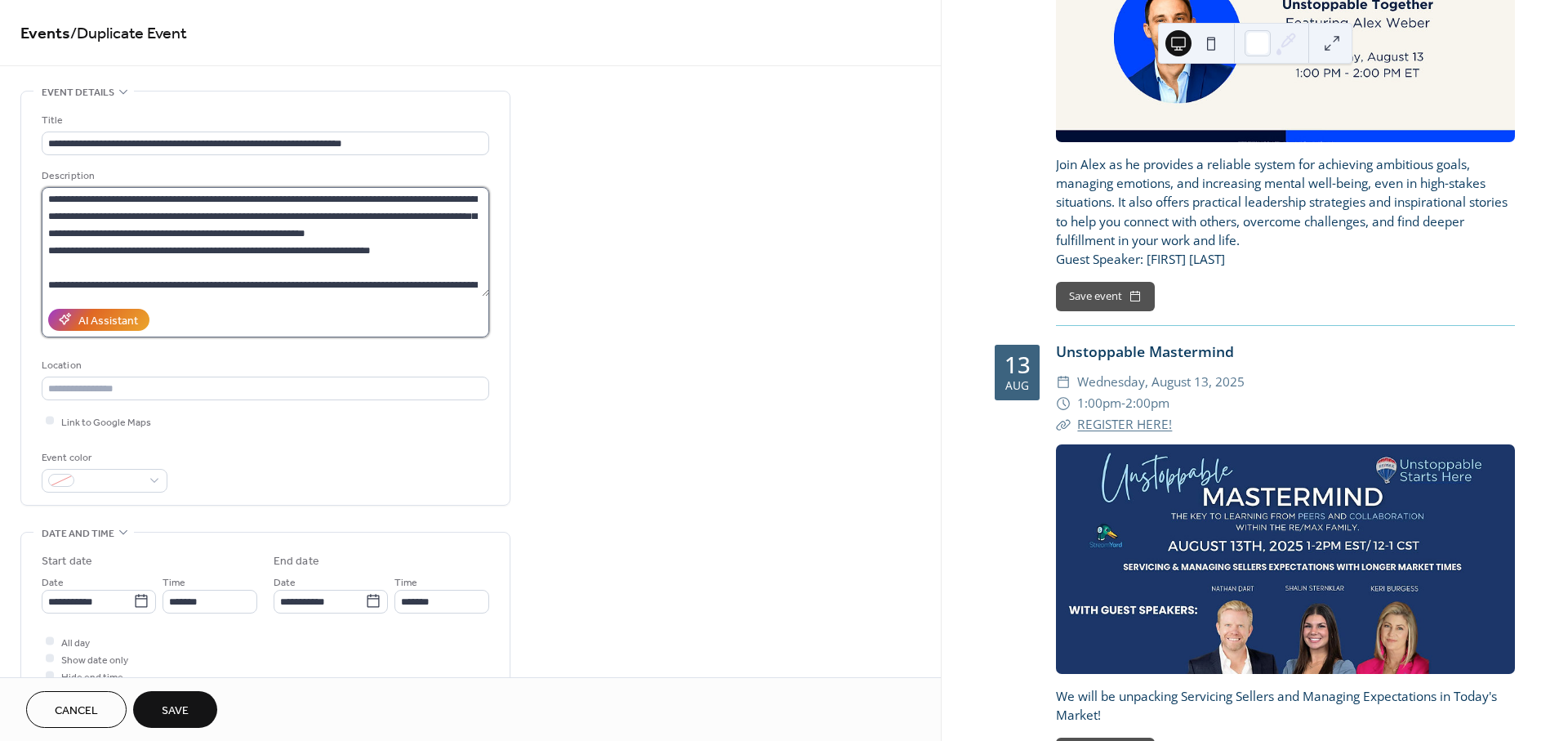 click on "**********" at bounding box center [265, 242] 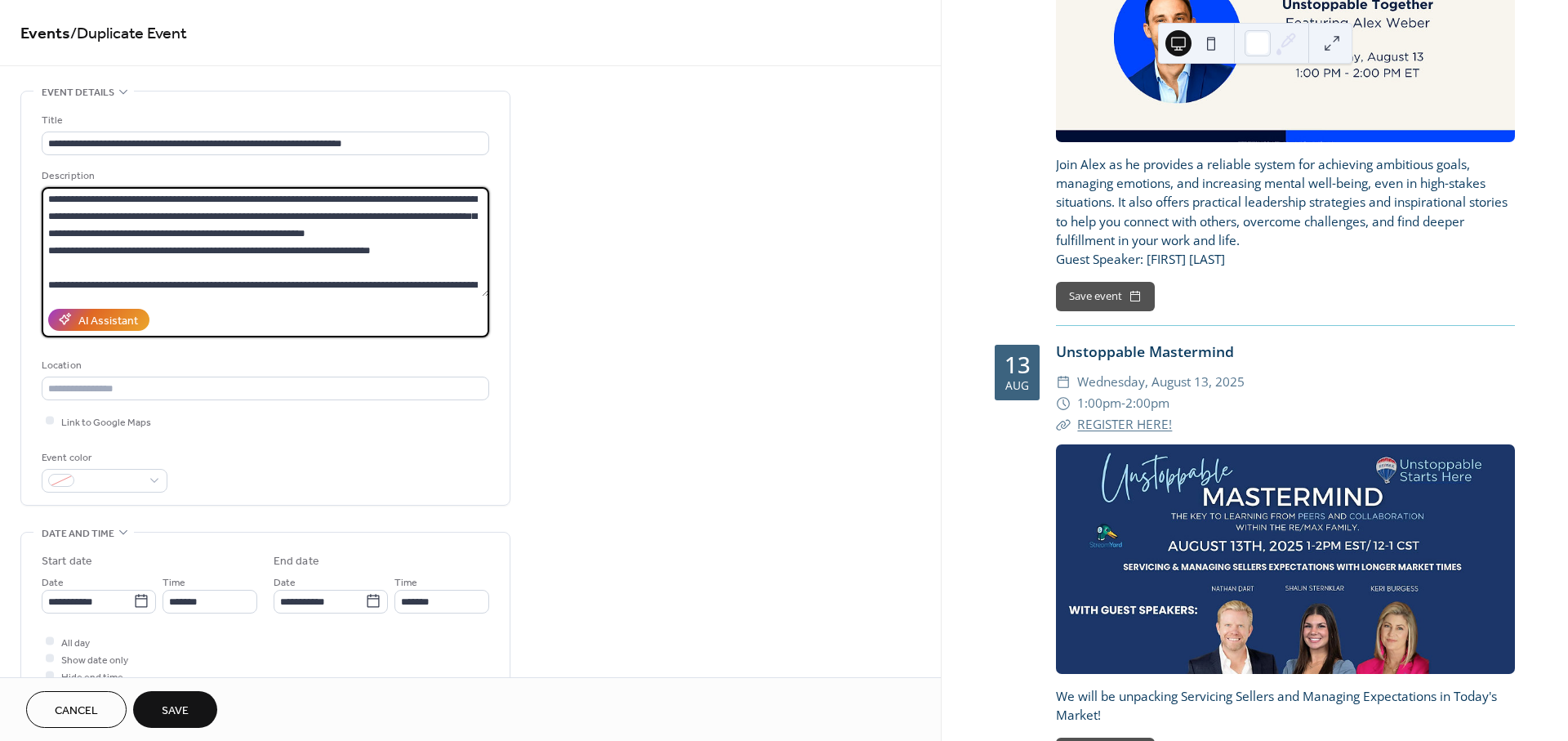 click on "**********" at bounding box center [265, 242] 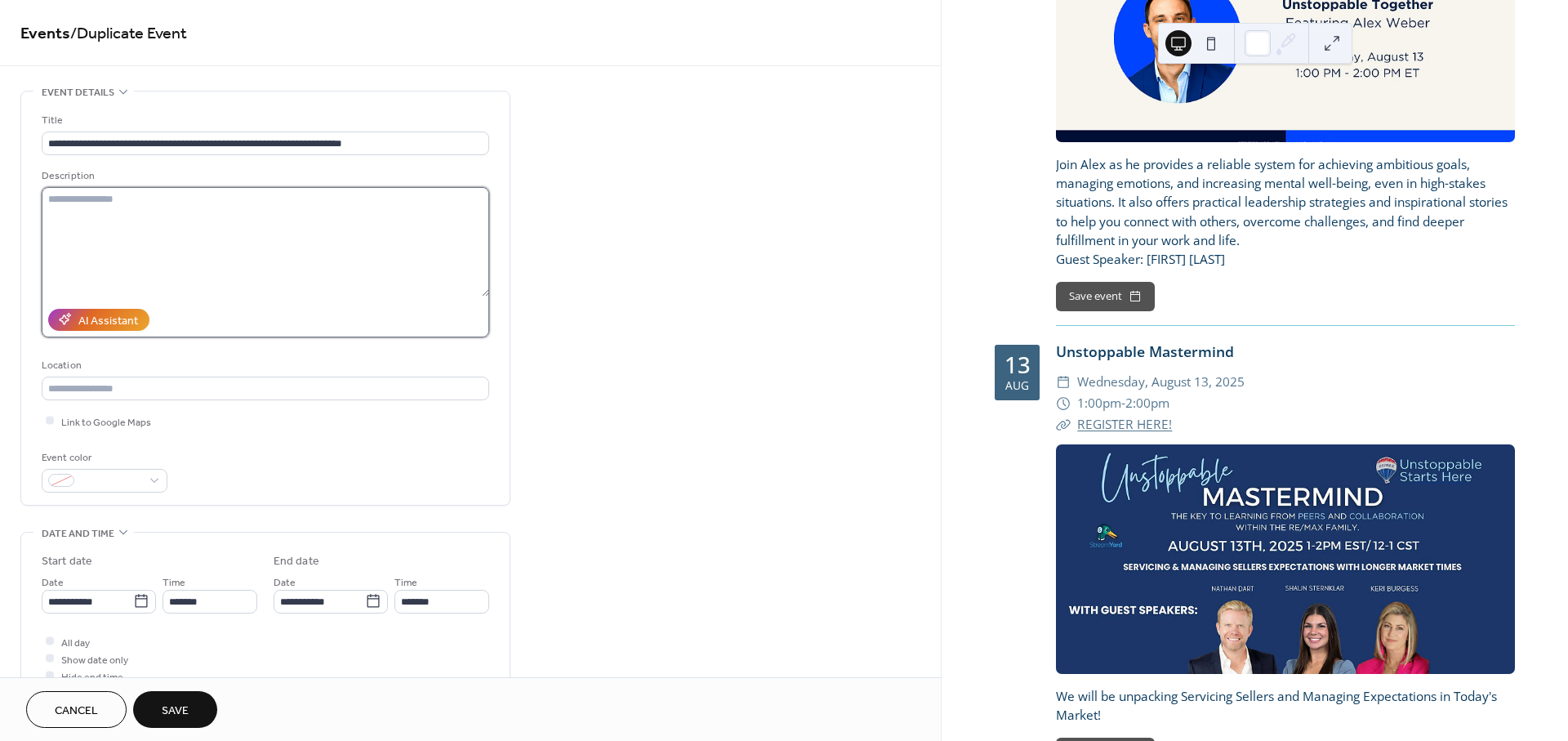 click at bounding box center (265, 242) 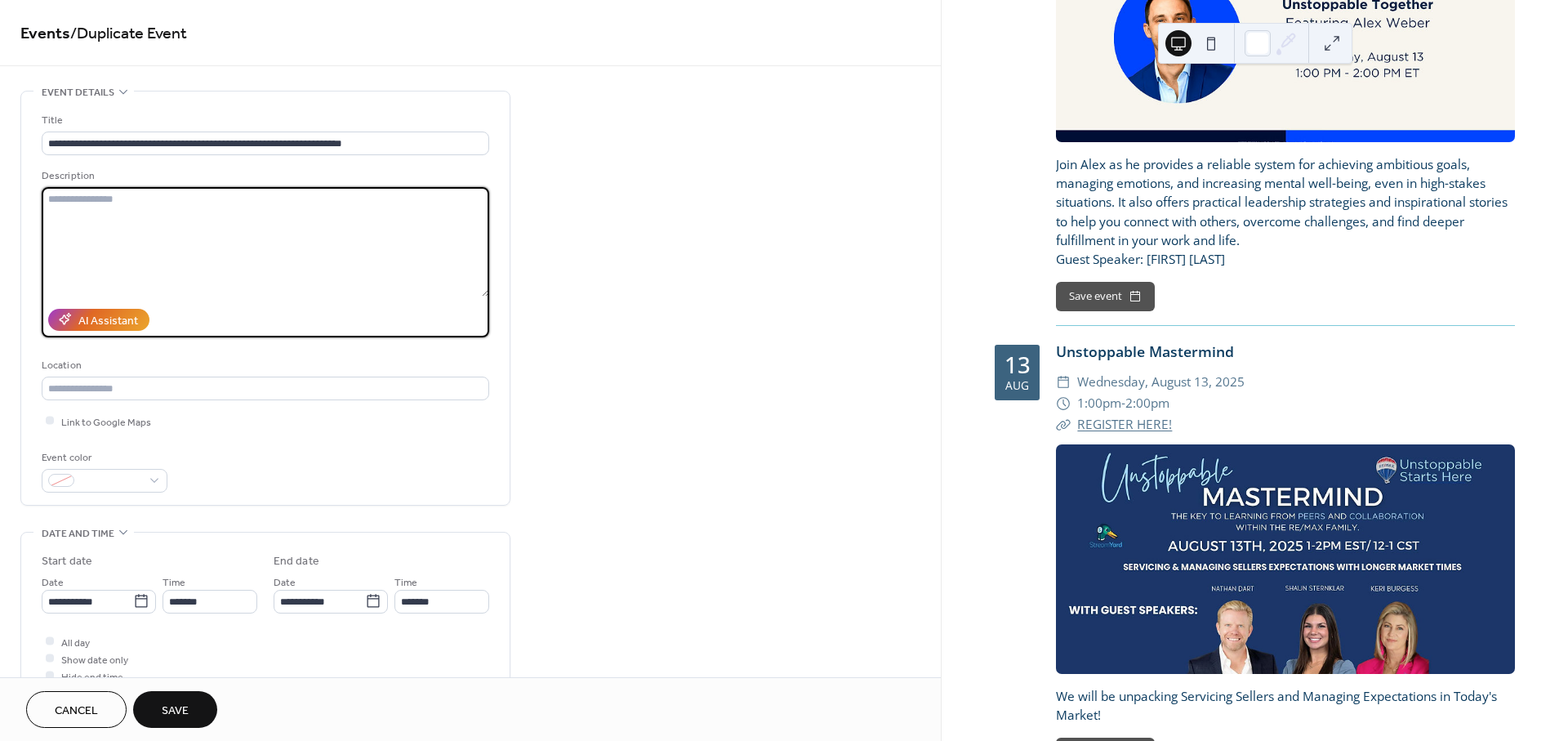 paste on "**********" 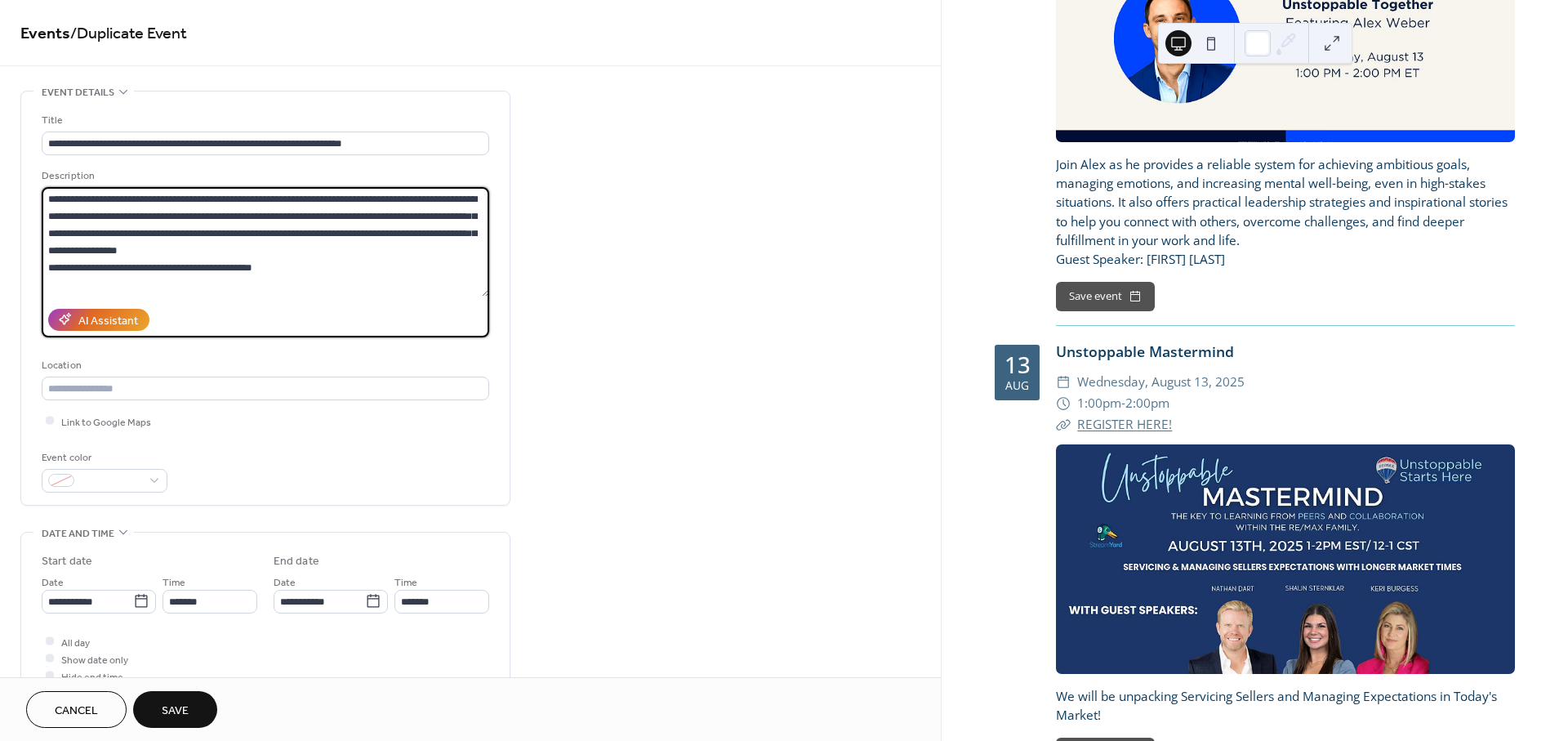 scroll, scrollTop: 66, scrollLeft: 0, axis: vertical 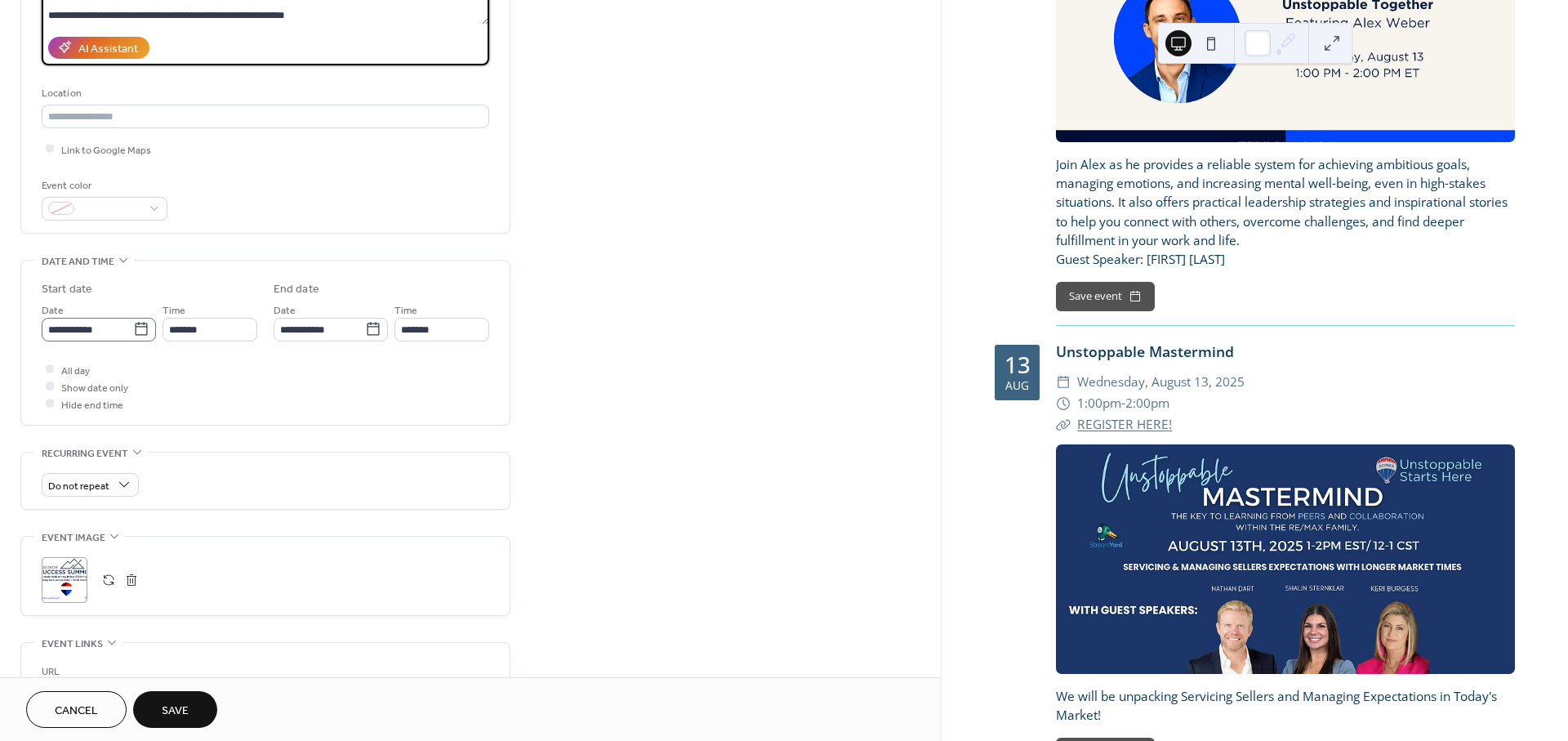 type on "**********" 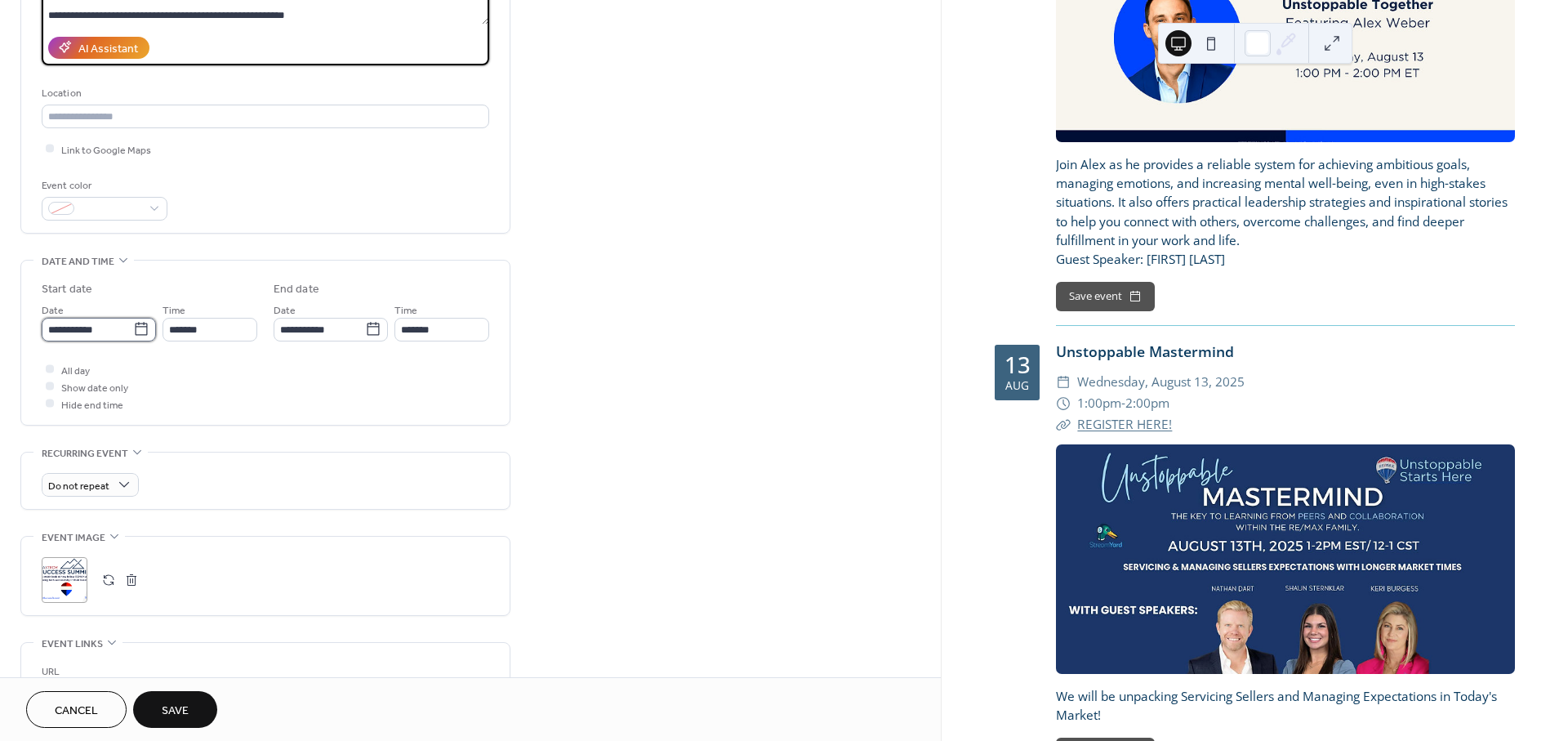 click on "**********" at bounding box center (87, 329) 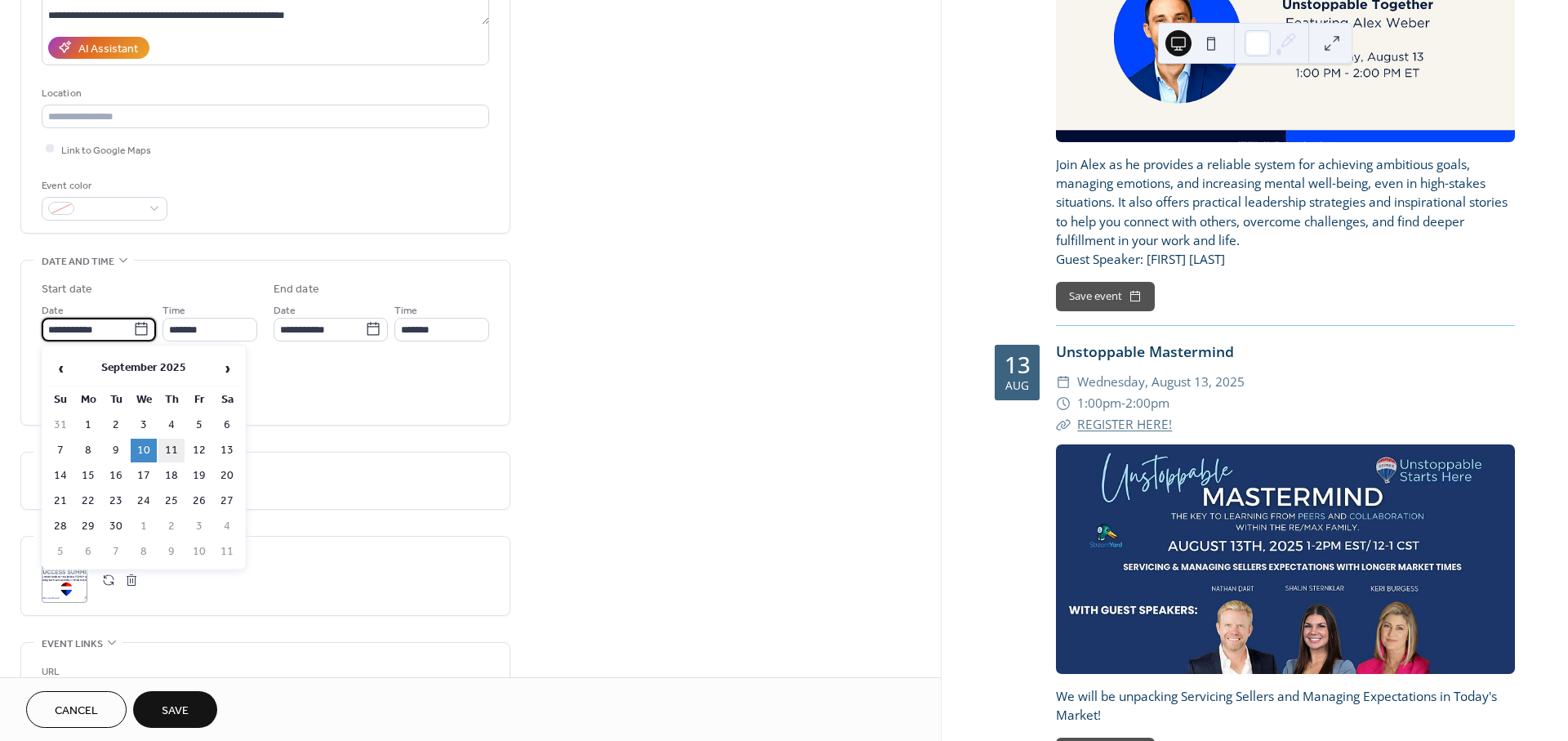 click on "11" at bounding box center (172, 450) 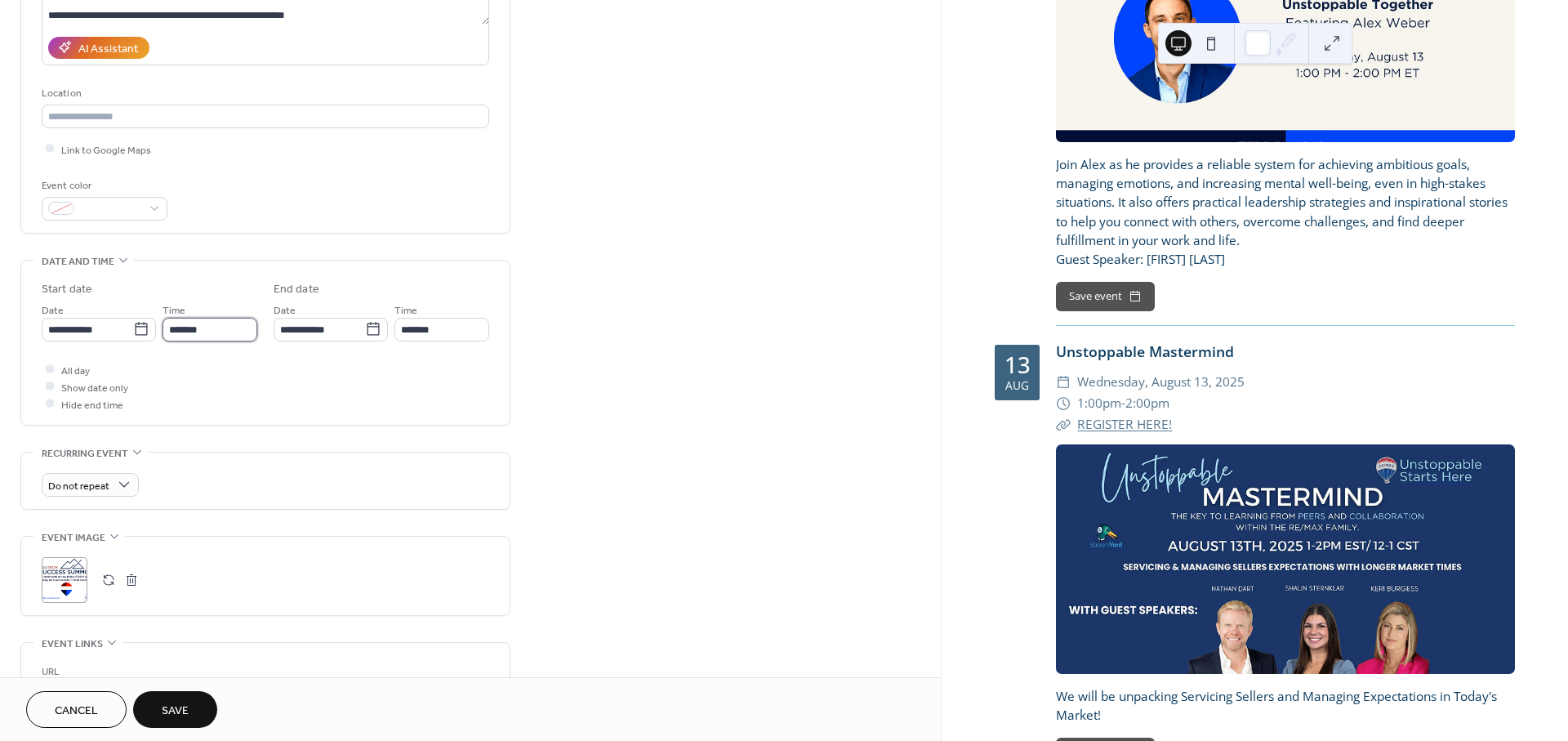 click on "*******" at bounding box center (210, 329) 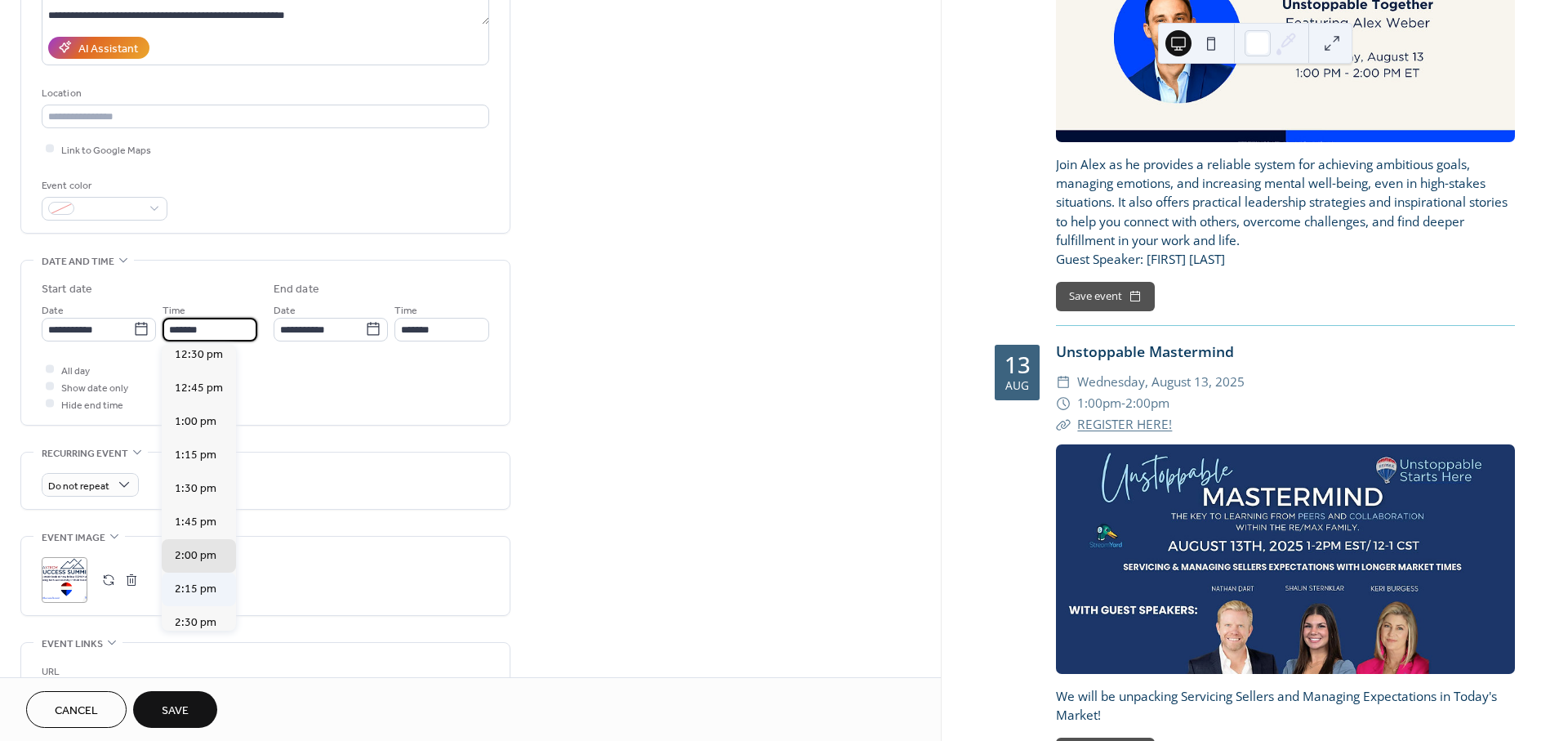 scroll, scrollTop: 1623, scrollLeft: 0, axis: vertical 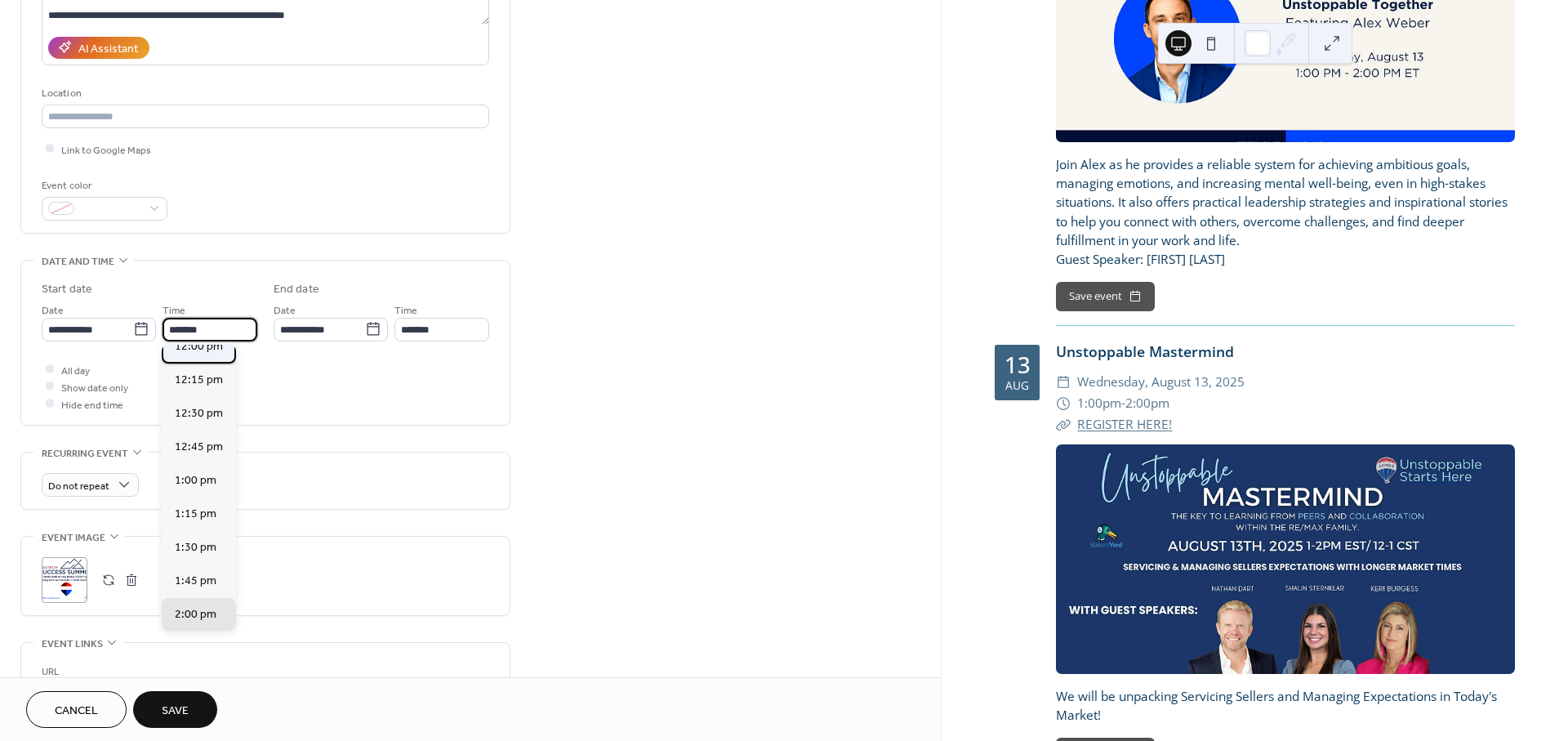 click on "12:00 pm" at bounding box center (198, 346) 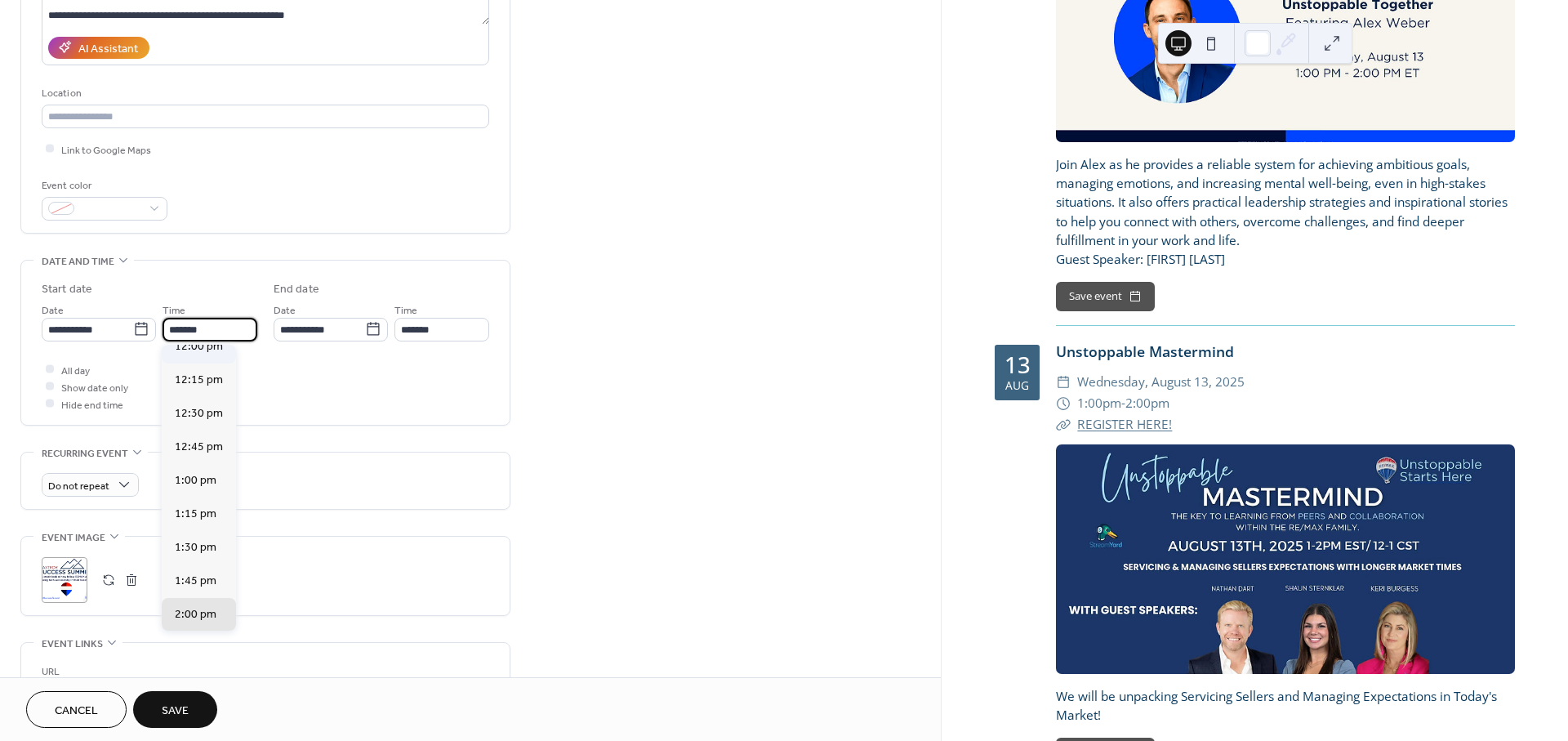 type on "********" 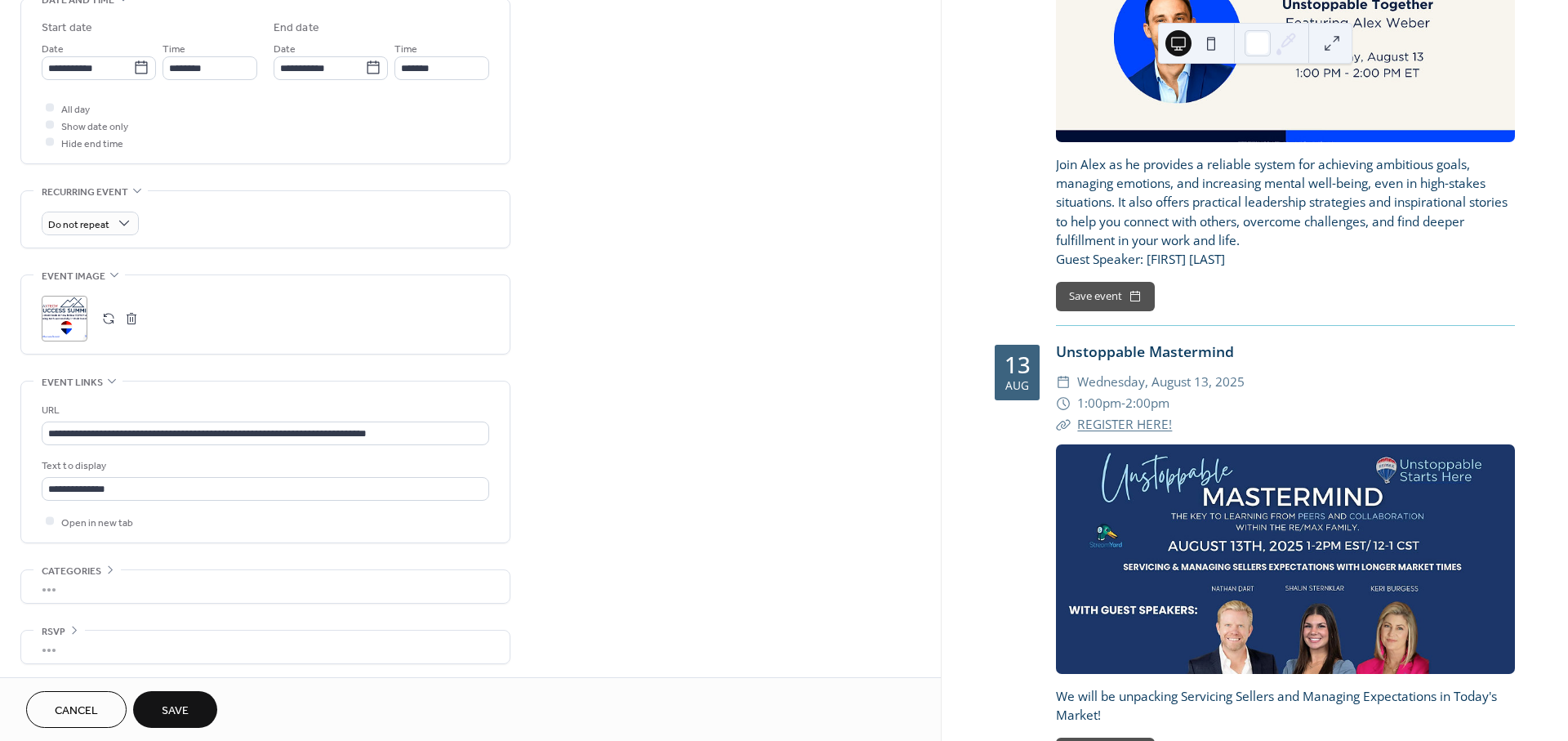 scroll, scrollTop: 541, scrollLeft: 0, axis: vertical 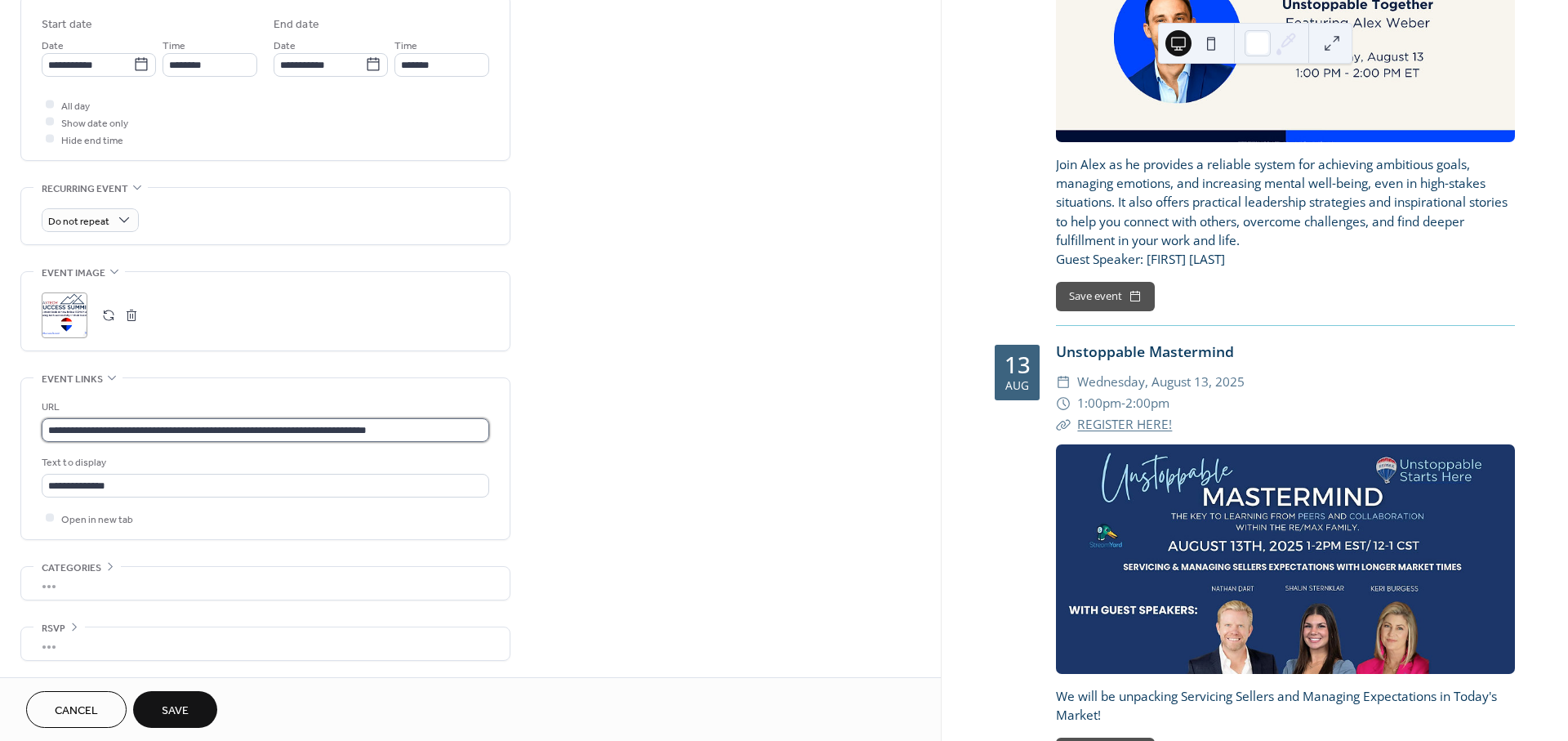 click on "**********" at bounding box center [265, 430] 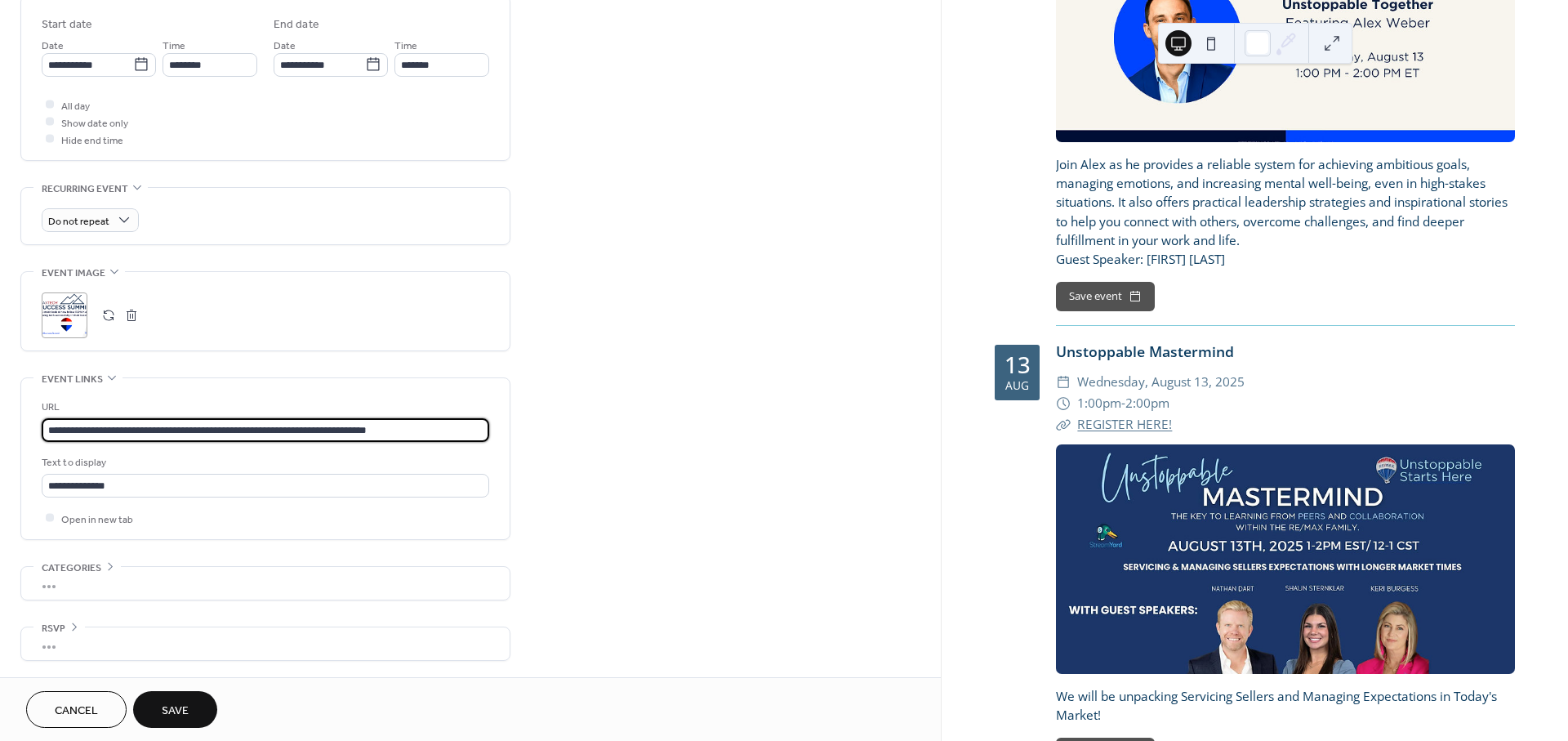 click on "**********" at bounding box center [265, 430] 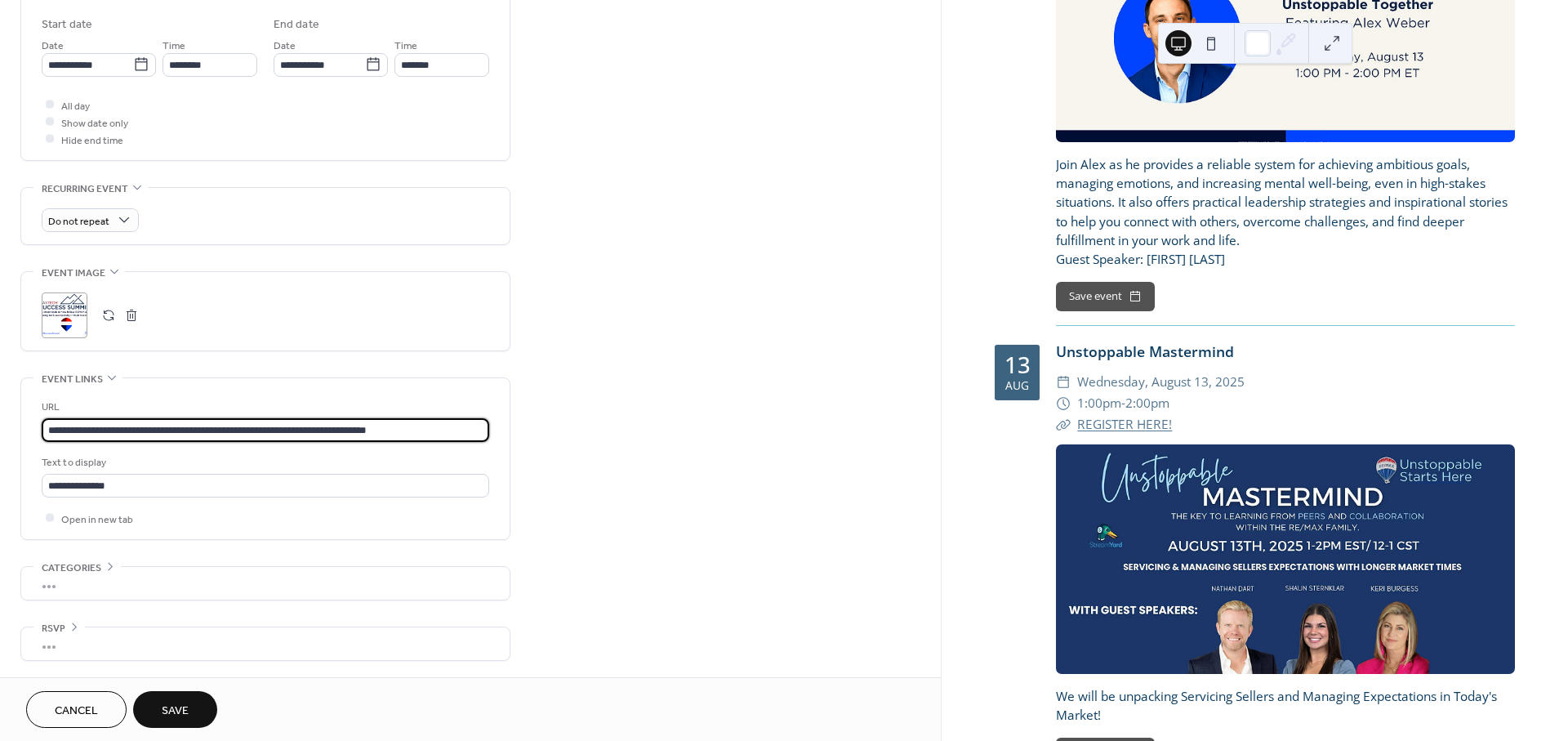 click on "**********" at bounding box center (265, 430) 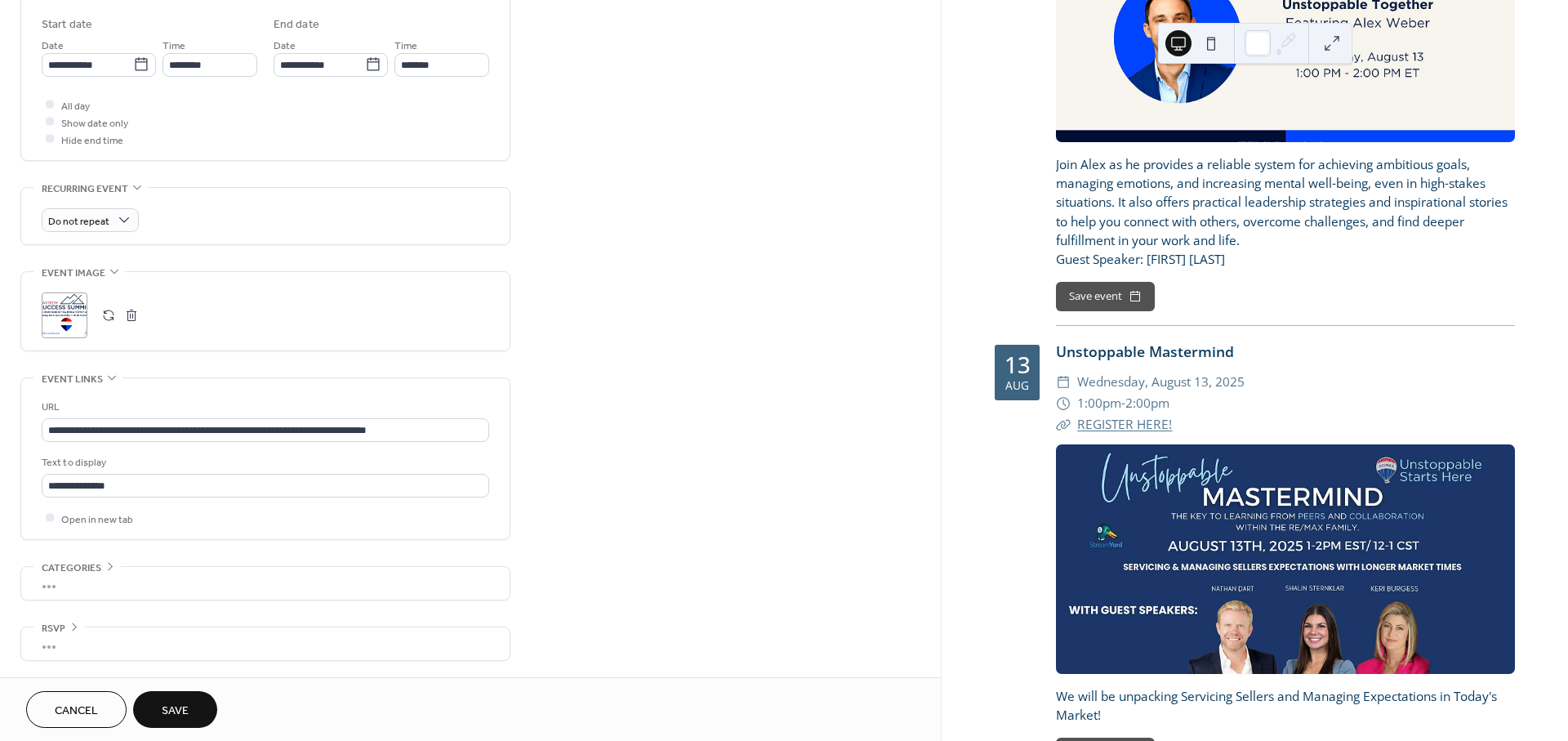 click on "Save" at bounding box center [175, 709] 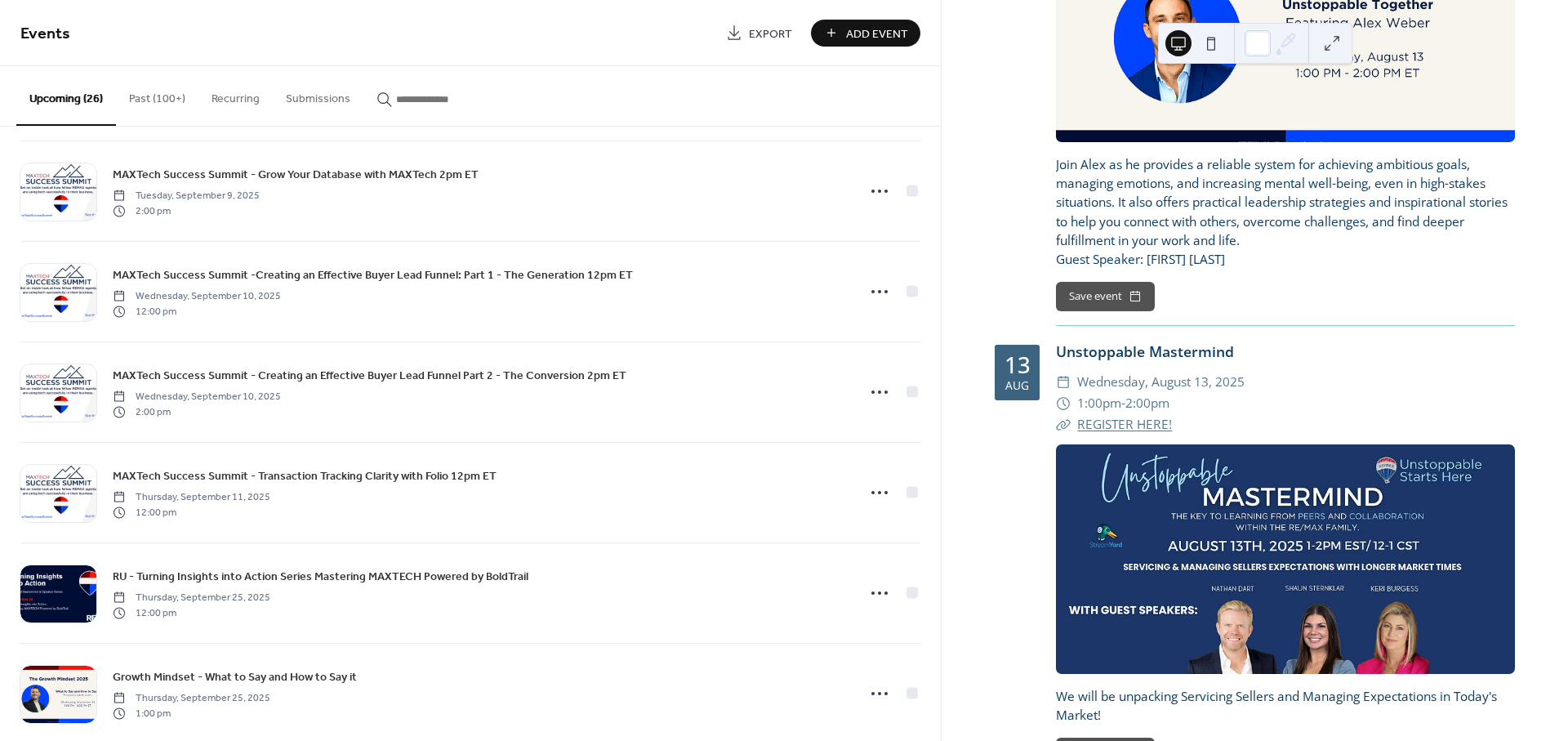 scroll, scrollTop: 1725, scrollLeft: 0, axis: vertical 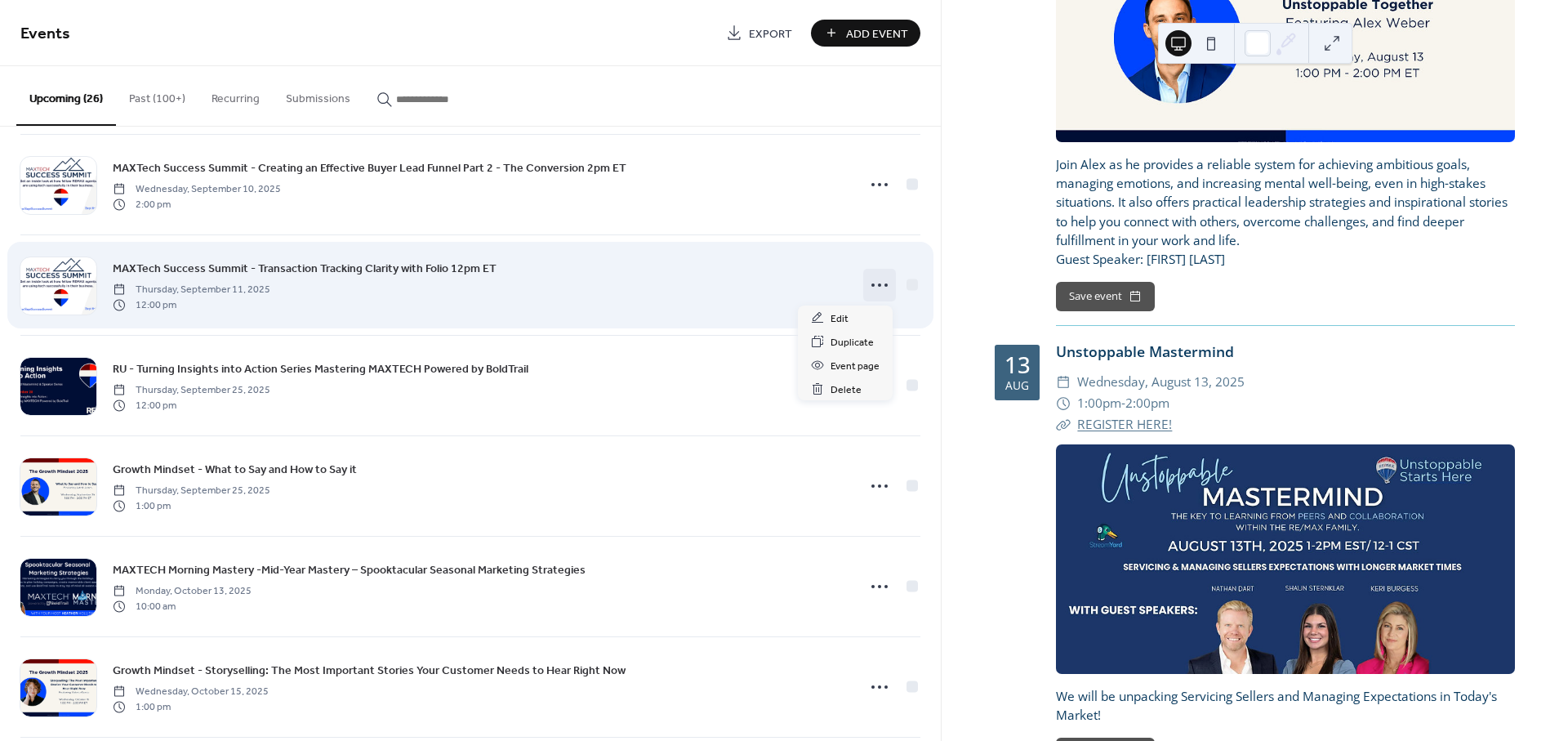 click 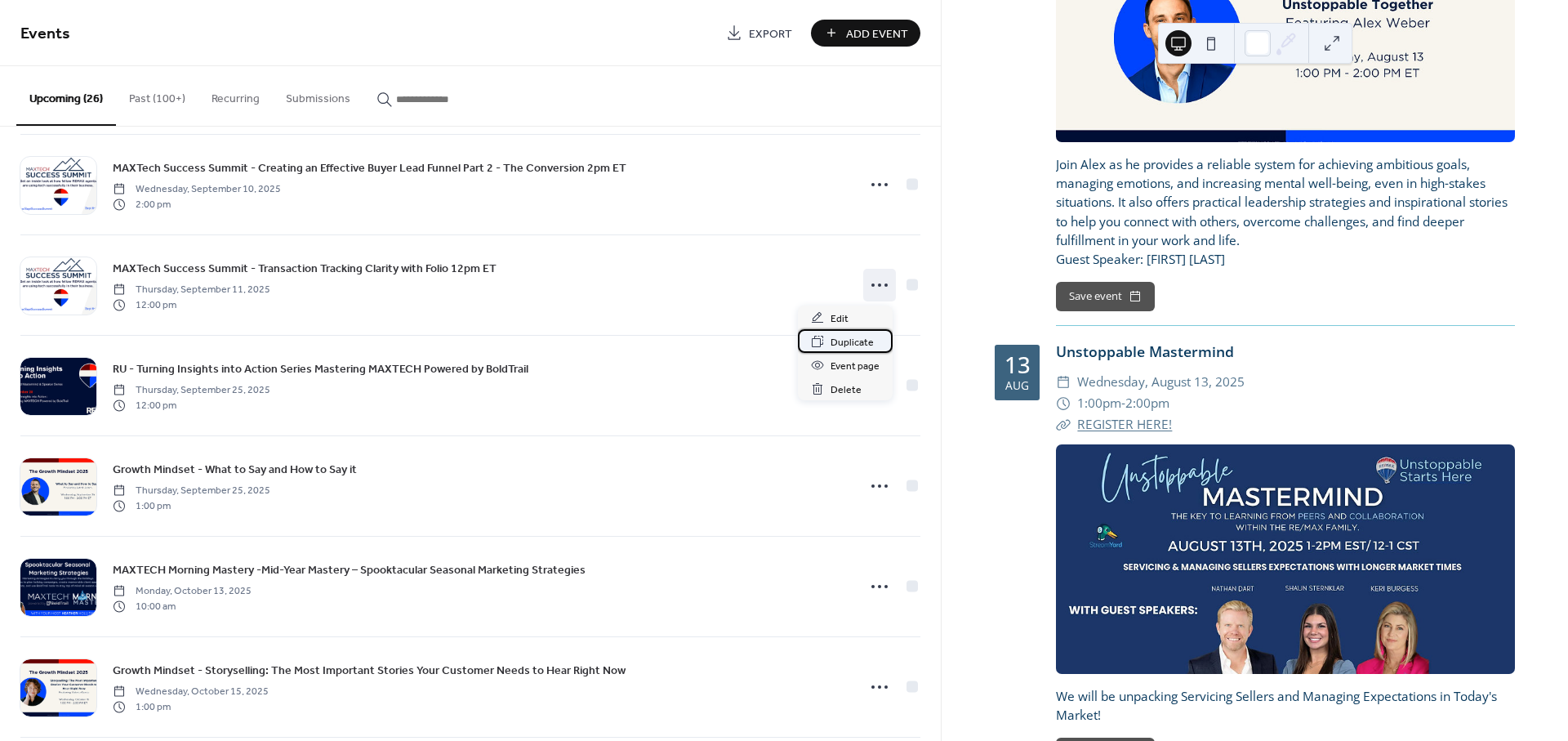 click on "Duplicate" at bounding box center [852, 342] 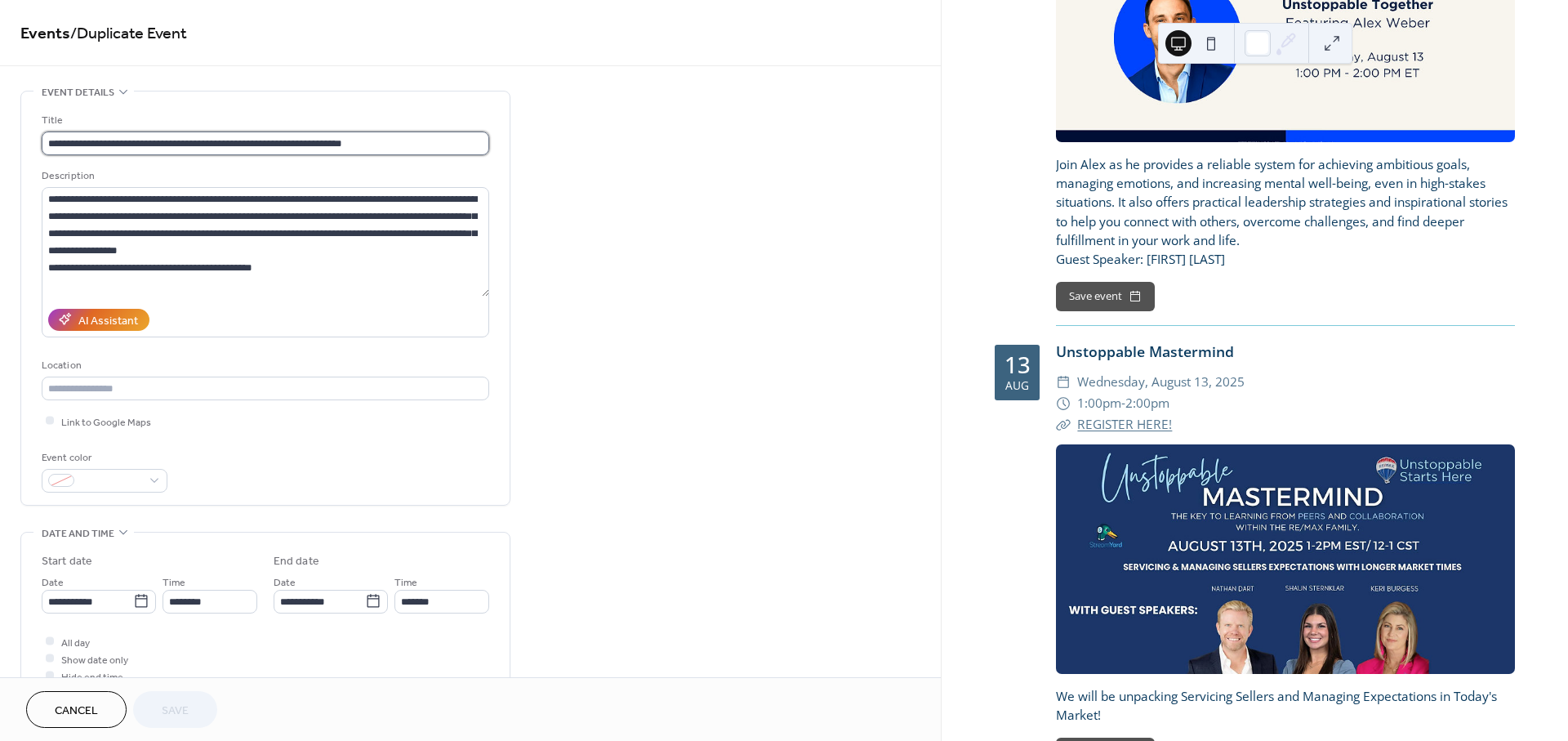 click on "**********" at bounding box center (265, 143) 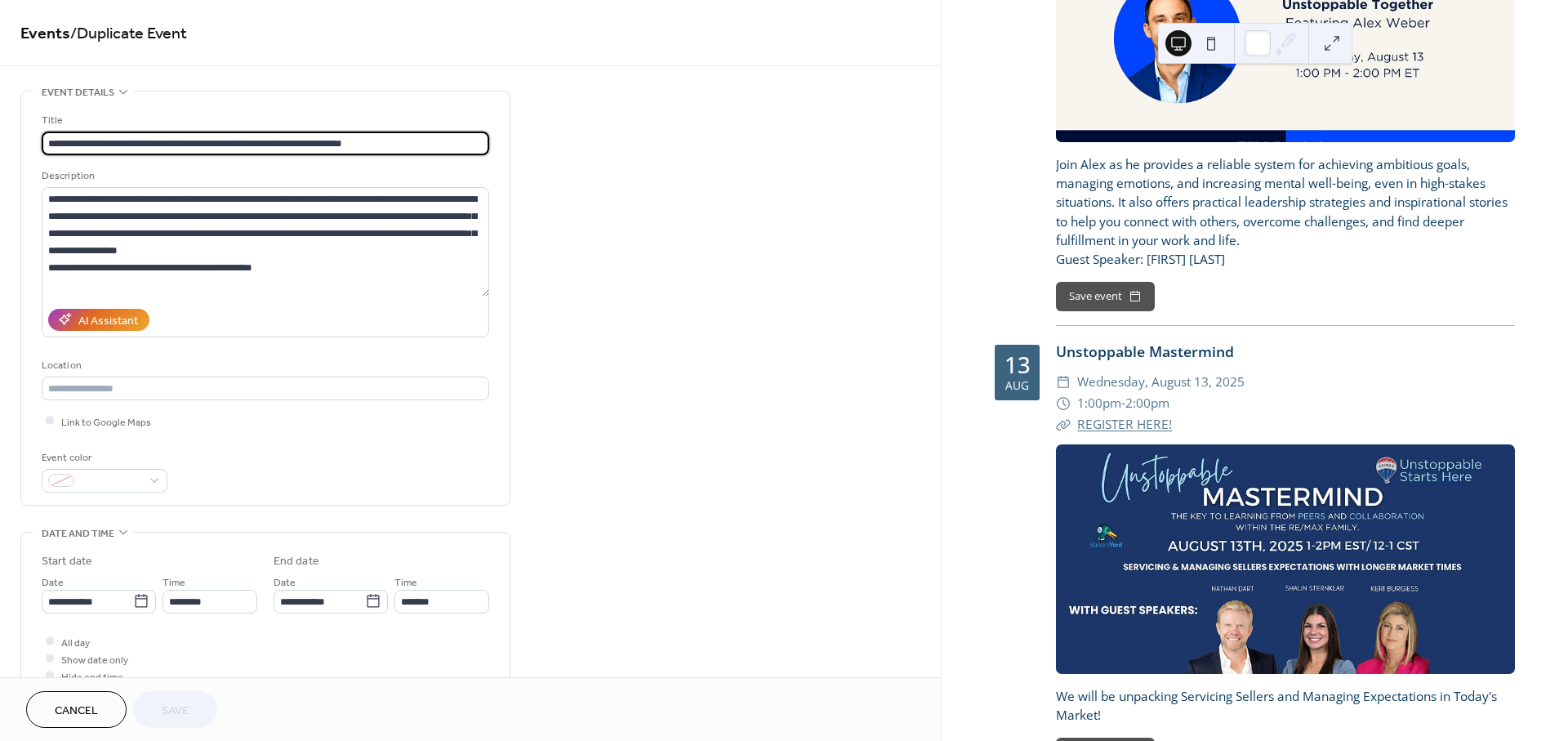 click on "**********" at bounding box center (265, 143) 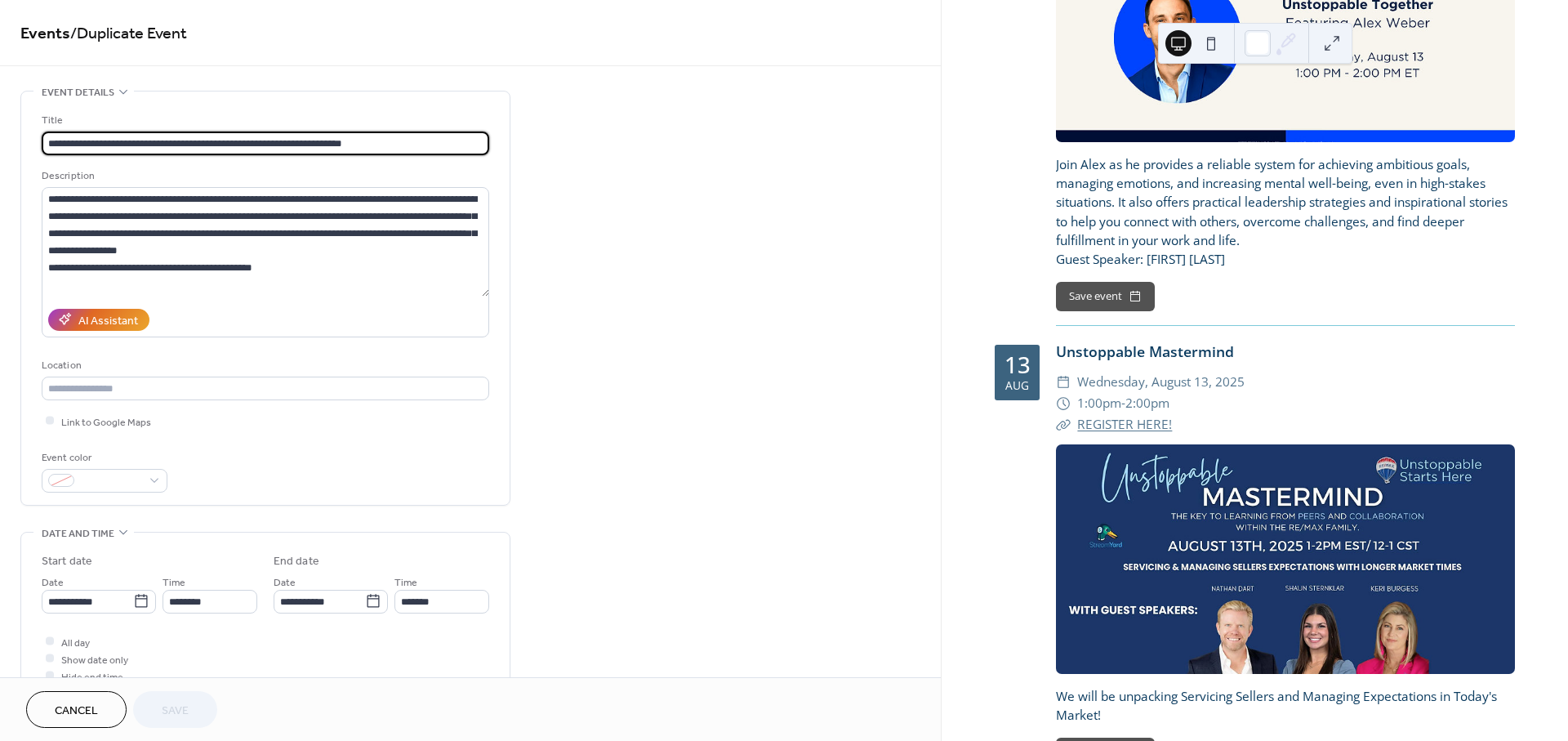 click on "**********" at bounding box center [265, 143] 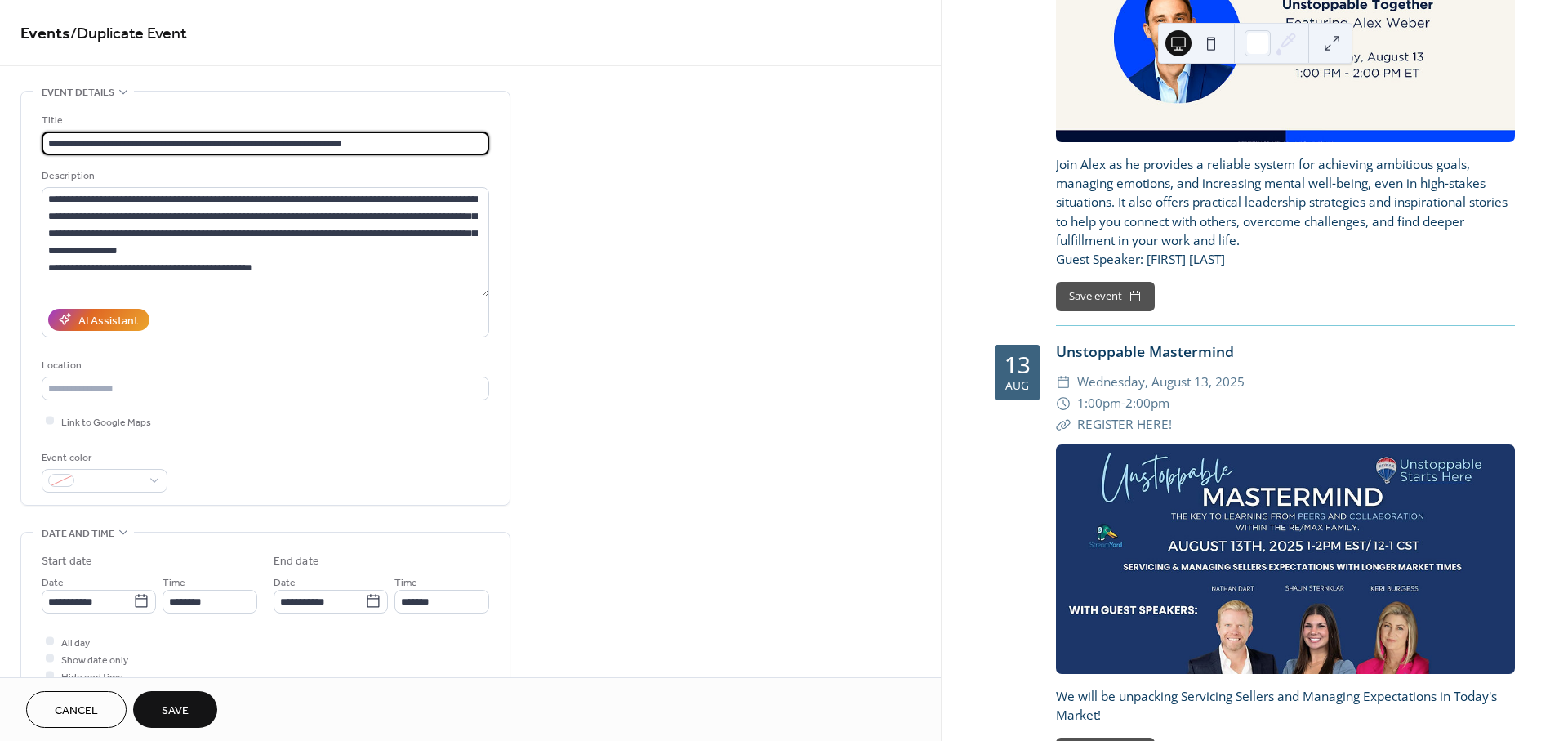 type on "**********" 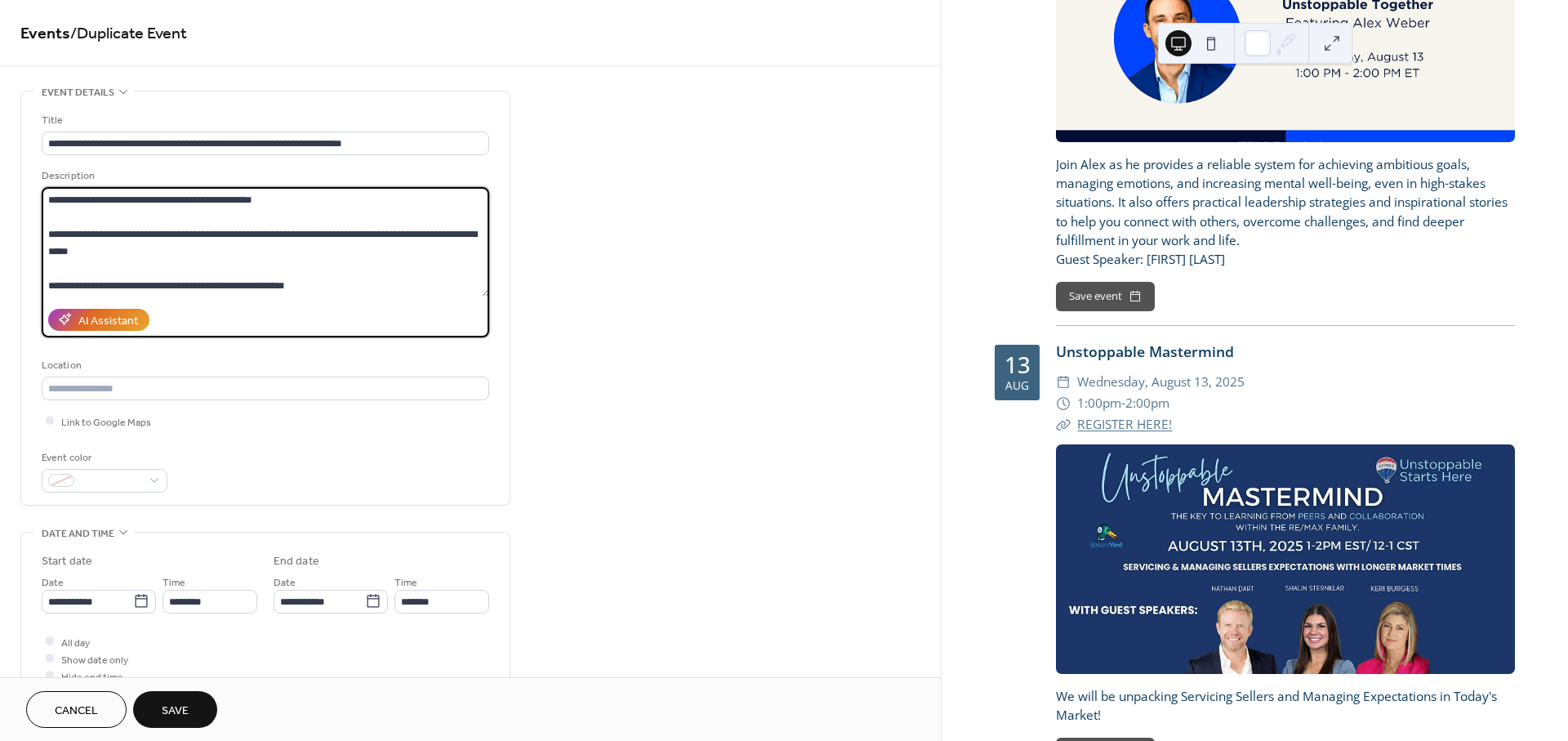 drag, startPoint x: 173, startPoint y: 230, endPoint x: 382, endPoint y: 304, distance: 221.71378 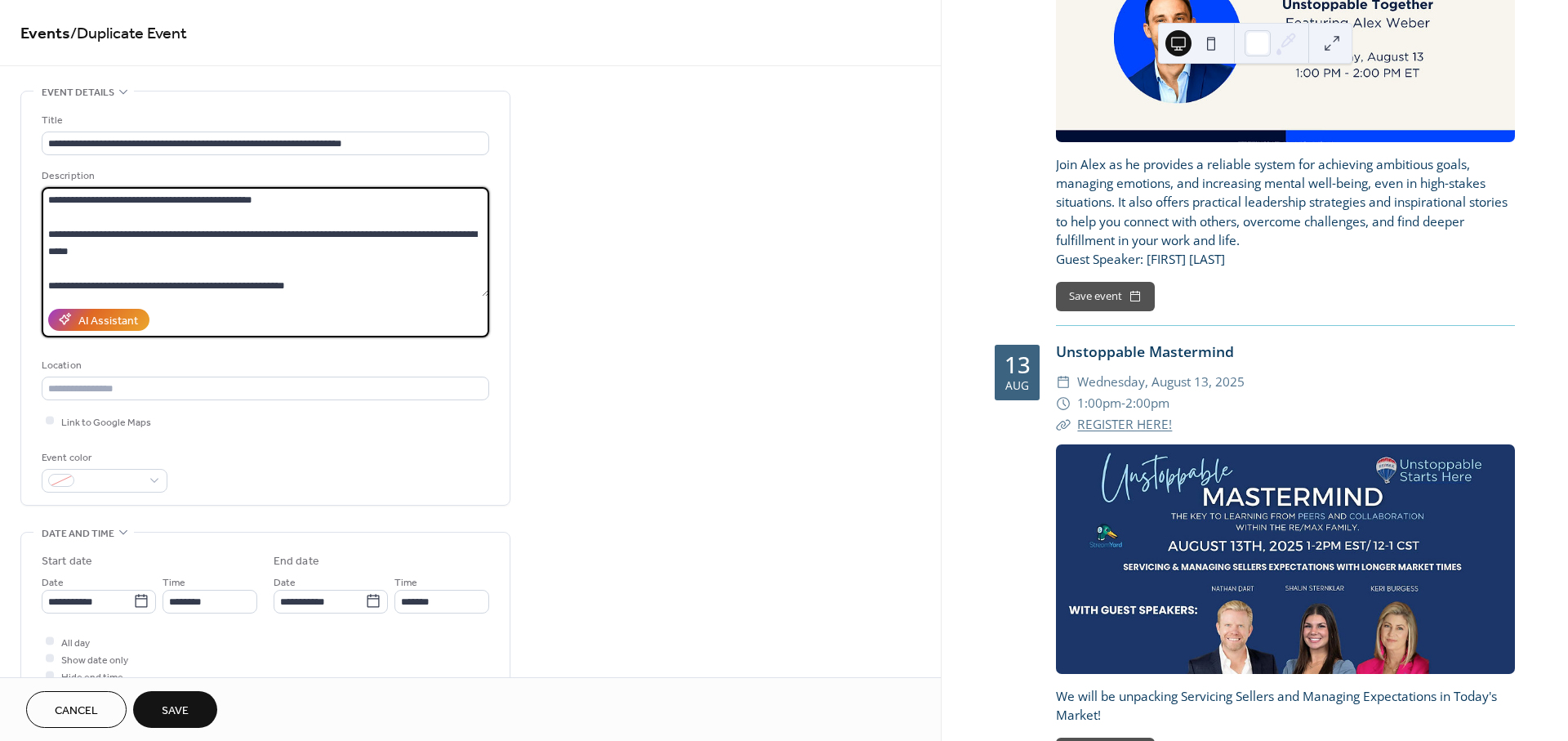 click on "**********" at bounding box center [265, 252] 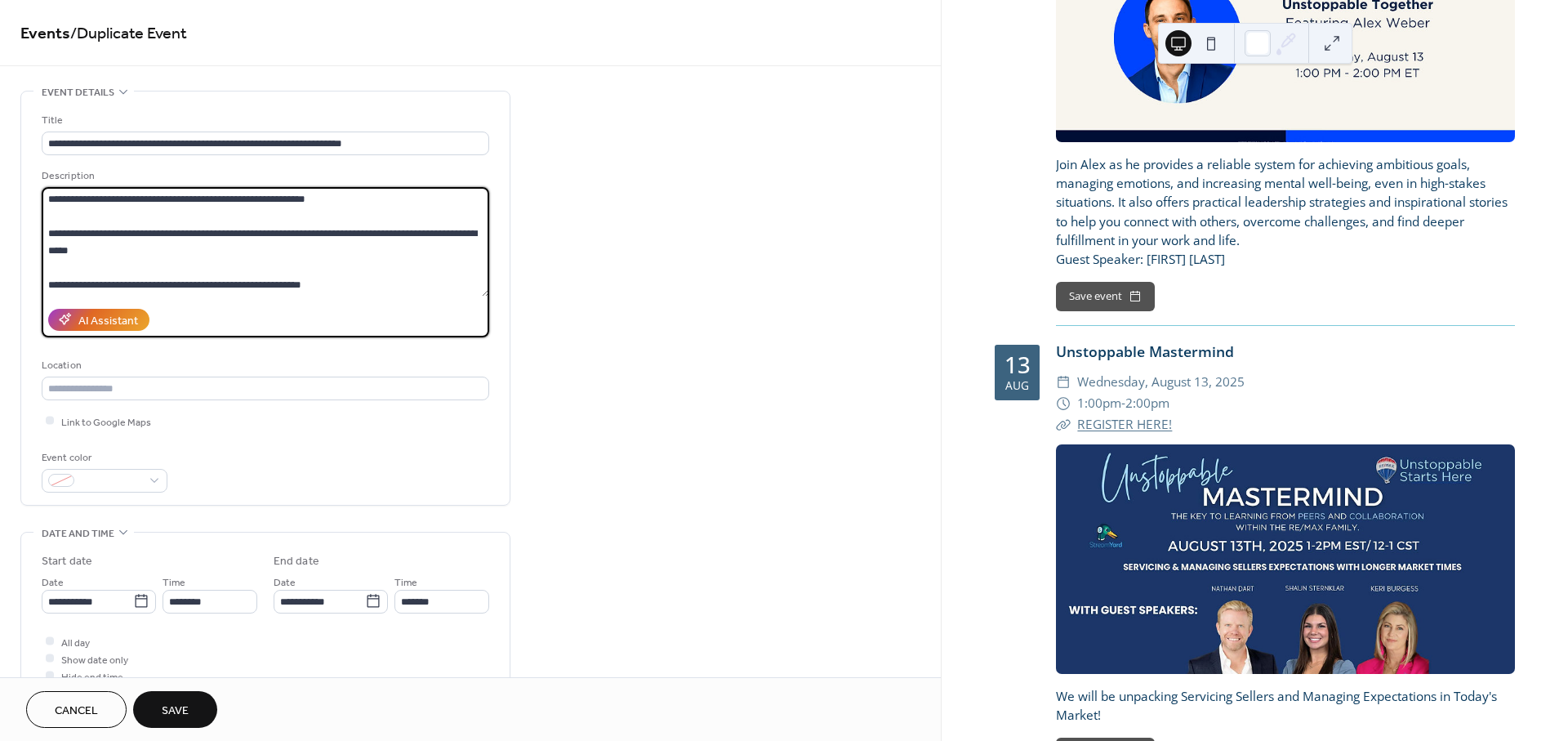 scroll, scrollTop: 49, scrollLeft: 0, axis: vertical 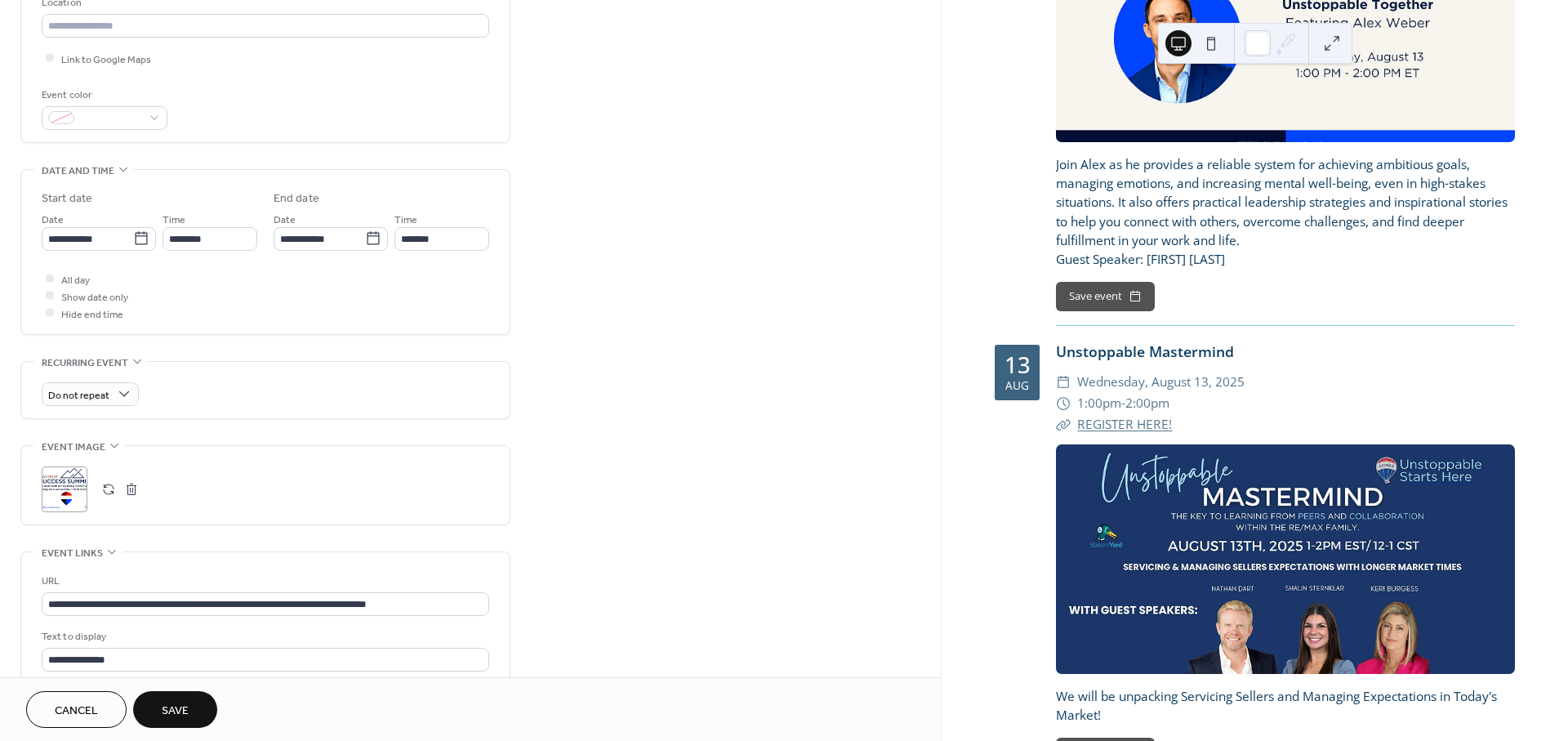 type on "**********" 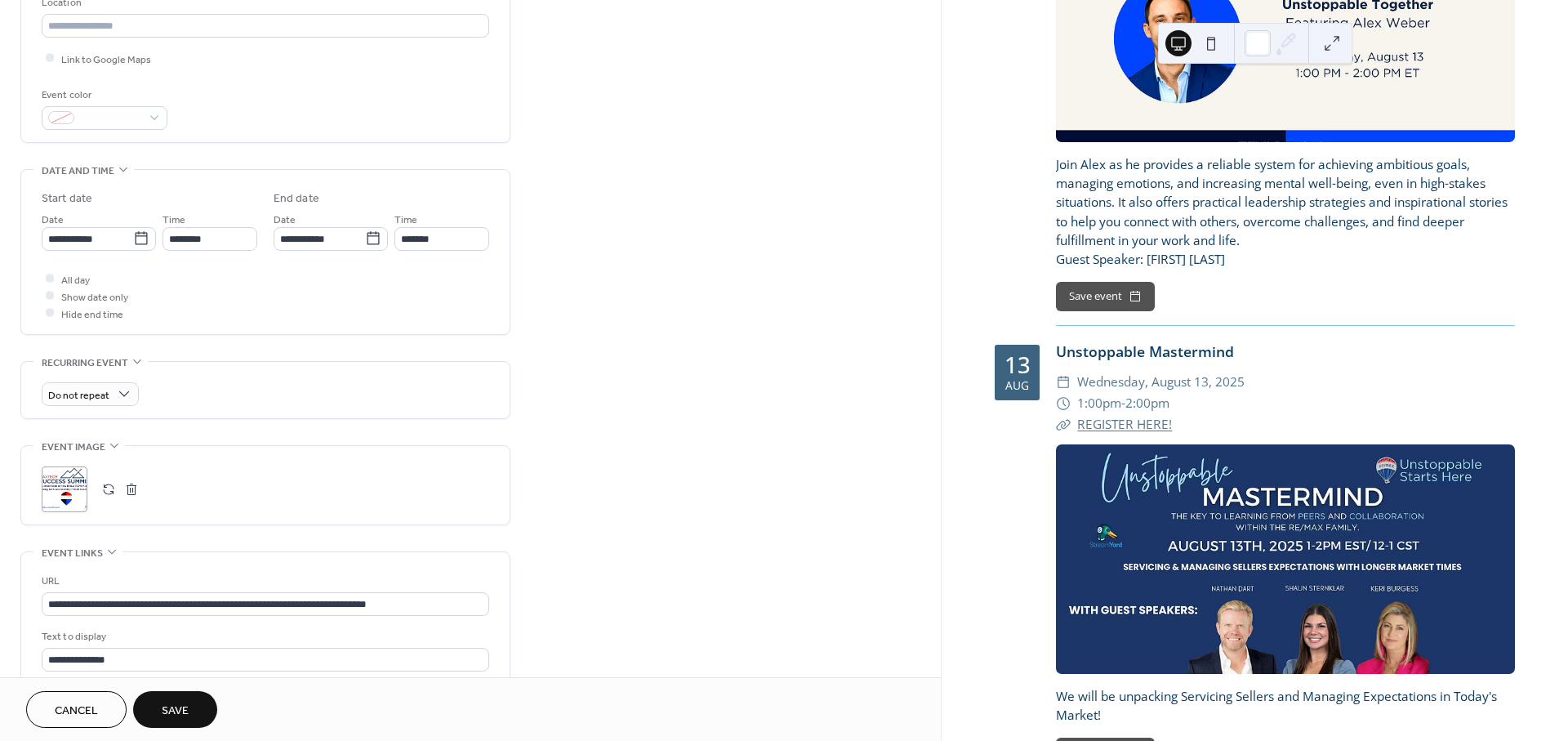 click on "**********" at bounding box center [265, 256] 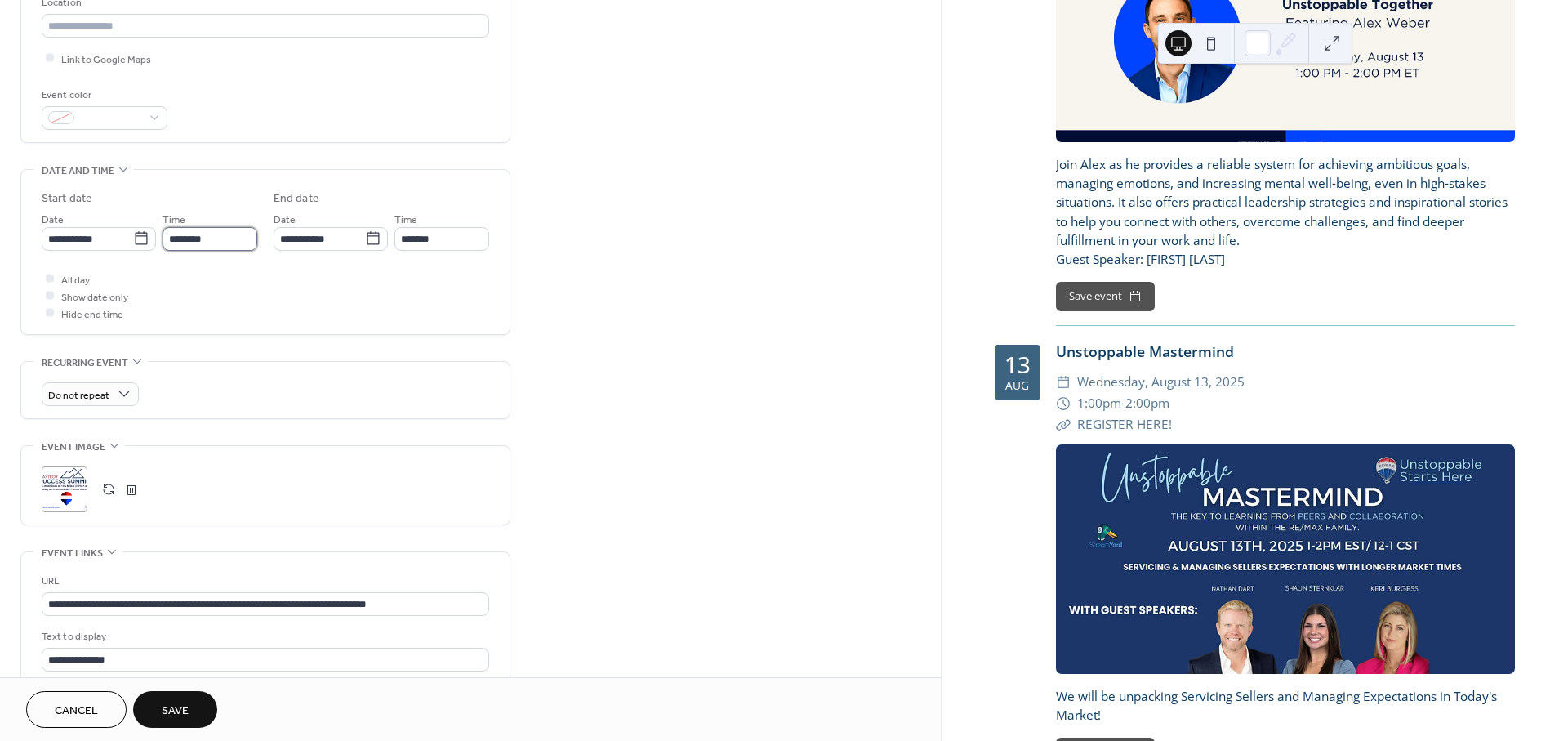 click on "********" at bounding box center [210, 239] 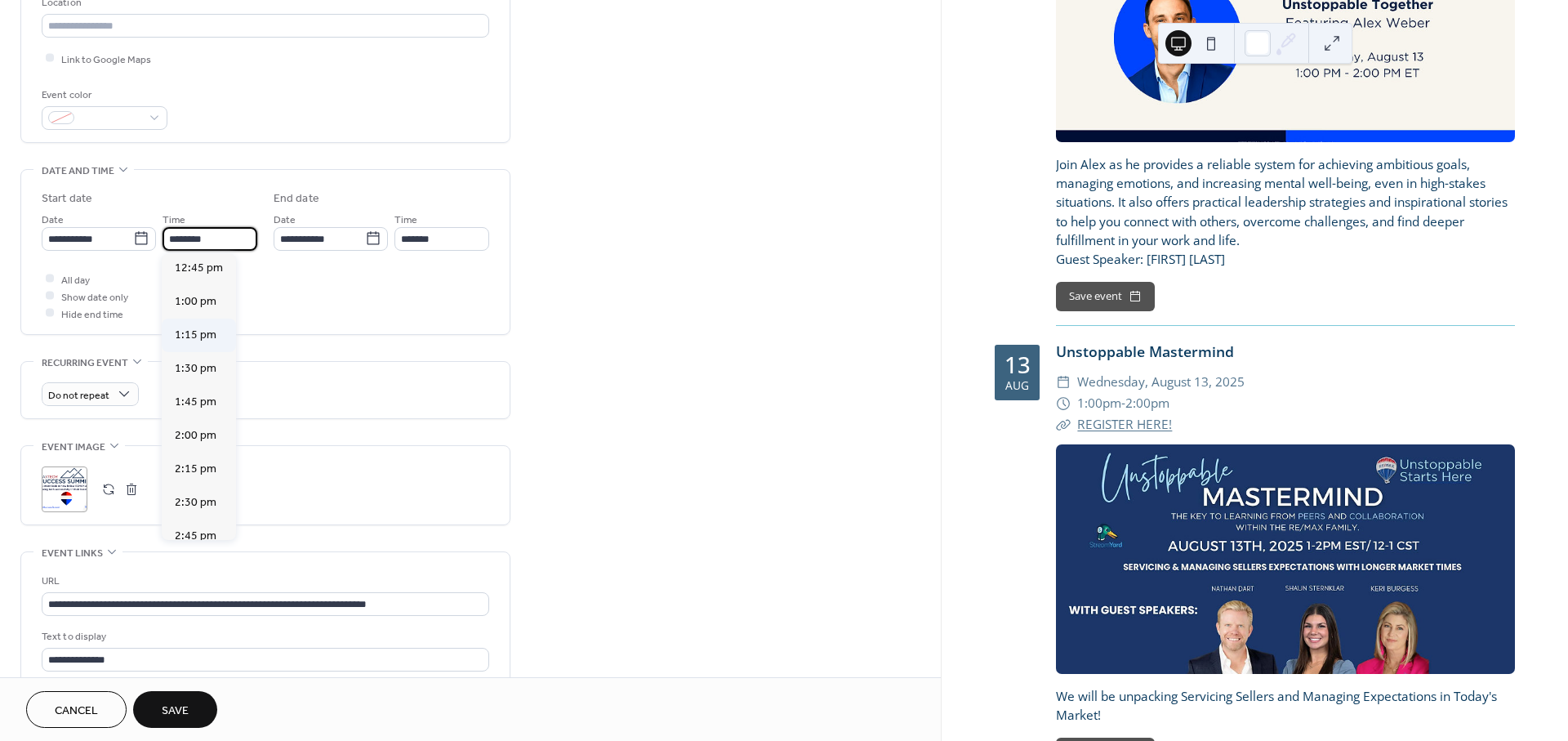 scroll, scrollTop: 1716, scrollLeft: 0, axis: vertical 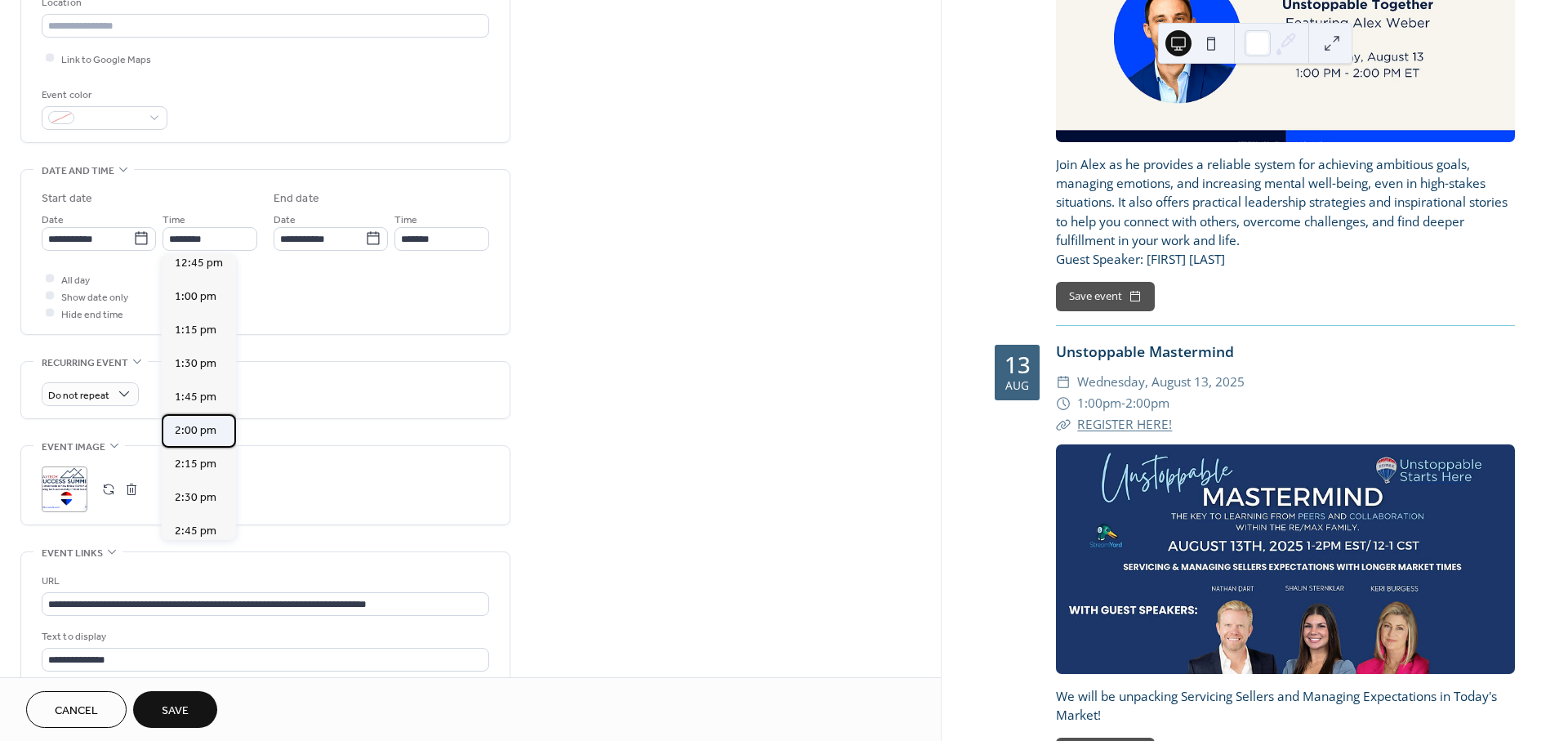 click on "2:00 pm" at bounding box center [195, 430] 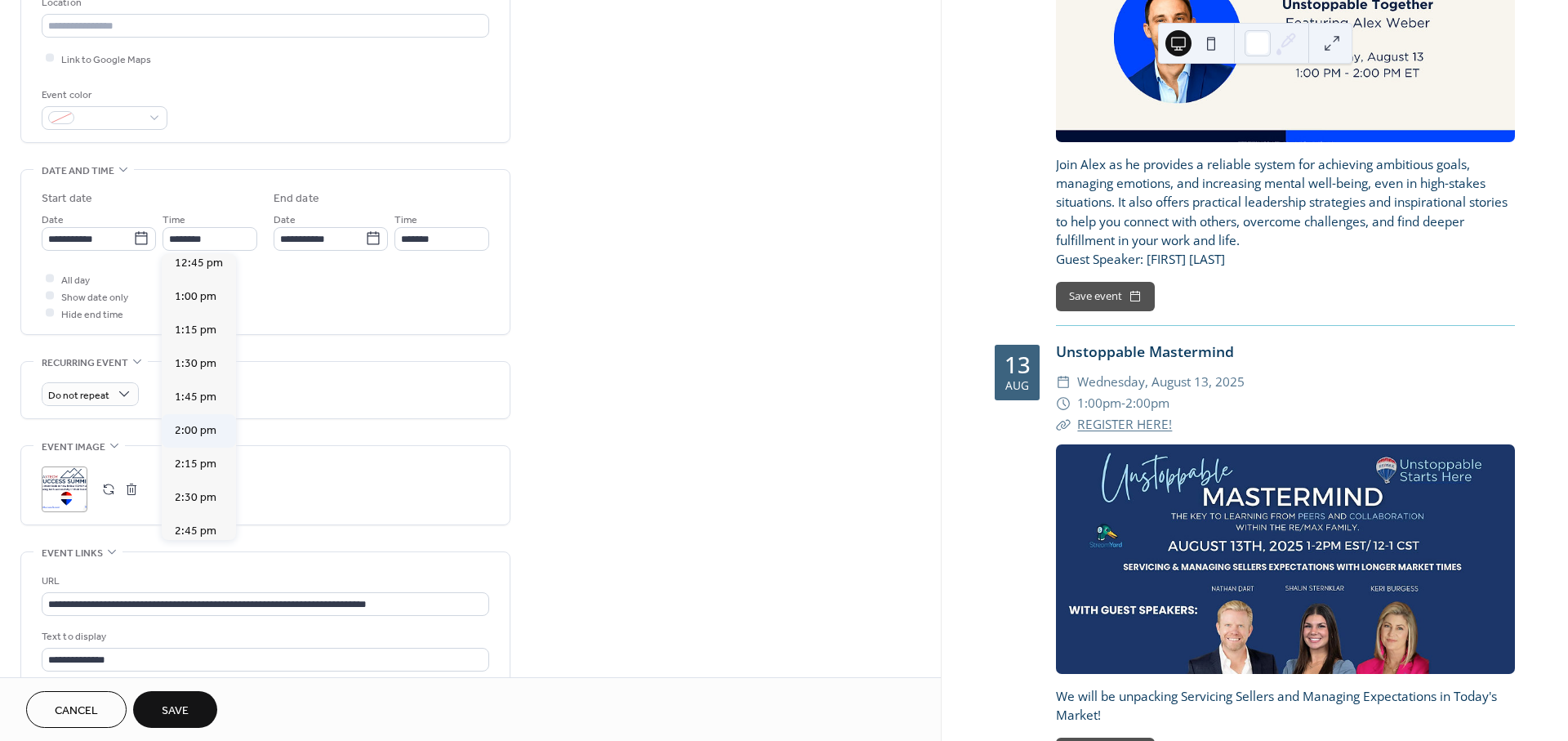 type on "*******" 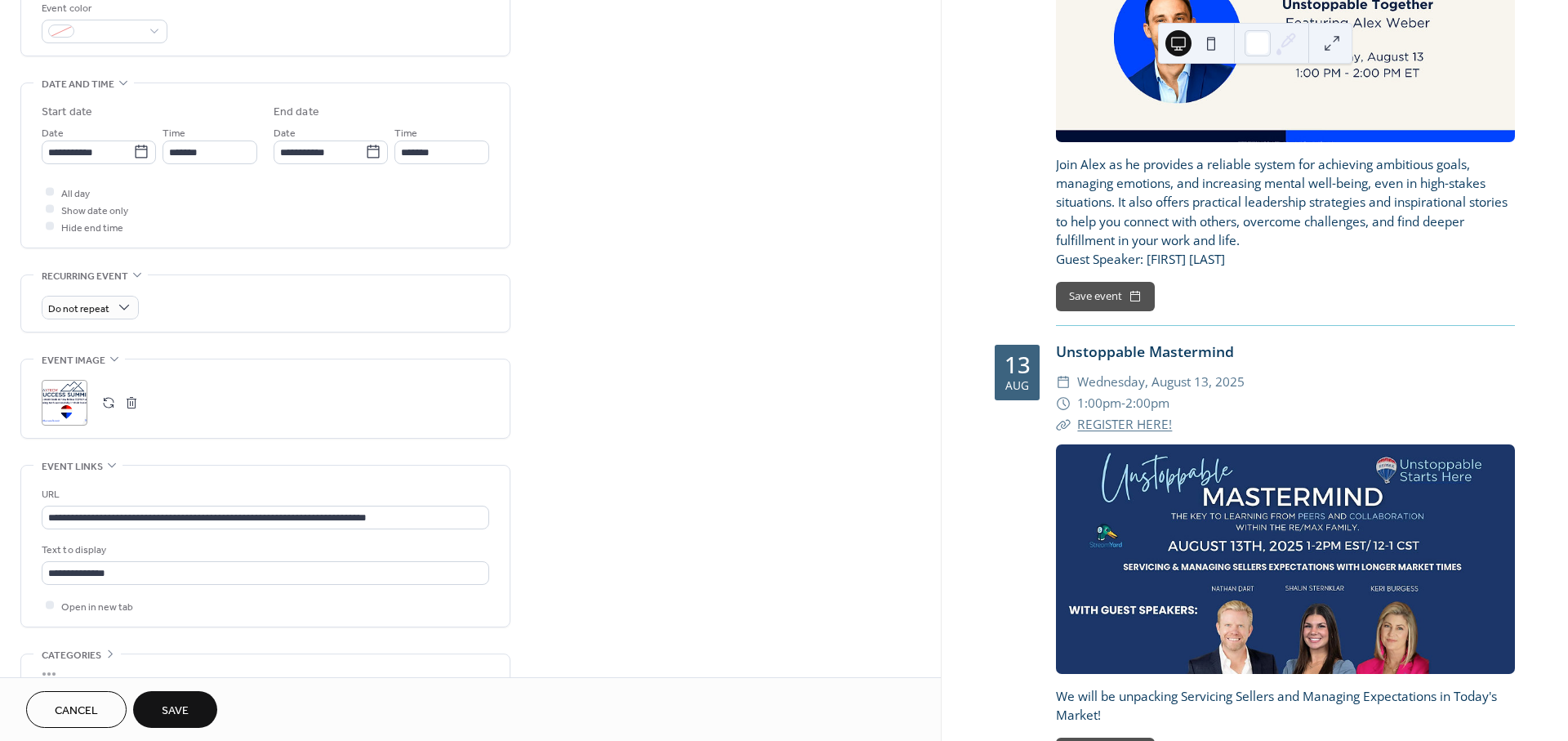 scroll, scrollTop: 453, scrollLeft: 0, axis: vertical 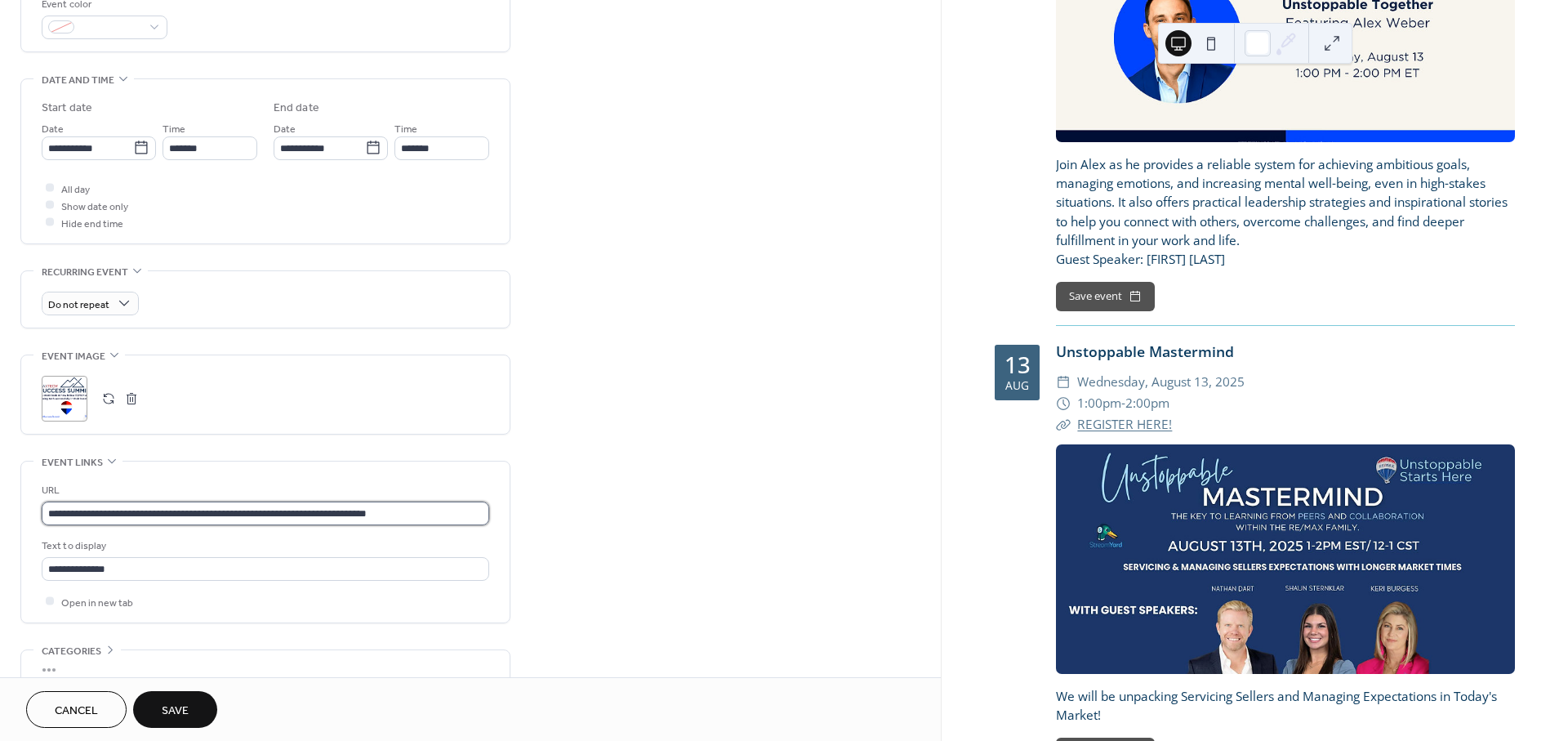 click on "**********" at bounding box center [265, 513] 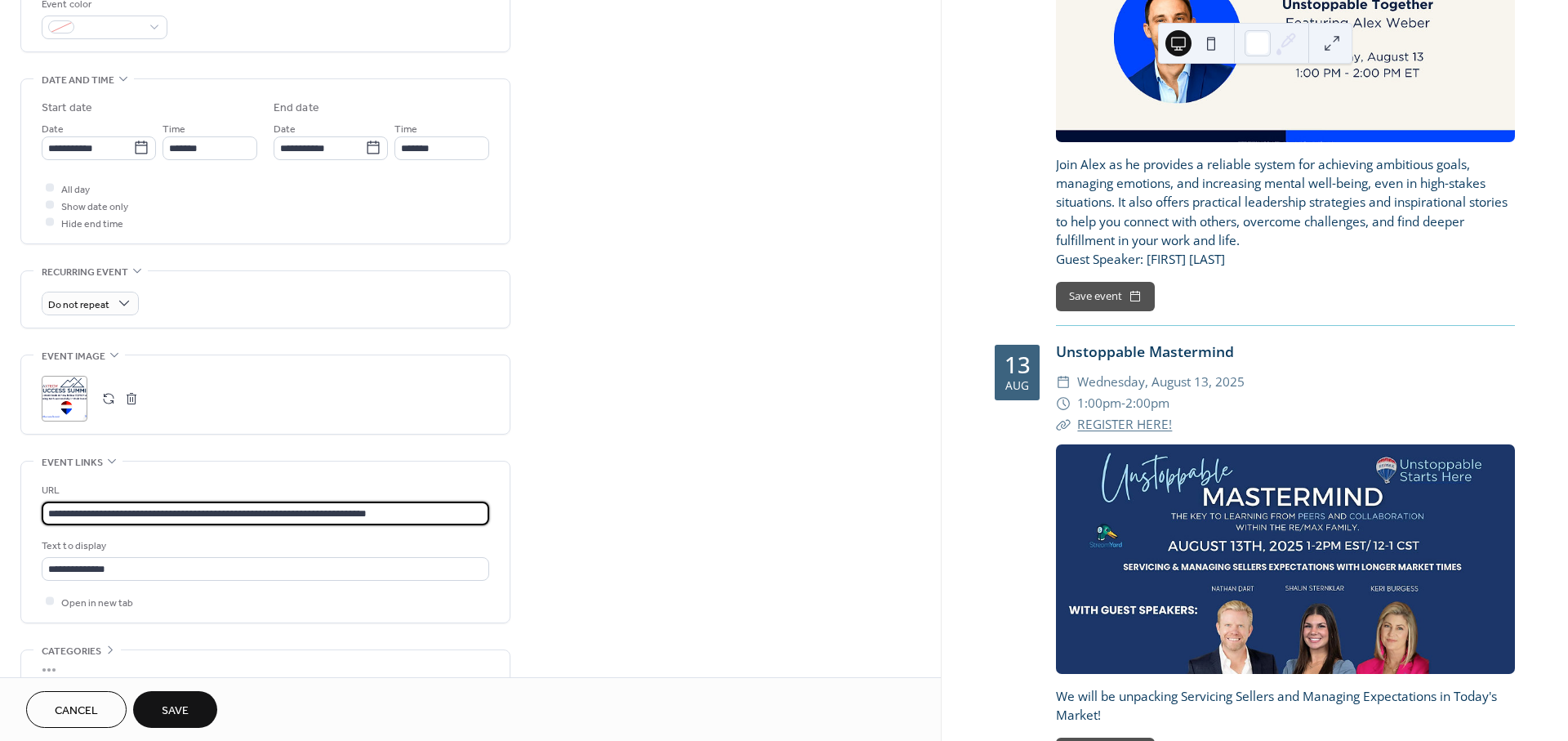 click on "**********" at bounding box center [265, 513] 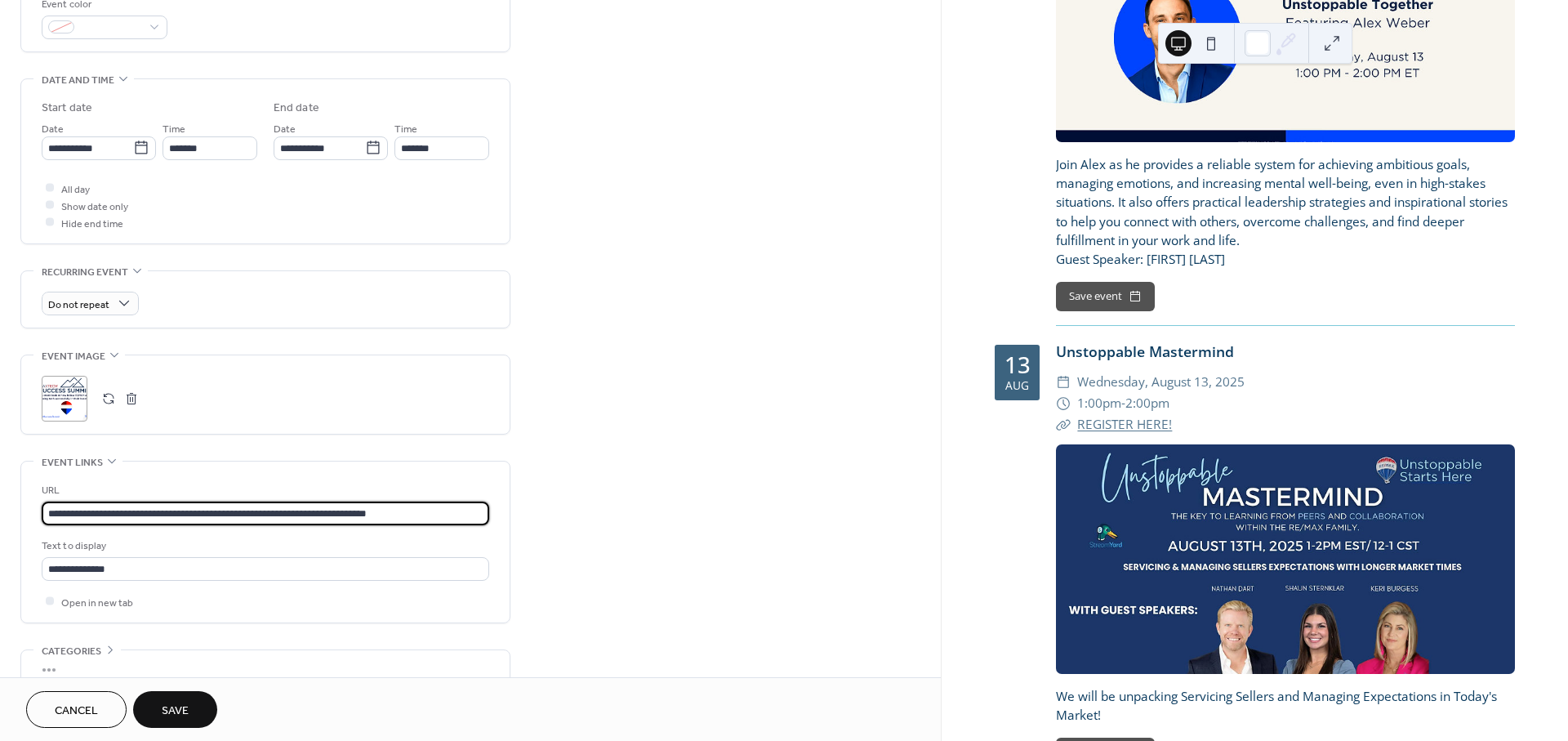 click on "**********" at bounding box center (265, 513) 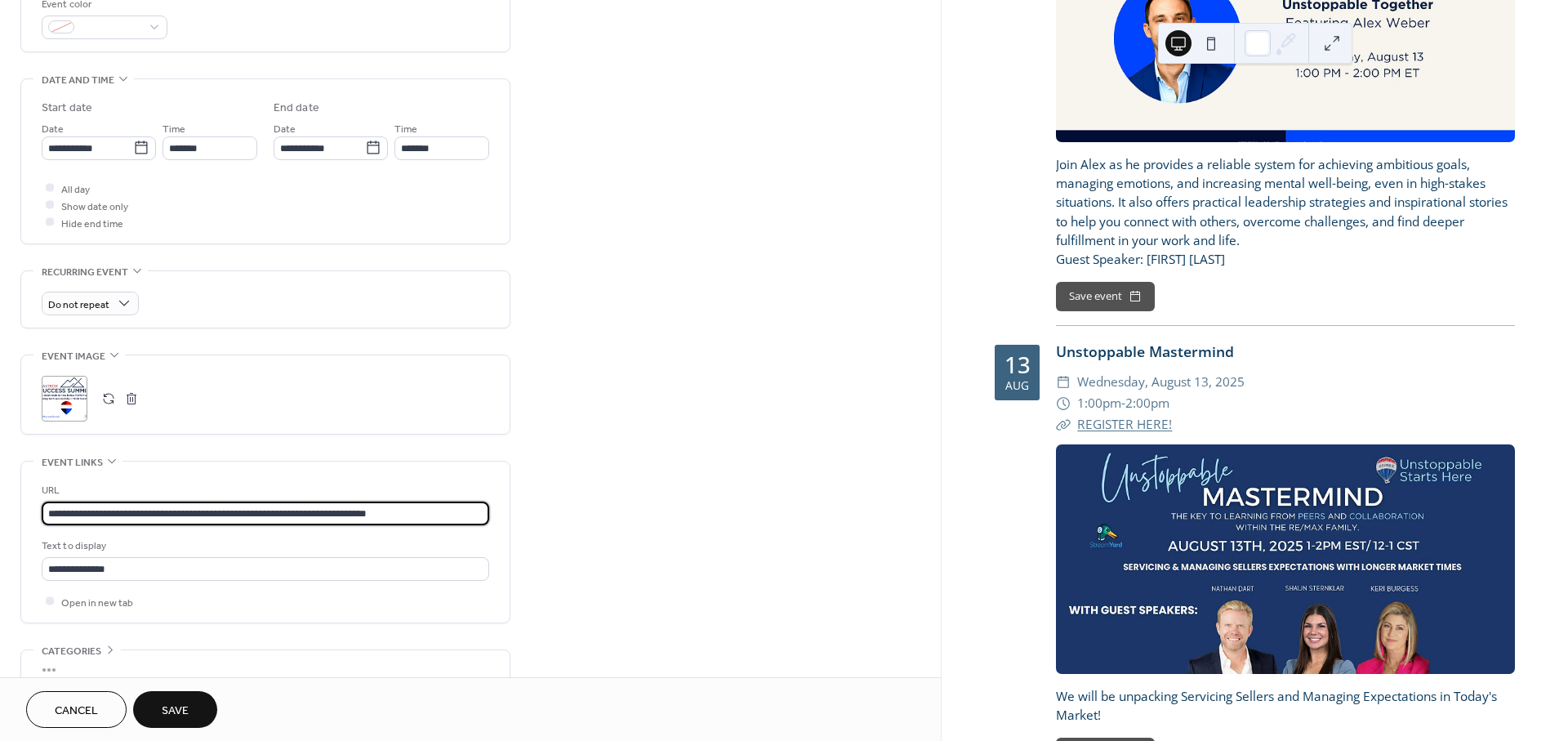 type on "**********" 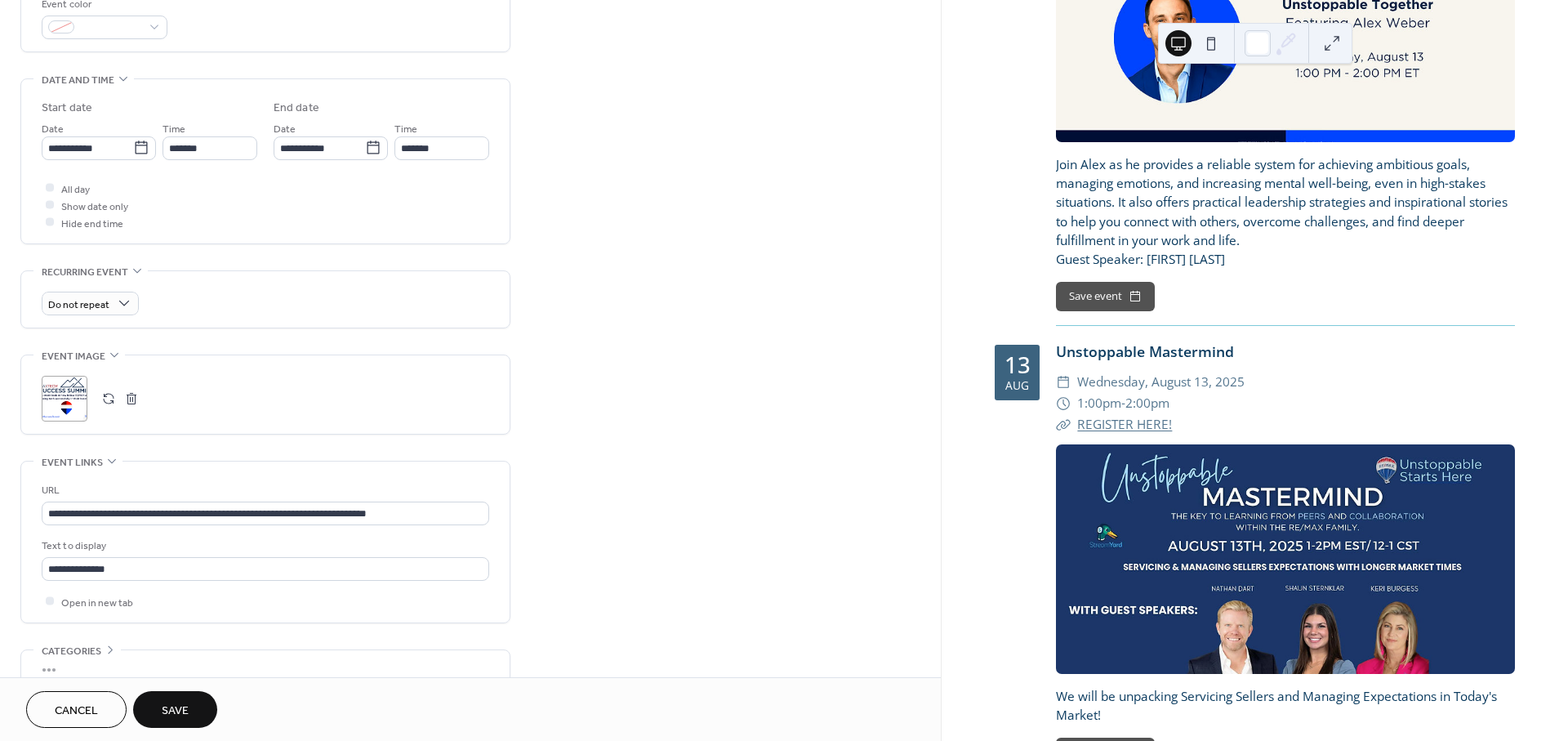 click on "Save" at bounding box center (175, 711) 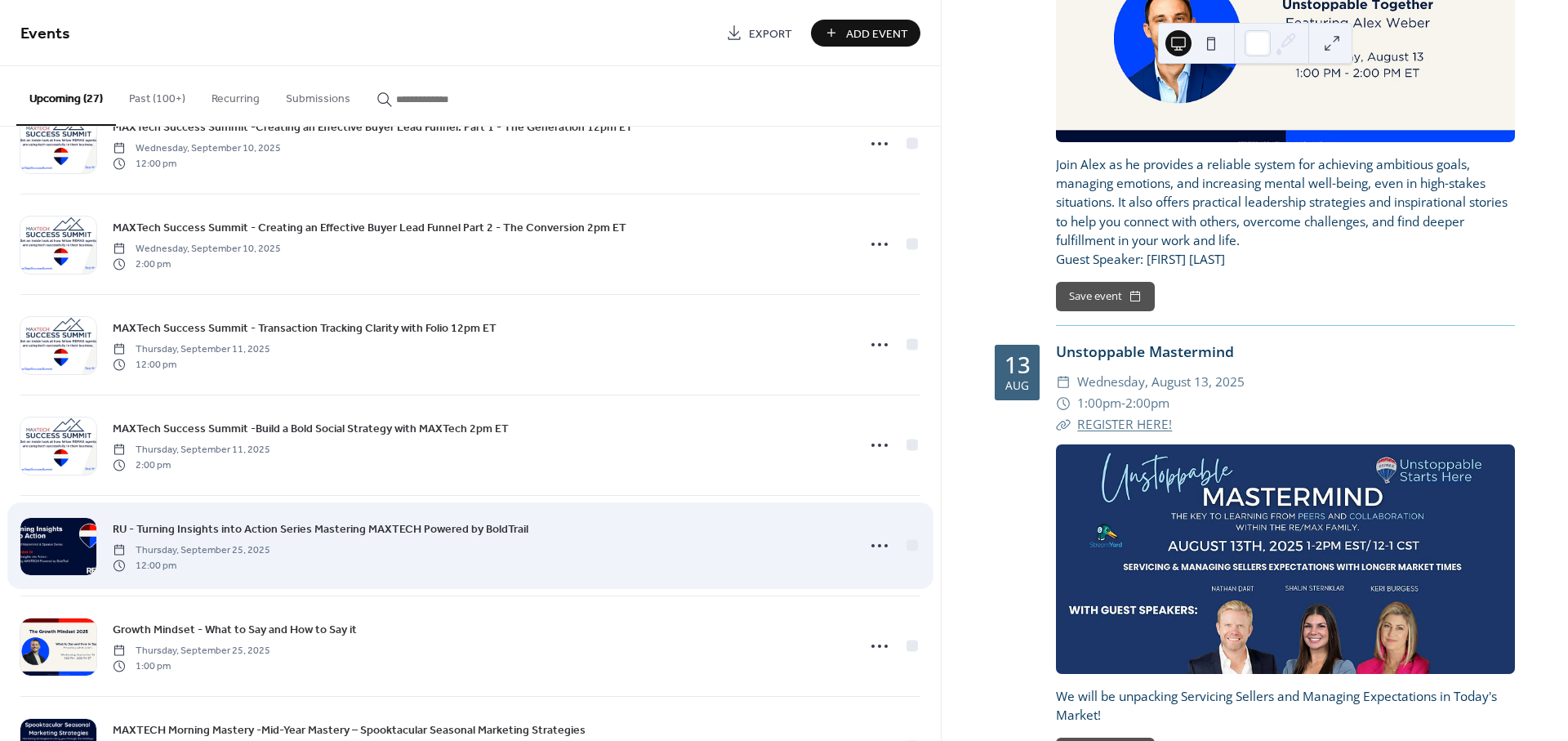 scroll, scrollTop: 1634, scrollLeft: 0, axis: vertical 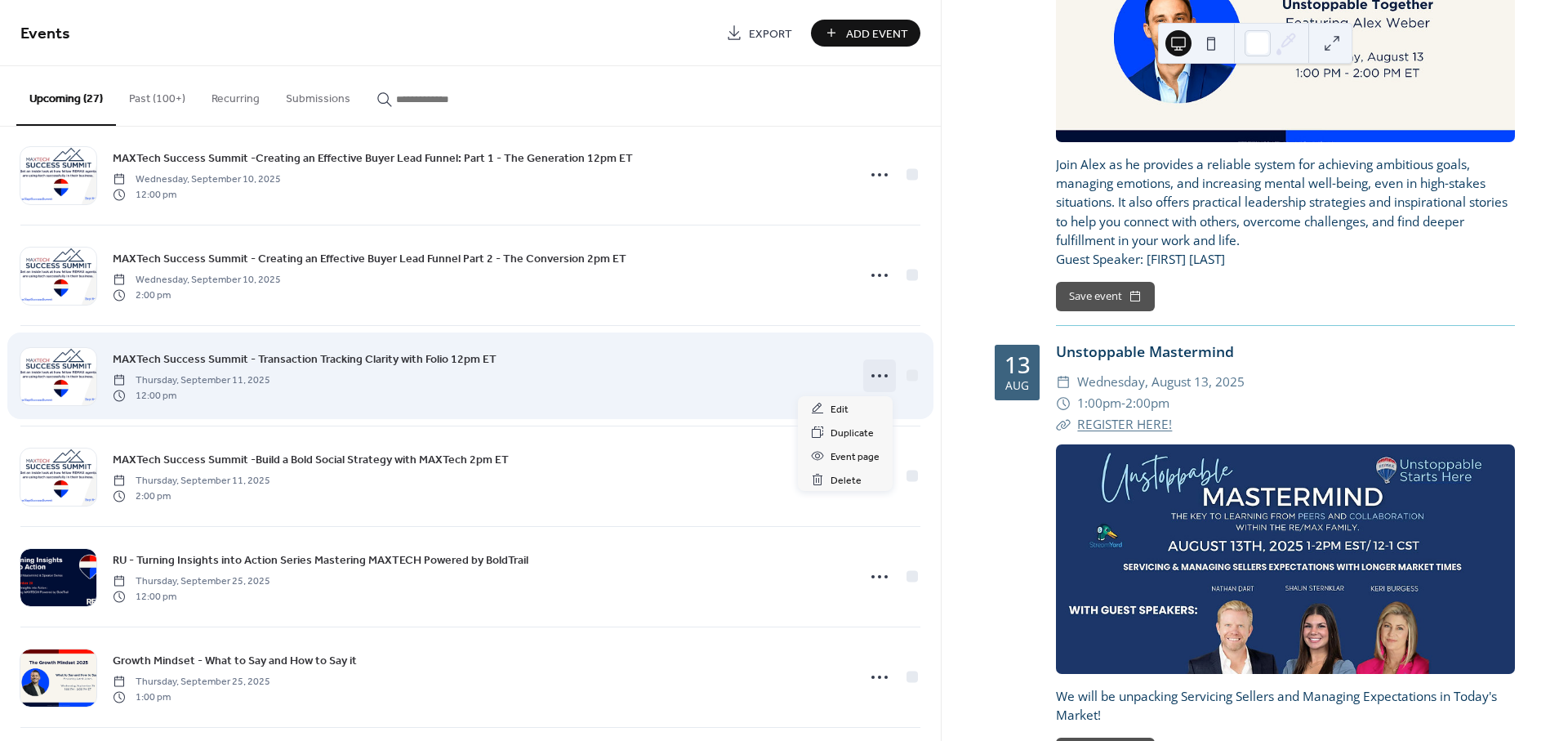 click 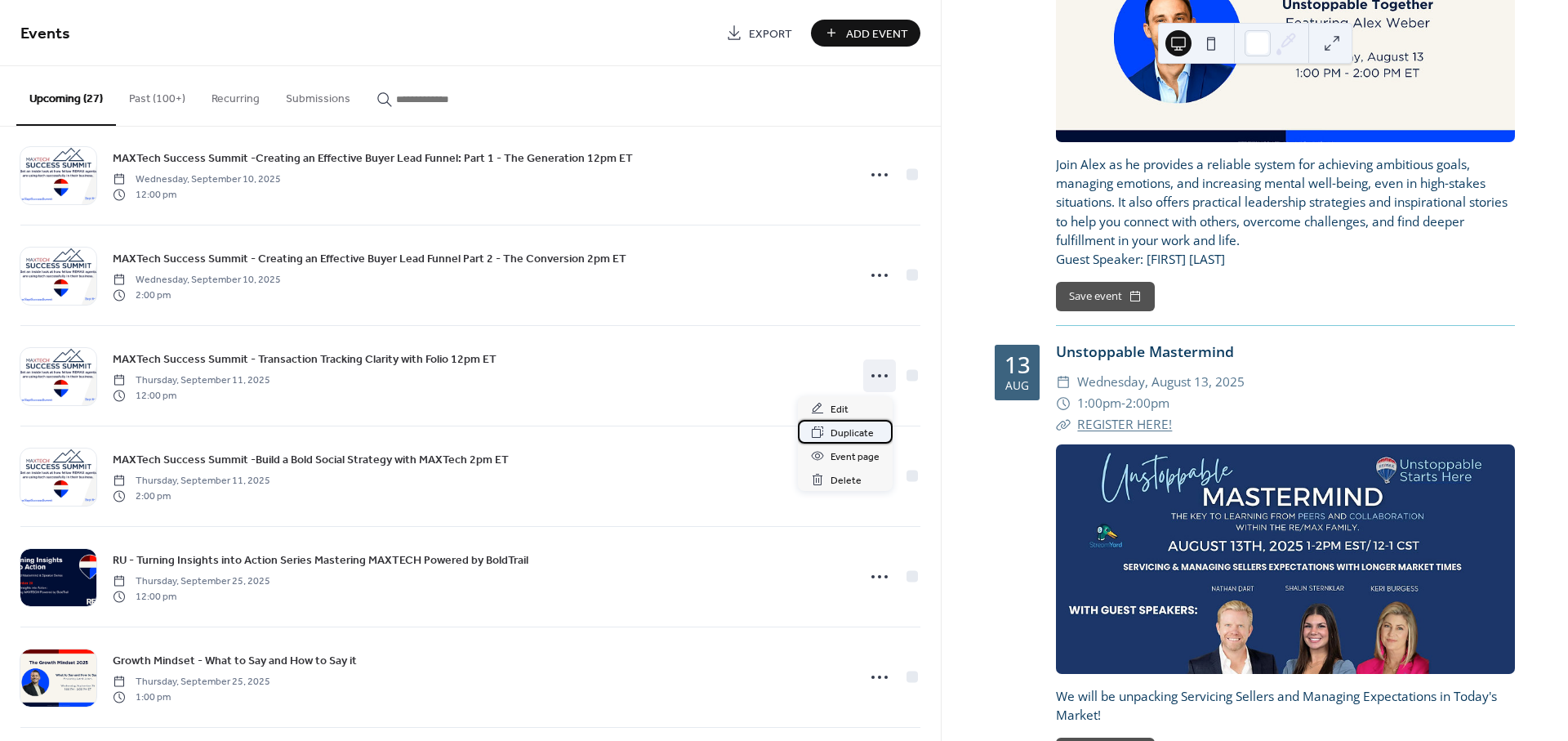 click on "Duplicate" at bounding box center (852, 433) 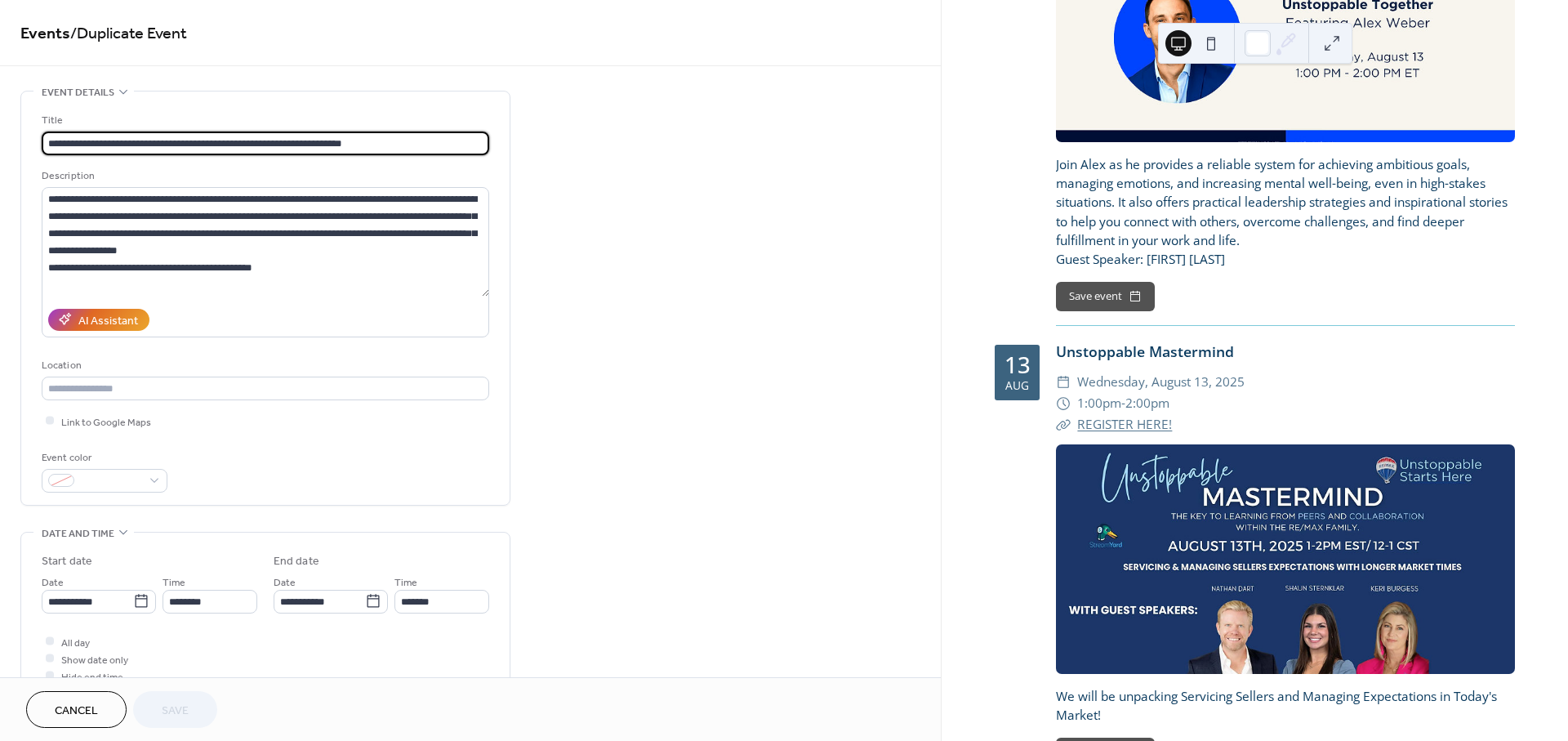 click on "**********" at bounding box center [265, 143] 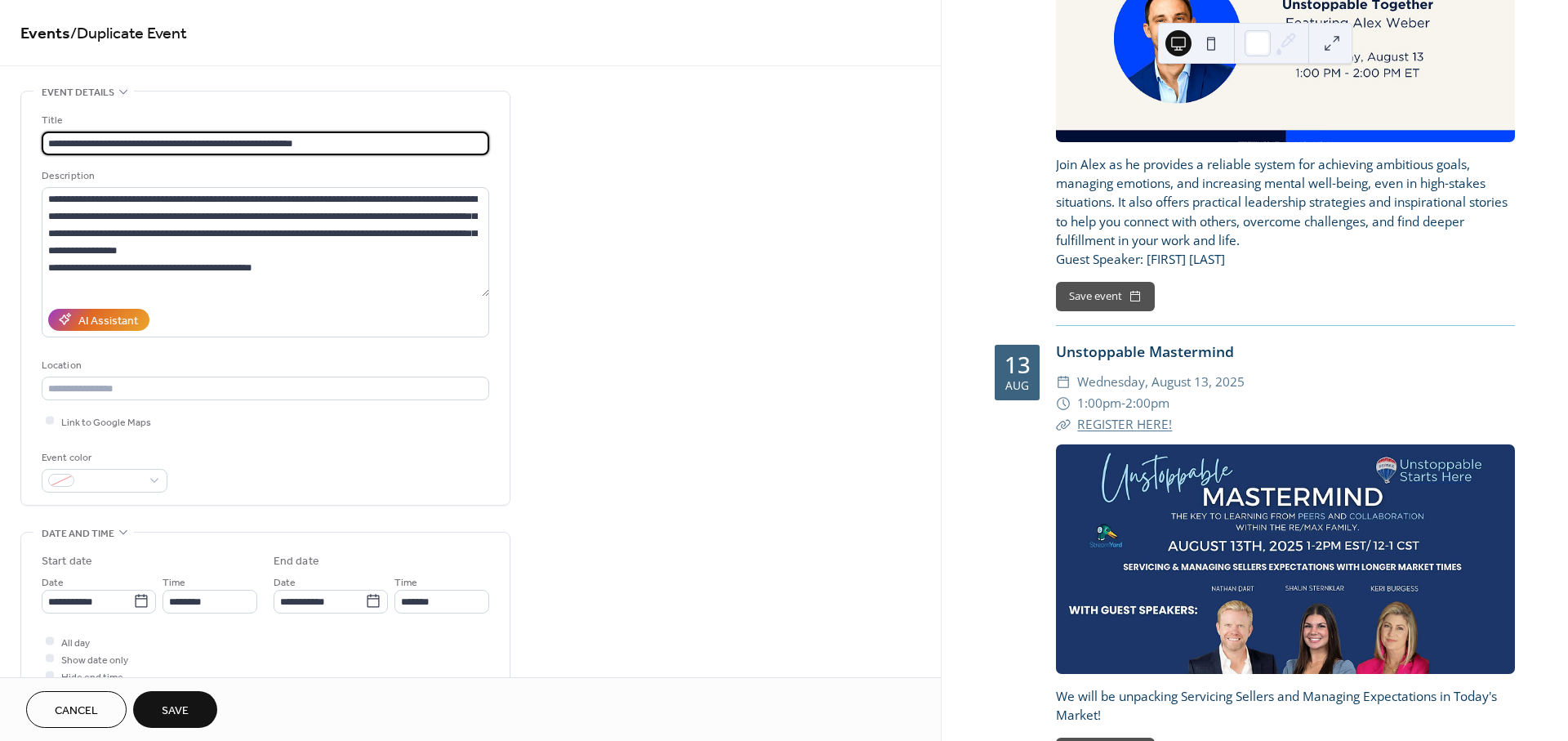 type on "**********" 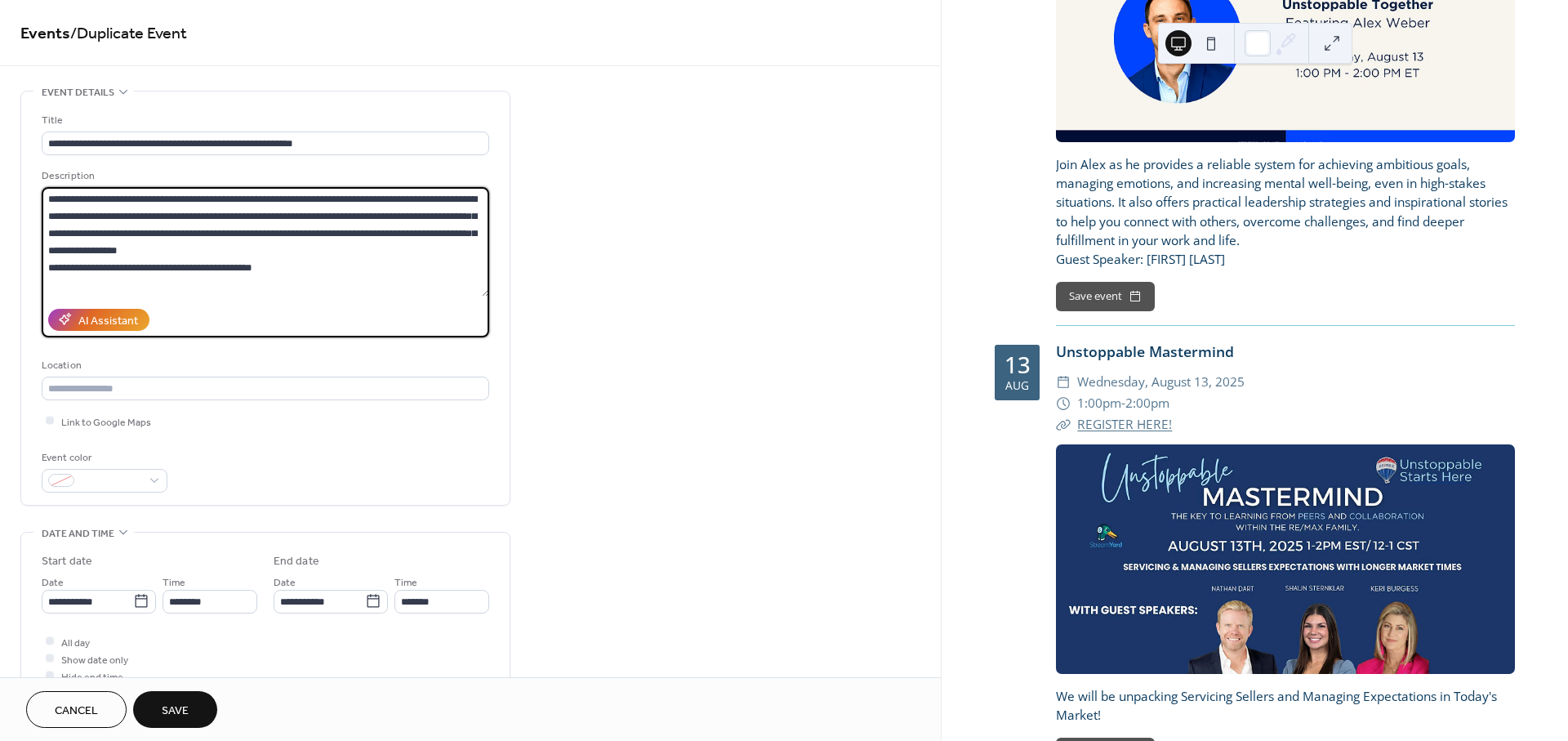 scroll, scrollTop: 68, scrollLeft: 0, axis: vertical 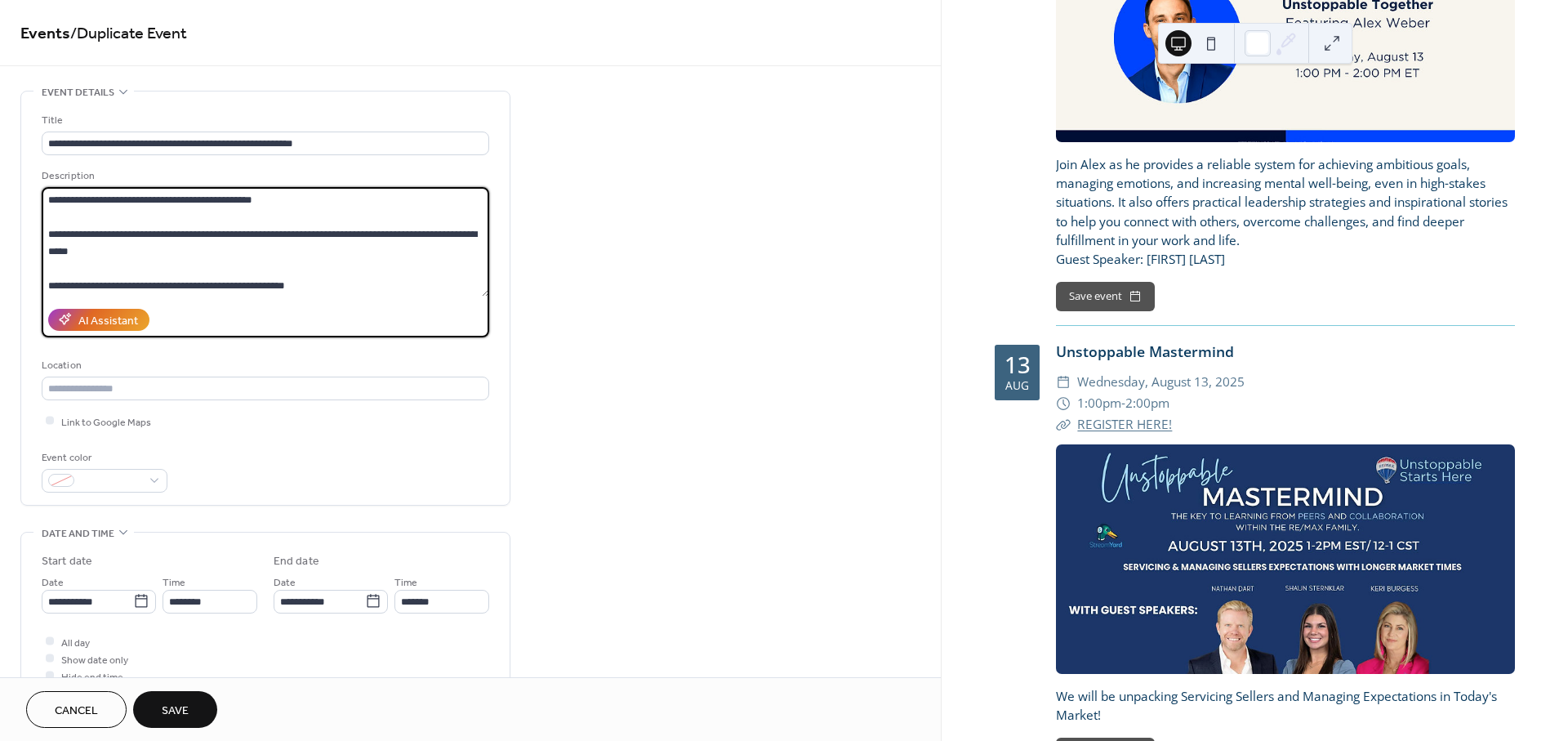 drag, startPoint x: 48, startPoint y: 195, endPoint x: 436, endPoint y: 322, distance: 408.25605 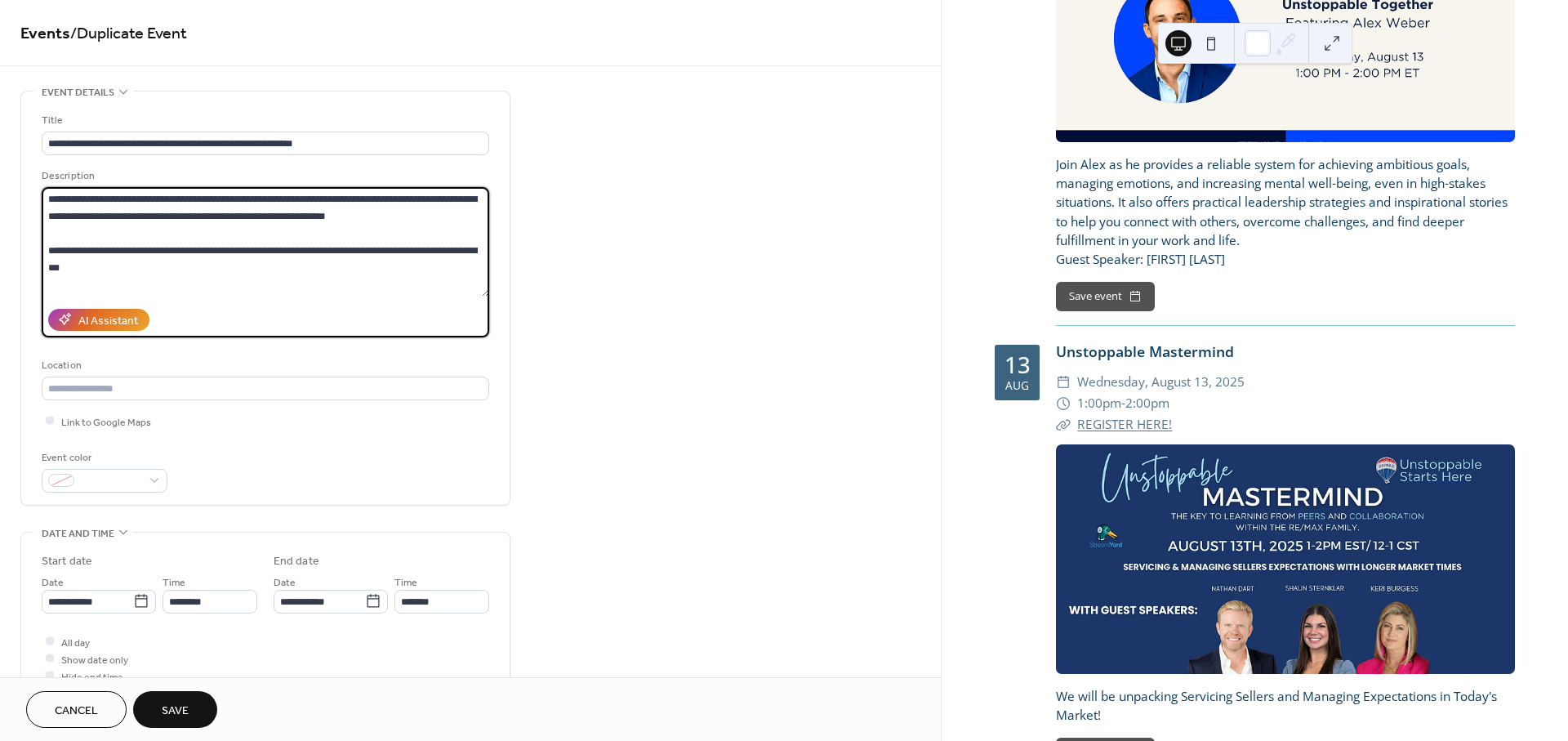 scroll, scrollTop: 0, scrollLeft: 0, axis: both 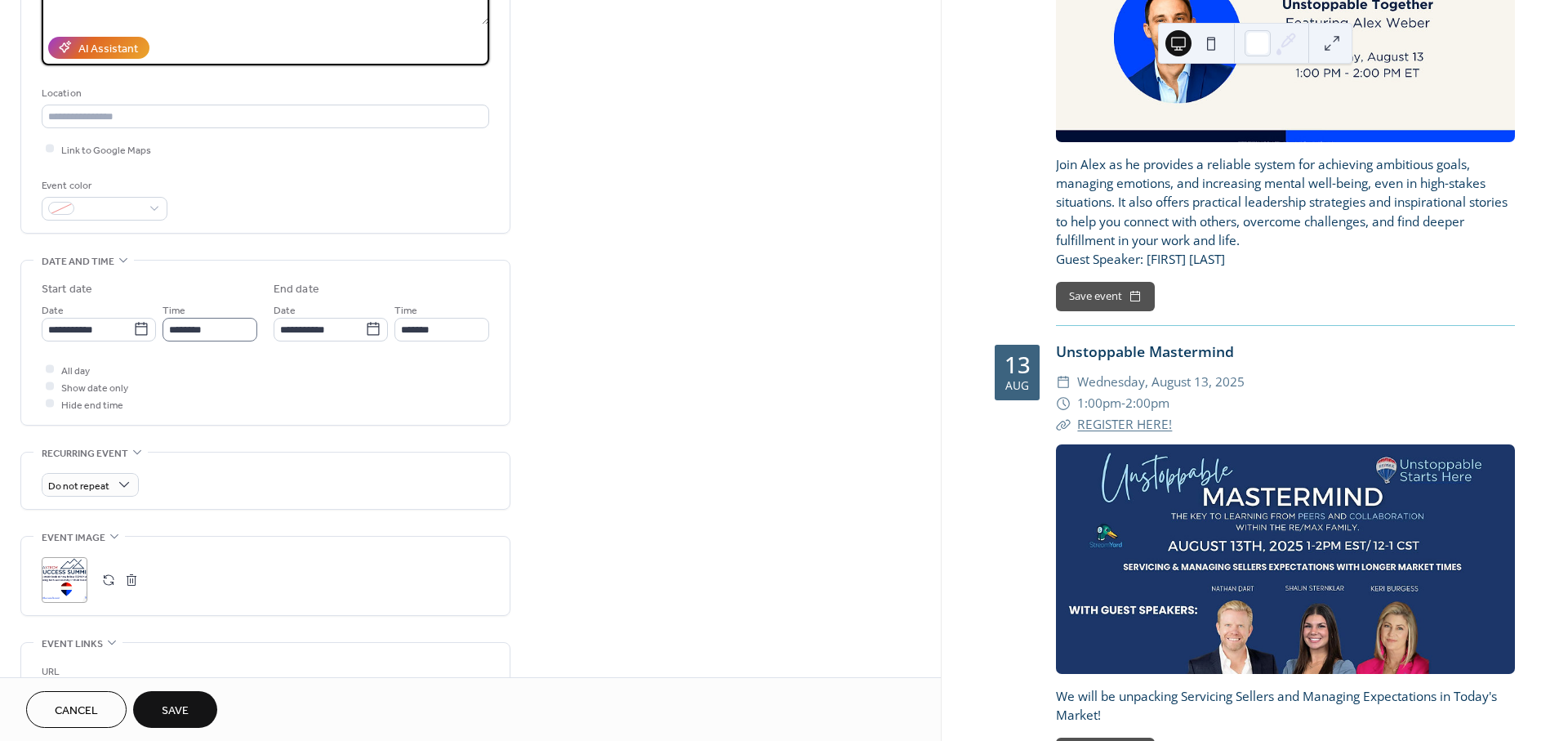 type on "**********" 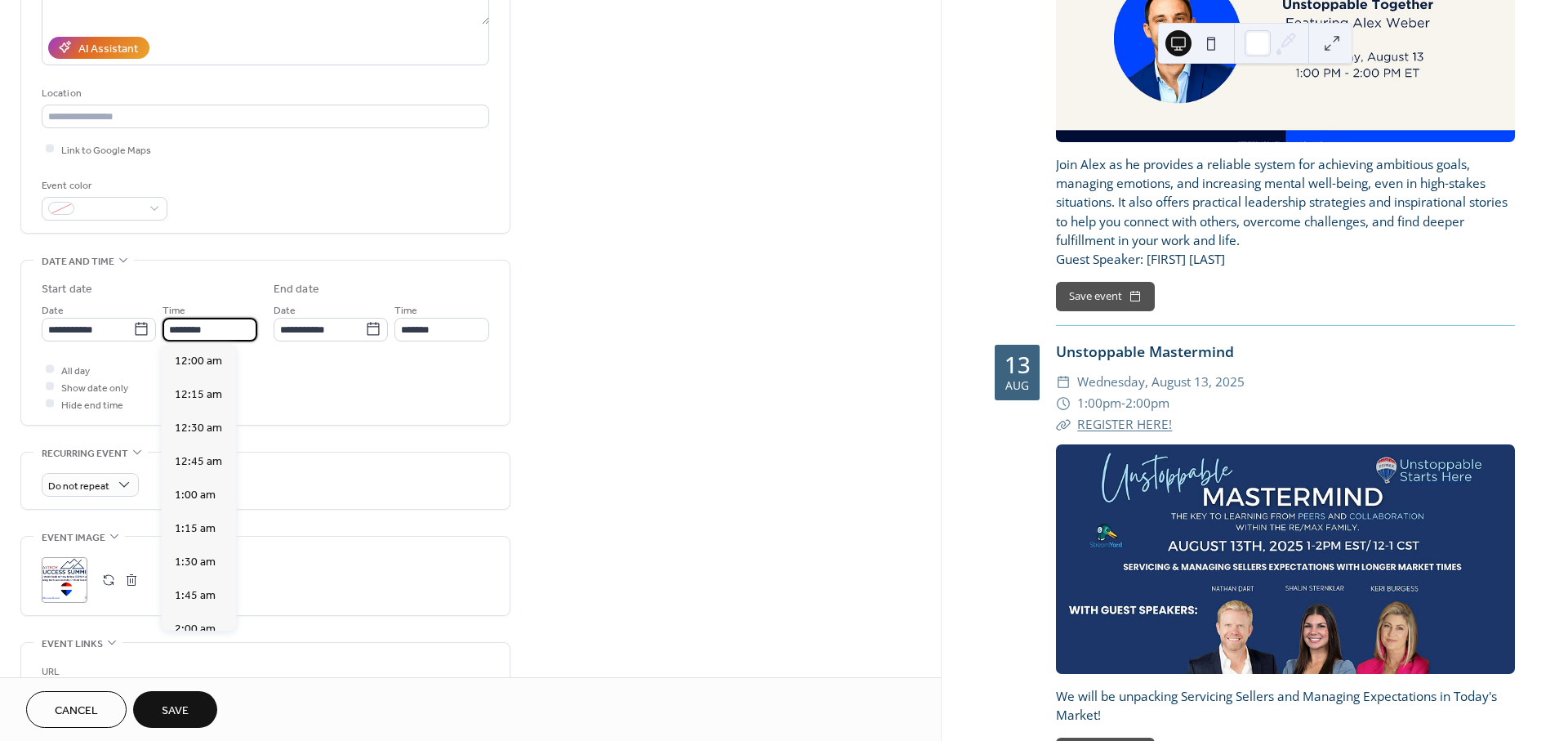 click on "********" at bounding box center [210, 329] 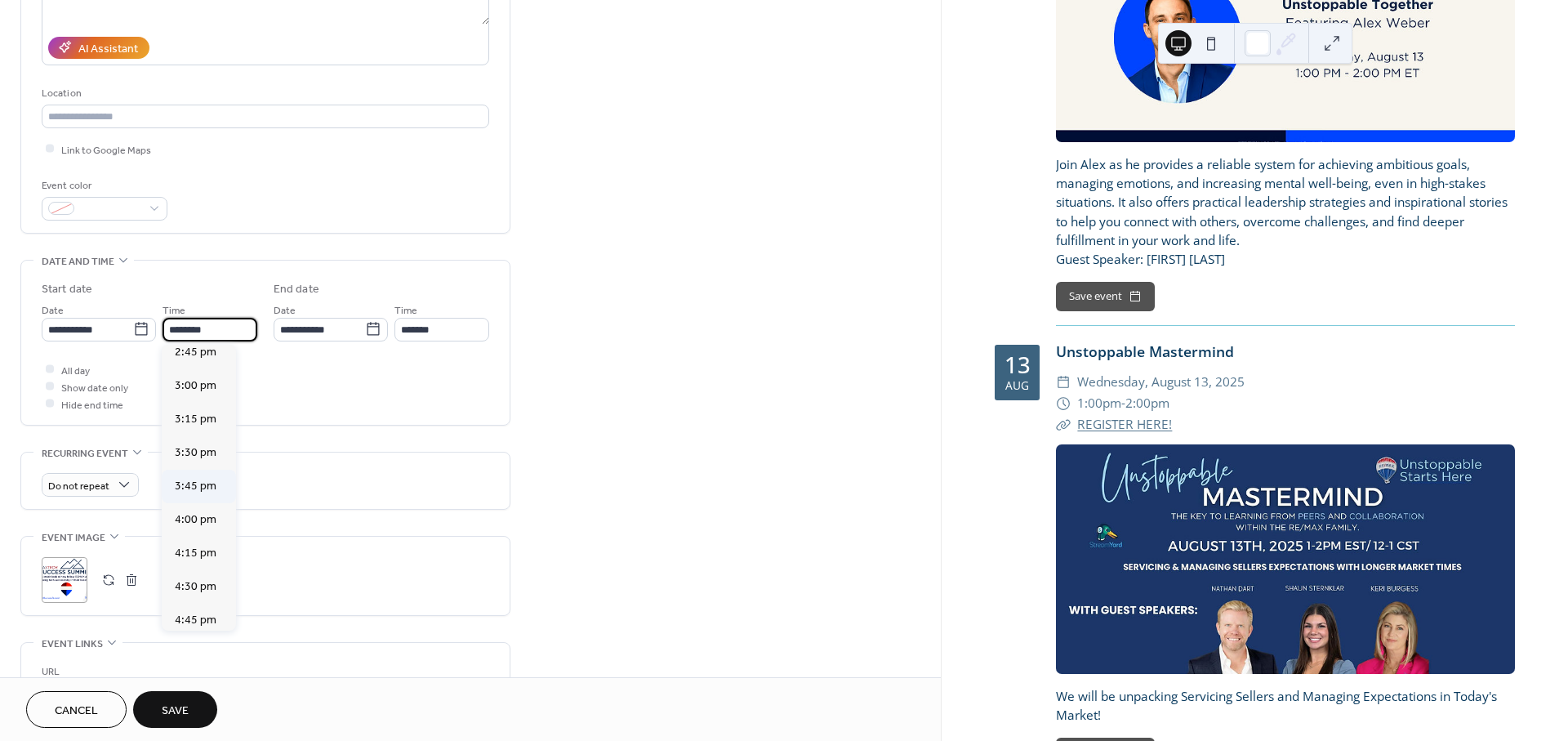 scroll, scrollTop: 1988, scrollLeft: 0, axis: vertical 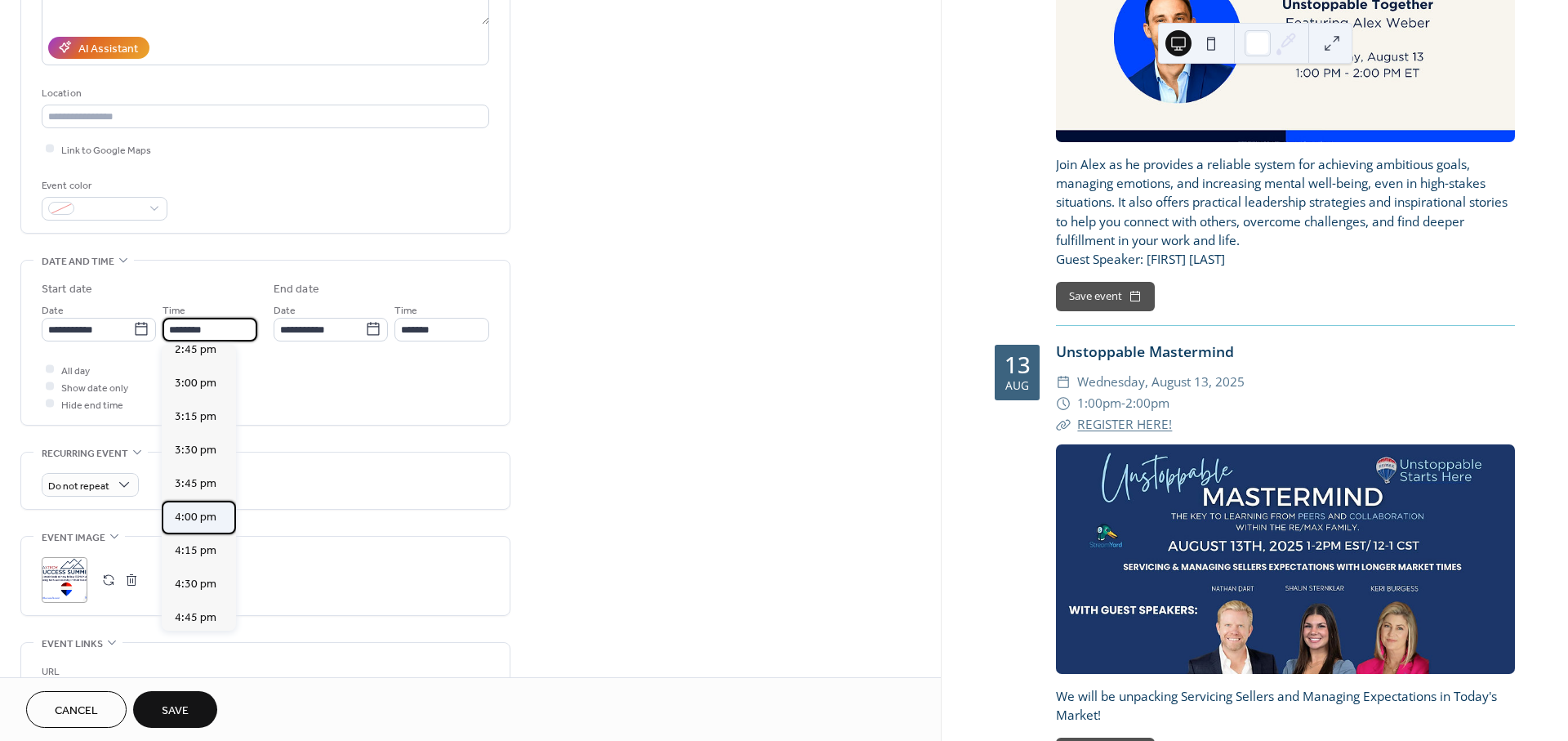 click on "4:00 pm" at bounding box center [195, 516] 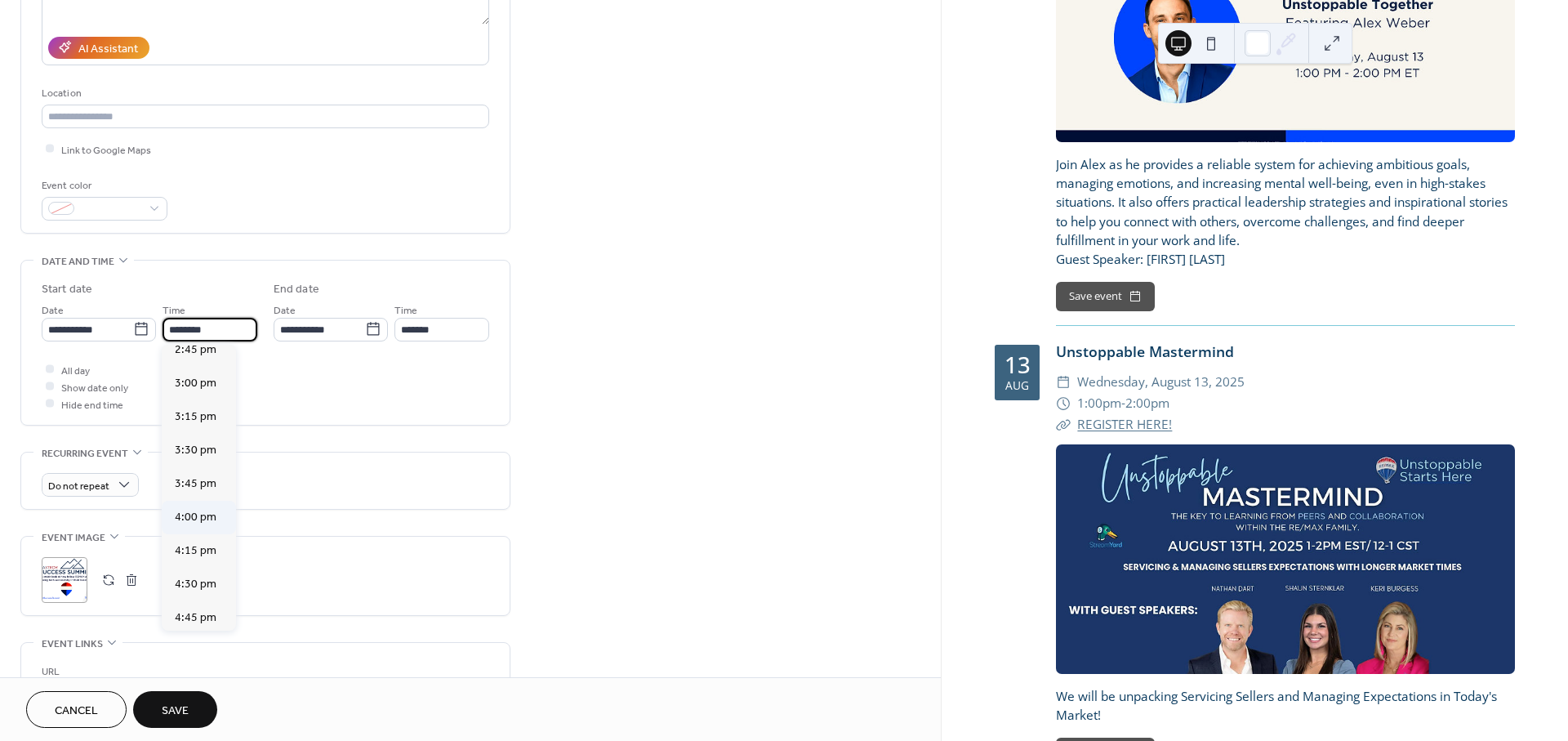 type on "*******" 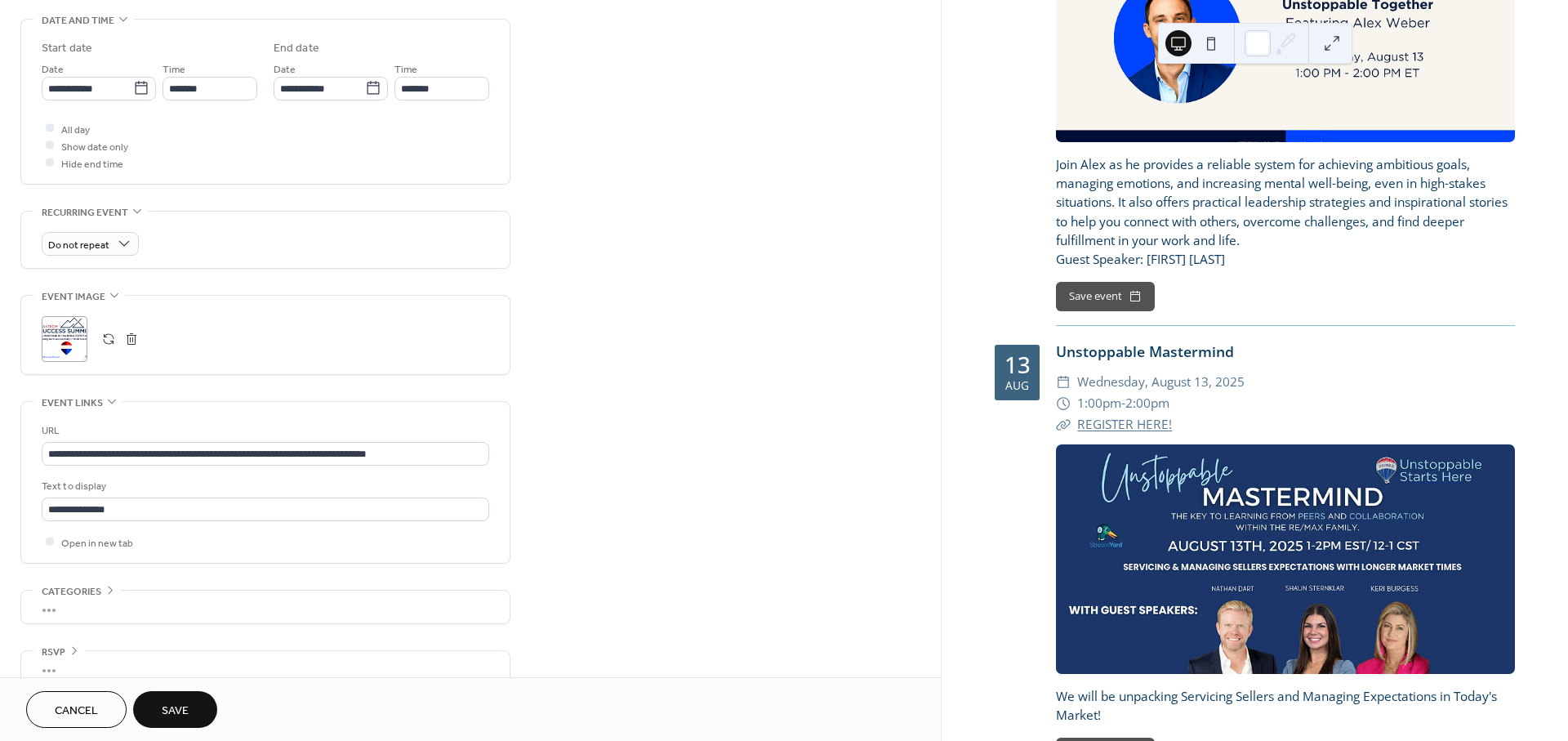 scroll, scrollTop: 541, scrollLeft: 0, axis: vertical 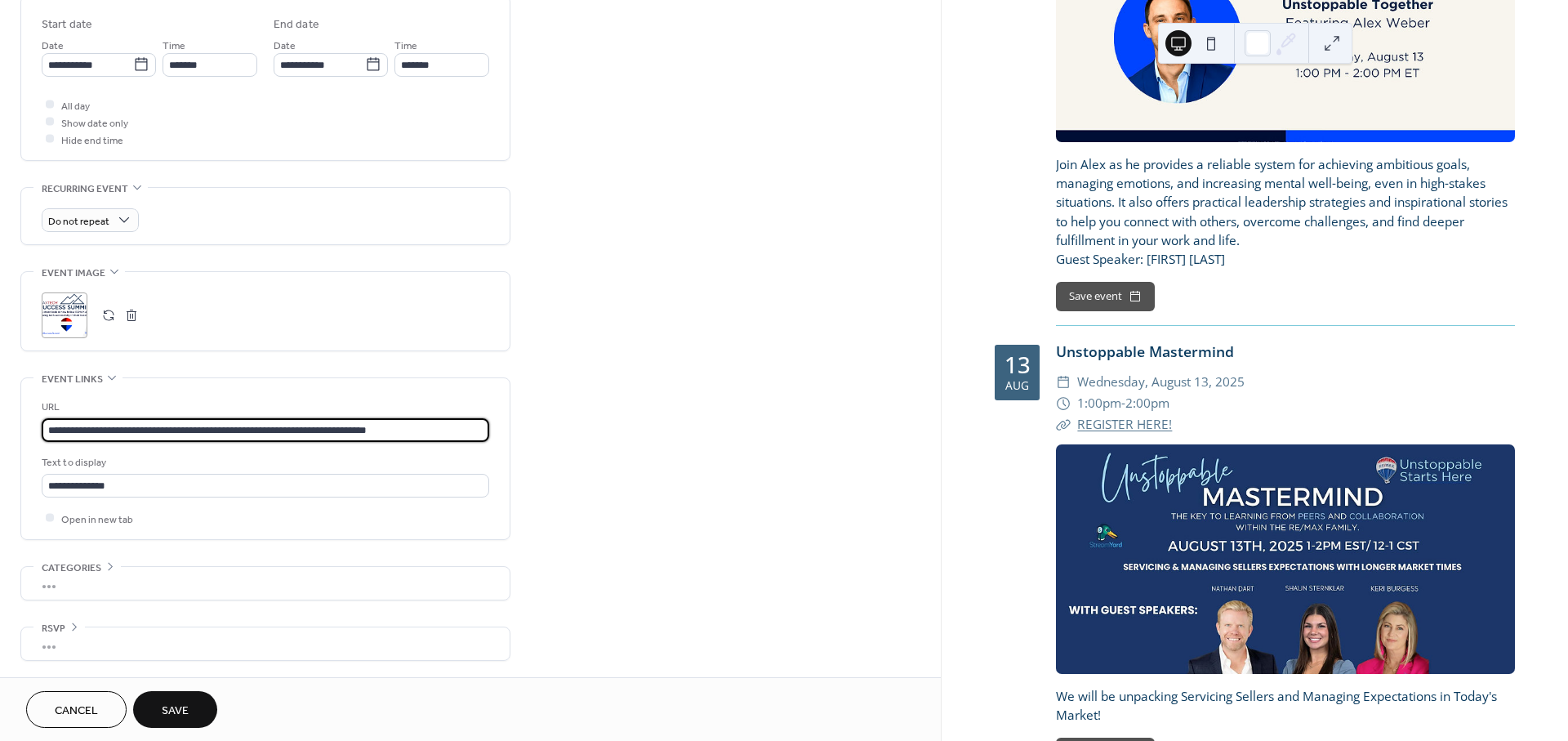 click on "**********" at bounding box center (265, 430) 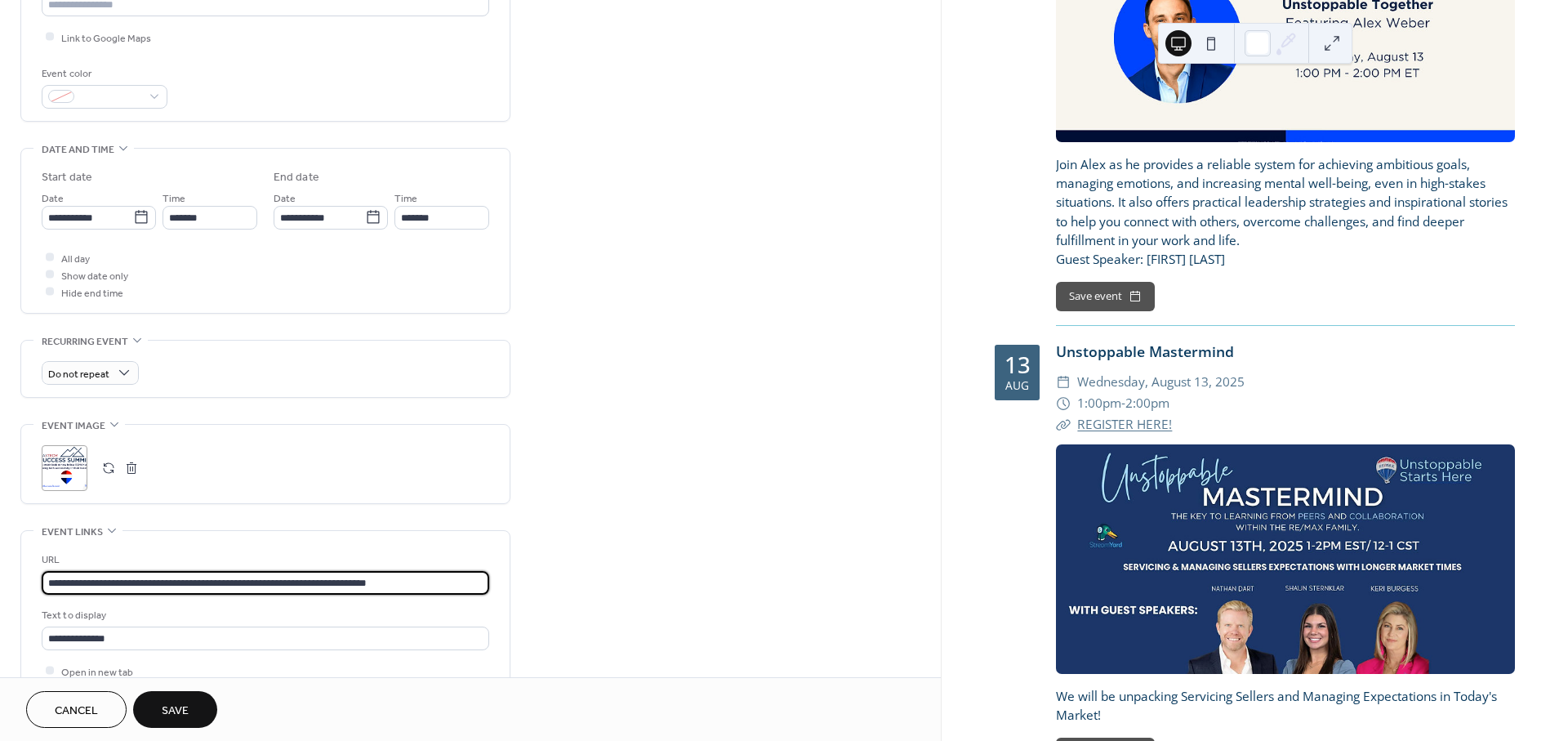 scroll, scrollTop: 268, scrollLeft: 0, axis: vertical 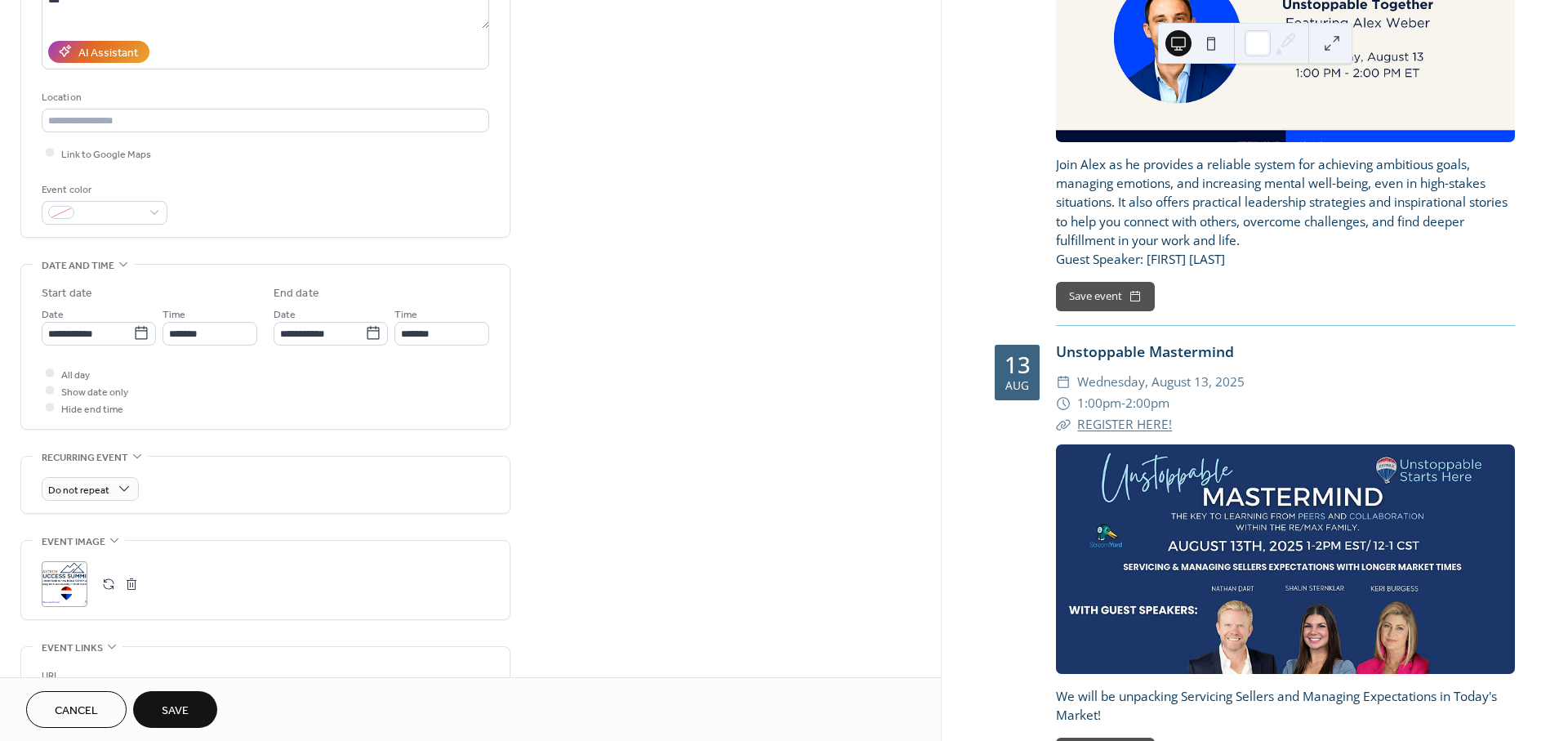 type on "**********" 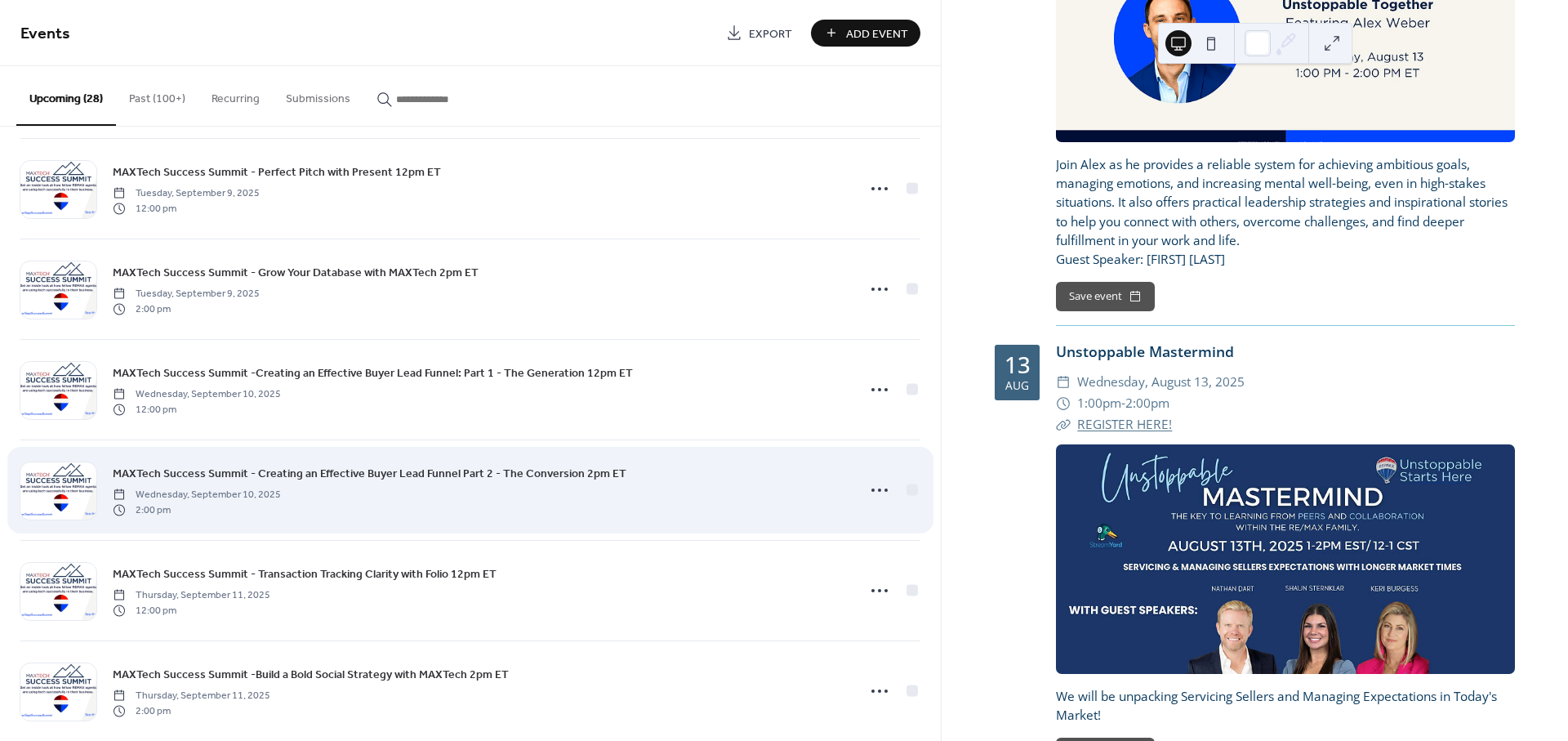 scroll, scrollTop: 1725, scrollLeft: 0, axis: vertical 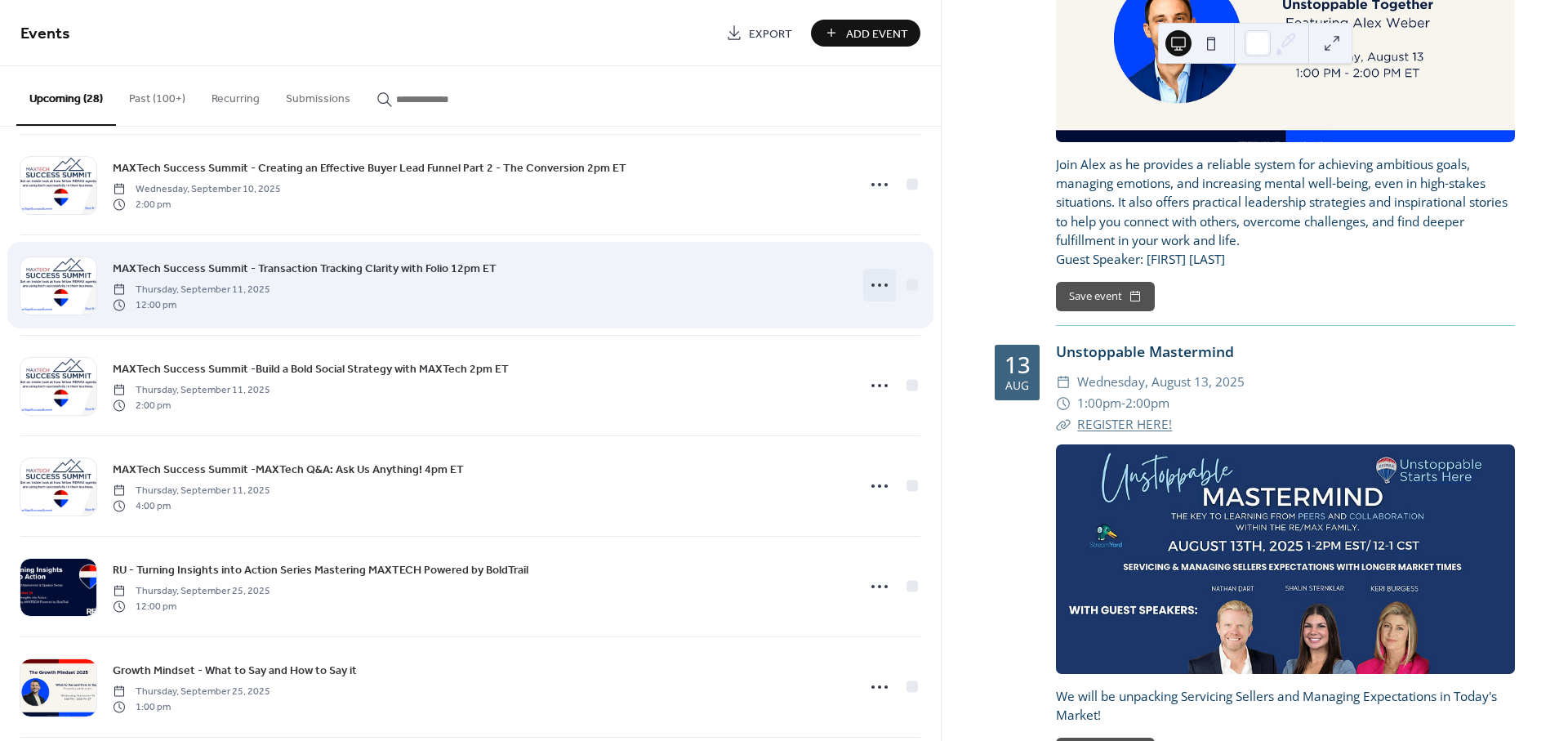 click 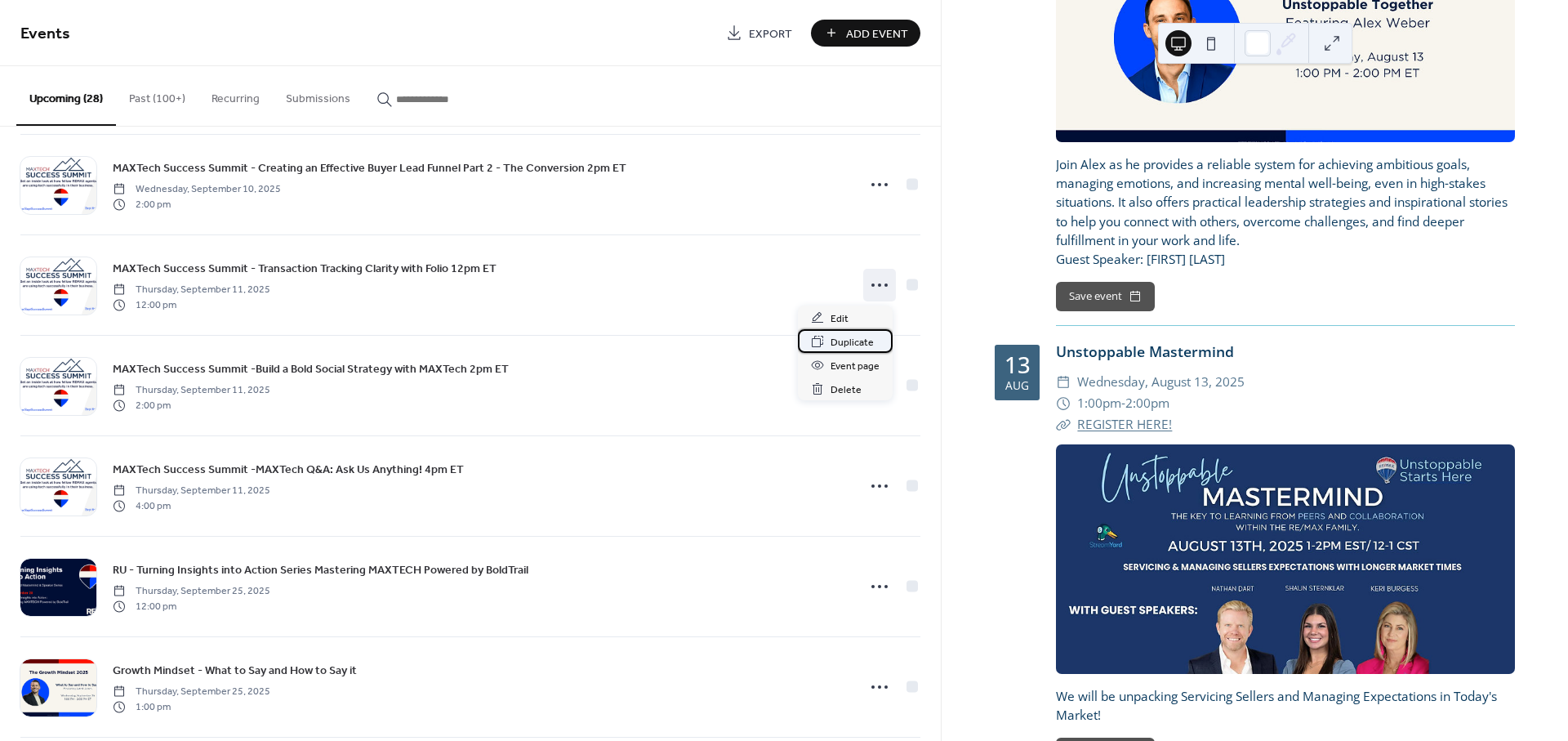 click on "Duplicate" at bounding box center (852, 342) 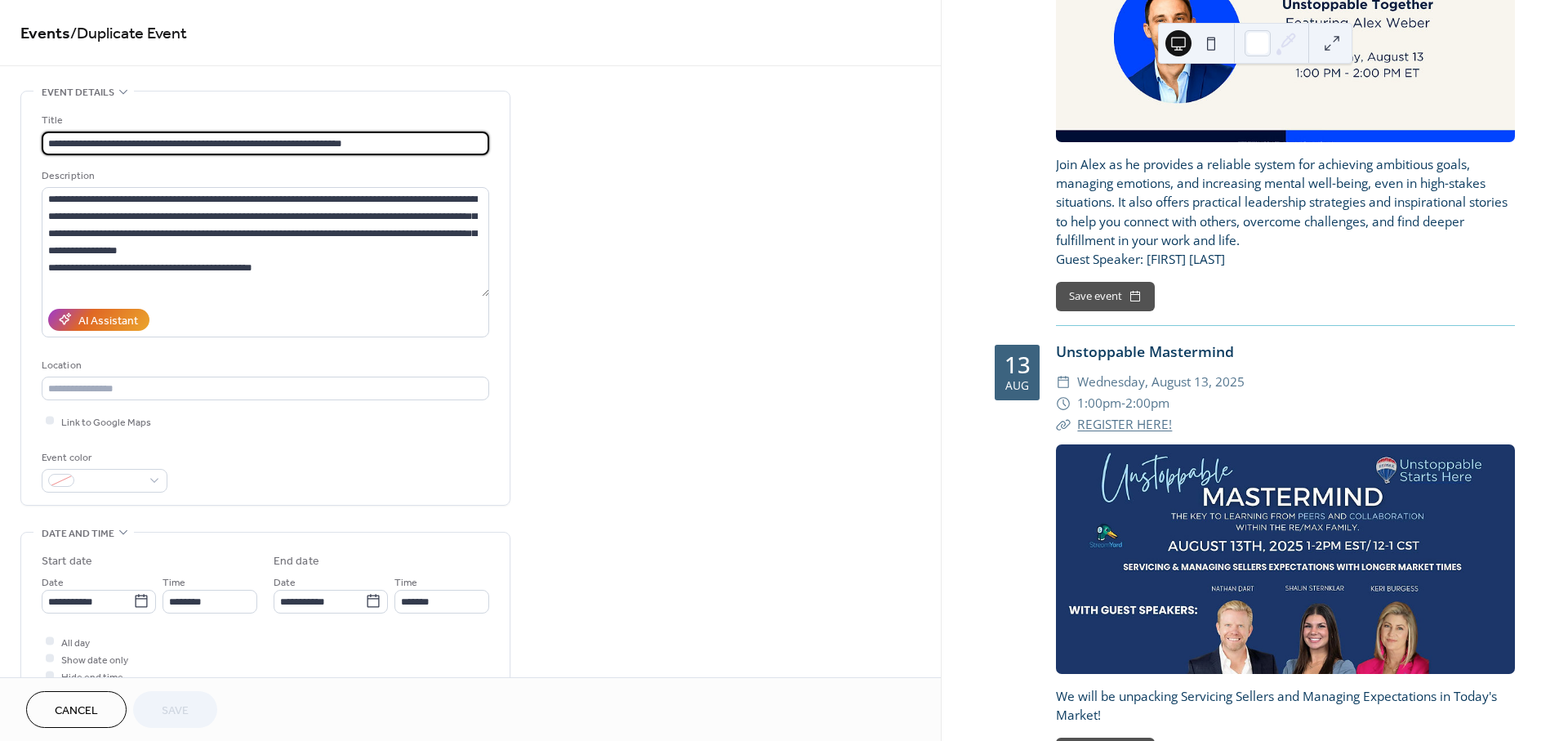 click on "**********" at bounding box center [265, 143] 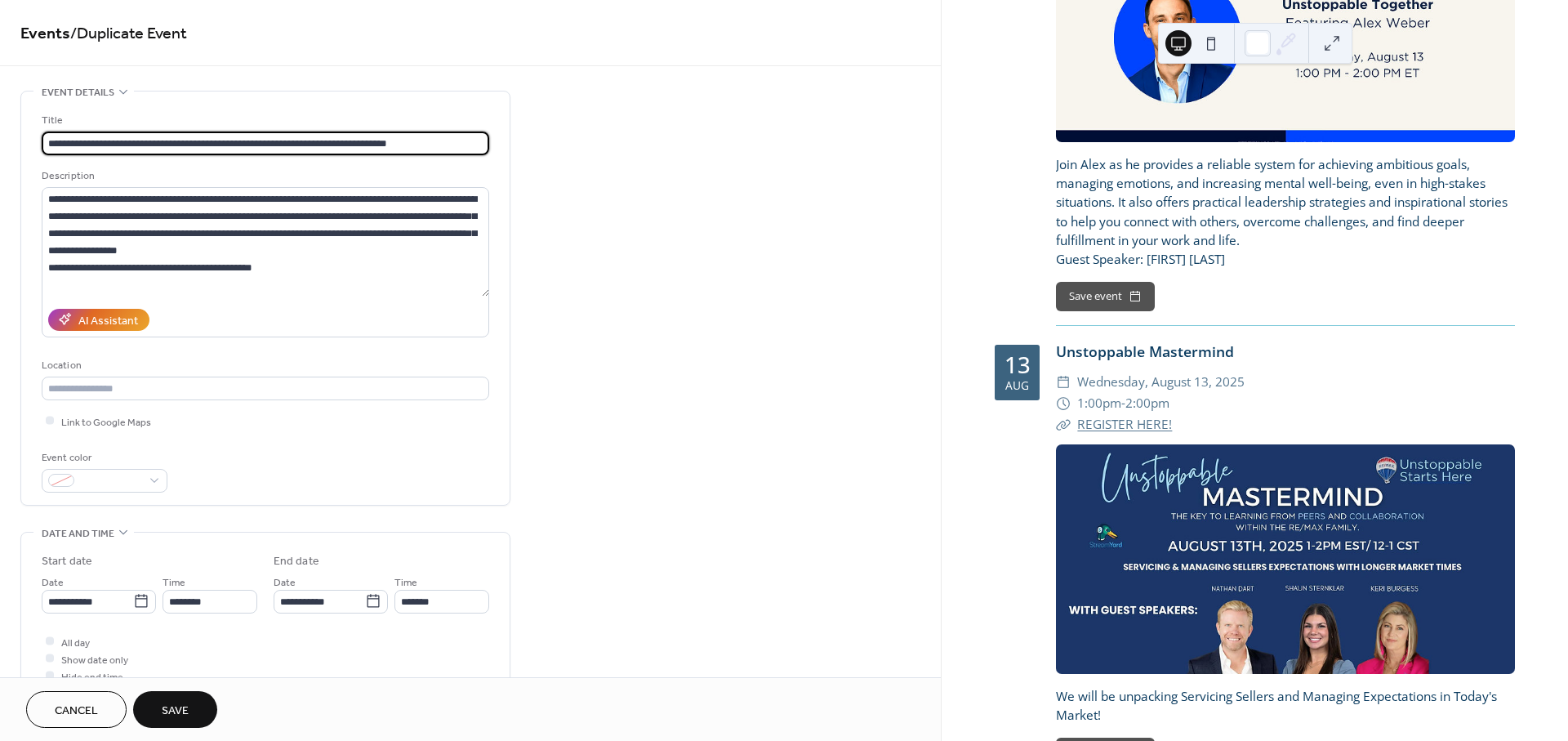 type on "**********" 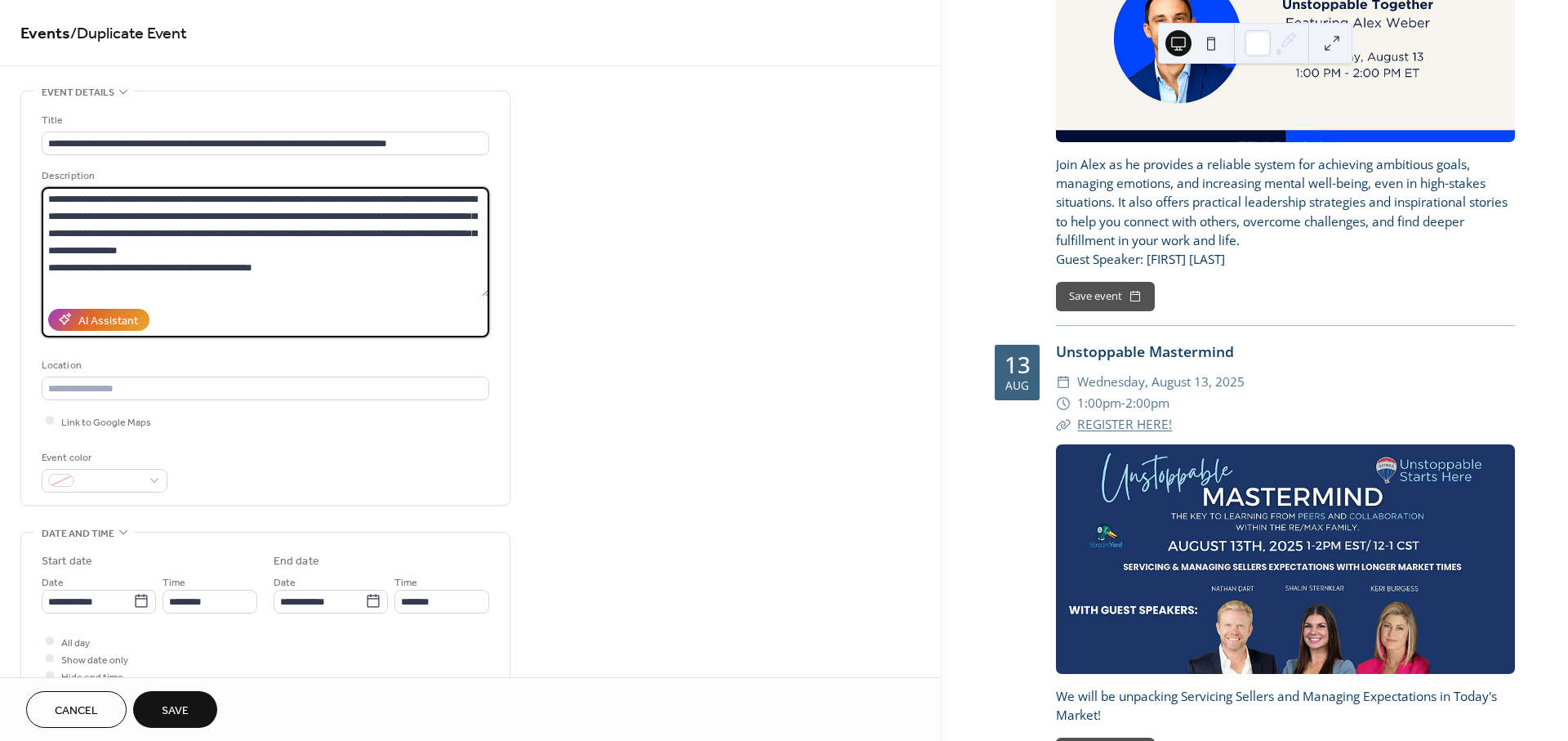 click on "**********" at bounding box center (265, 242) 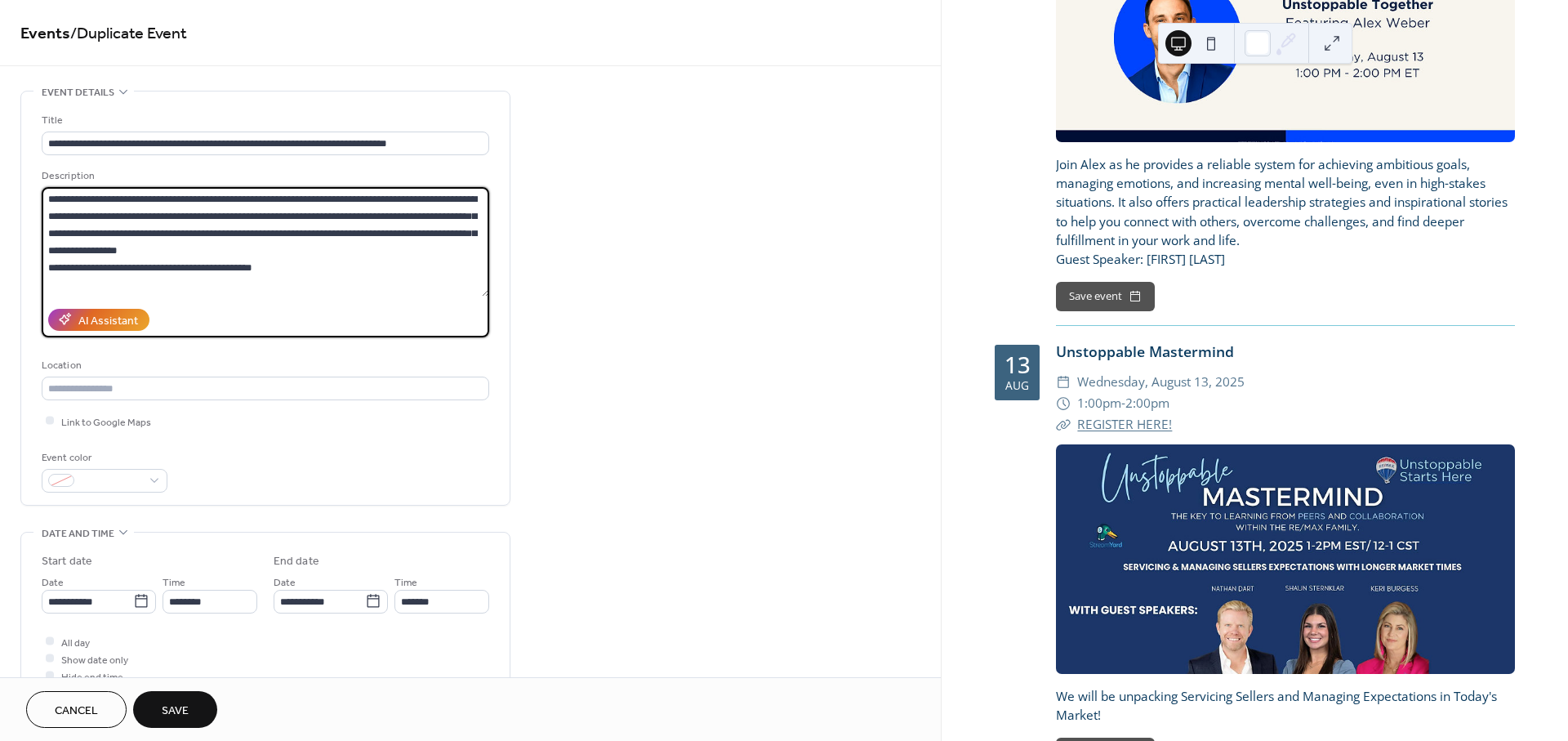 paste on "**********" 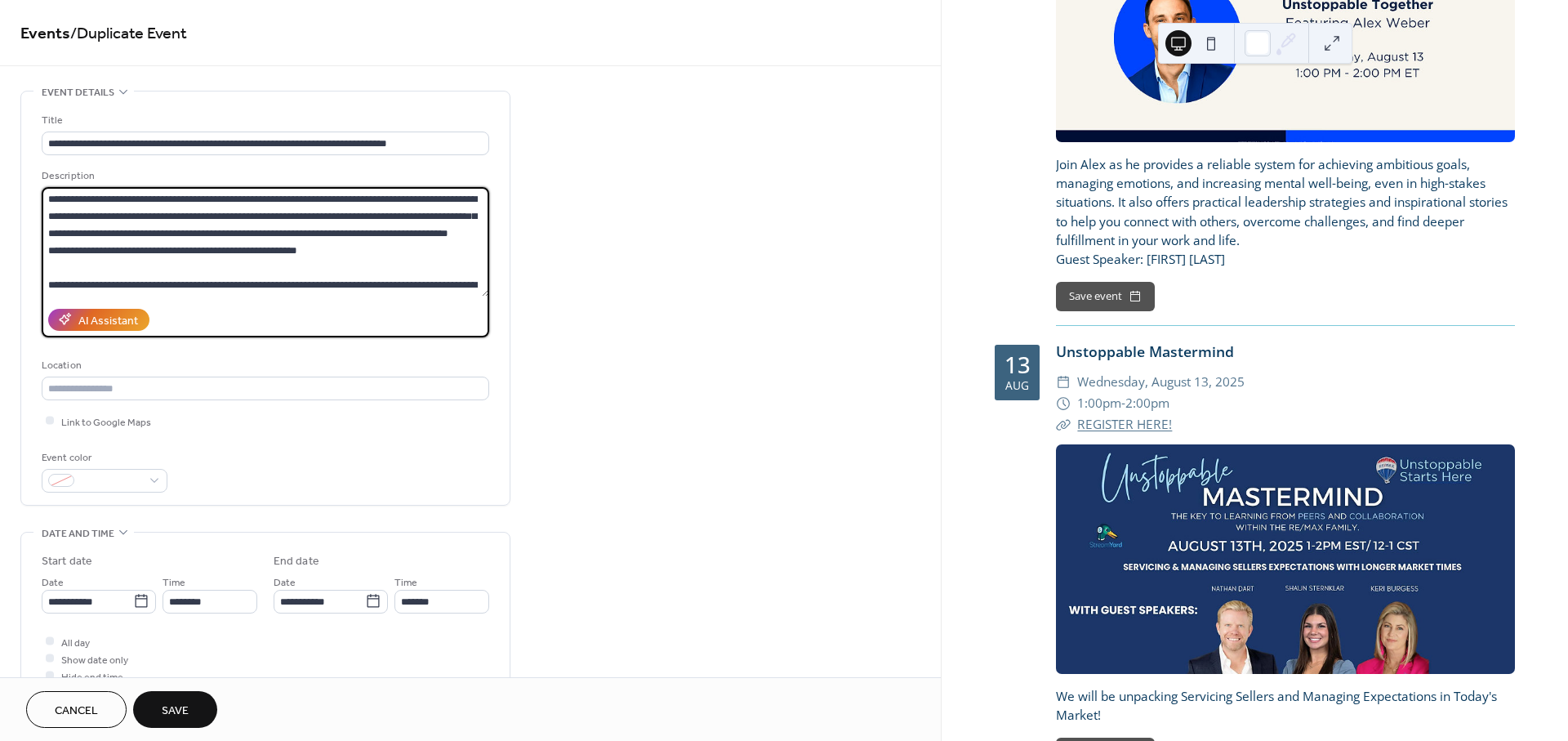 scroll, scrollTop: 66, scrollLeft: 0, axis: vertical 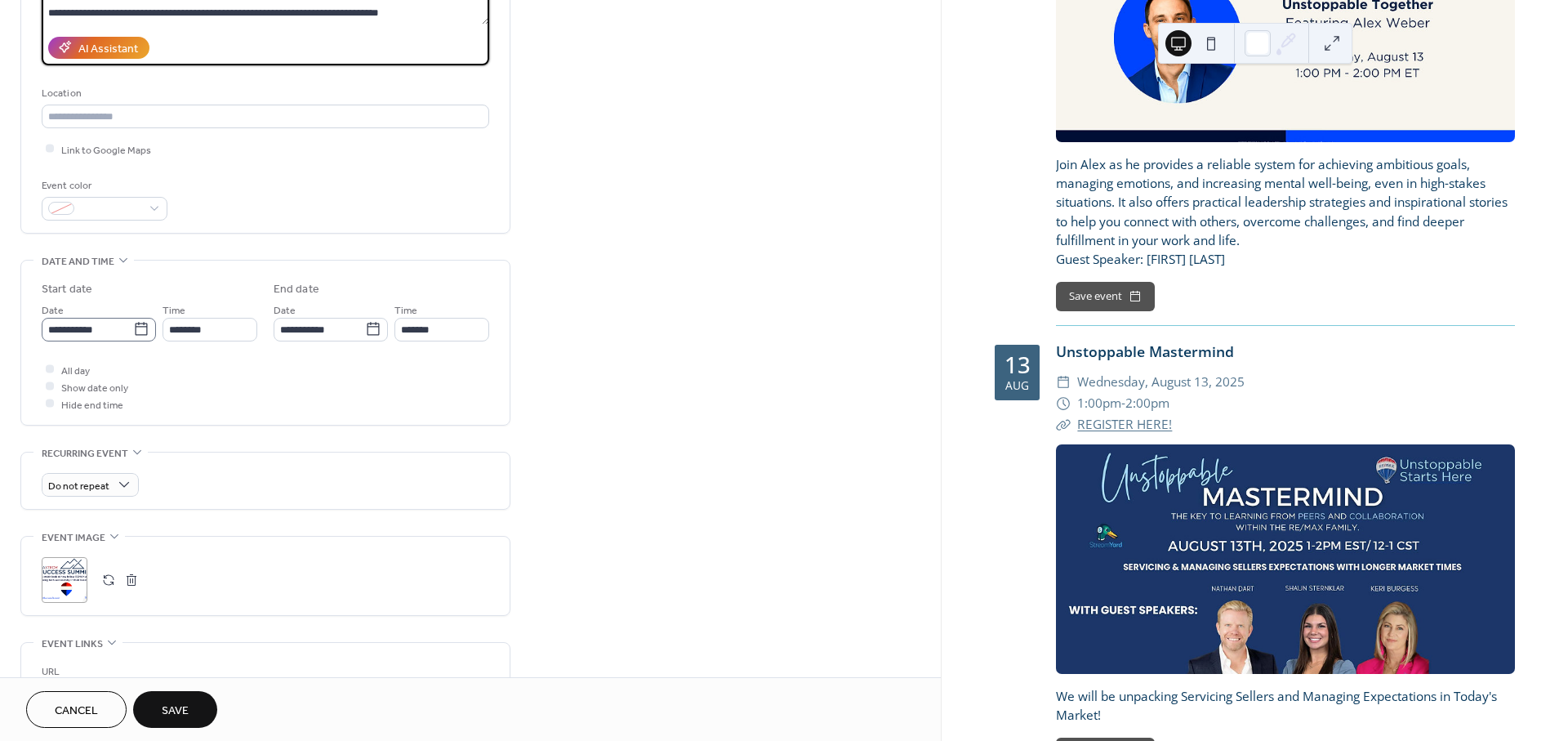 type on "**********" 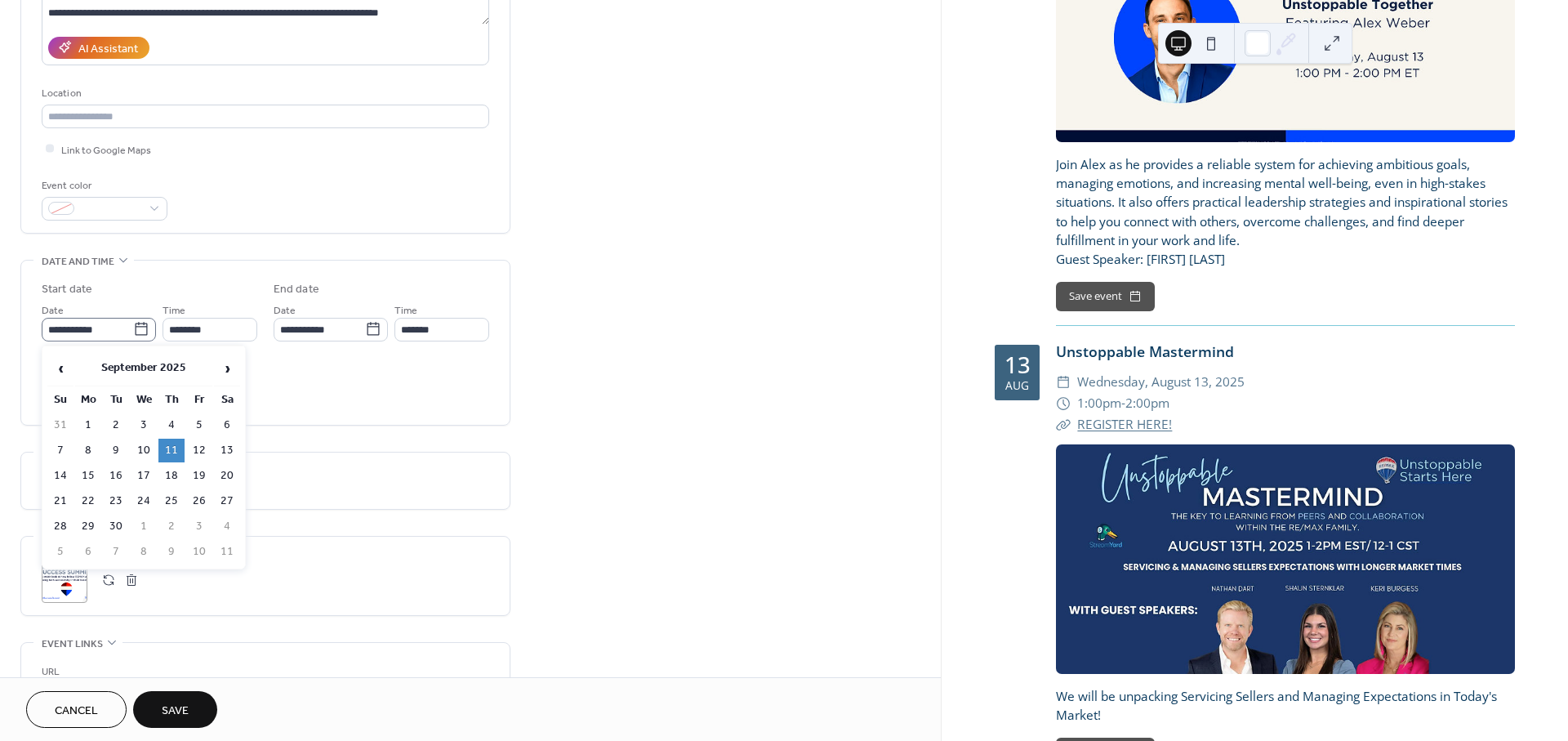 click 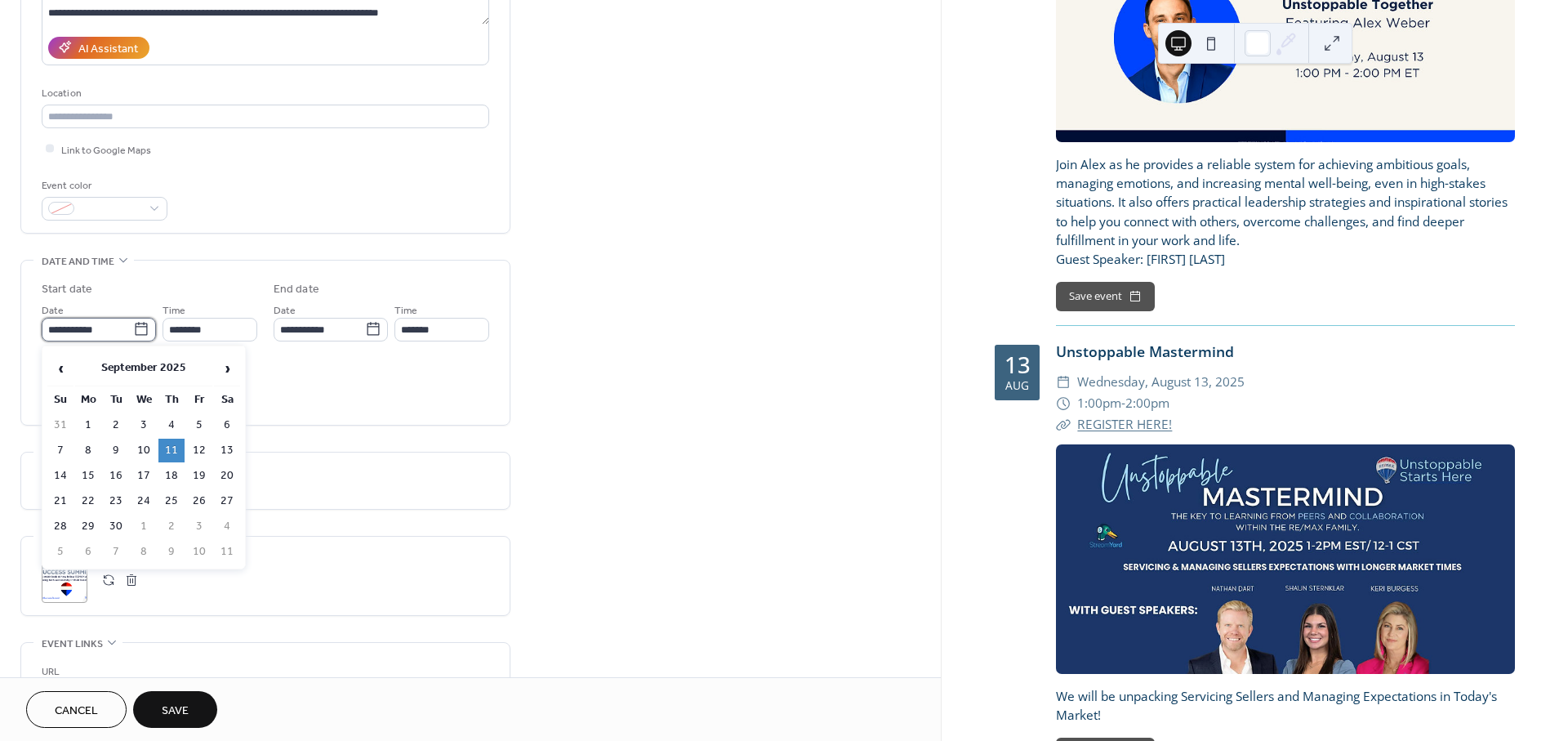 click on "**********" at bounding box center (87, 329) 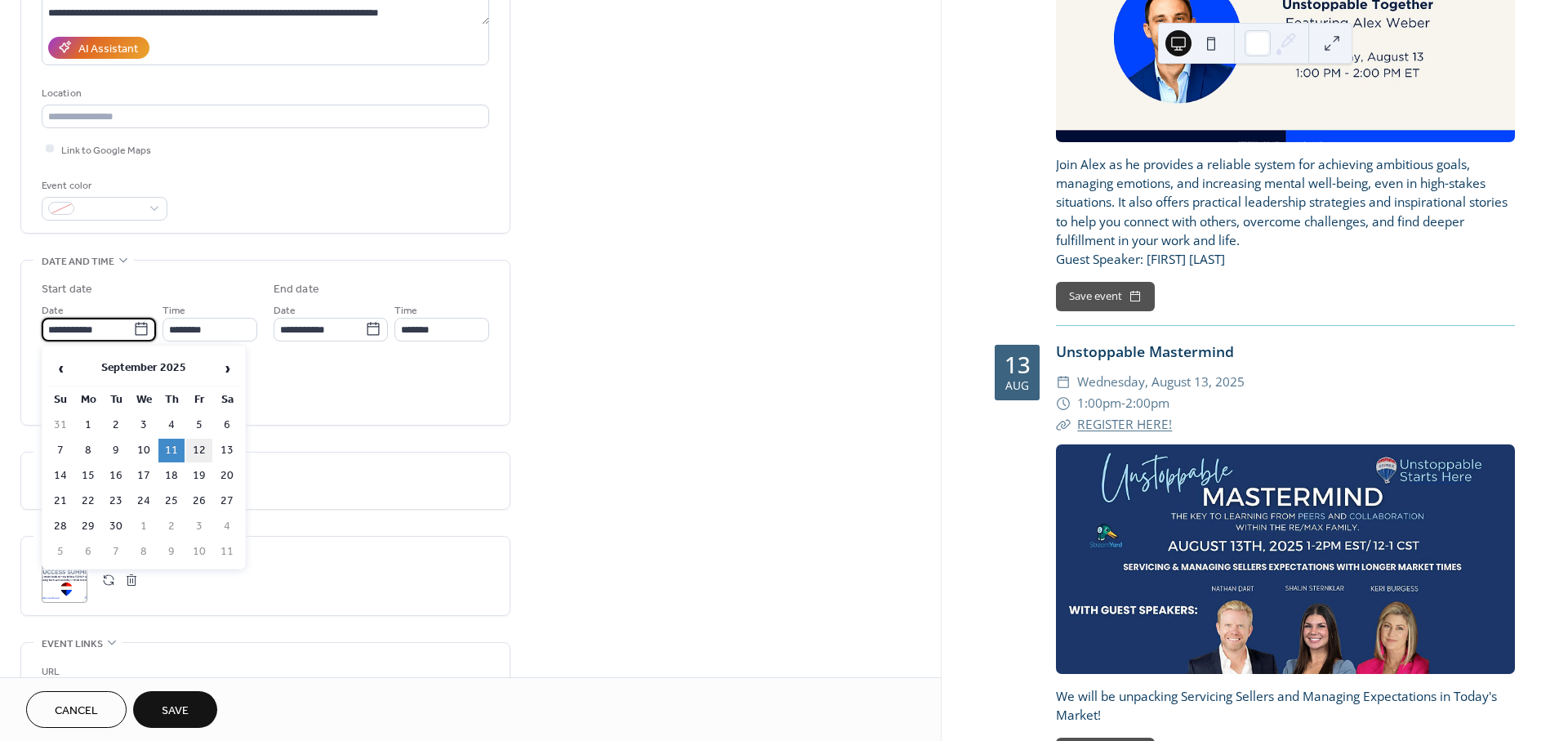 click on "12" at bounding box center [199, 450] 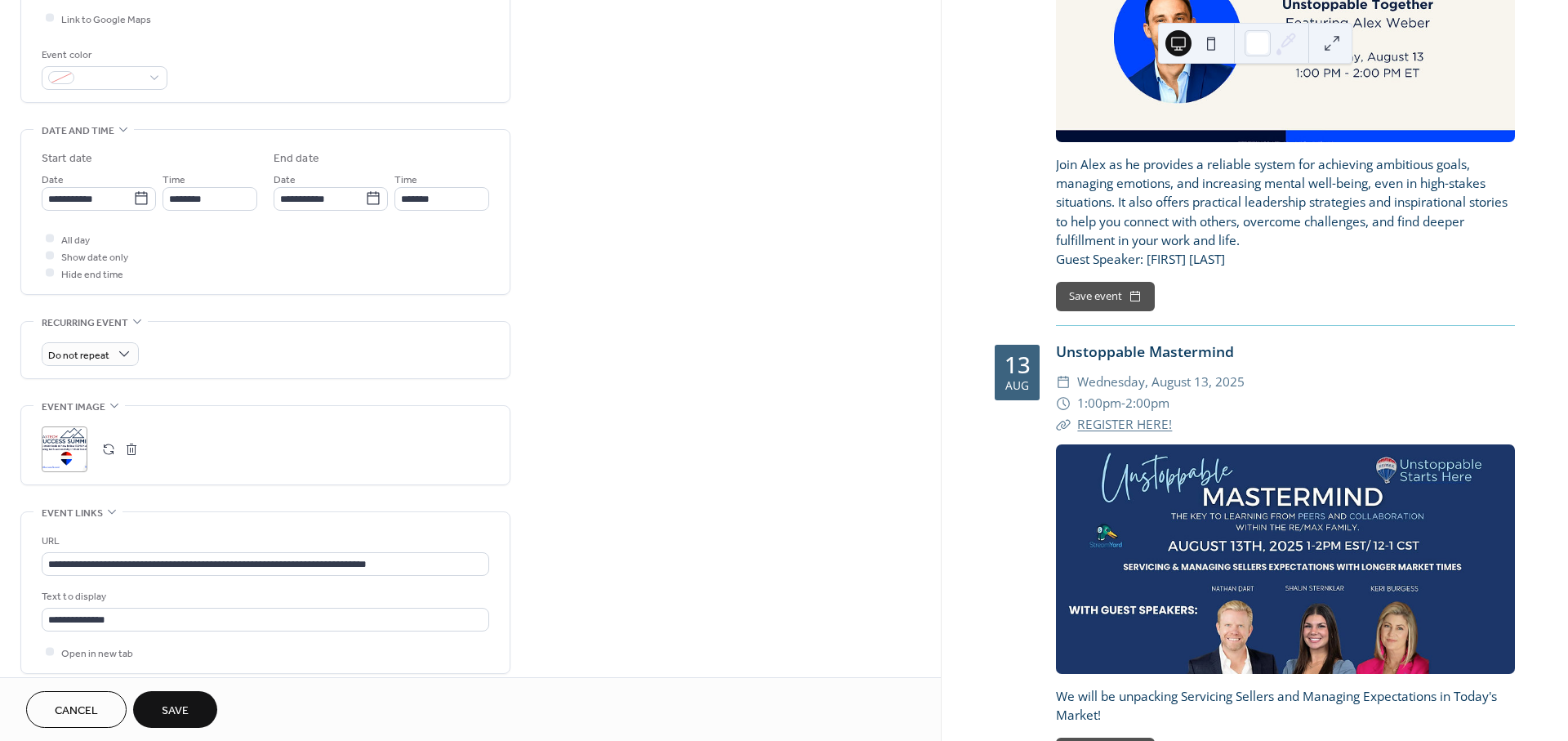 scroll, scrollTop: 453, scrollLeft: 0, axis: vertical 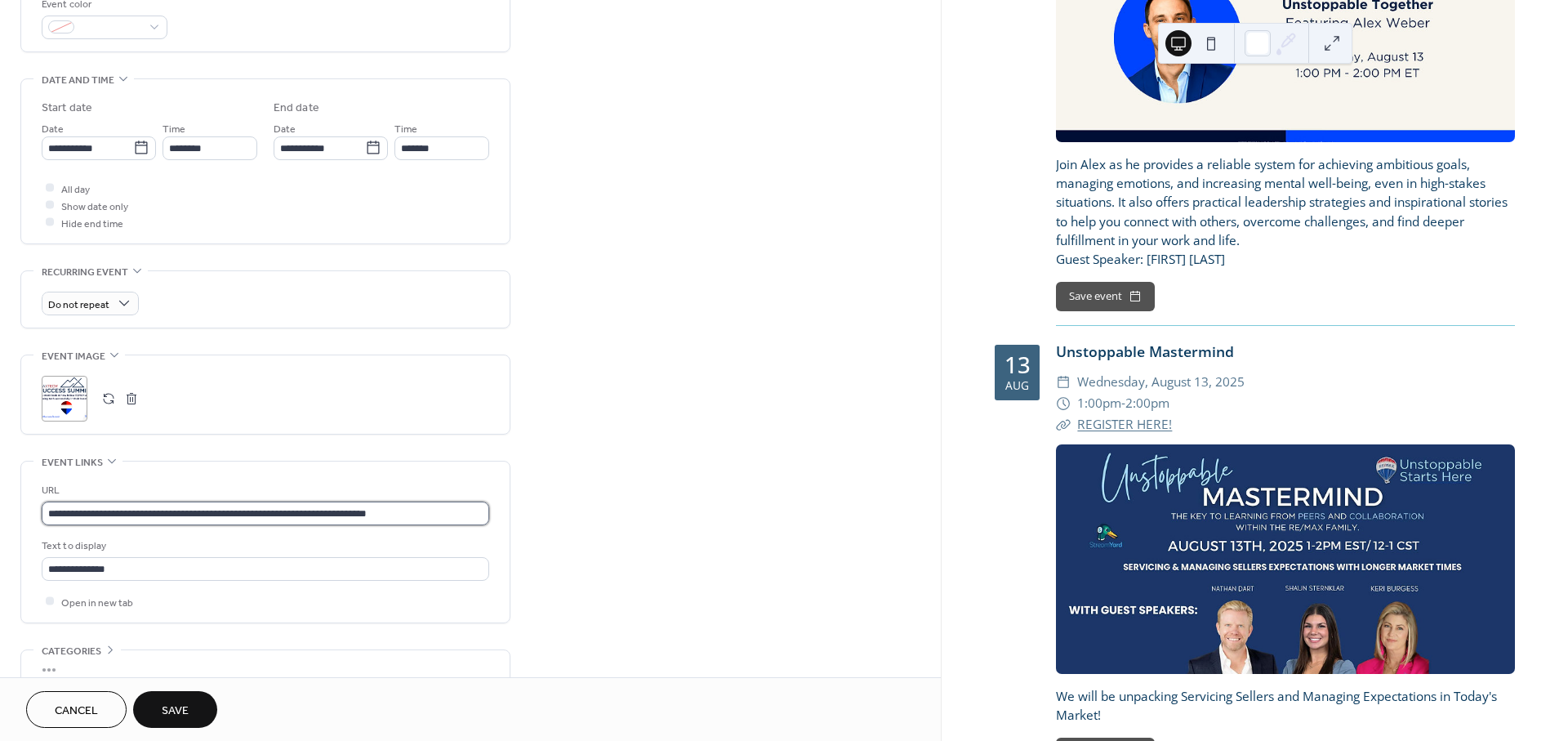 click on "**********" at bounding box center (265, 513) 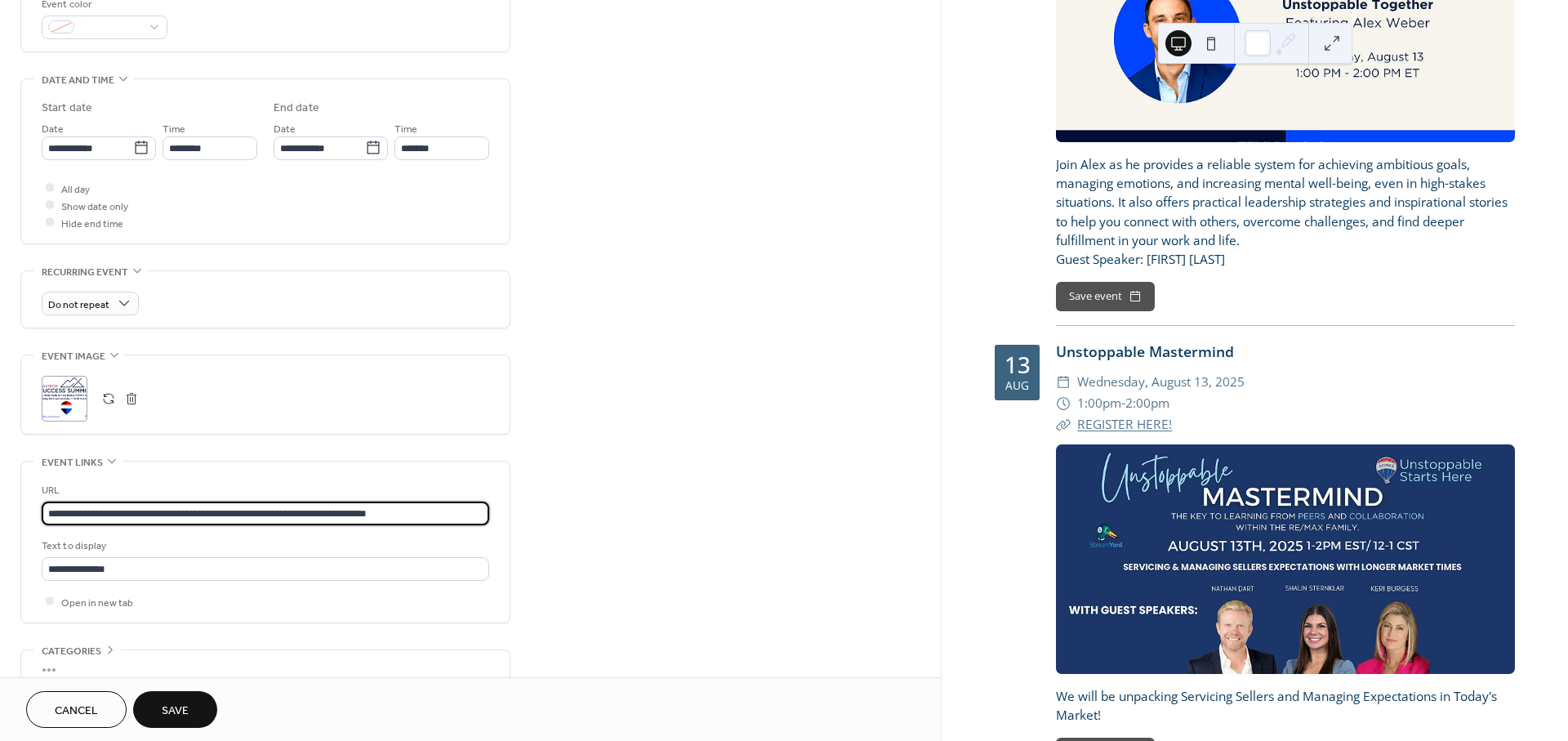 click on "**********" at bounding box center [265, 513] 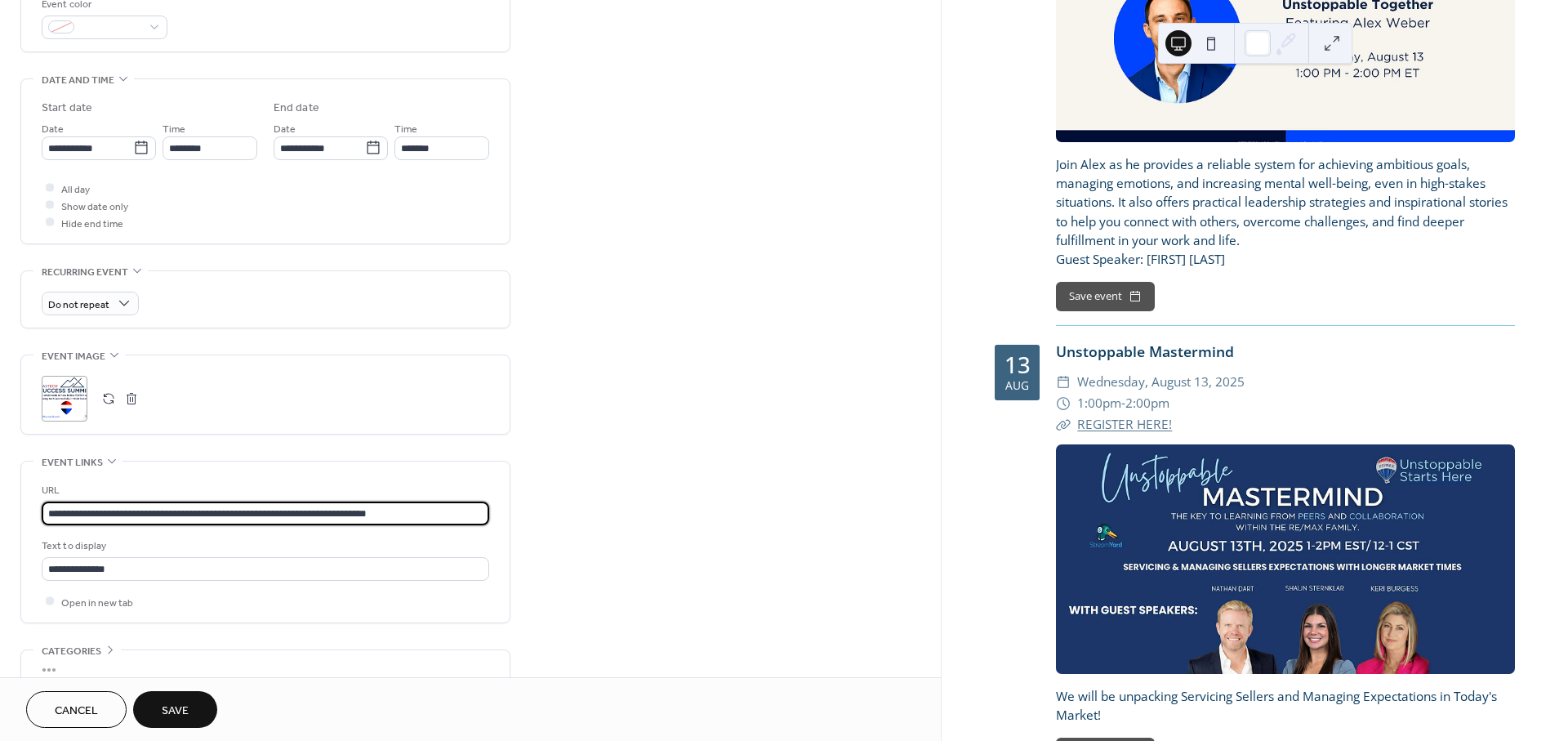 click on "**********" at bounding box center (265, 513) 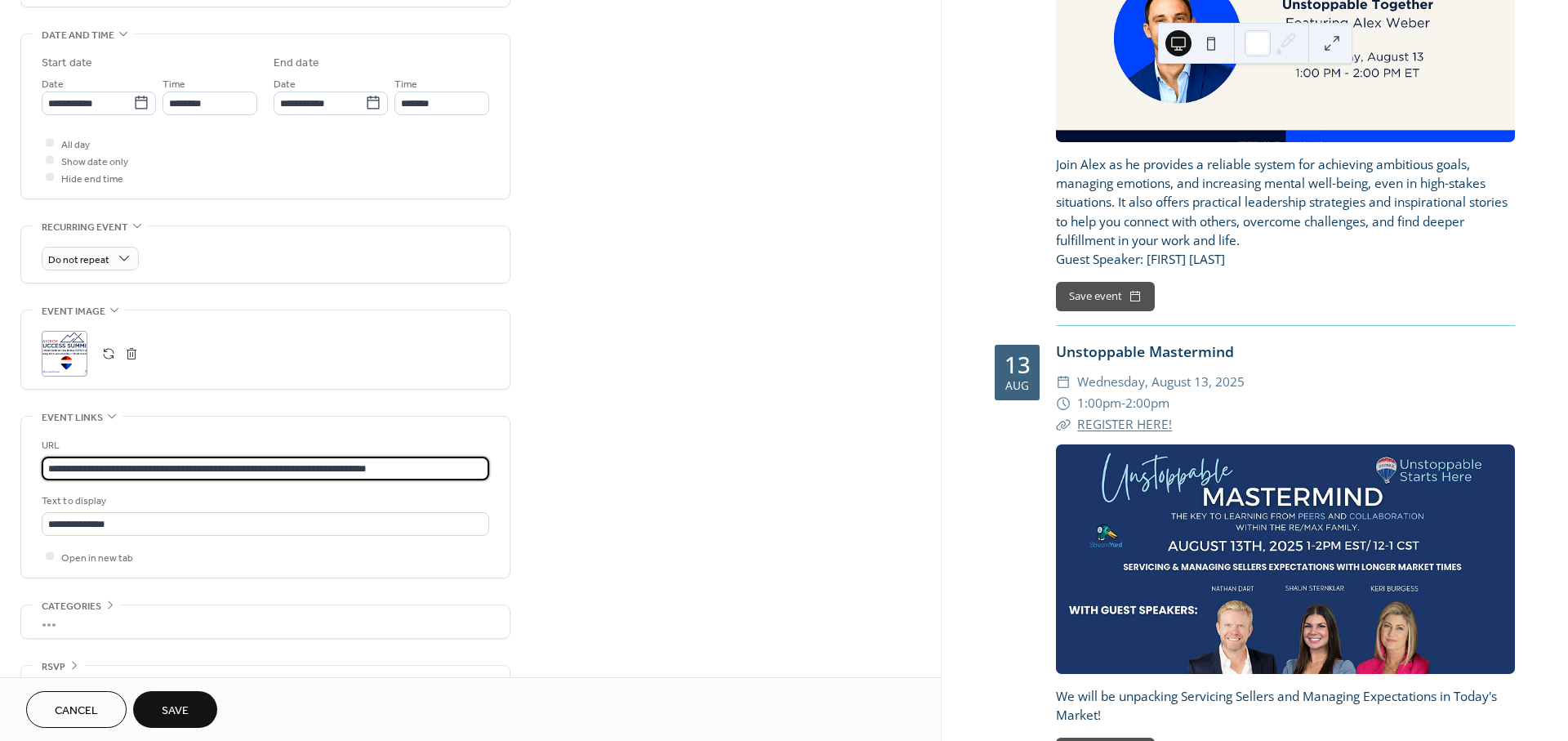 scroll, scrollTop: 541, scrollLeft: 0, axis: vertical 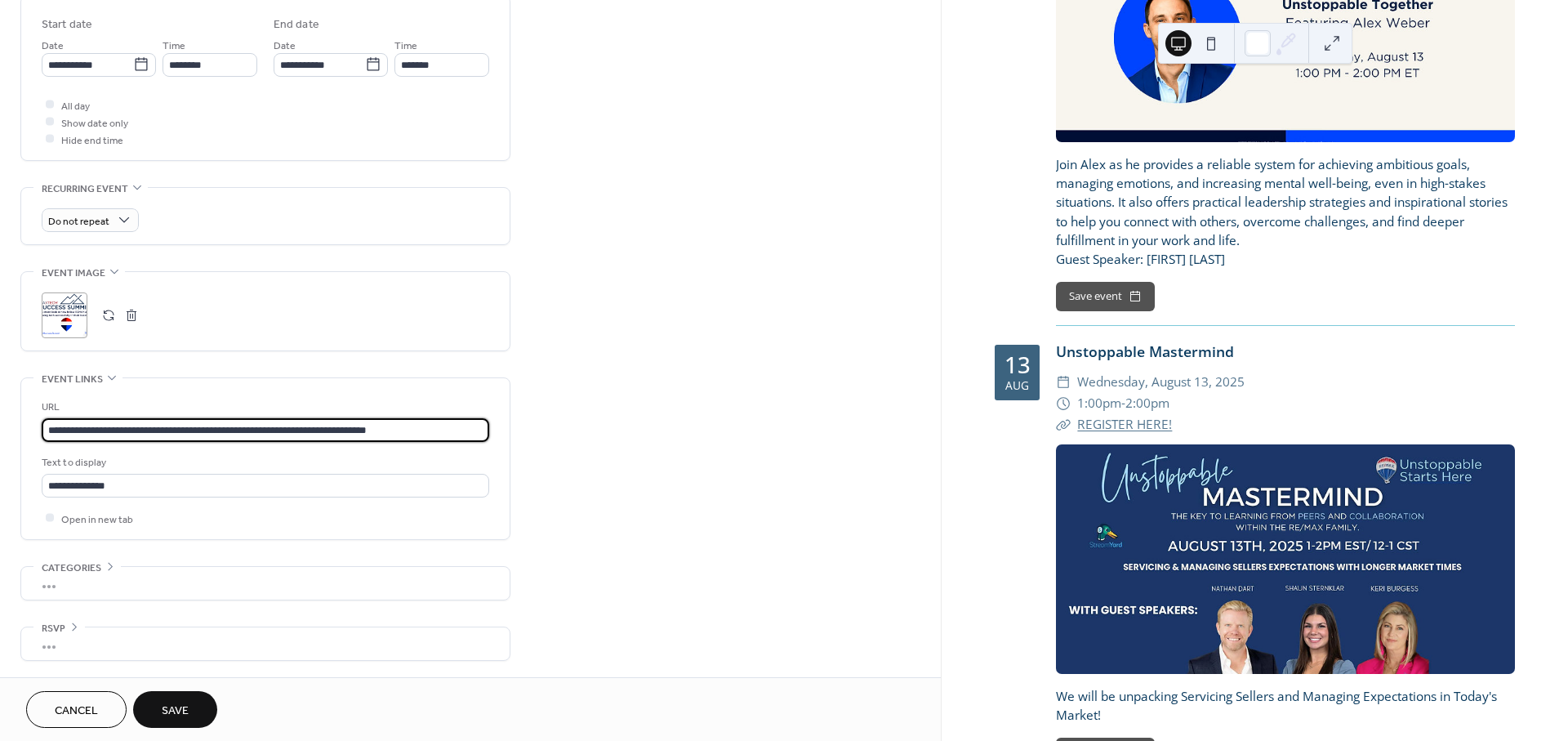 type on "**********" 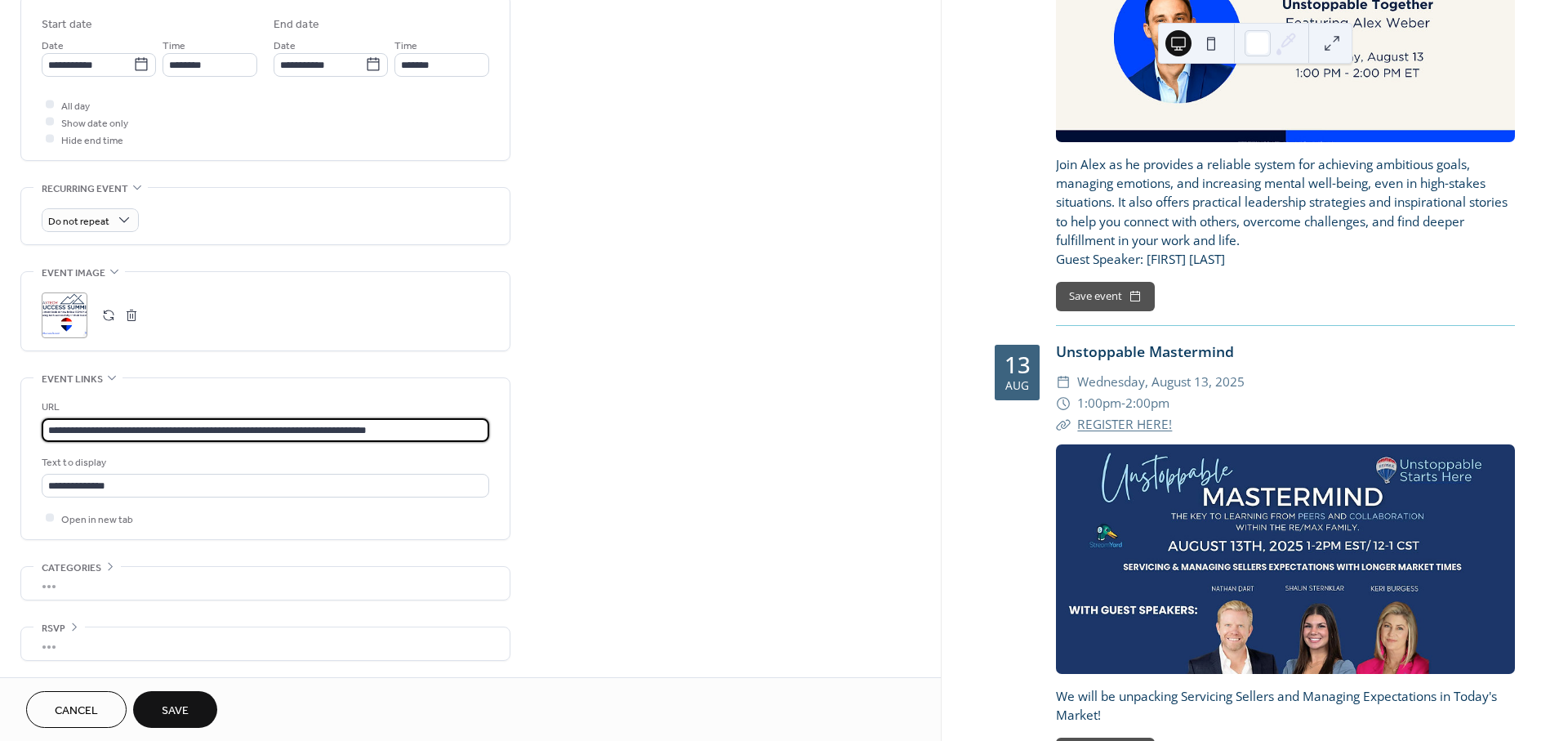 click on "Save" at bounding box center [175, 711] 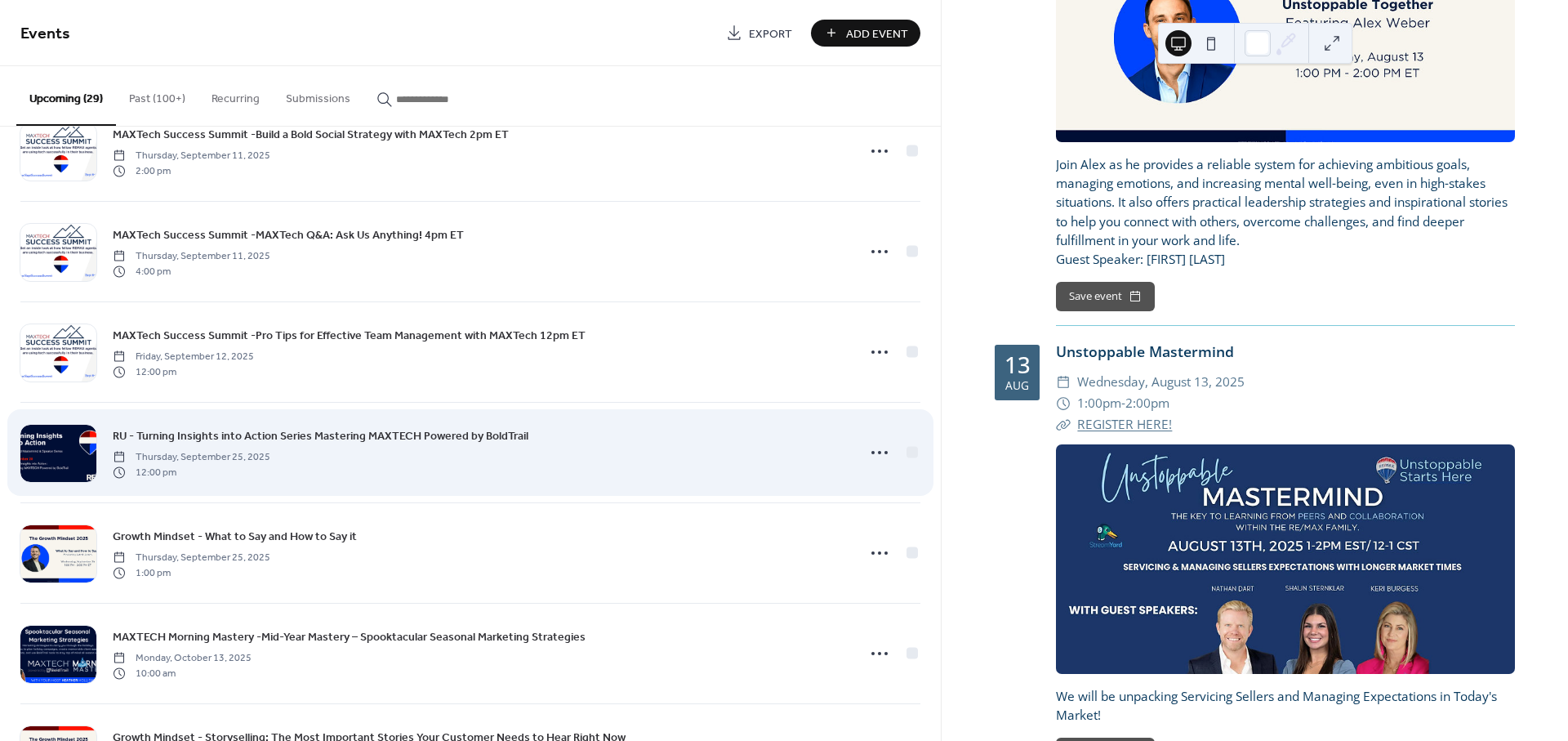 scroll, scrollTop: 1815, scrollLeft: 0, axis: vertical 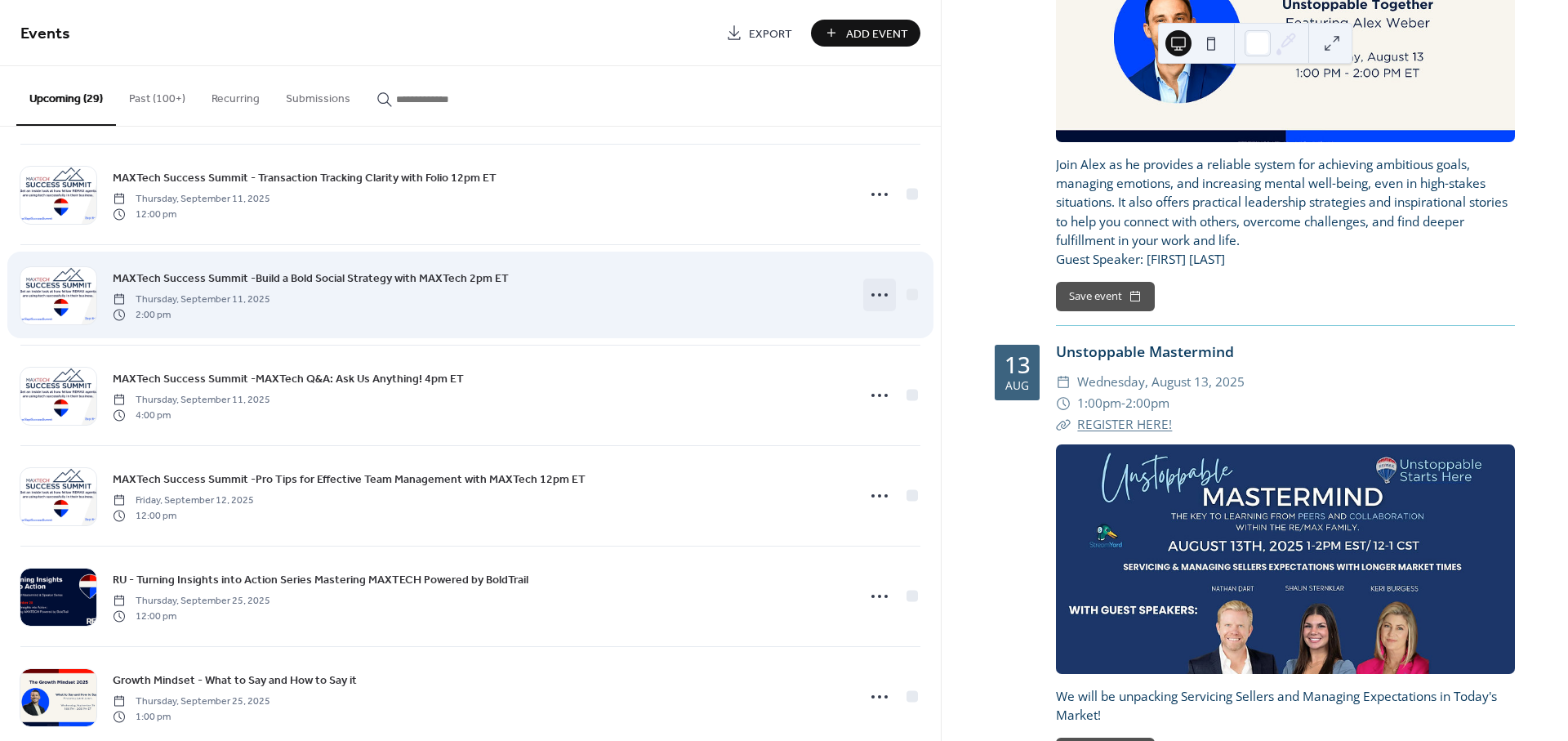 click 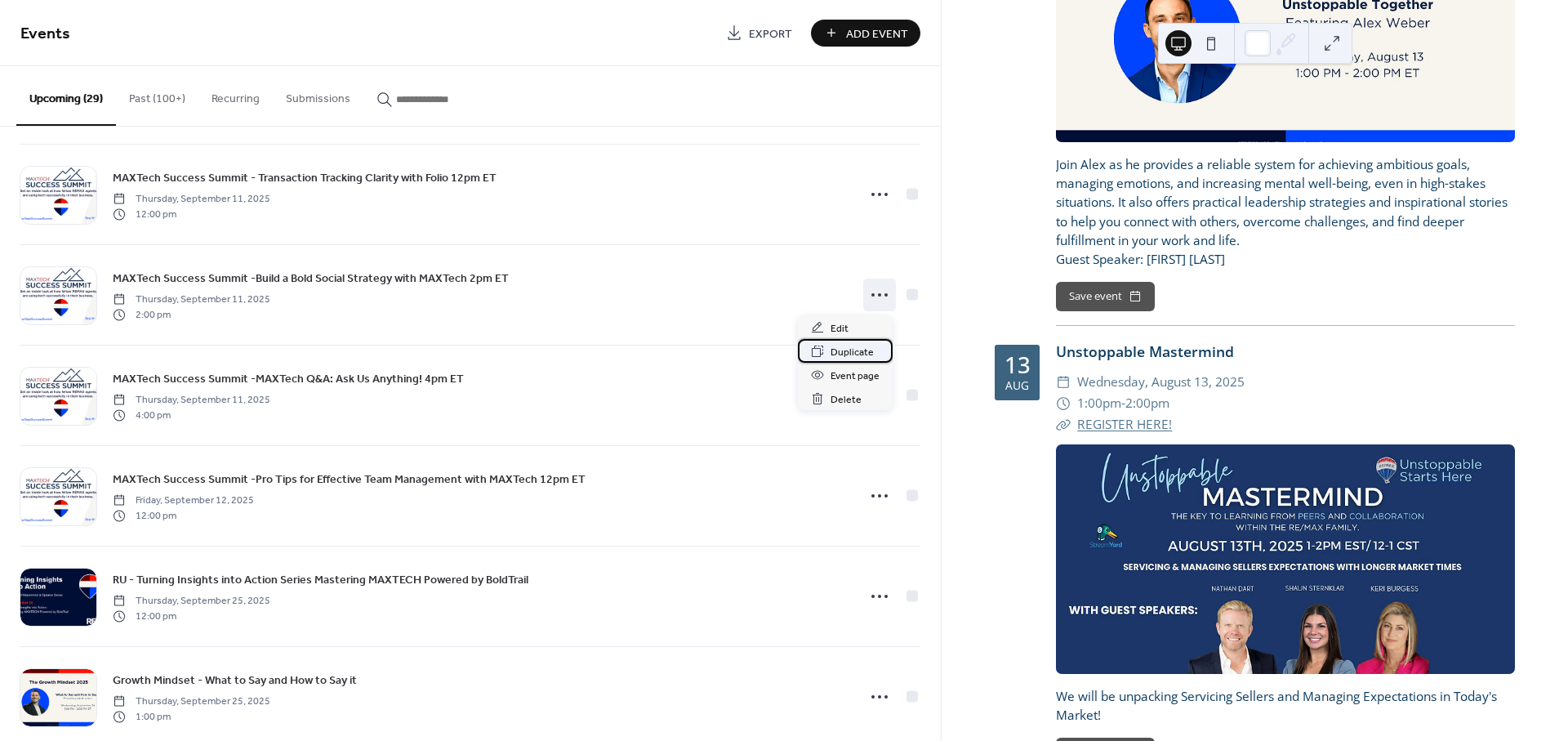 click on "Duplicate" at bounding box center [852, 352] 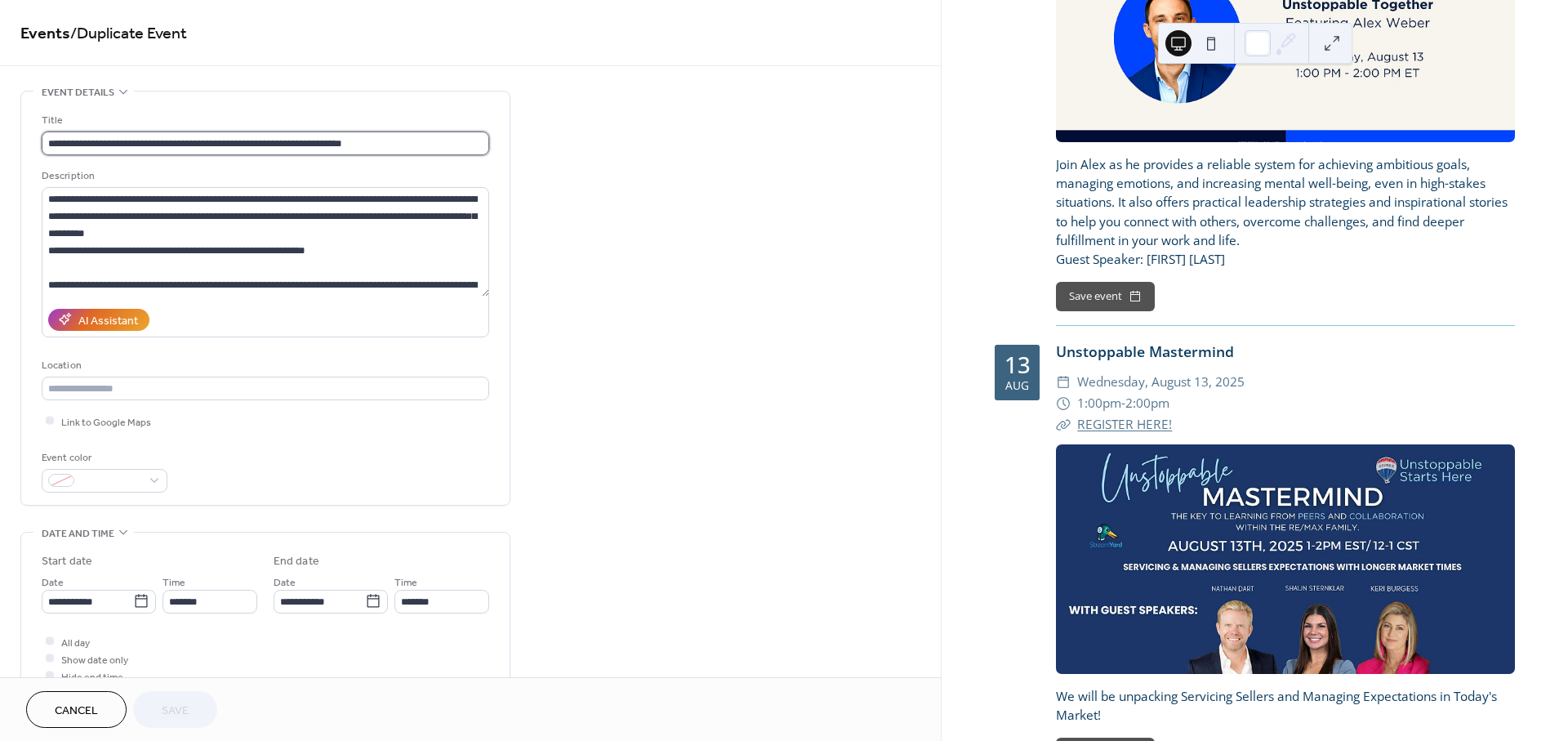 click on "**********" at bounding box center (265, 143) 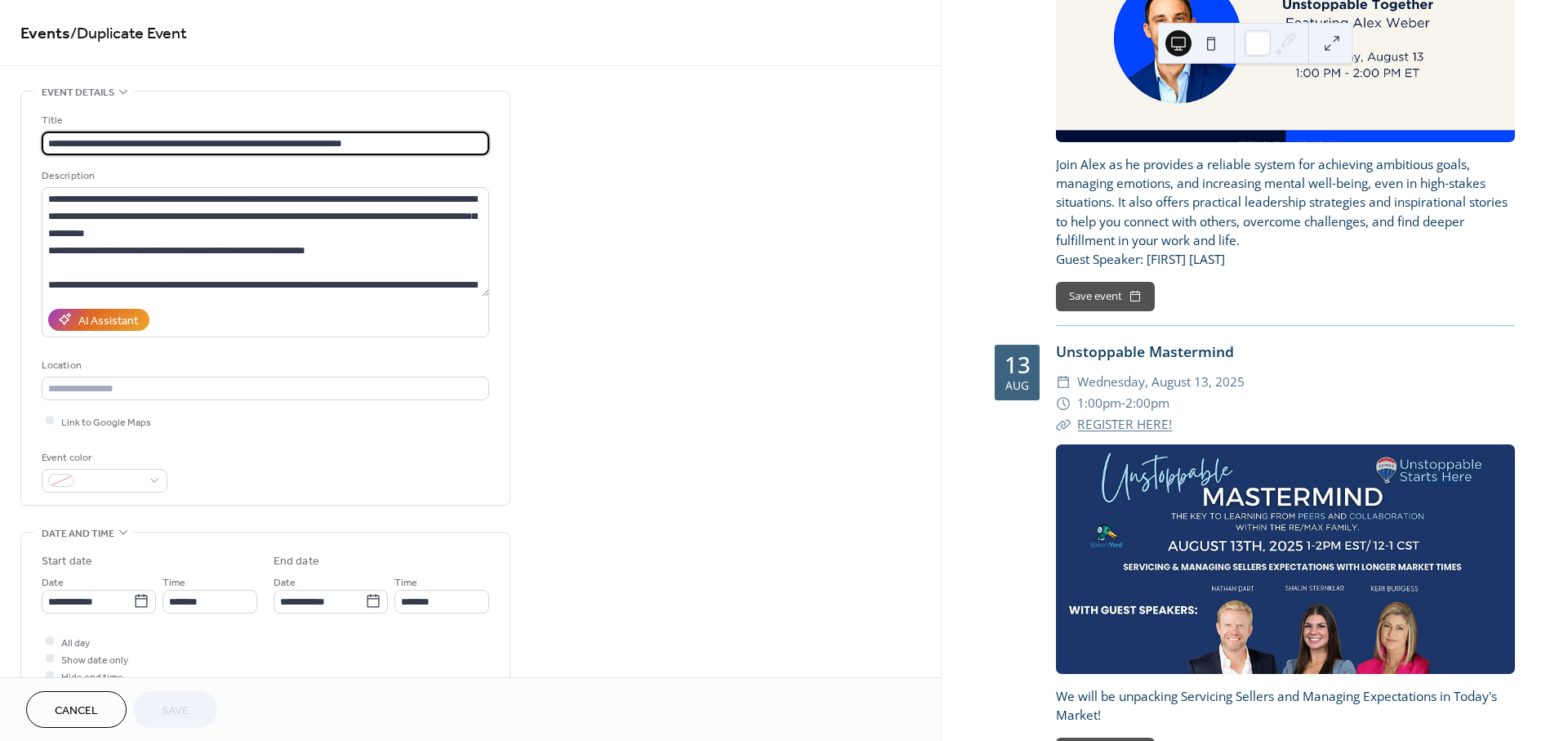 click on "**********" at bounding box center (265, 143) 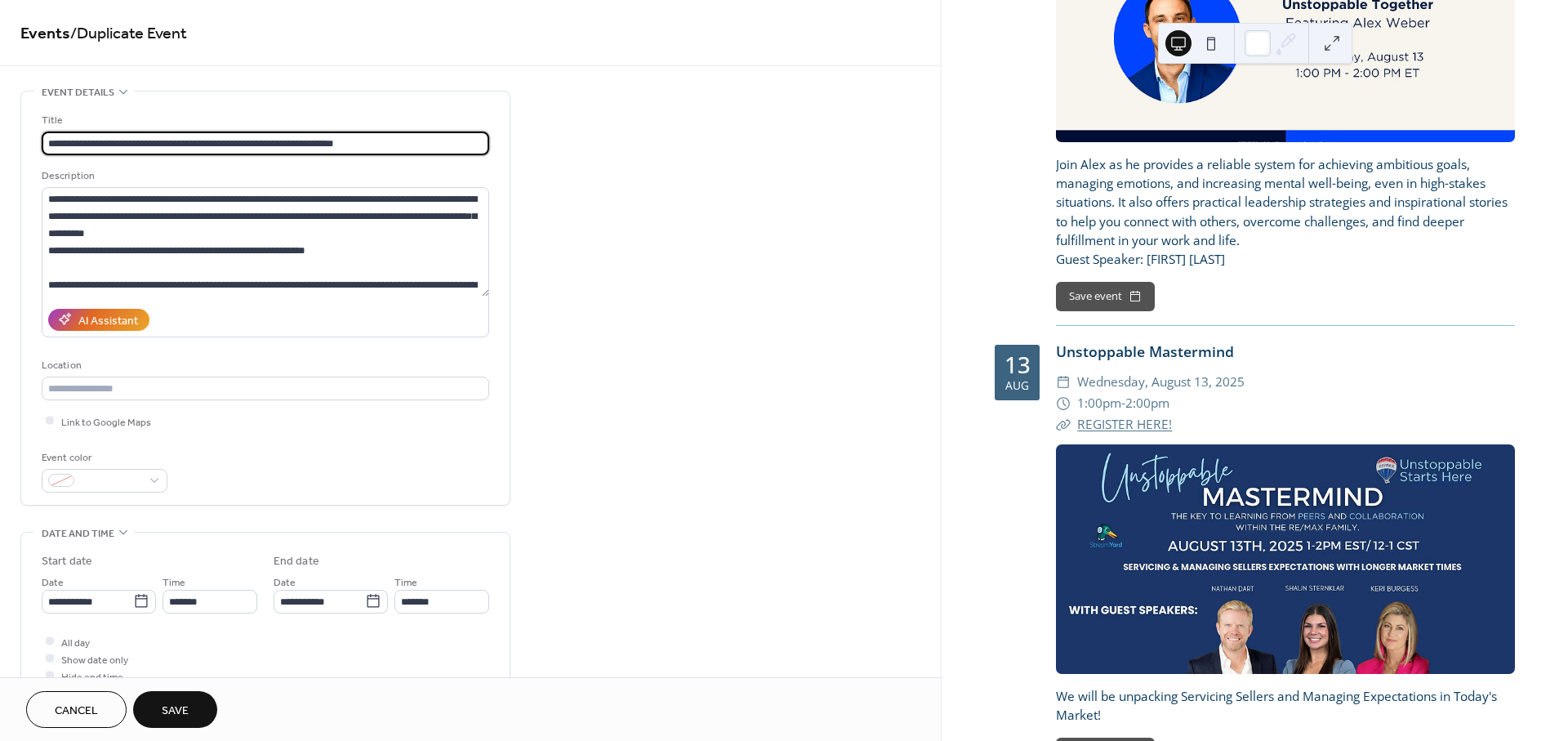 type on "**********" 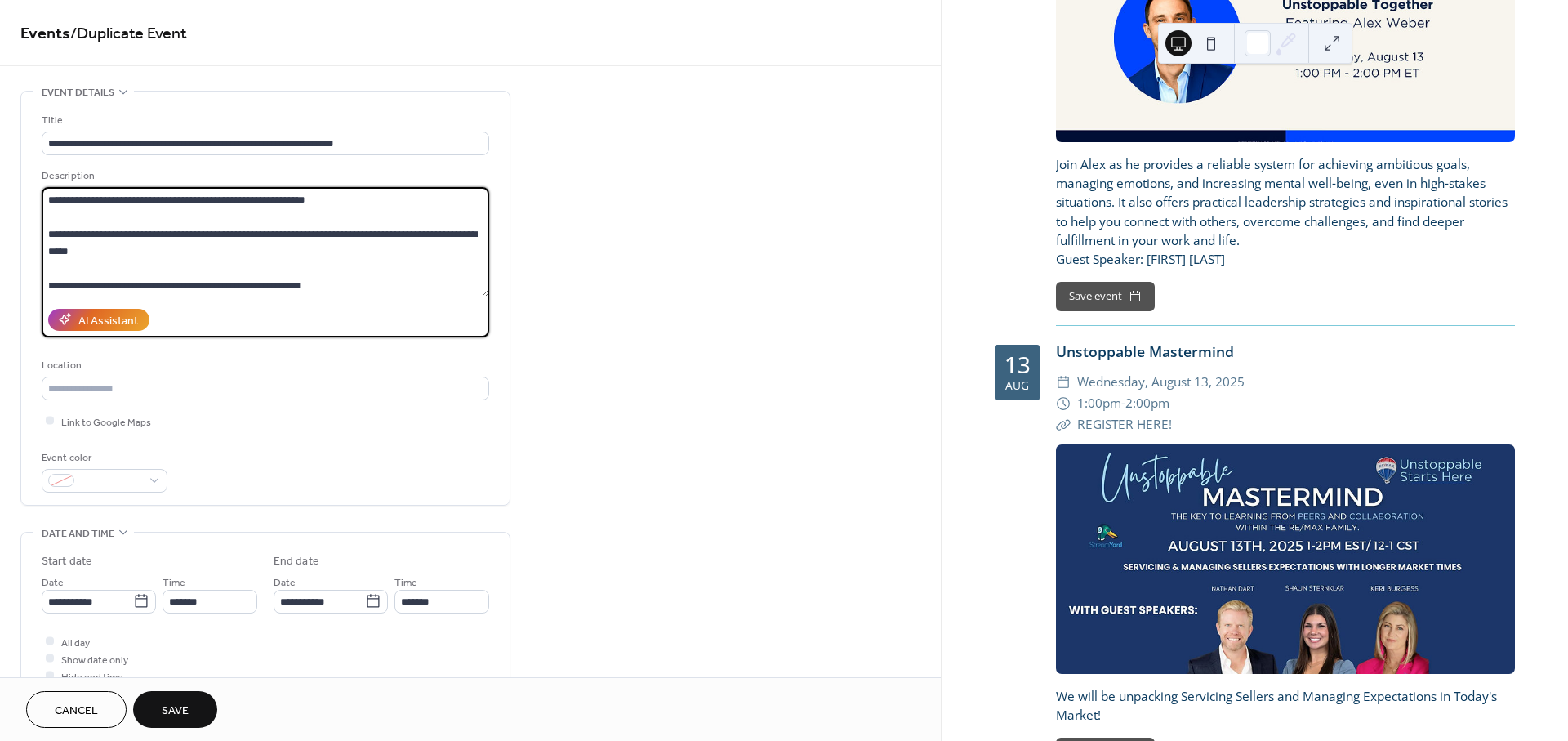 drag, startPoint x: 45, startPoint y: 195, endPoint x: 430, endPoint y: 355, distance: 416.9233 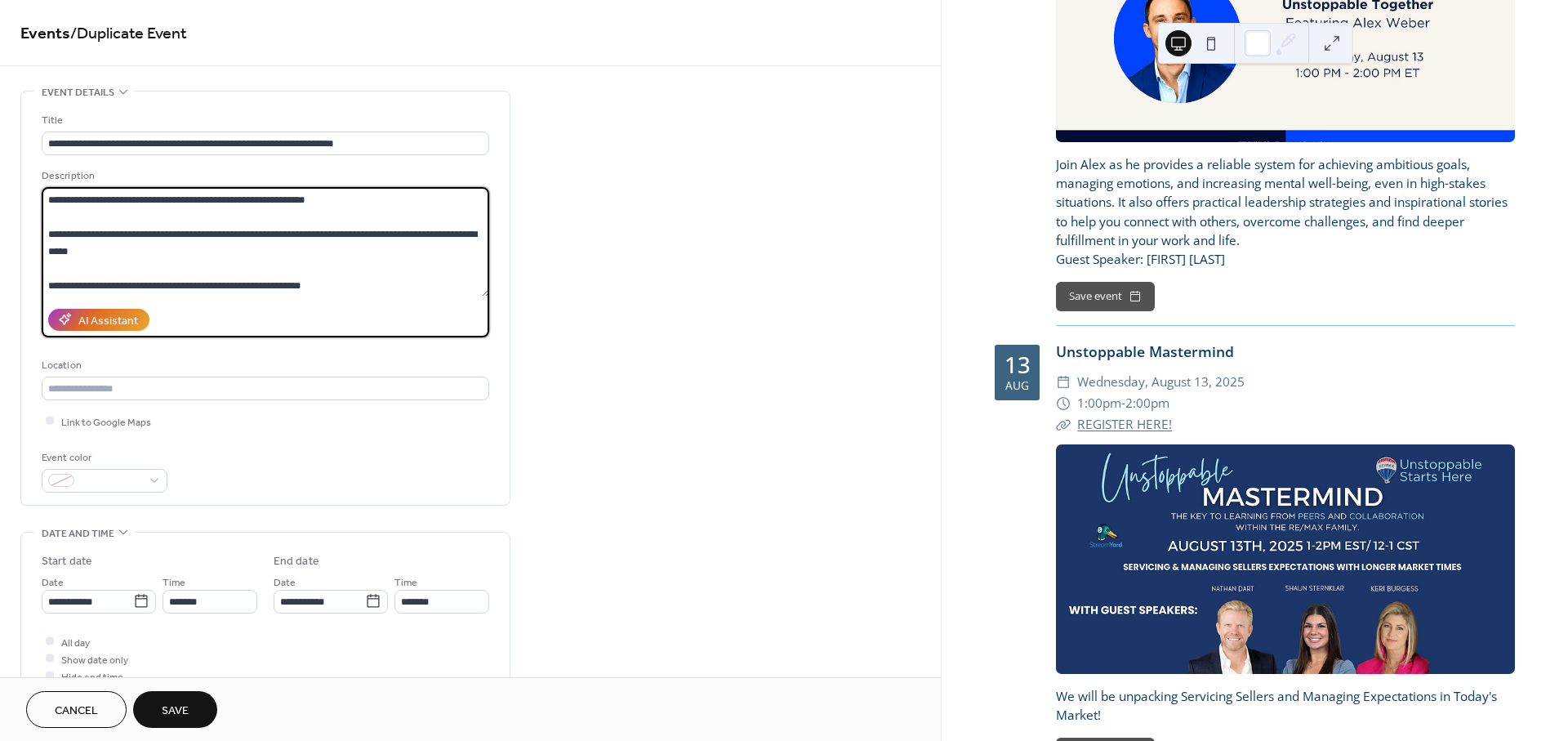 click on "**********" at bounding box center (265, 302) 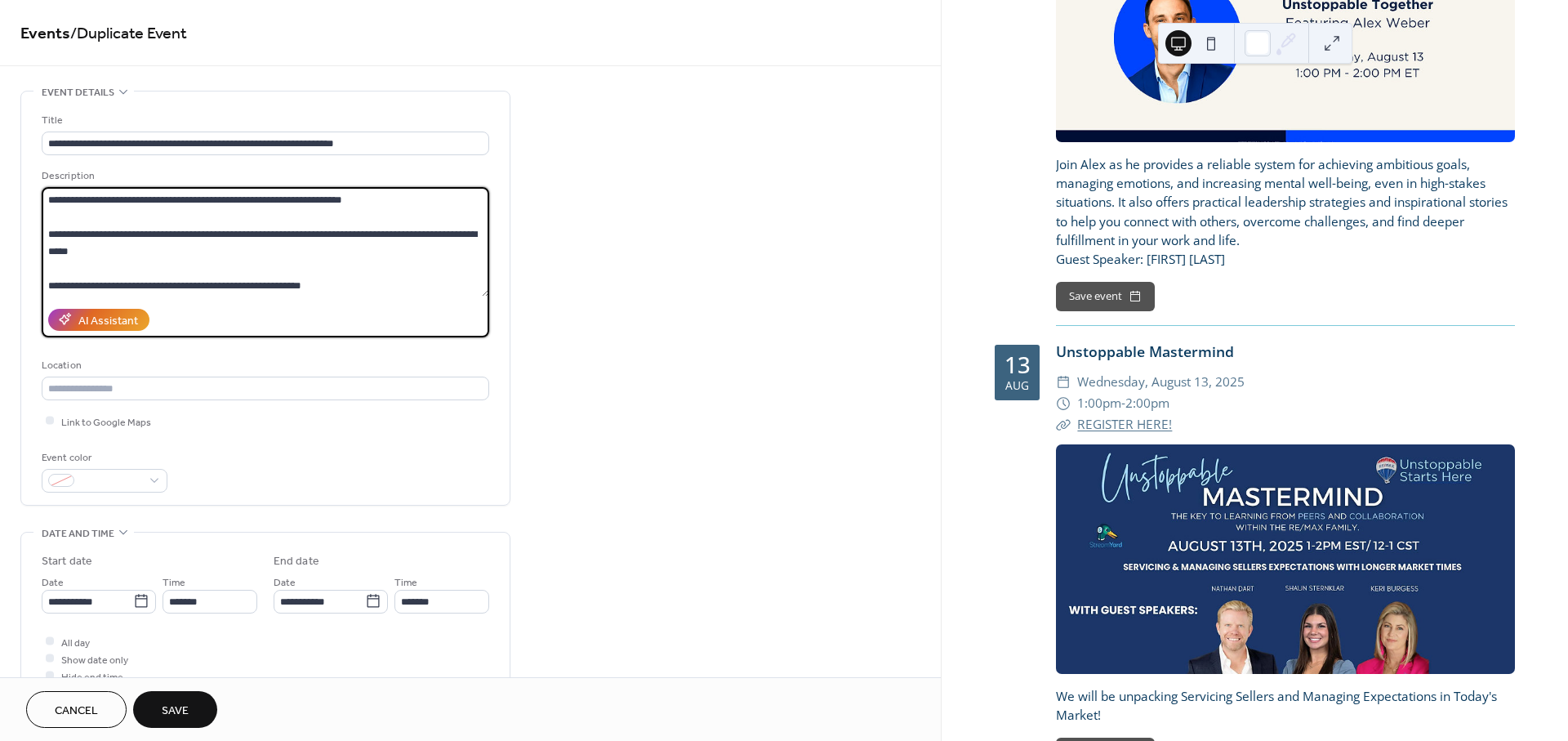 scroll, scrollTop: 49, scrollLeft: 0, axis: vertical 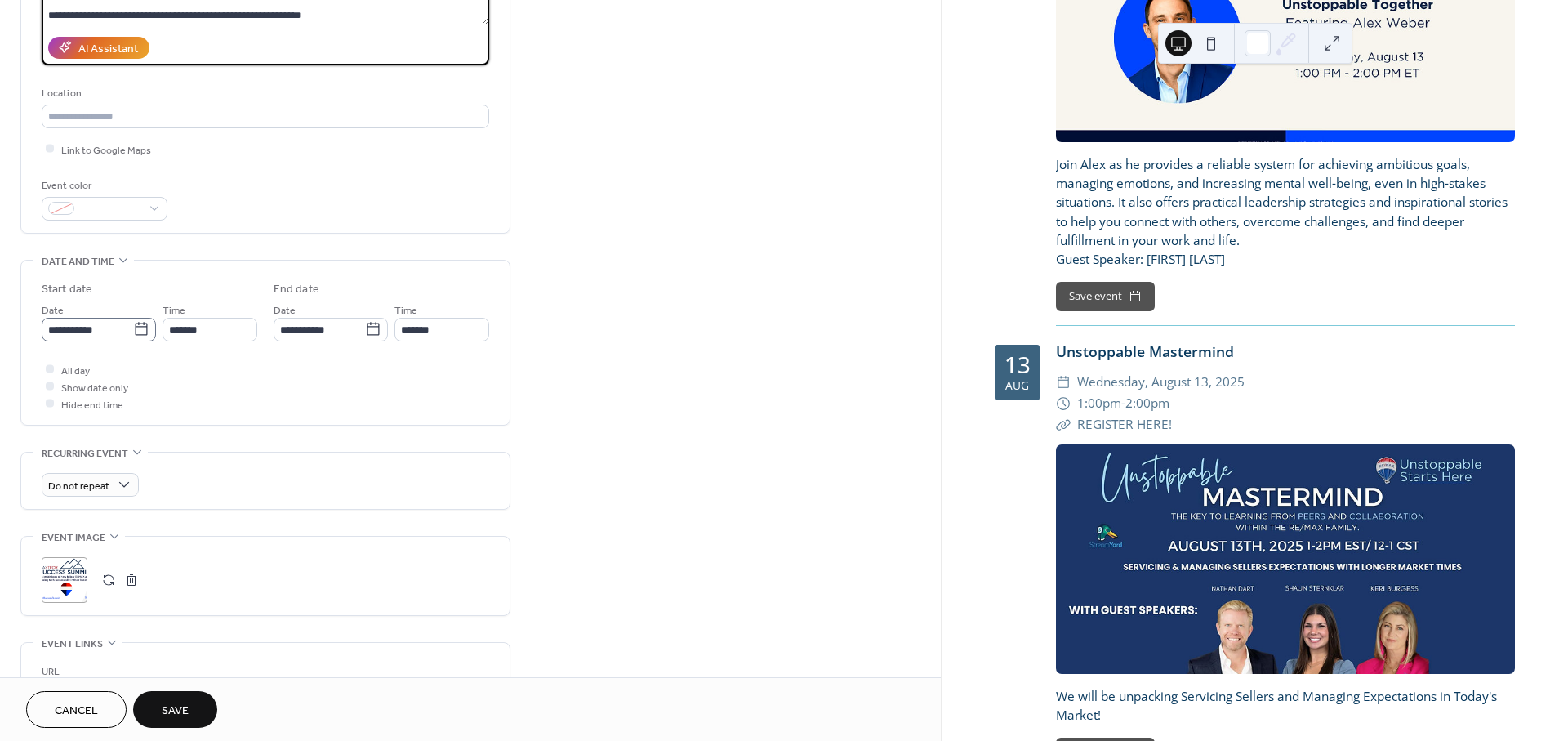 type on "**********" 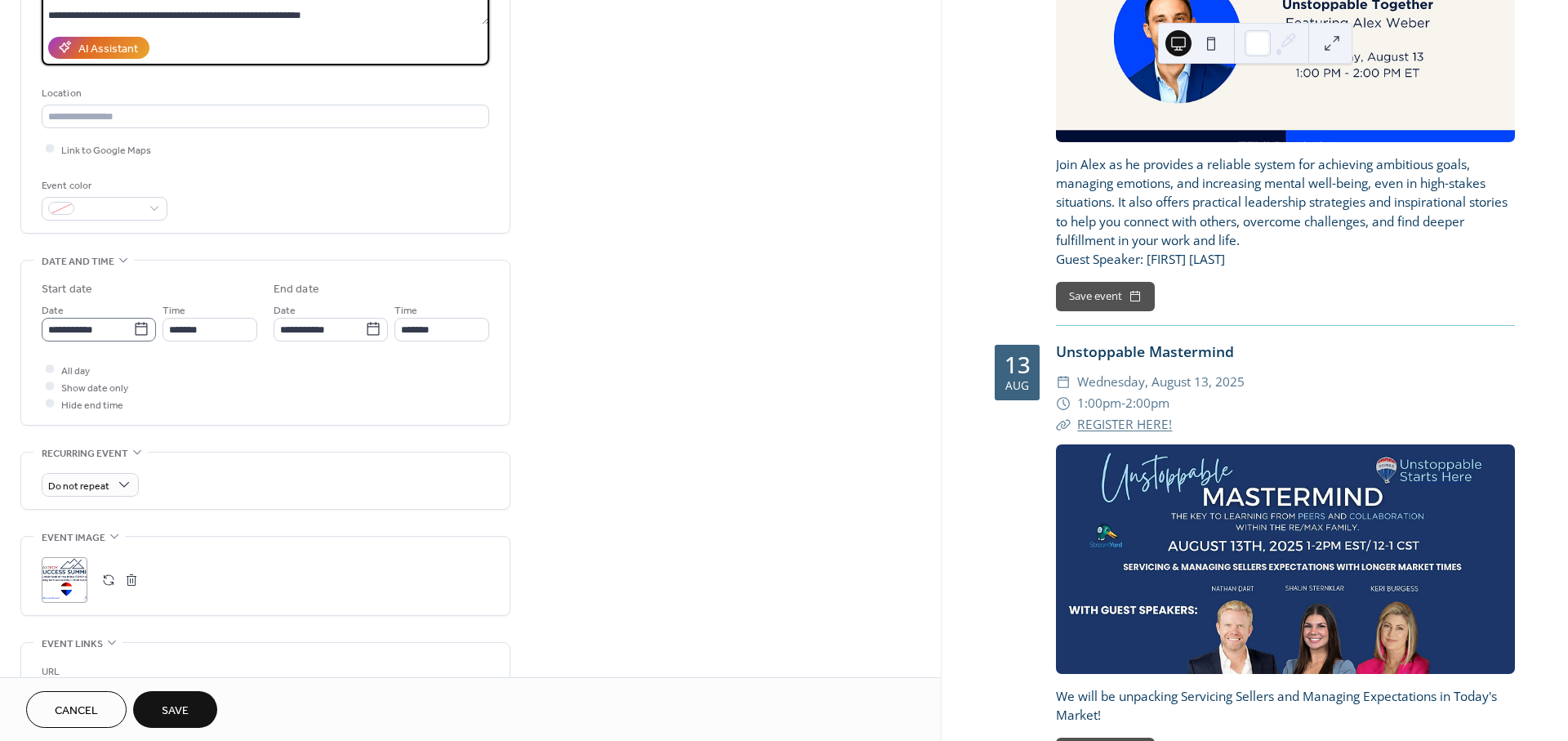 click 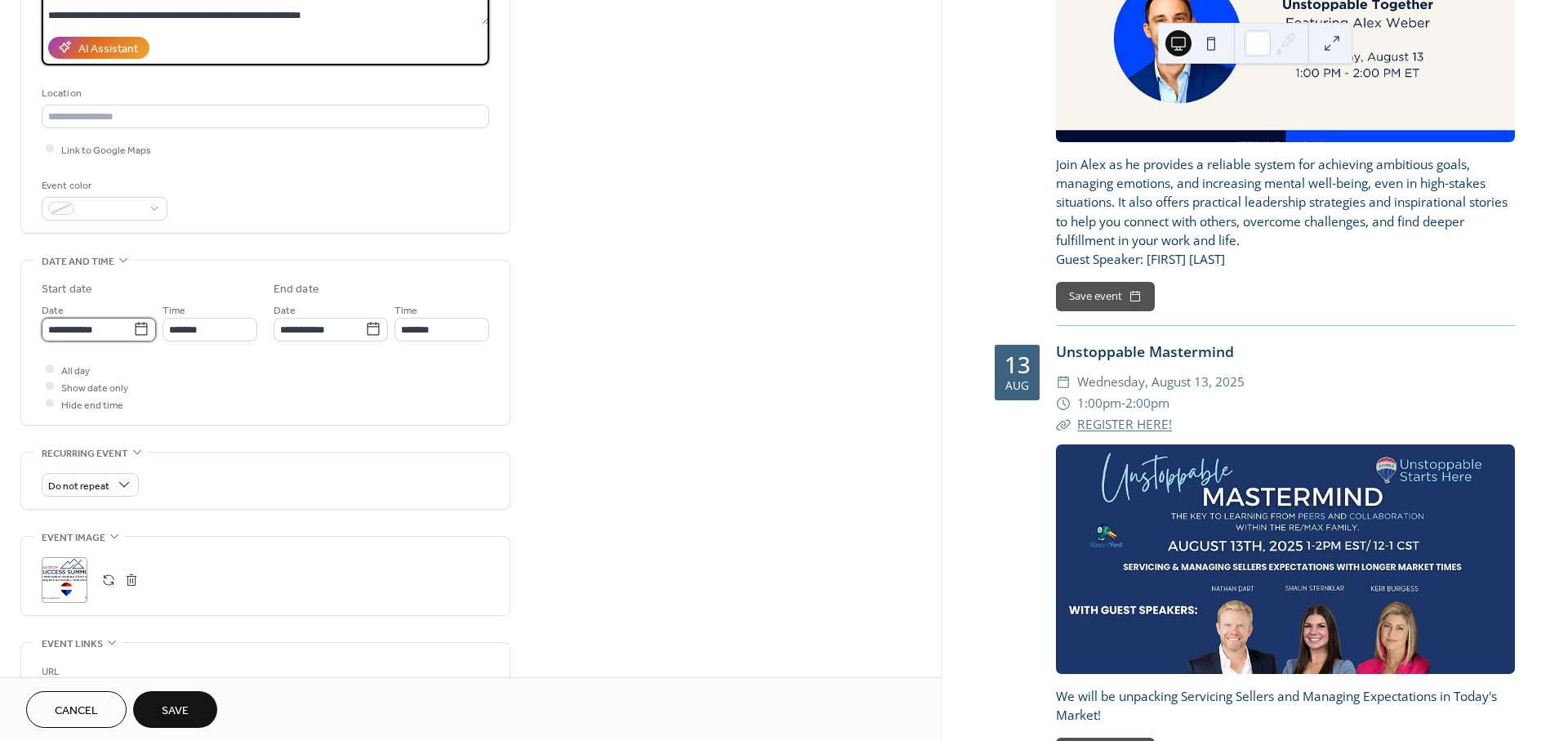click on "**********" at bounding box center (87, 329) 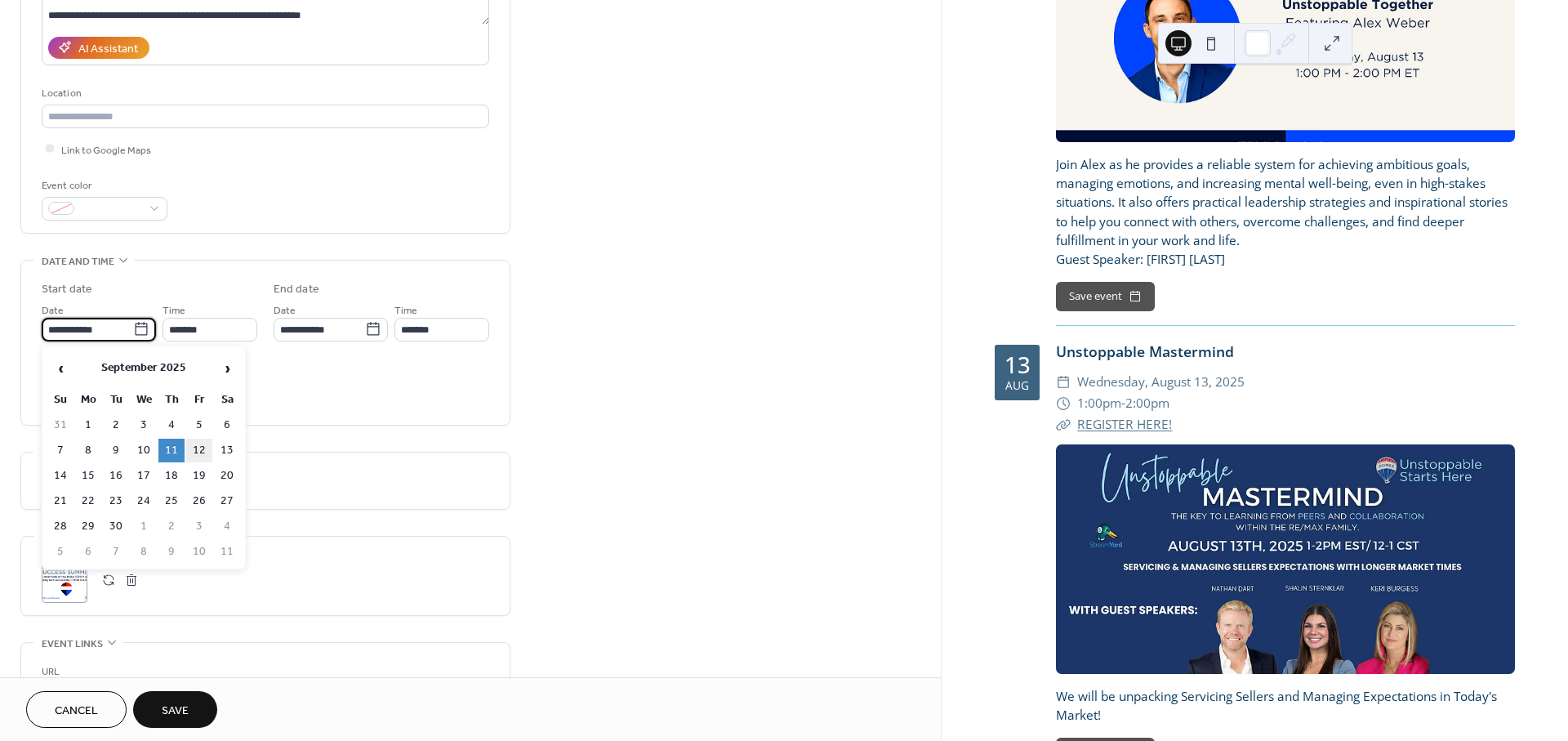click on "12" at bounding box center [199, 450] 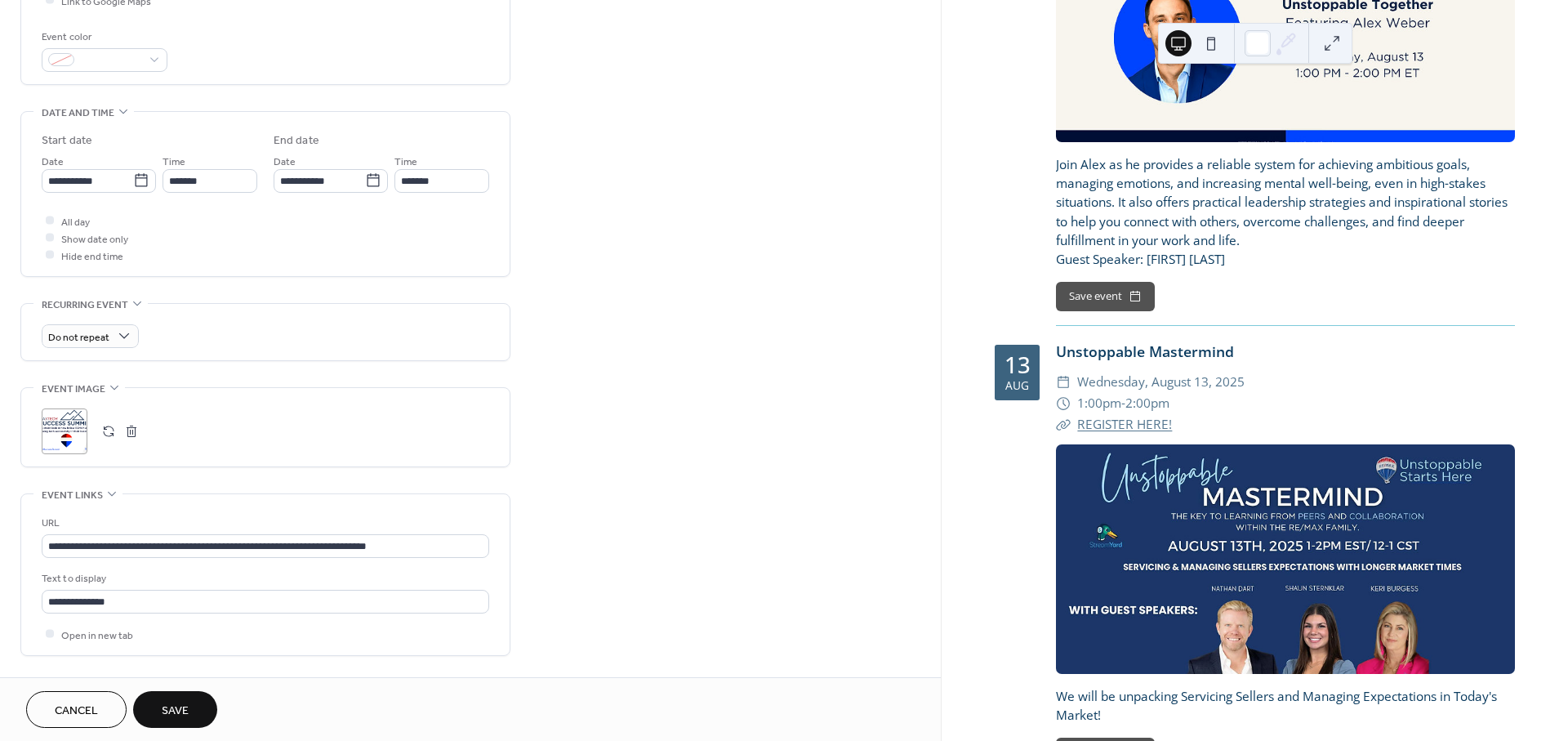 scroll, scrollTop: 453, scrollLeft: 0, axis: vertical 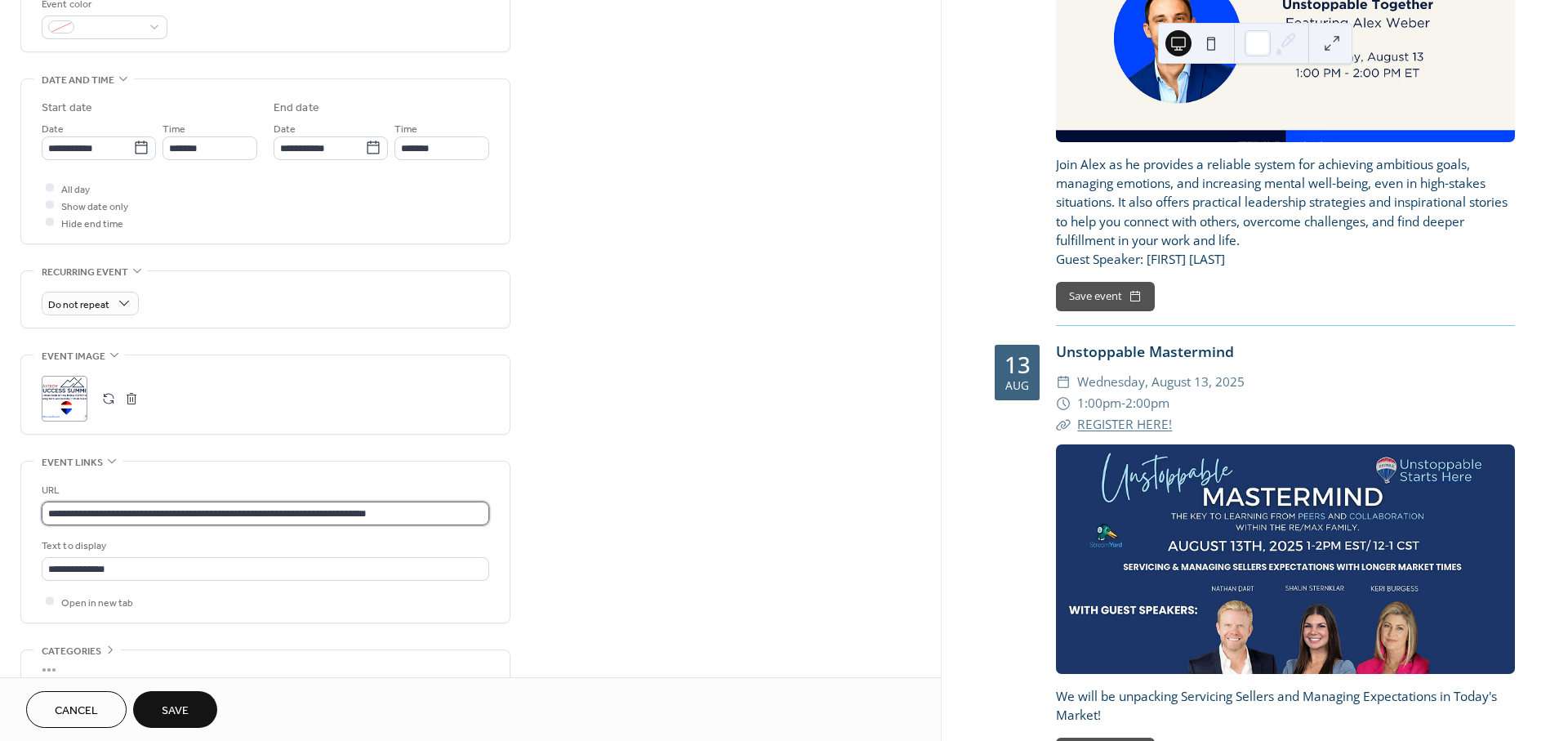 click on "**********" at bounding box center [265, 513] 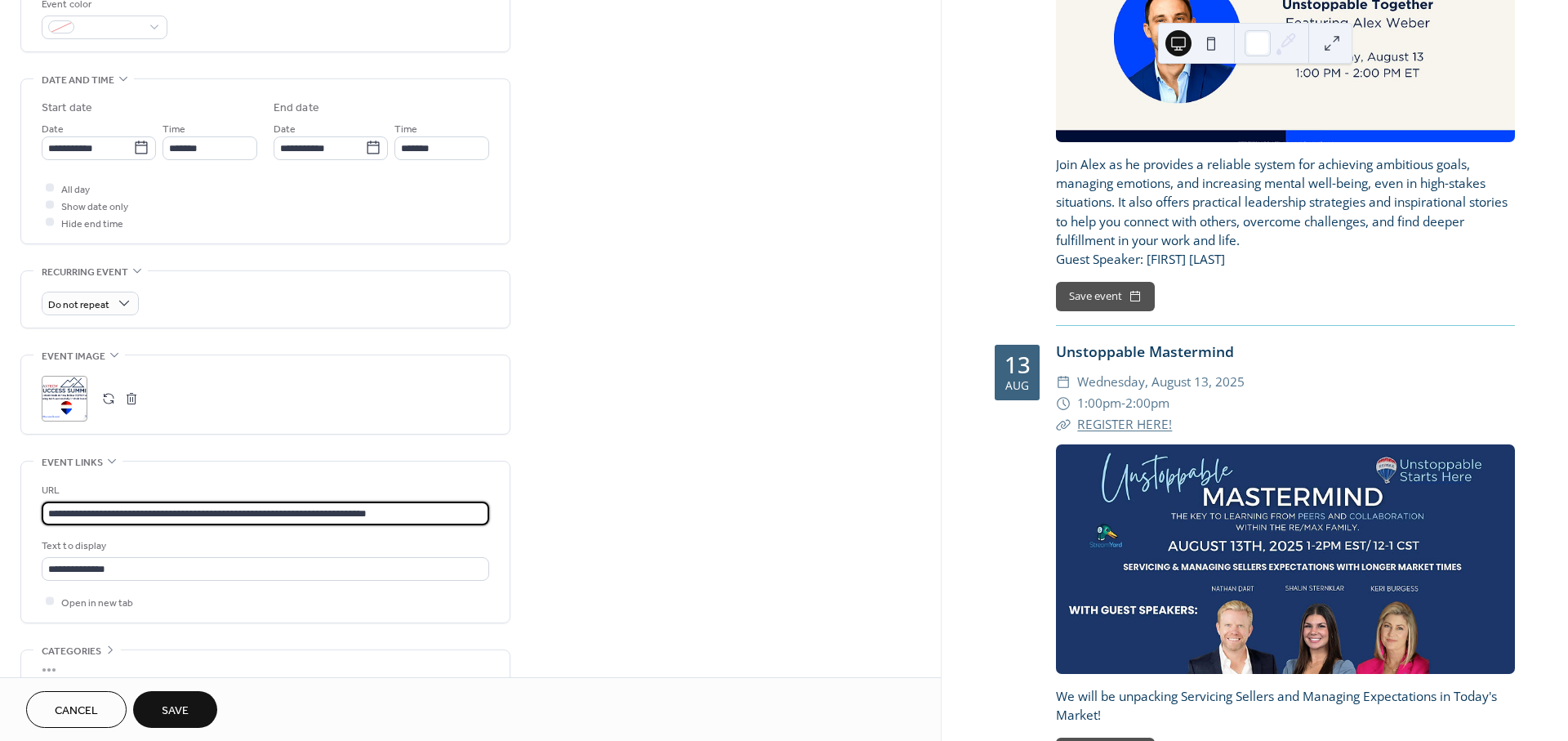 click on "**********" at bounding box center (265, 513) 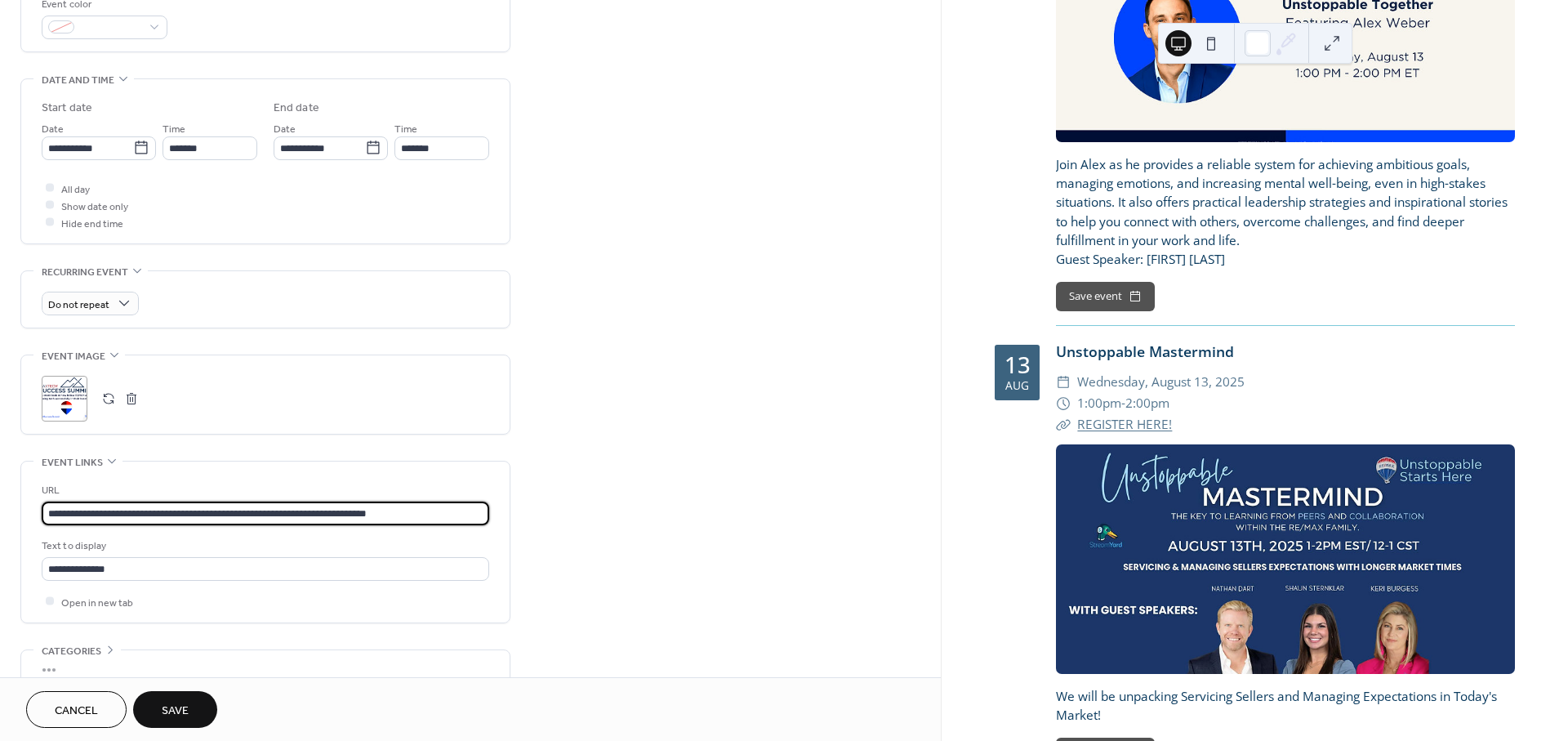 click on "**********" at bounding box center (265, 513) 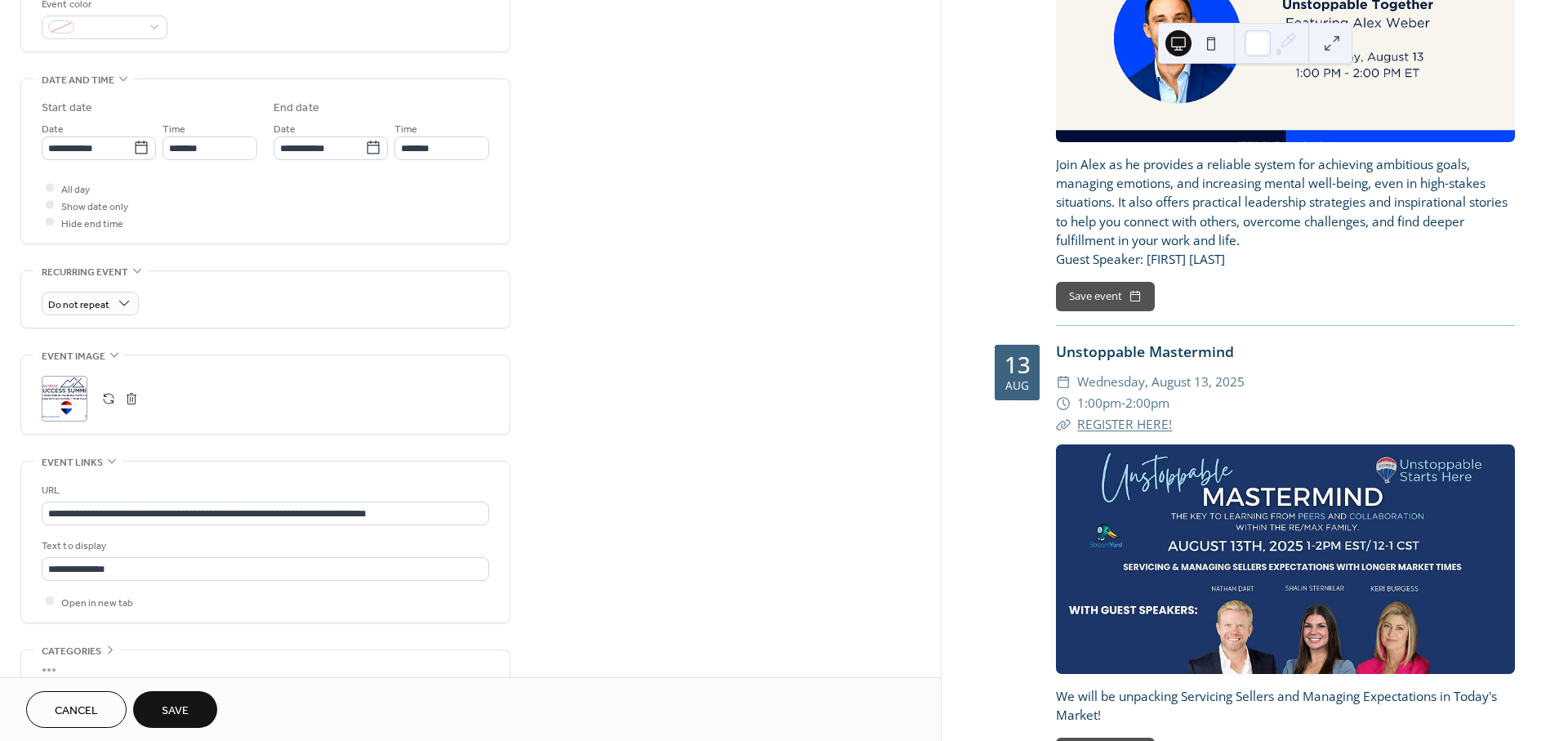 click on "Save" at bounding box center [175, 709] 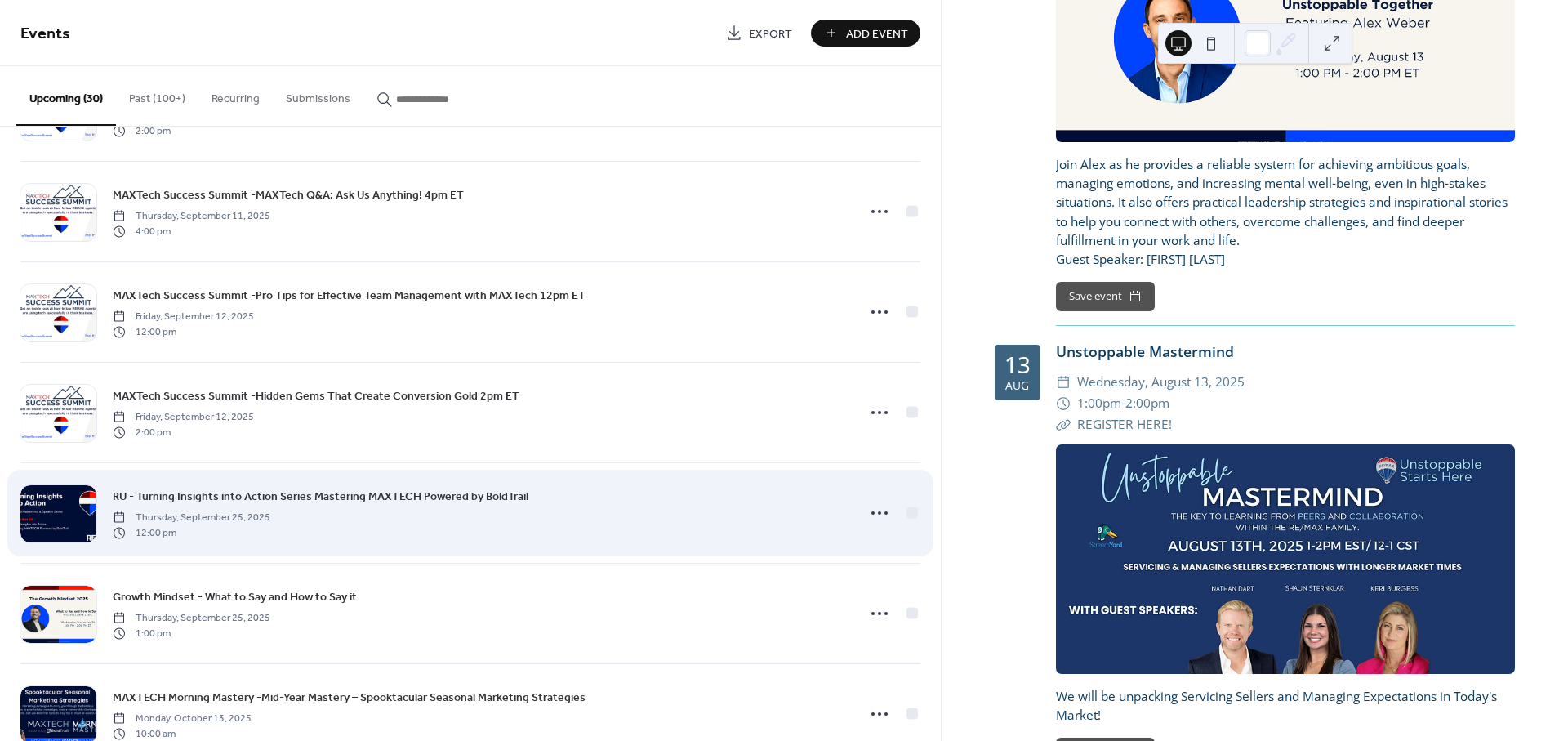 scroll, scrollTop: 1997, scrollLeft: 0, axis: vertical 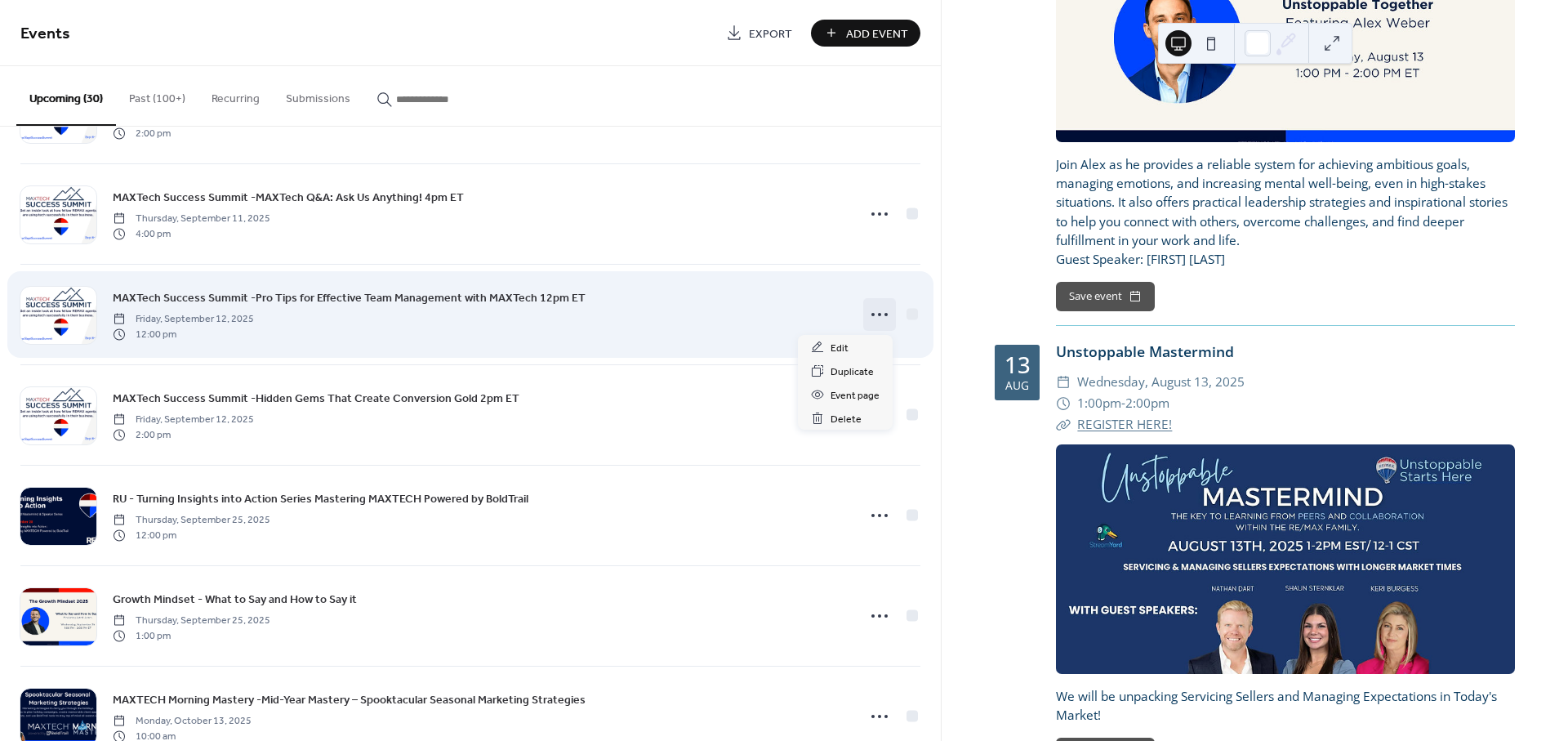 click 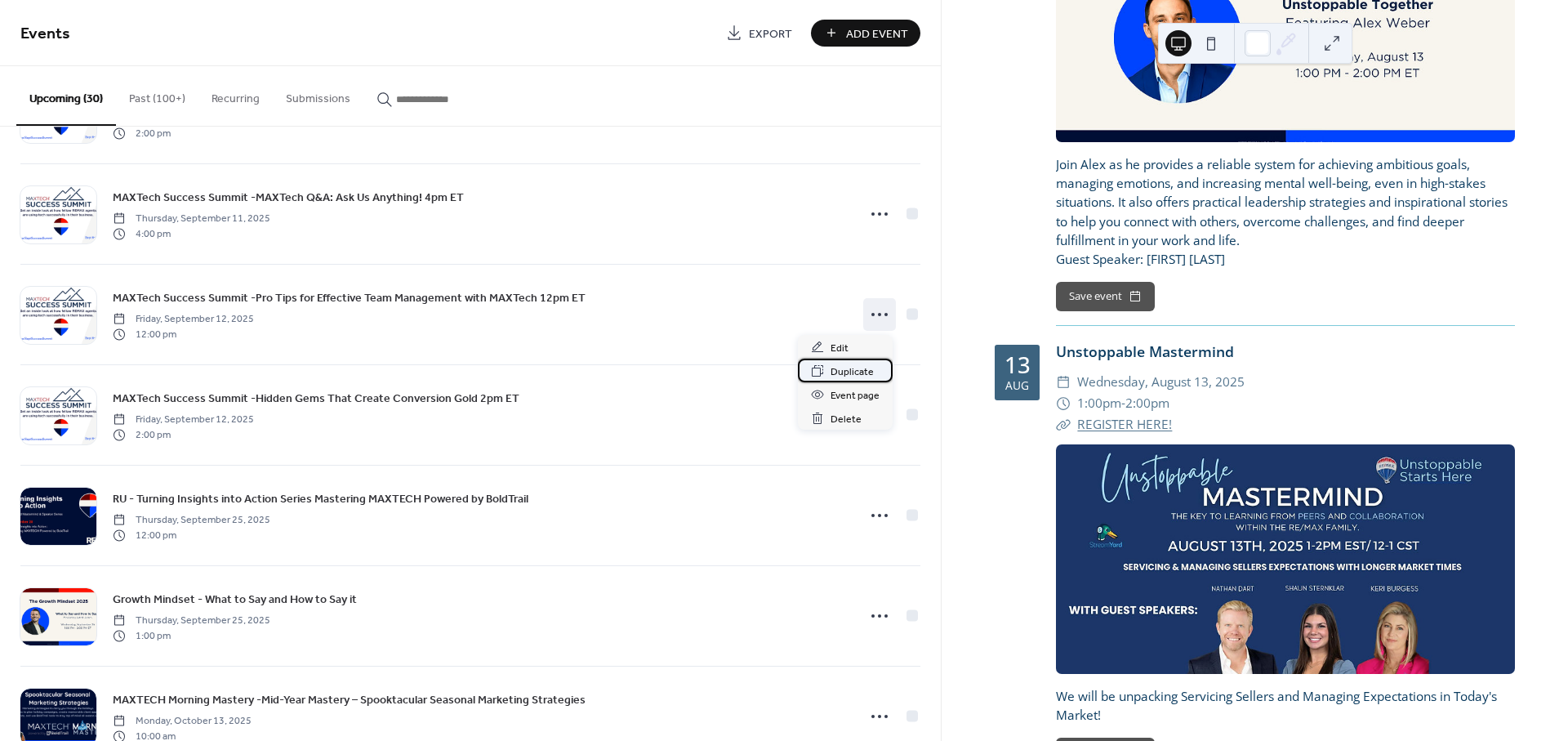 click on "Duplicate" at bounding box center (852, 372) 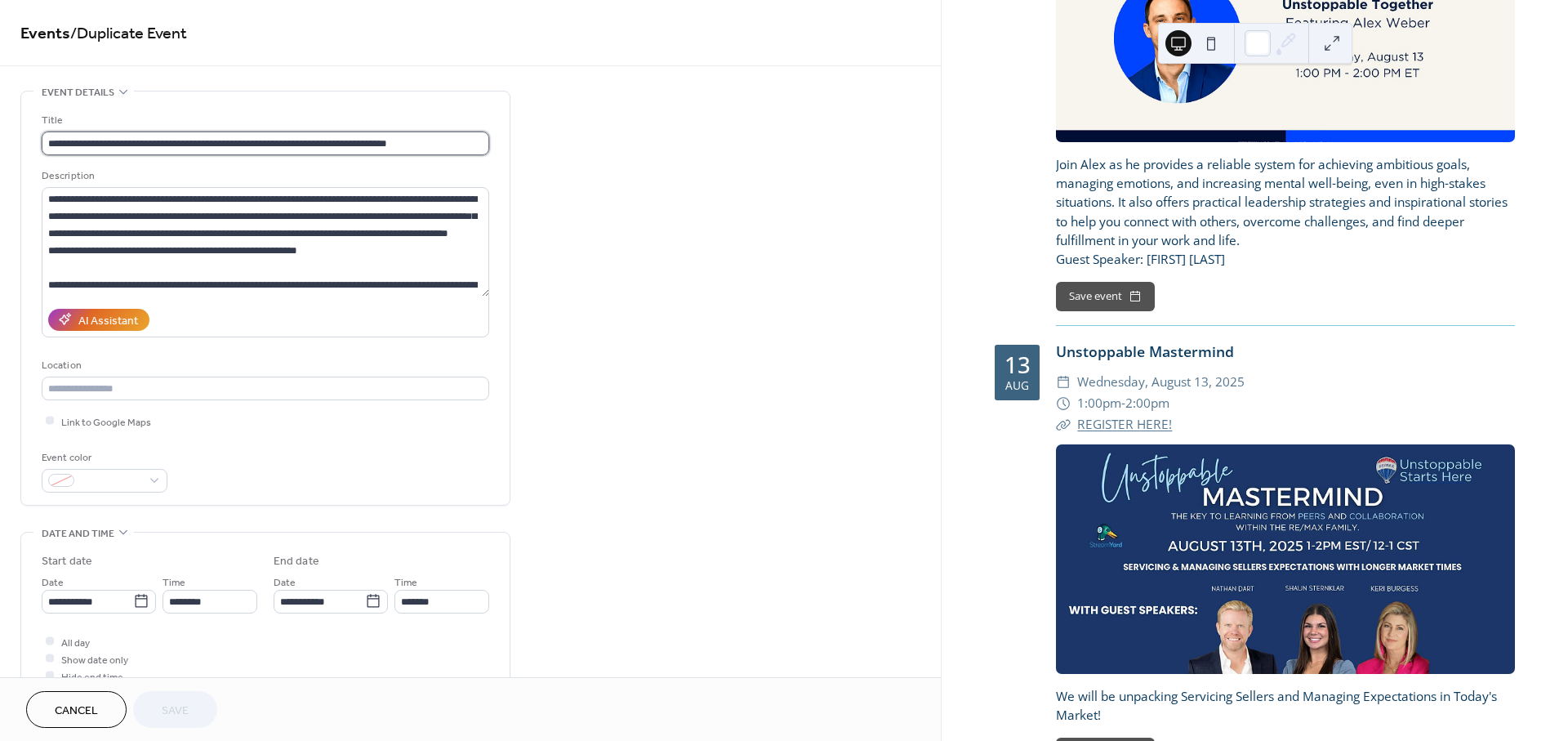 click on "**********" at bounding box center (265, 143) 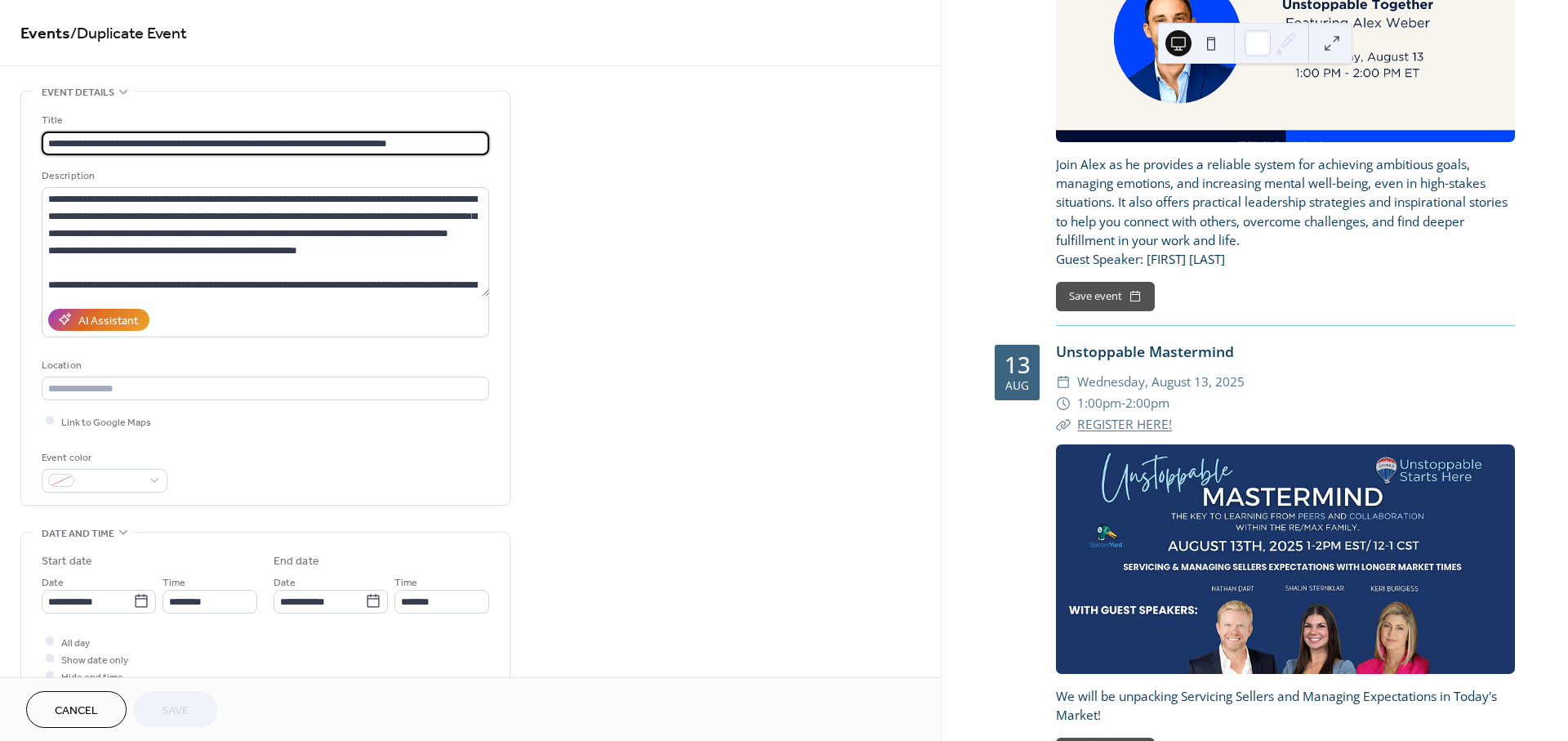 click on "**********" at bounding box center (265, 143) 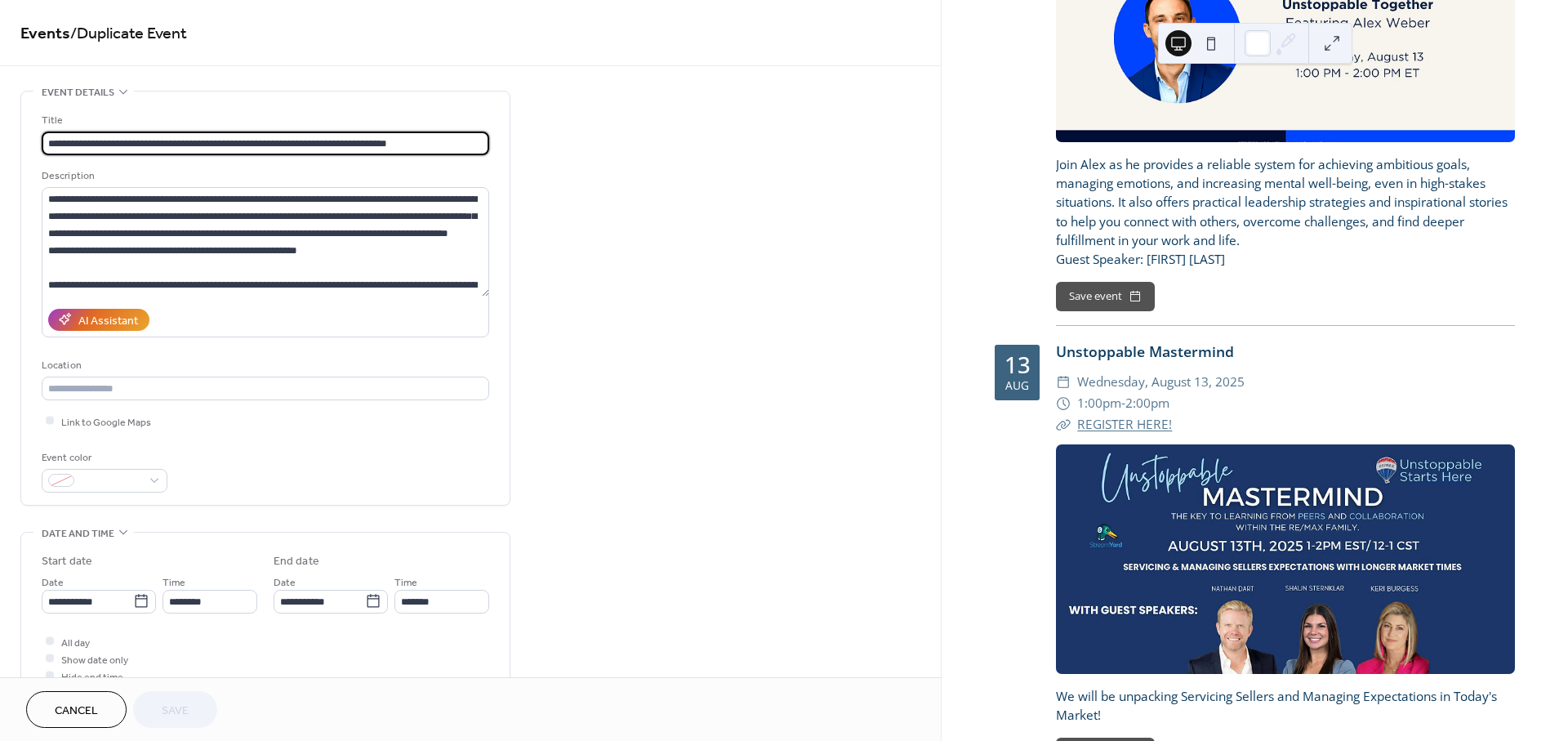 click on "**********" at bounding box center (265, 143) 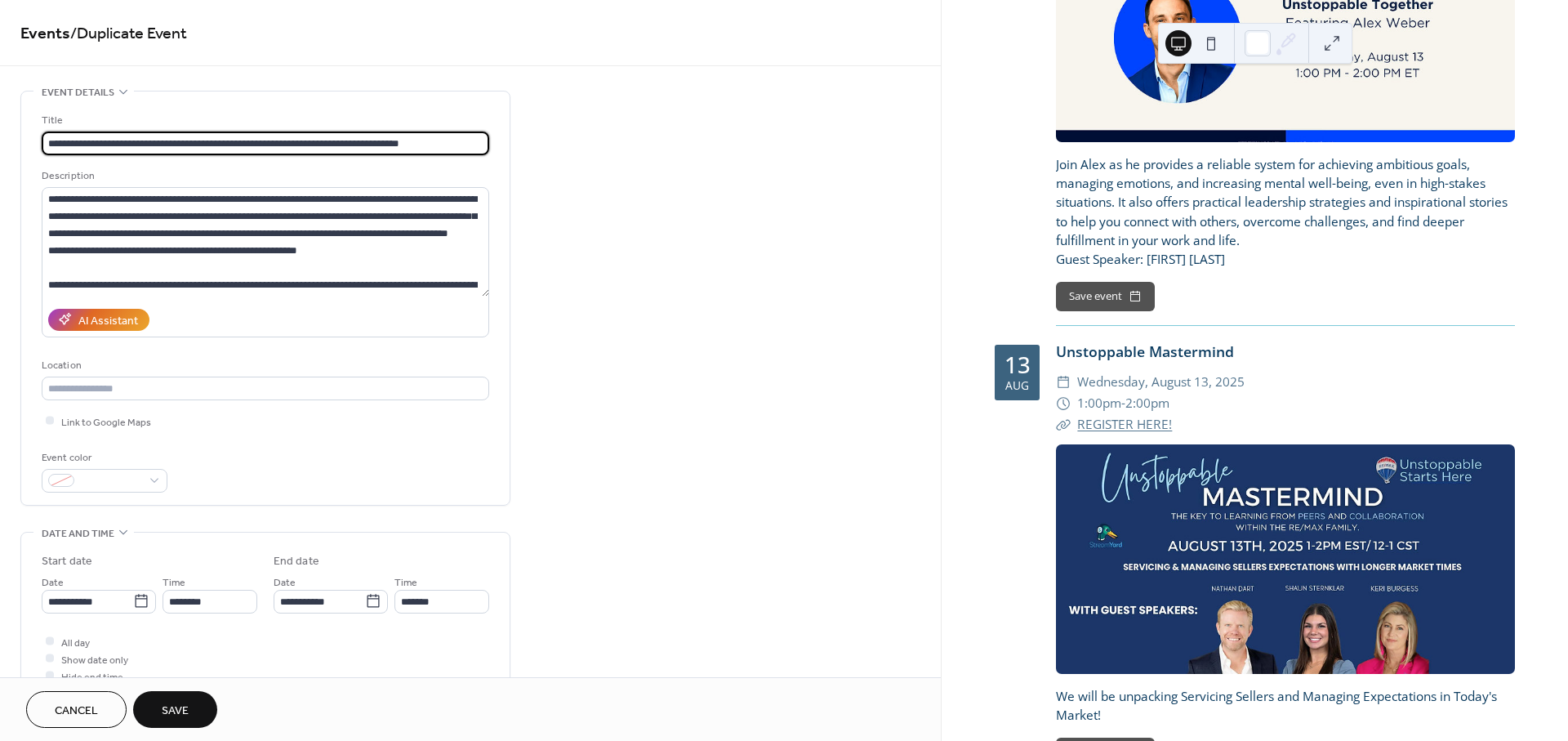 type on "**********" 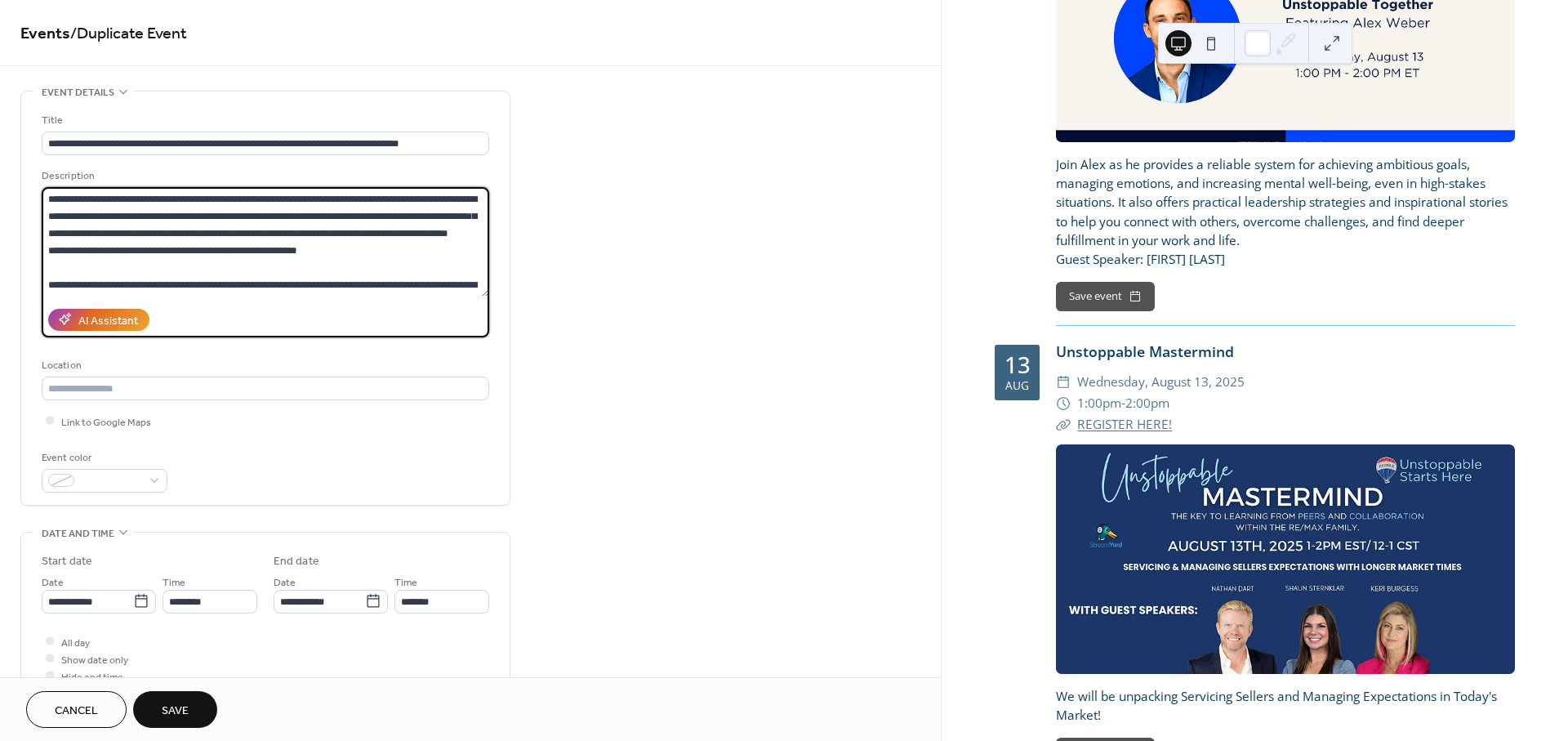 scroll, scrollTop: 68, scrollLeft: 0, axis: vertical 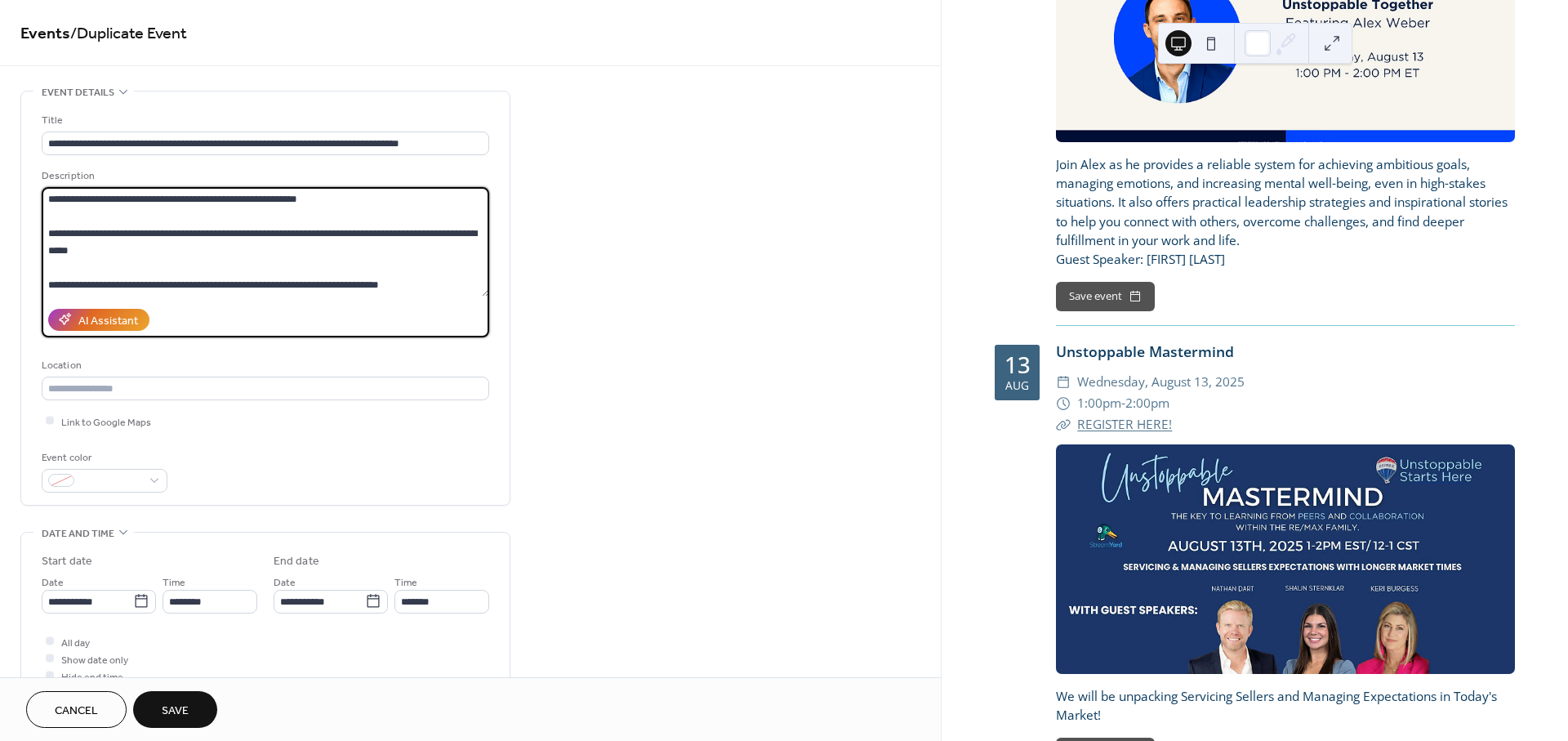 drag, startPoint x: 42, startPoint y: 196, endPoint x: 523, endPoint y: 306, distance: 493.41767 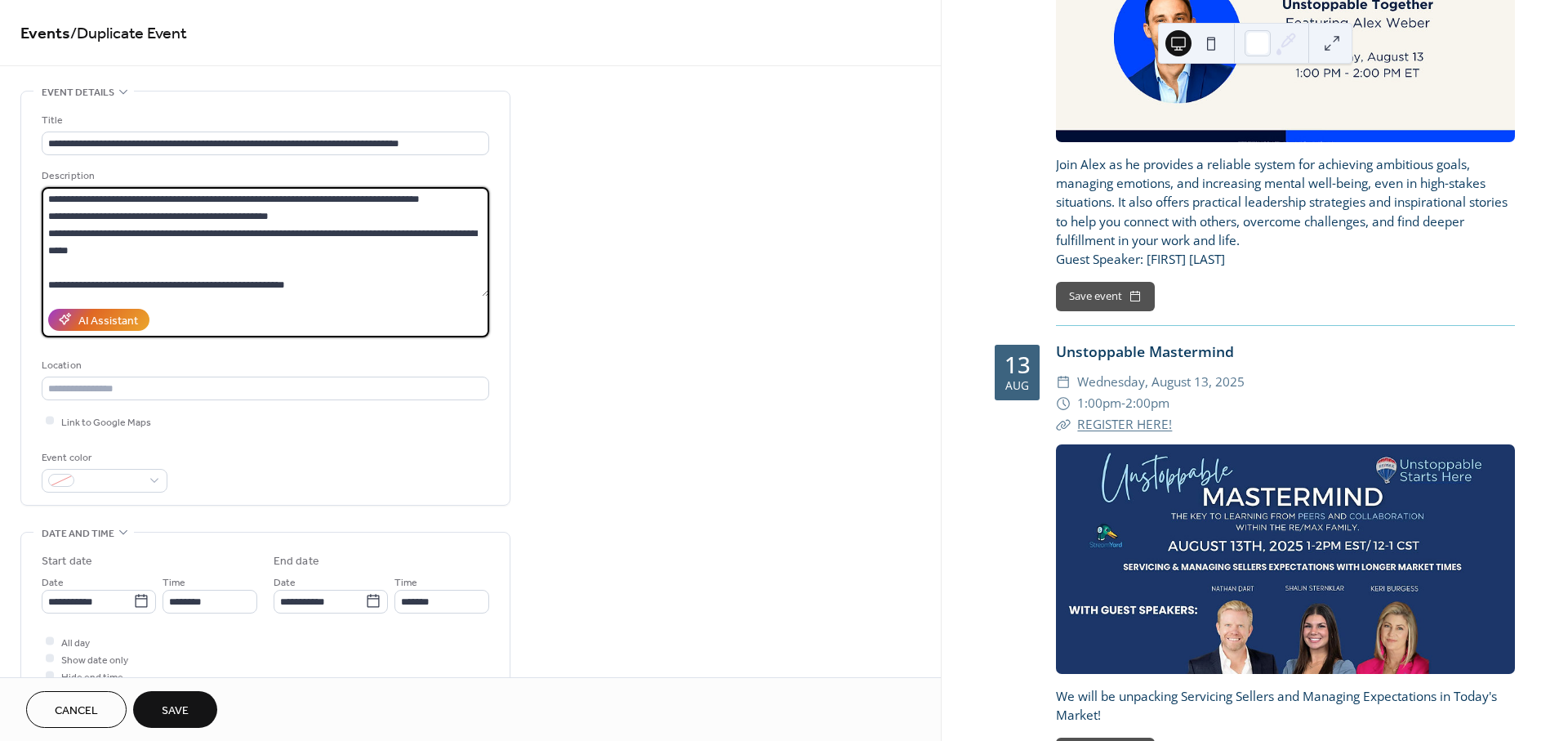 scroll, scrollTop: 0, scrollLeft: 0, axis: both 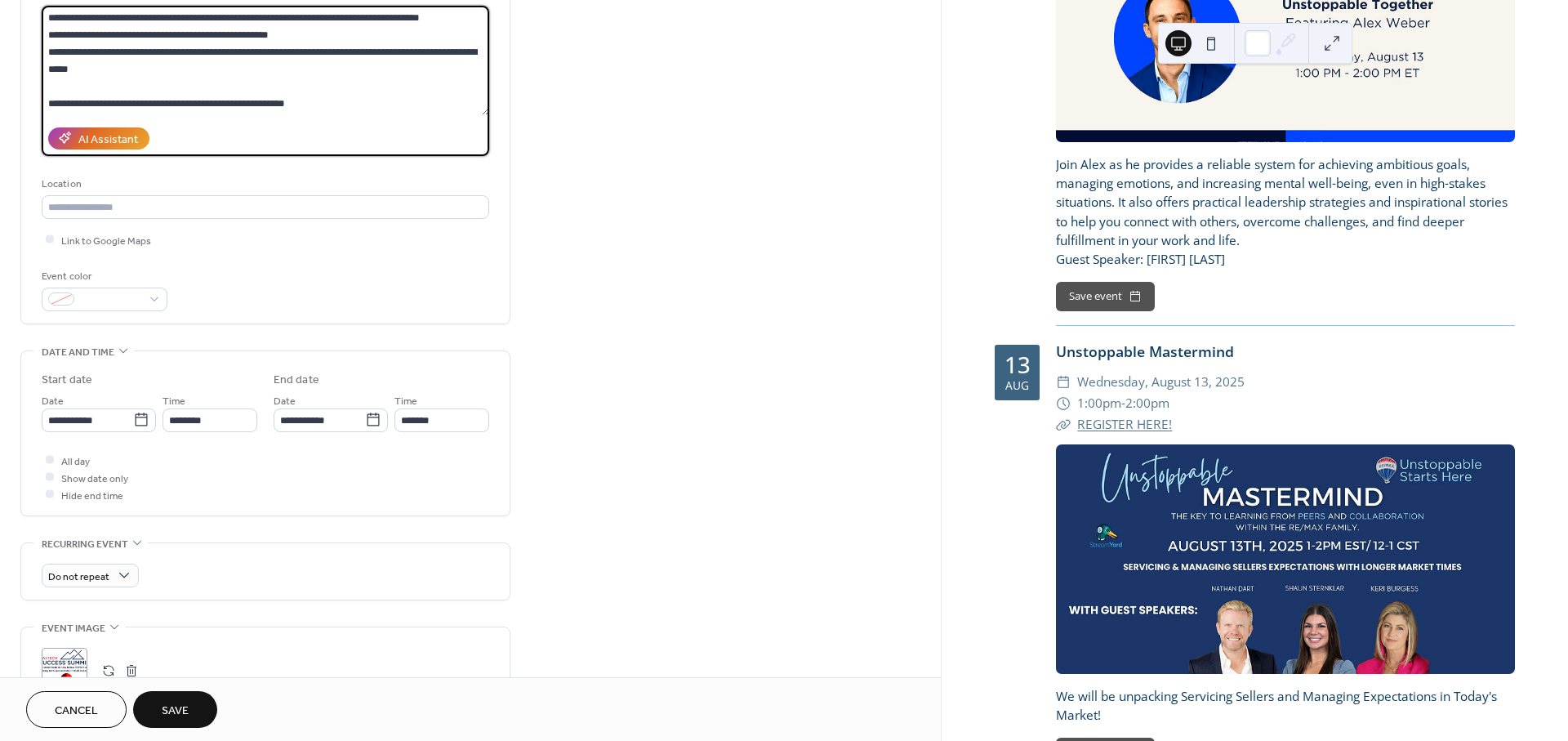 type on "**********" 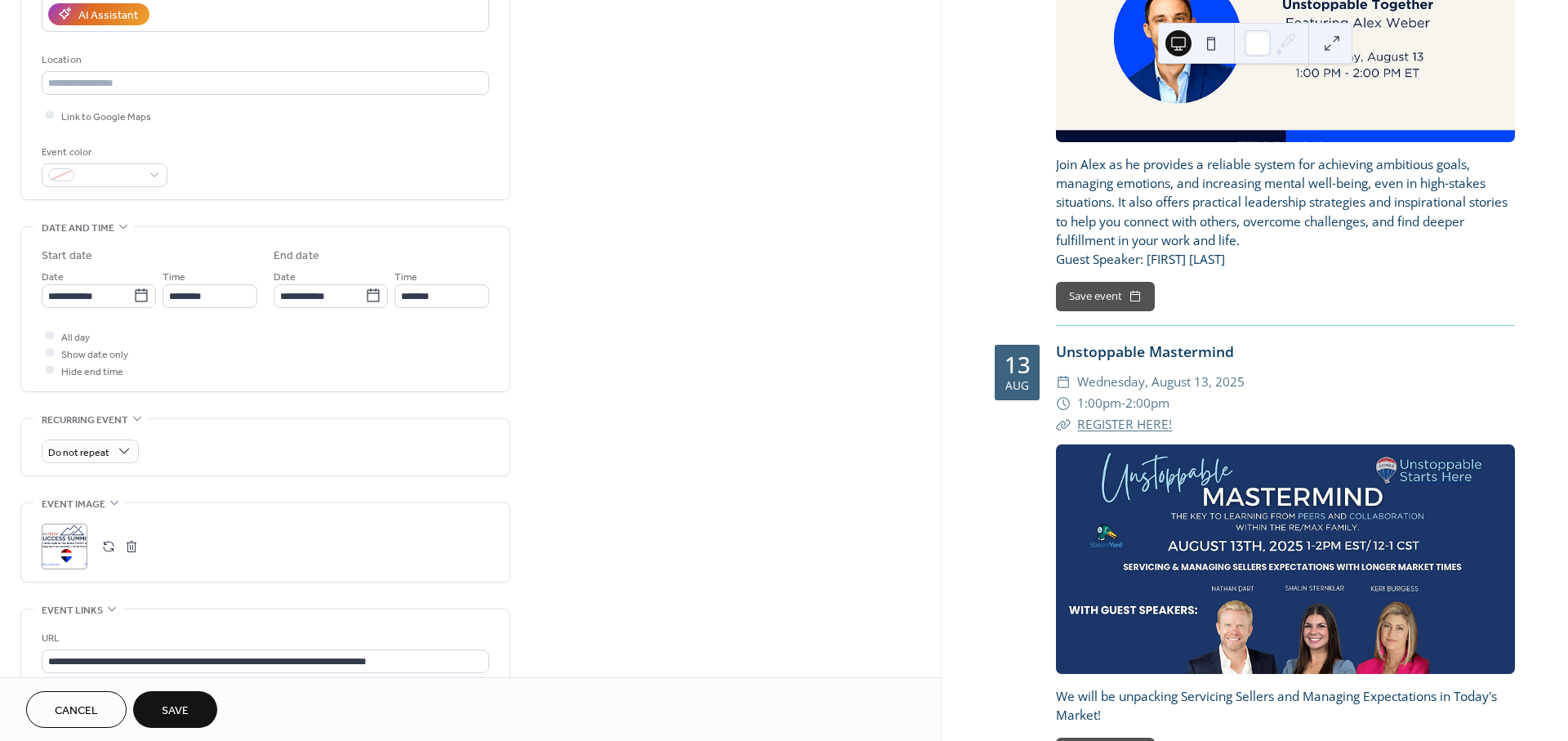 scroll, scrollTop: 363, scrollLeft: 0, axis: vertical 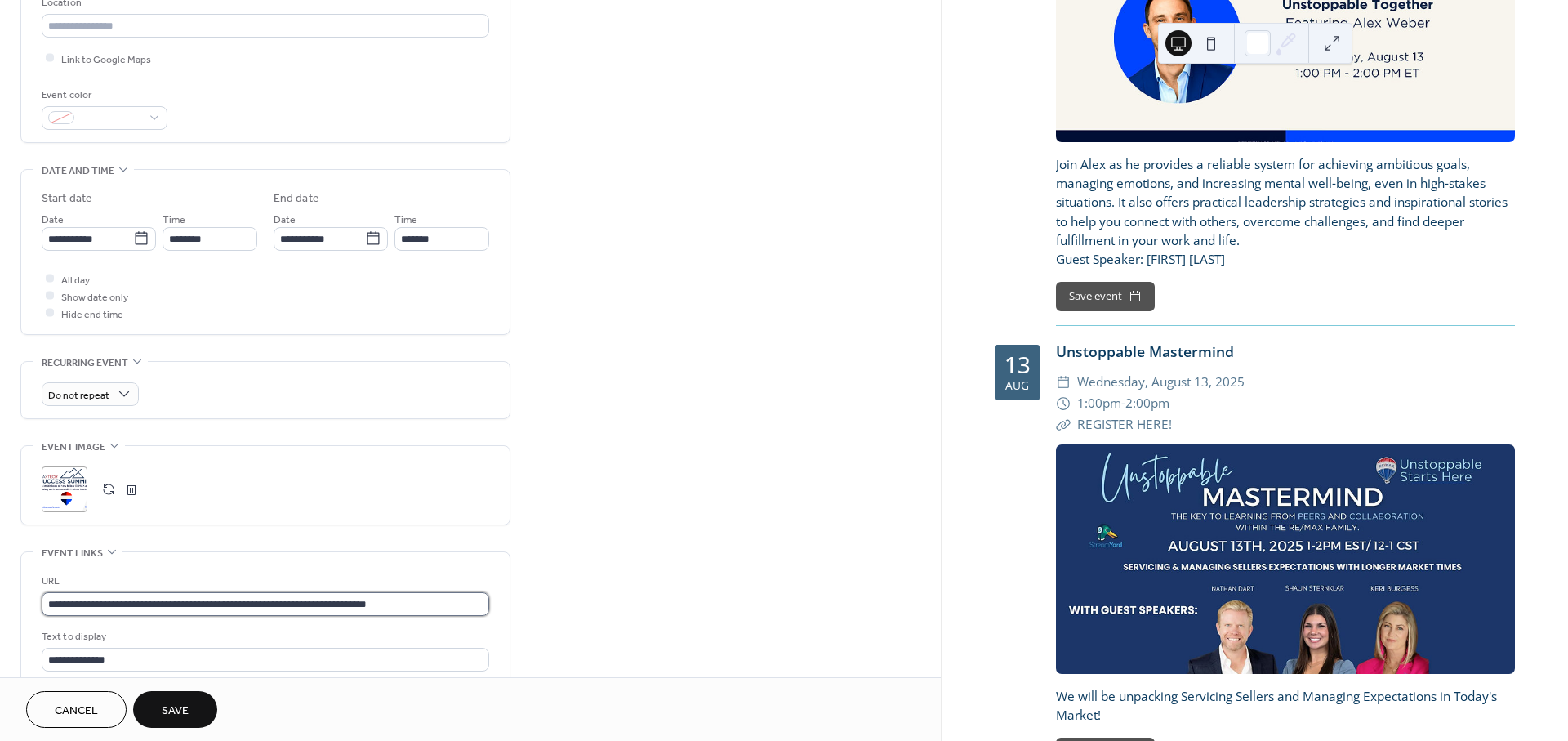 click on "**********" at bounding box center [265, 604] 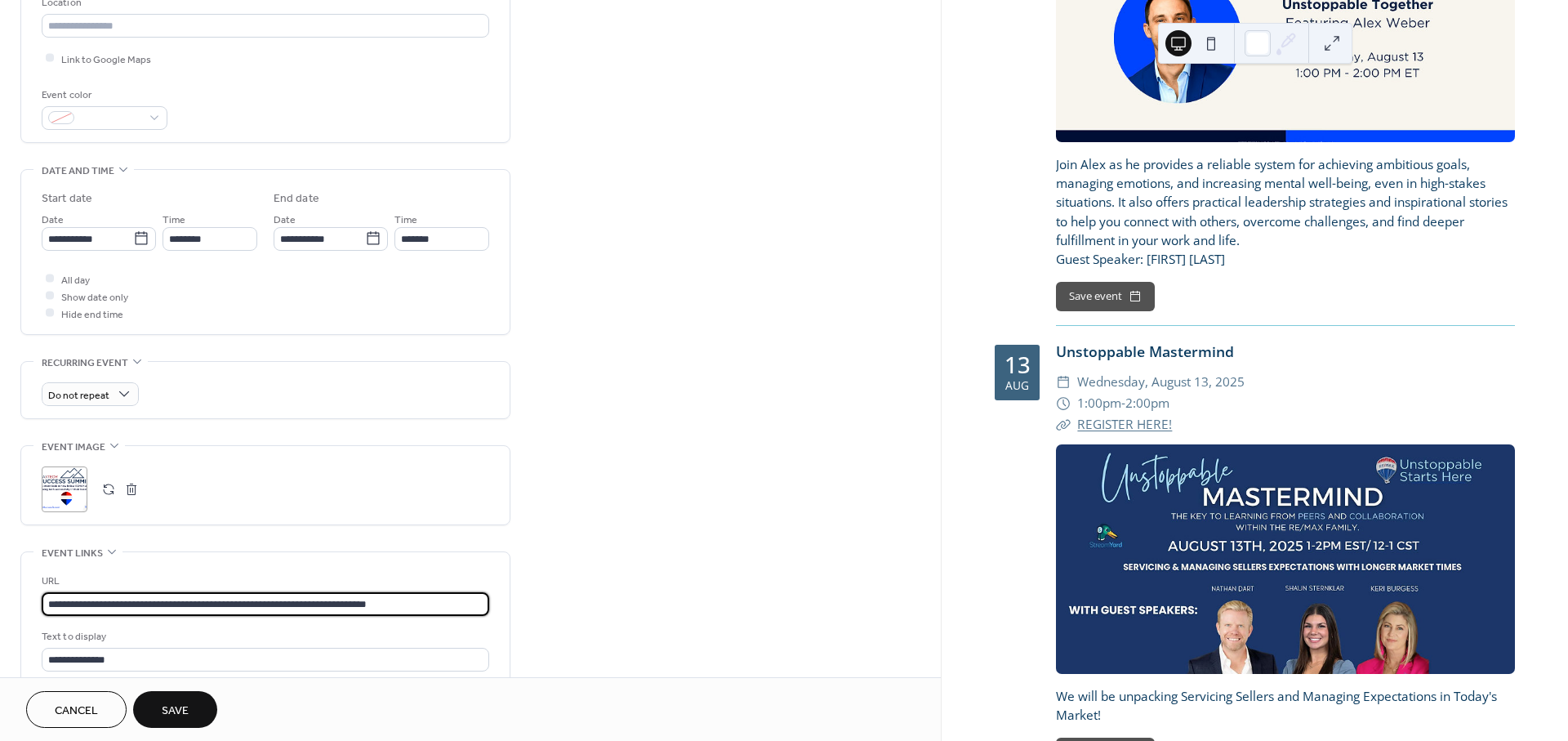 click on "**********" at bounding box center (265, 604) 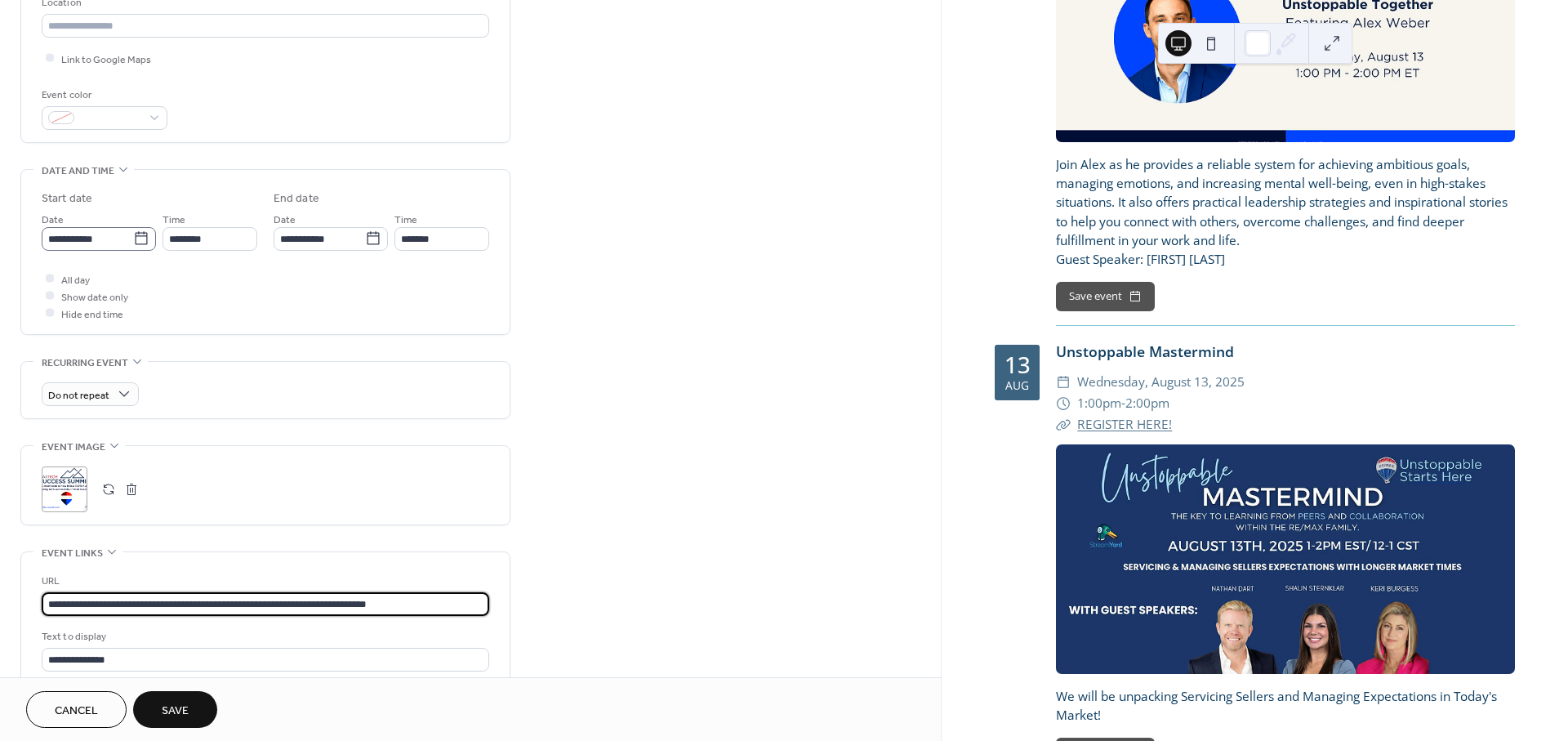 type on "**********" 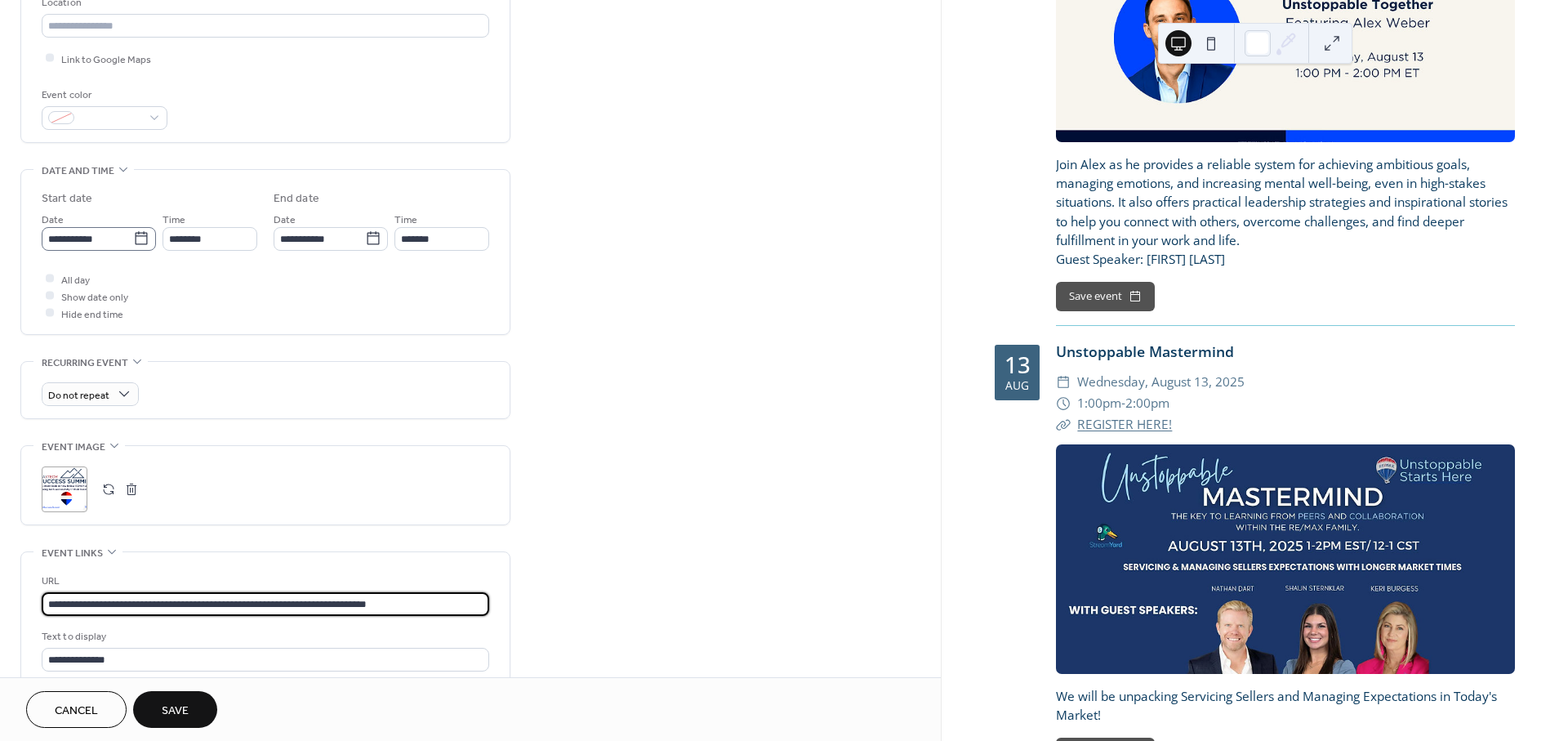 click 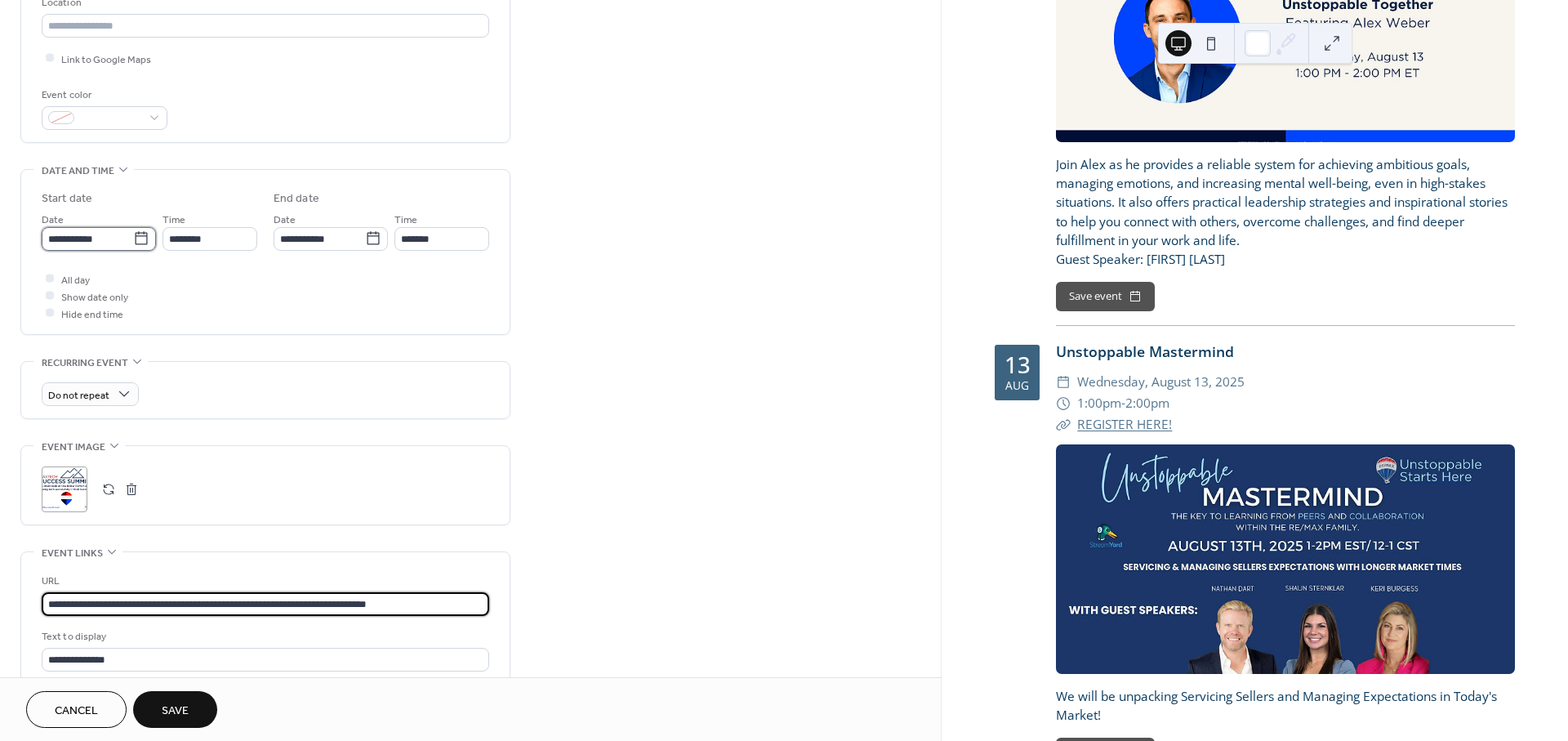 click on "**********" at bounding box center (87, 239) 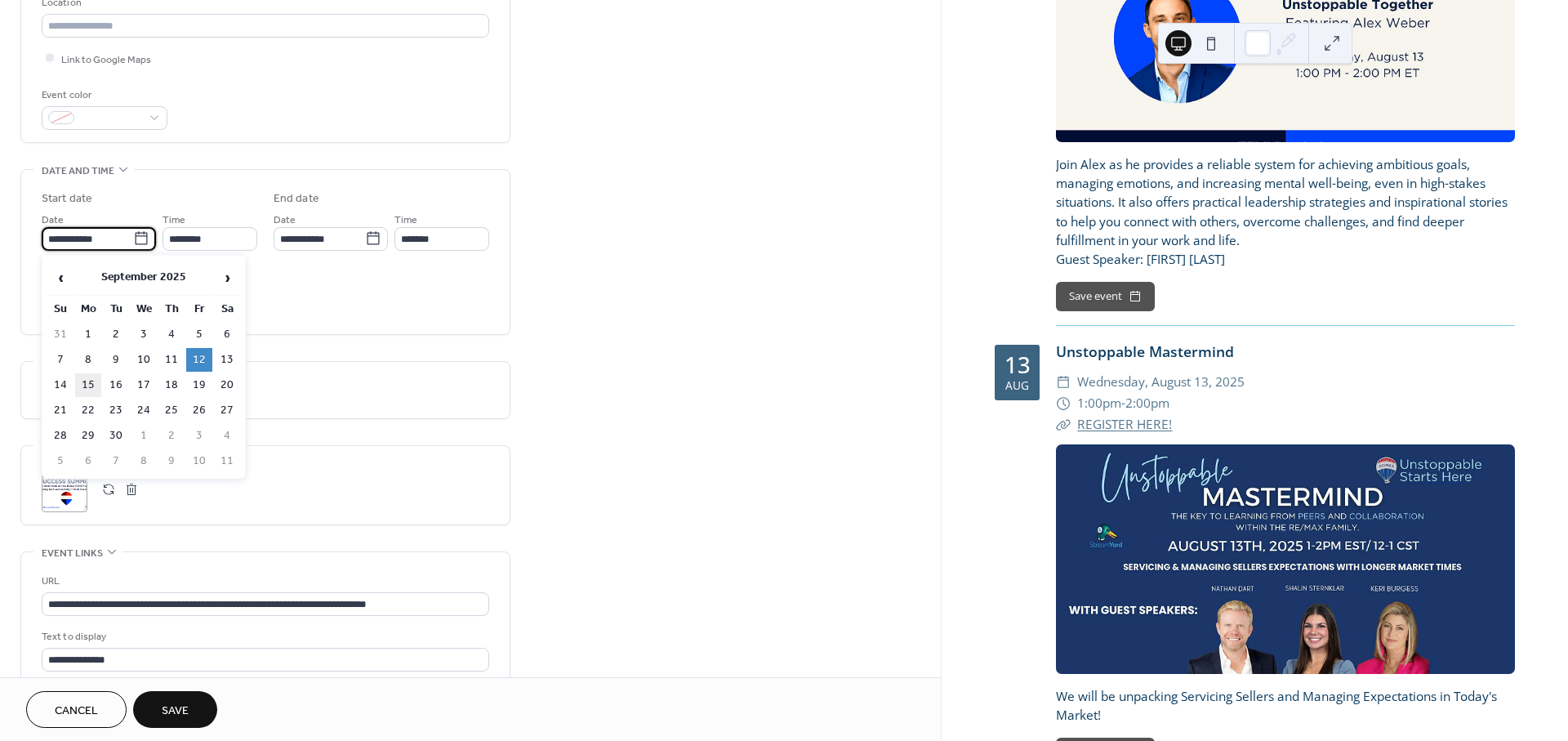 click on "15" at bounding box center (88, 385) 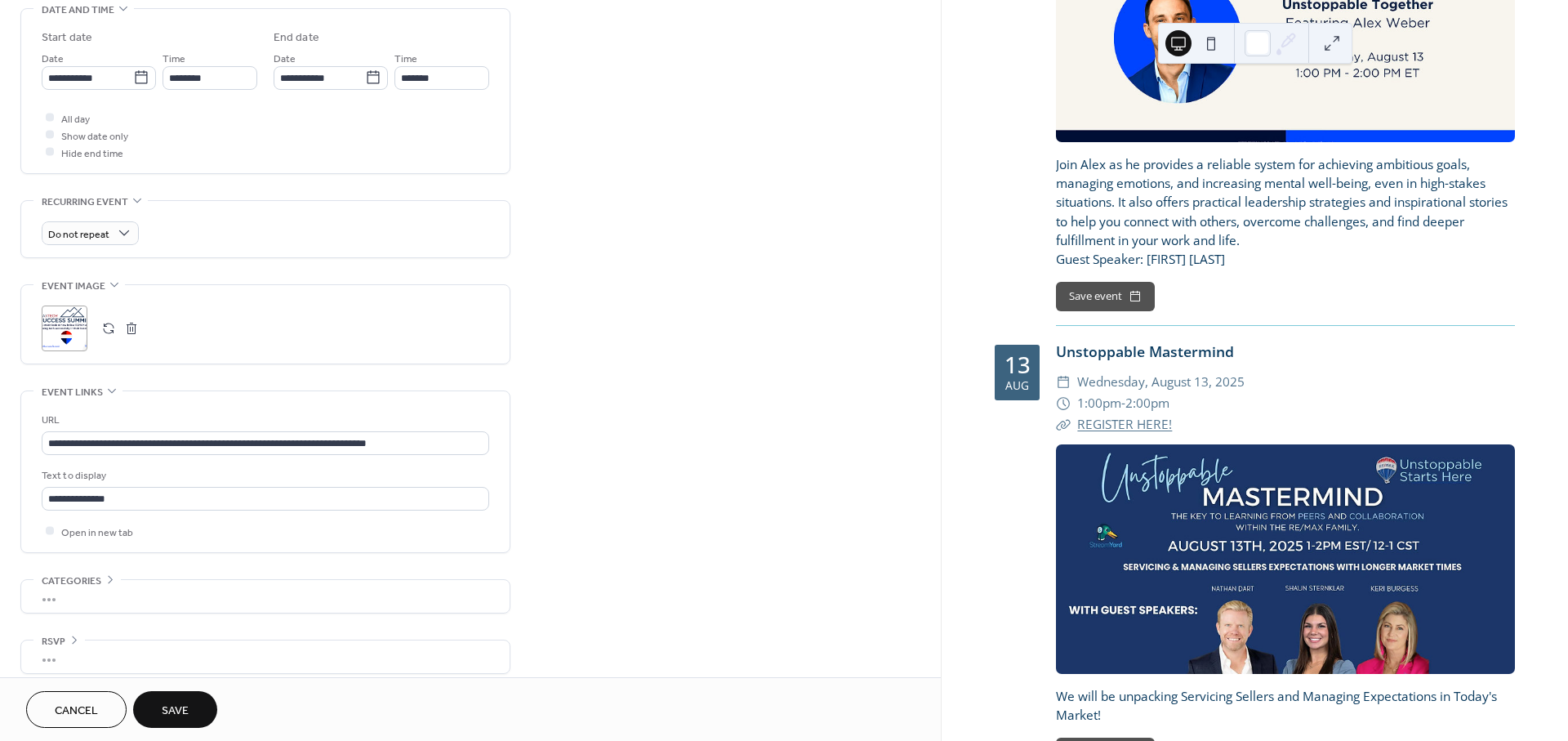 scroll, scrollTop: 541, scrollLeft: 0, axis: vertical 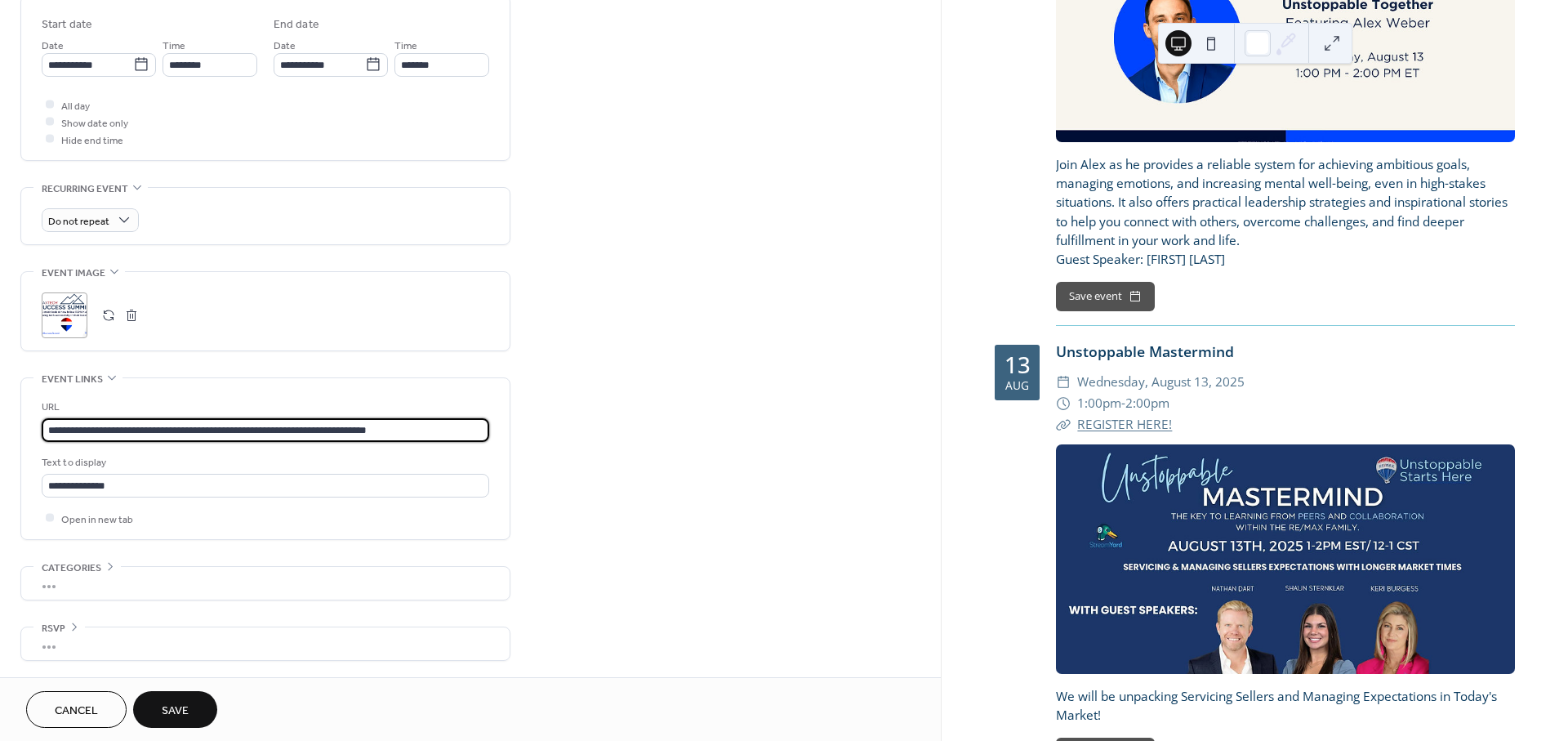 click on "**********" at bounding box center [265, 430] 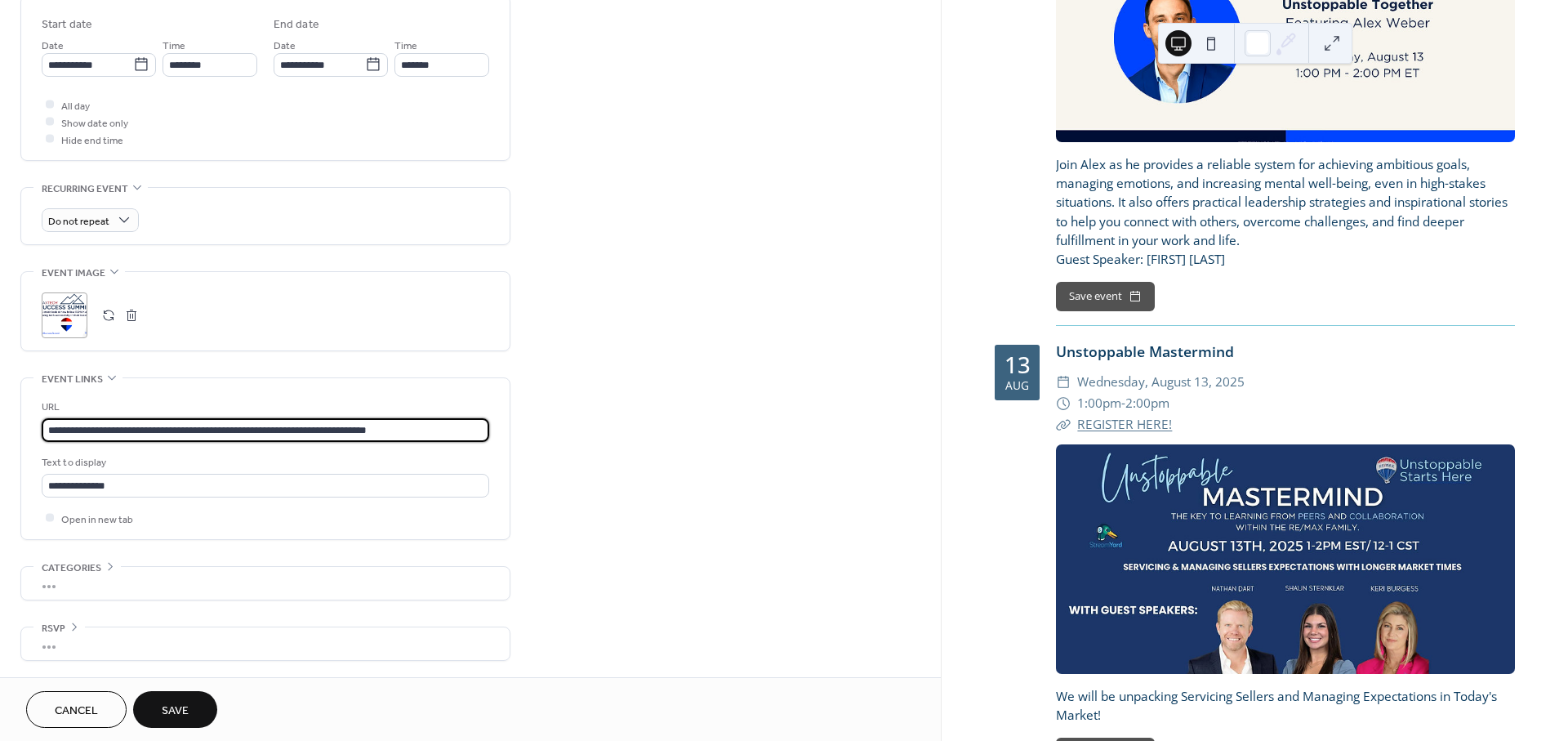 click on "**********" at bounding box center [265, 430] 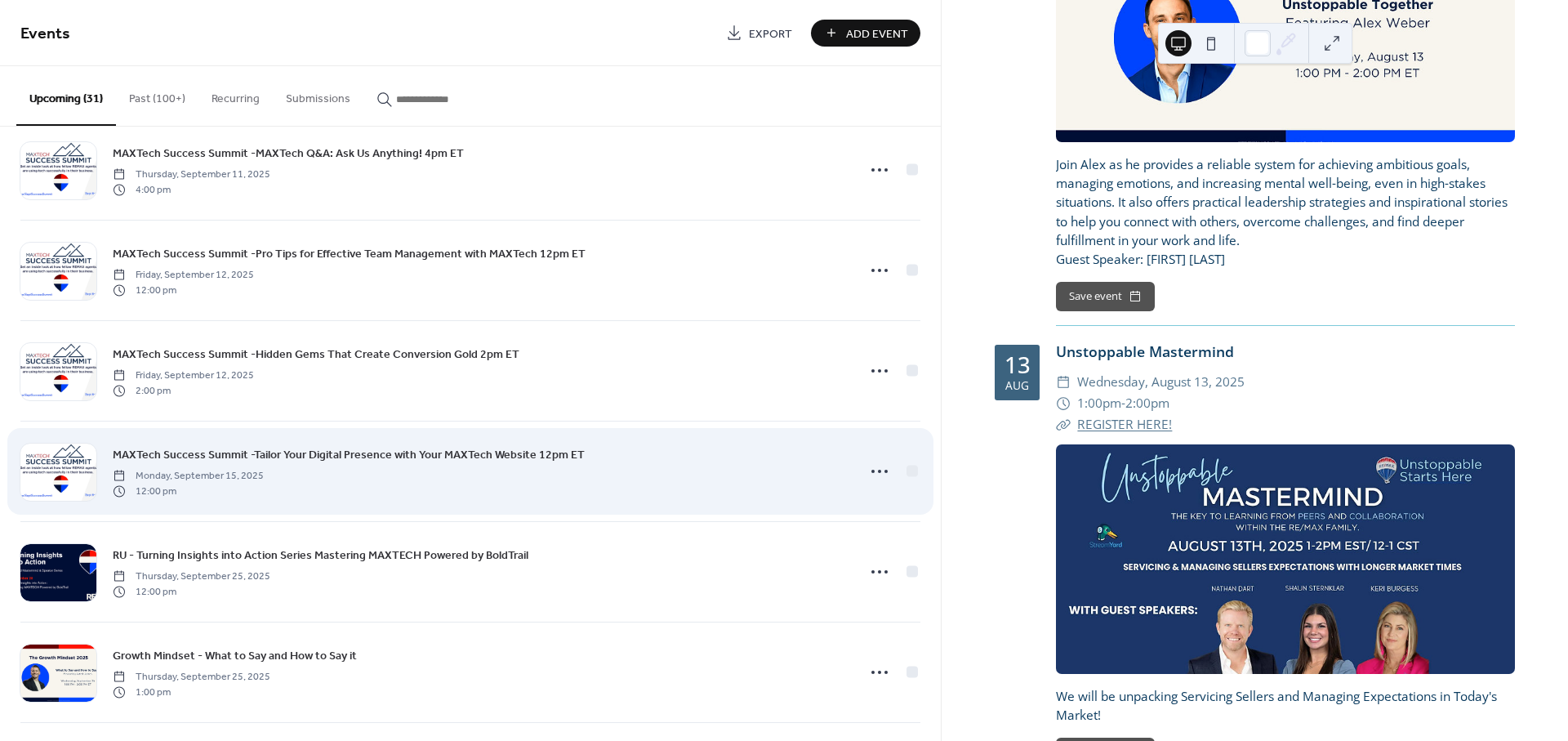 scroll, scrollTop: 1997, scrollLeft: 0, axis: vertical 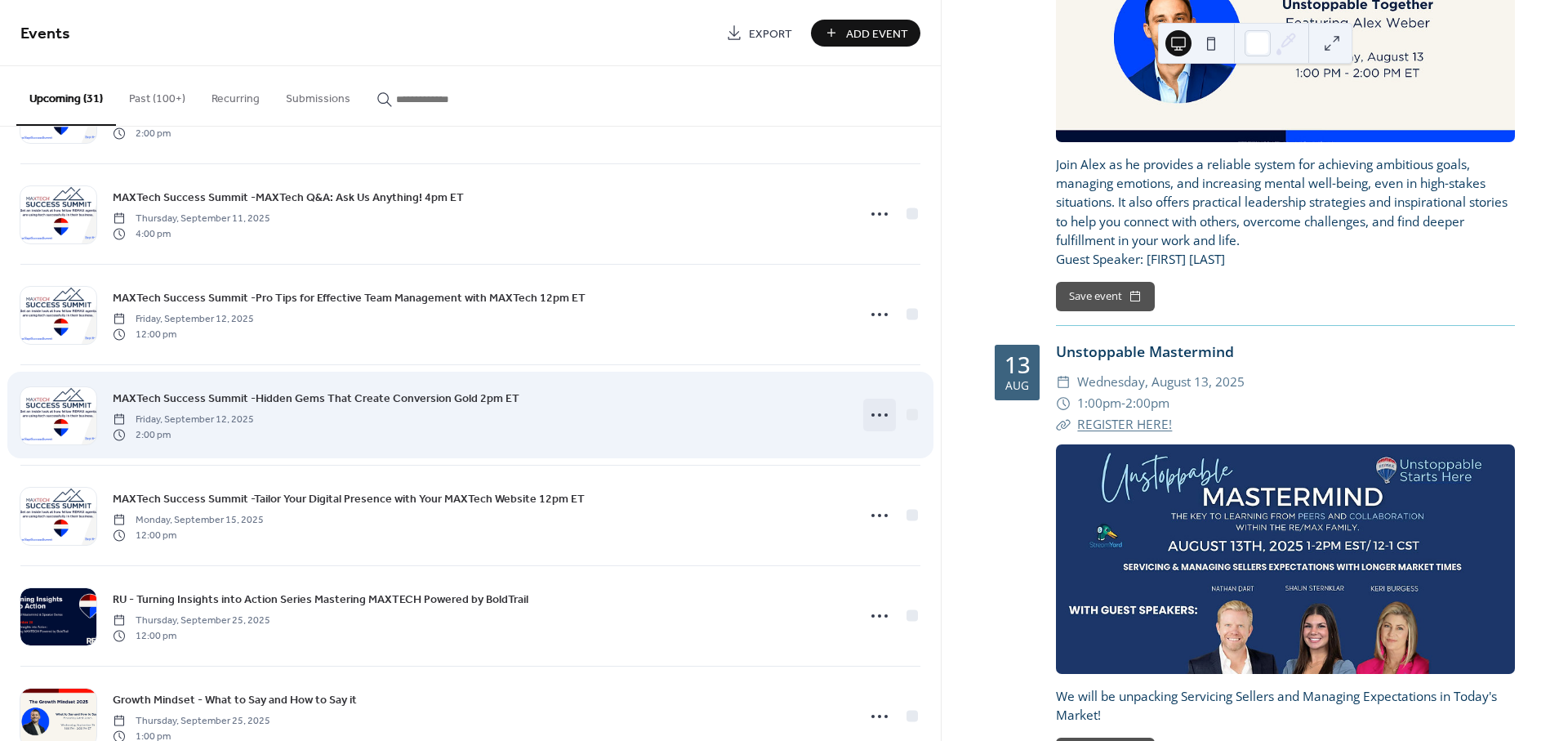 click 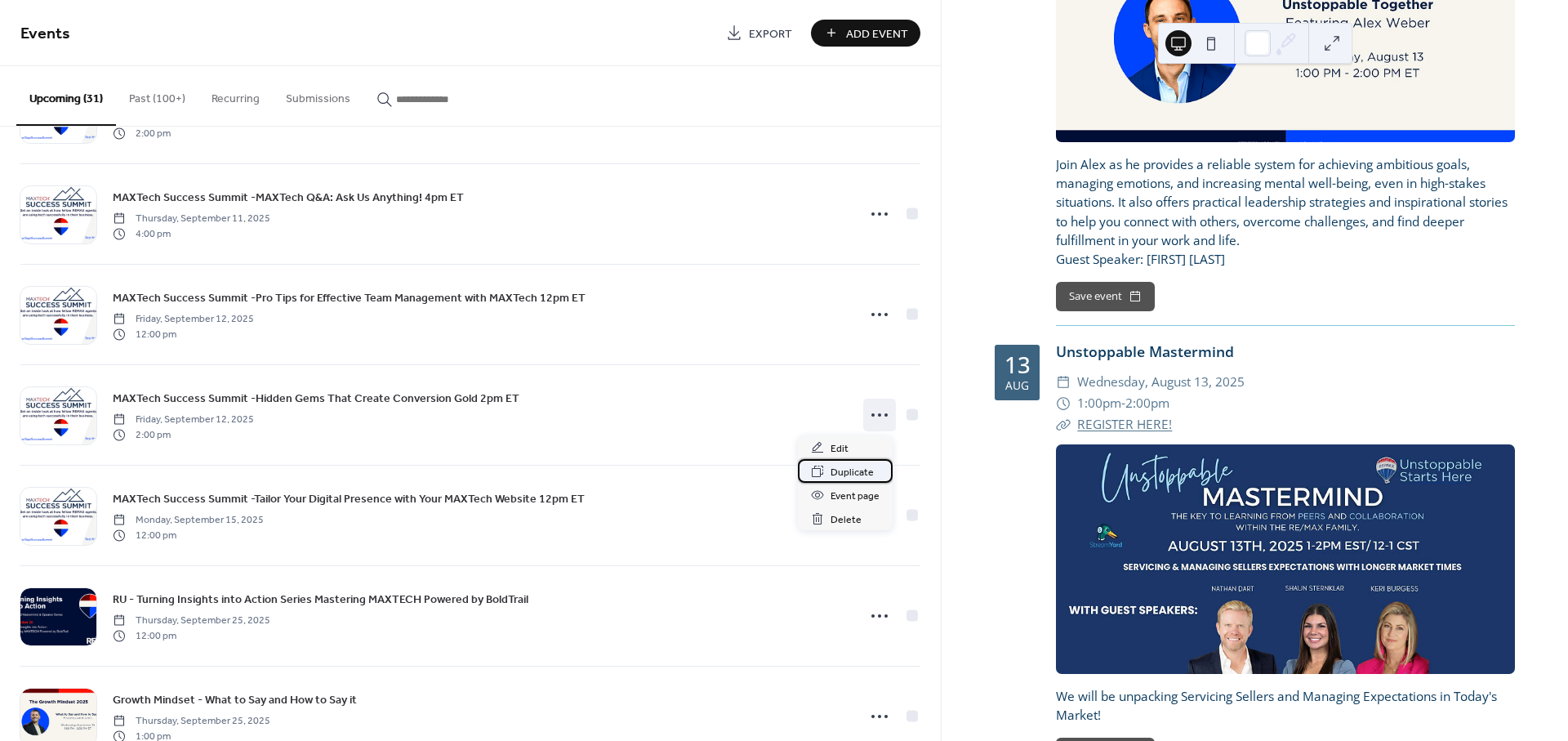 click on "Duplicate" at bounding box center (852, 472) 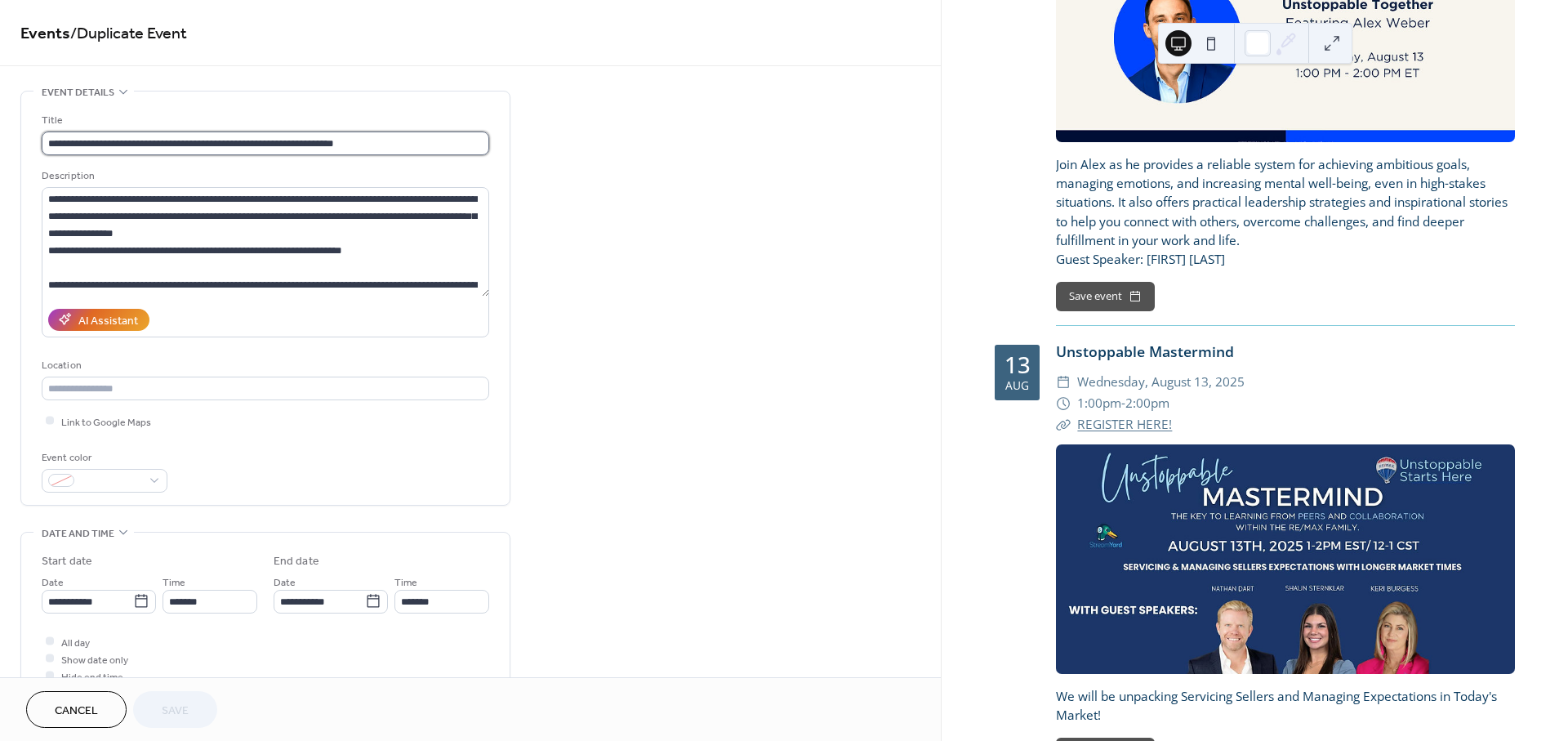 click on "**********" at bounding box center [265, 143] 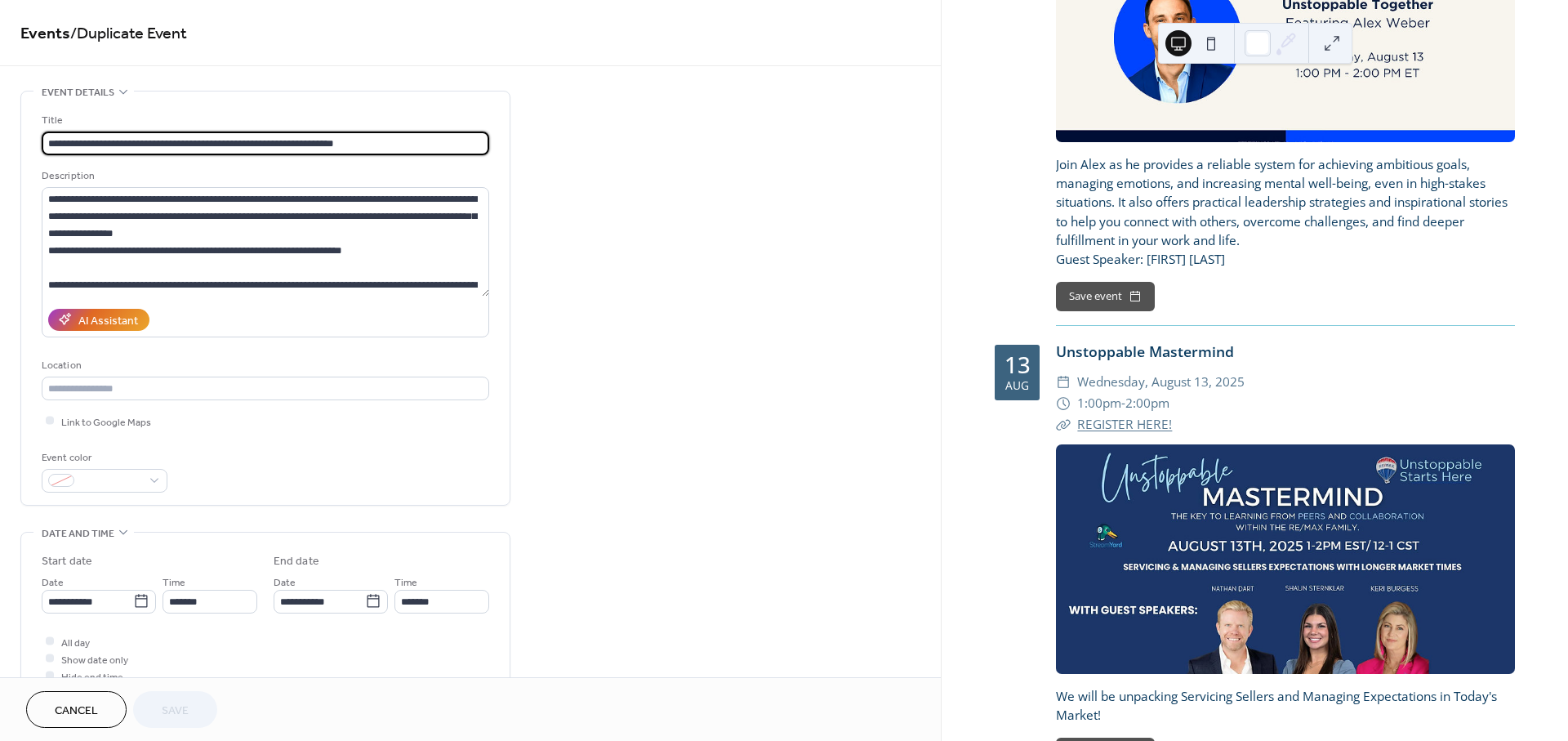 click on "**********" at bounding box center [265, 143] 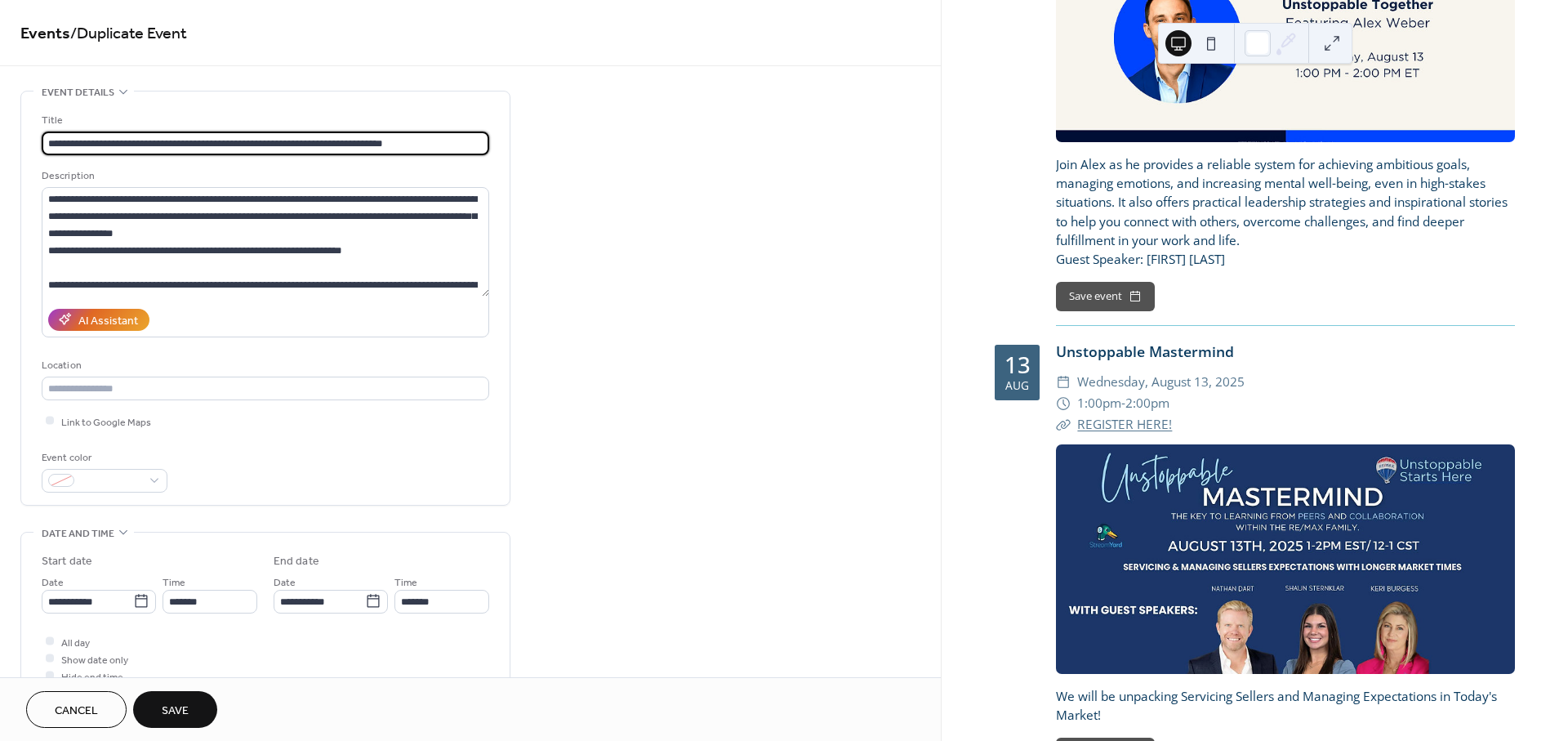 type on "**********" 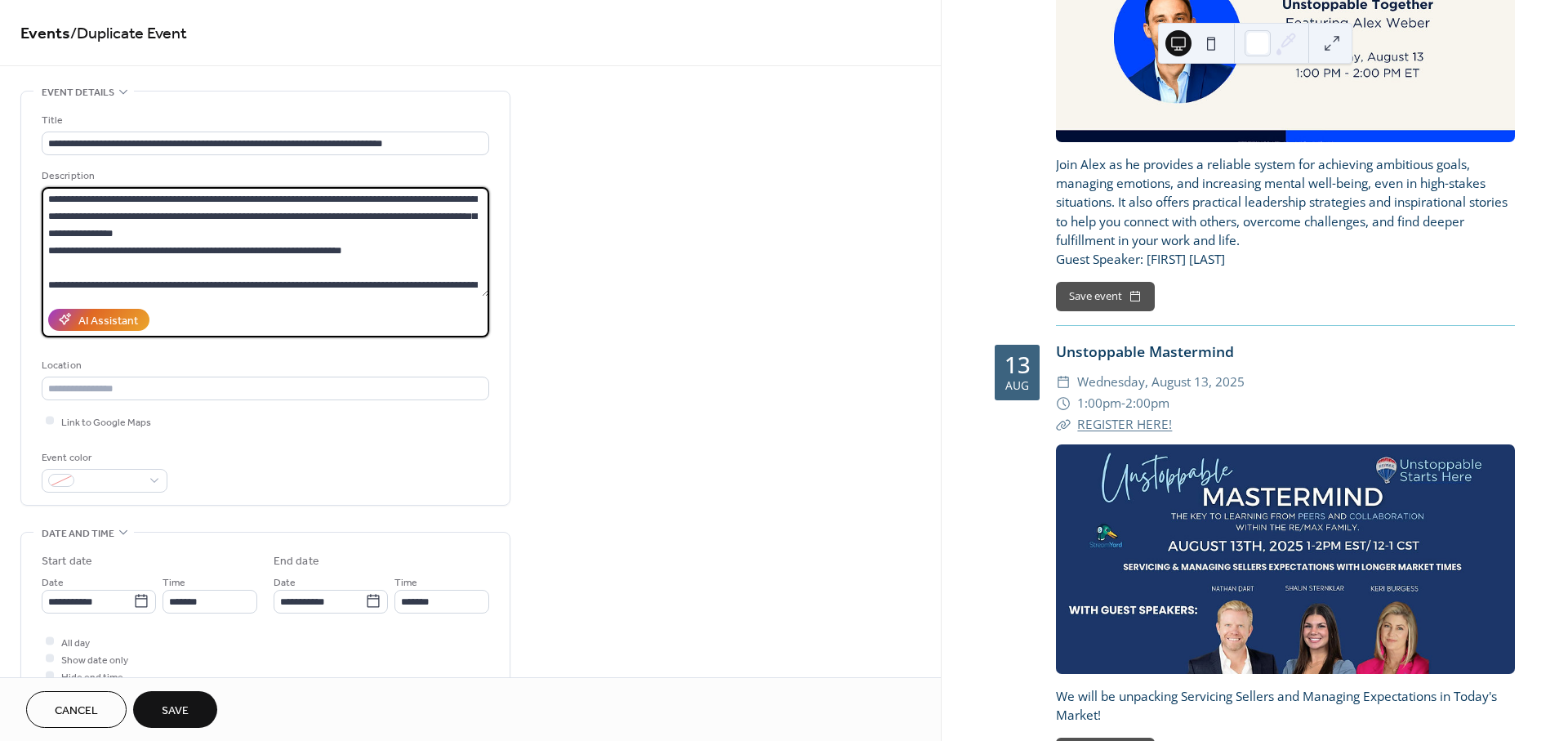 scroll, scrollTop: 51, scrollLeft: 0, axis: vertical 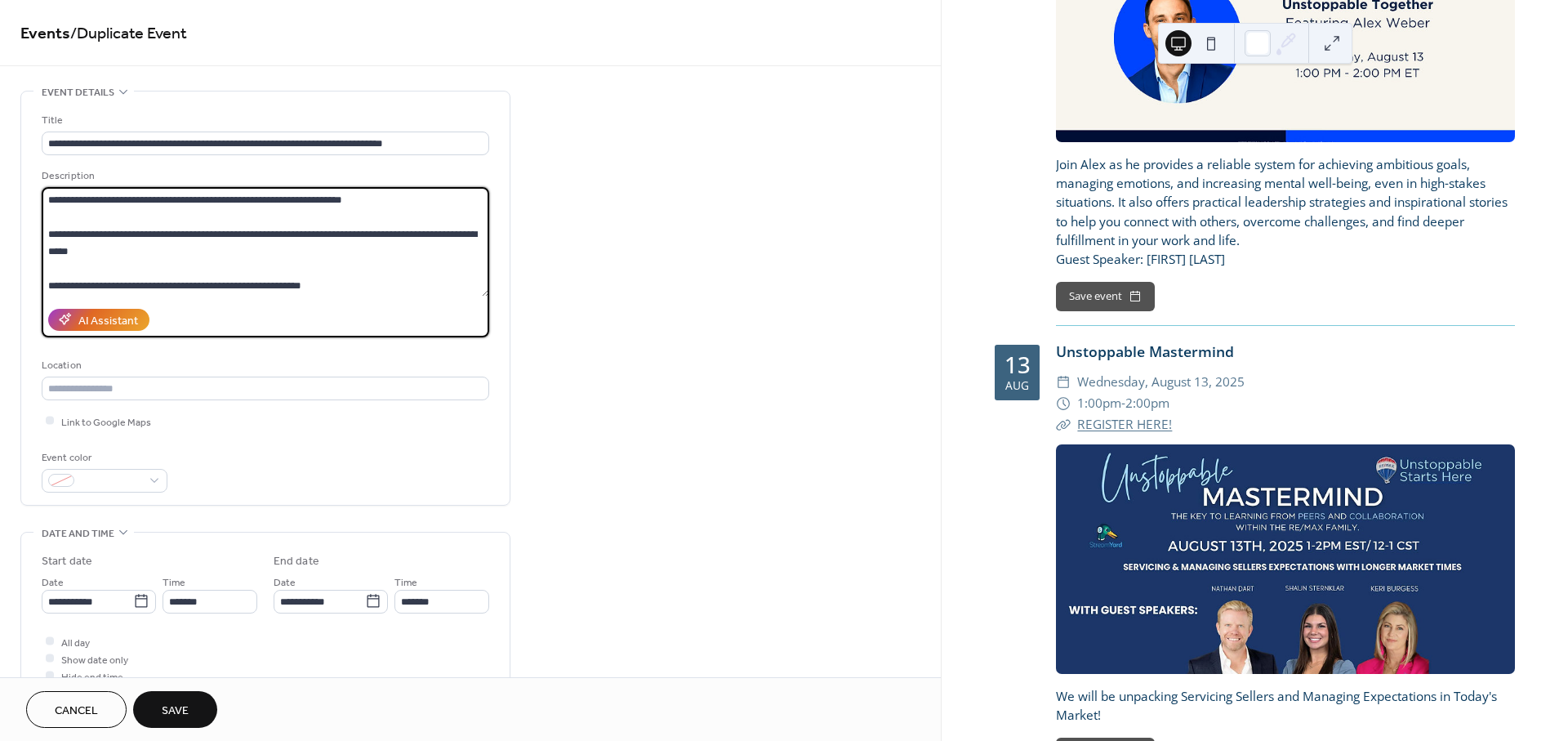 drag, startPoint x: 47, startPoint y: 194, endPoint x: 508, endPoint y: 346, distance: 485.4122 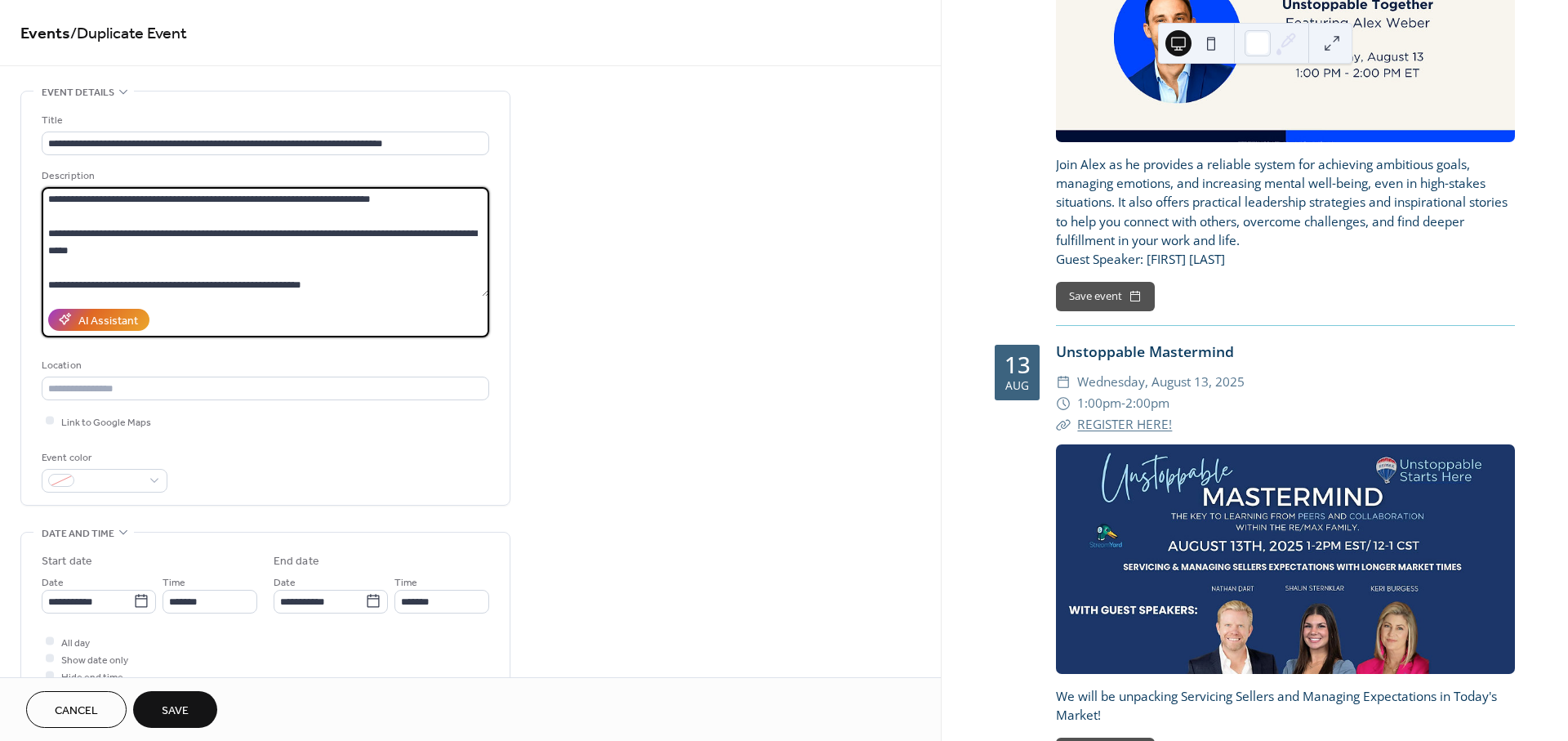 scroll, scrollTop: 14, scrollLeft: 0, axis: vertical 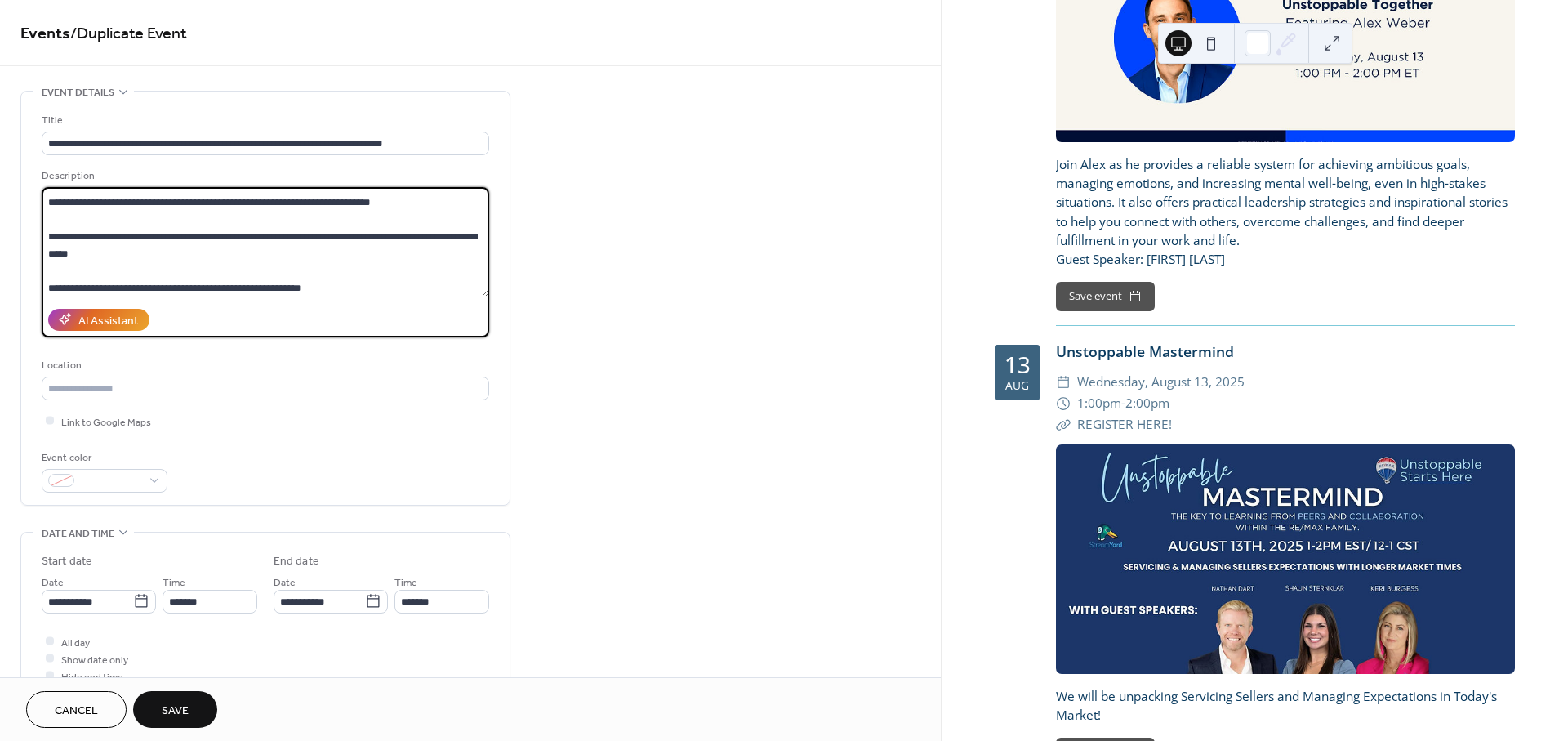 click on "**********" at bounding box center [265, 242] 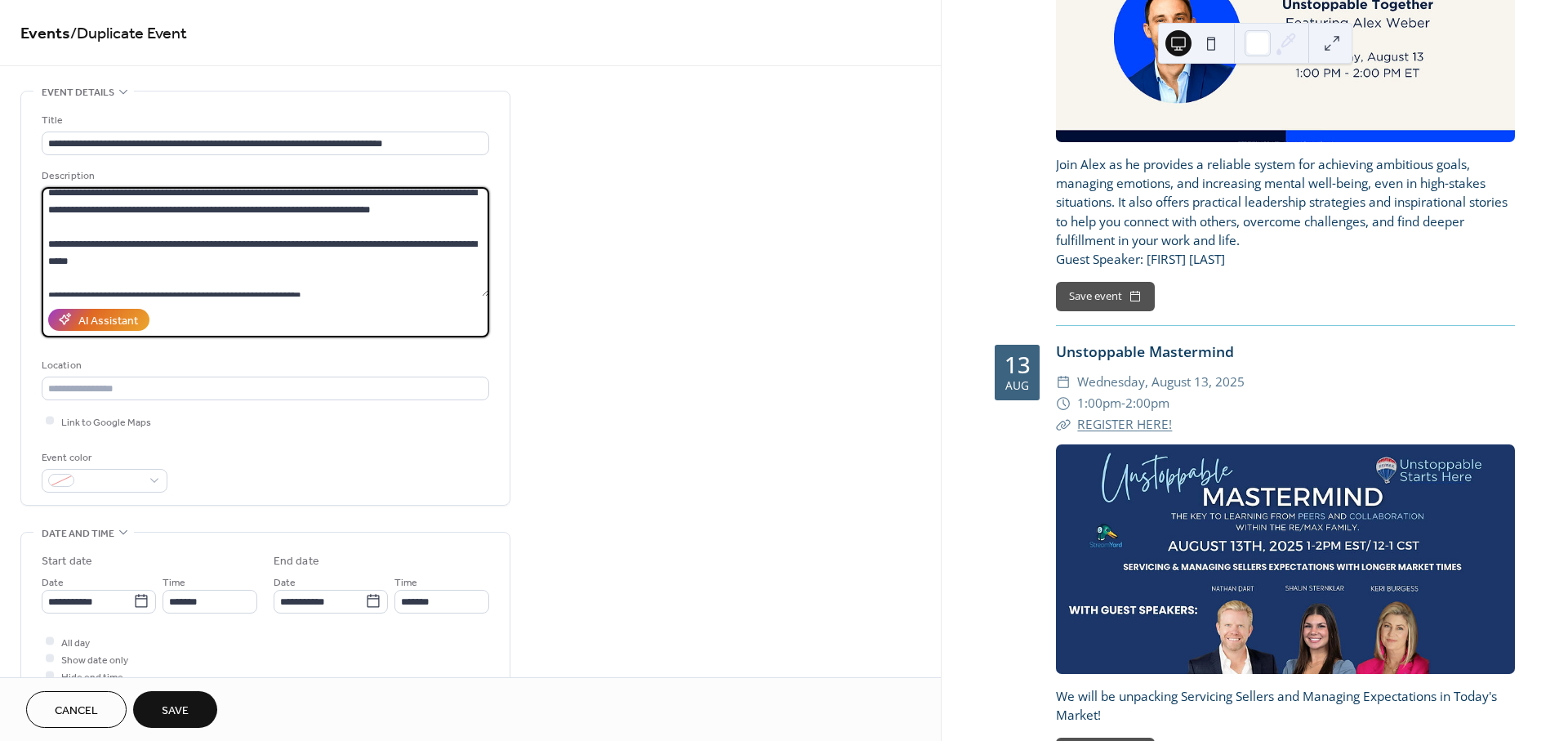 scroll, scrollTop: 0, scrollLeft: 0, axis: both 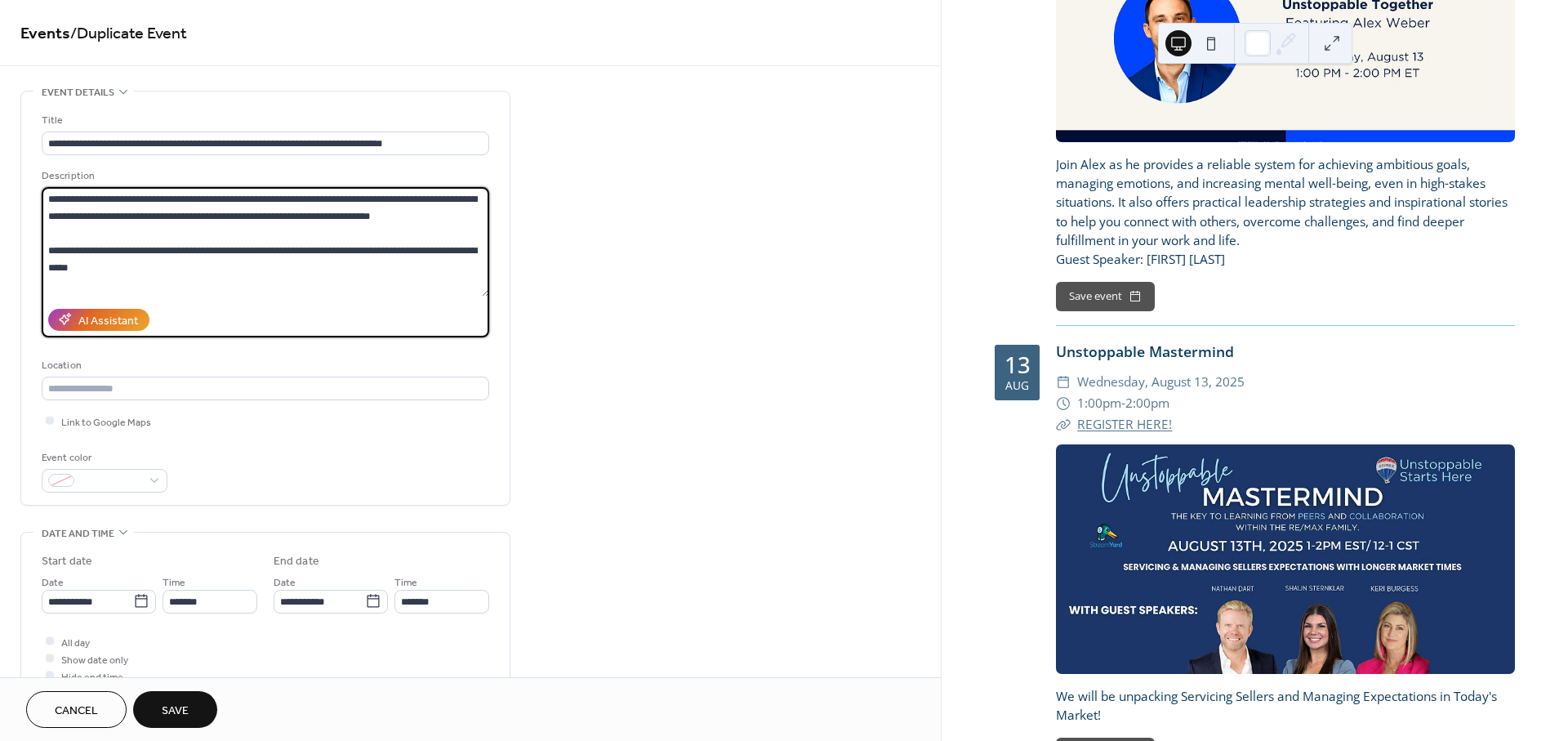 click on "**********" at bounding box center [265, 242] 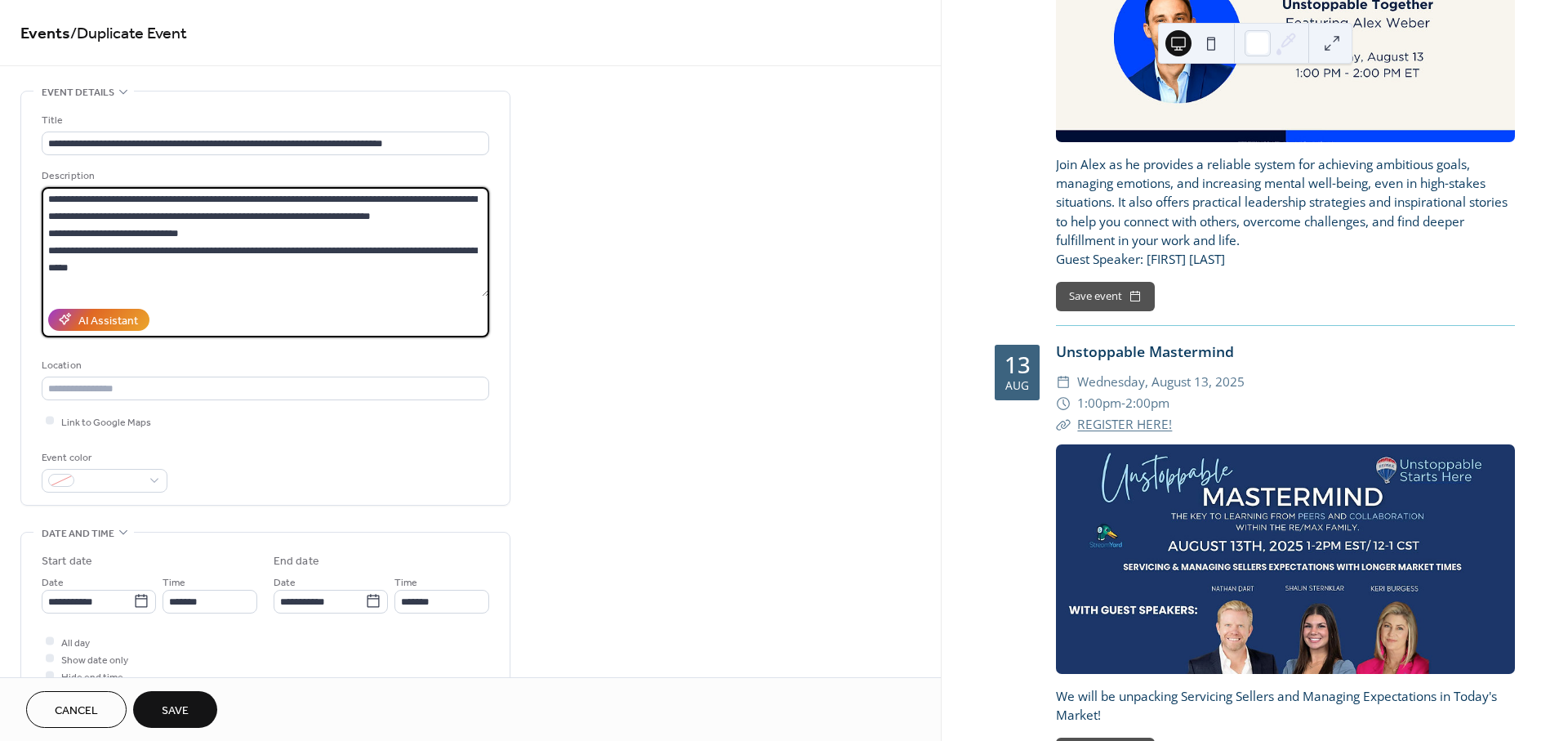click on "**********" at bounding box center [265, 242] 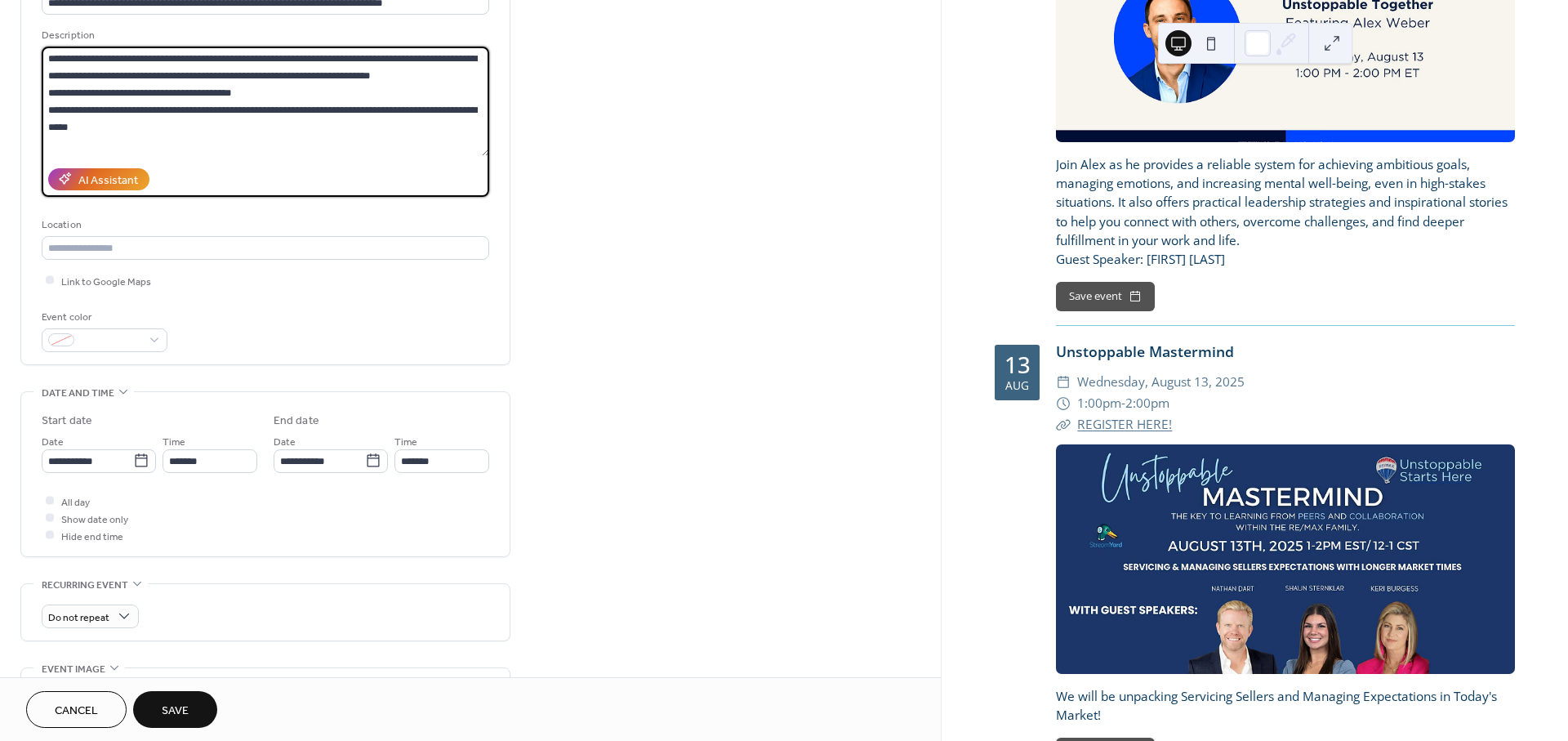 scroll, scrollTop: 181, scrollLeft: 0, axis: vertical 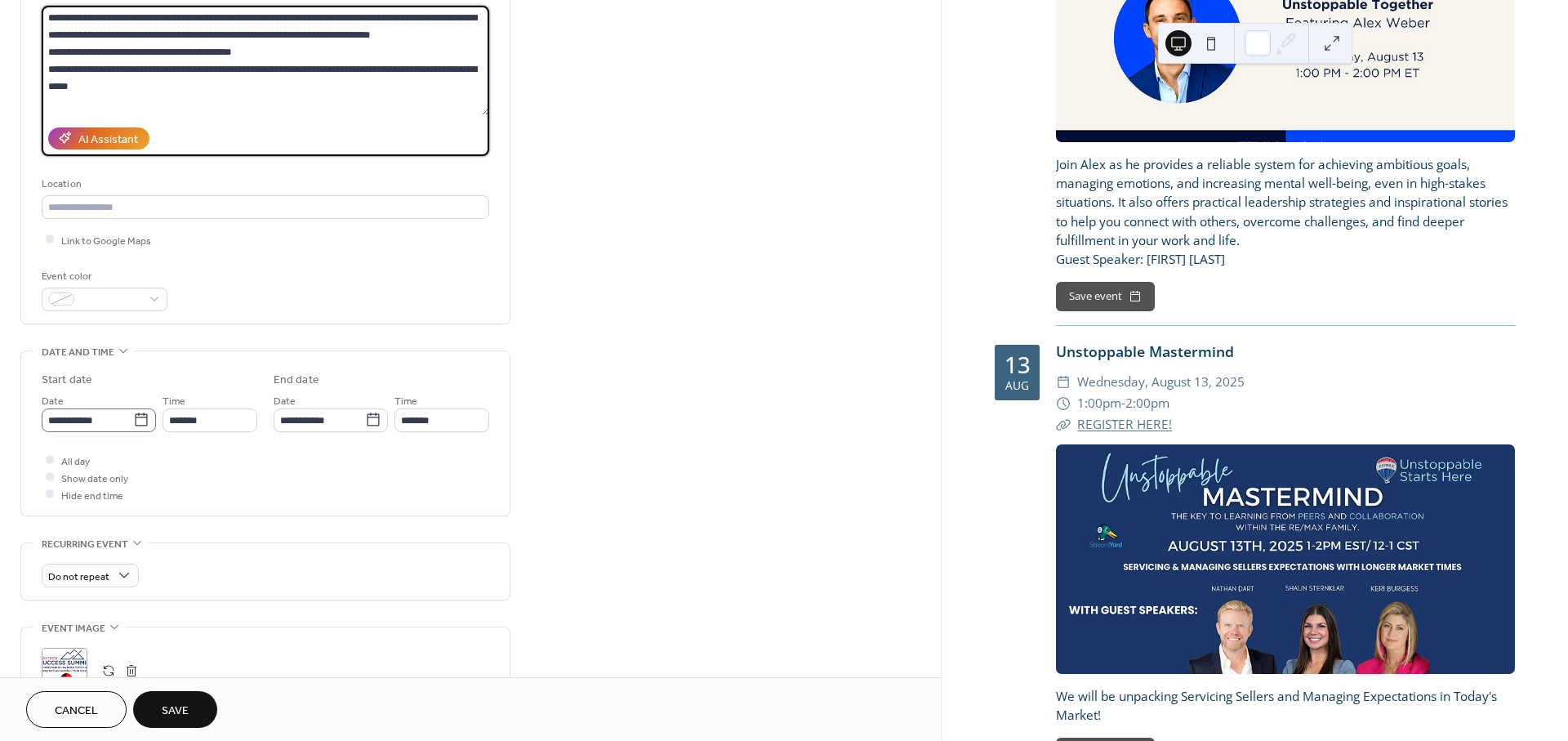 type on "**********" 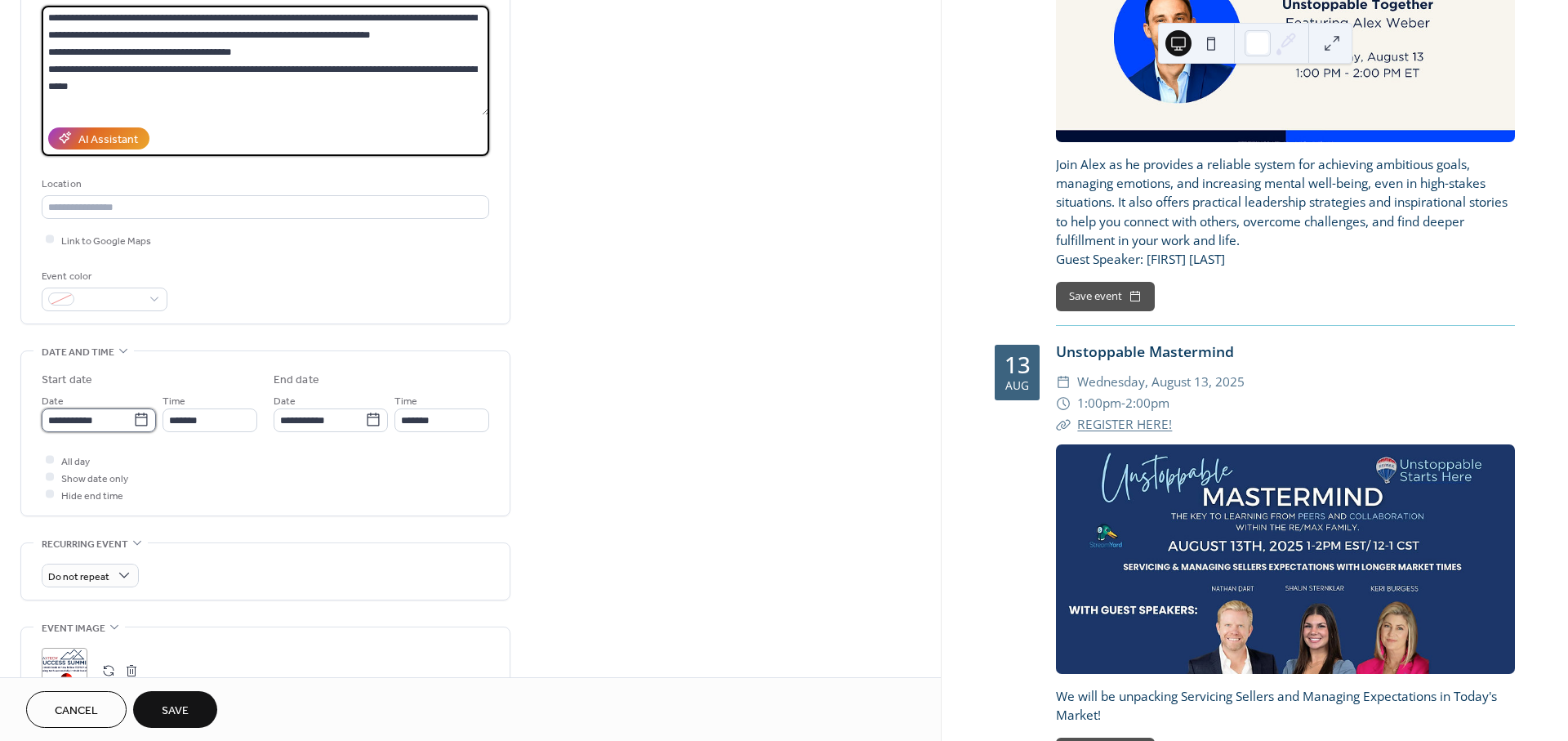 click on "**********" at bounding box center [87, 420] 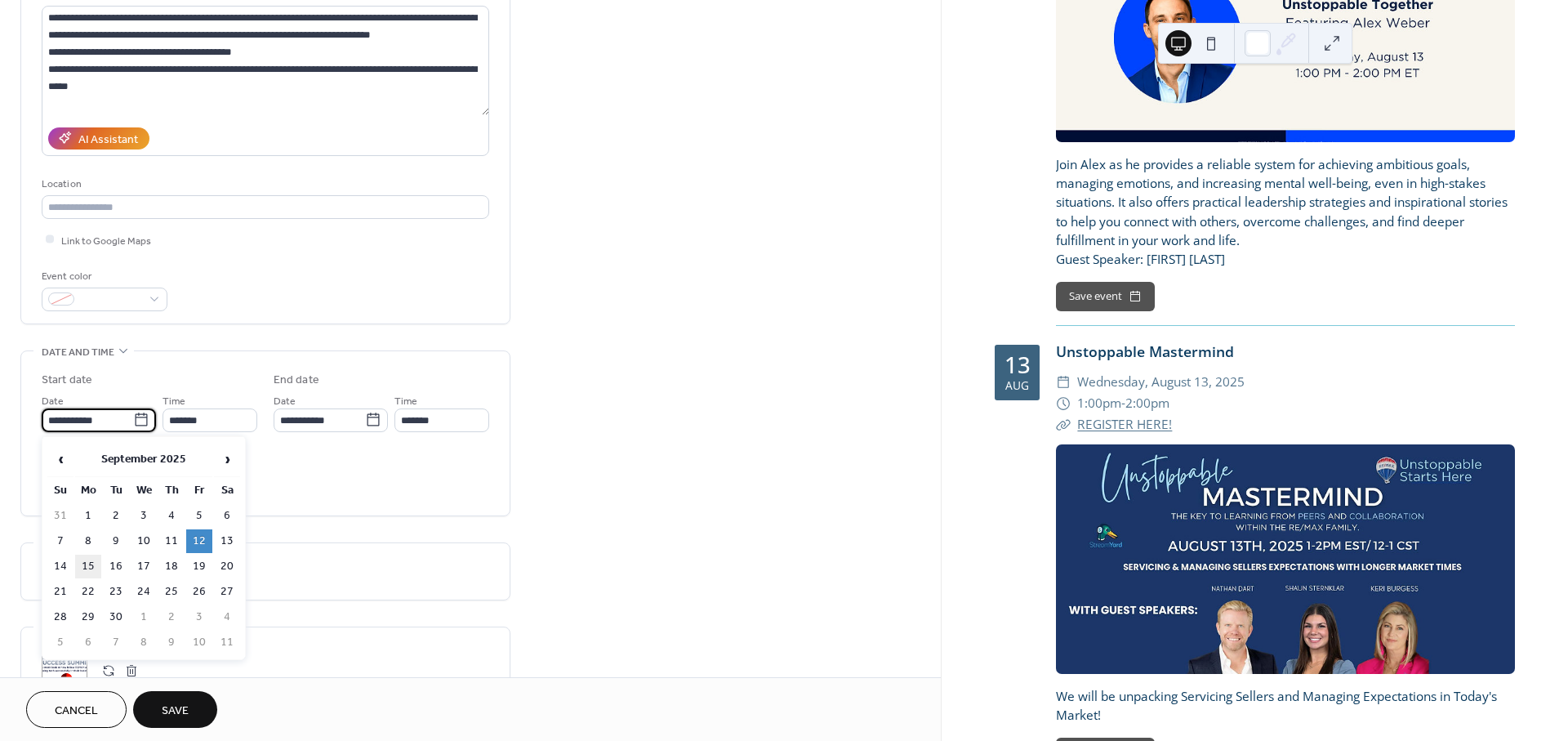 click on "15" at bounding box center (88, 566) 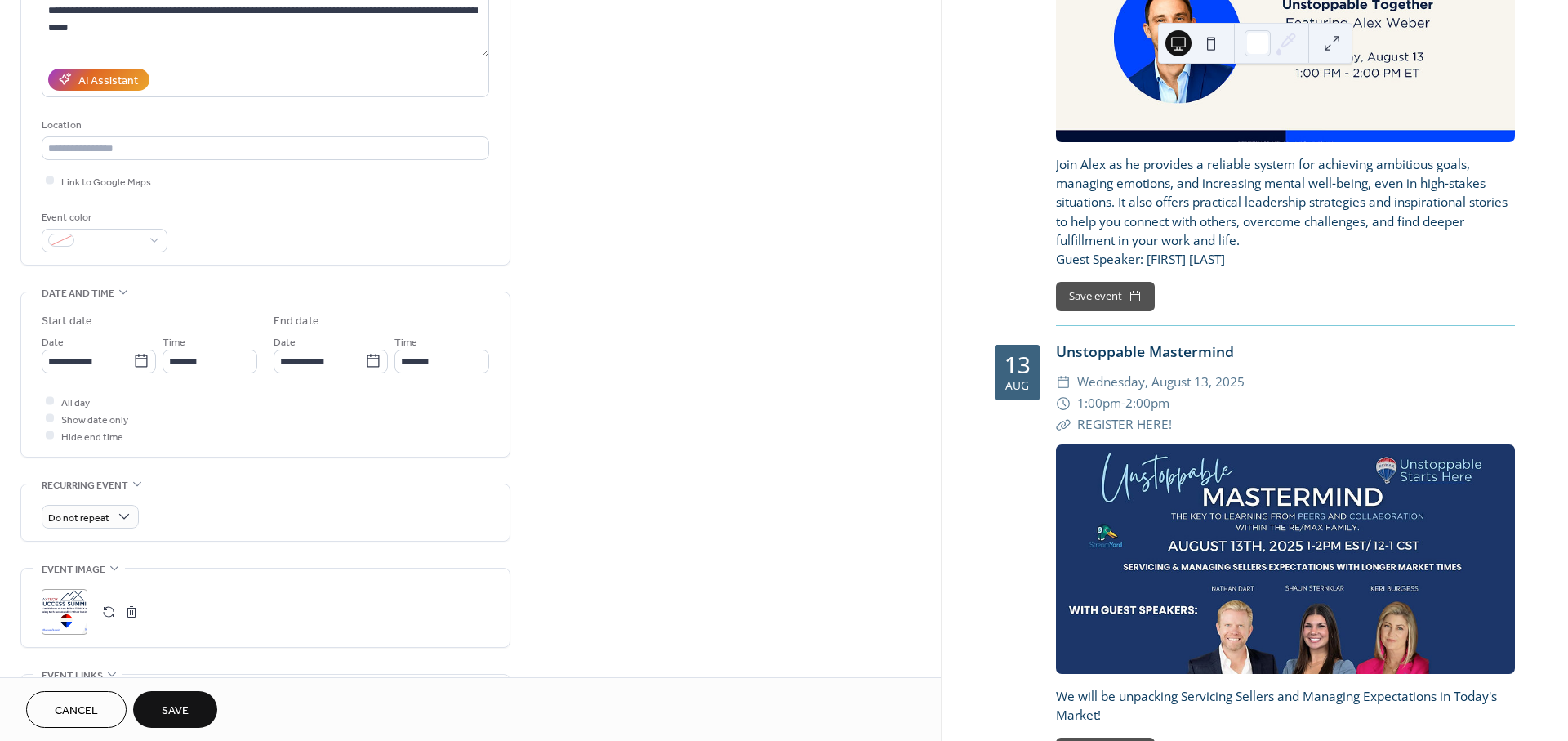 scroll, scrollTop: 453, scrollLeft: 0, axis: vertical 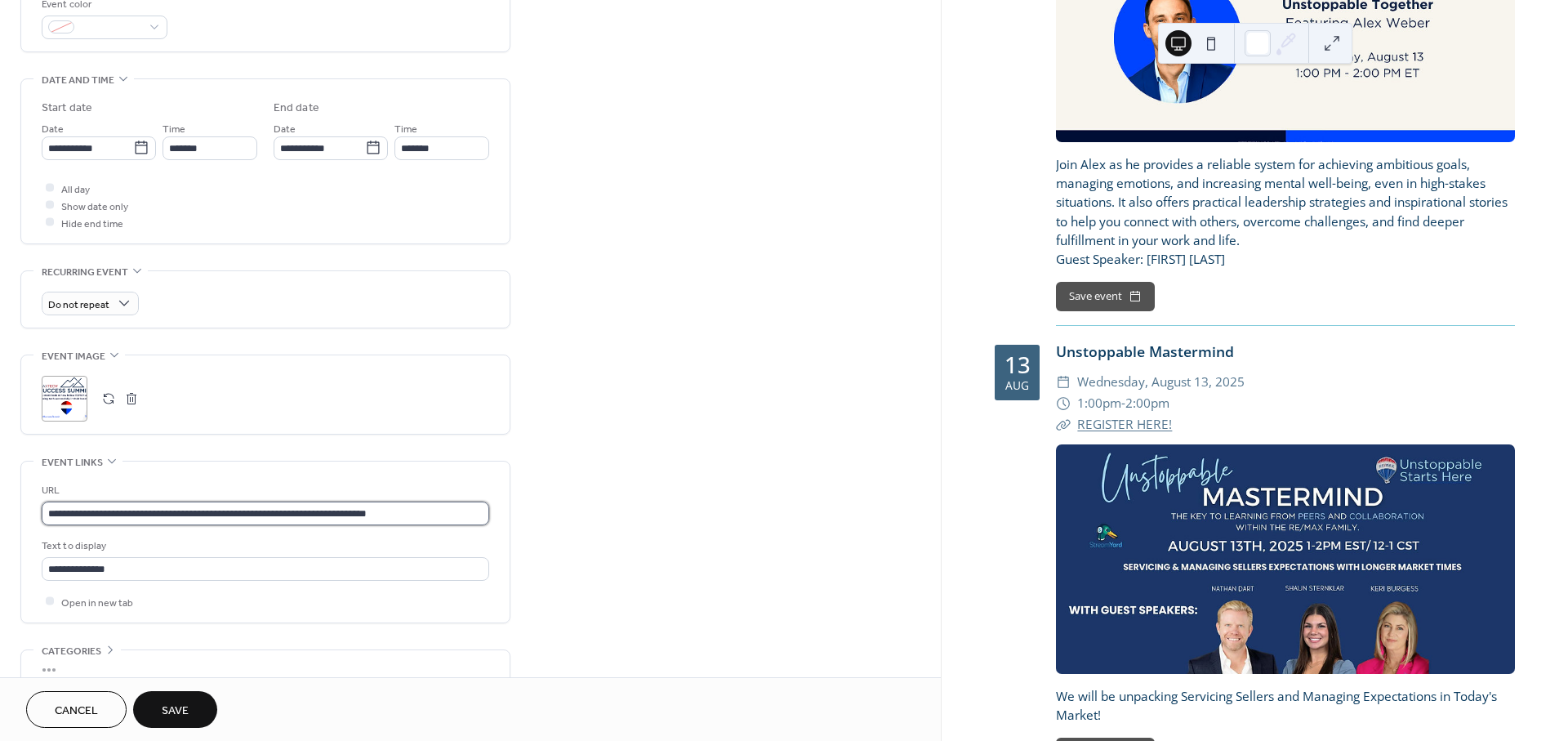 click on "**********" at bounding box center [265, 513] 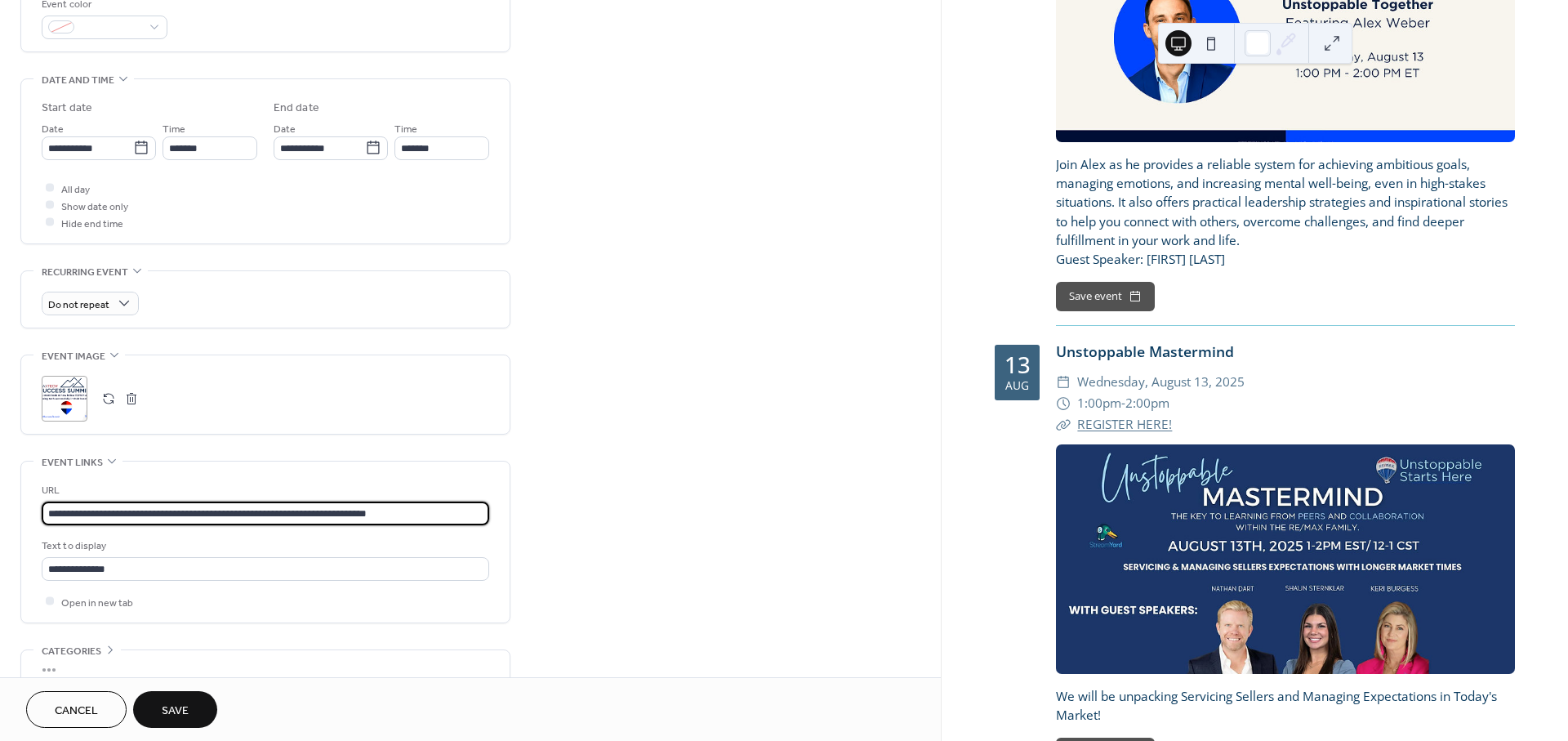 click on "**********" at bounding box center (265, 513) 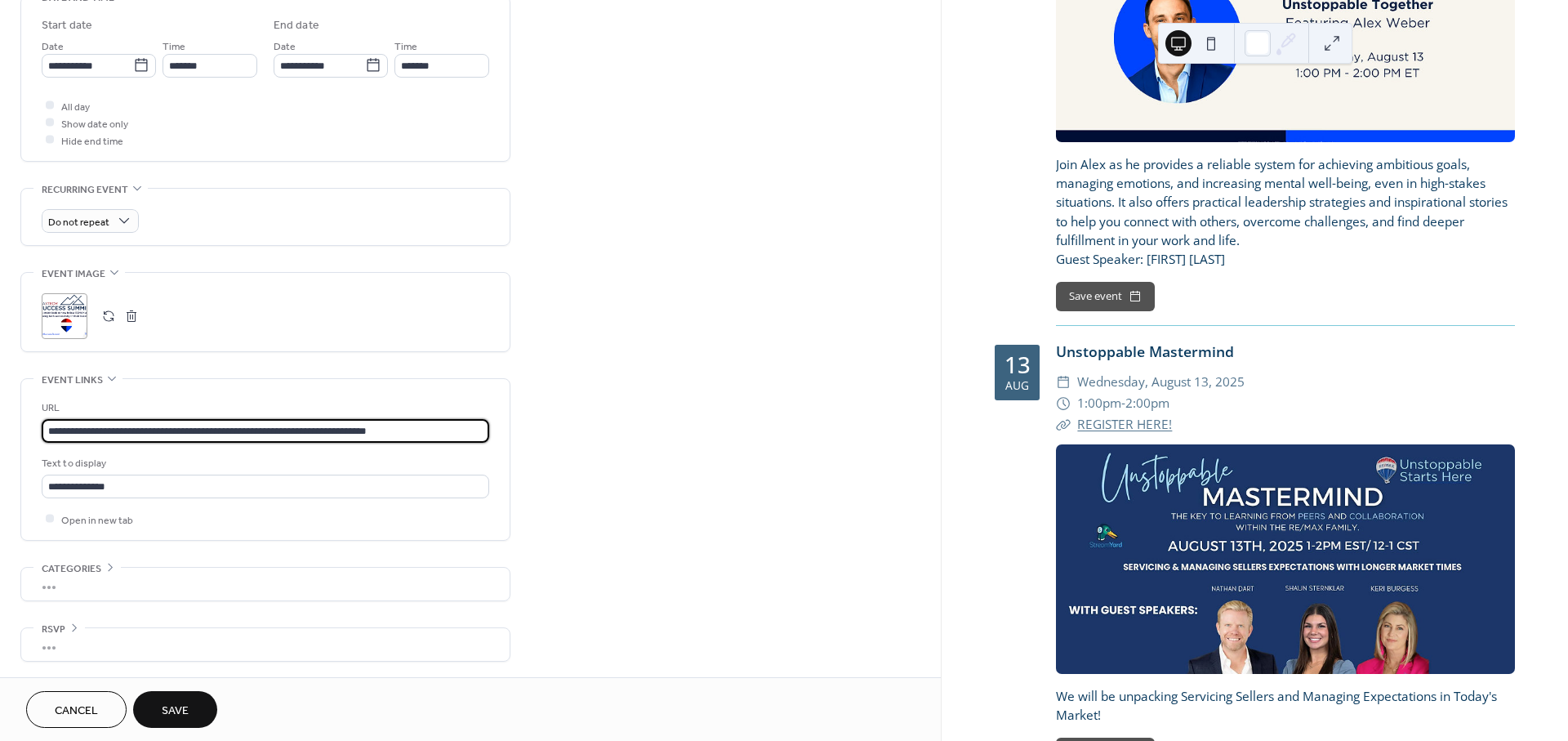 scroll, scrollTop: 541, scrollLeft: 0, axis: vertical 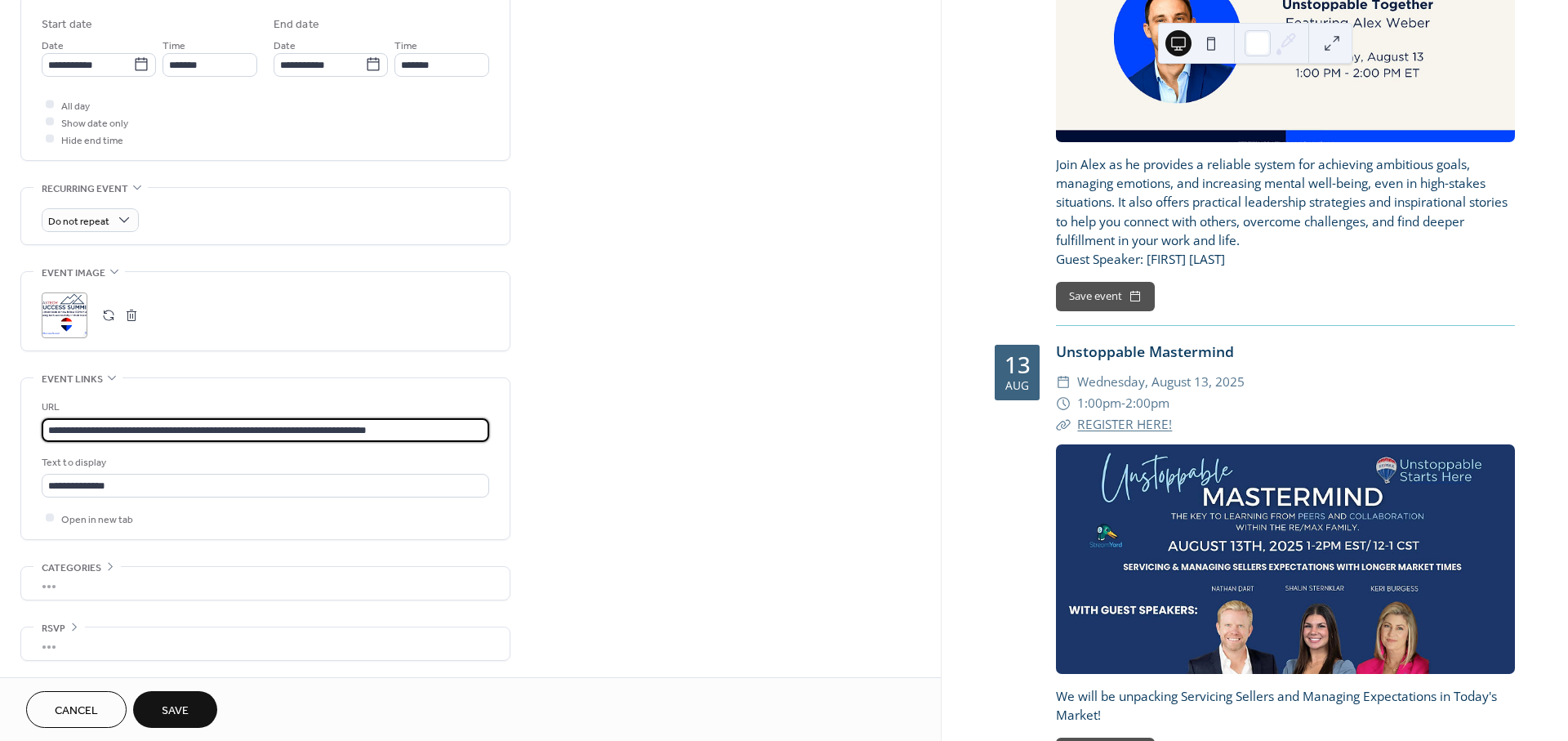 type on "**********" 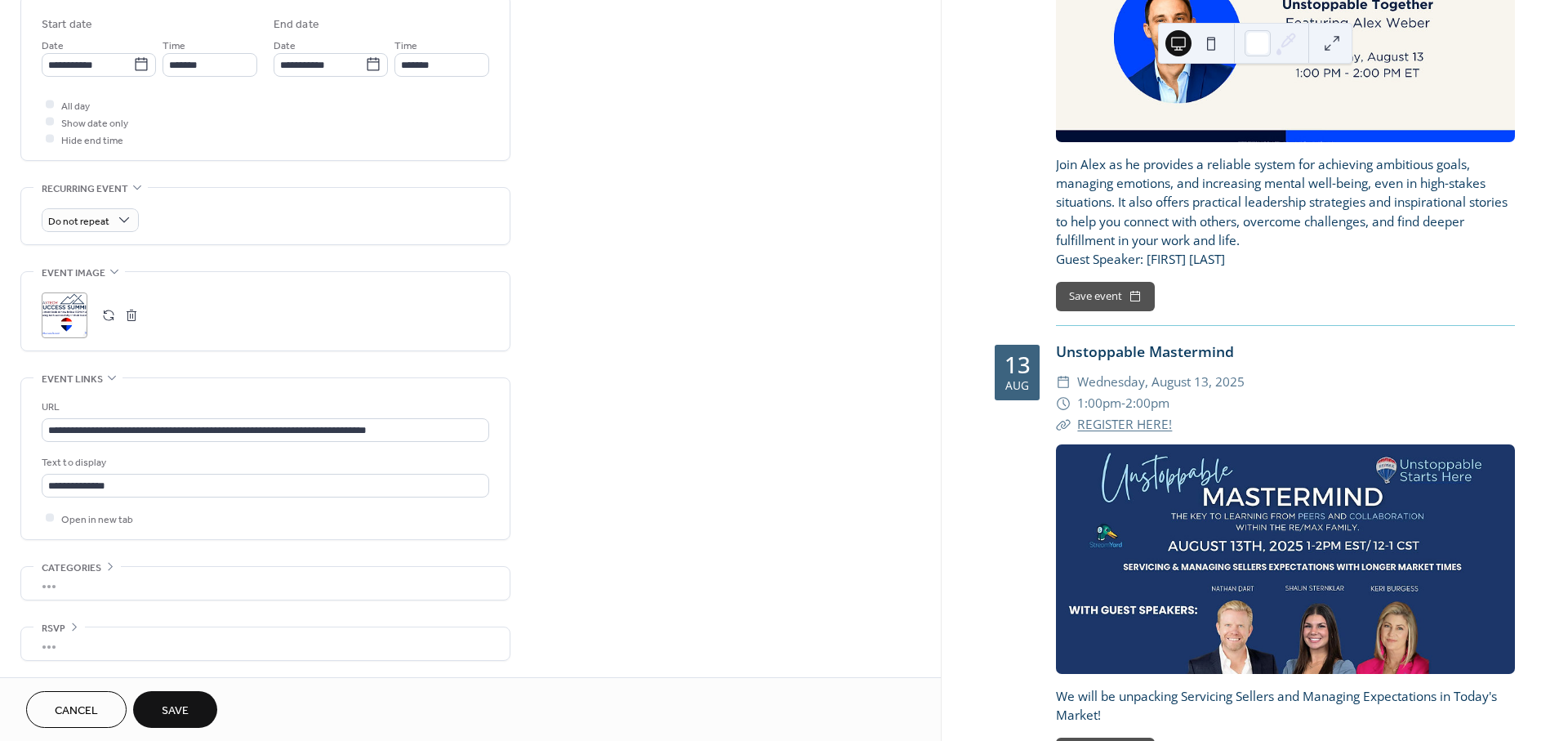 click on "Save" at bounding box center [175, 711] 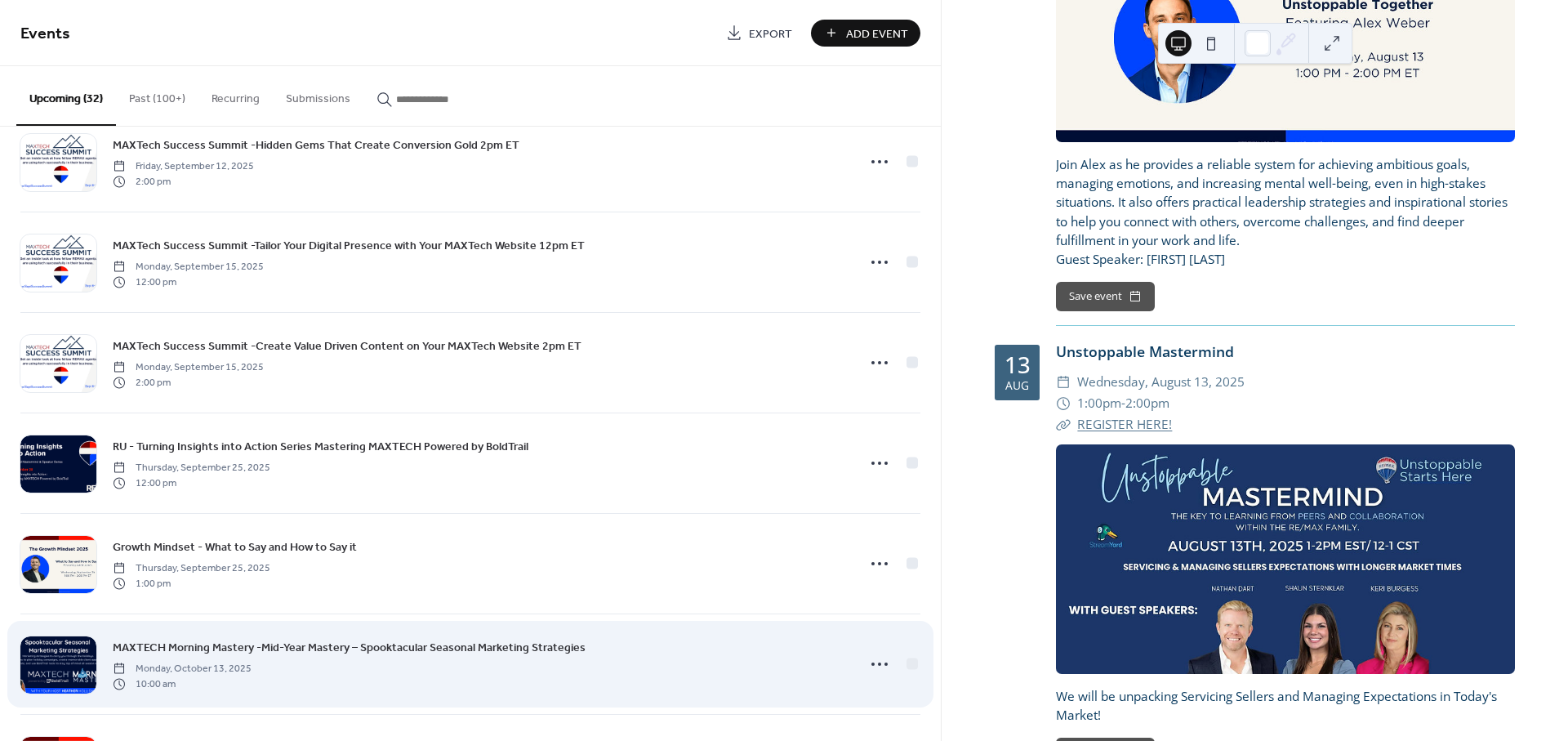scroll, scrollTop: 2196, scrollLeft: 0, axis: vertical 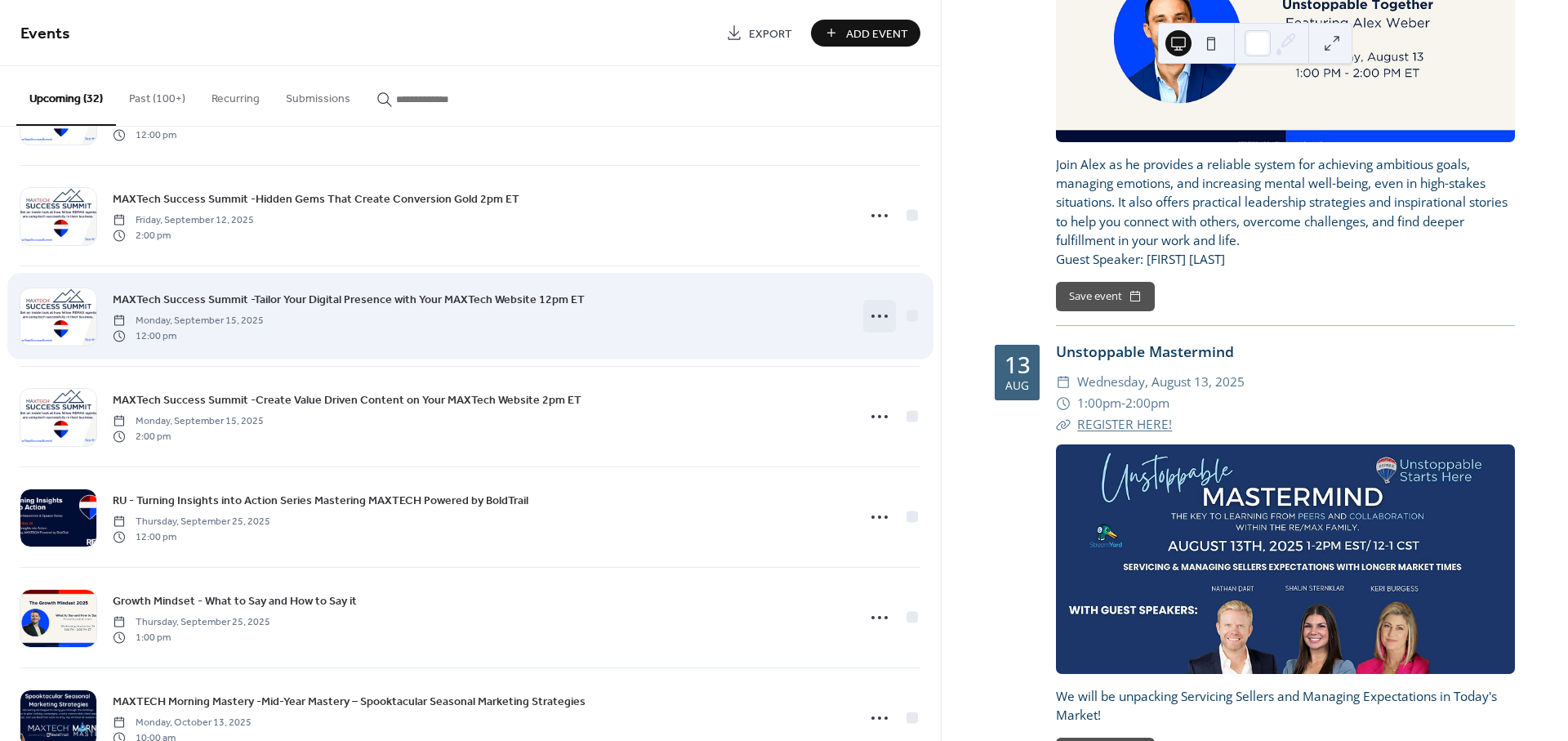 click 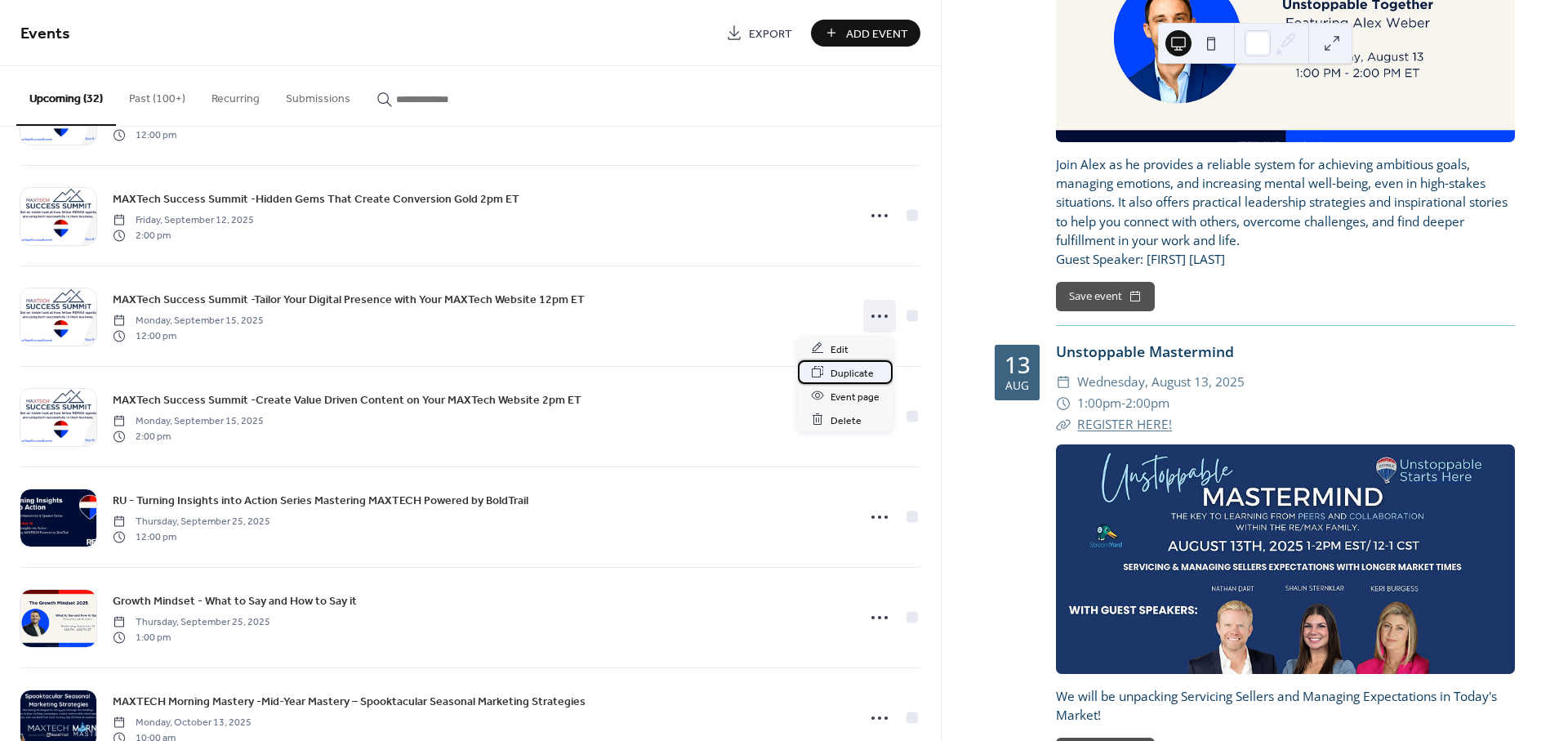 click on "Duplicate" at bounding box center [852, 373] 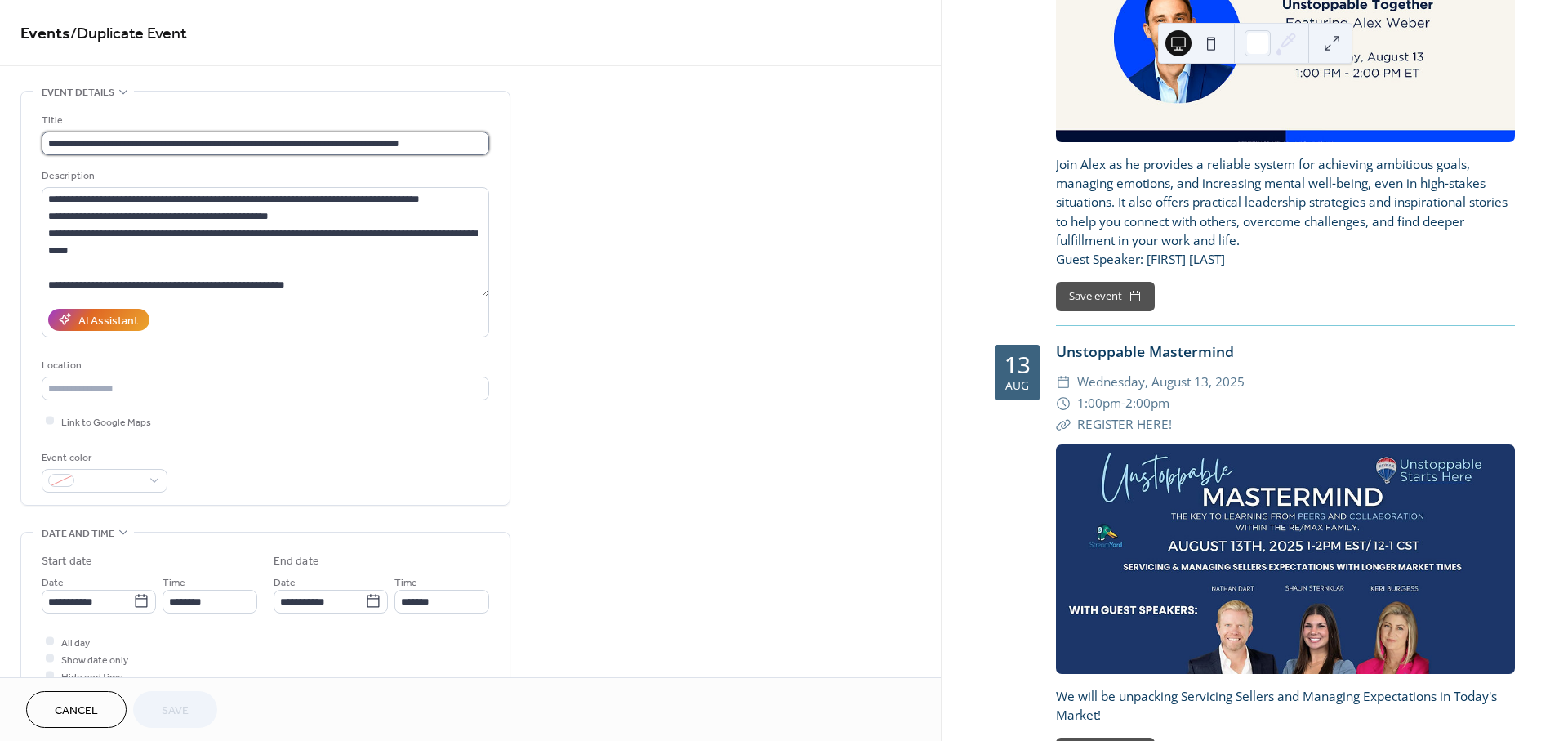 click on "**********" at bounding box center (265, 143) 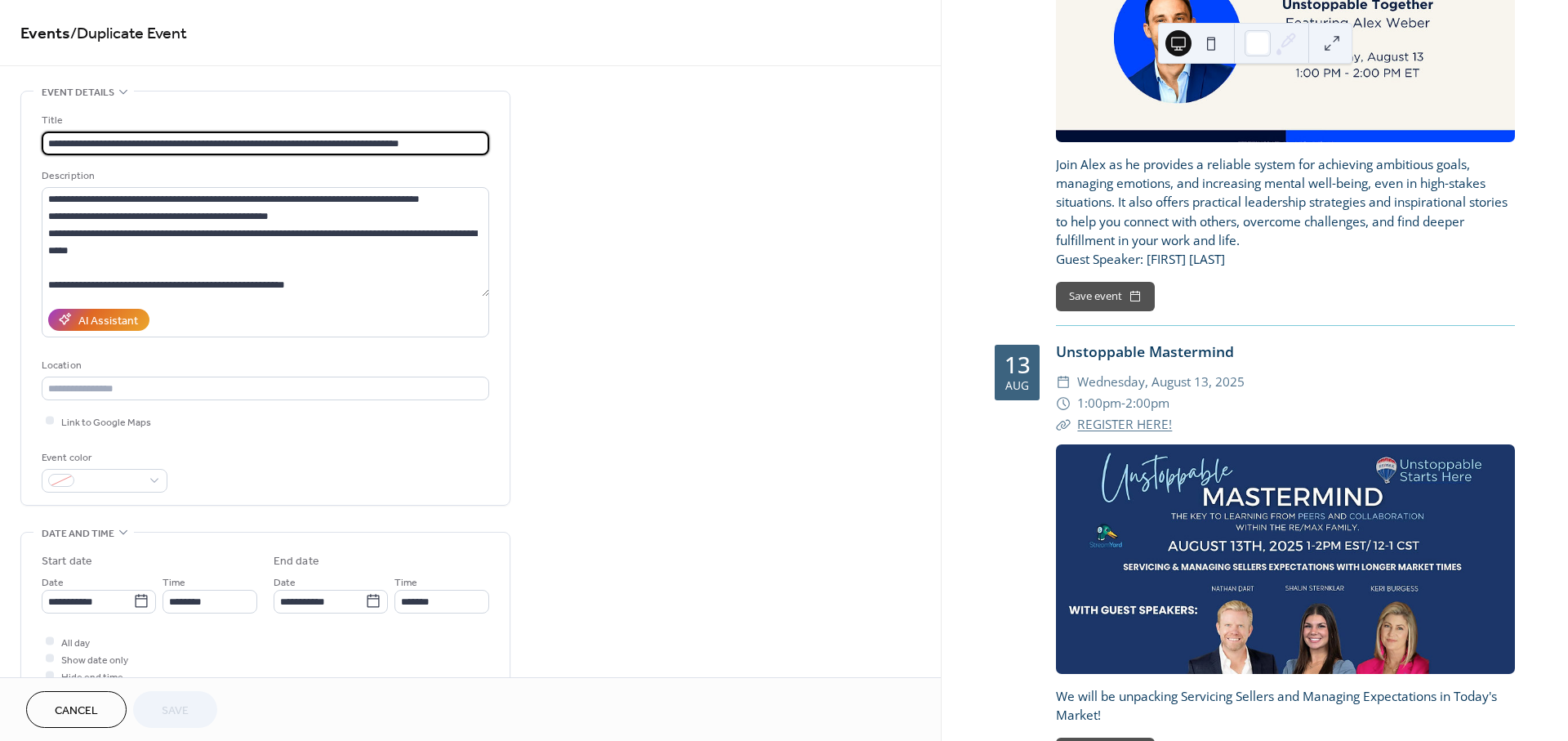 click on "**********" at bounding box center [265, 143] 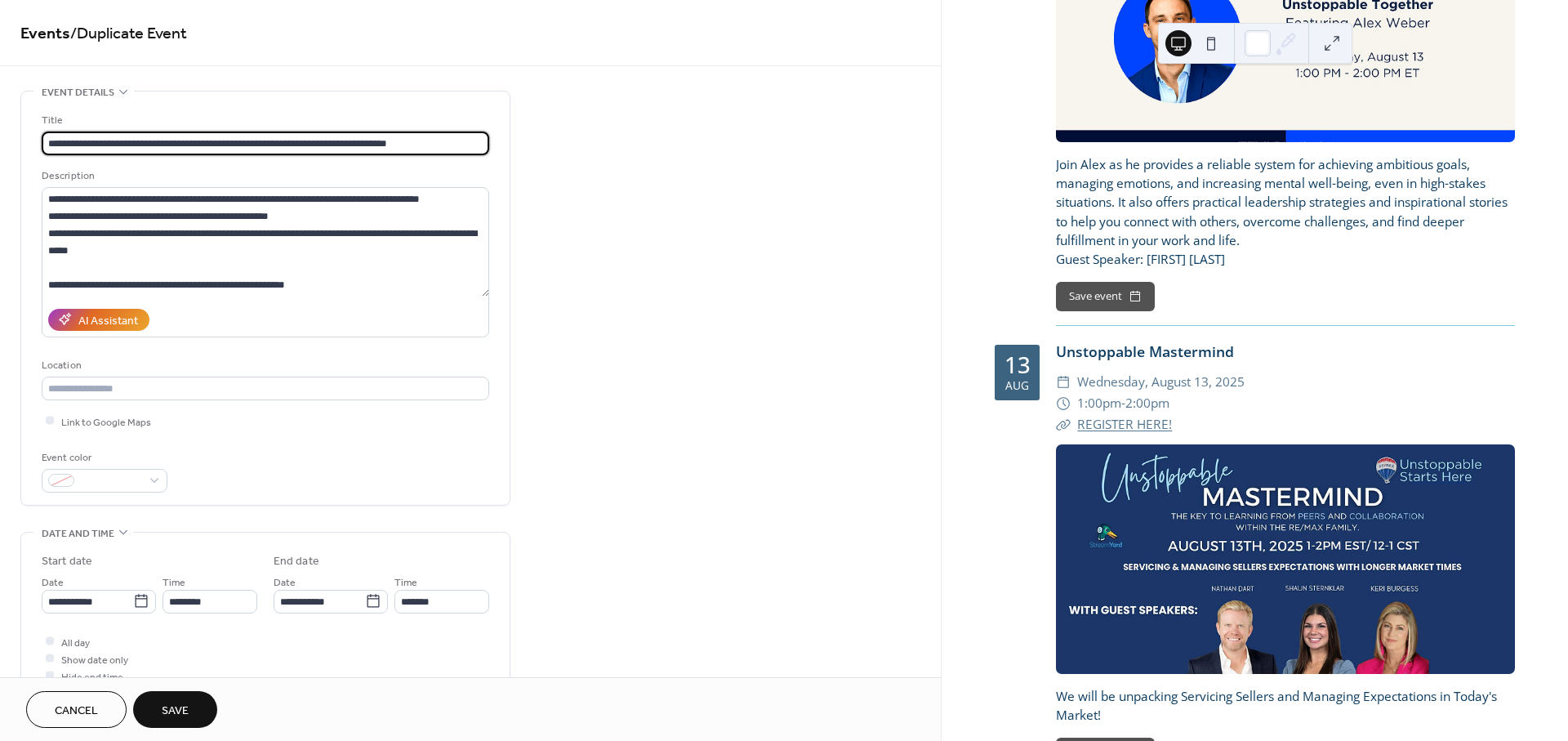 type on "**********" 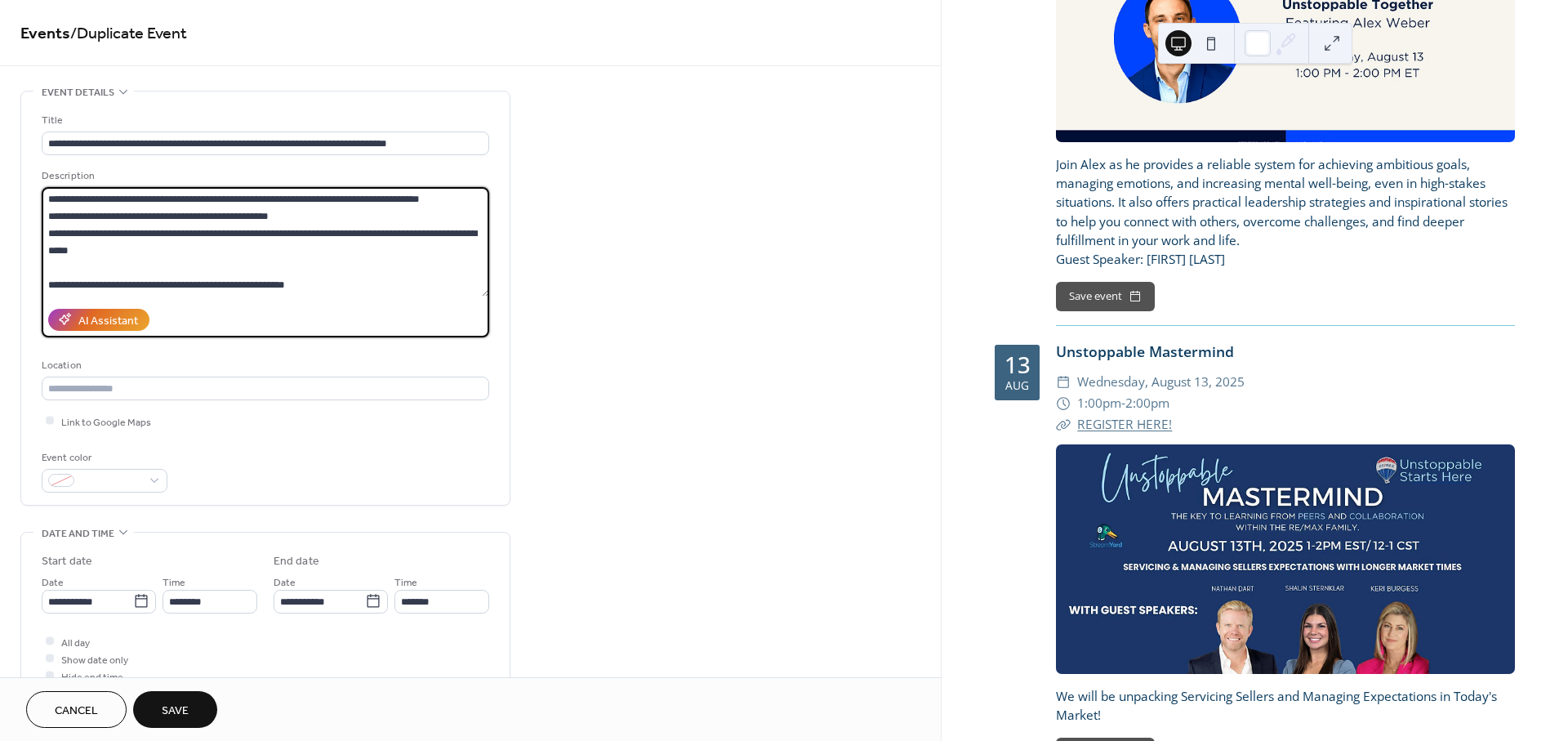 drag, startPoint x: 47, startPoint y: 196, endPoint x: 490, endPoint y: 352, distance: 469.66477 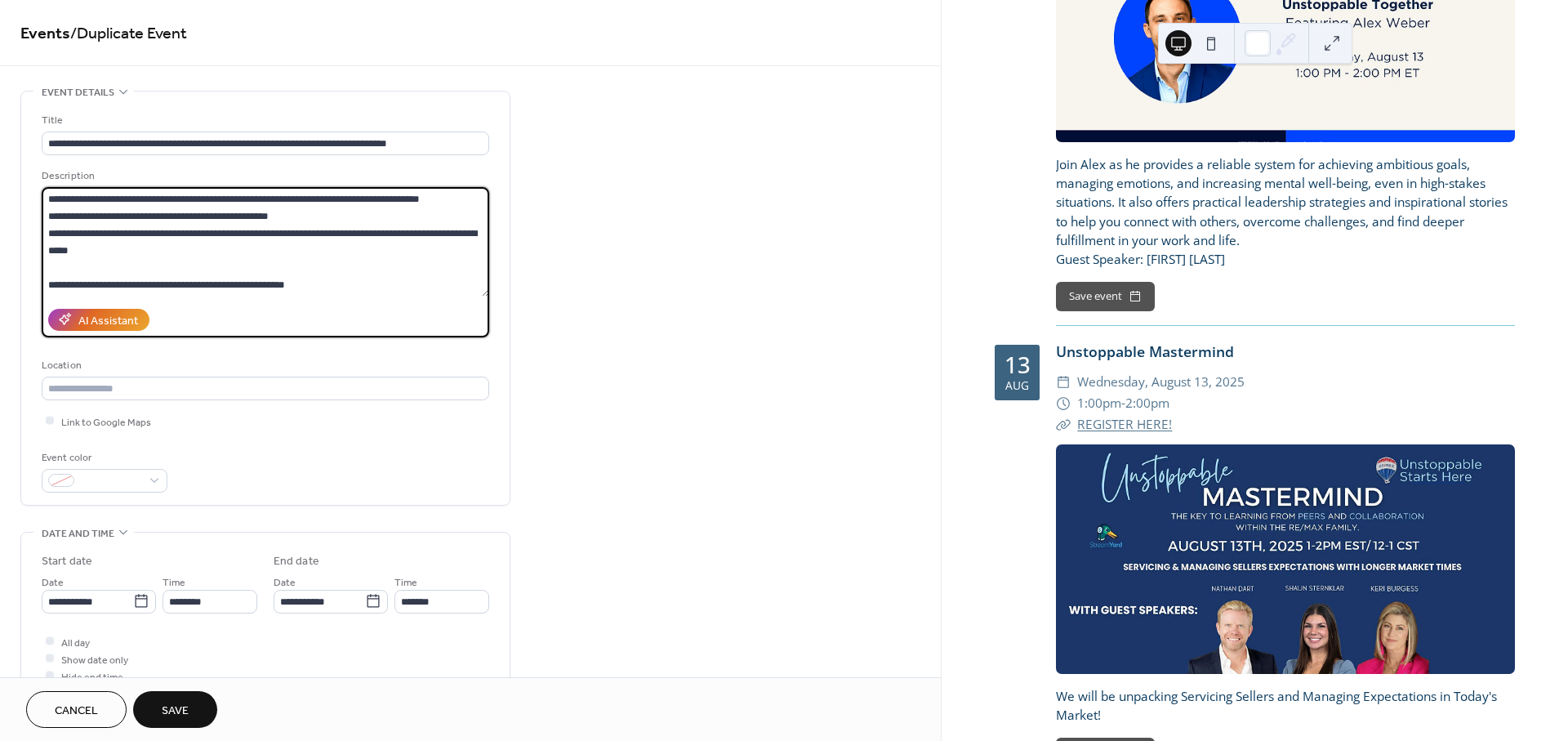 click on "**********" at bounding box center [265, 298] 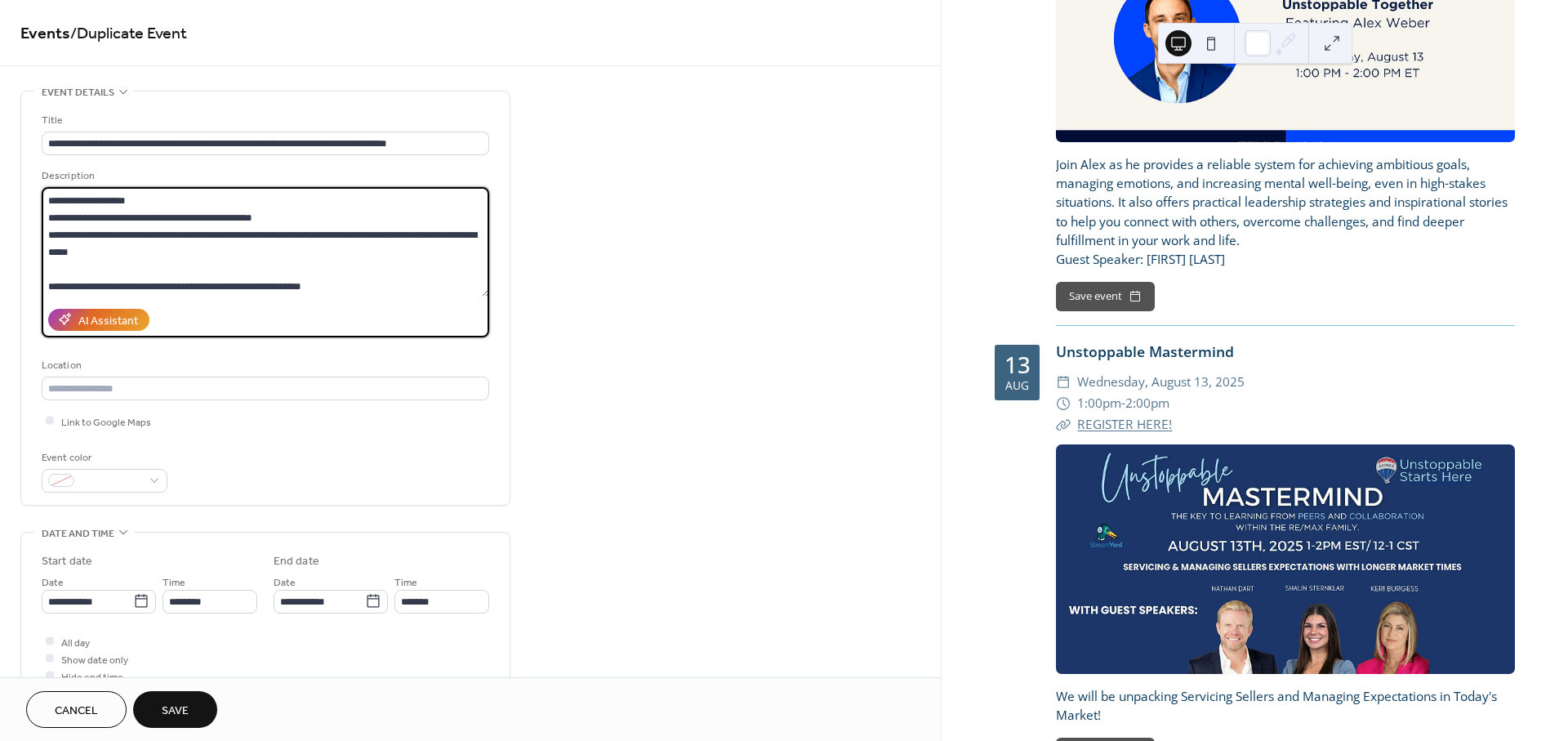 scroll, scrollTop: 33, scrollLeft: 0, axis: vertical 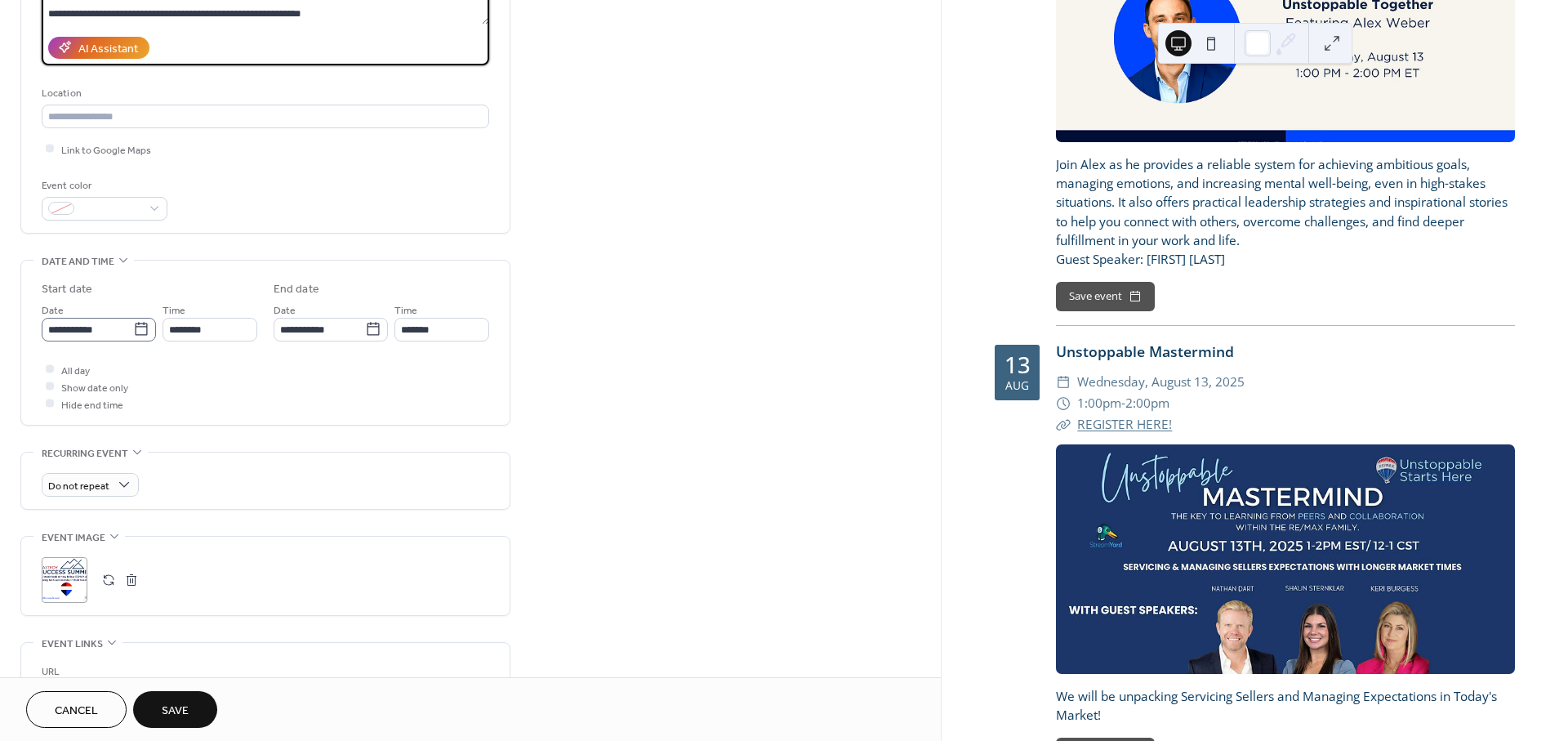 type on "**********" 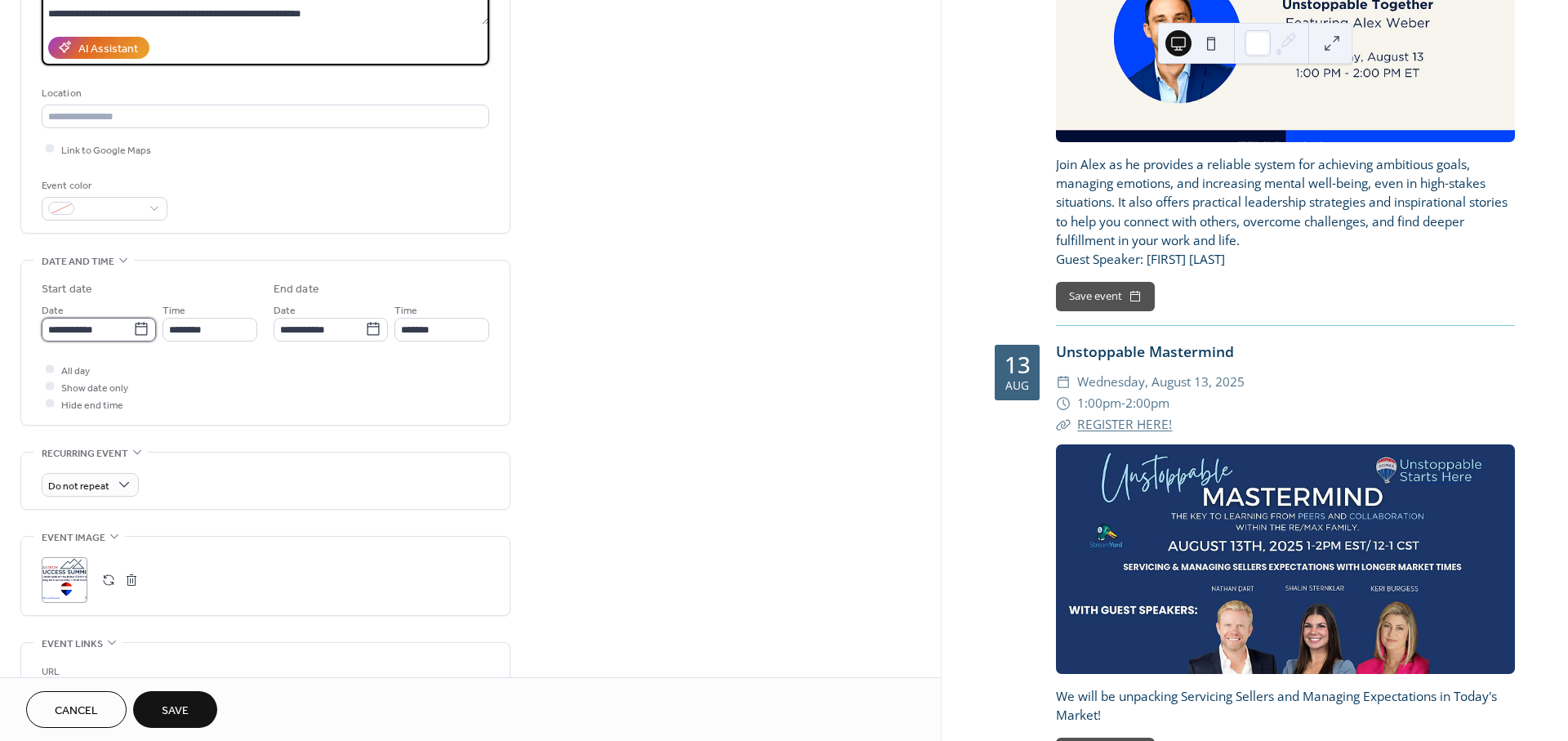 click on "**********" at bounding box center [87, 329] 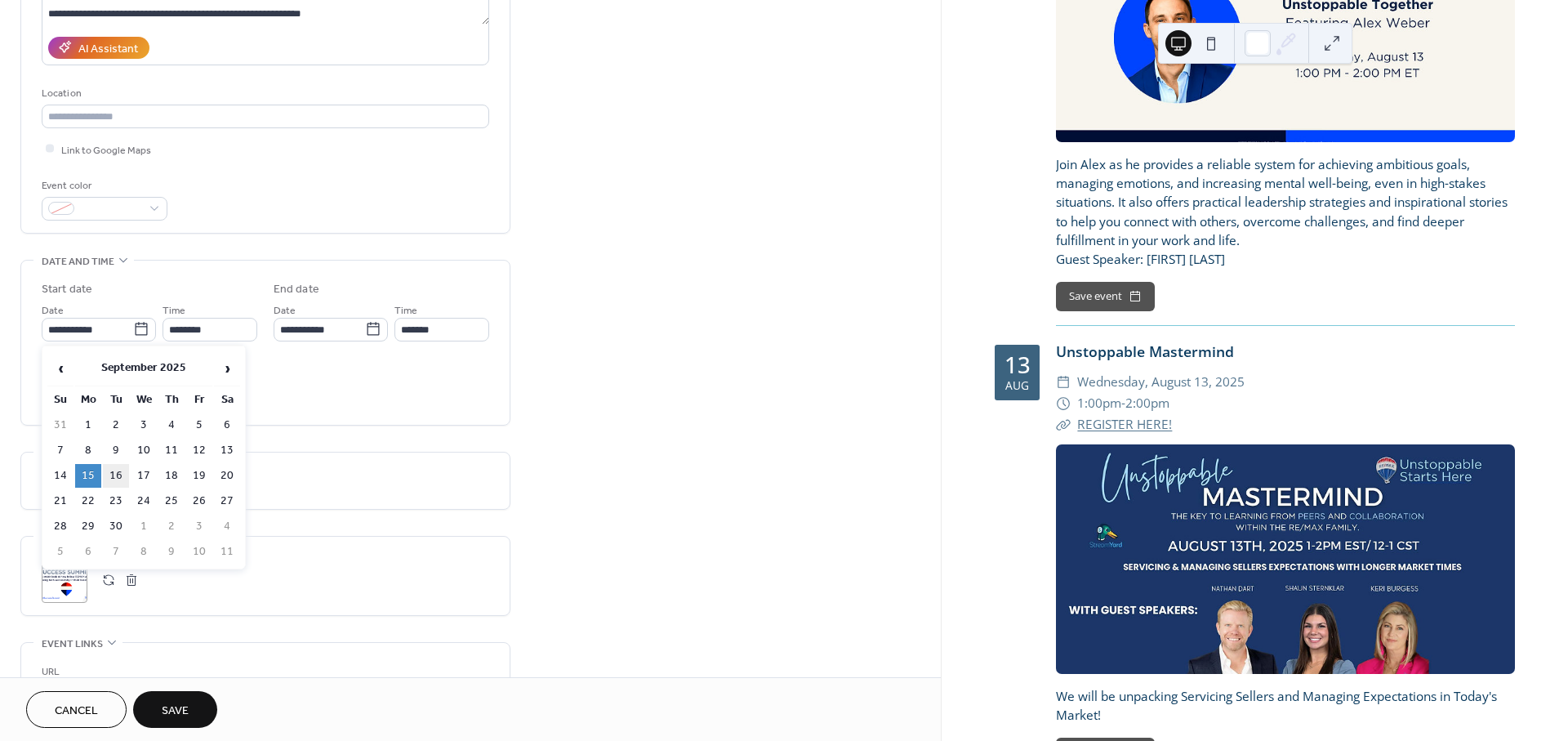 click on "16" at bounding box center [116, 475] 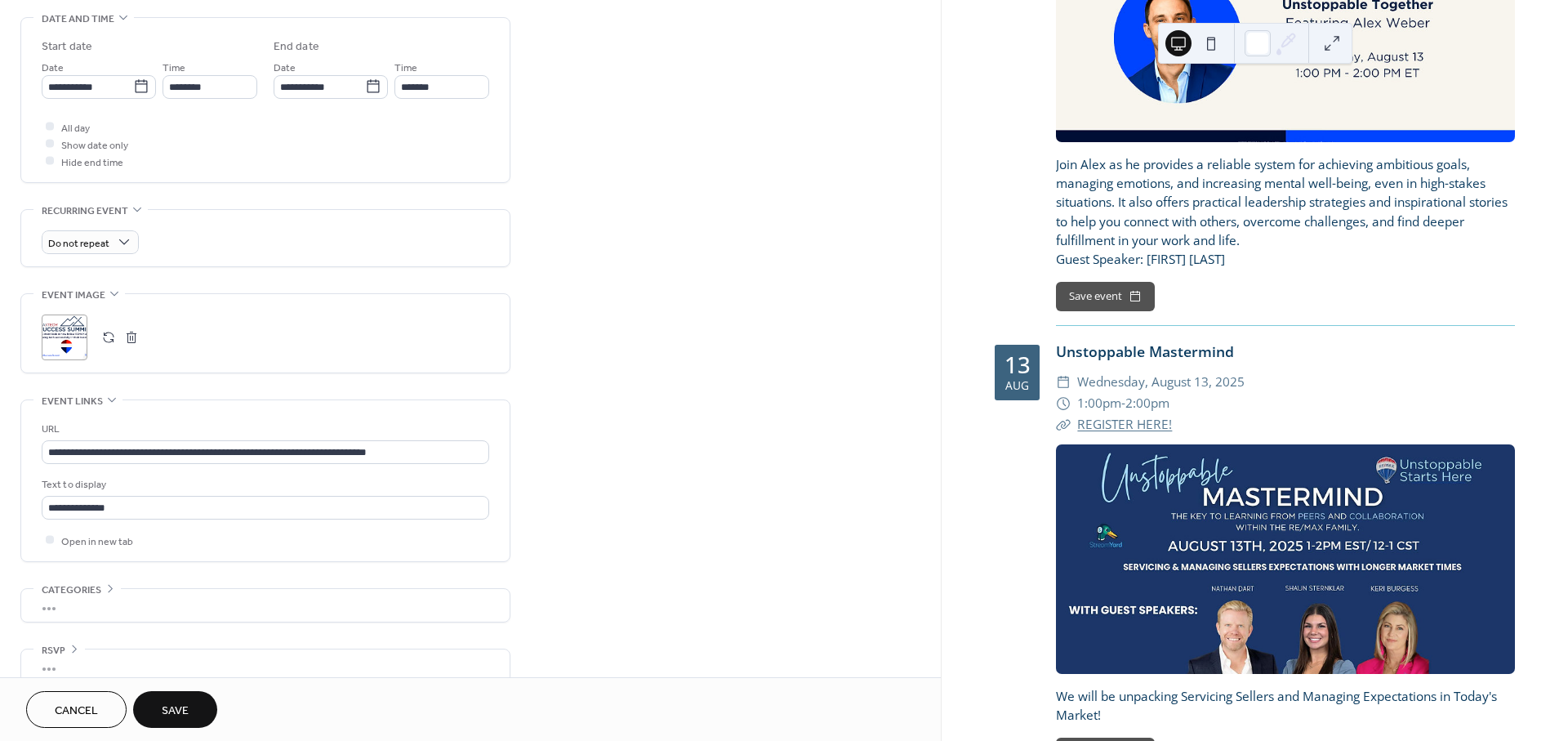 scroll, scrollTop: 541, scrollLeft: 0, axis: vertical 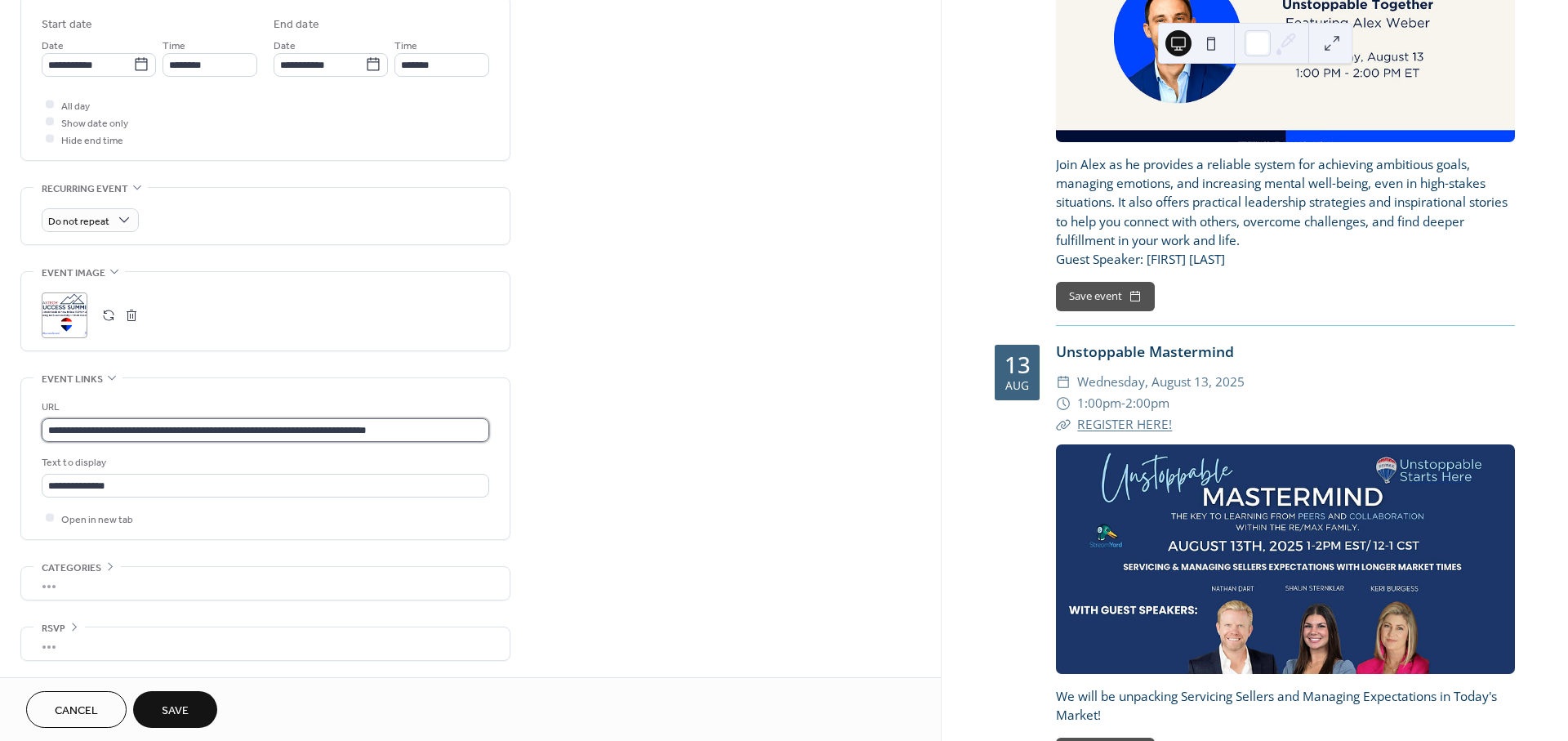 click on "**********" at bounding box center (265, 430) 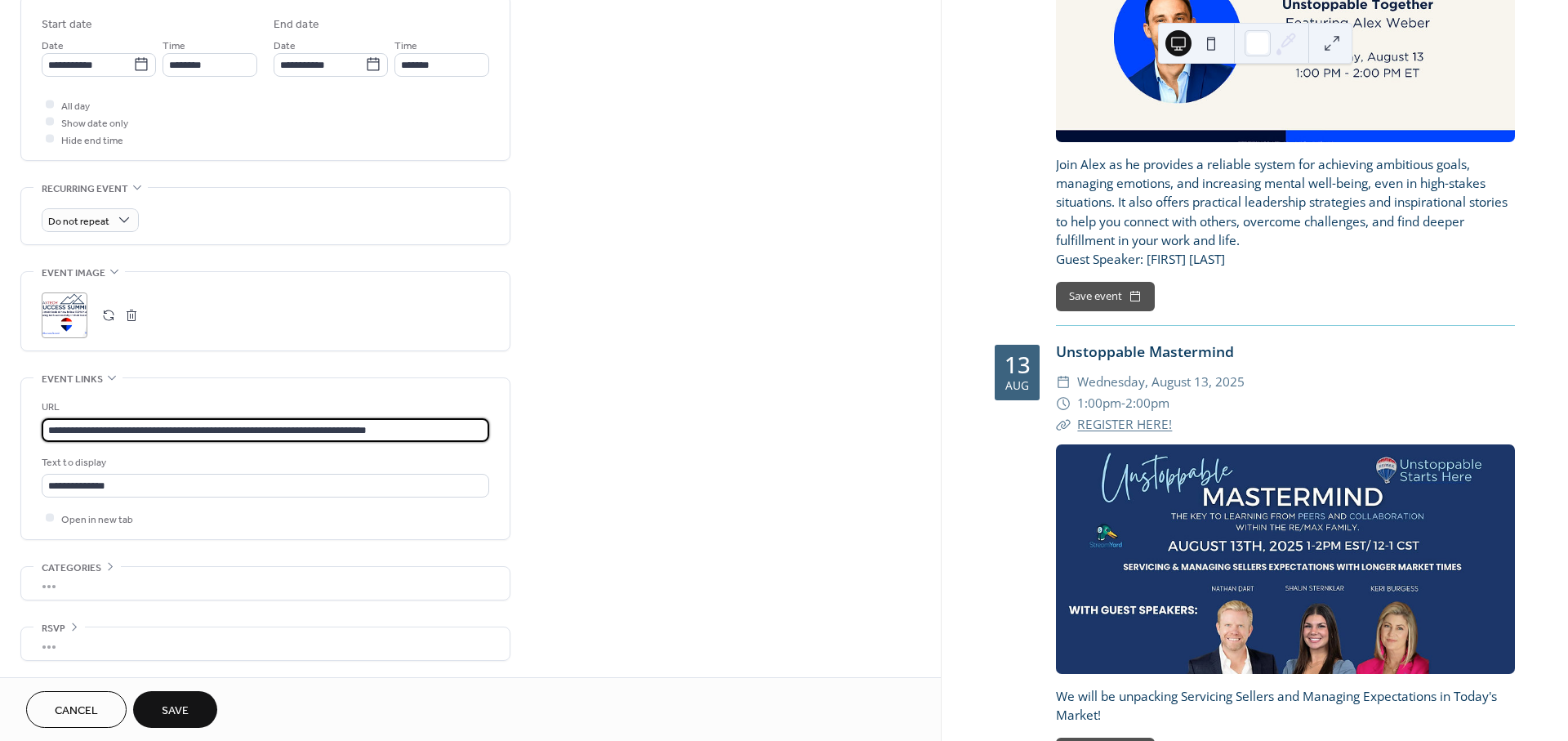 click on "**********" at bounding box center (265, 430) 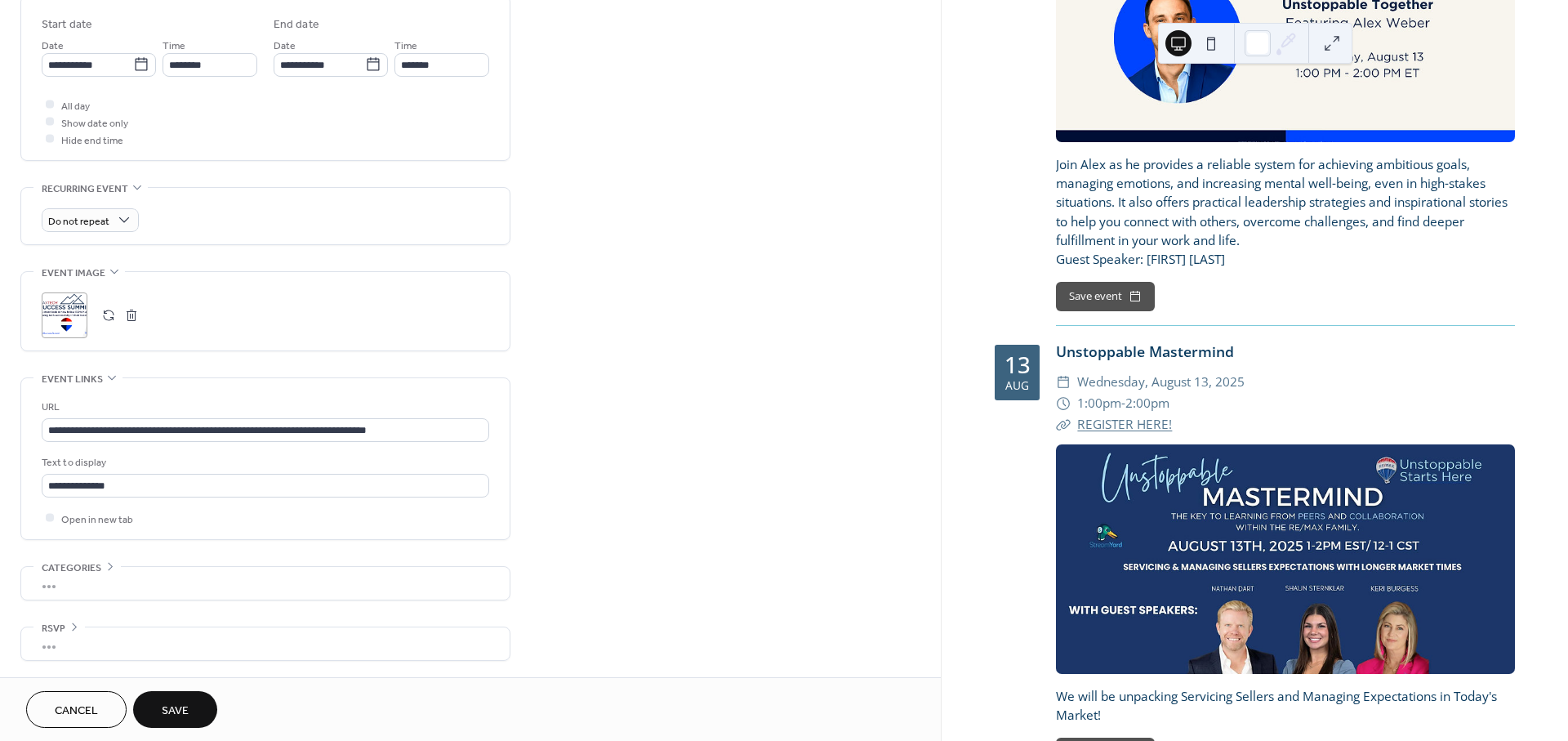 click on "Save" at bounding box center [175, 711] 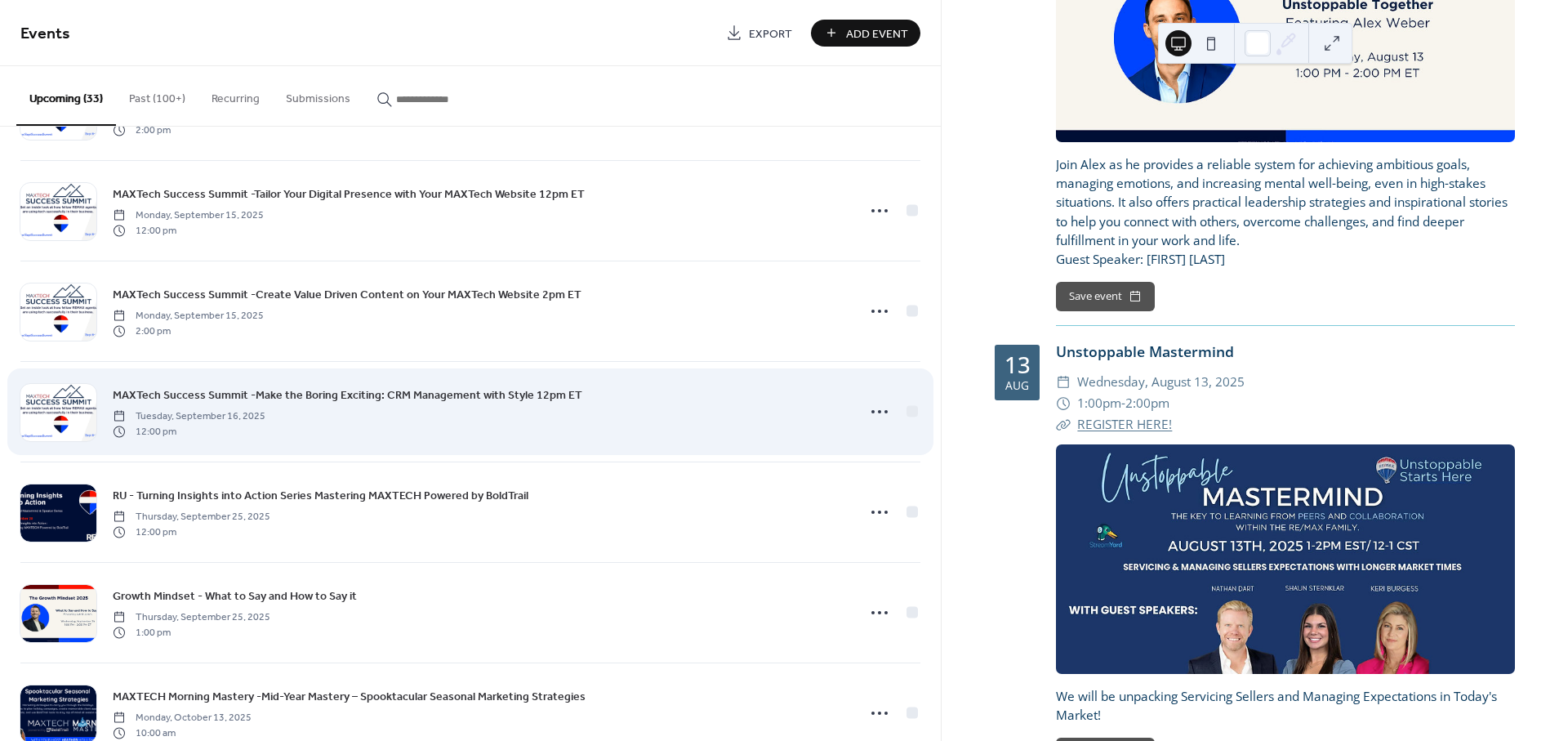 scroll, scrollTop: 2297, scrollLeft: 0, axis: vertical 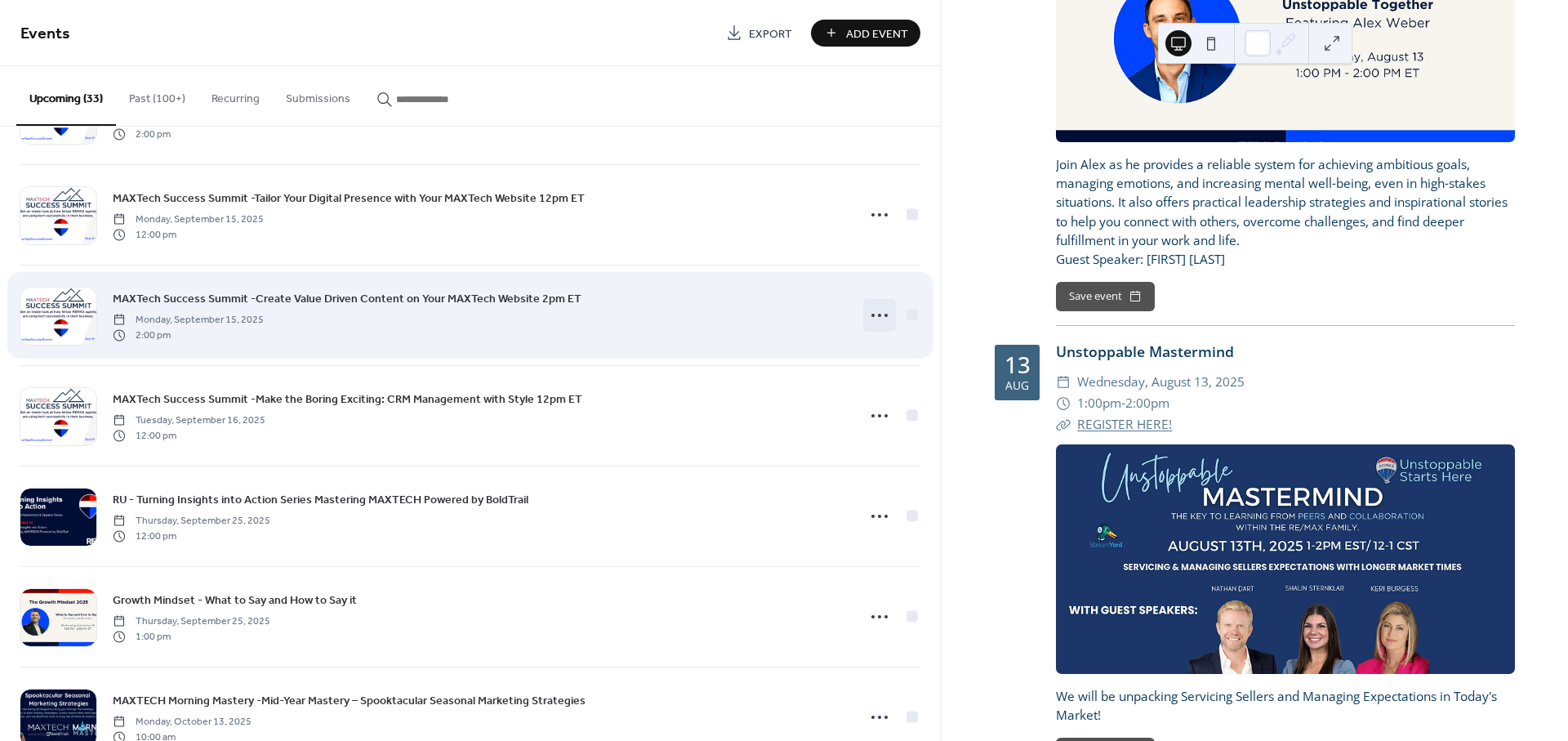 click 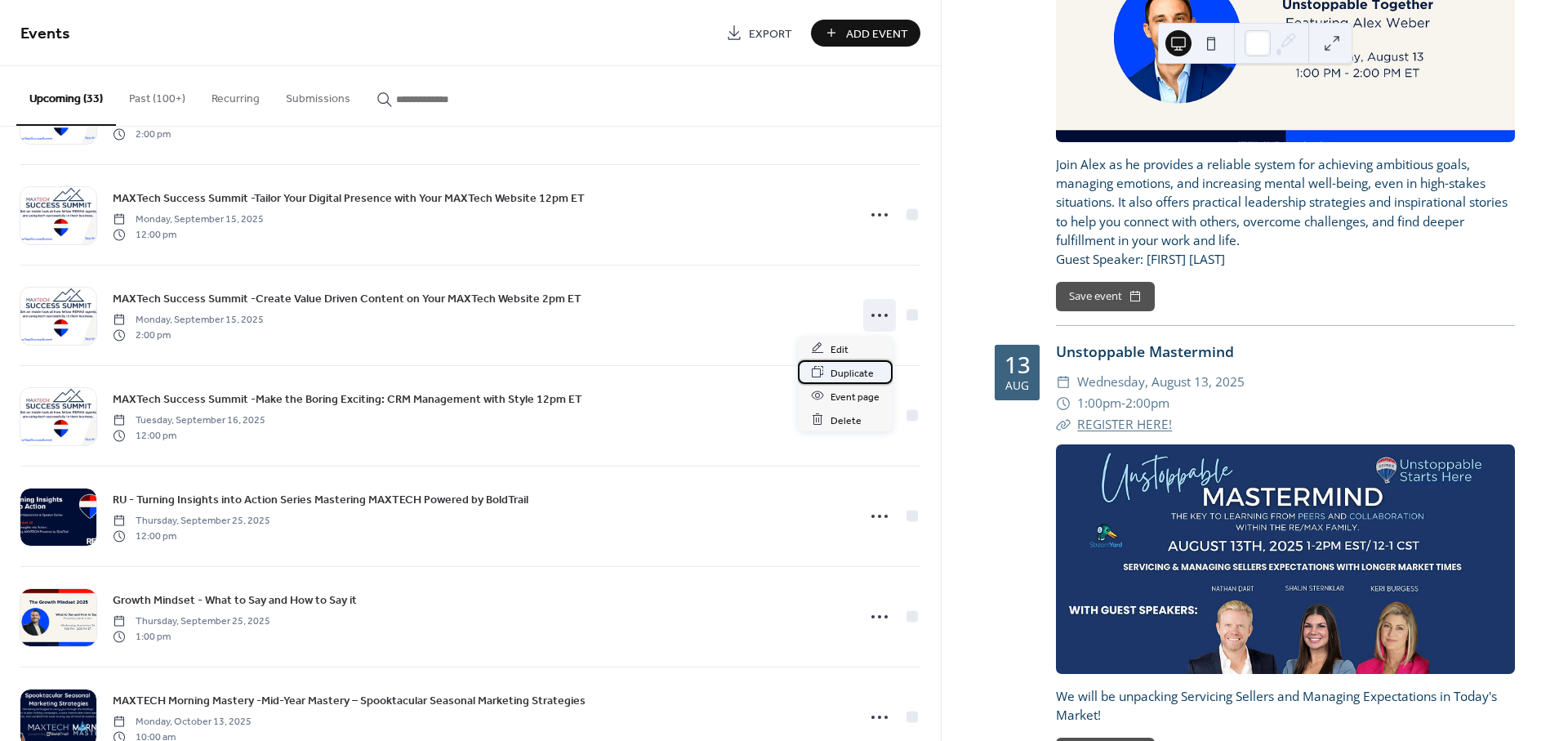 click on "Duplicate" at bounding box center [852, 373] 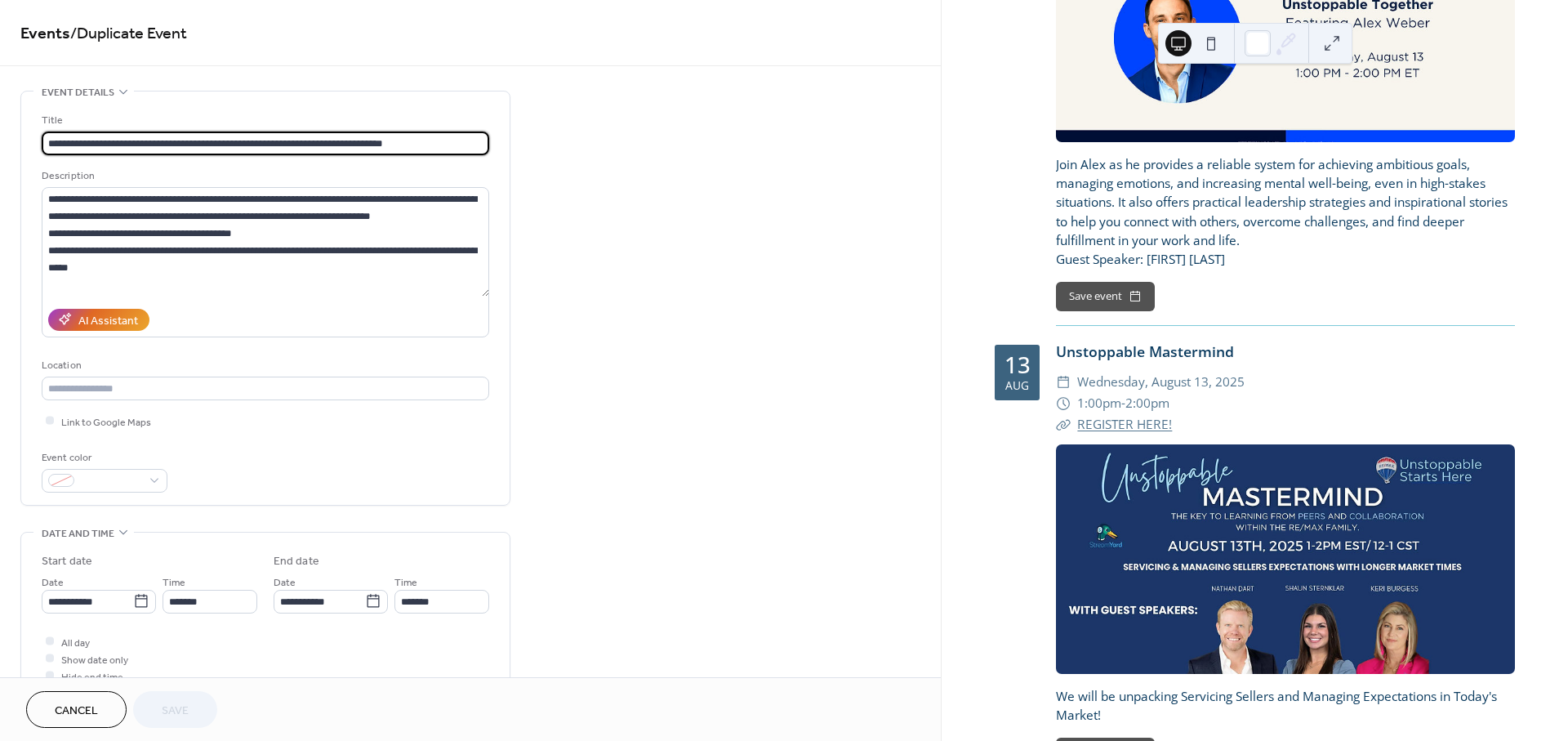 click on "**********" at bounding box center [265, 143] 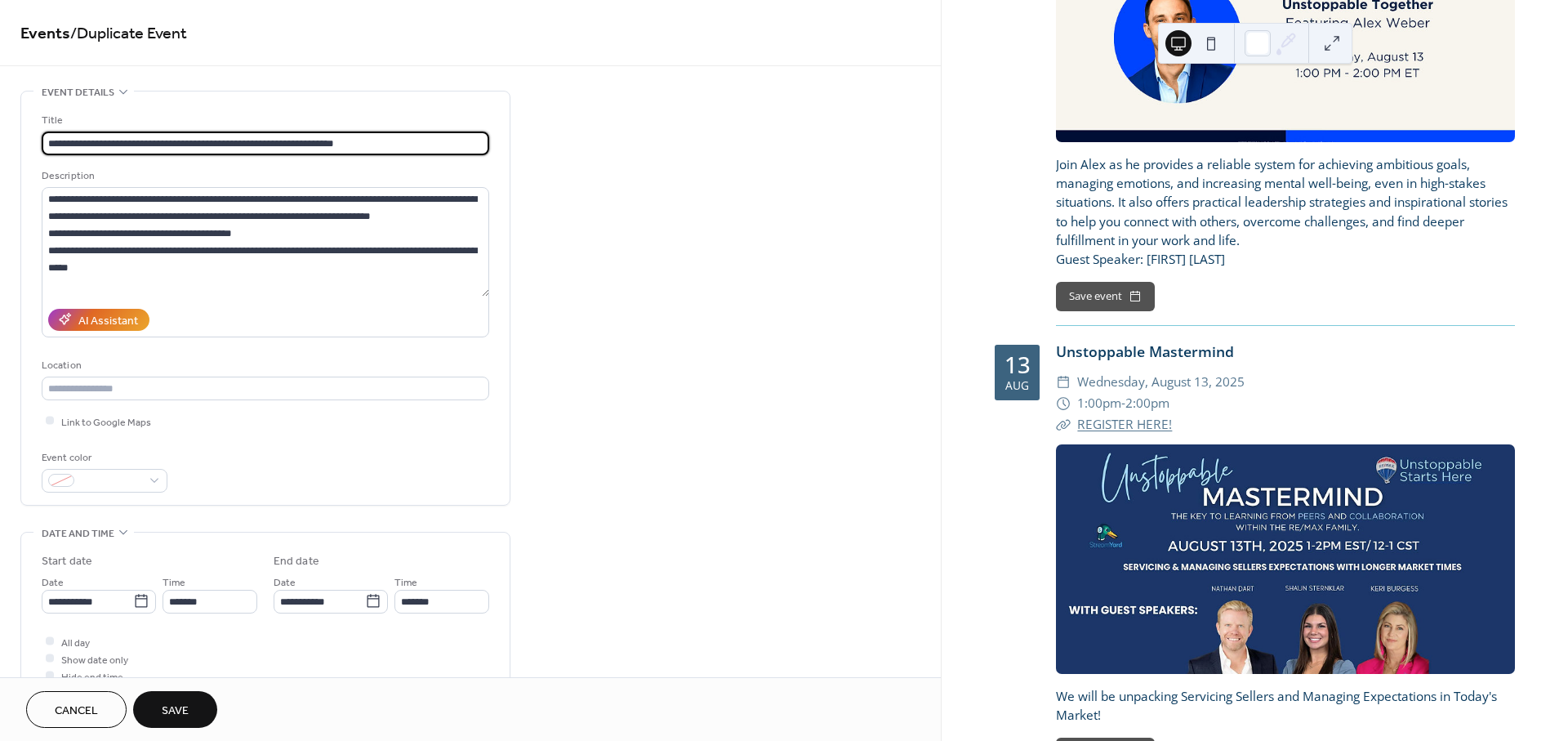 type on "**********" 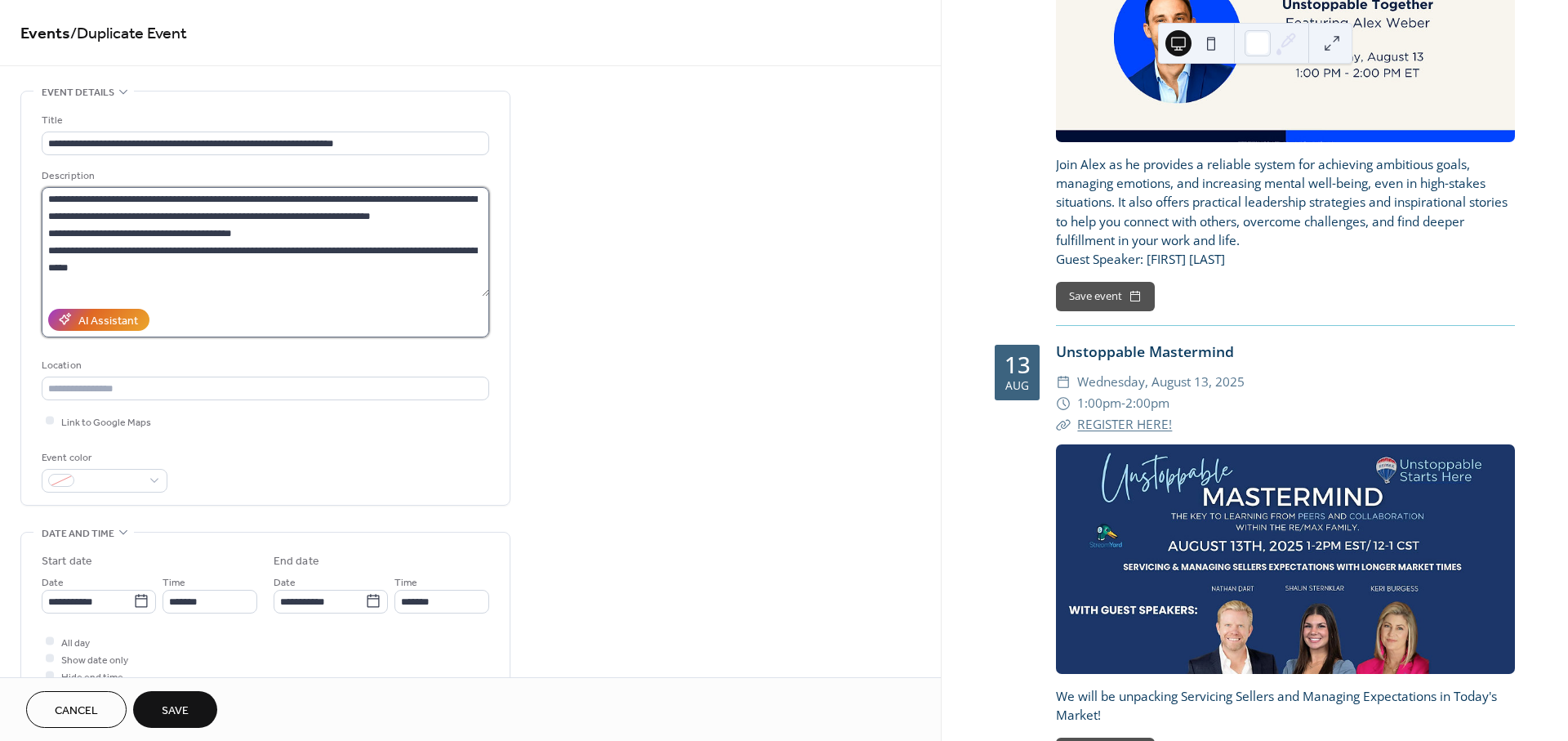 click on "**********" at bounding box center [265, 242] 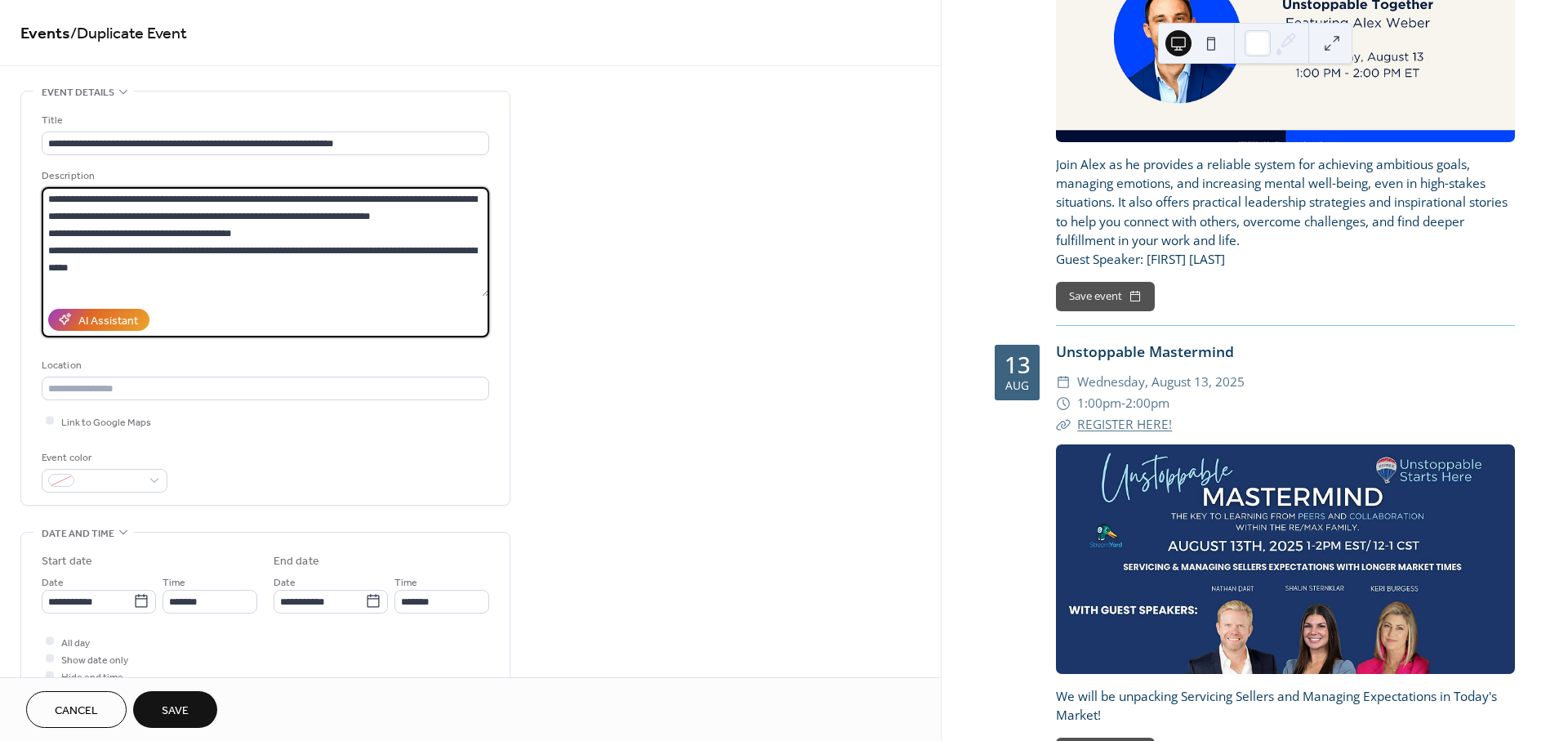 paste on "**********" 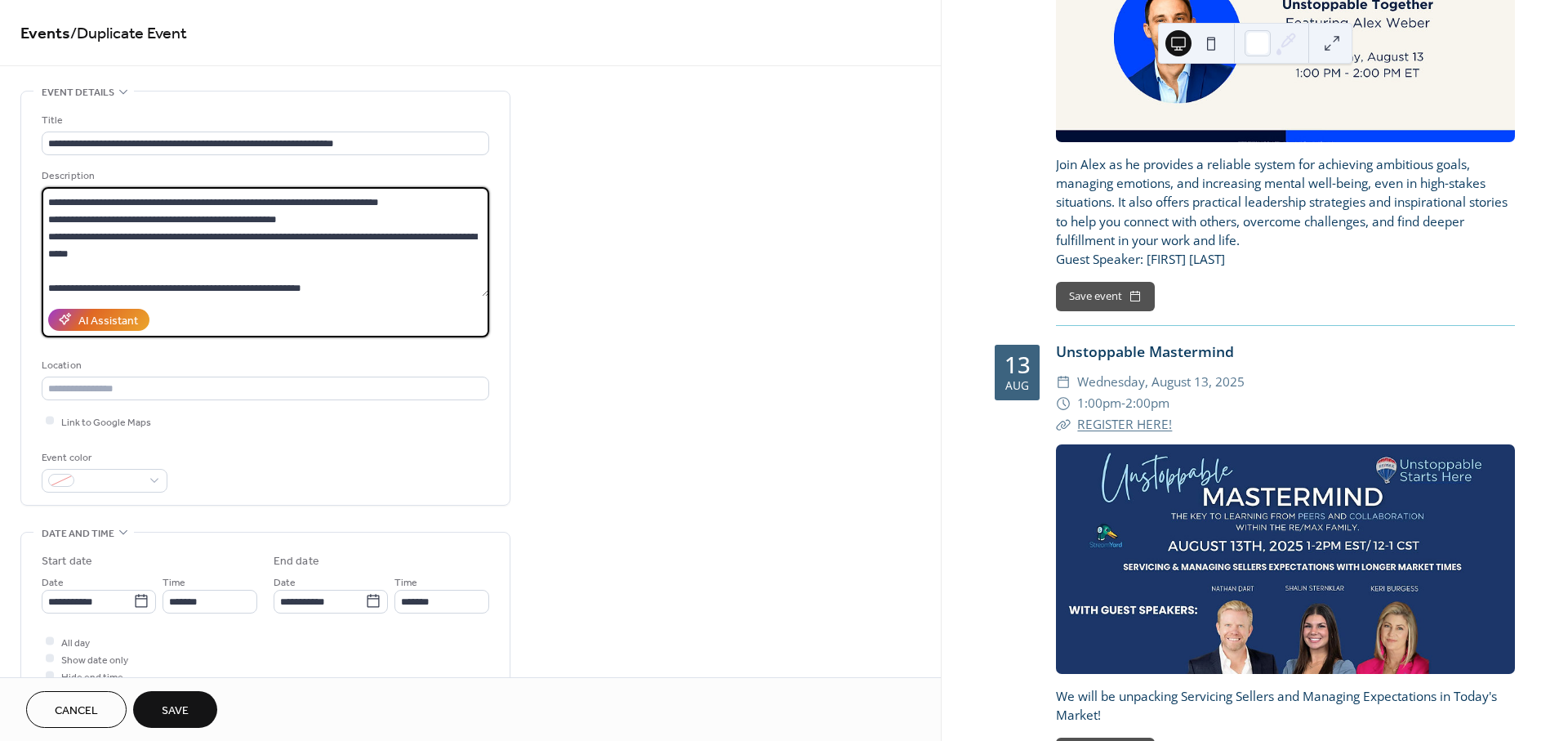 scroll, scrollTop: 33, scrollLeft: 0, axis: vertical 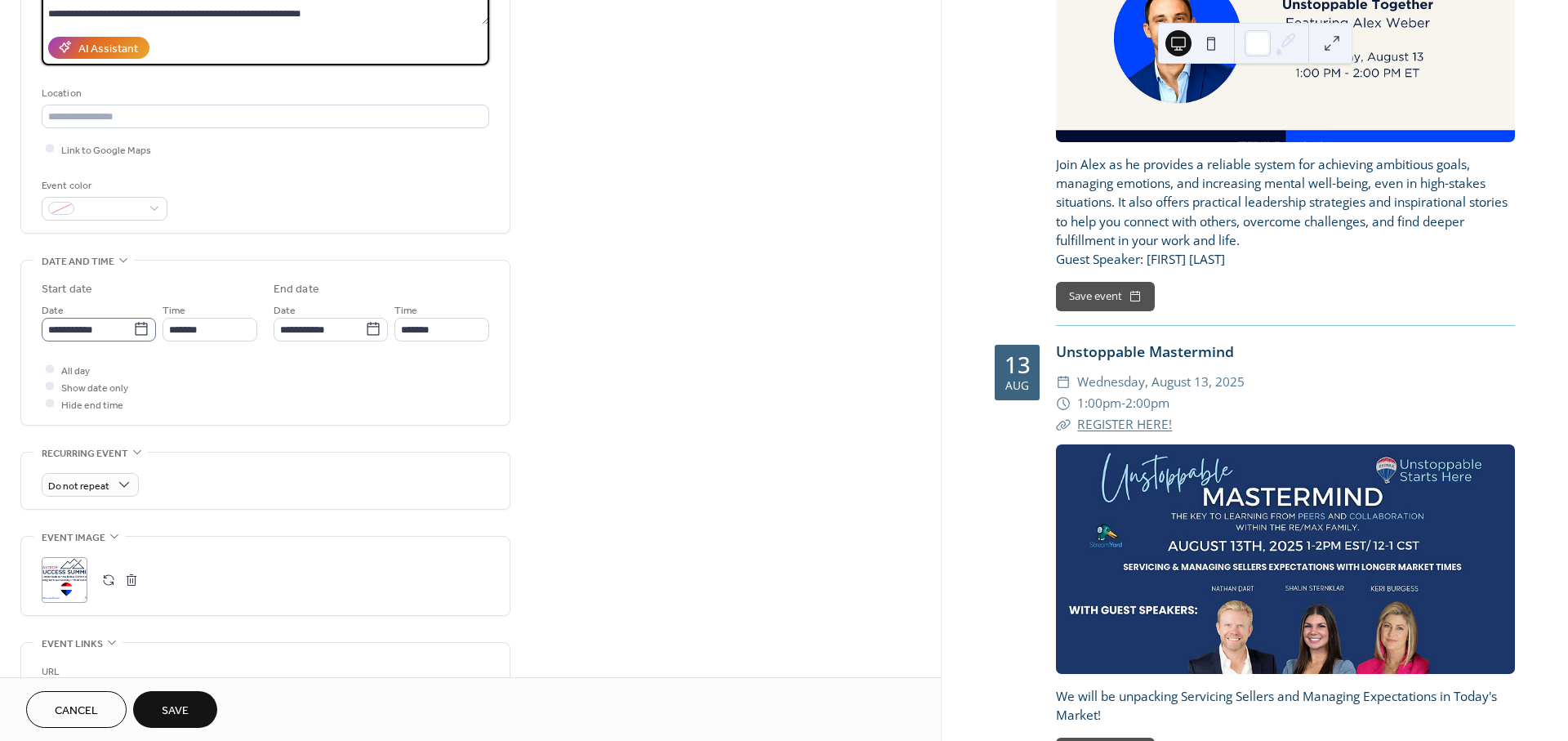type on "**********" 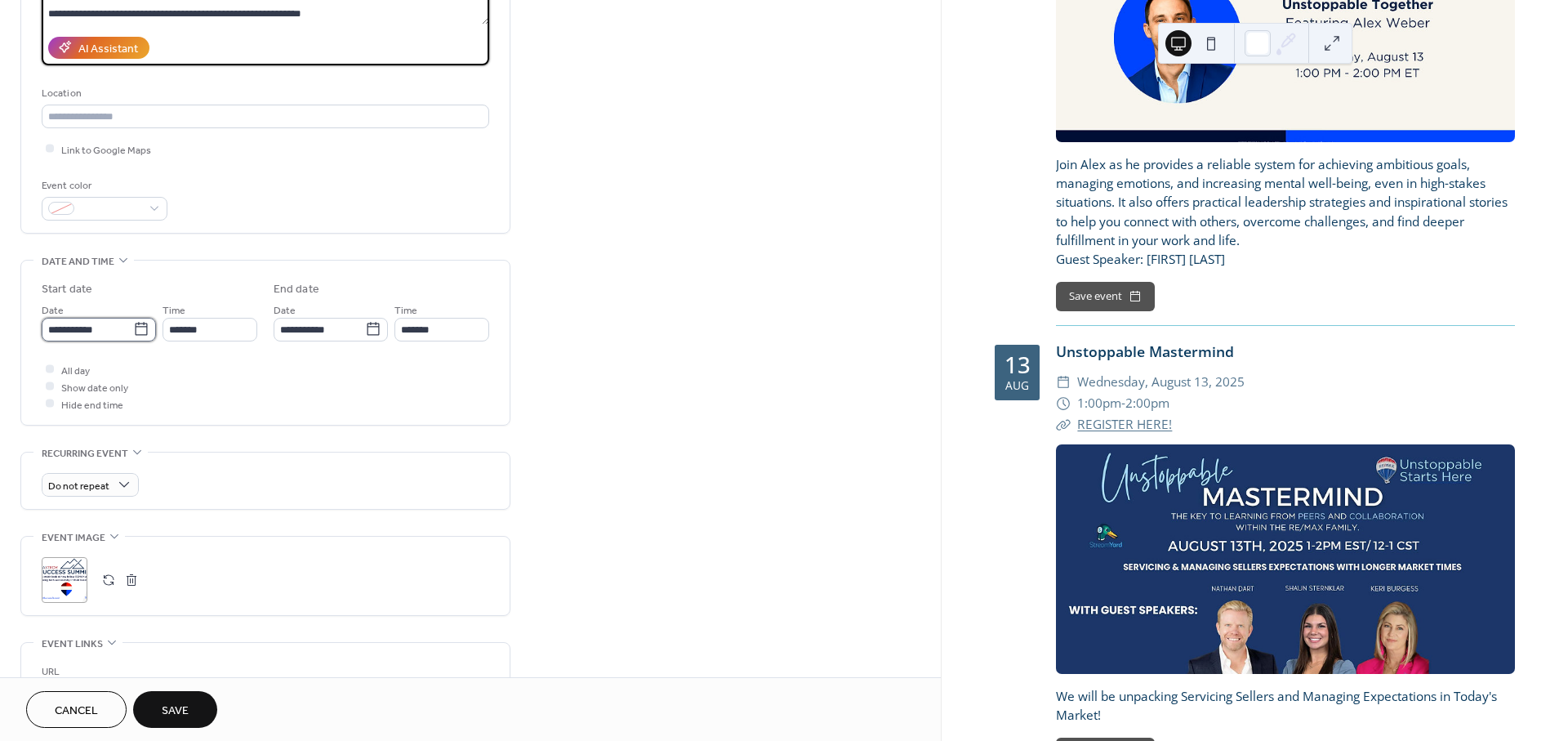 click on "**********" at bounding box center (87, 329) 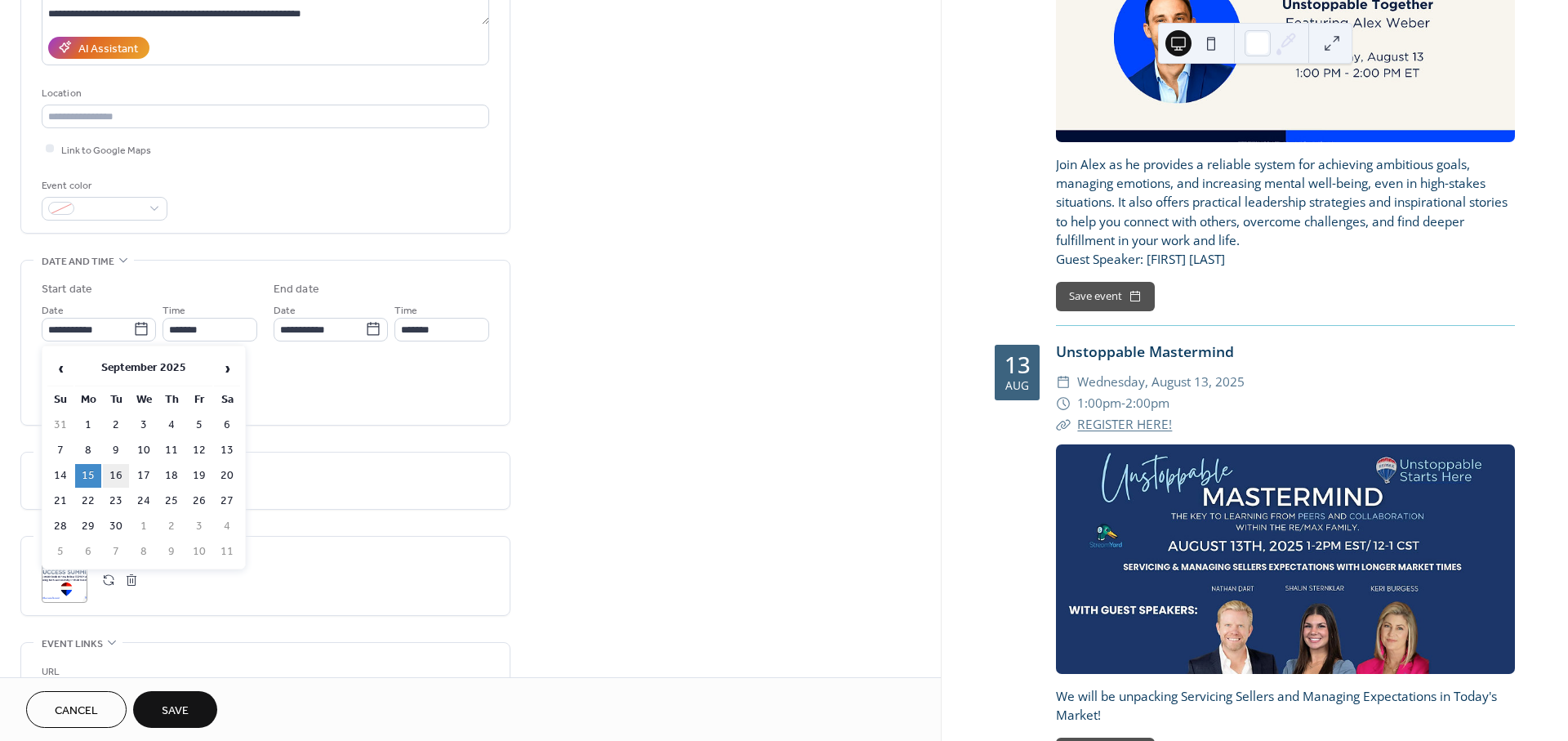 click on "16" at bounding box center [116, 475] 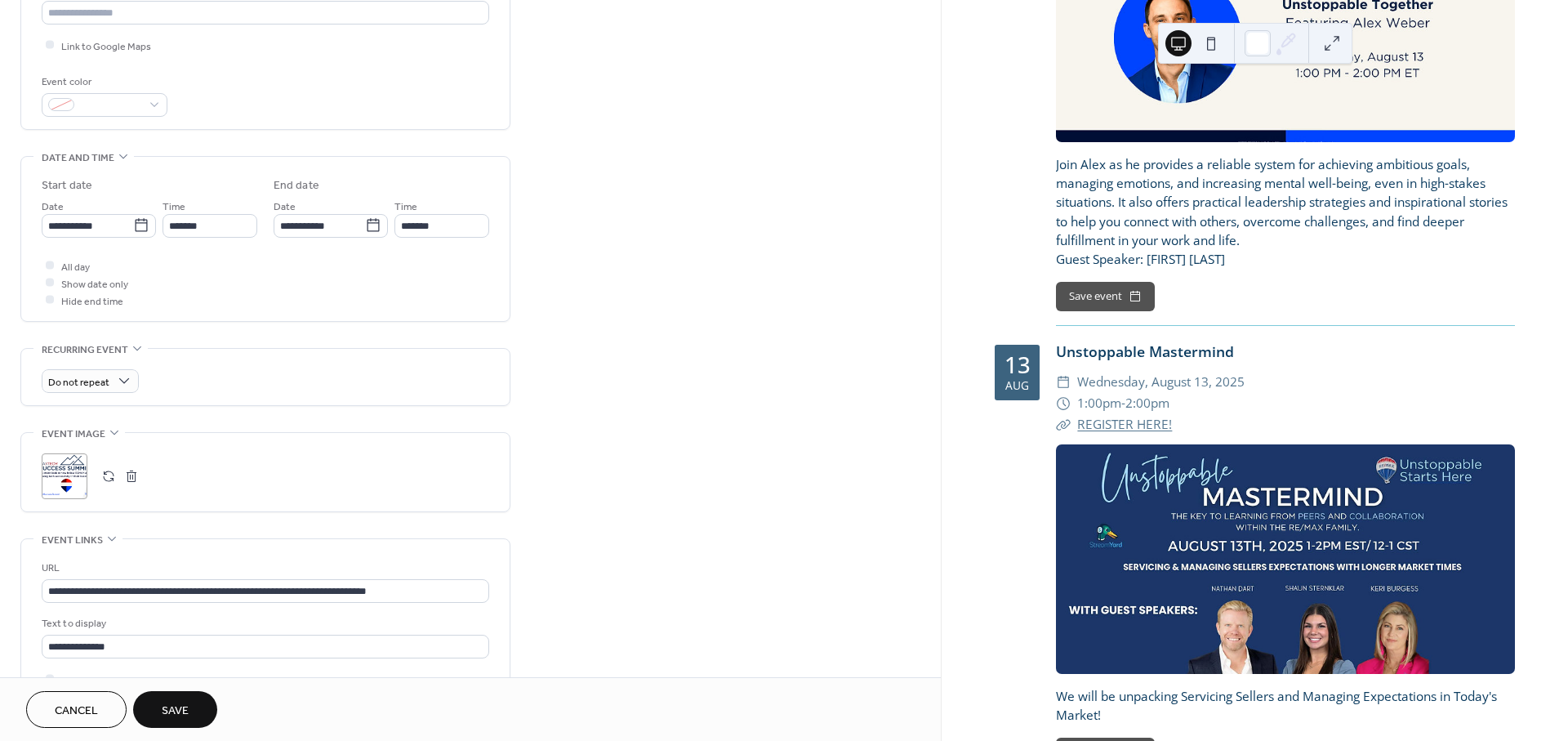 scroll, scrollTop: 541, scrollLeft: 0, axis: vertical 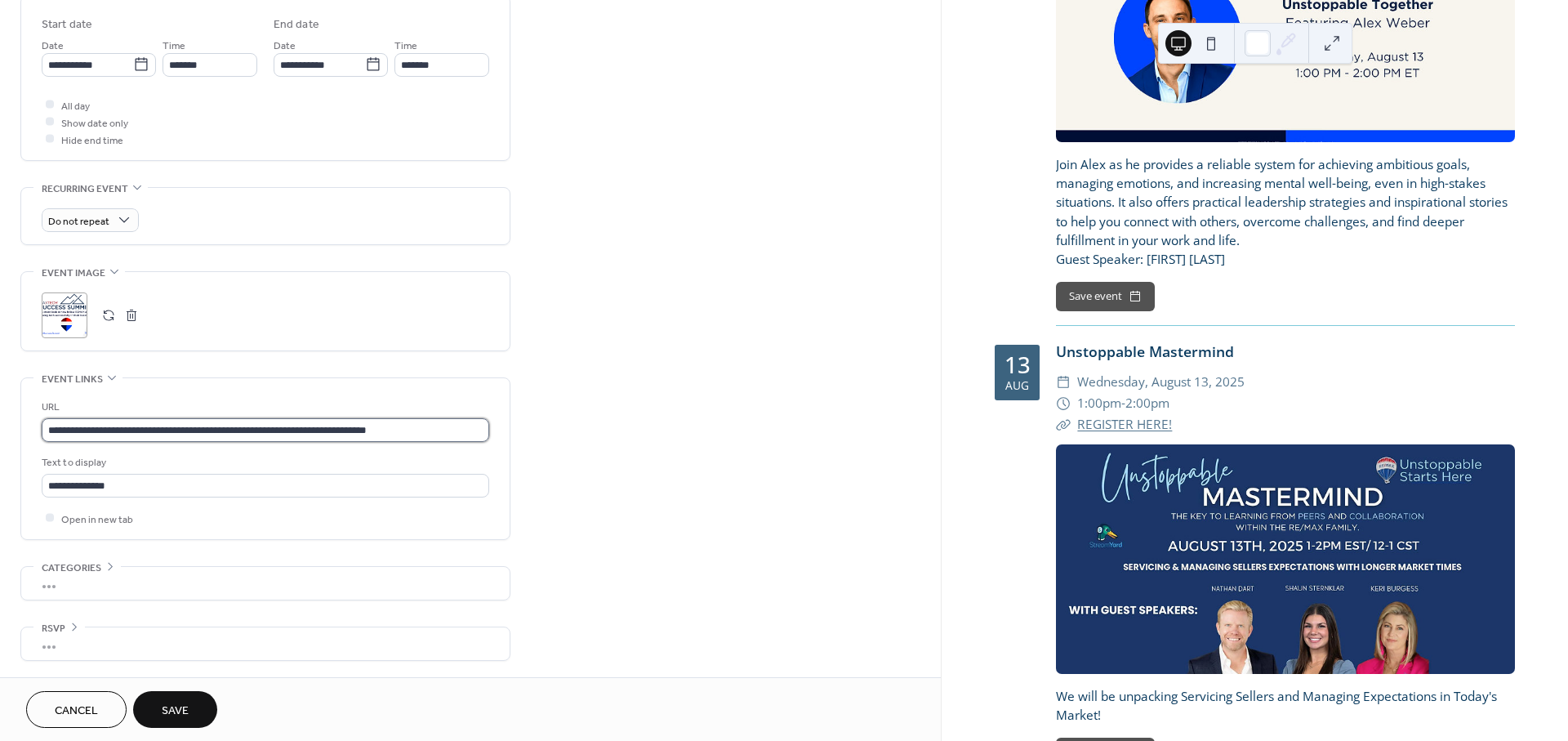 click on "**********" at bounding box center (265, 430) 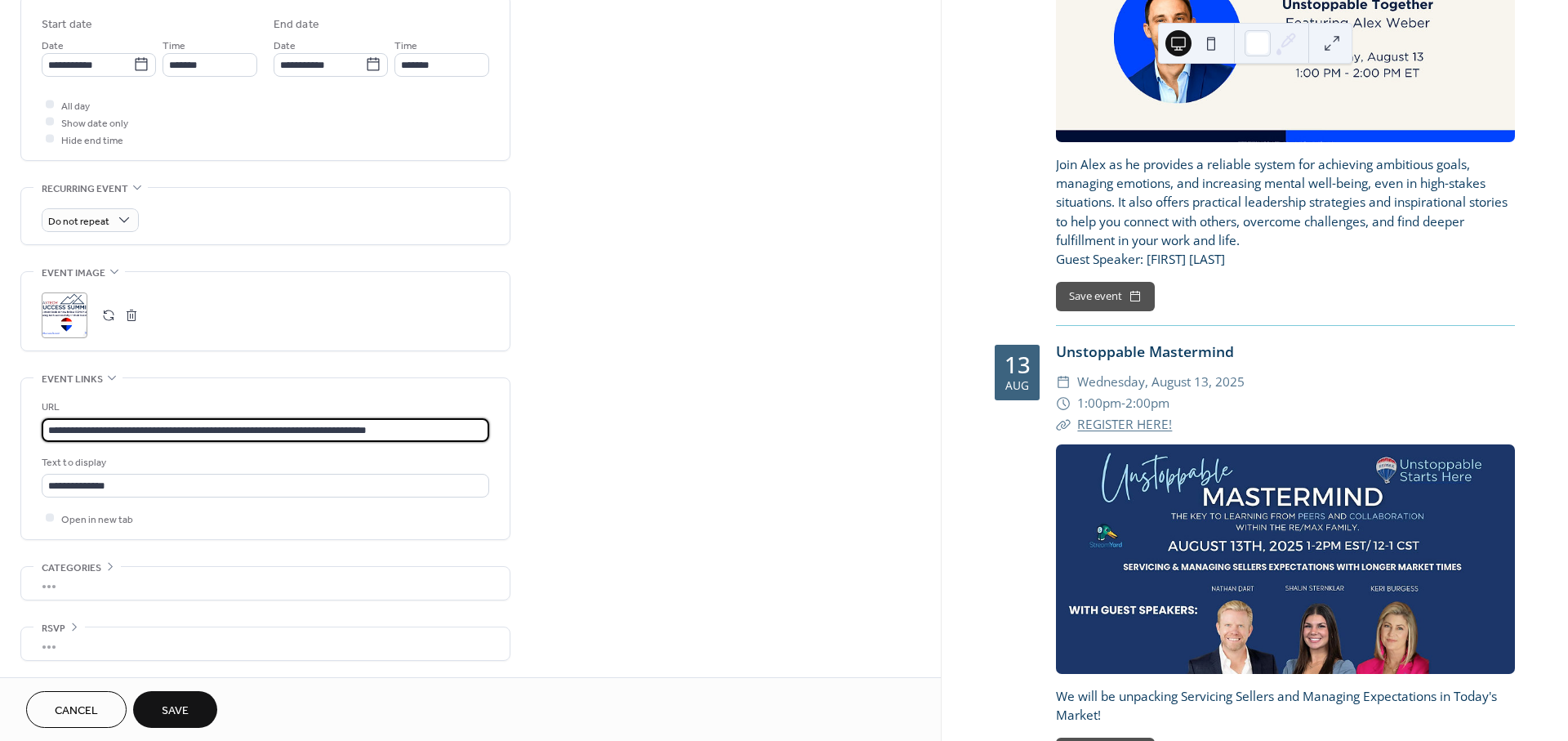 click on "**********" at bounding box center [265, 430] 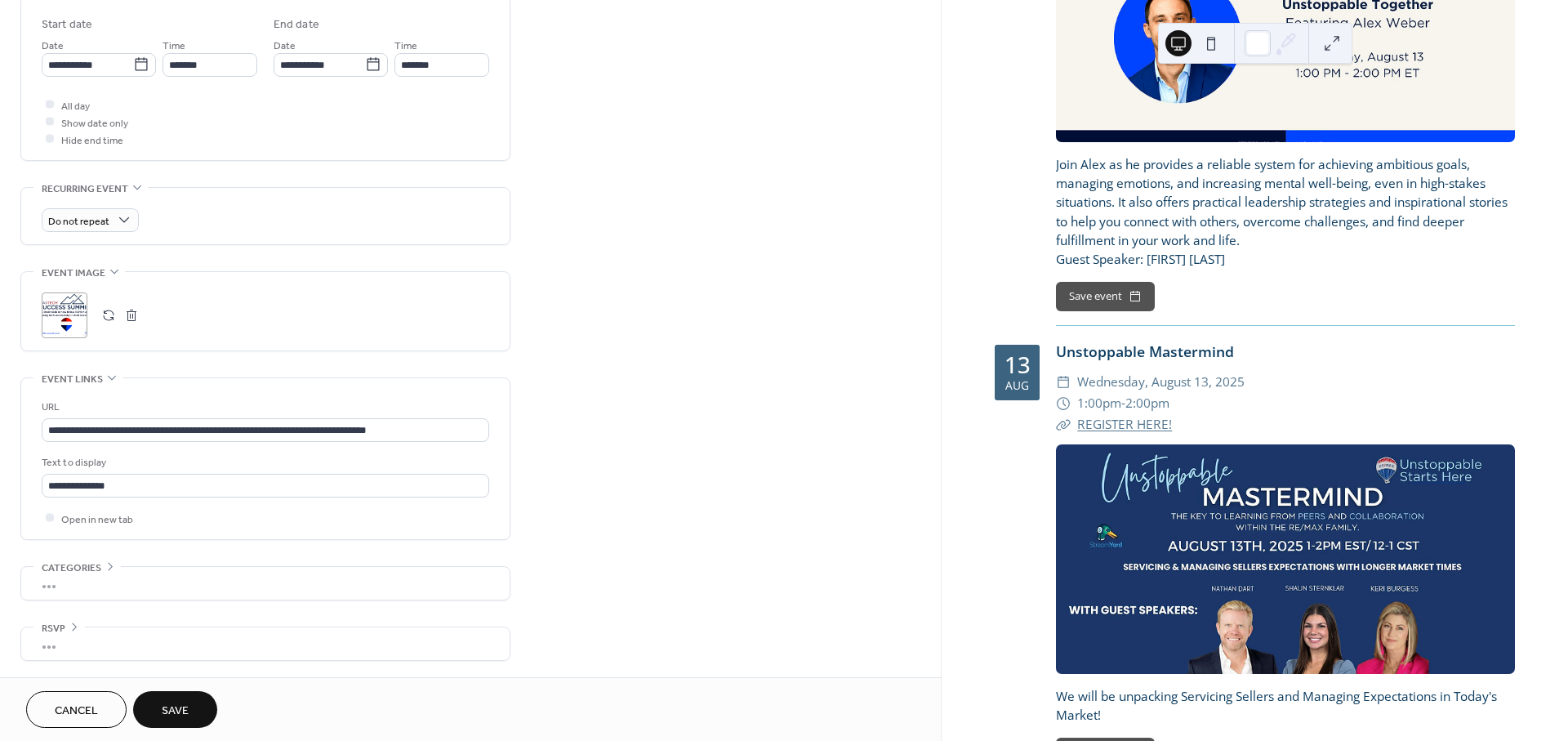 click on "Save" at bounding box center (175, 709) 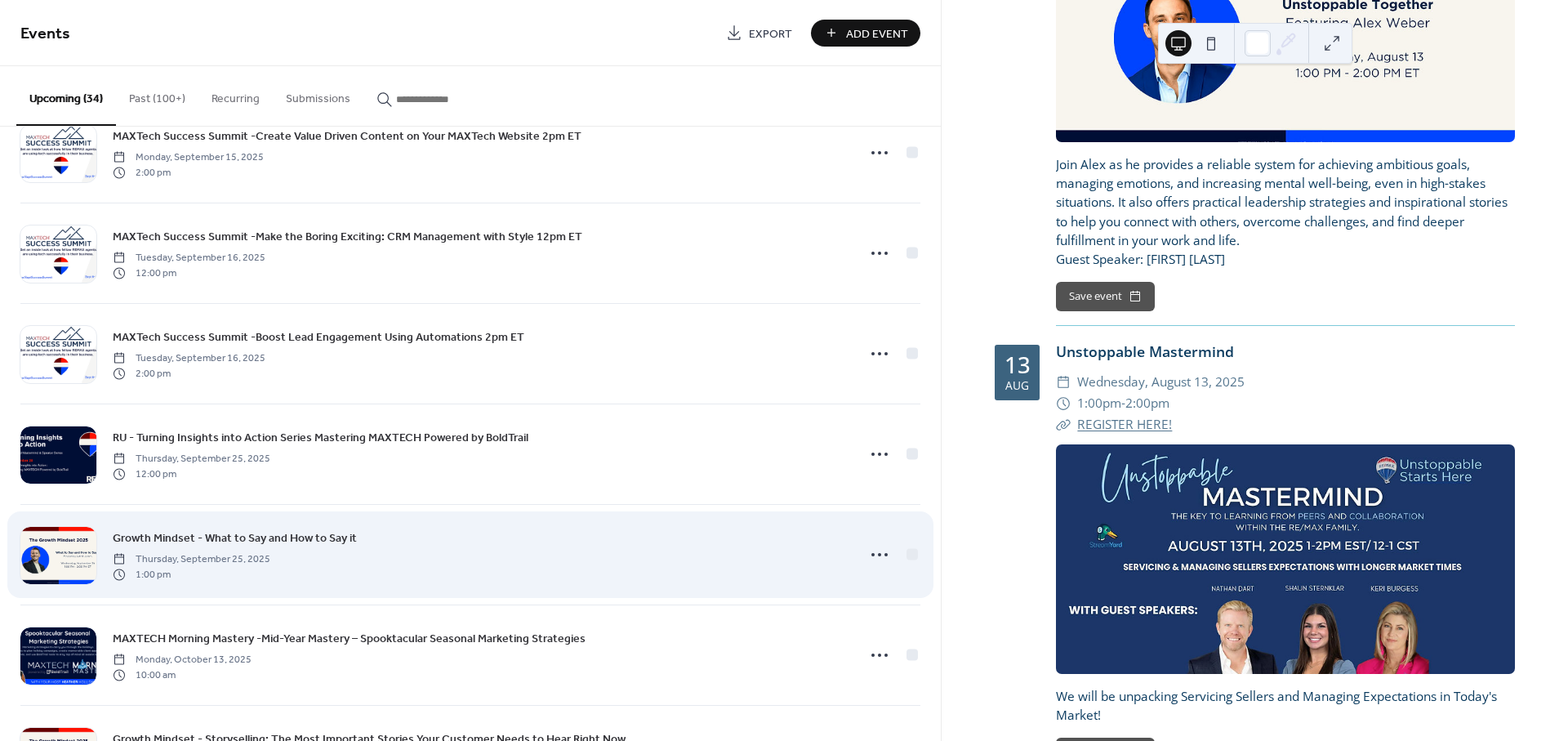 scroll, scrollTop: 2449, scrollLeft: 0, axis: vertical 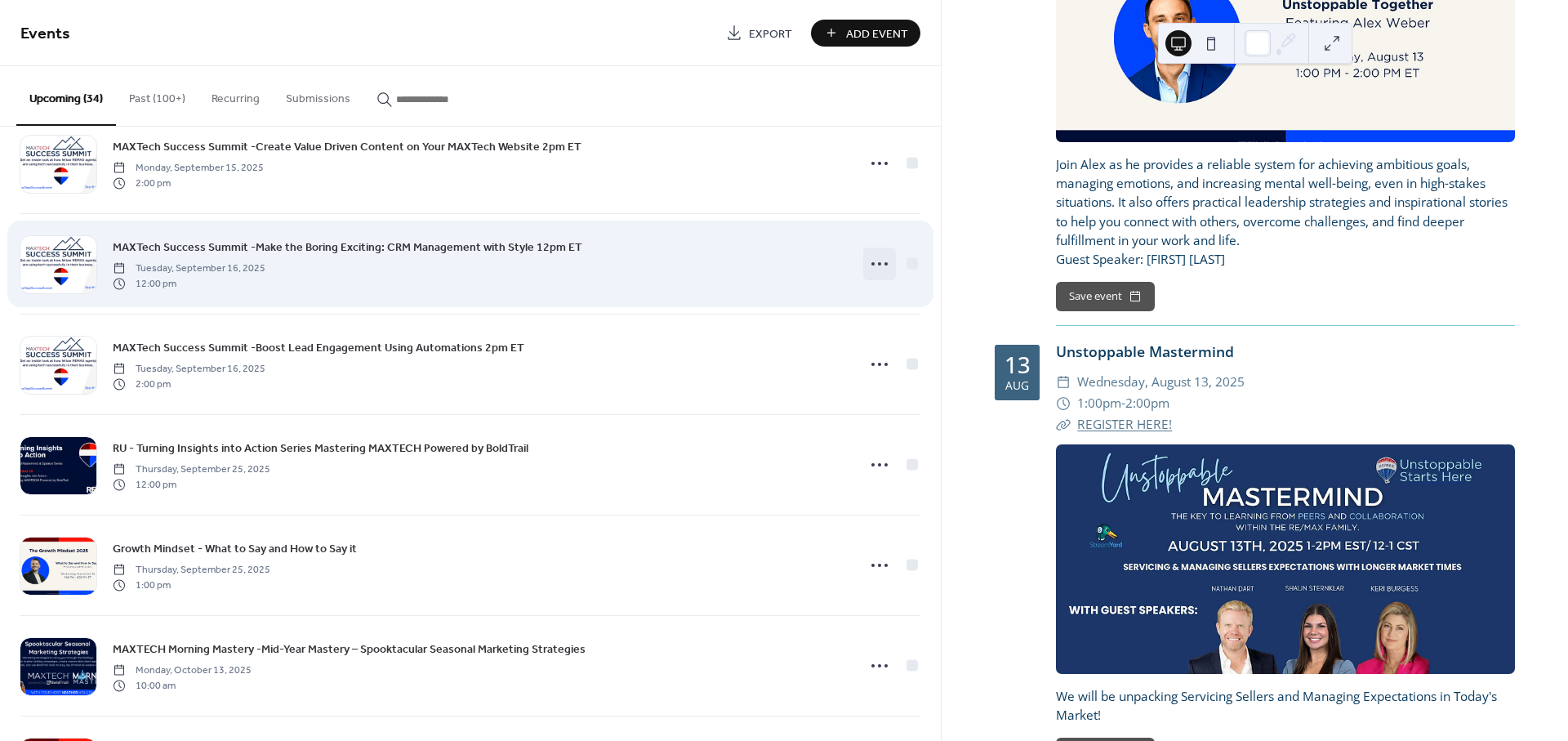 click 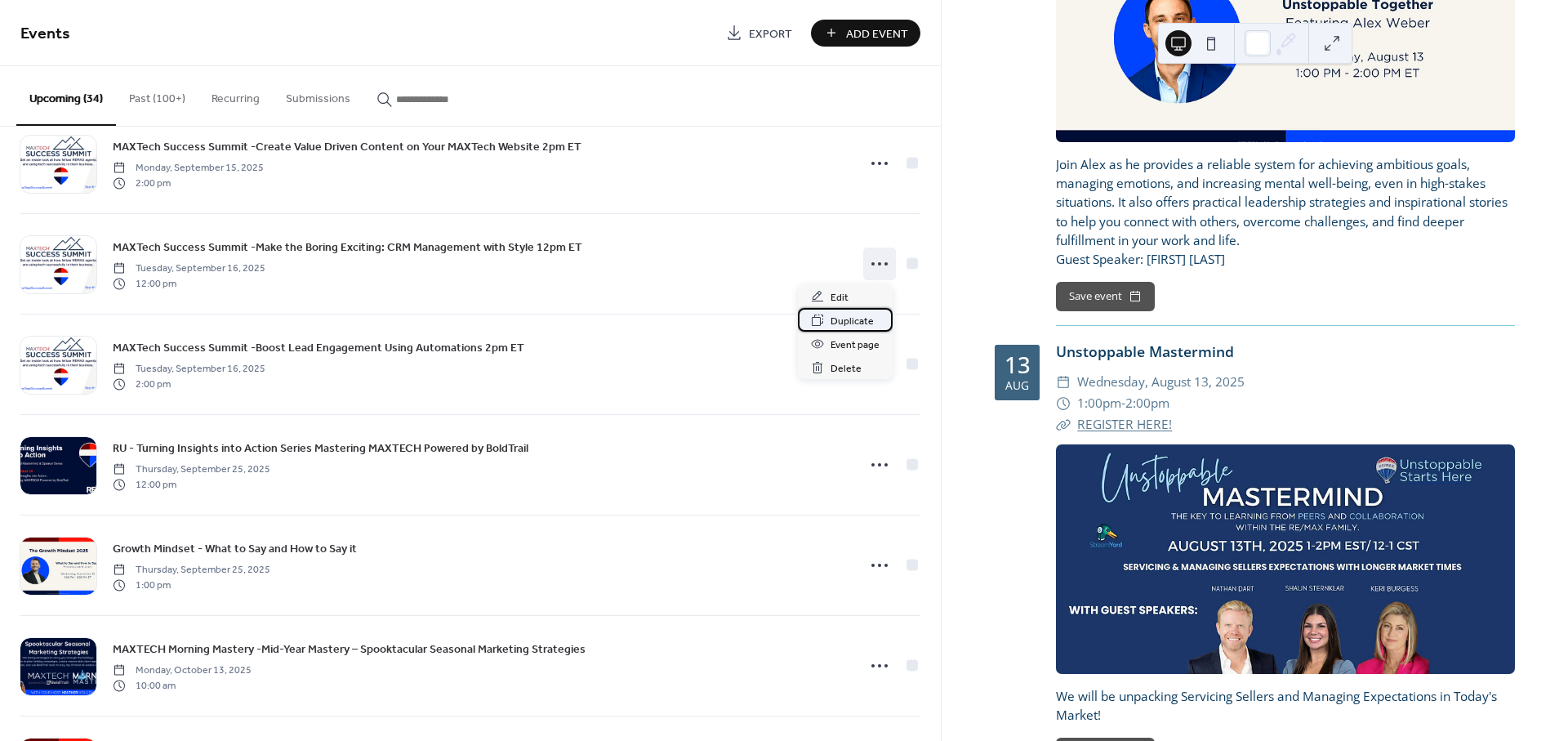 click on "Duplicate" at bounding box center (852, 321) 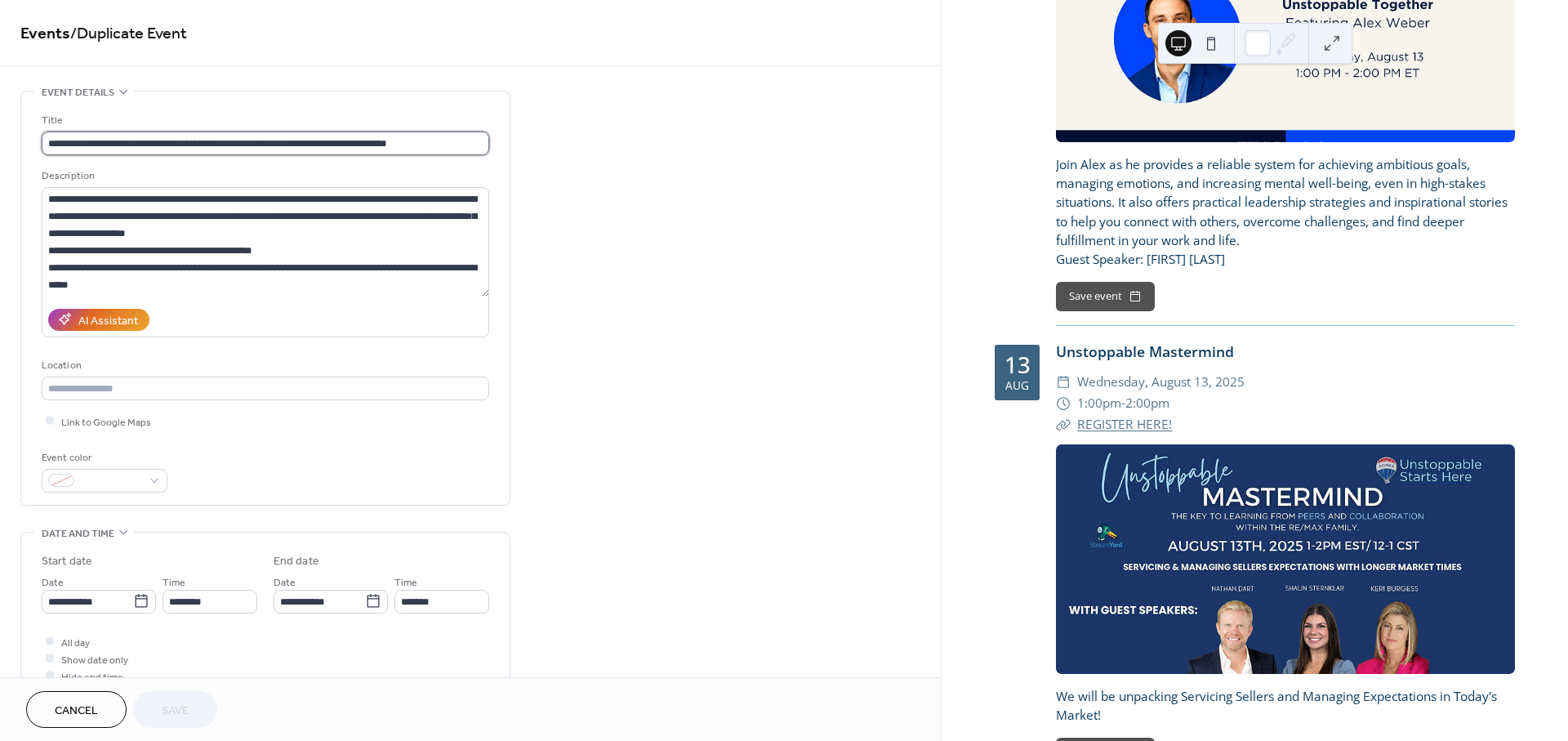 click on "**********" at bounding box center (265, 143) 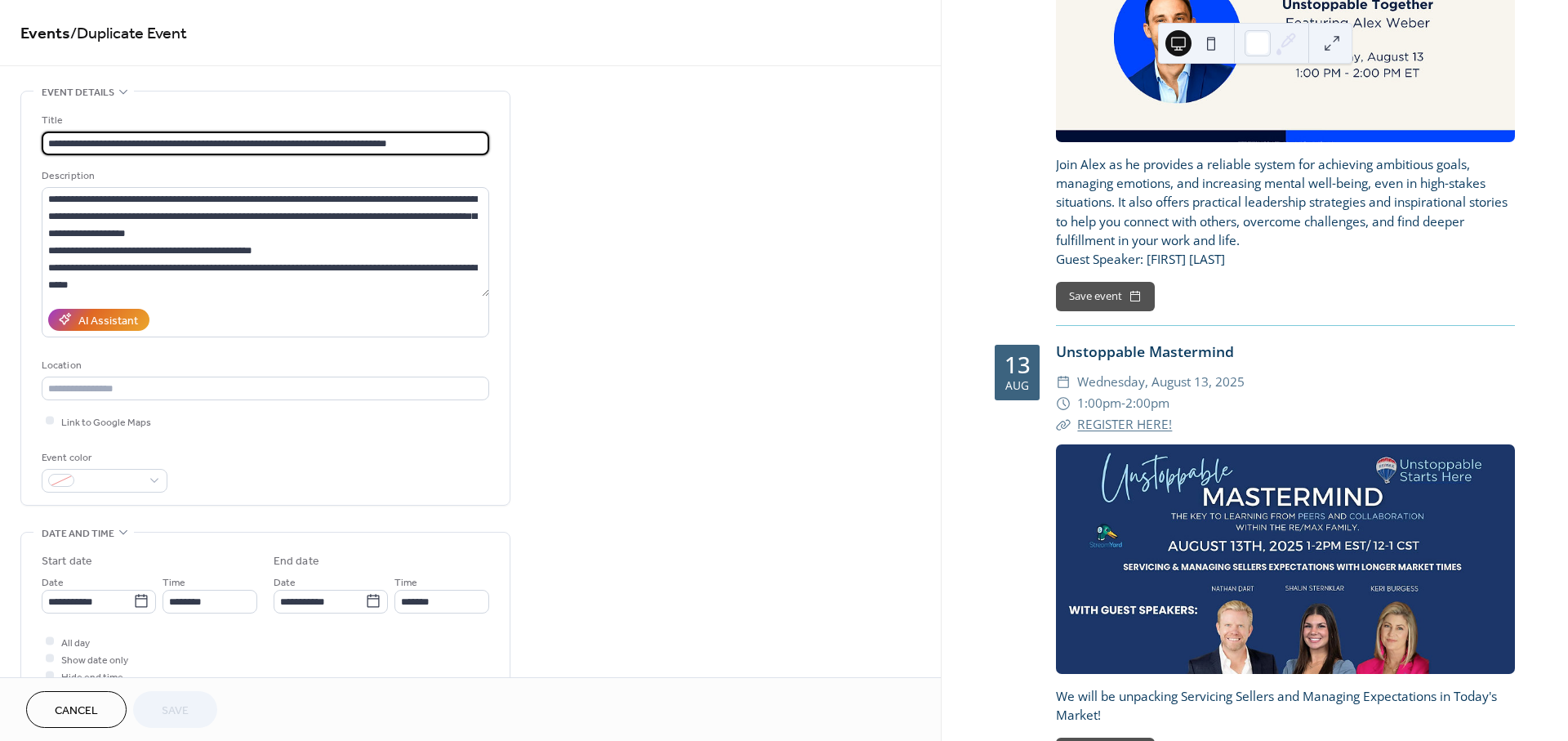 click on "**********" at bounding box center (265, 143) 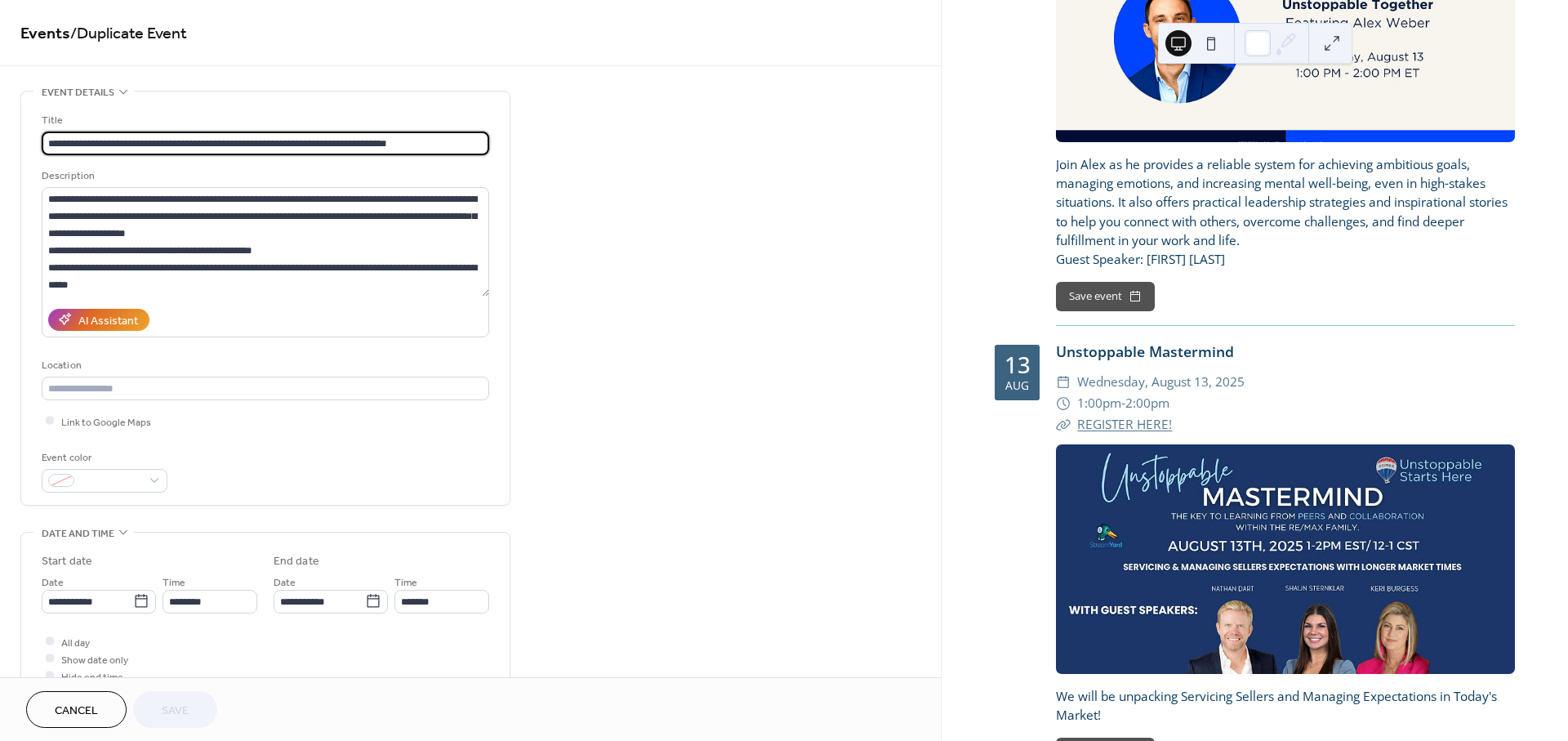 click on "**********" at bounding box center (265, 143) 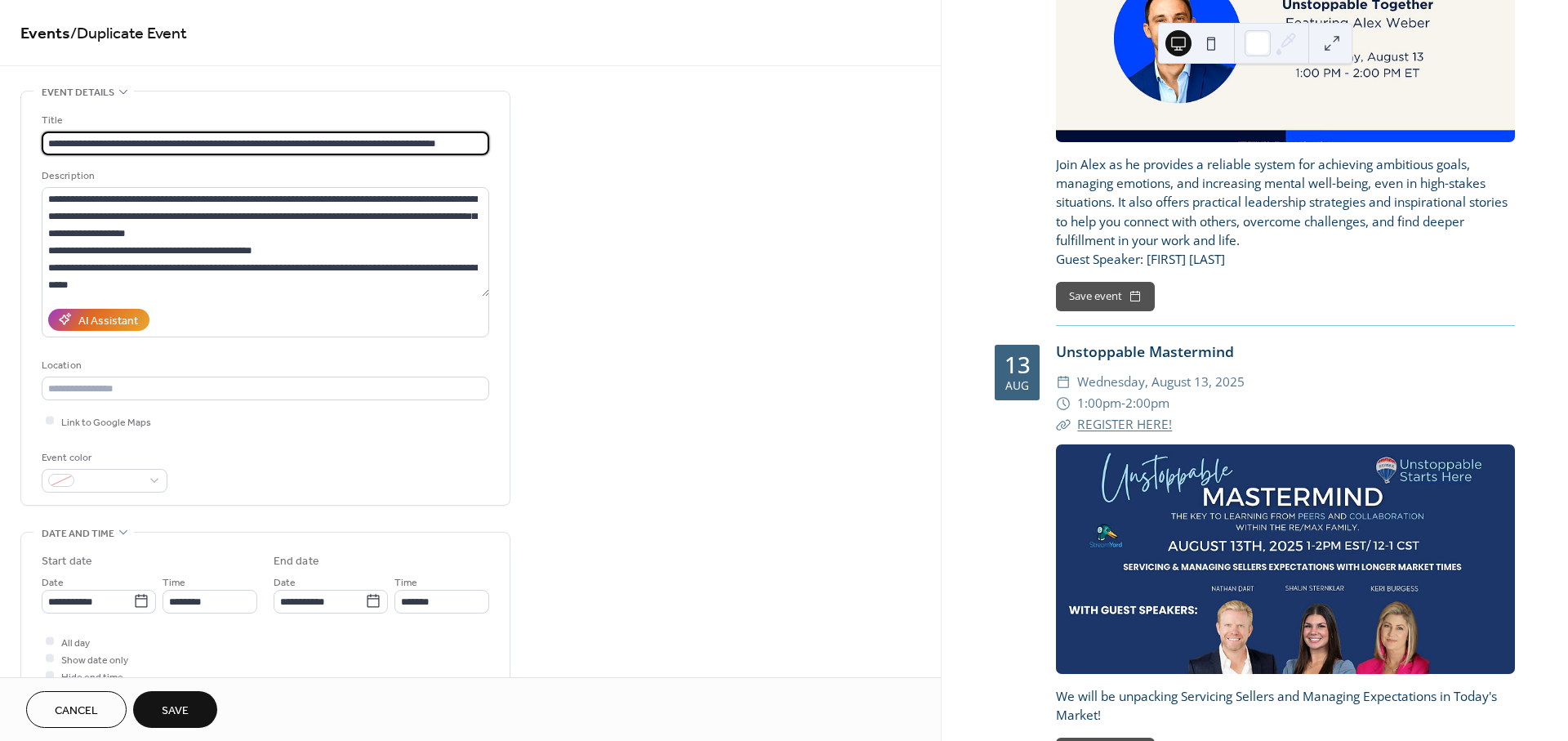 type on "**********" 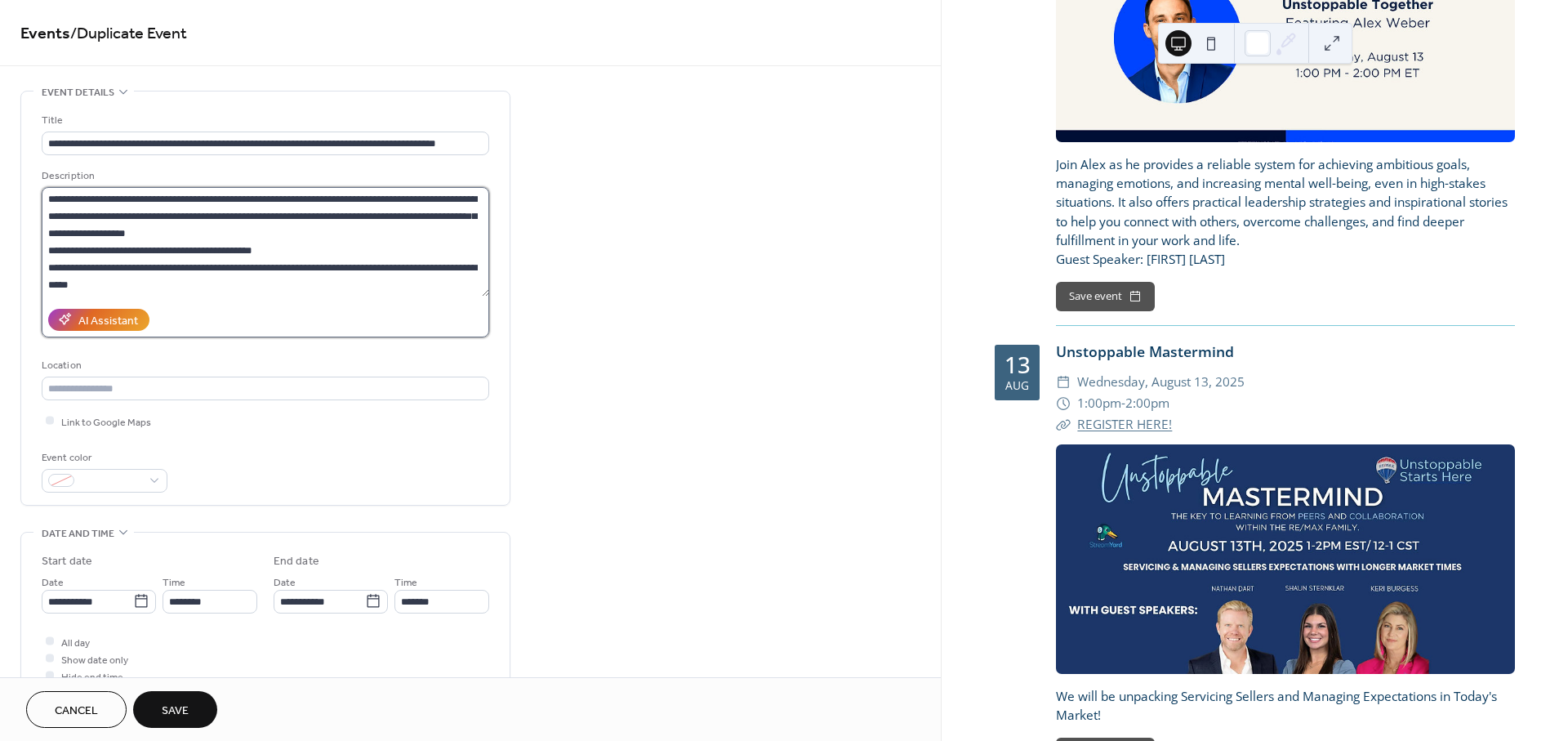 click on "**********" at bounding box center [265, 242] 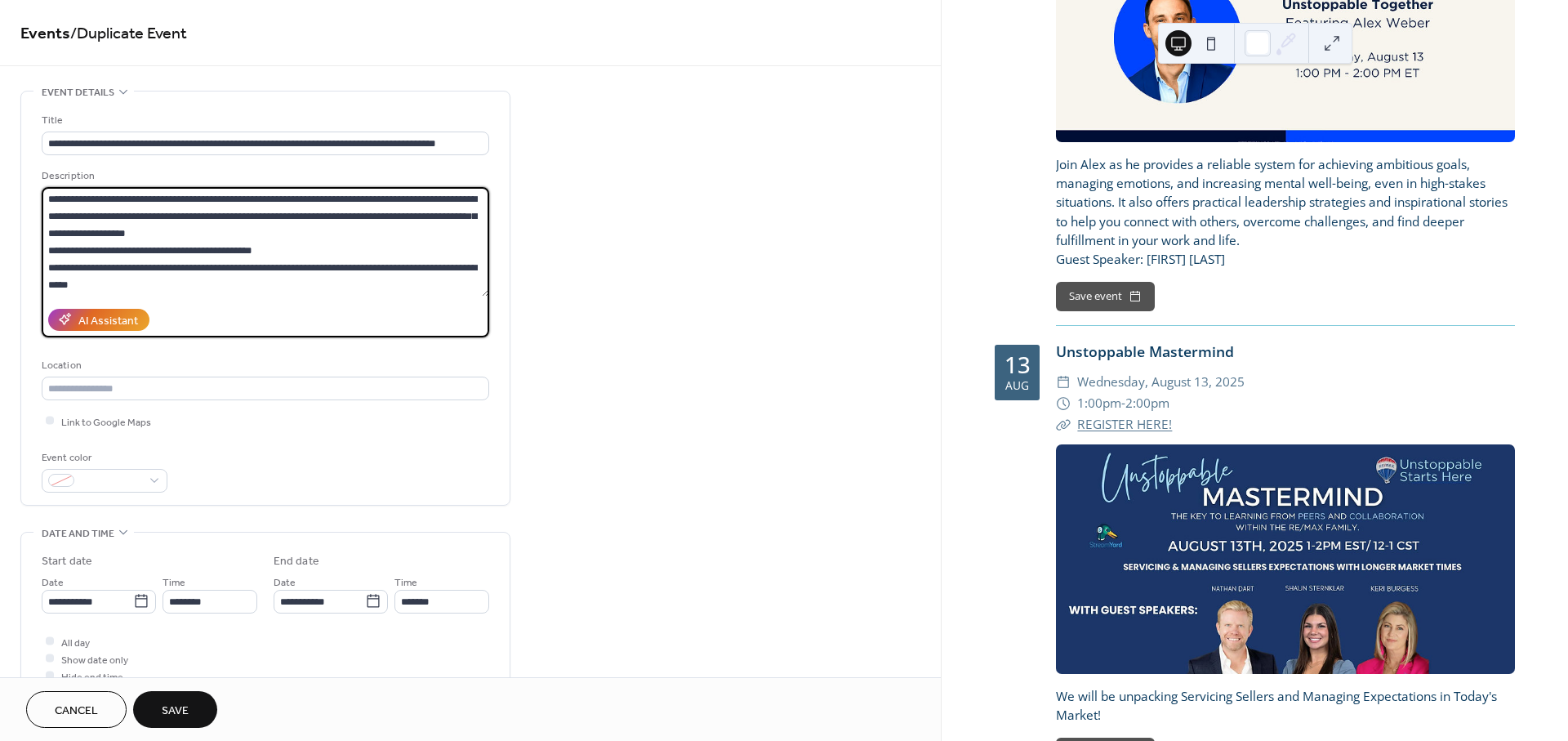 paste on "**********" 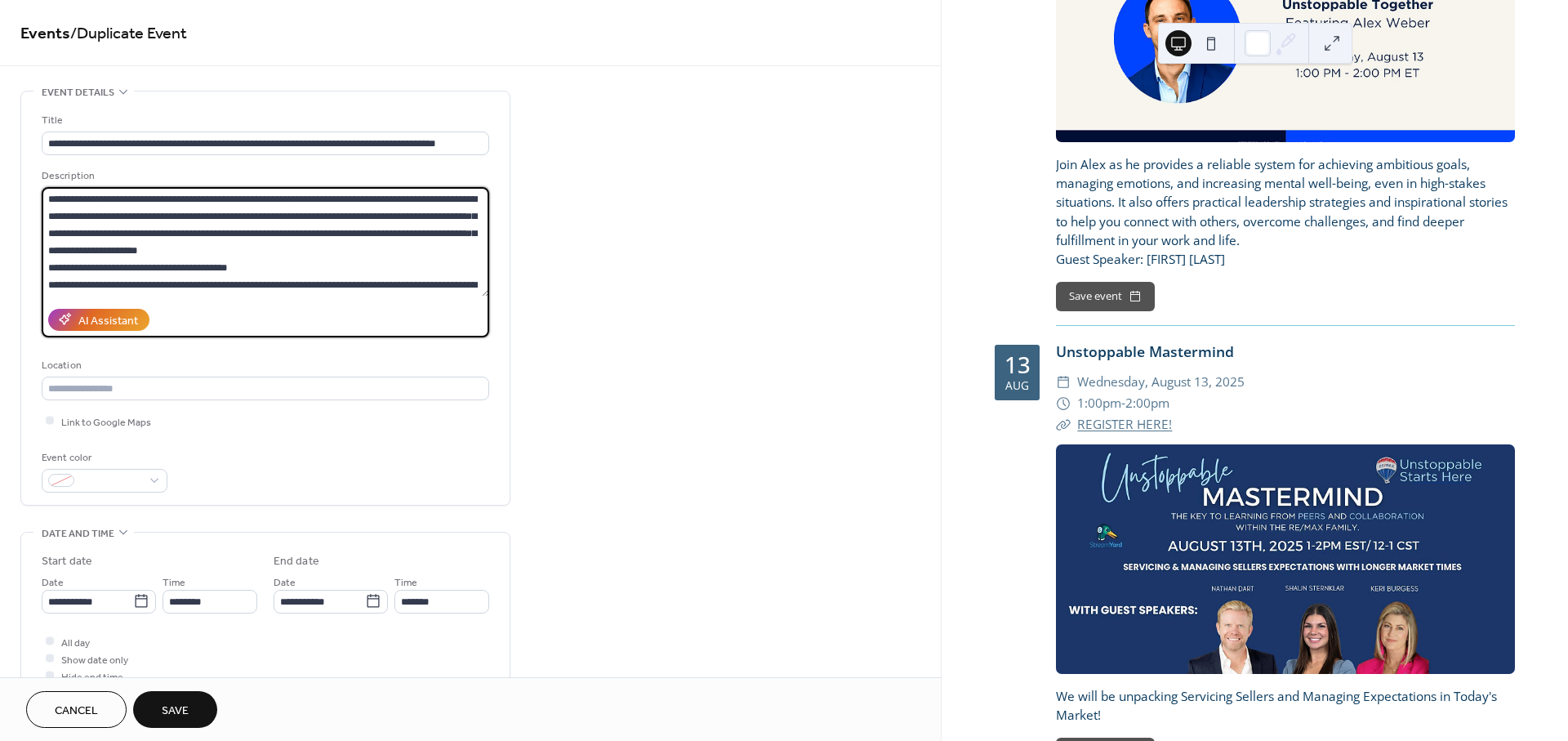 scroll, scrollTop: 49, scrollLeft: 0, axis: vertical 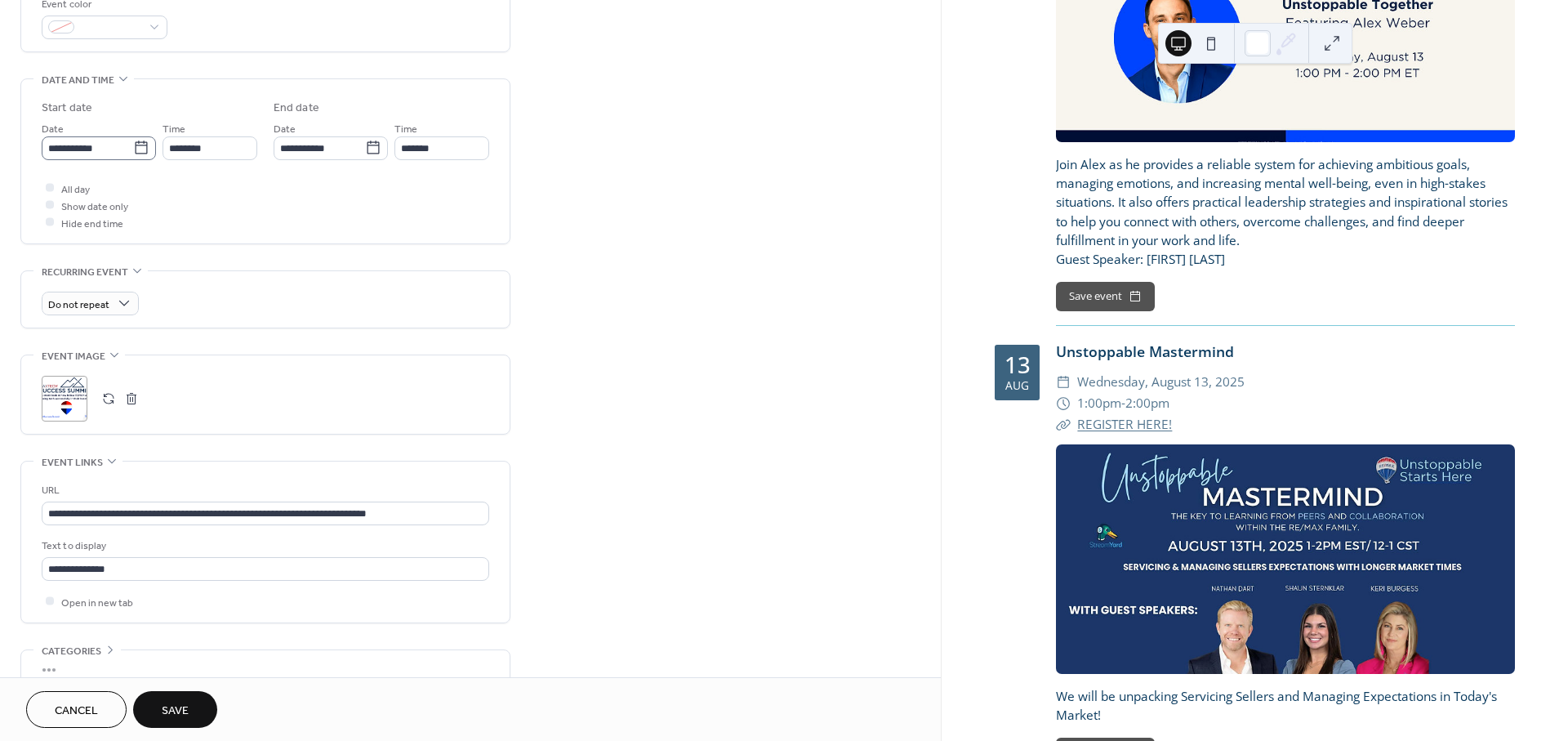 type on "**********" 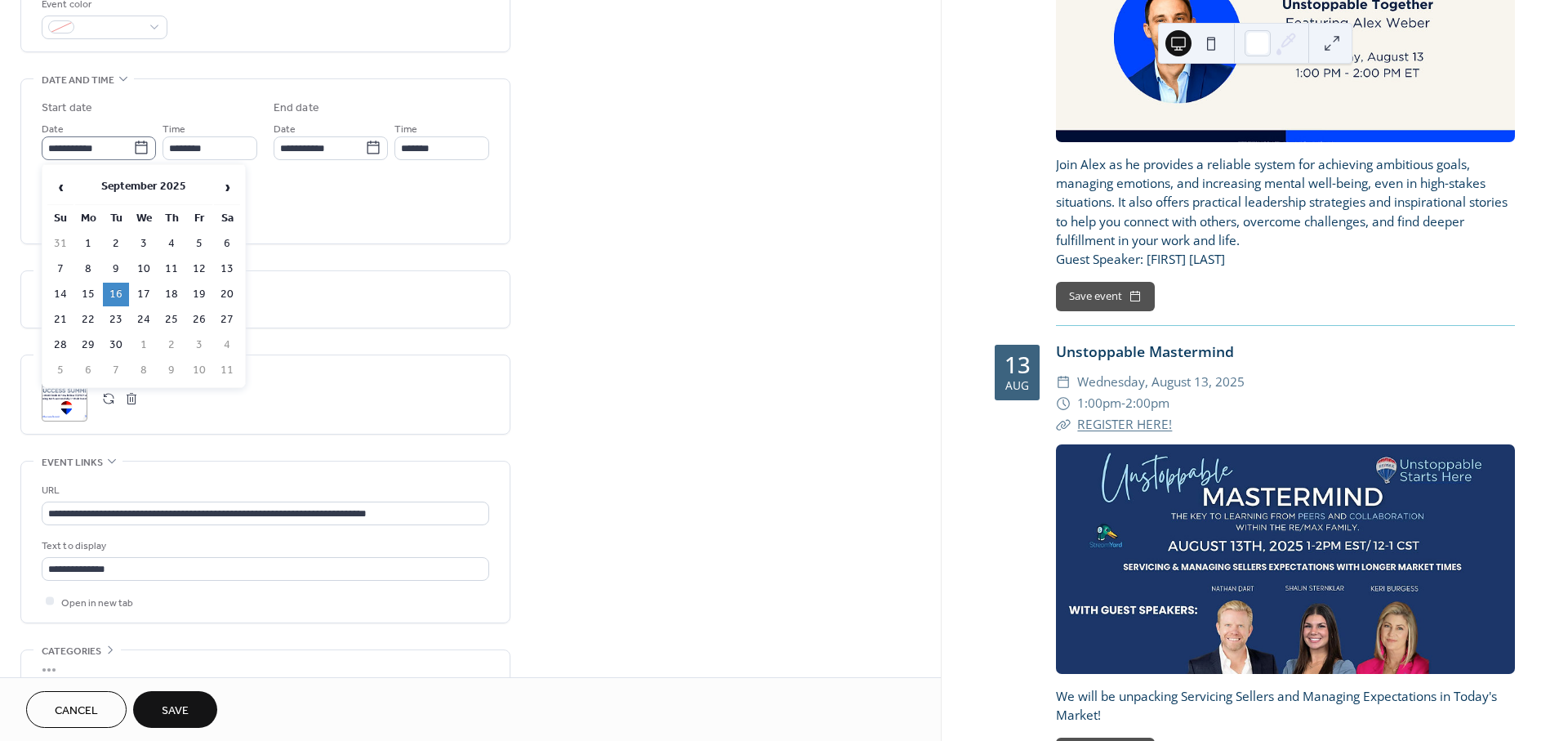 click 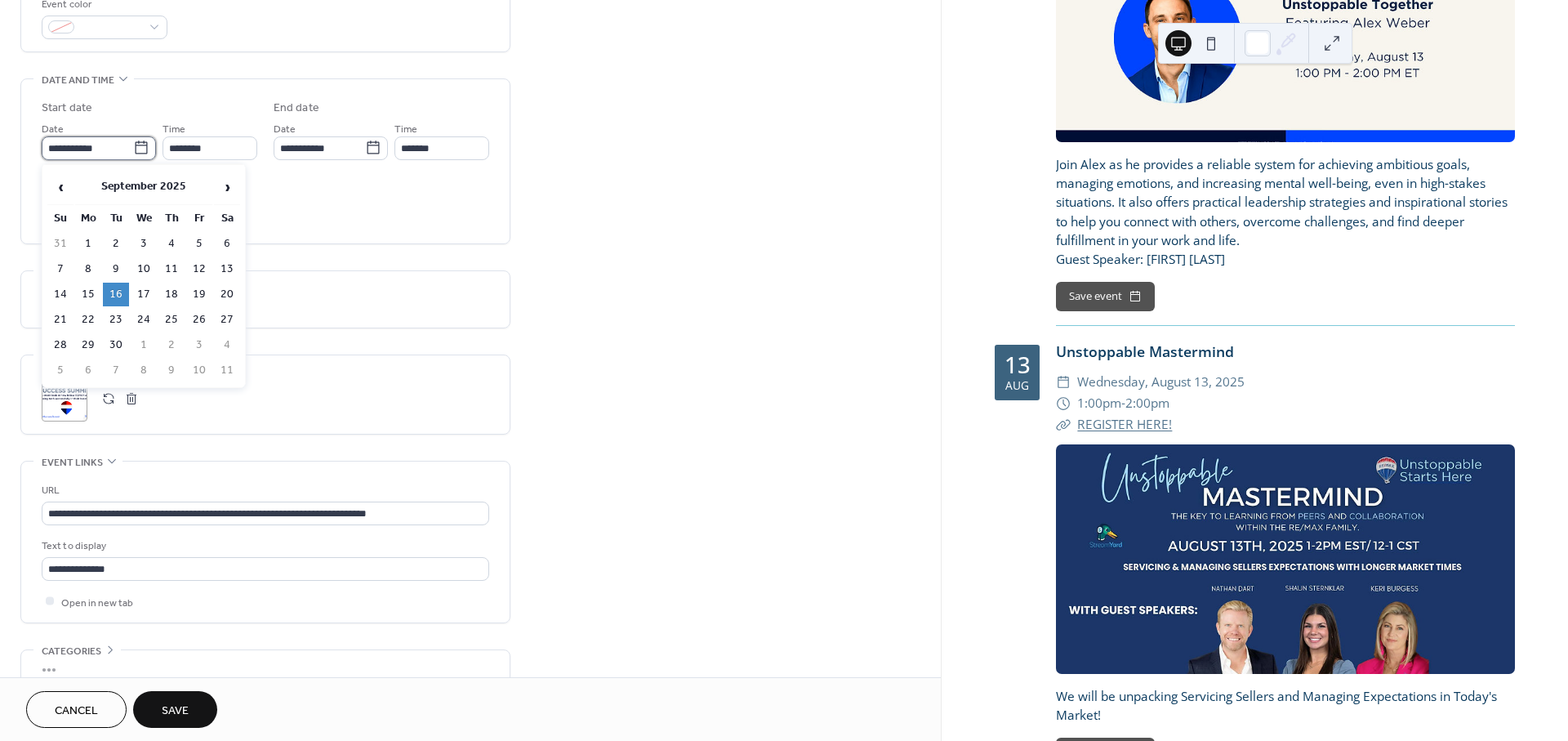 click on "**********" at bounding box center (87, 148) 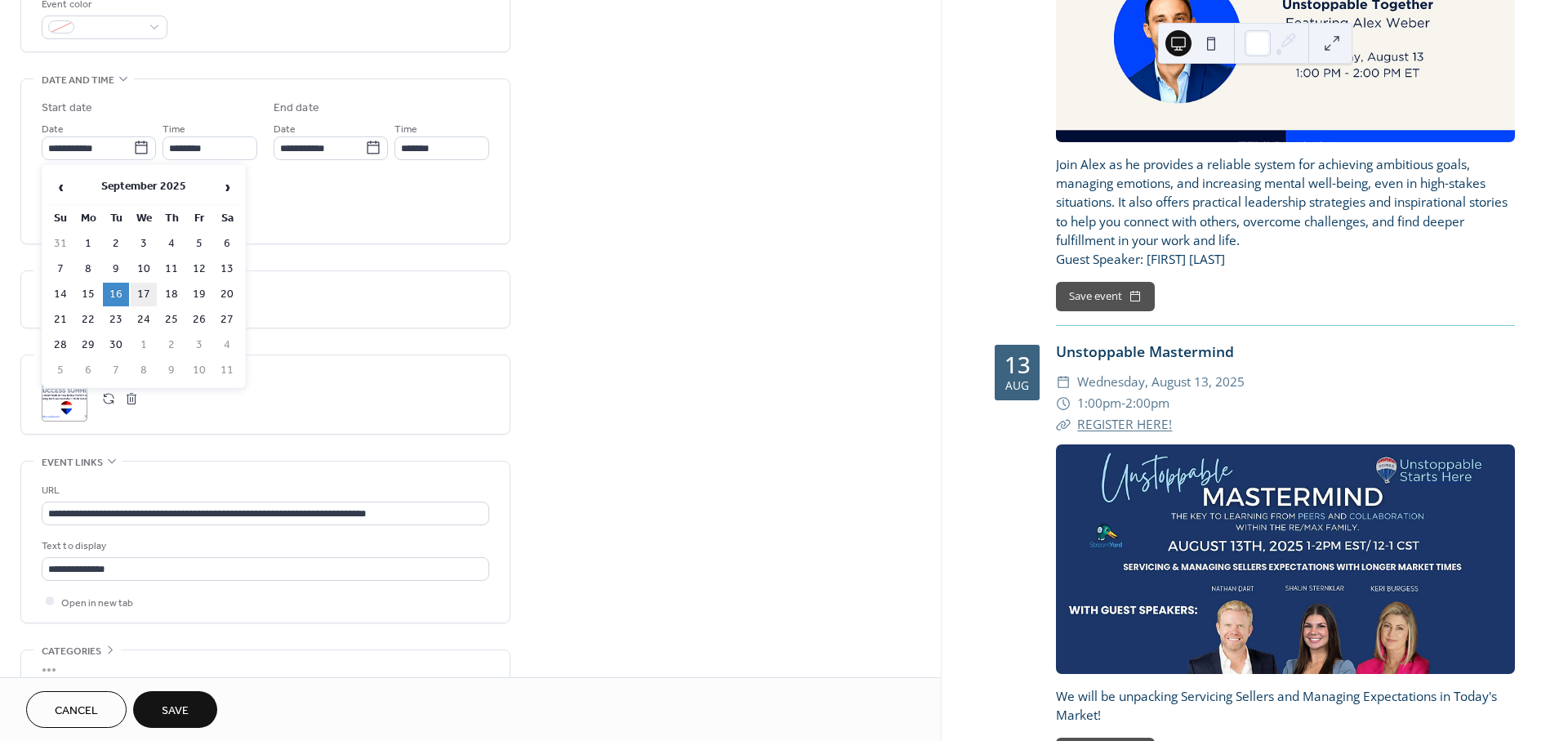 click on "17" at bounding box center [144, 294] 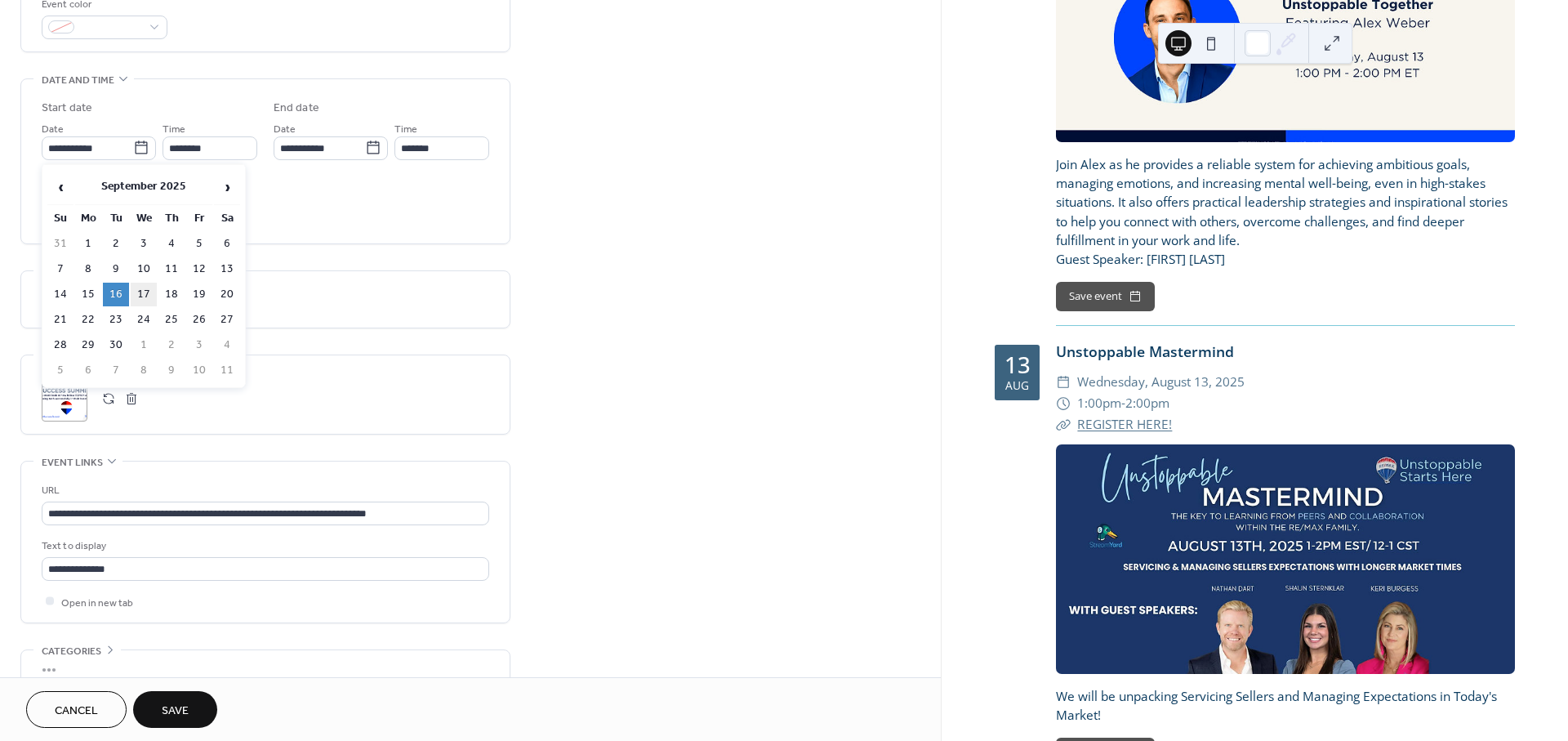 type on "**********" 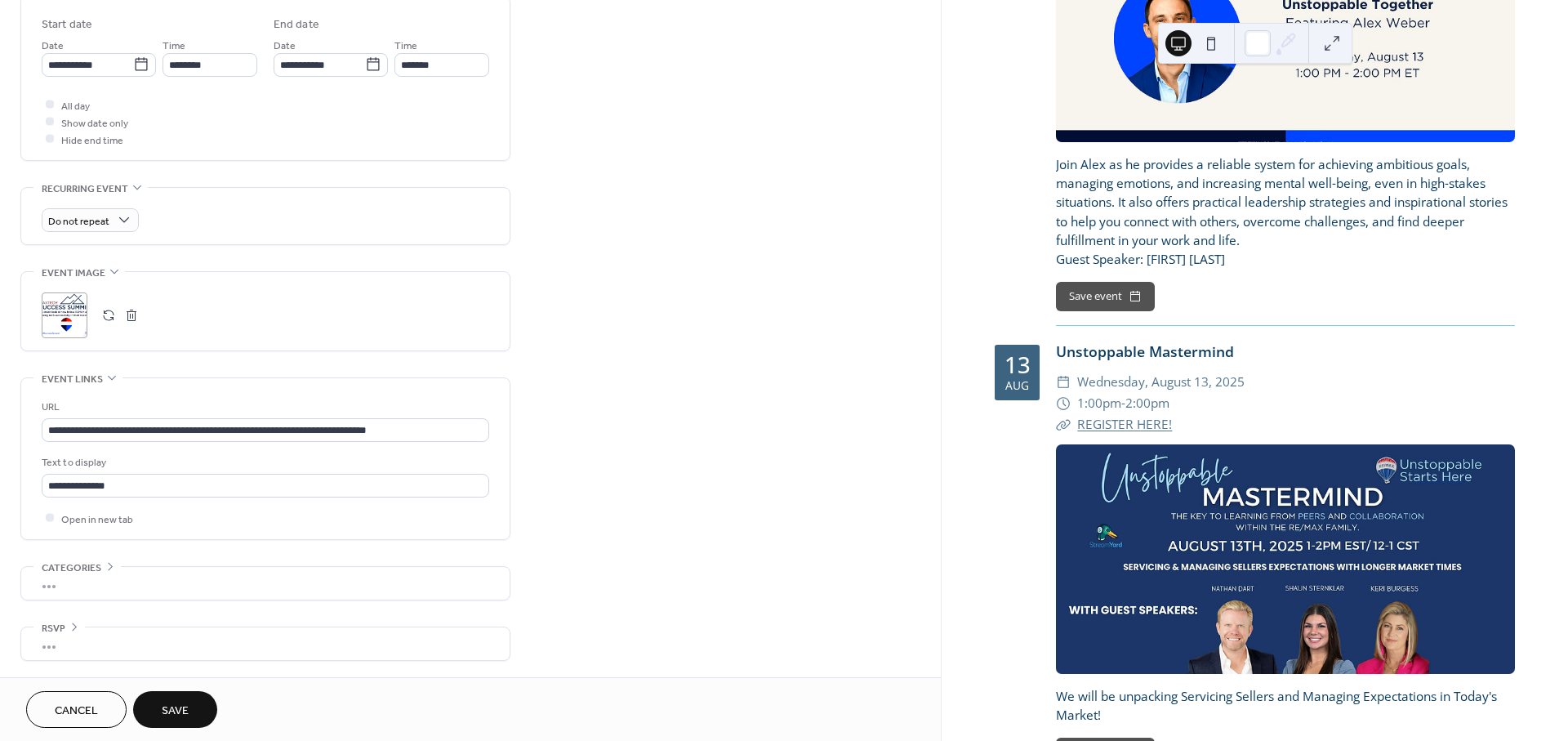 scroll, scrollTop: 541, scrollLeft: 0, axis: vertical 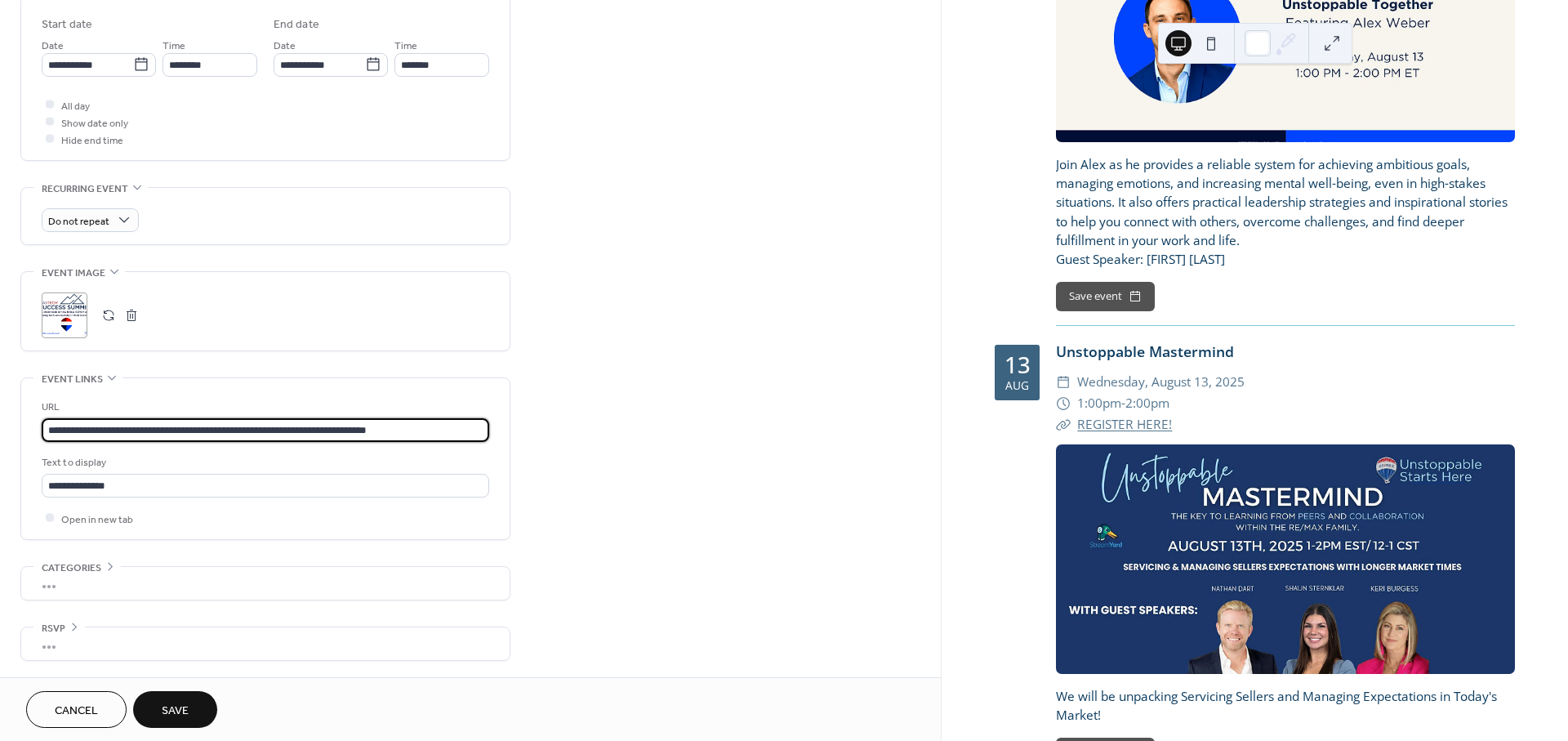 click on "**********" at bounding box center [265, 430] 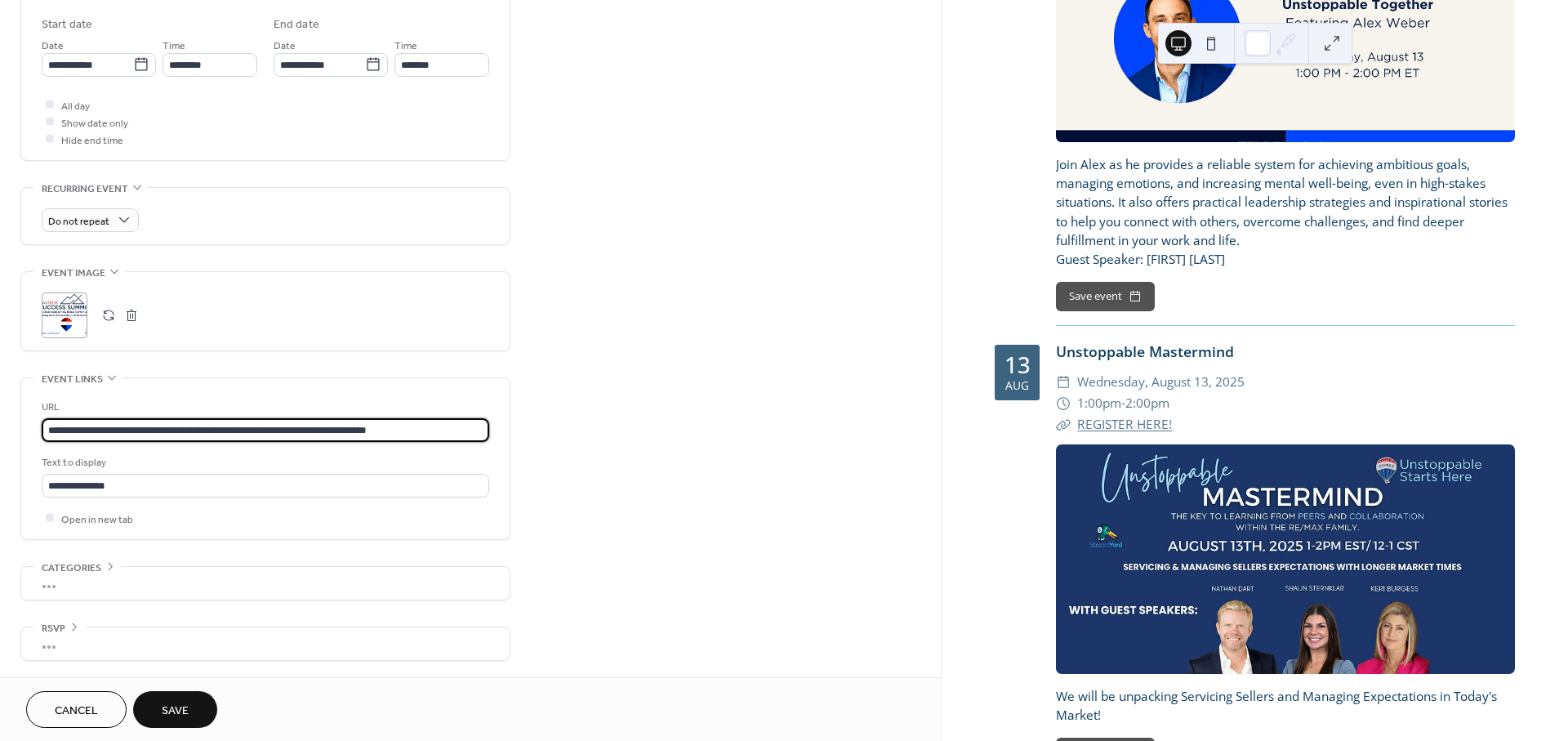 click on "**********" at bounding box center [265, 430] 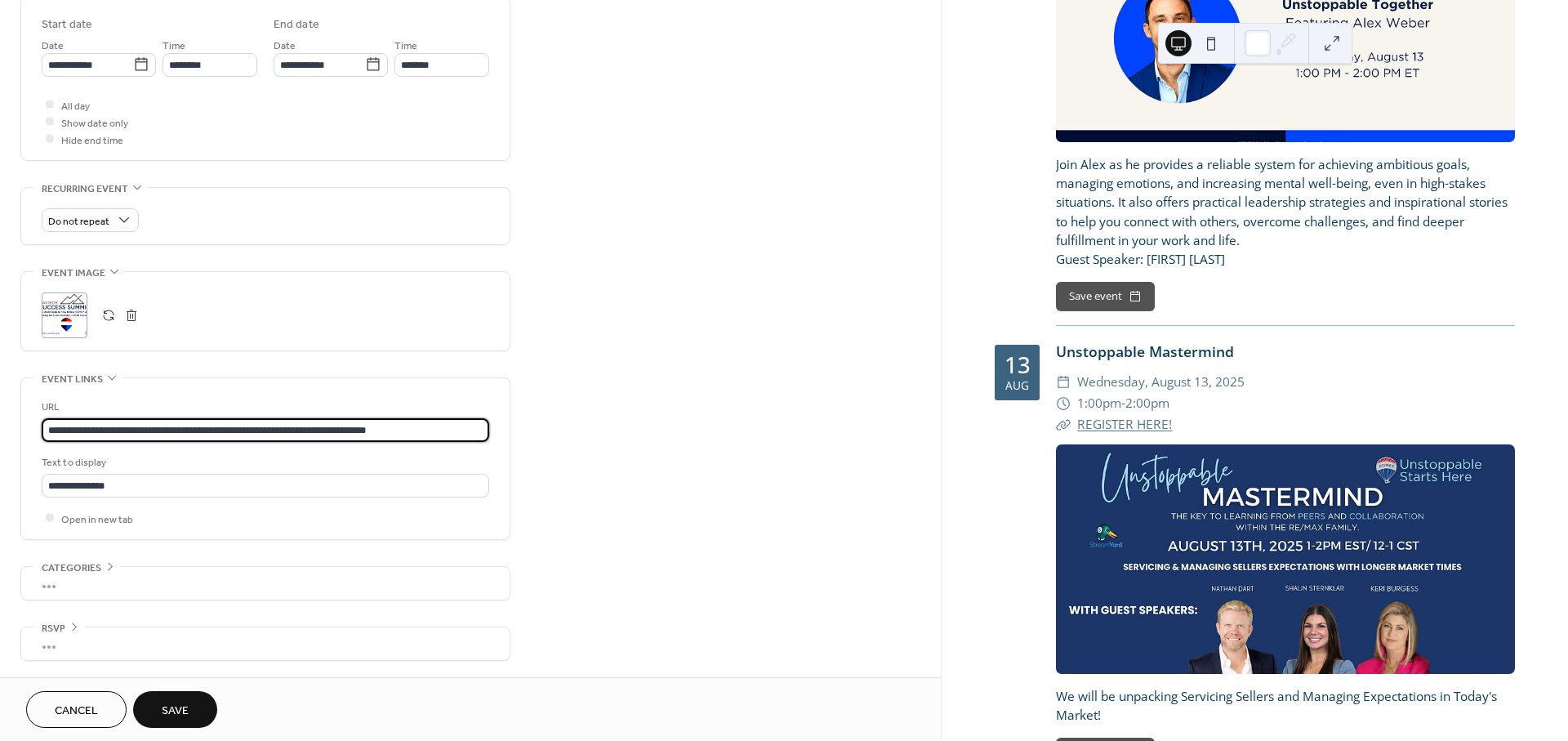 type on "**********" 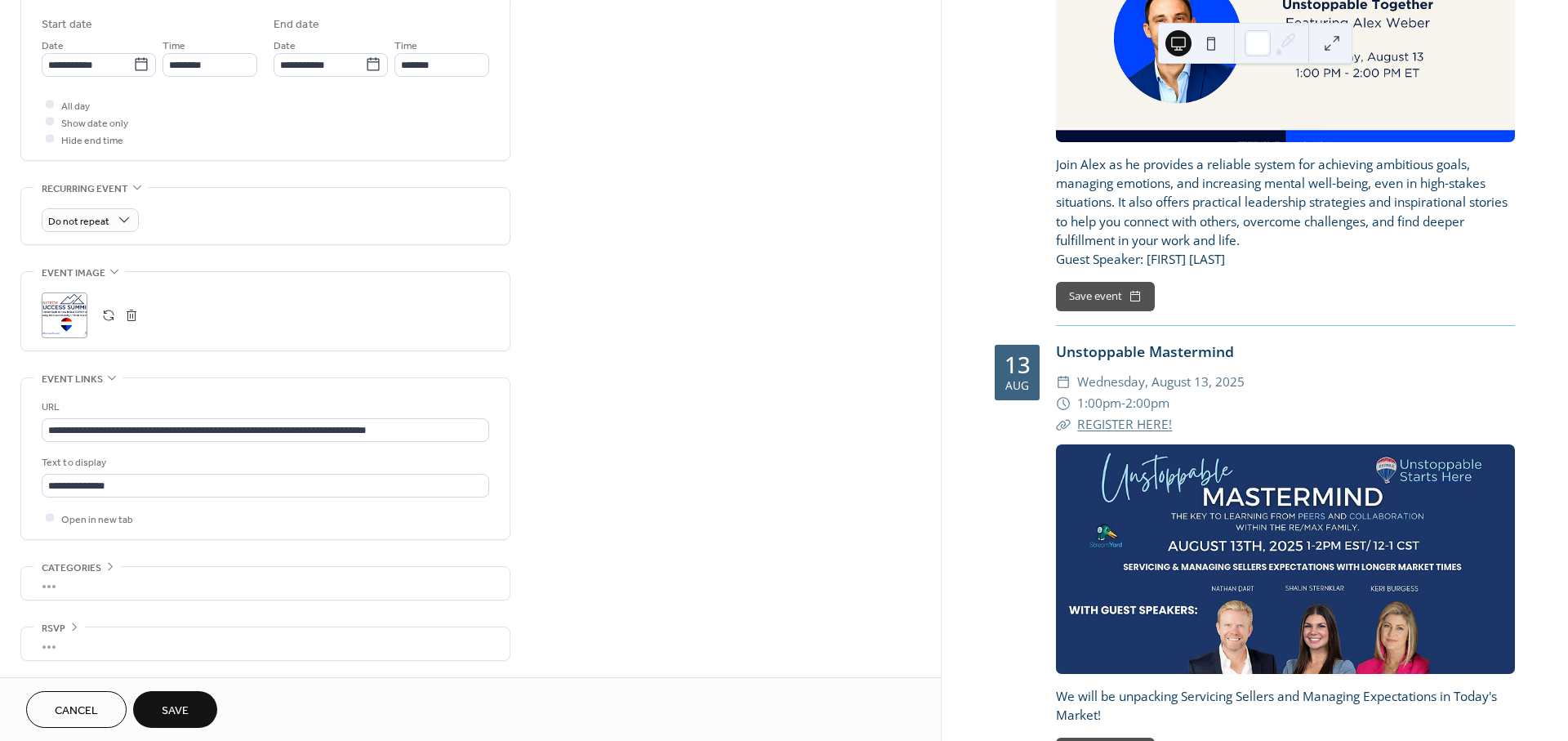 click on "Save" at bounding box center [175, 711] 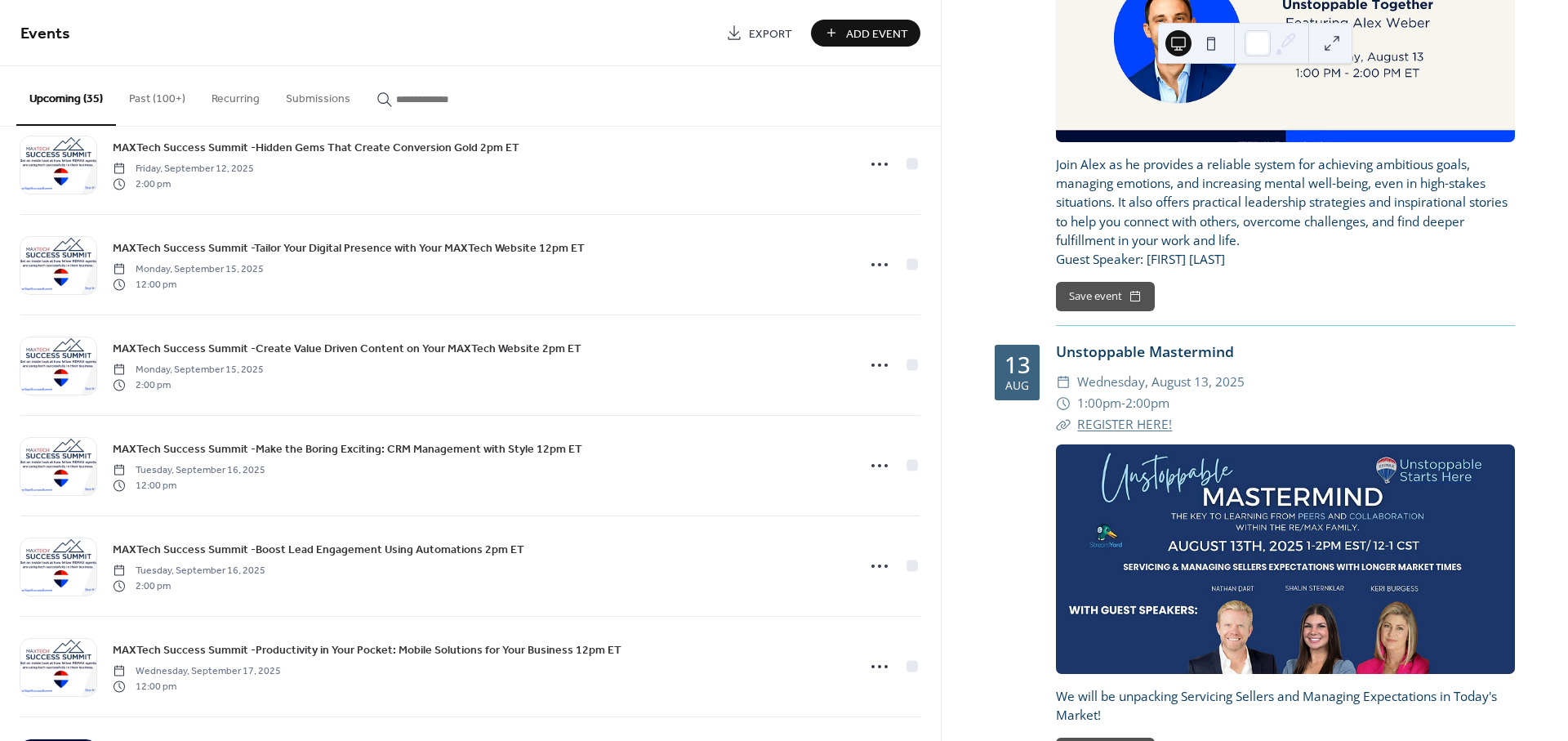 scroll, scrollTop: 2449, scrollLeft: 0, axis: vertical 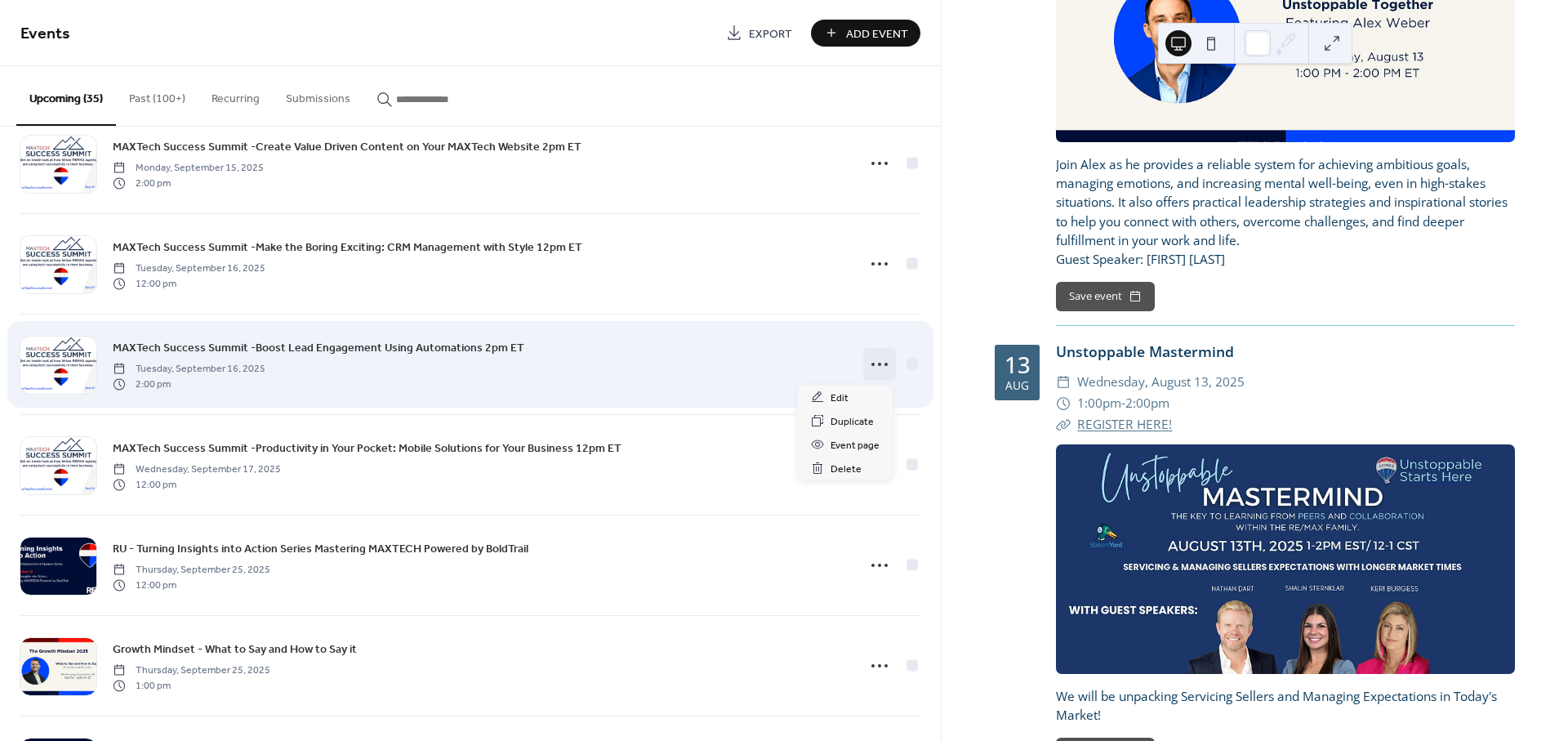 click 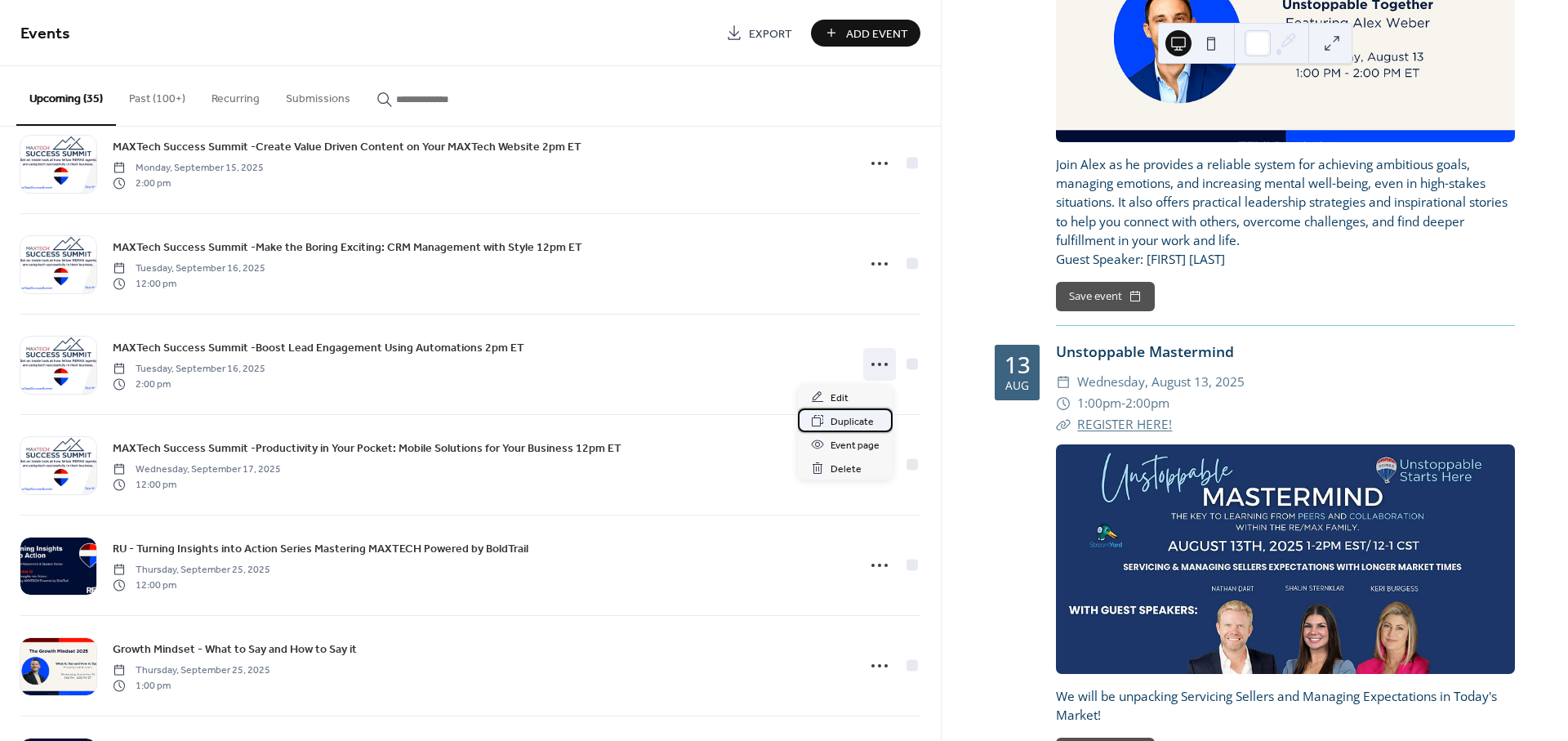 click on "Duplicate" at bounding box center [852, 422] 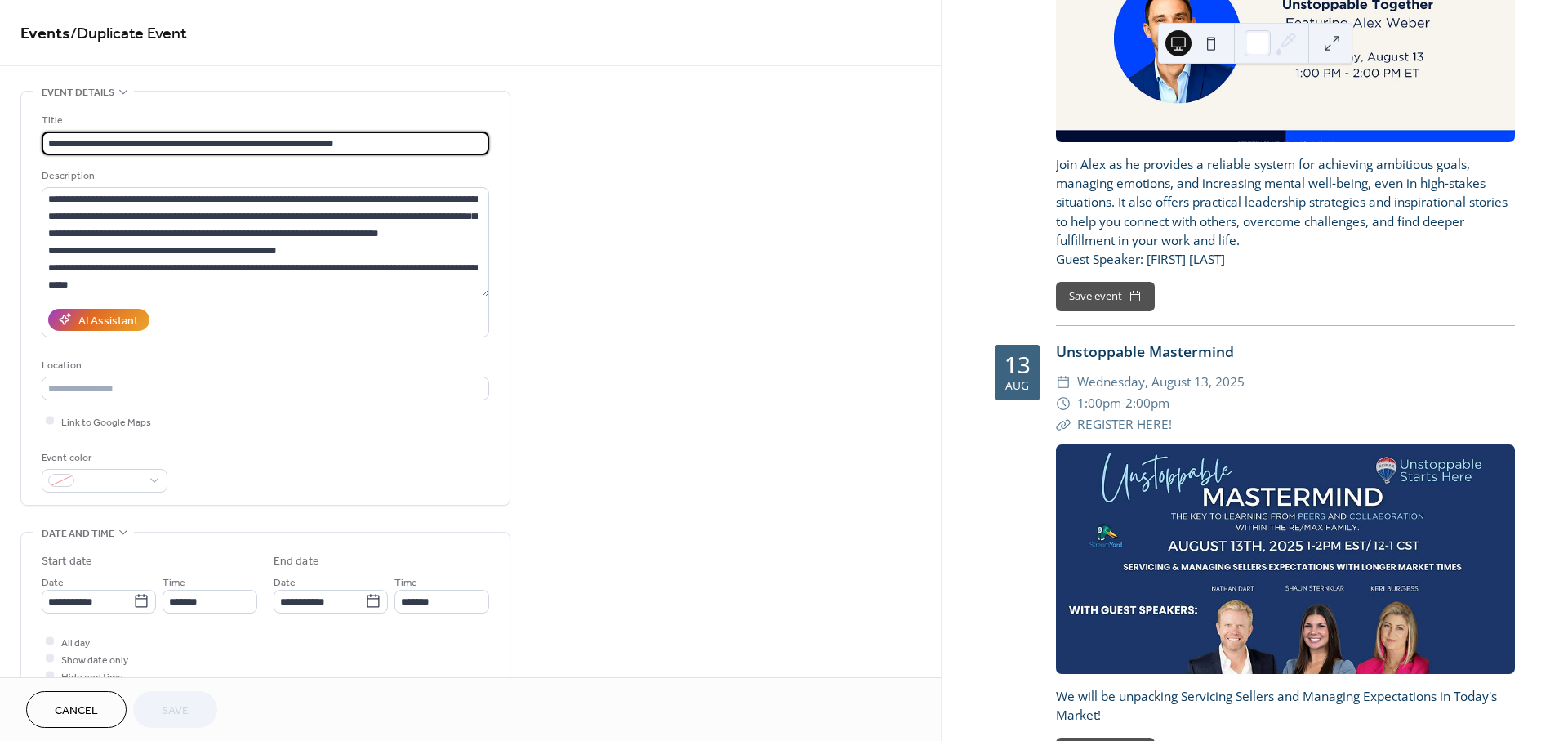 click on "**********" at bounding box center (265, 143) 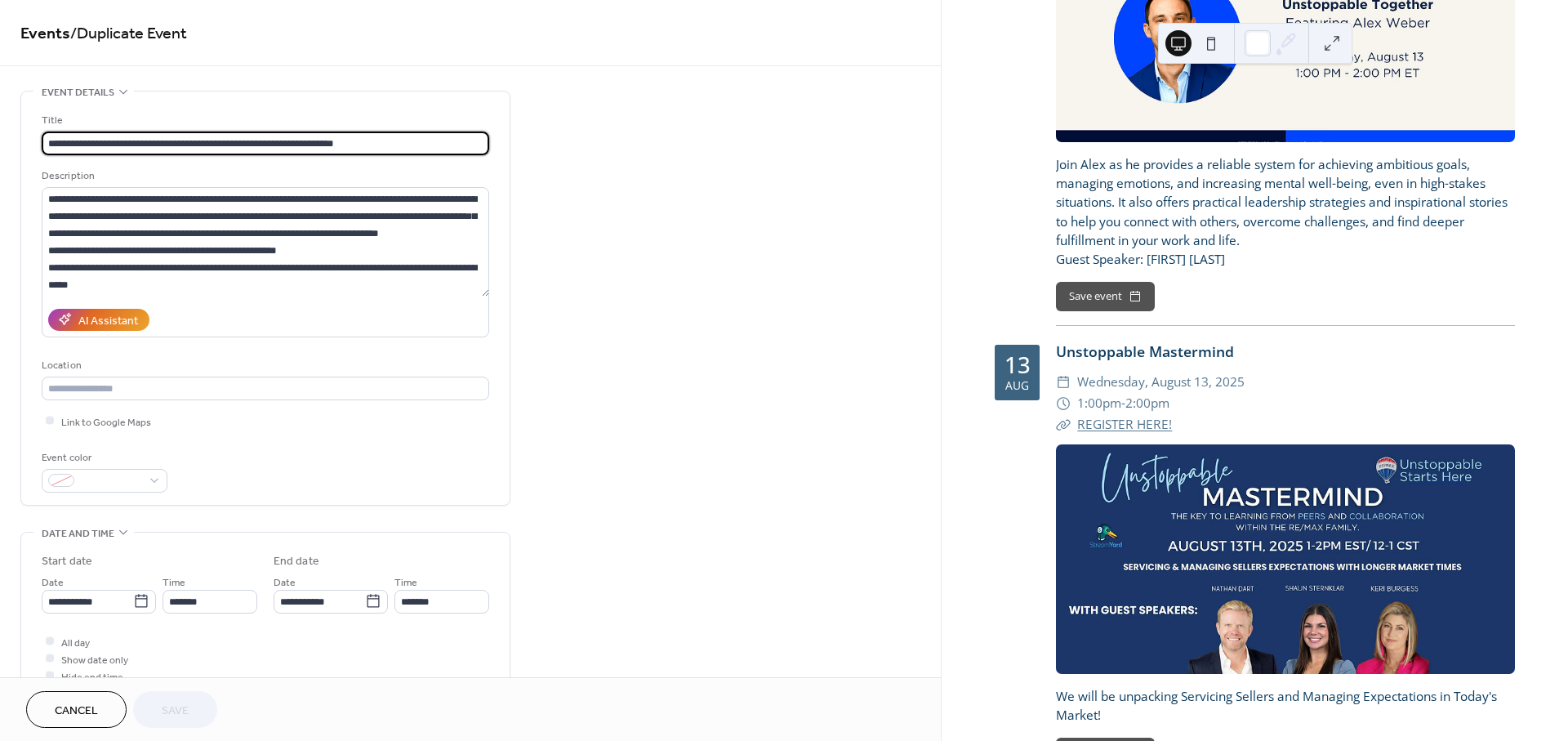 click on "**********" at bounding box center (265, 143) 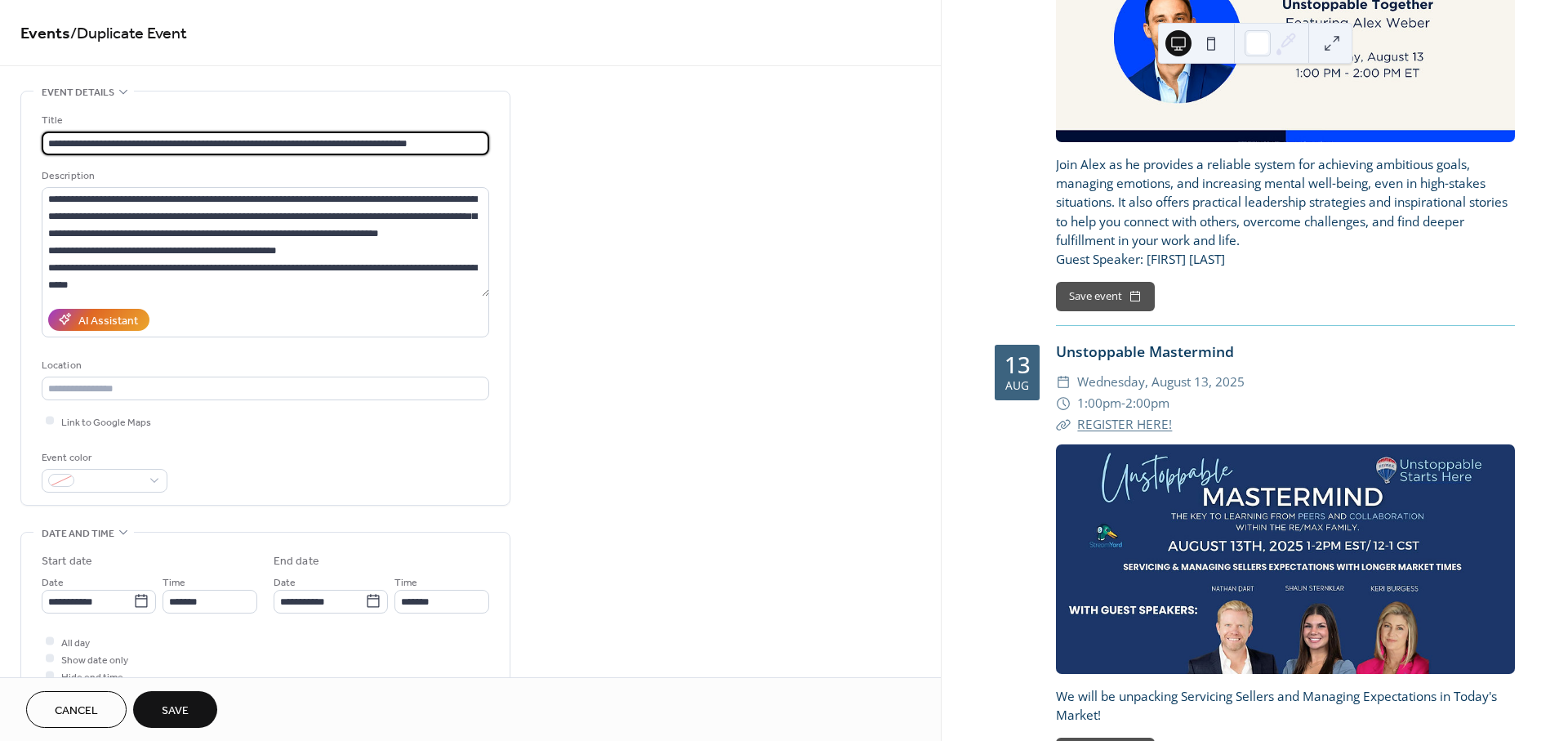 type on "**********" 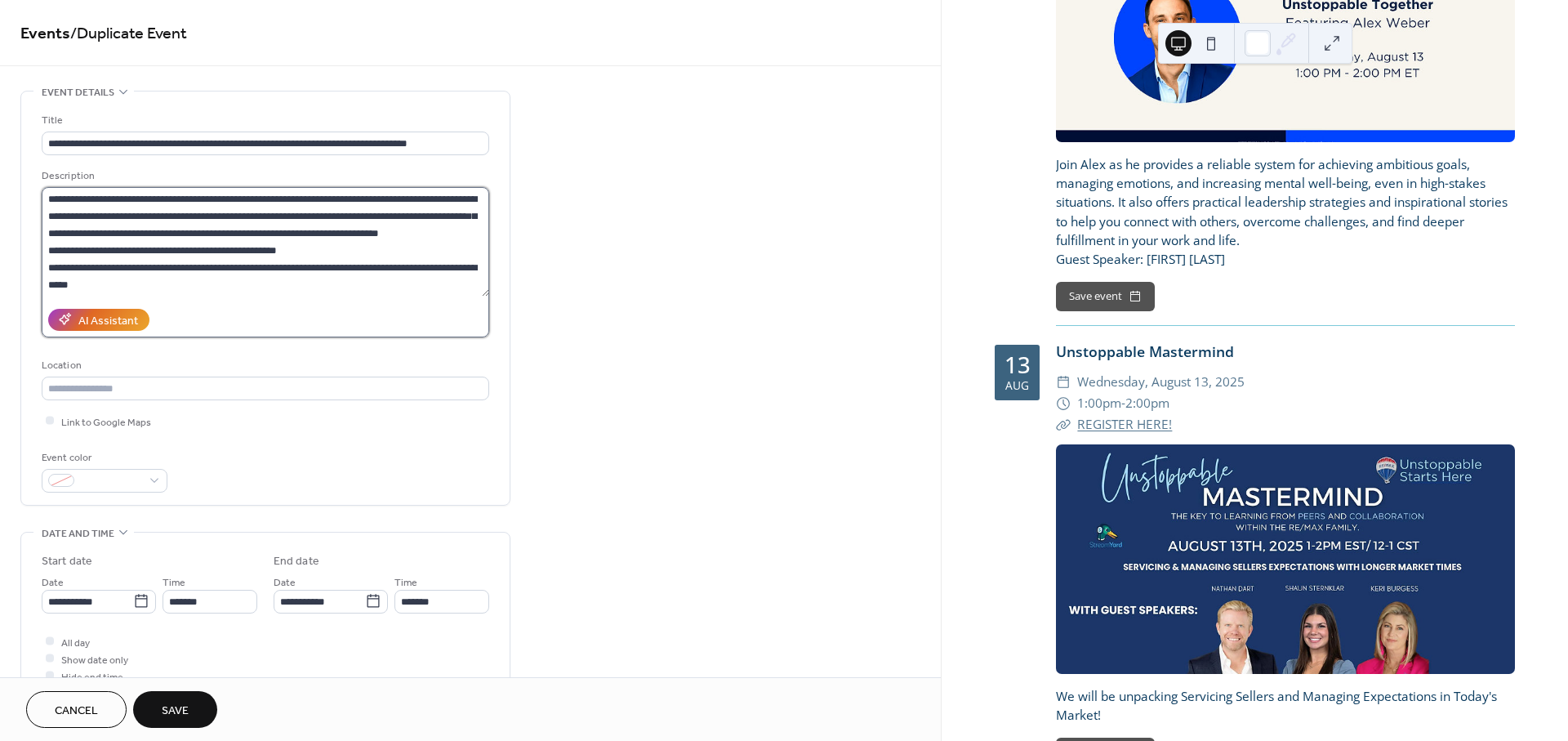 click on "**********" at bounding box center [265, 242] 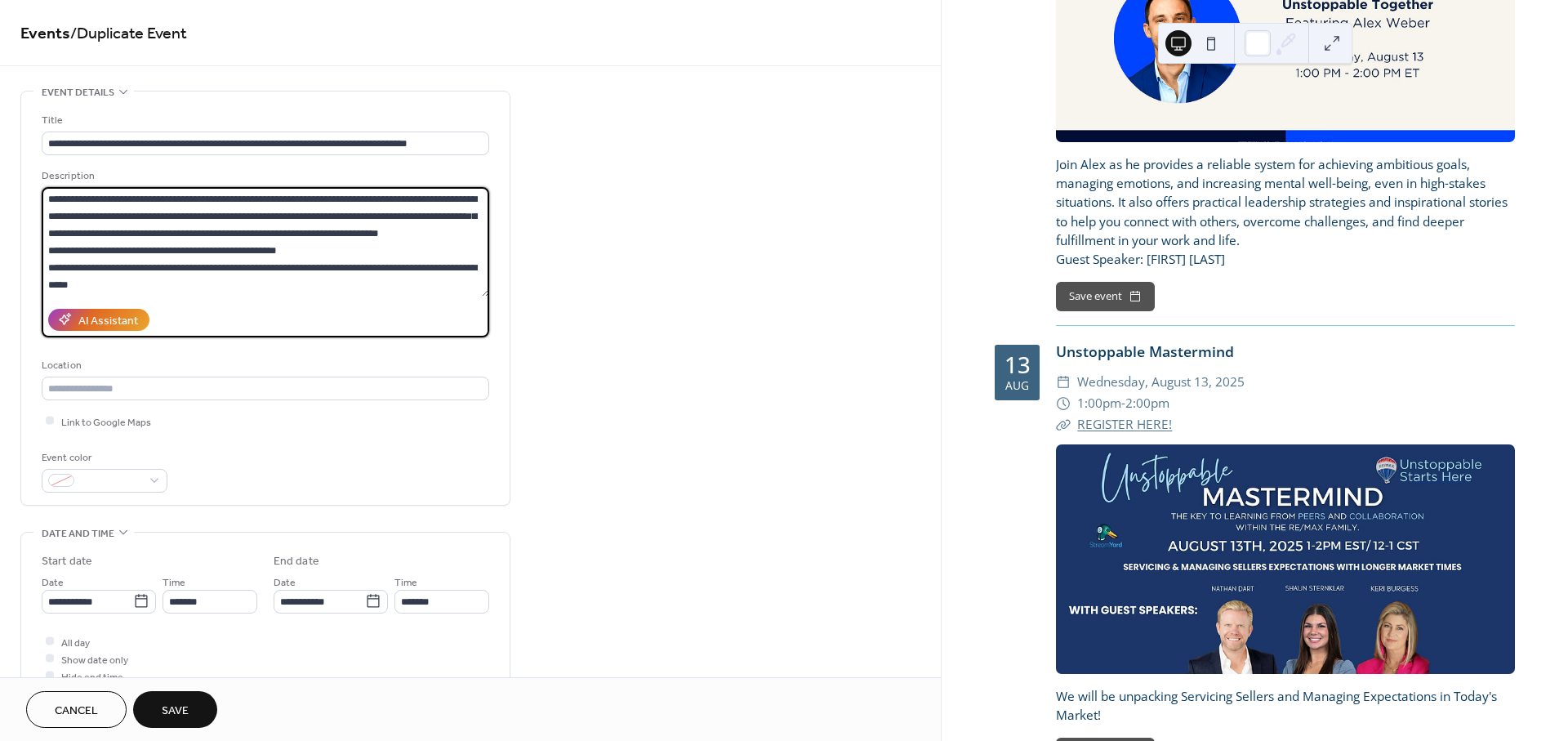 paste on "**********" 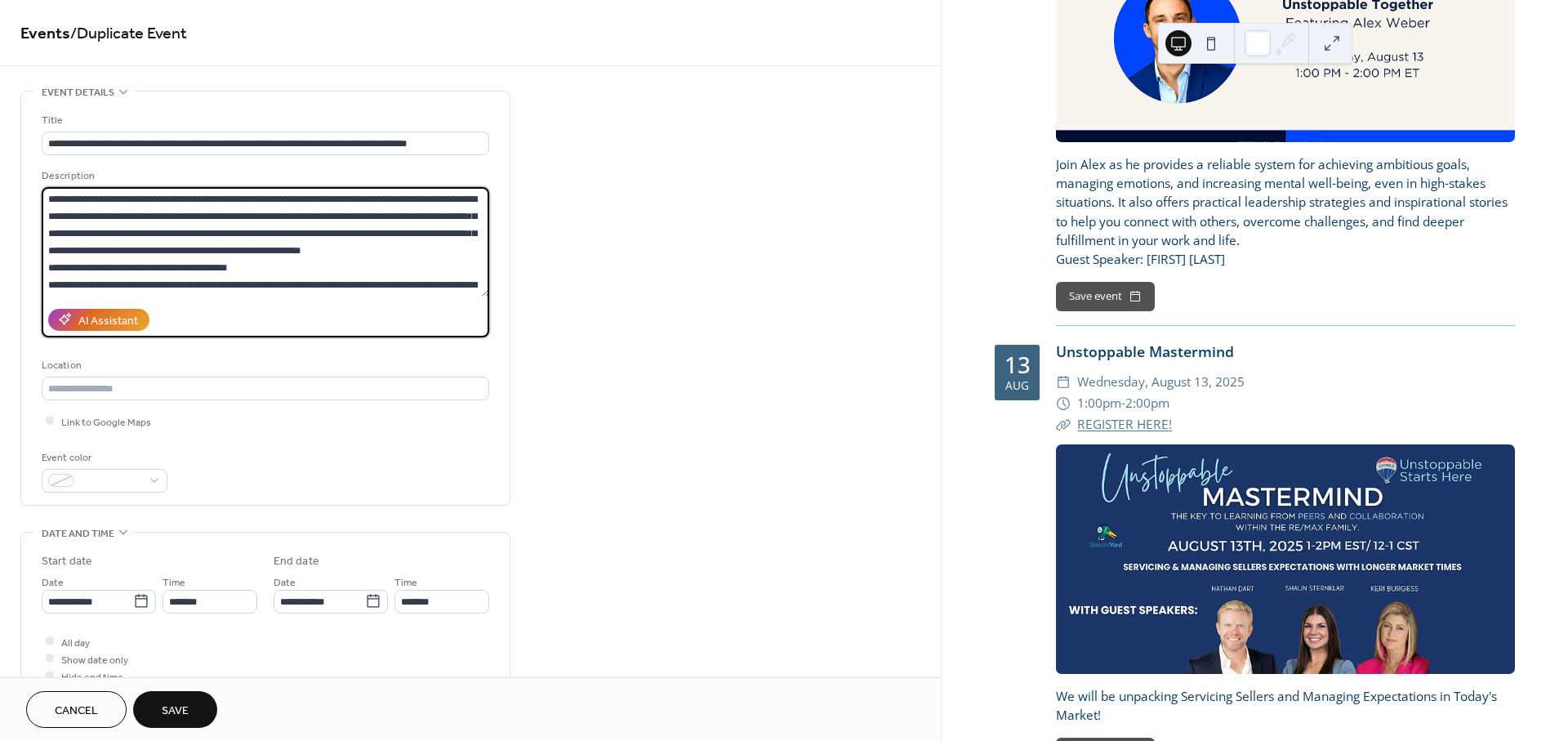 scroll, scrollTop: 49, scrollLeft: 0, axis: vertical 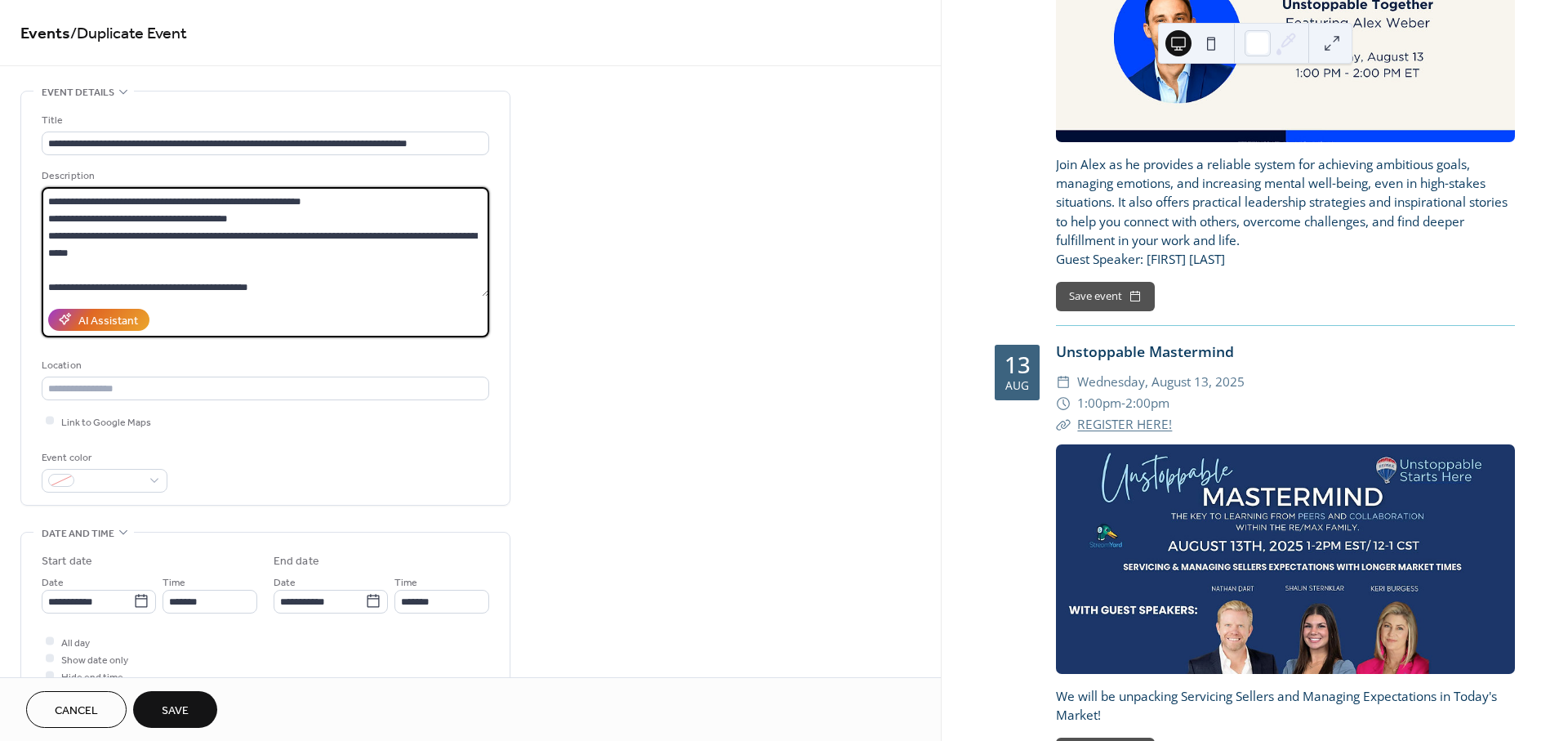 click on "**********" at bounding box center (265, 242) 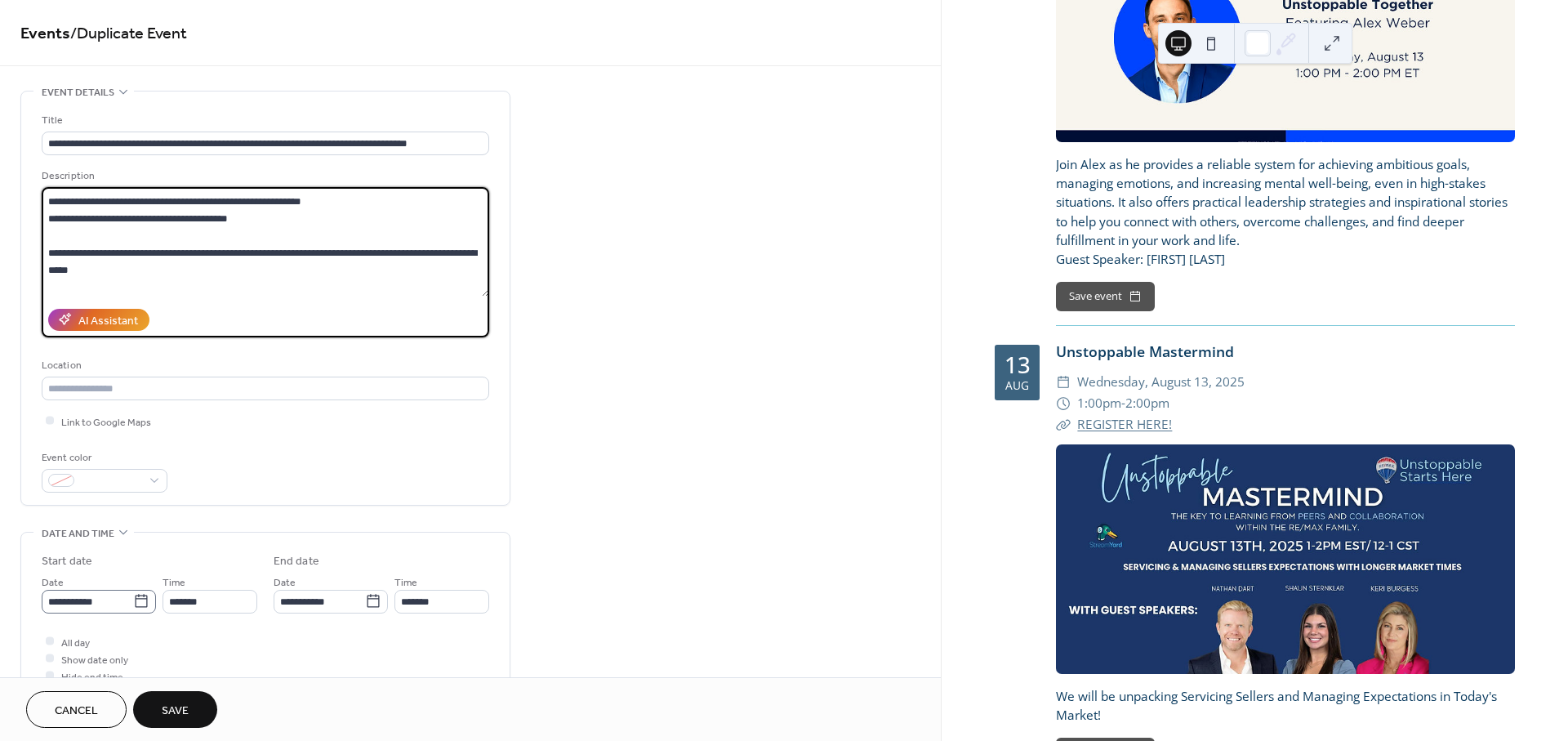 type on "**********" 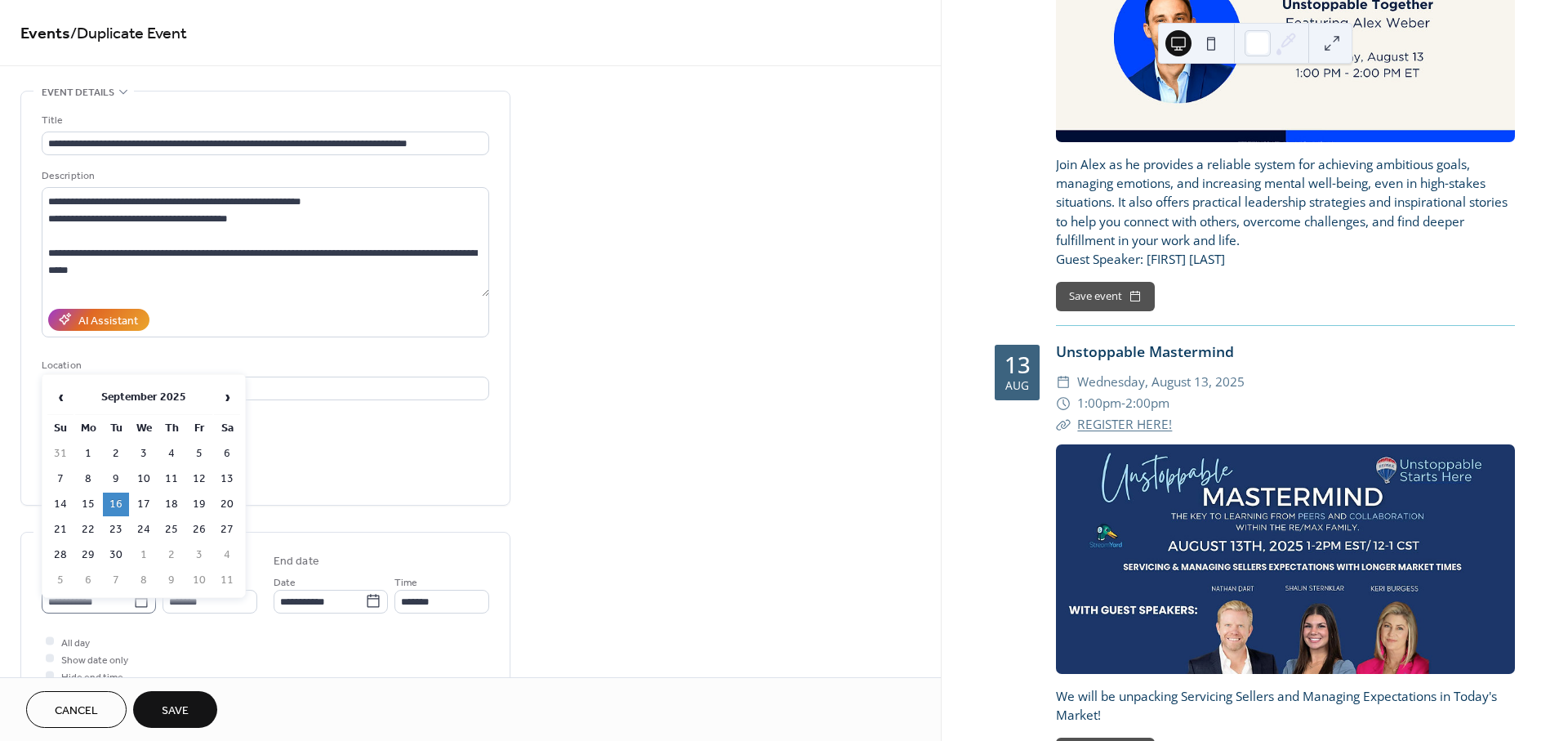 click 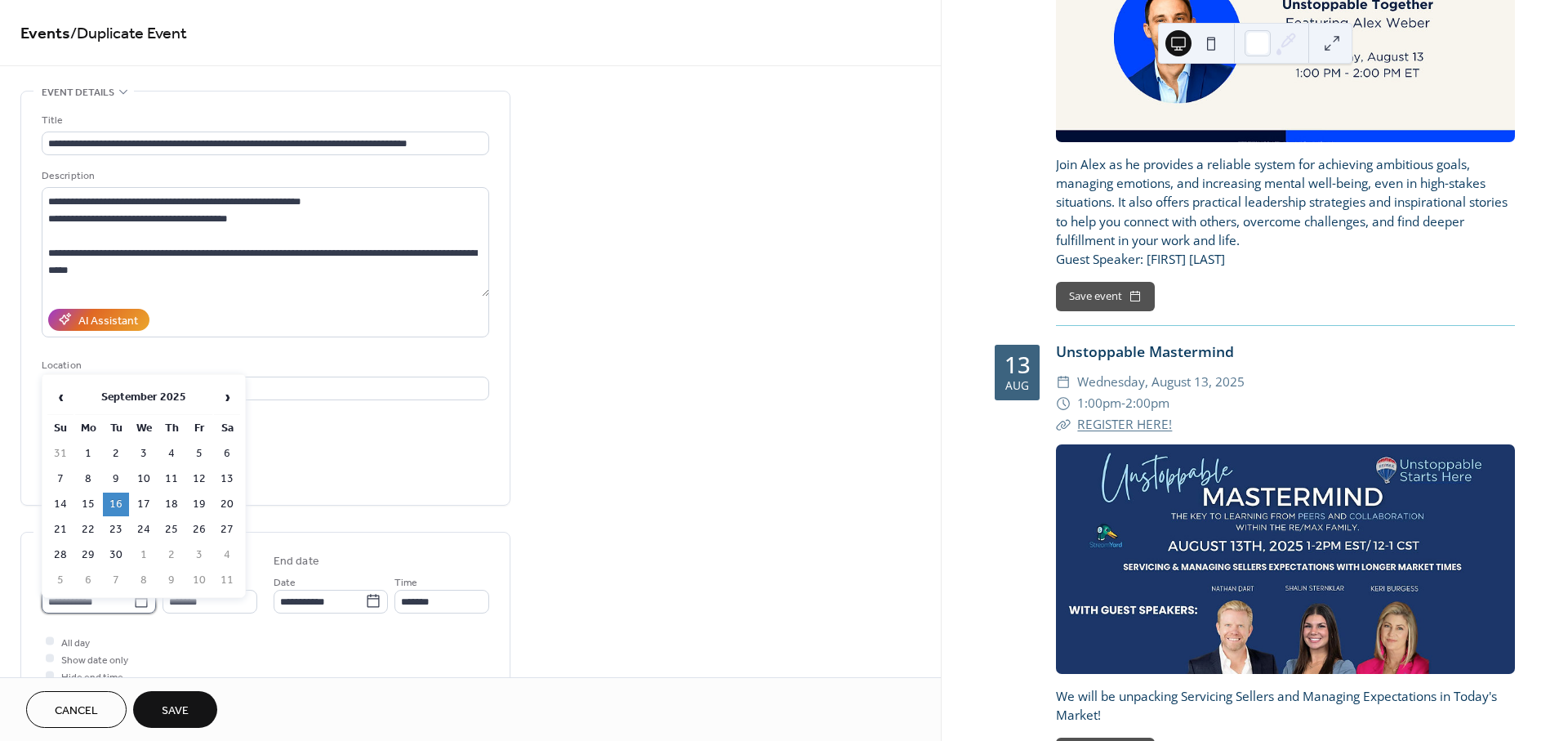 click on "**********" at bounding box center [87, 601] 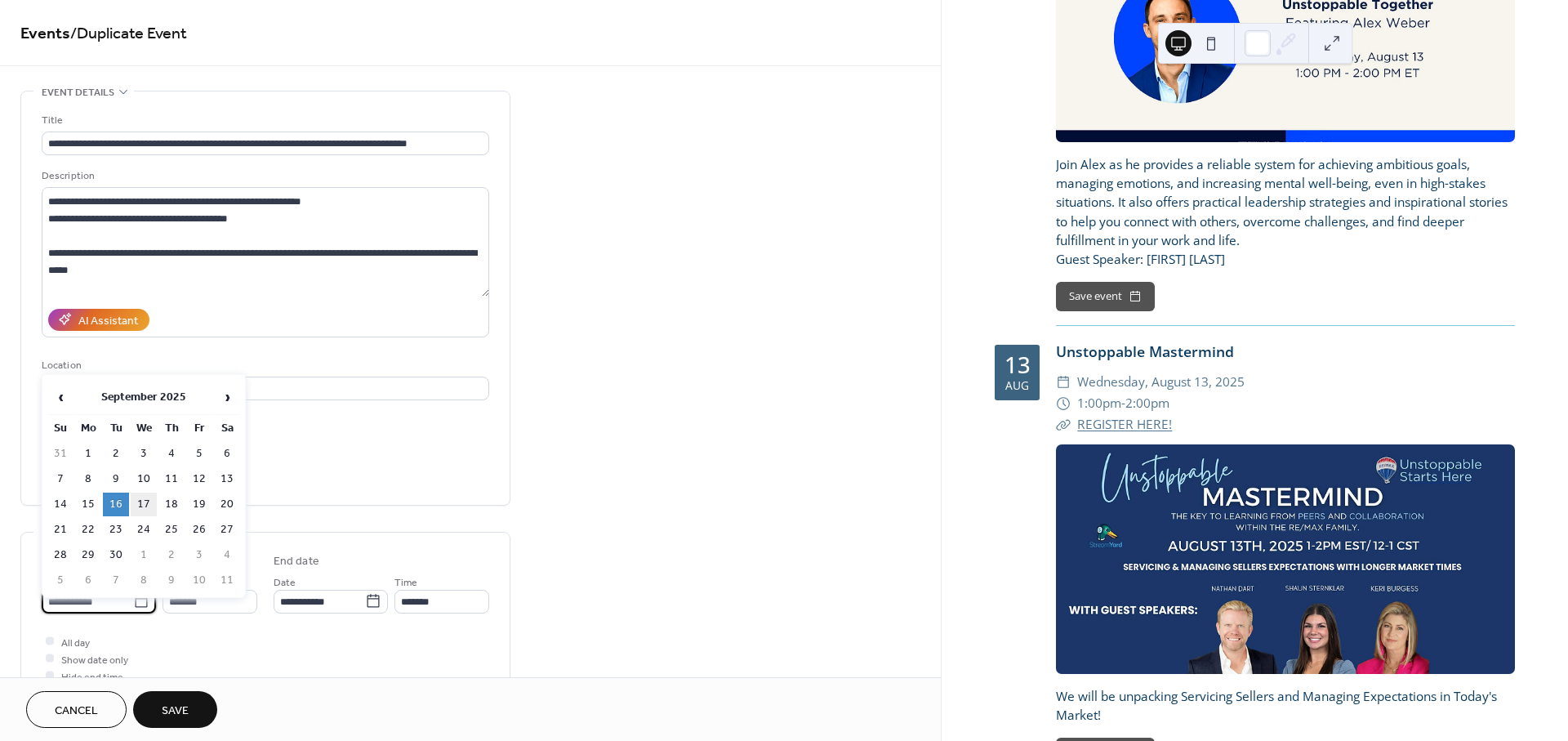 click on "17" at bounding box center [144, 504] 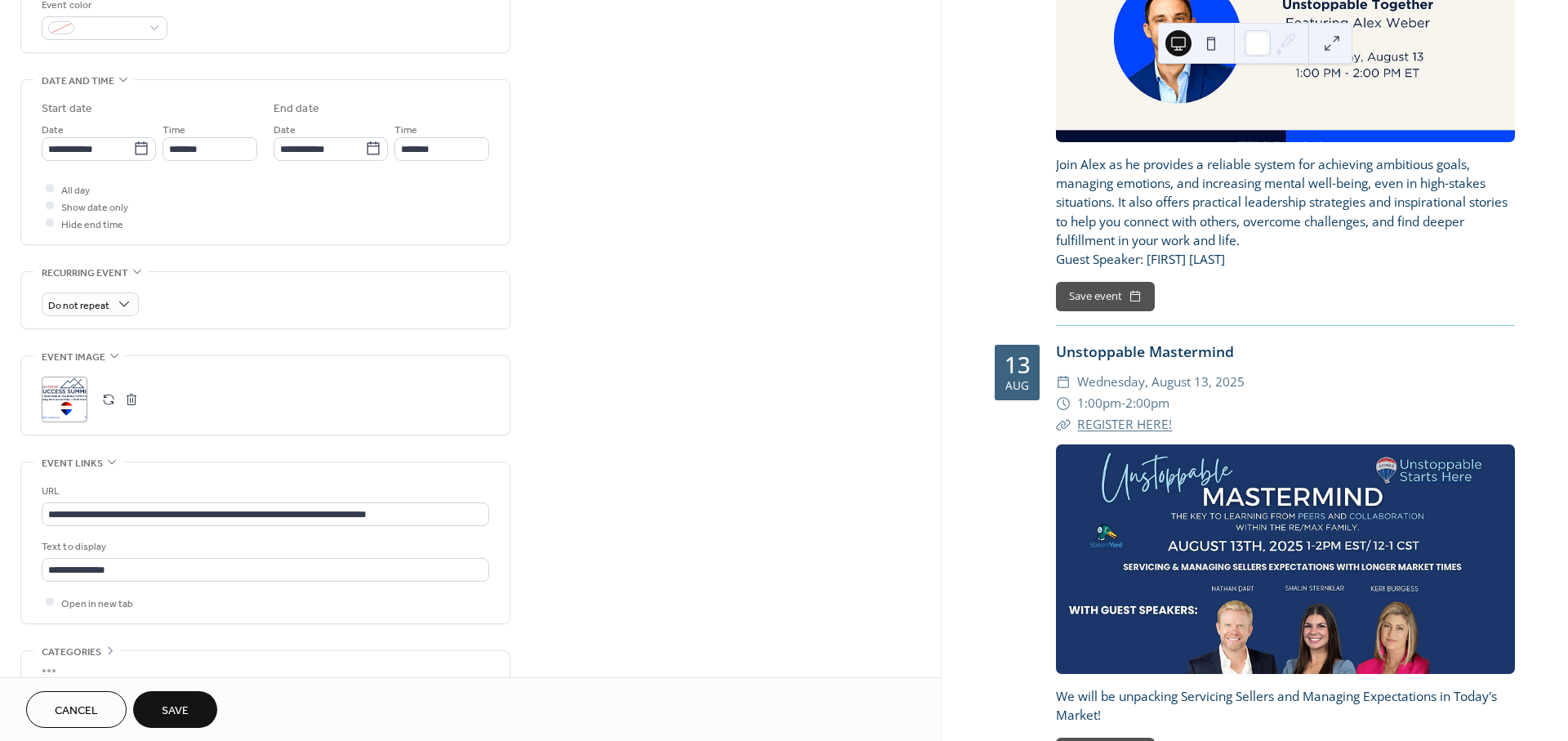 scroll, scrollTop: 453, scrollLeft: 0, axis: vertical 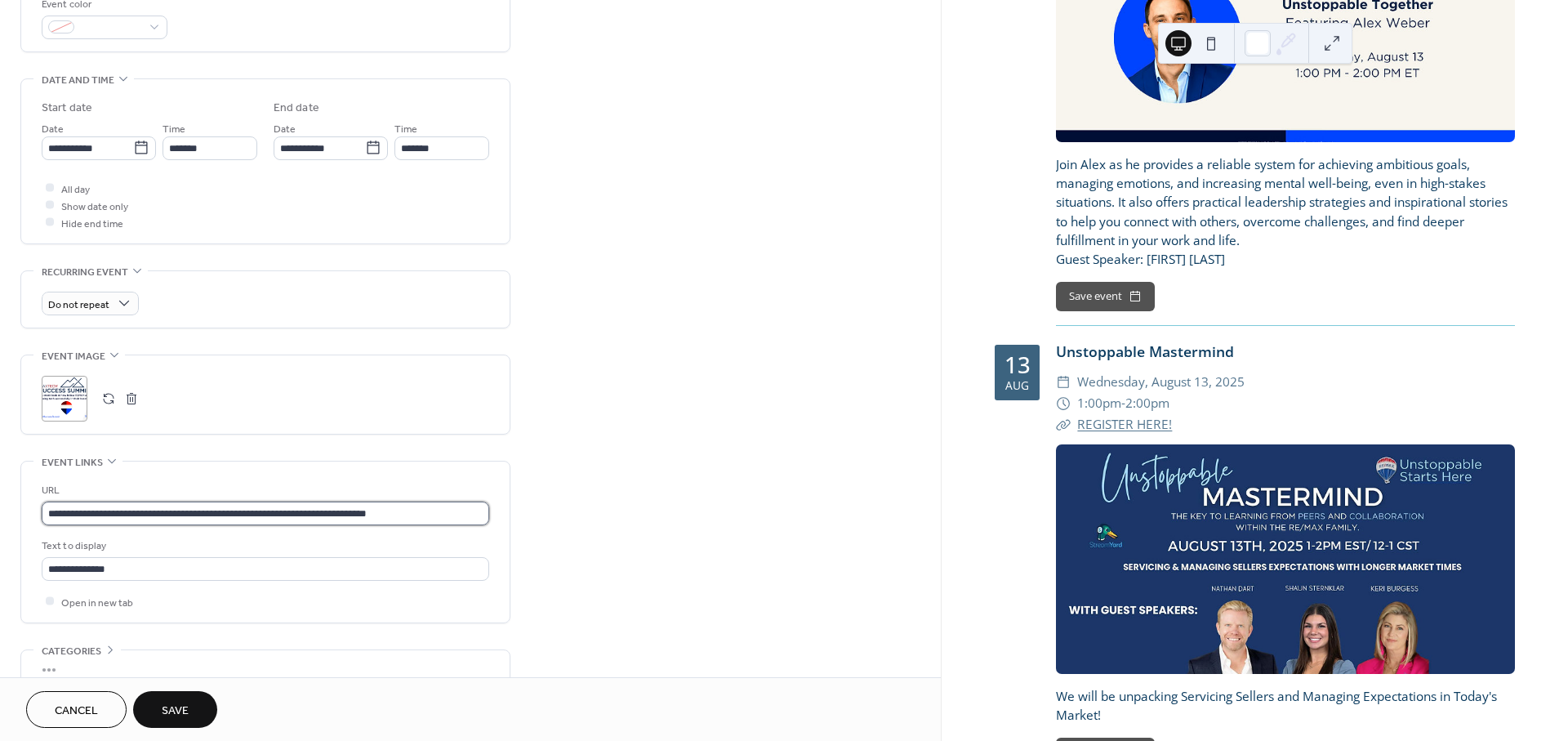 click on "**********" at bounding box center [265, 513] 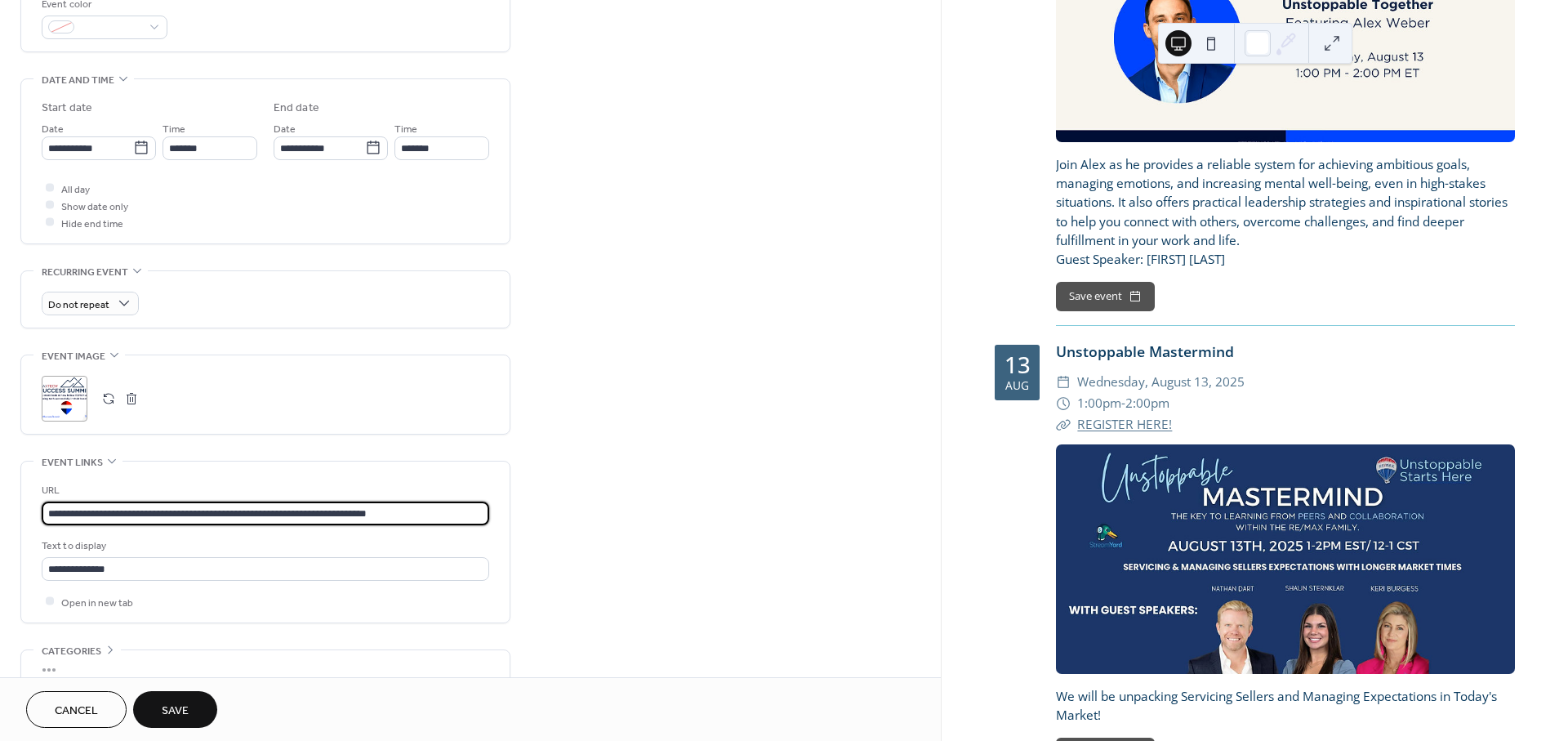 click on "**********" at bounding box center (265, 513) 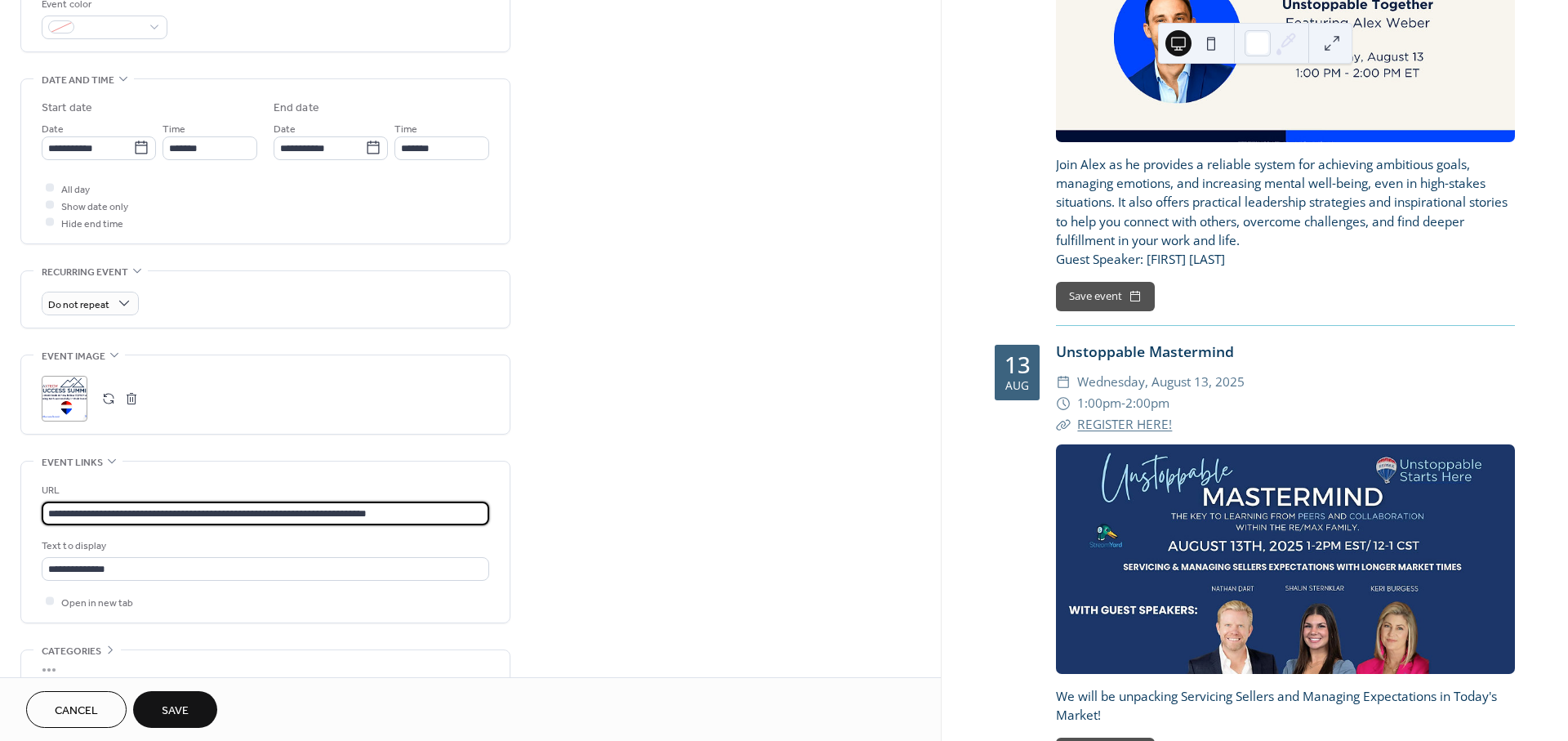 click on "**********" at bounding box center (265, 513) 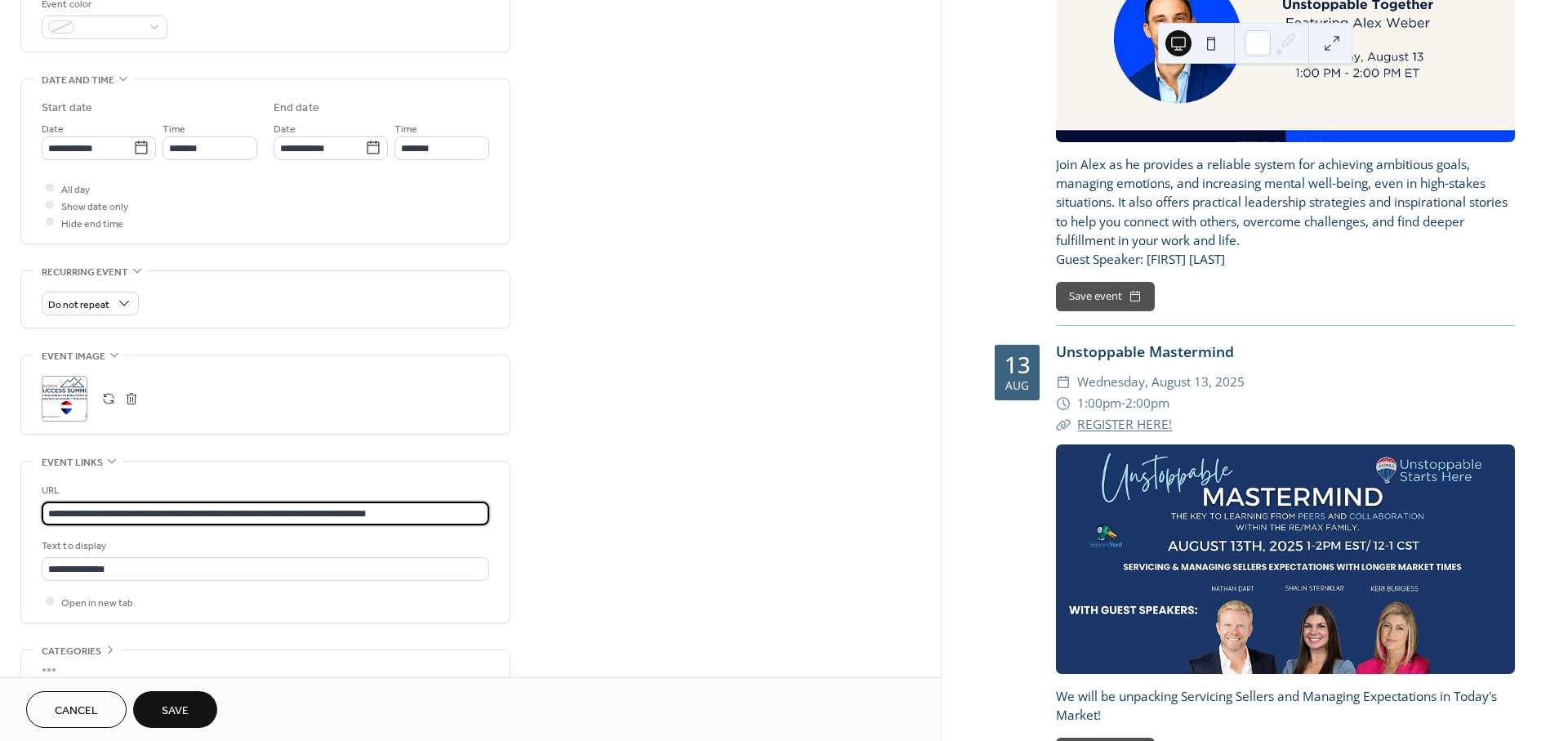 type on "**********" 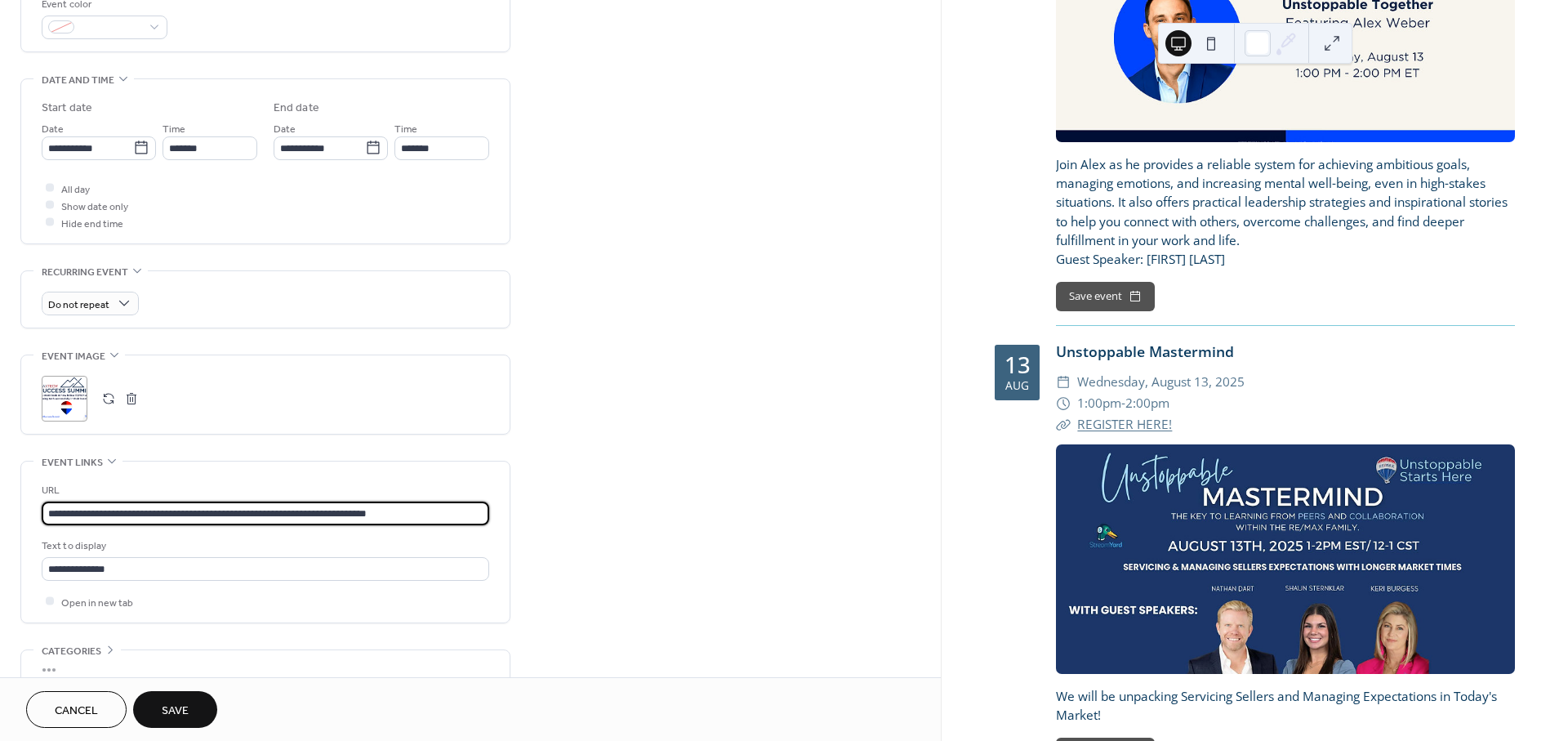 click on "Save" at bounding box center (175, 709) 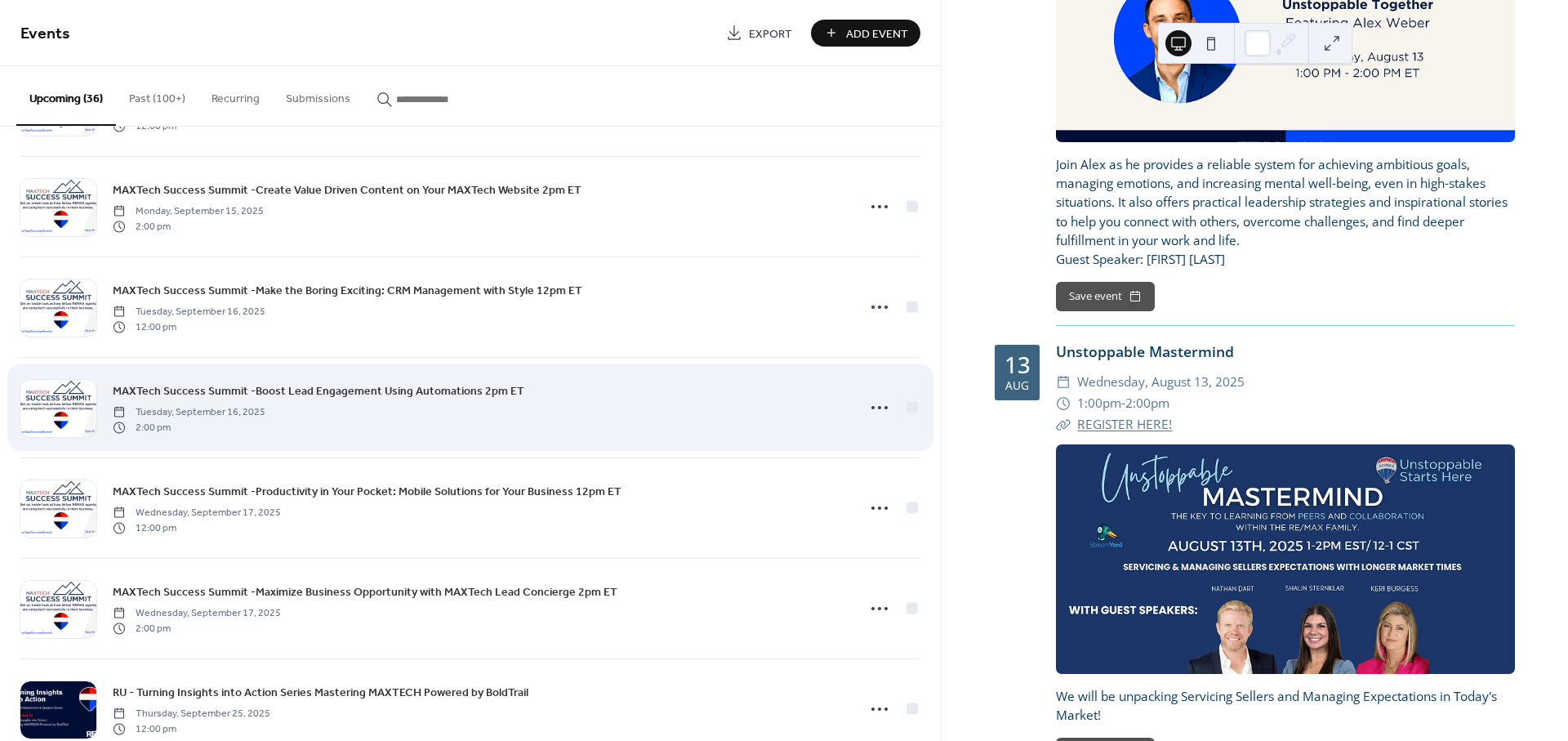 scroll, scrollTop: 2449, scrollLeft: 0, axis: vertical 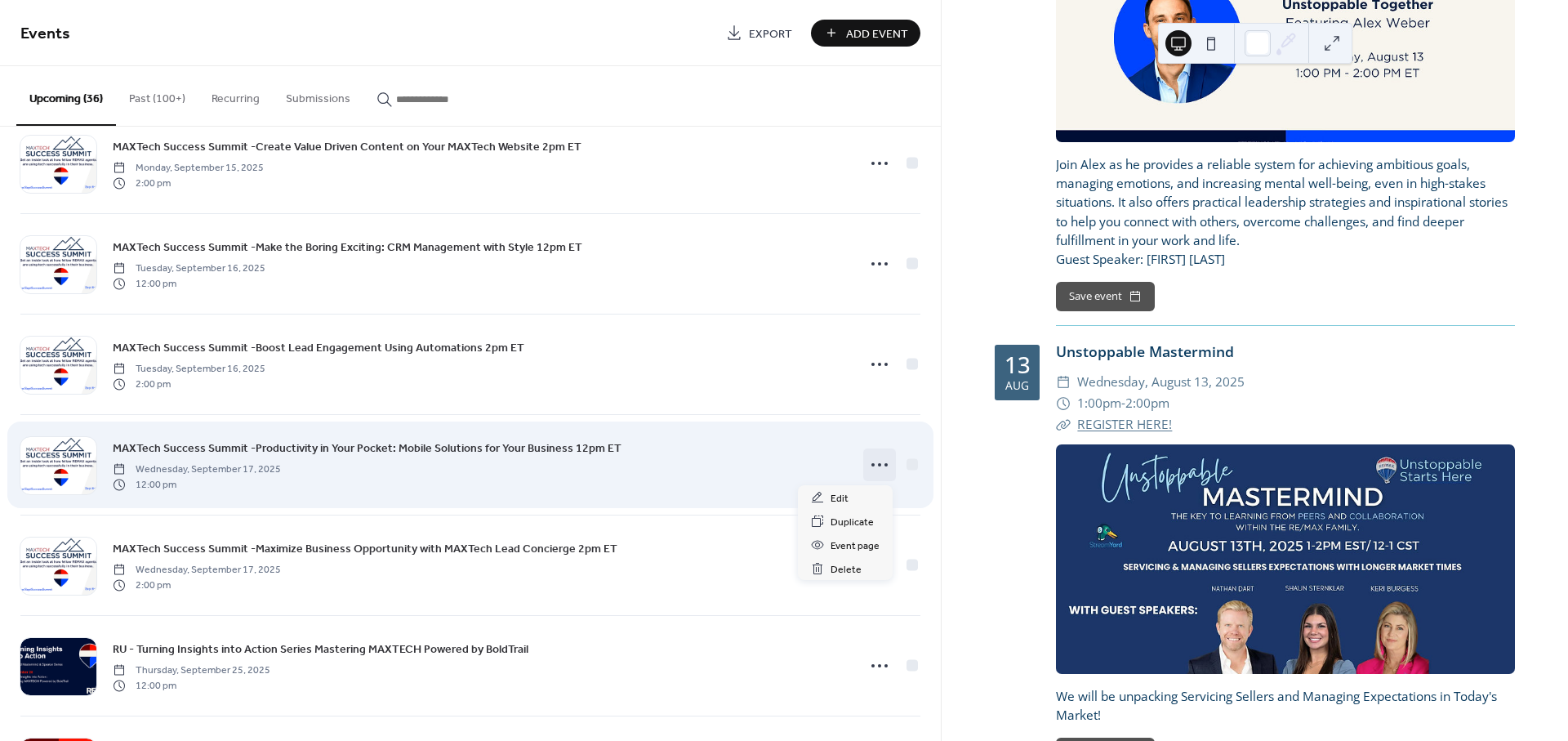 click 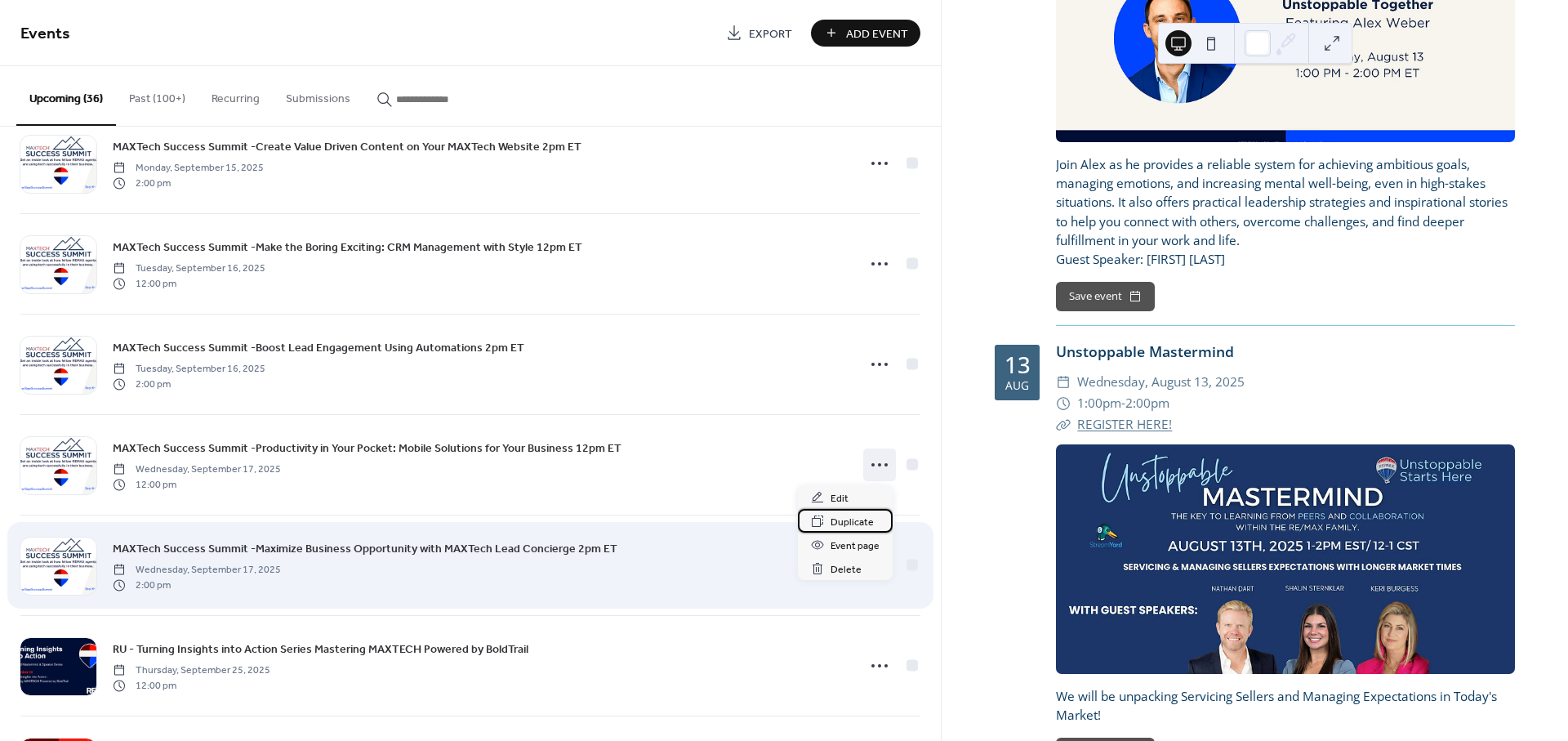 click on "Duplicate" at bounding box center [852, 522] 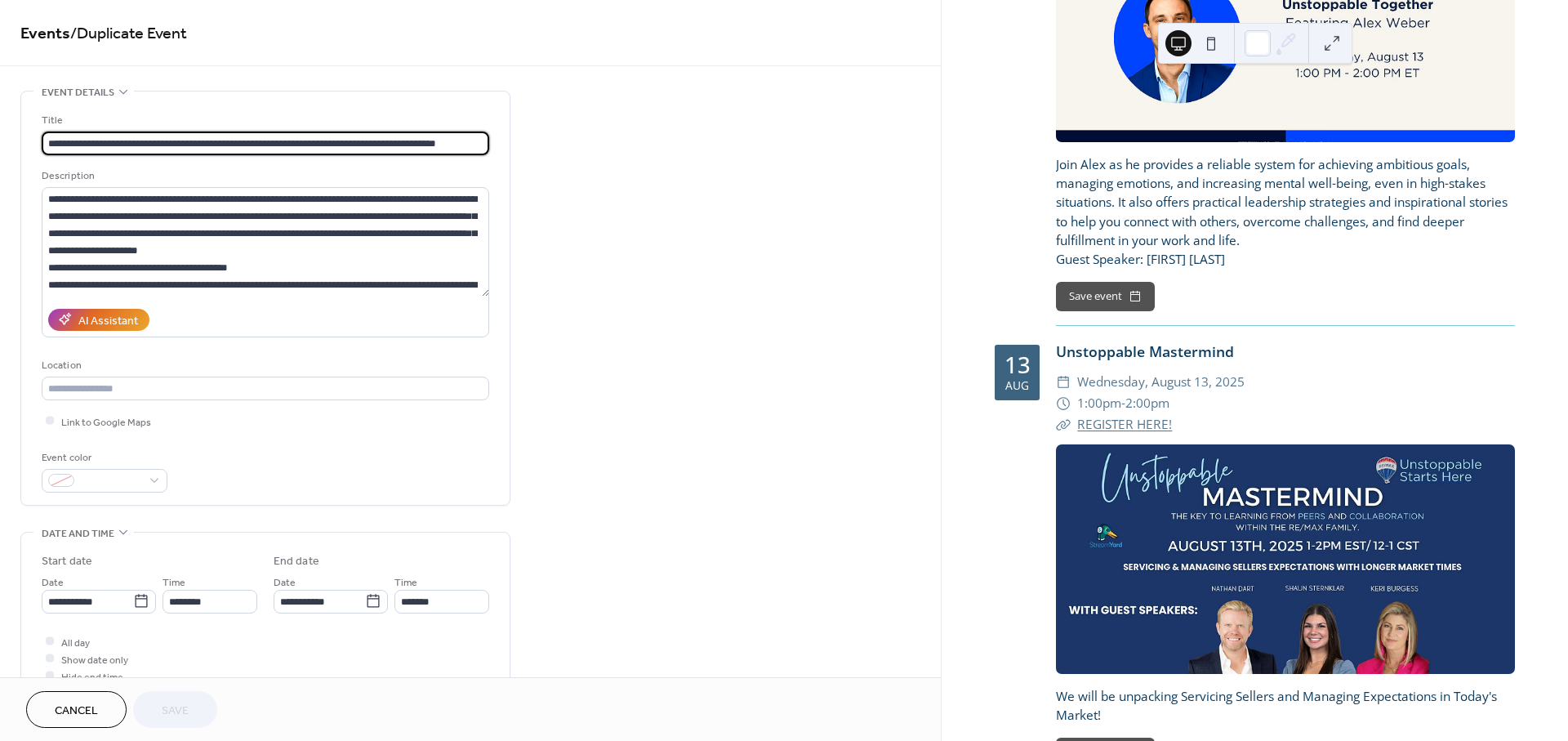 click on "**********" at bounding box center [265, 143] 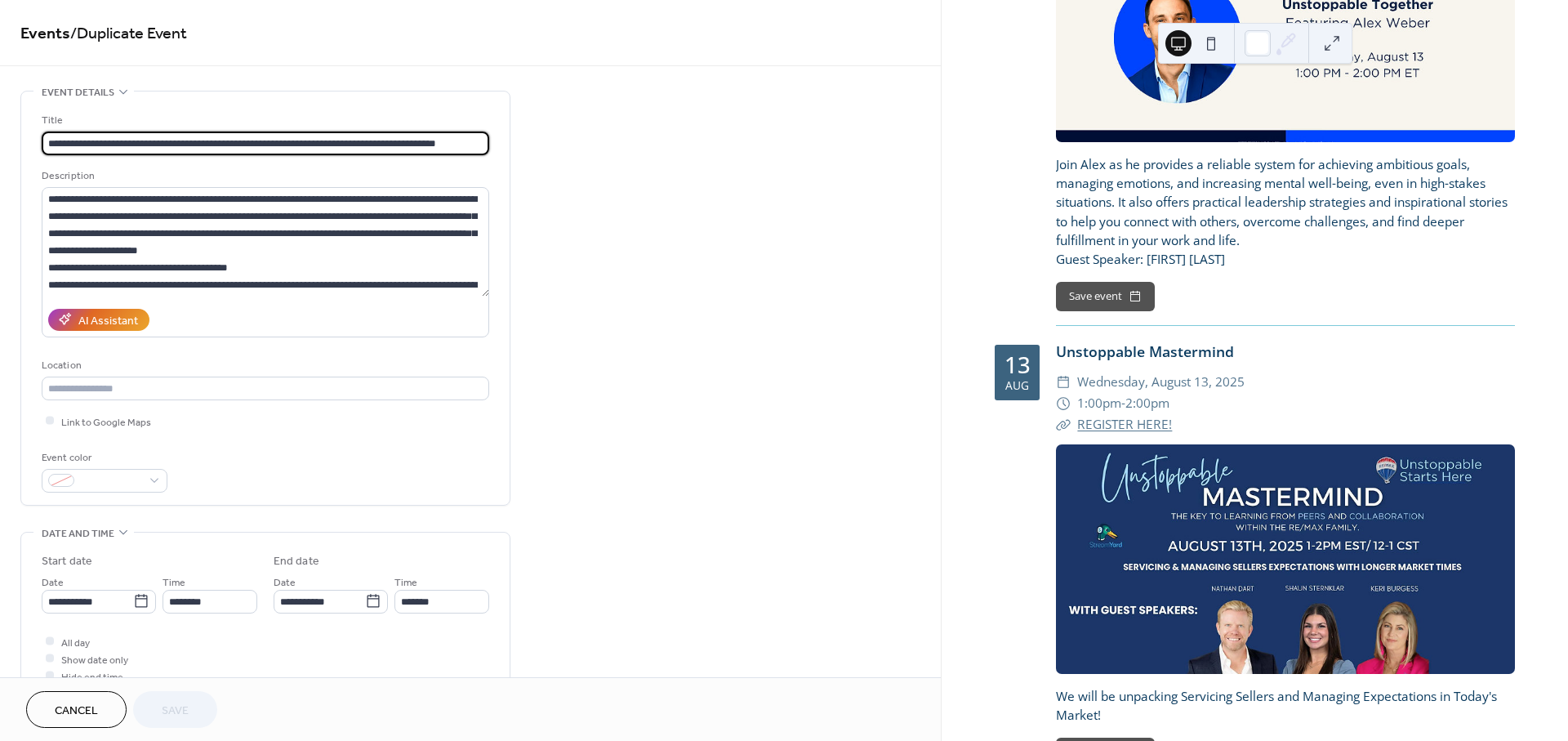 click on "**********" at bounding box center [265, 143] 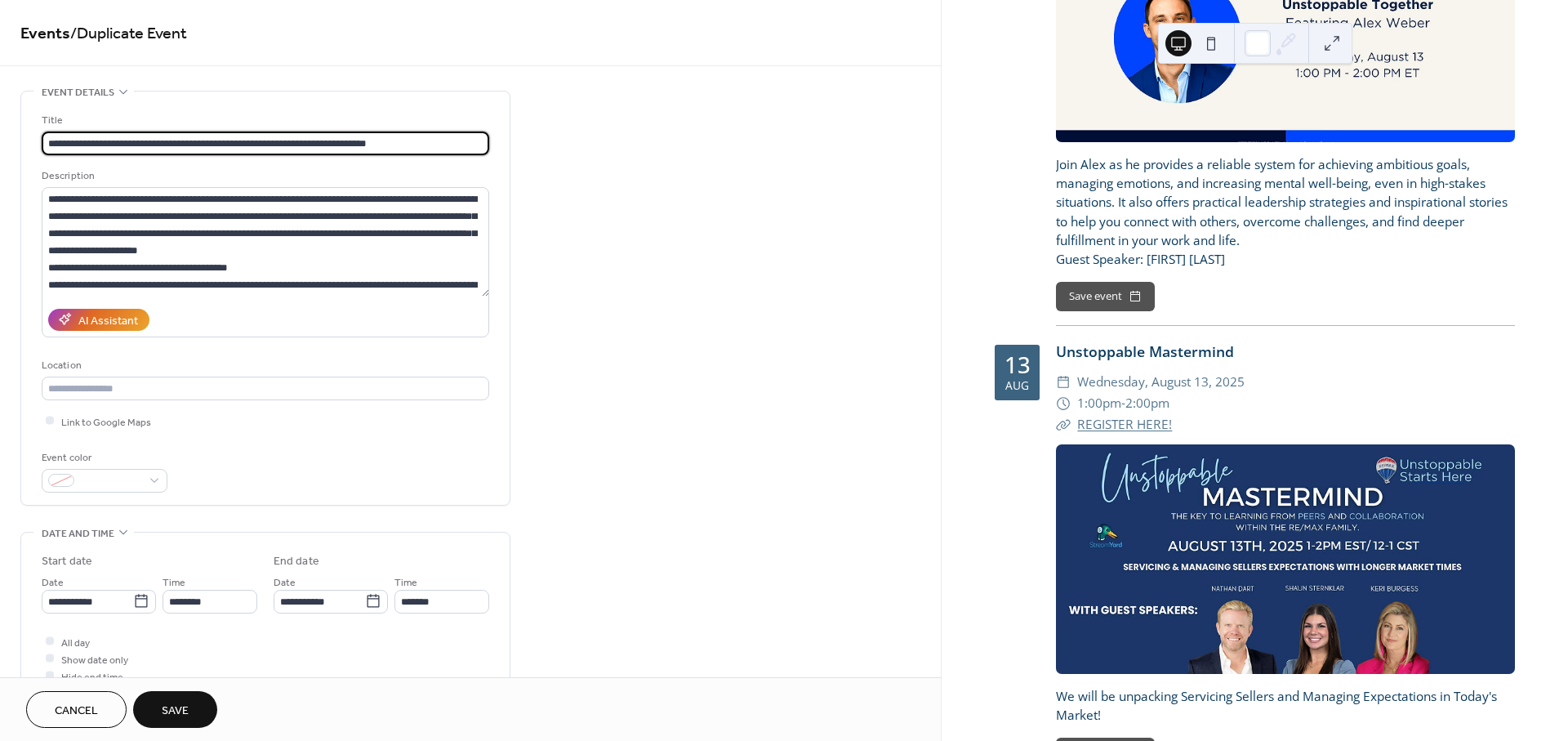 type on "**********" 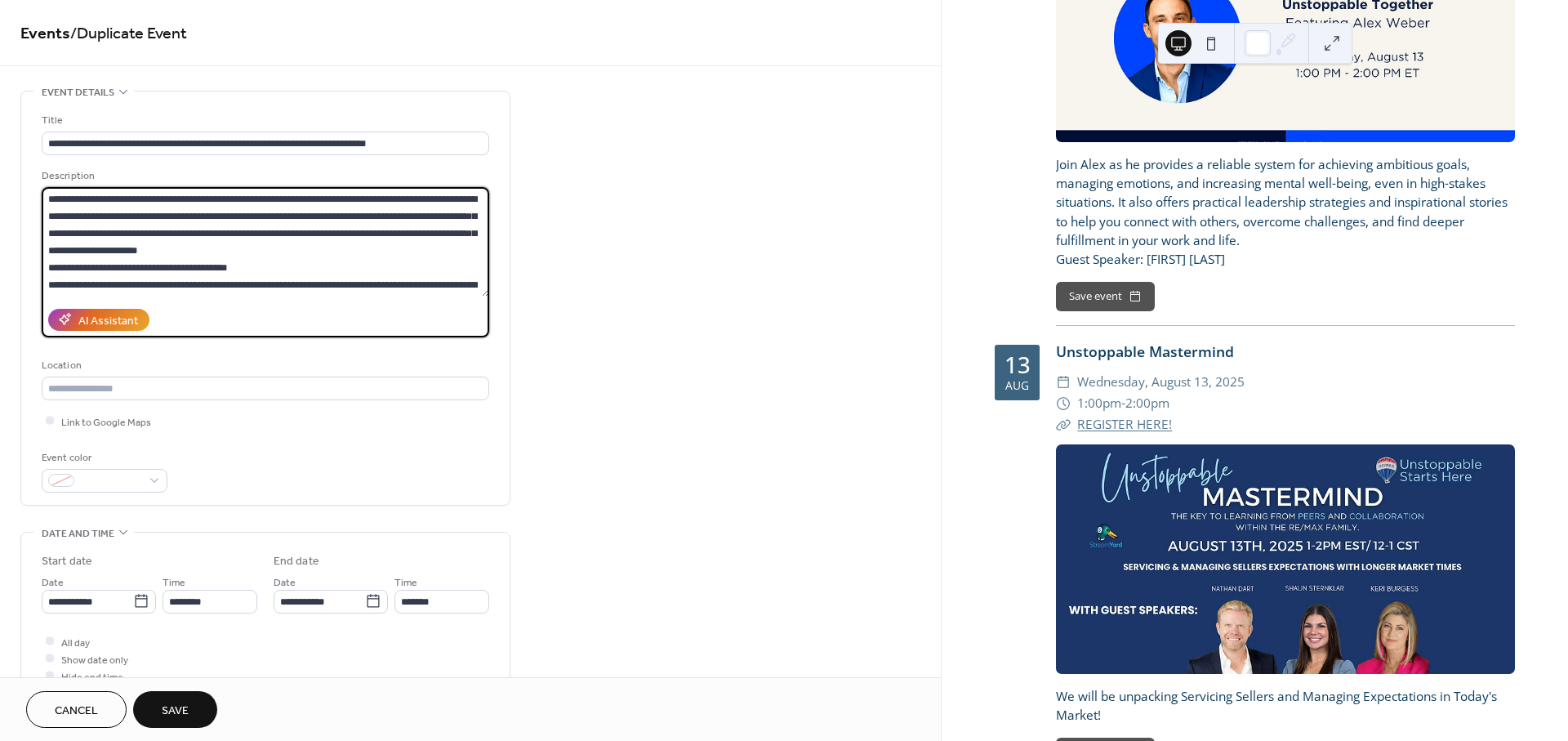 click on "**********" at bounding box center (265, 242) 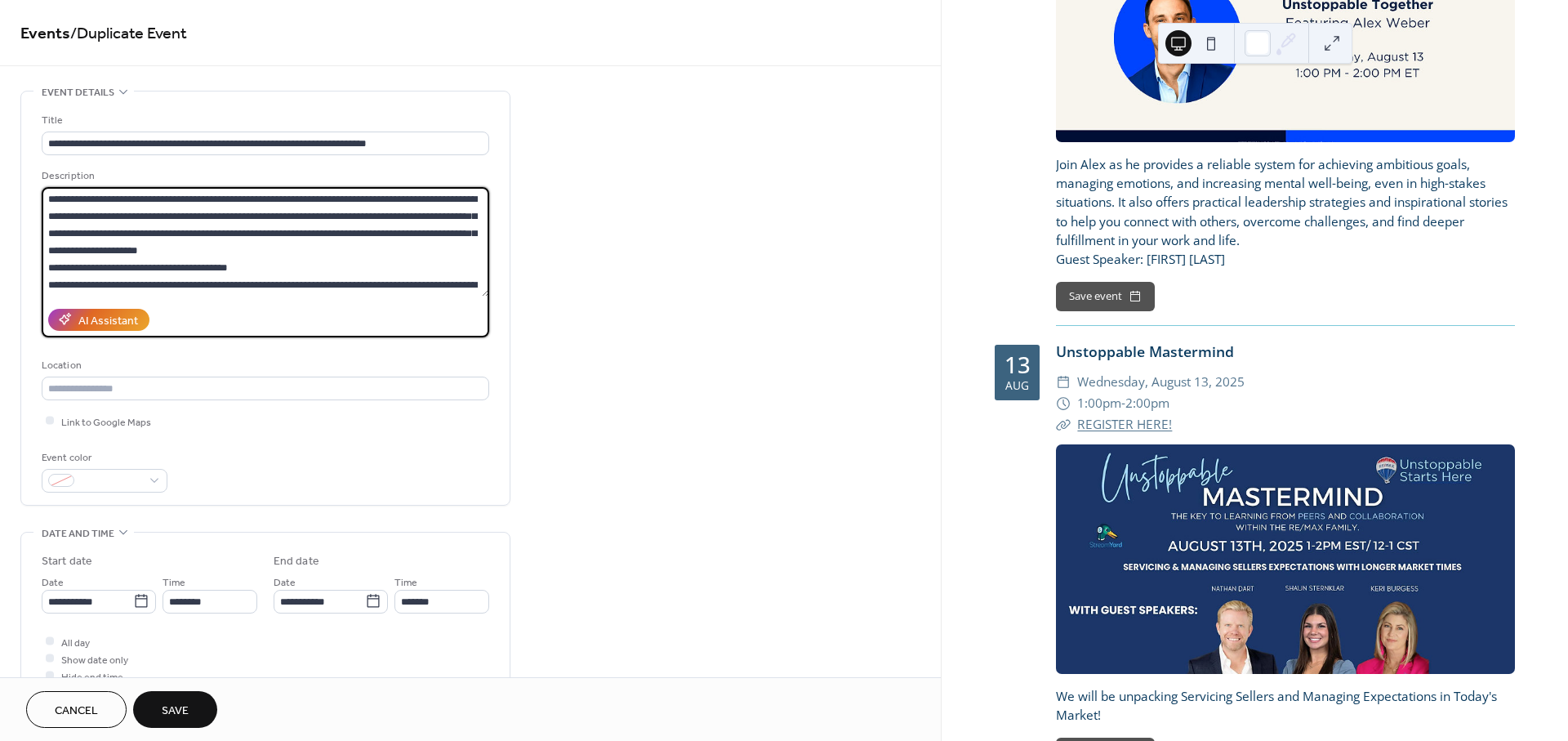 paste 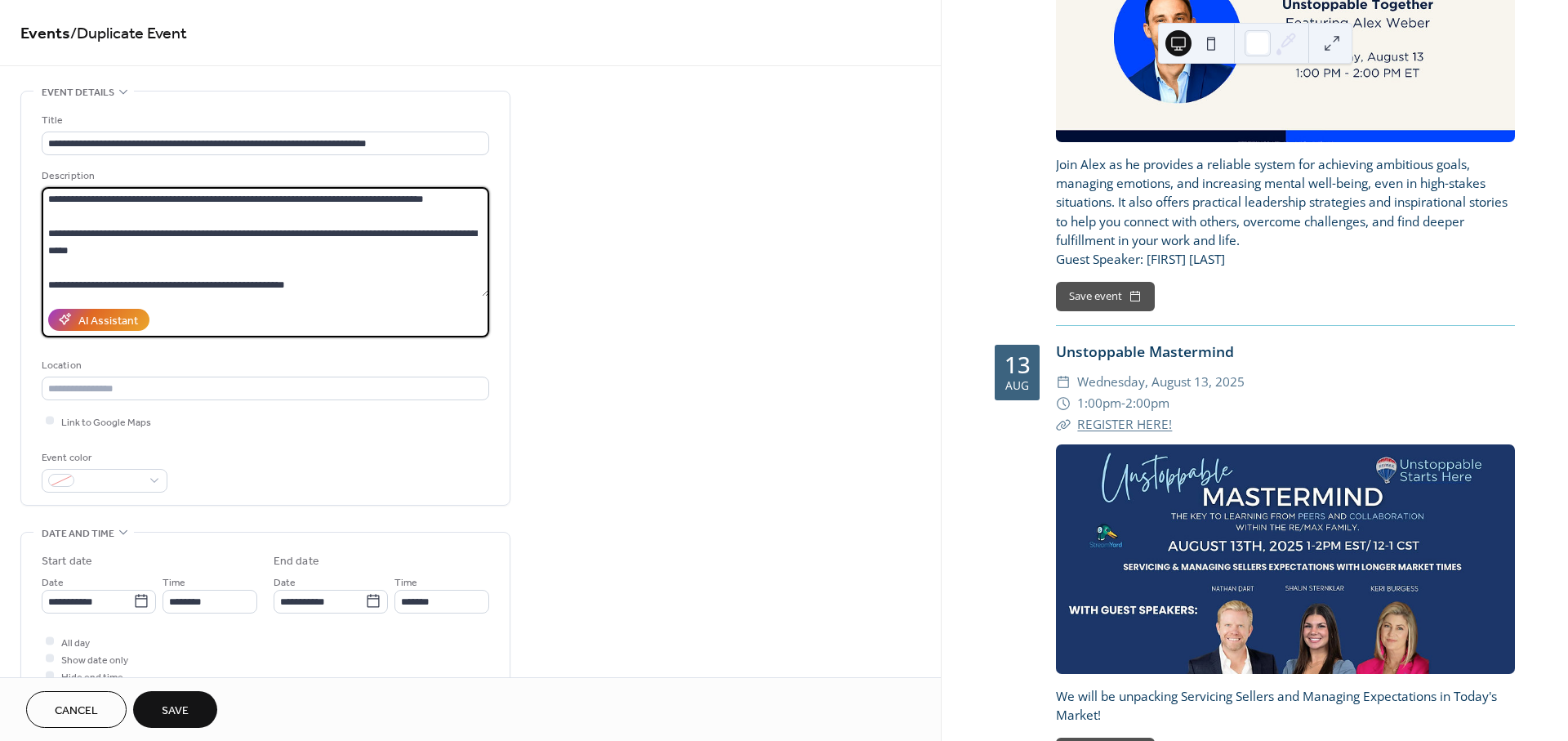 scroll, scrollTop: 0, scrollLeft: 0, axis: both 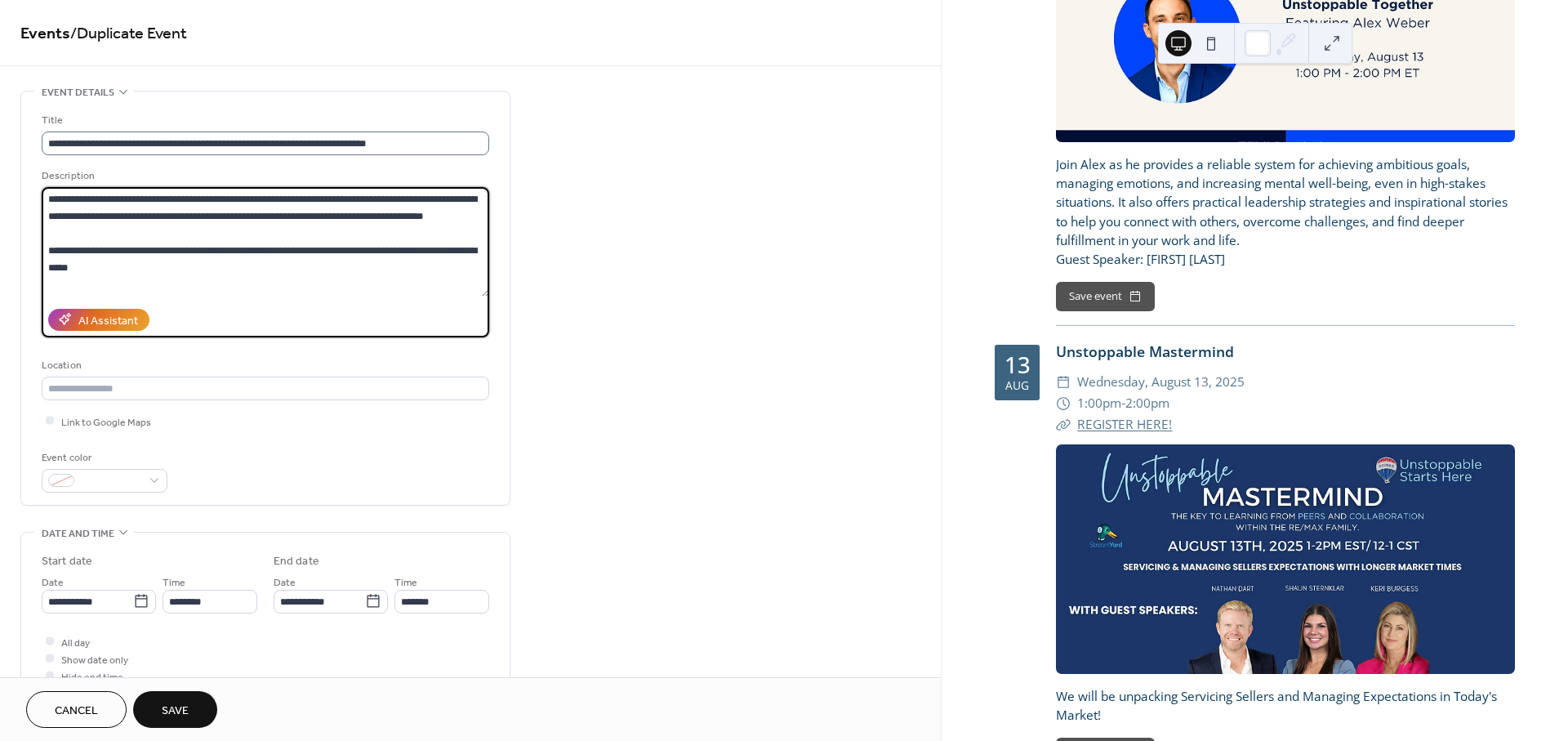 type on "**********" 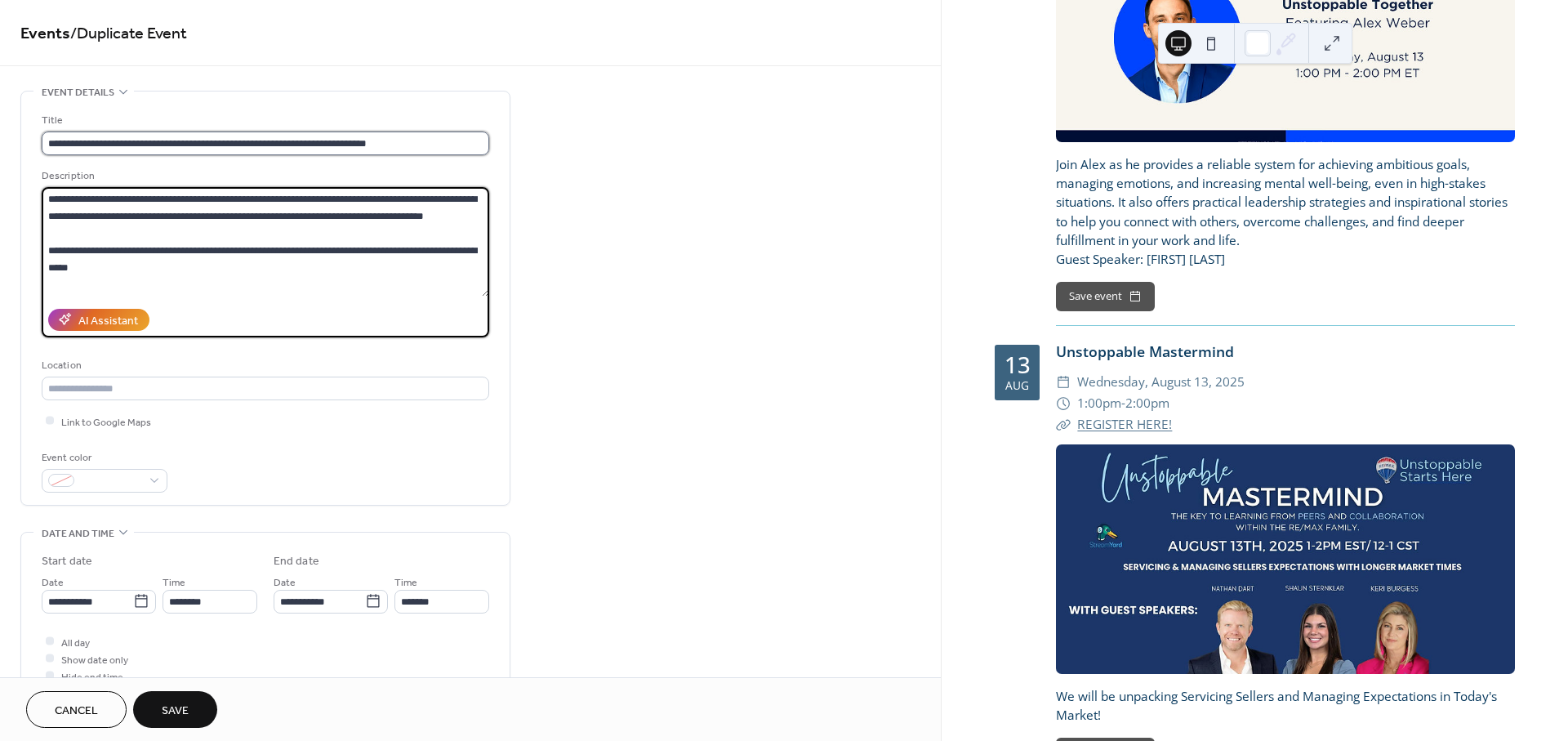 click on "**********" at bounding box center [265, 143] 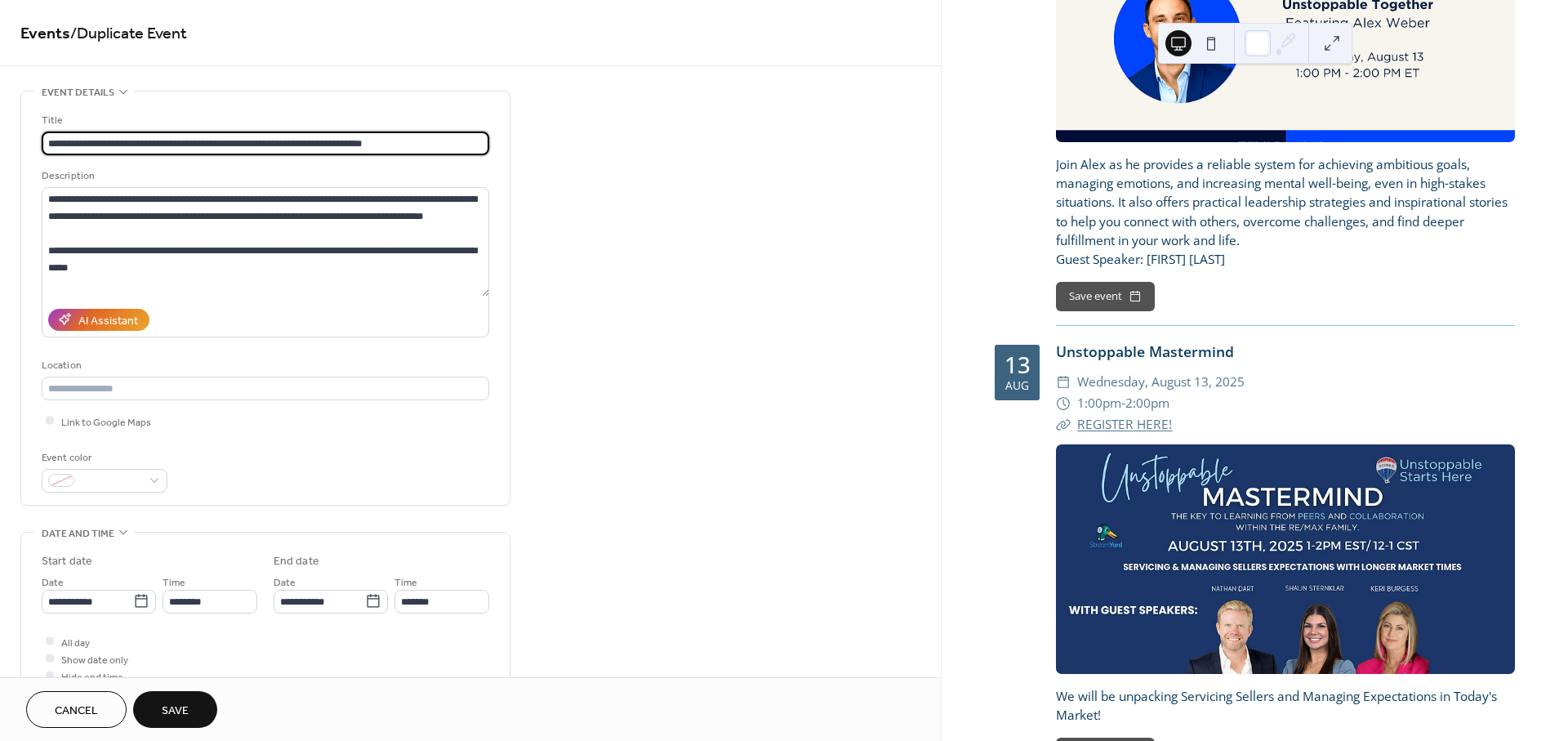 type on "**********" 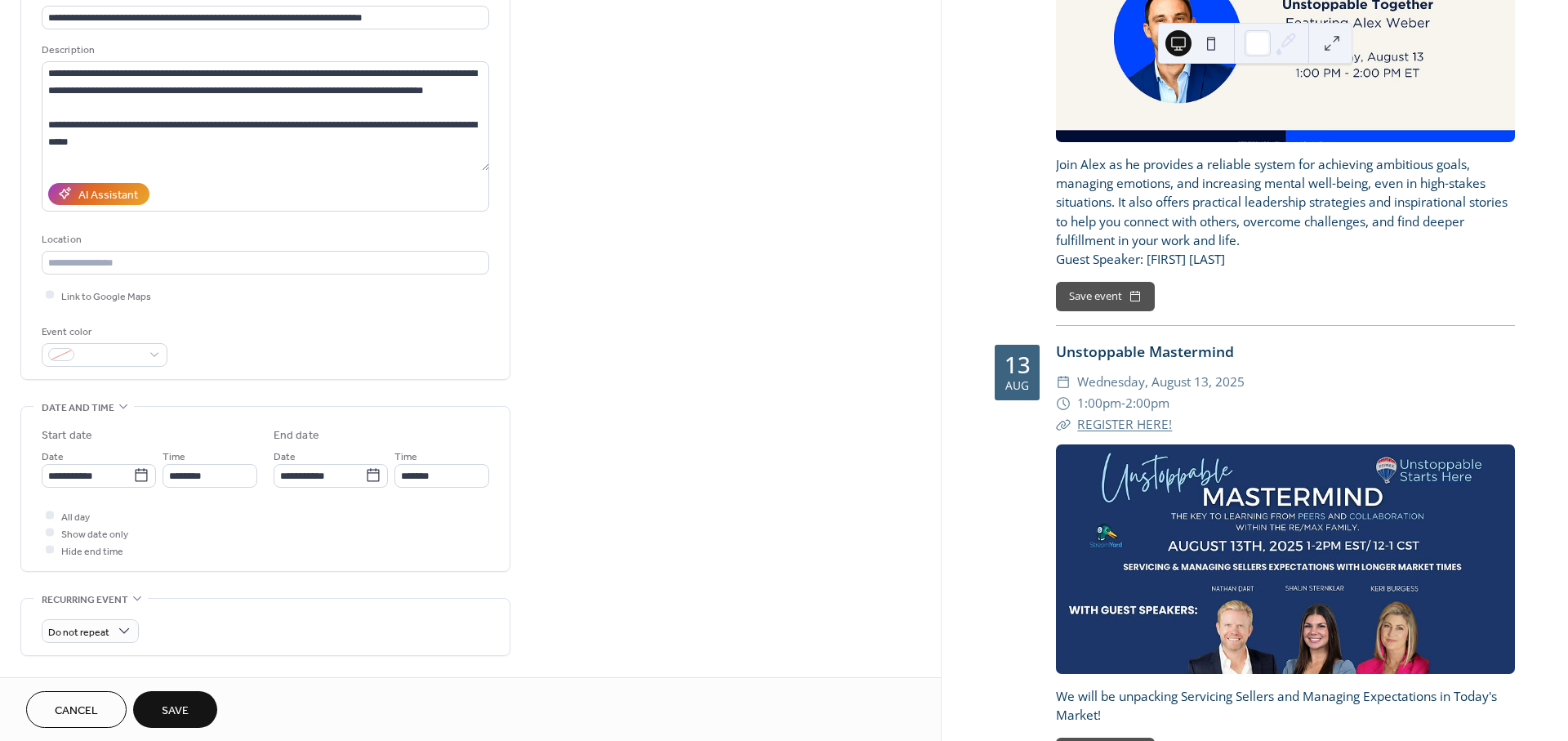 scroll, scrollTop: 181, scrollLeft: 0, axis: vertical 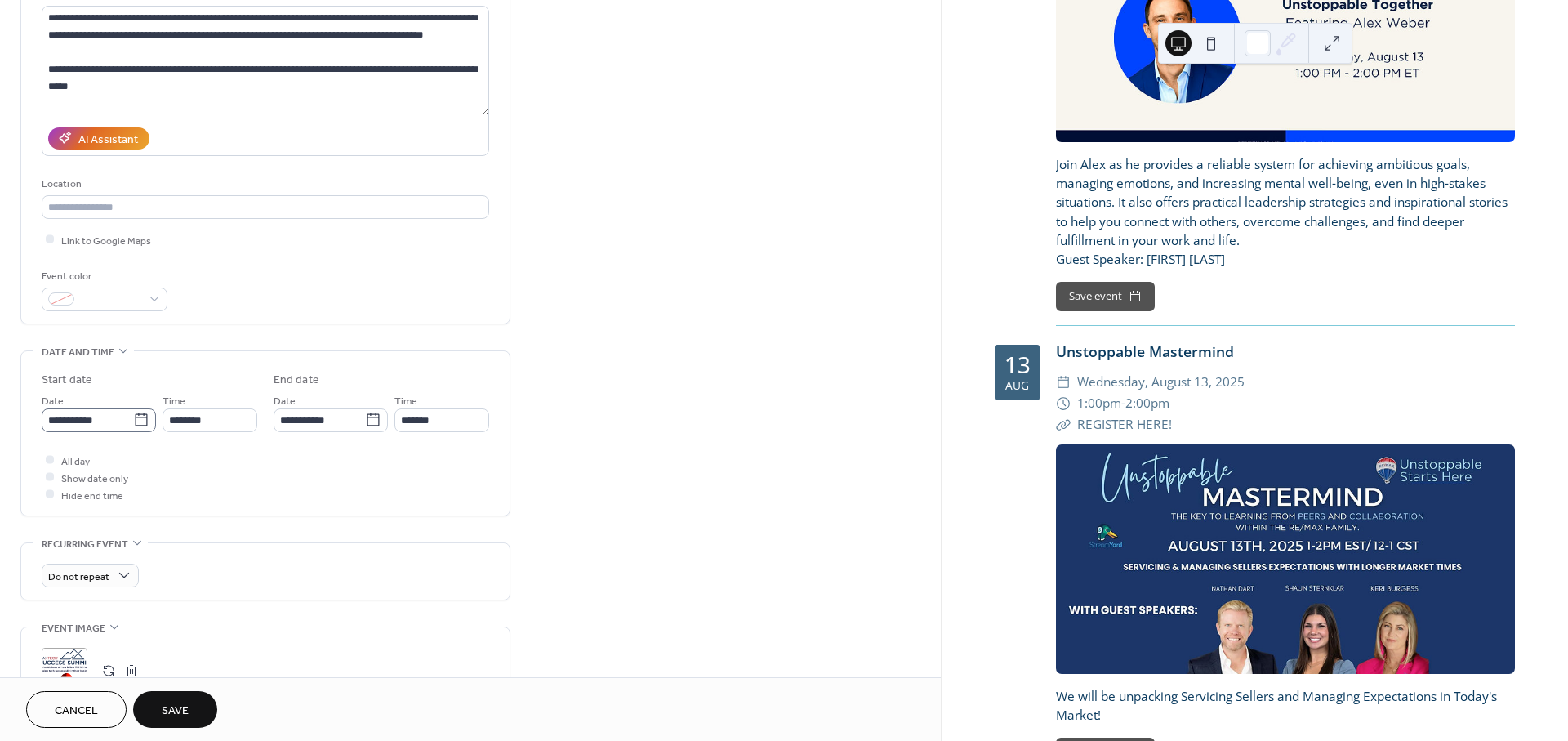 click 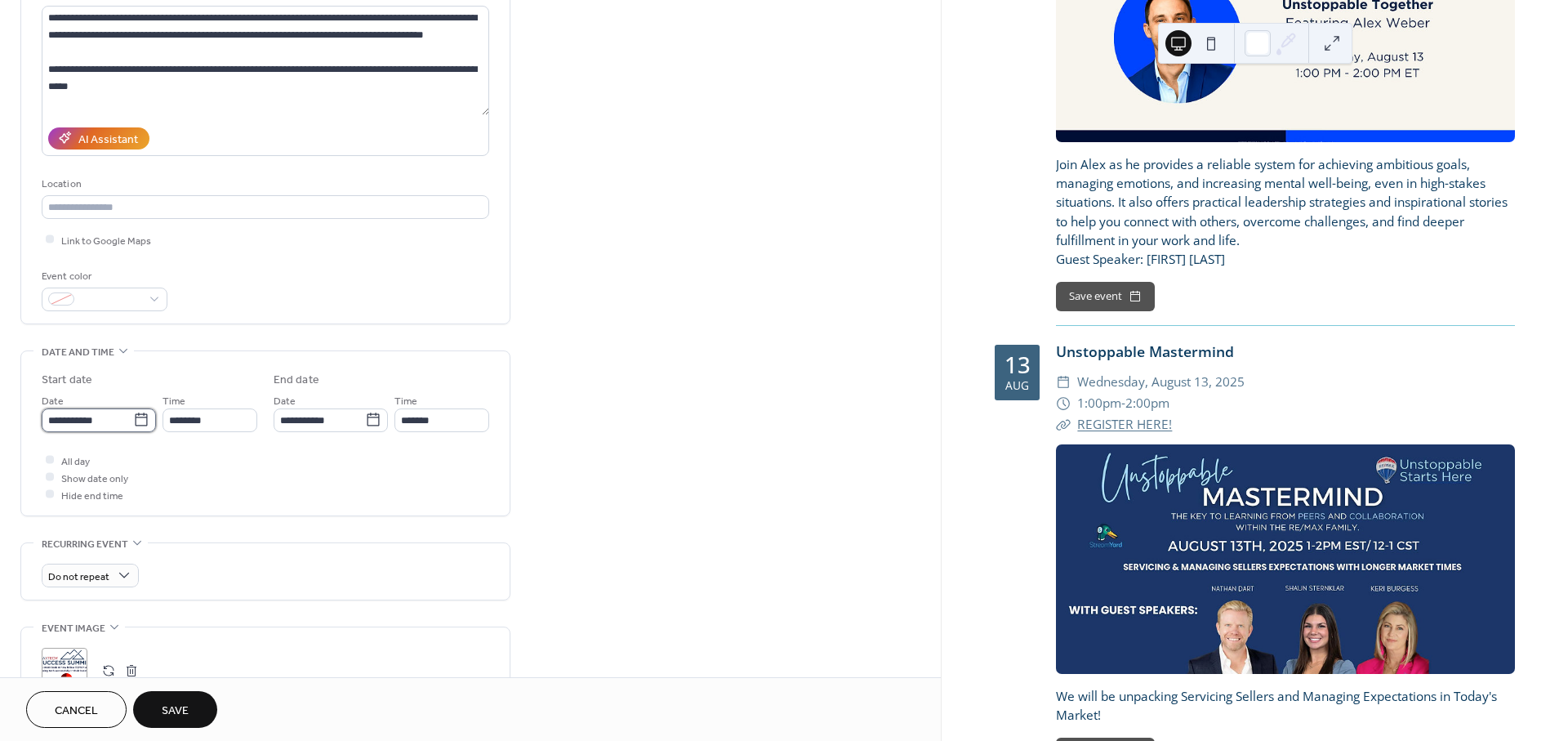 click on "**********" at bounding box center (87, 420) 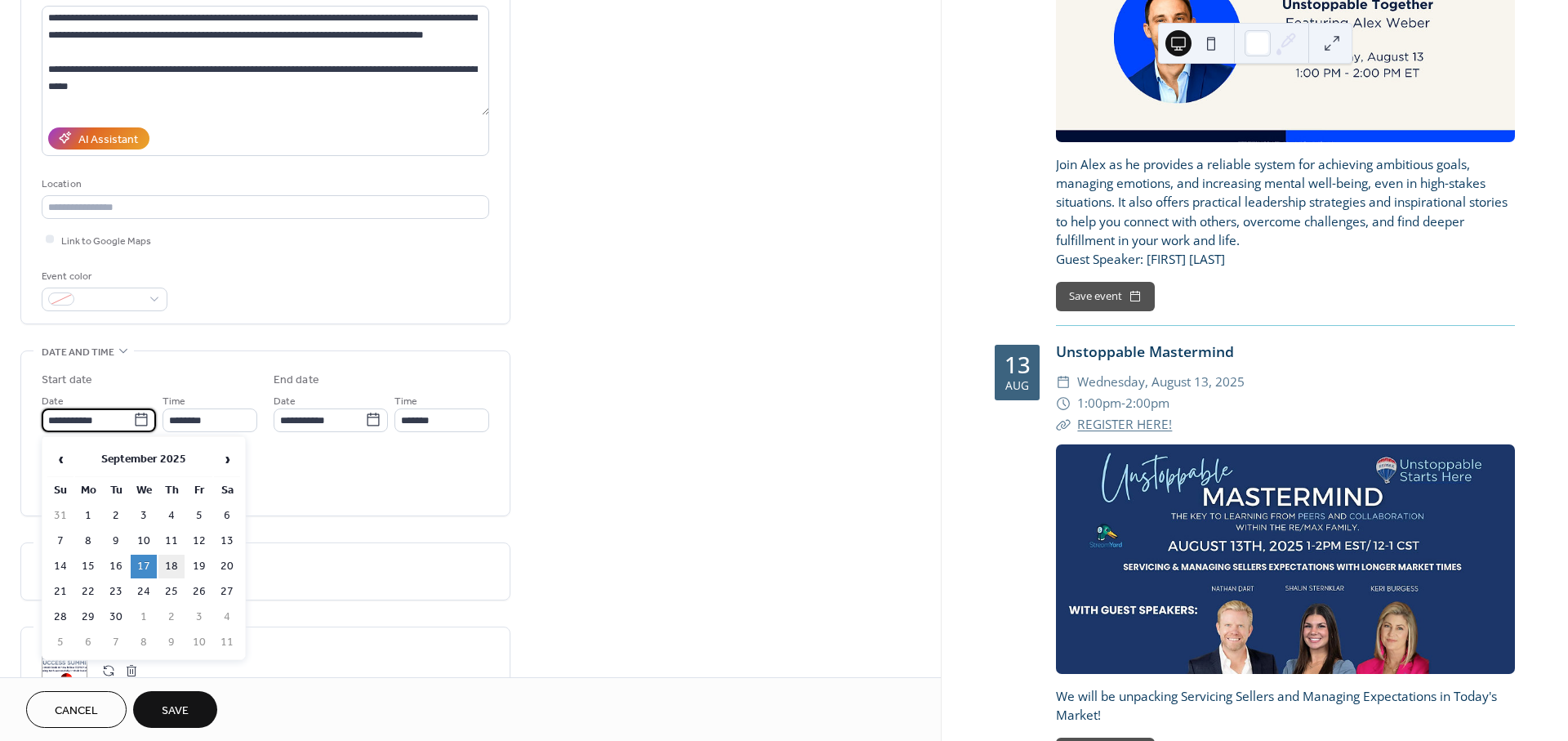 click on "18" at bounding box center [172, 566] 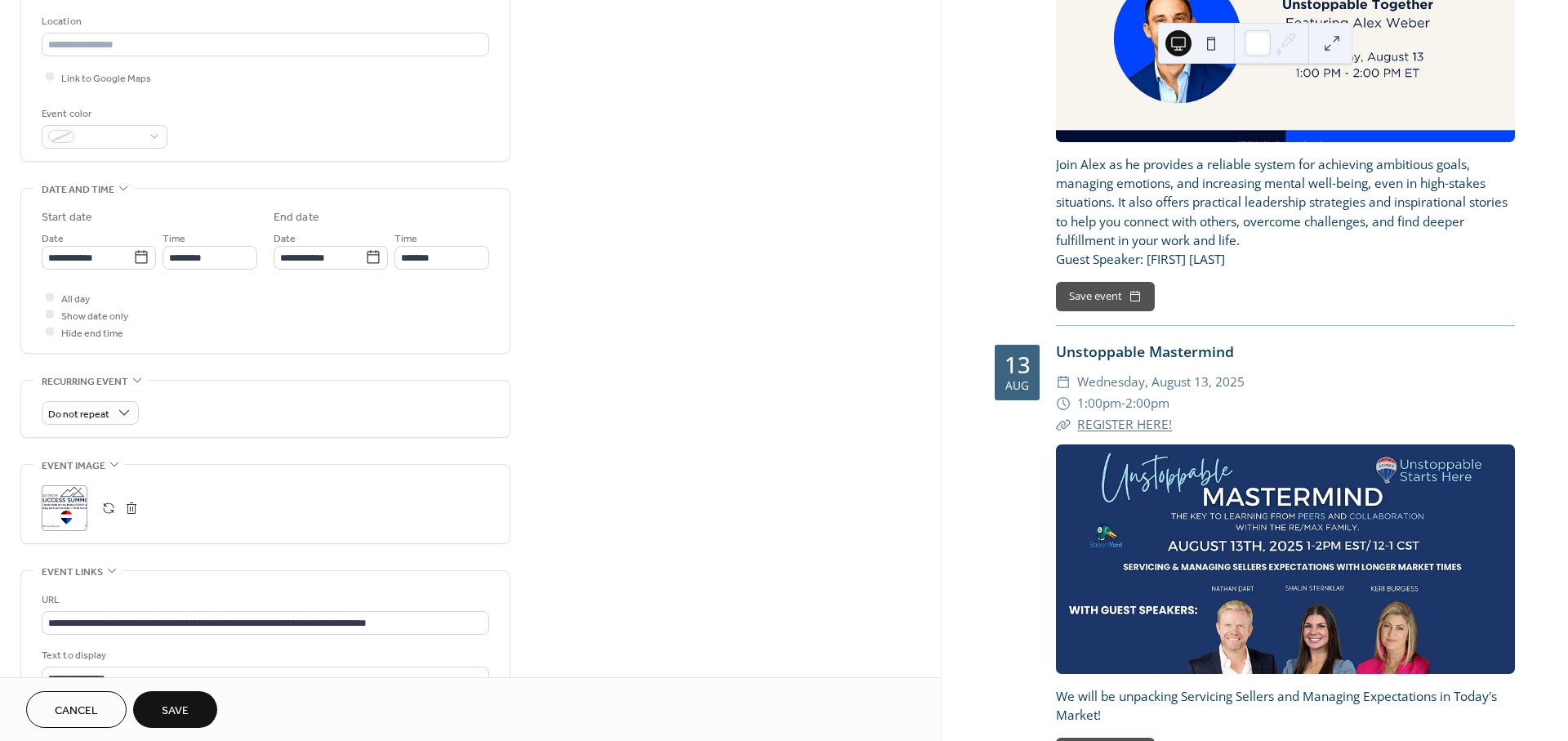 scroll, scrollTop: 453, scrollLeft: 0, axis: vertical 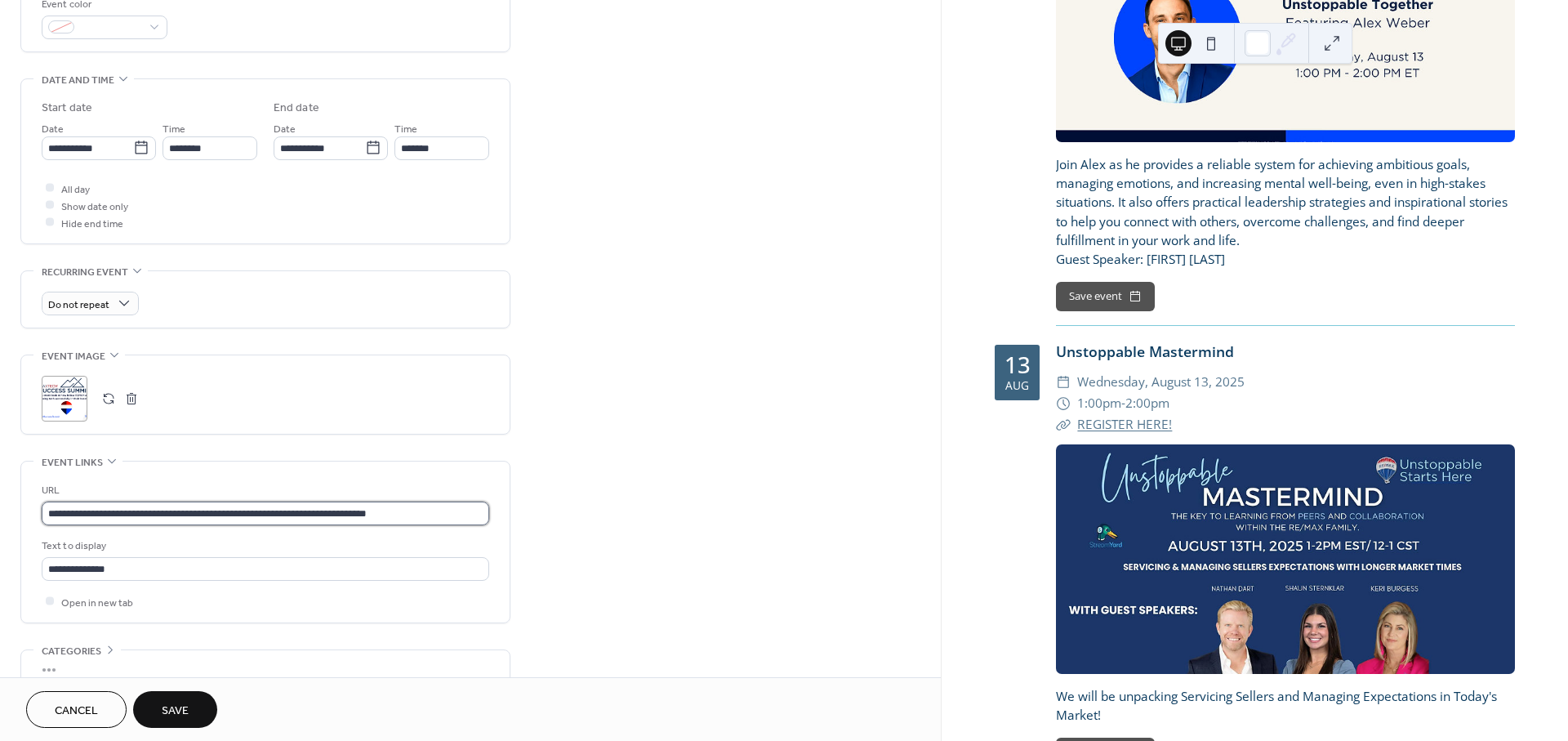 click on "**********" at bounding box center [265, 513] 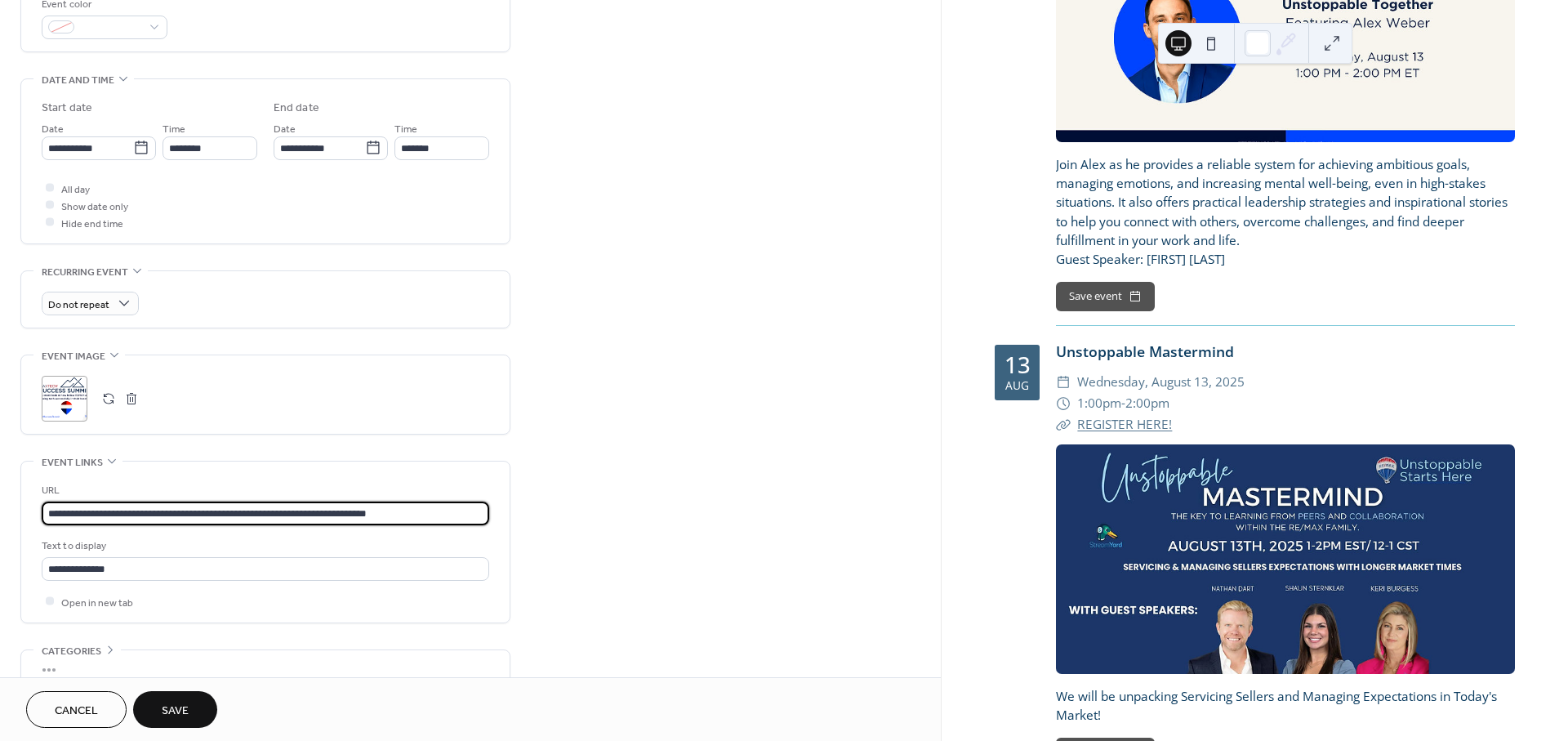 click on "**********" at bounding box center (265, 513) 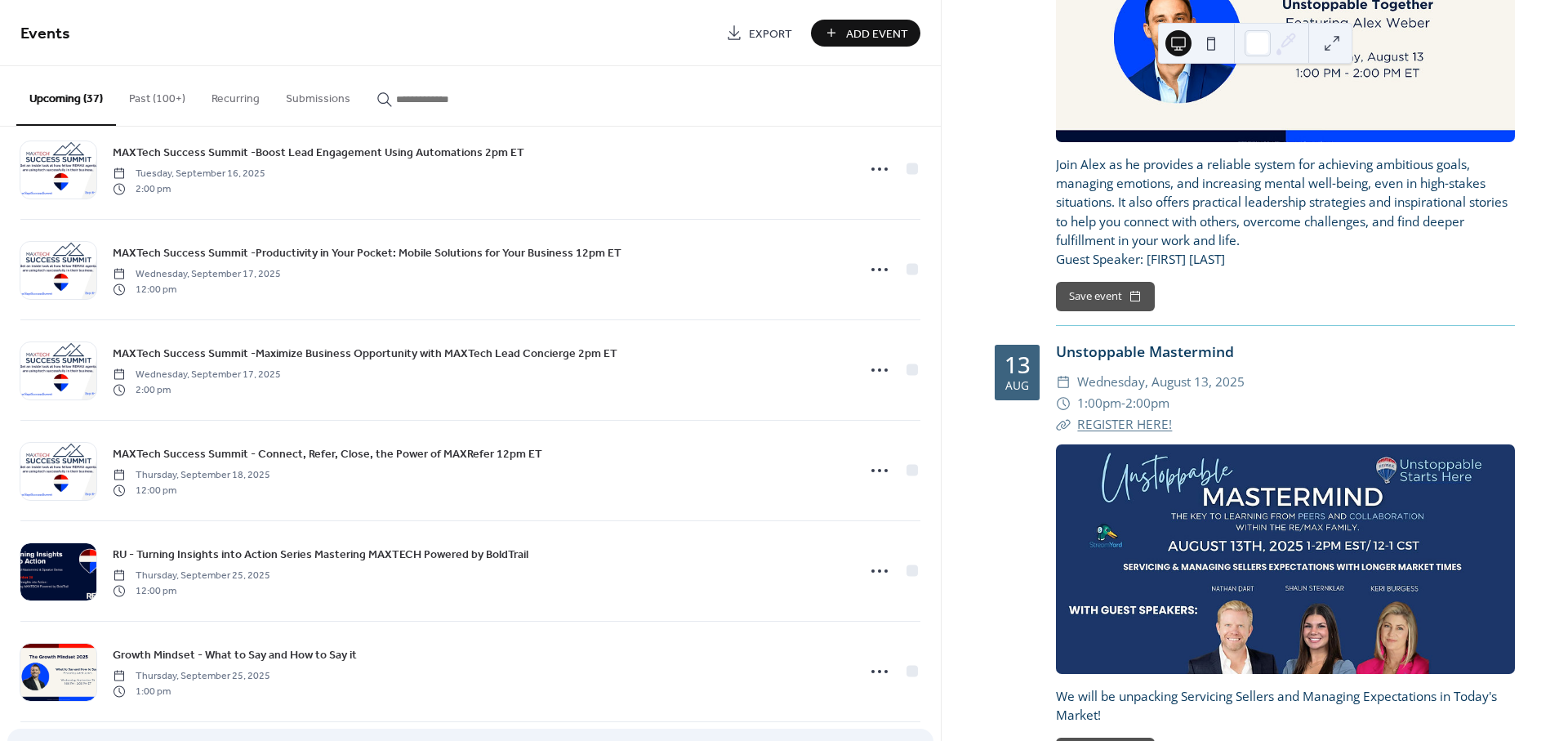 scroll, scrollTop: 2631, scrollLeft: 0, axis: vertical 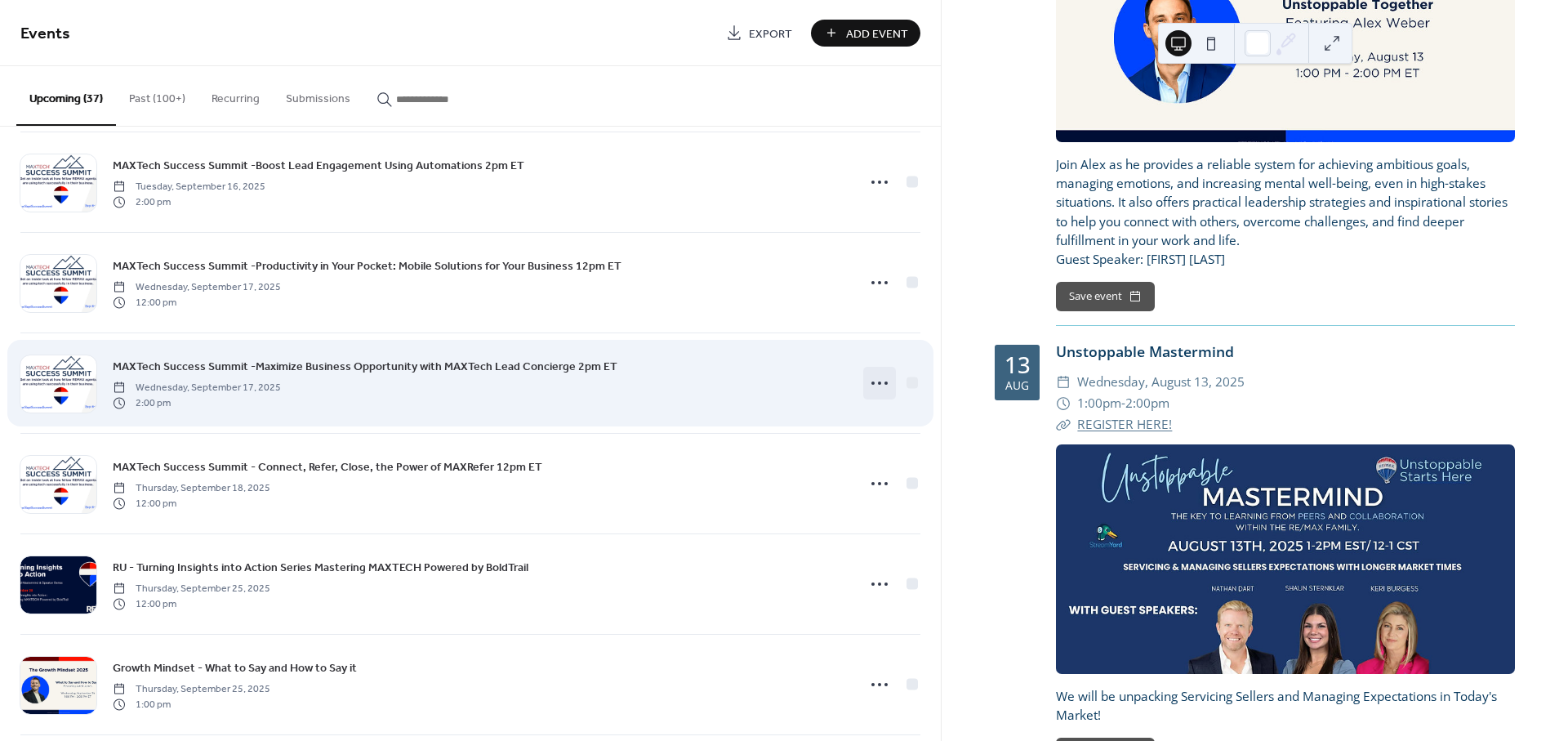 click 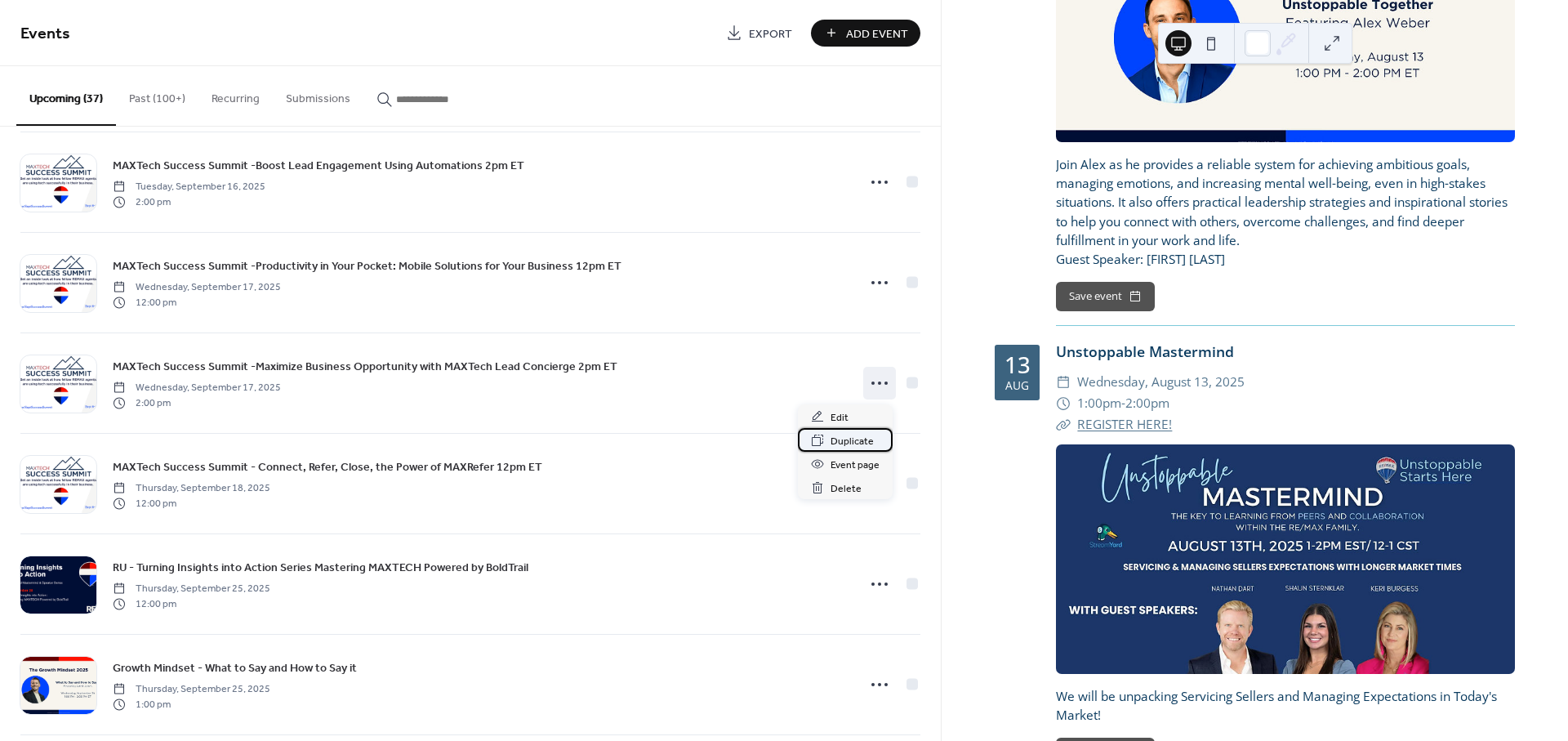click on "Duplicate" at bounding box center (852, 441) 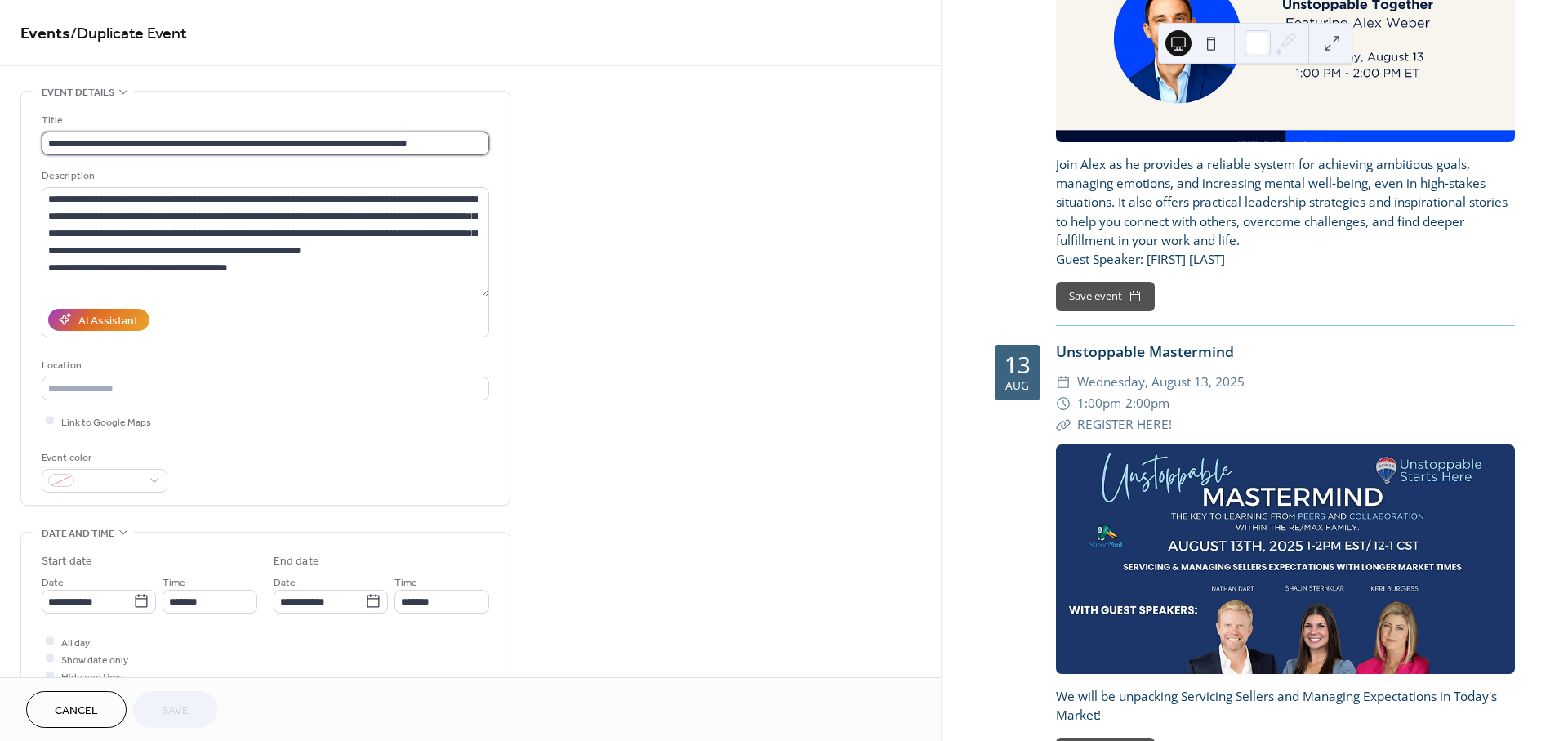 click on "**********" at bounding box center [265, 143] 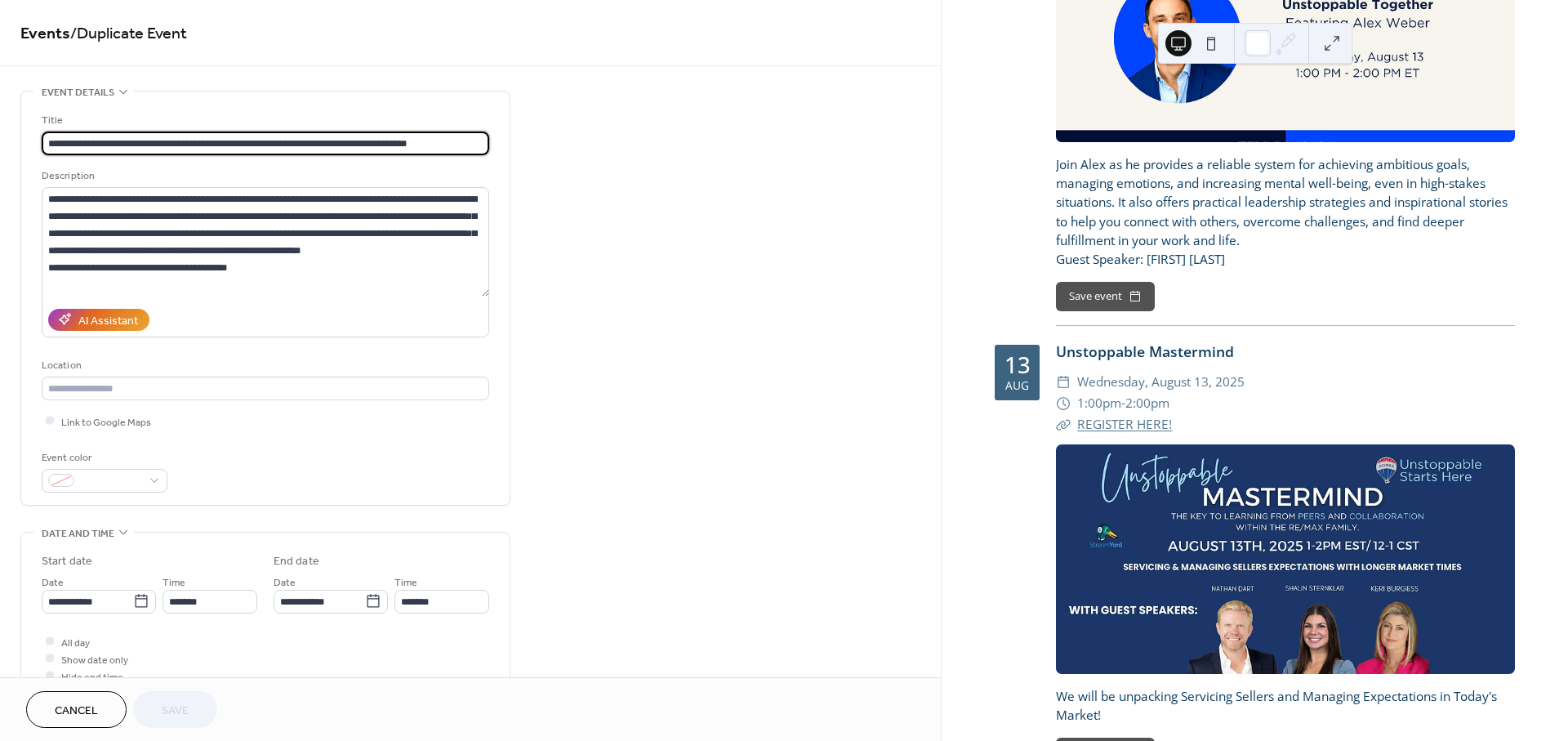 click on "**********" at bounding box center (265, 143) 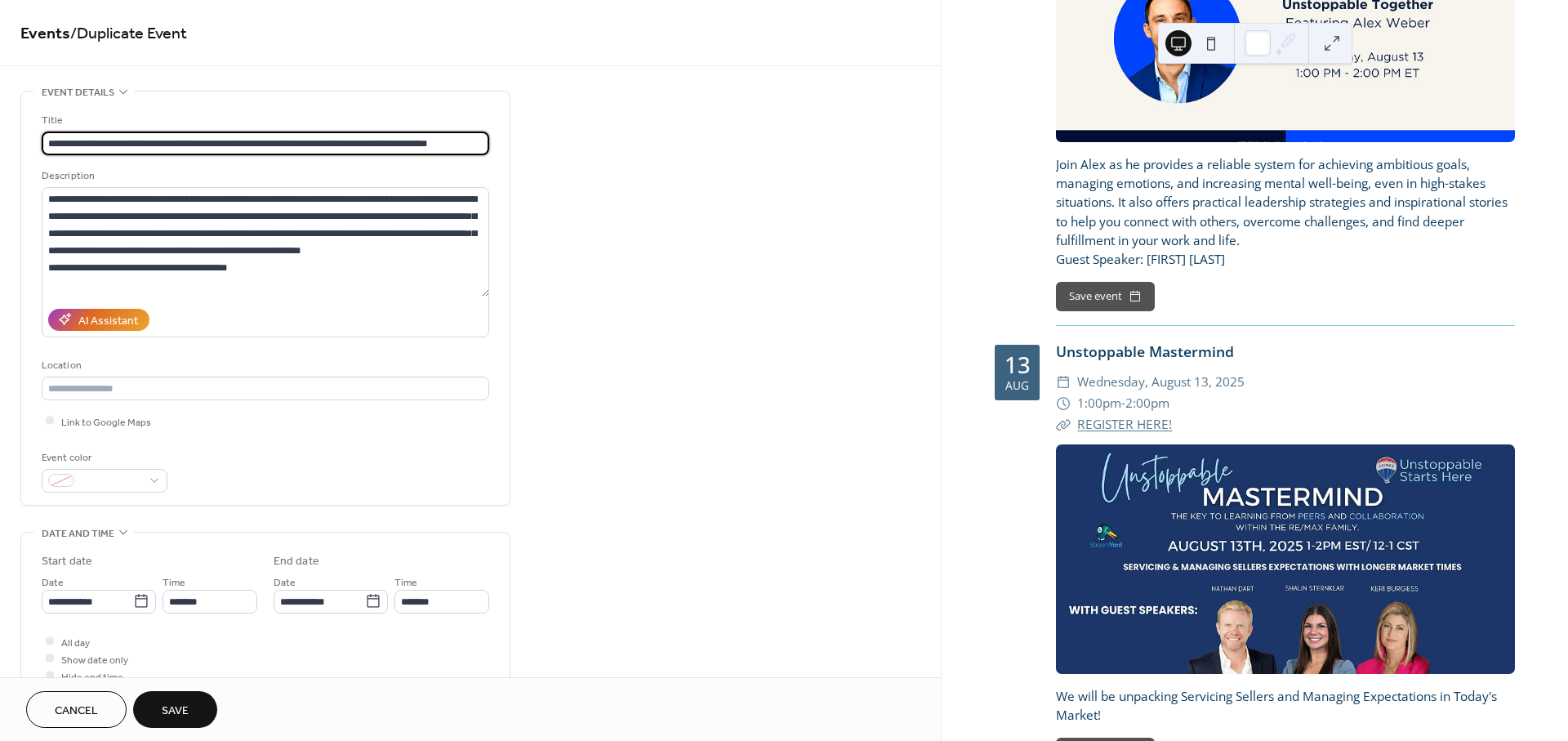 type on "**********" 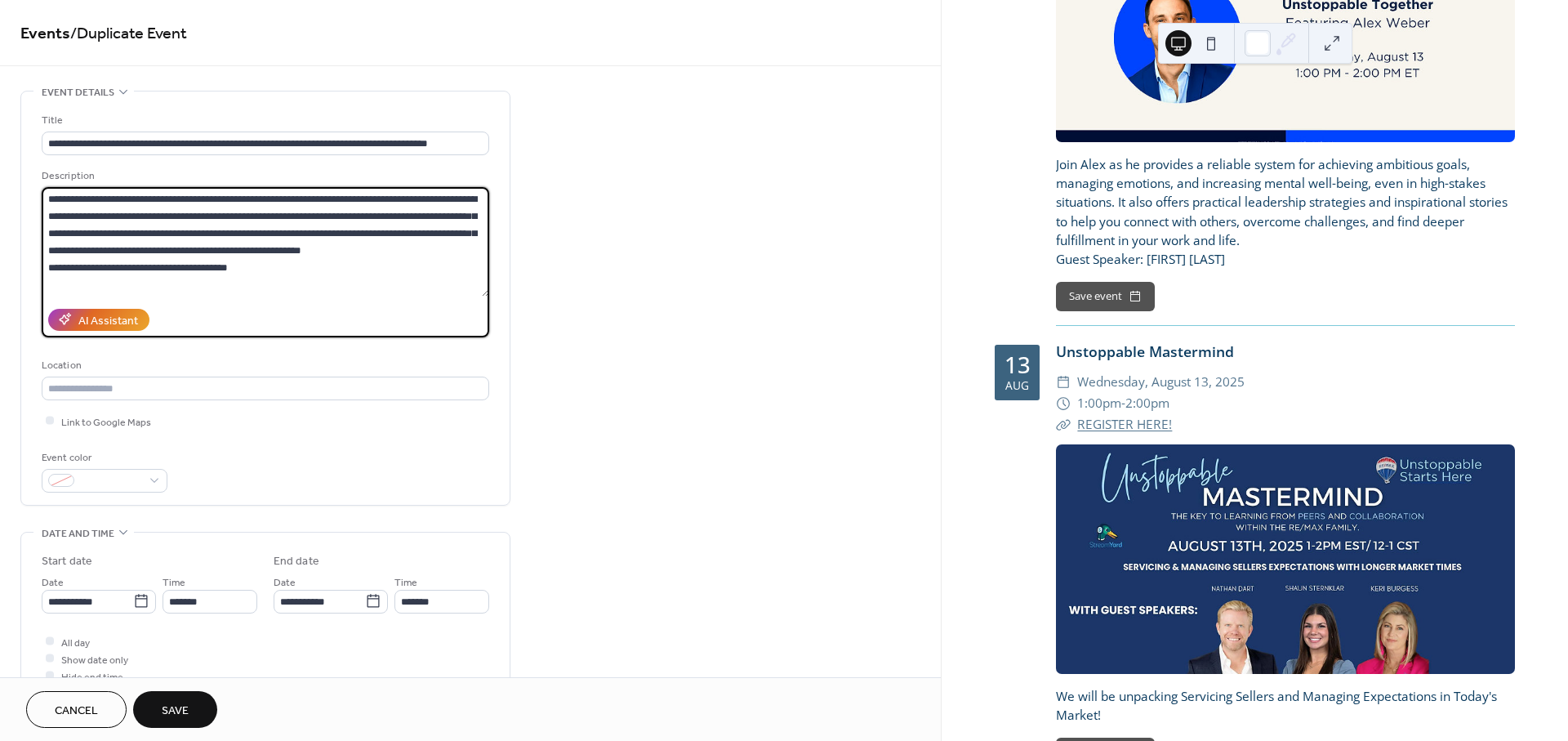 click on "**********" at bounding box center [265, 242] 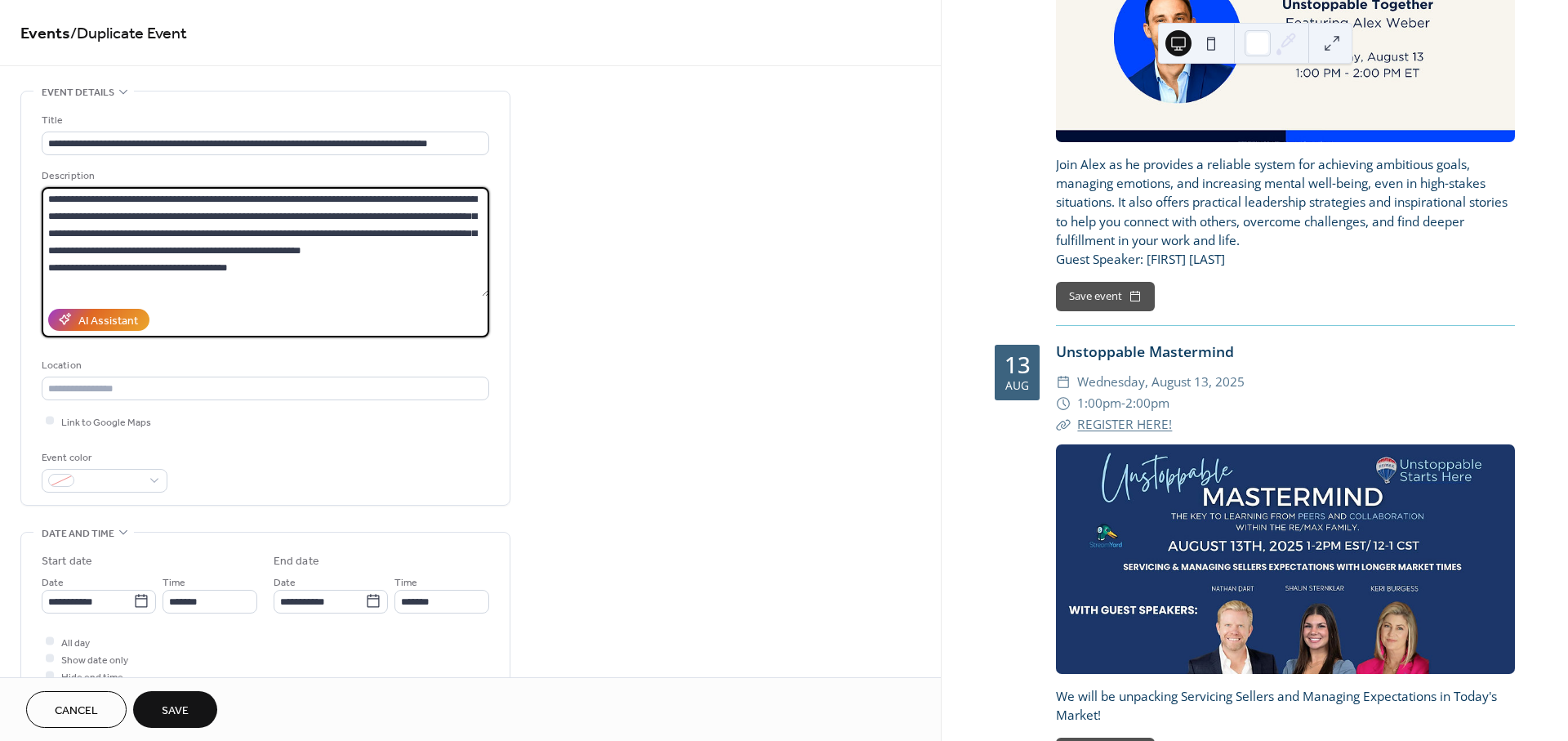paste on "**********" 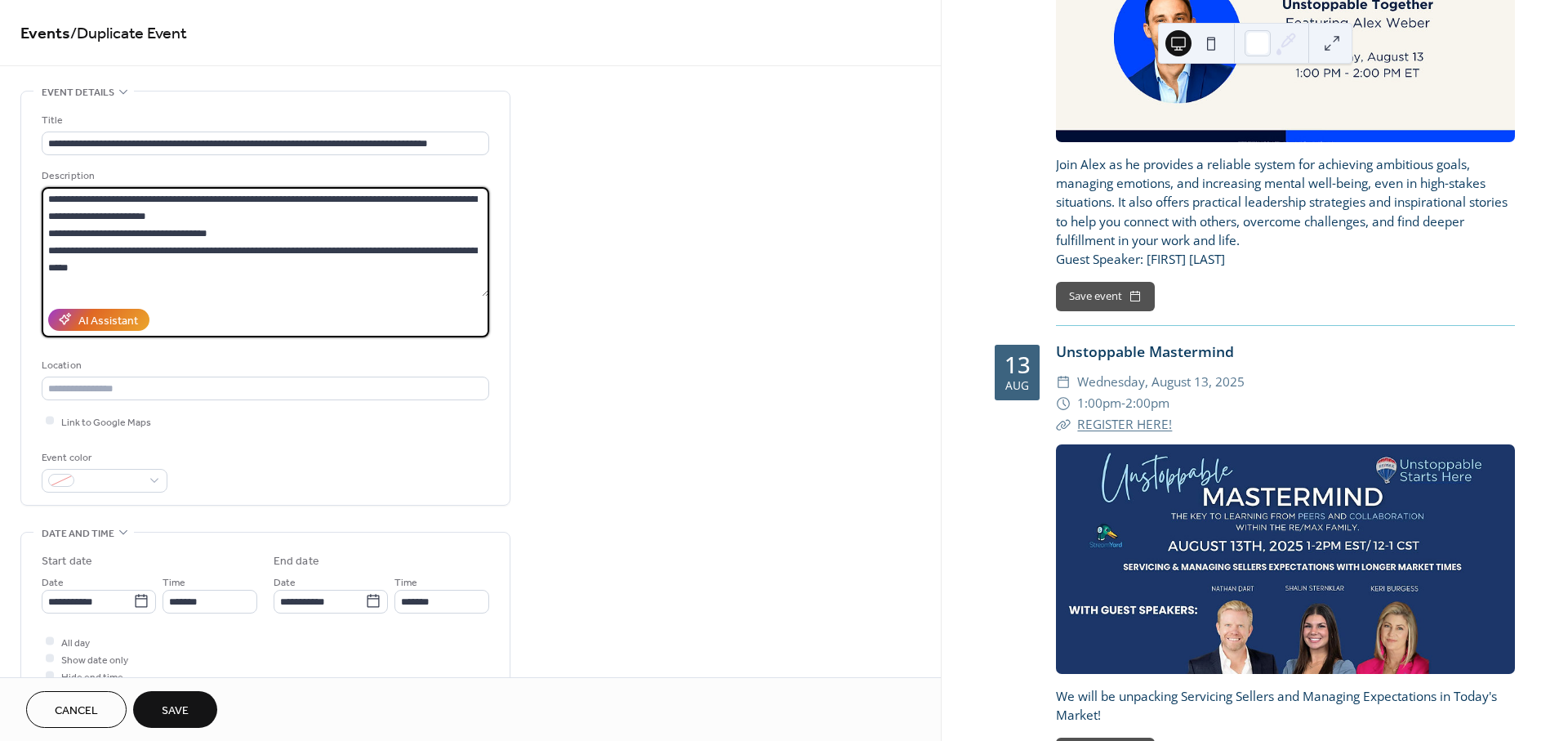 scroll, scrollTop: 14, scrollLeft: 0, axis: vertical 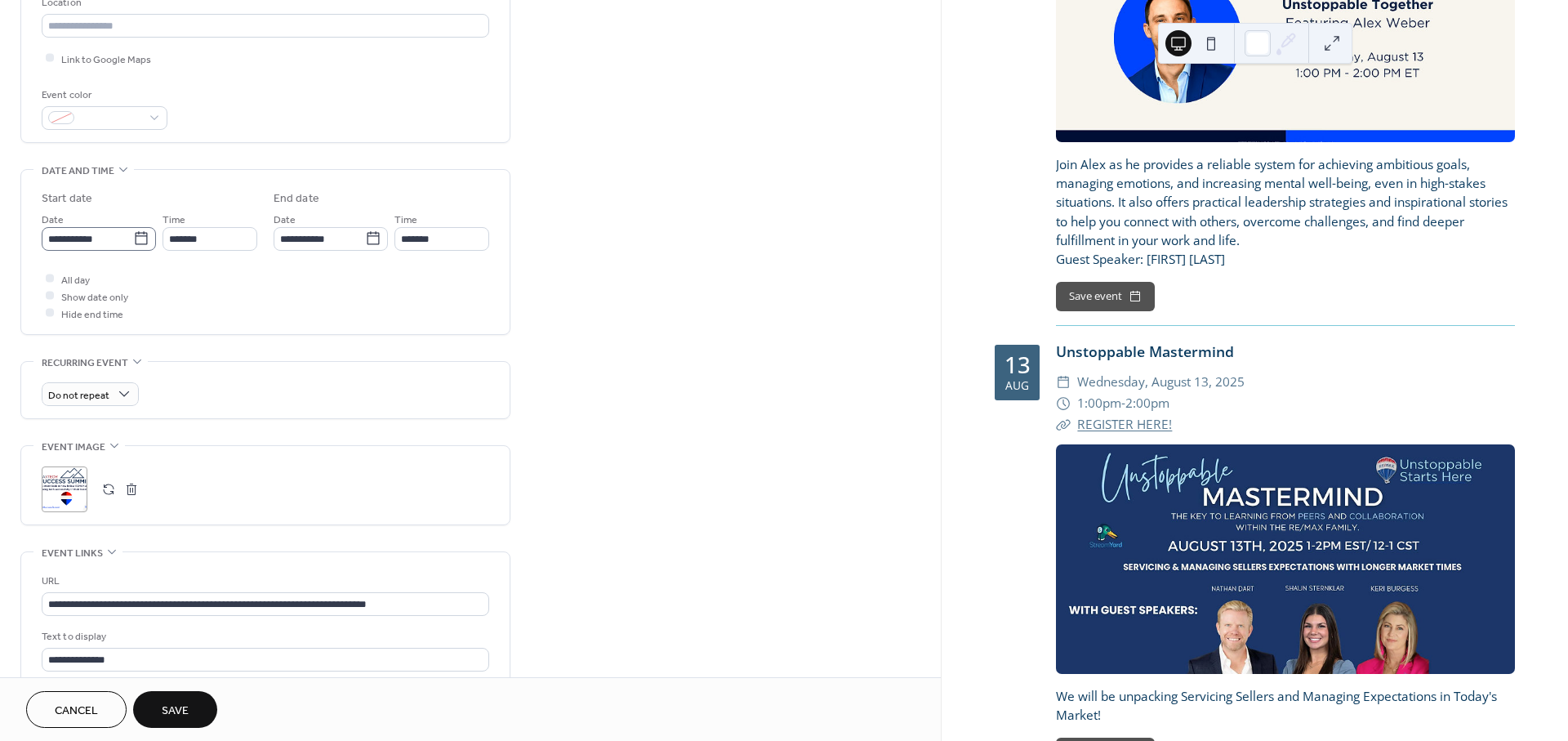 type on "**********" 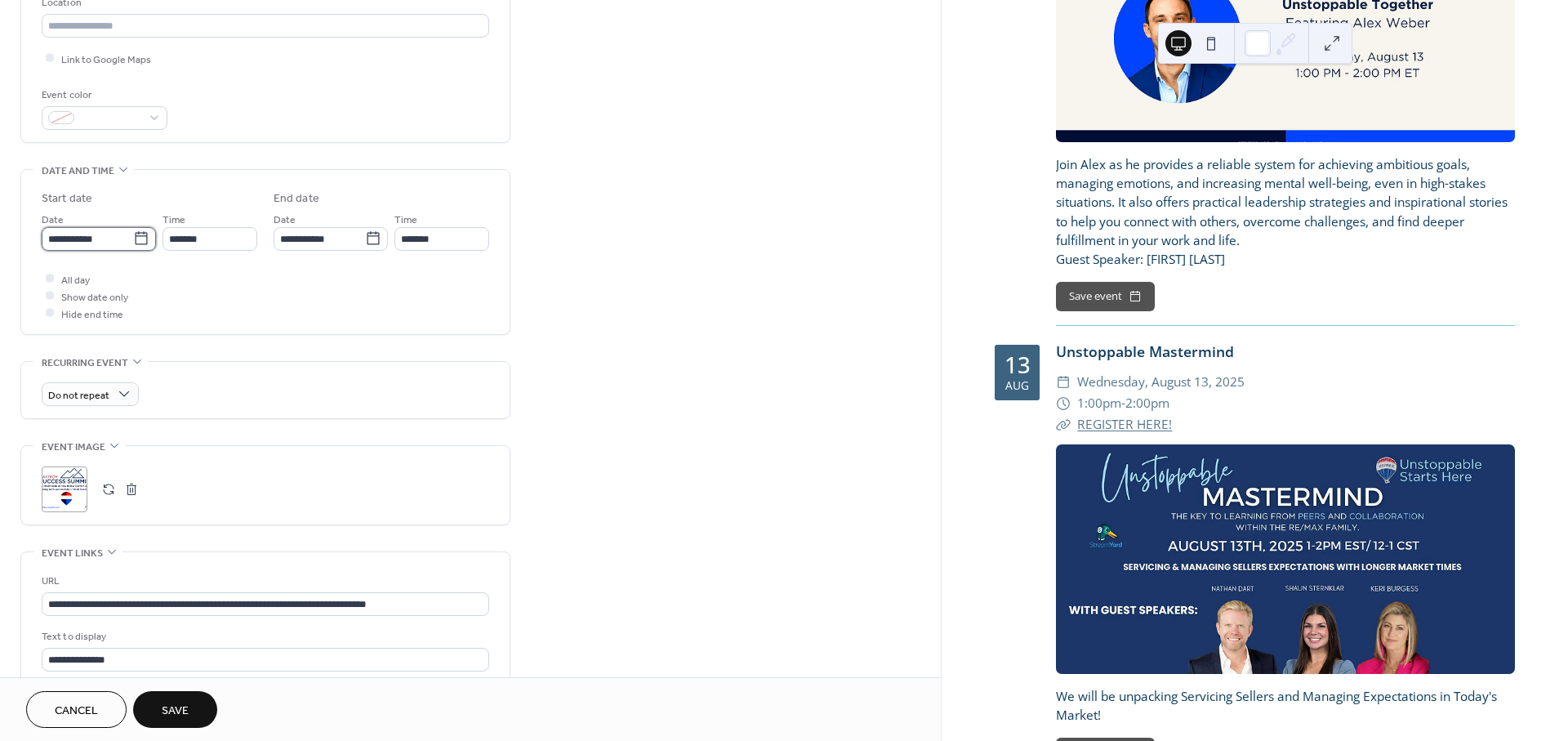 click on "**********" at bounding box center [87, 239] 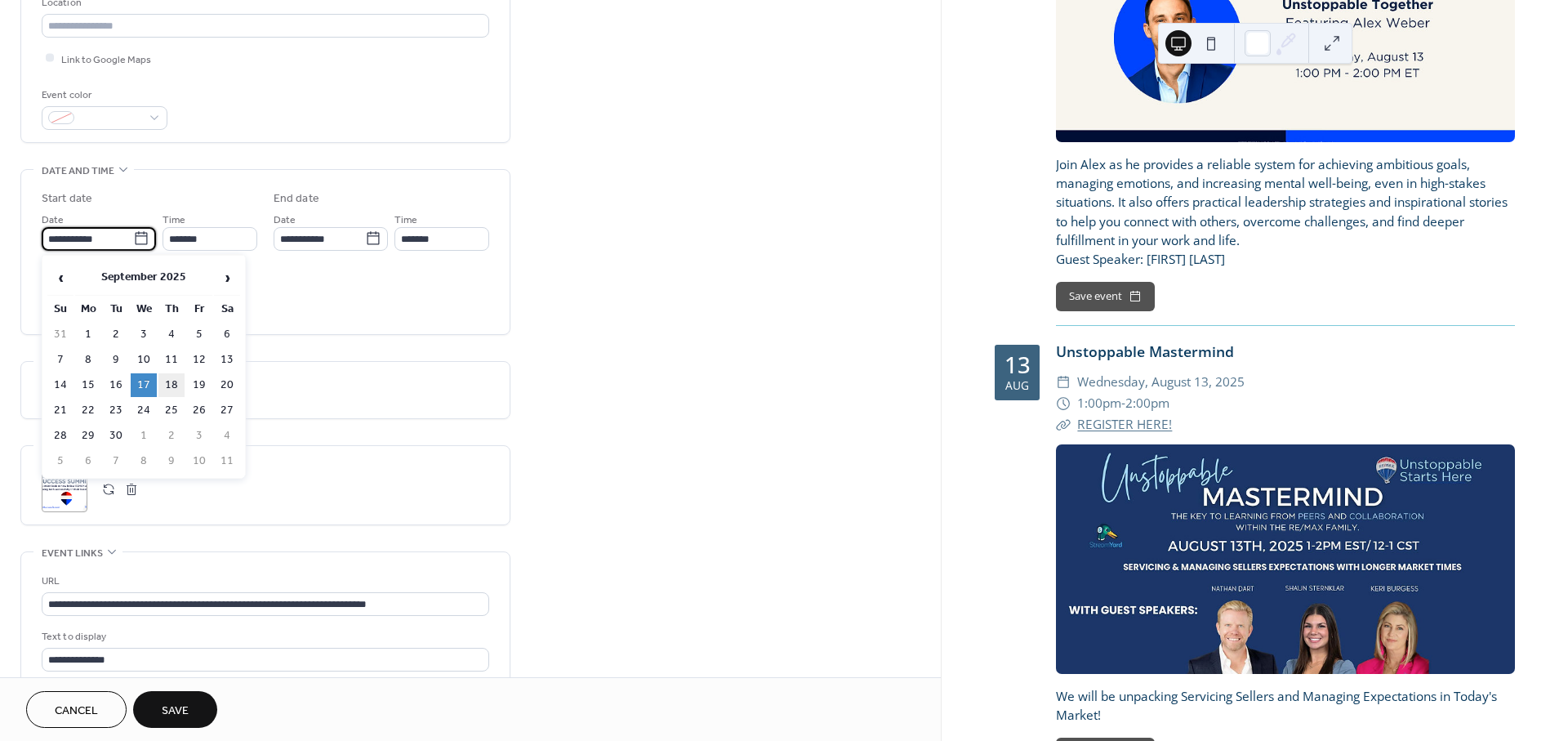click on "18" at bounding box center [172, 385] 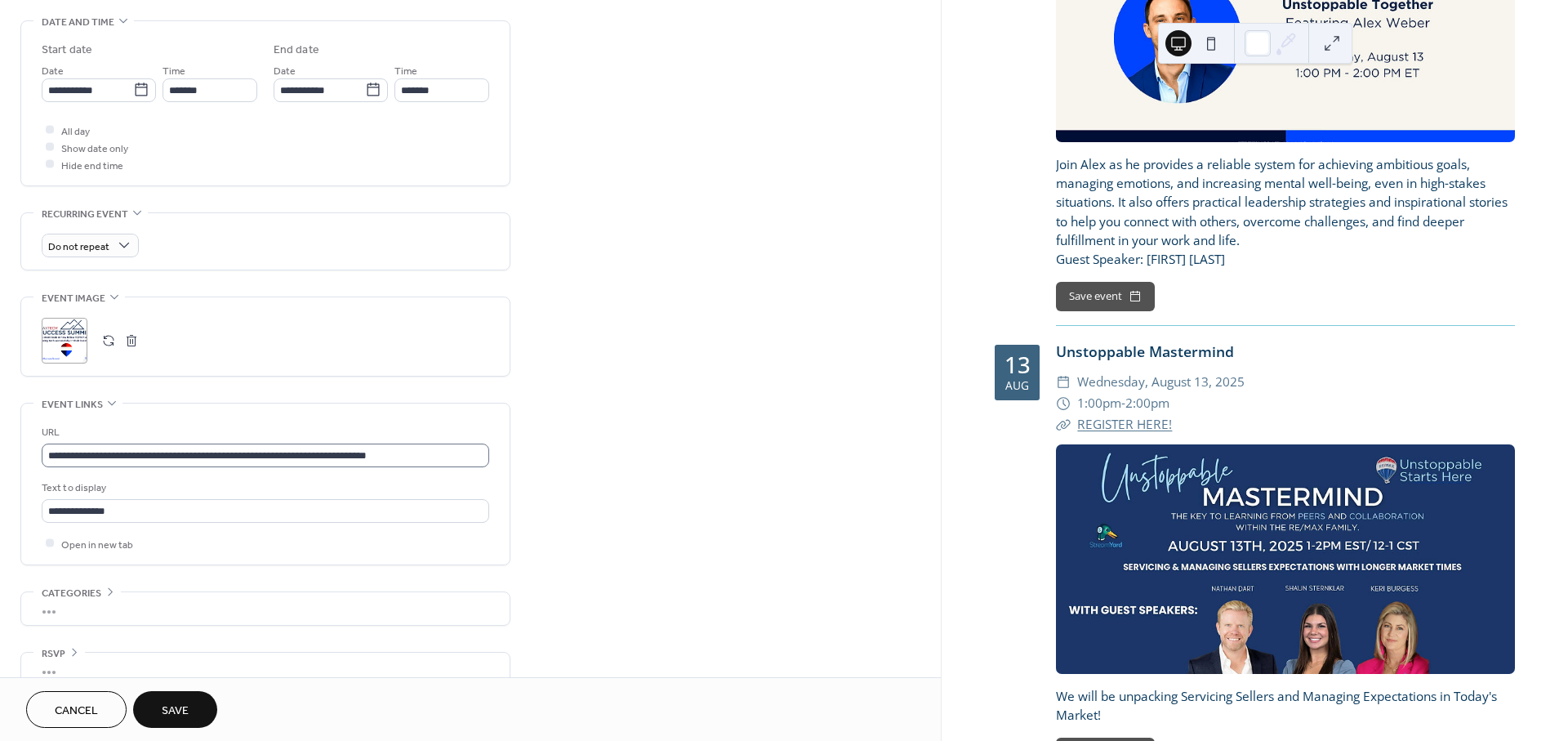 scroll, scrollTop: 541, scrollLeft: 0, axis: vertical 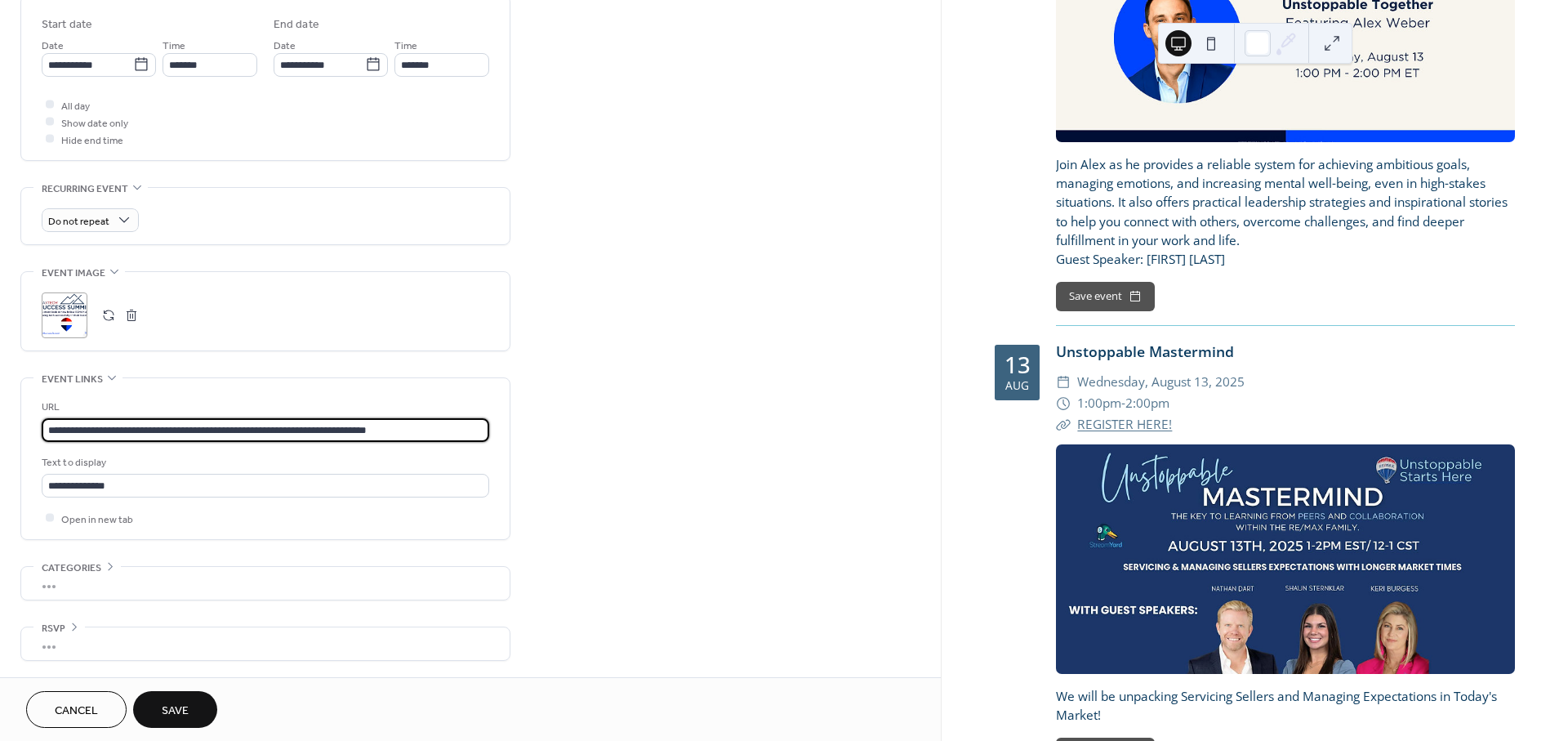 click on "**********" at bounding box center (265, 430) 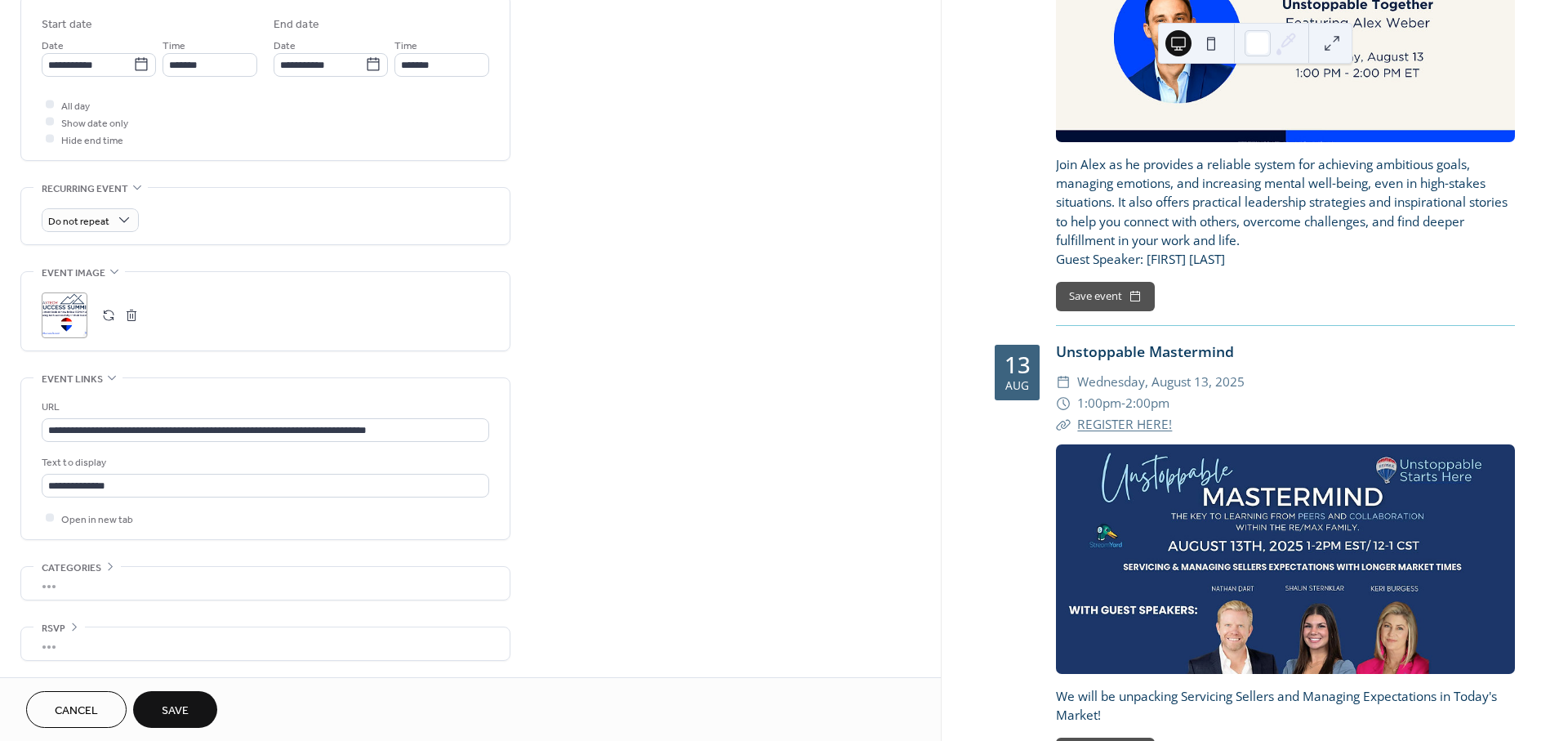click on "Save" at bounding box center (175, 711) 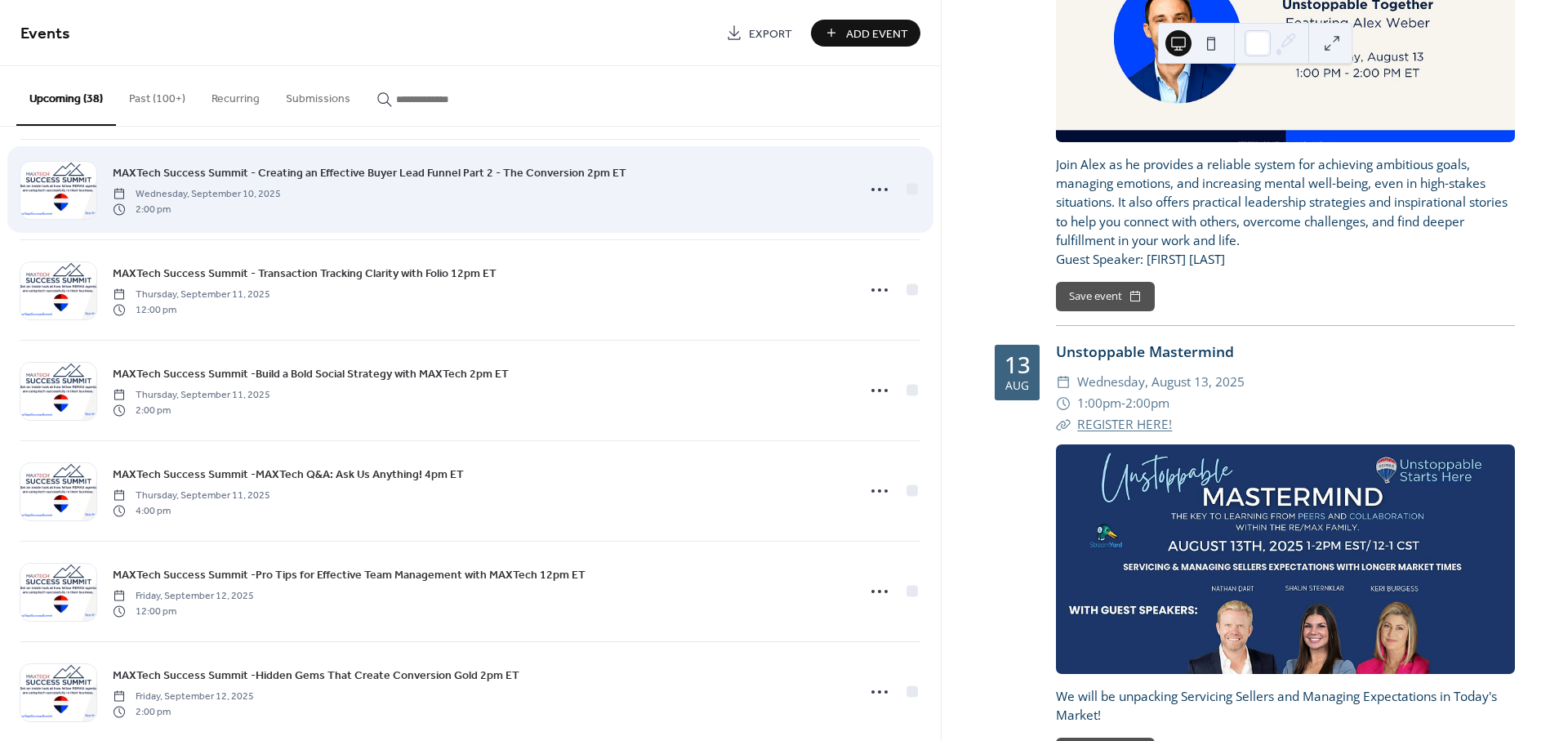 scroll, scrollTop: 1725, scrollLeft: 0, axis: vertical 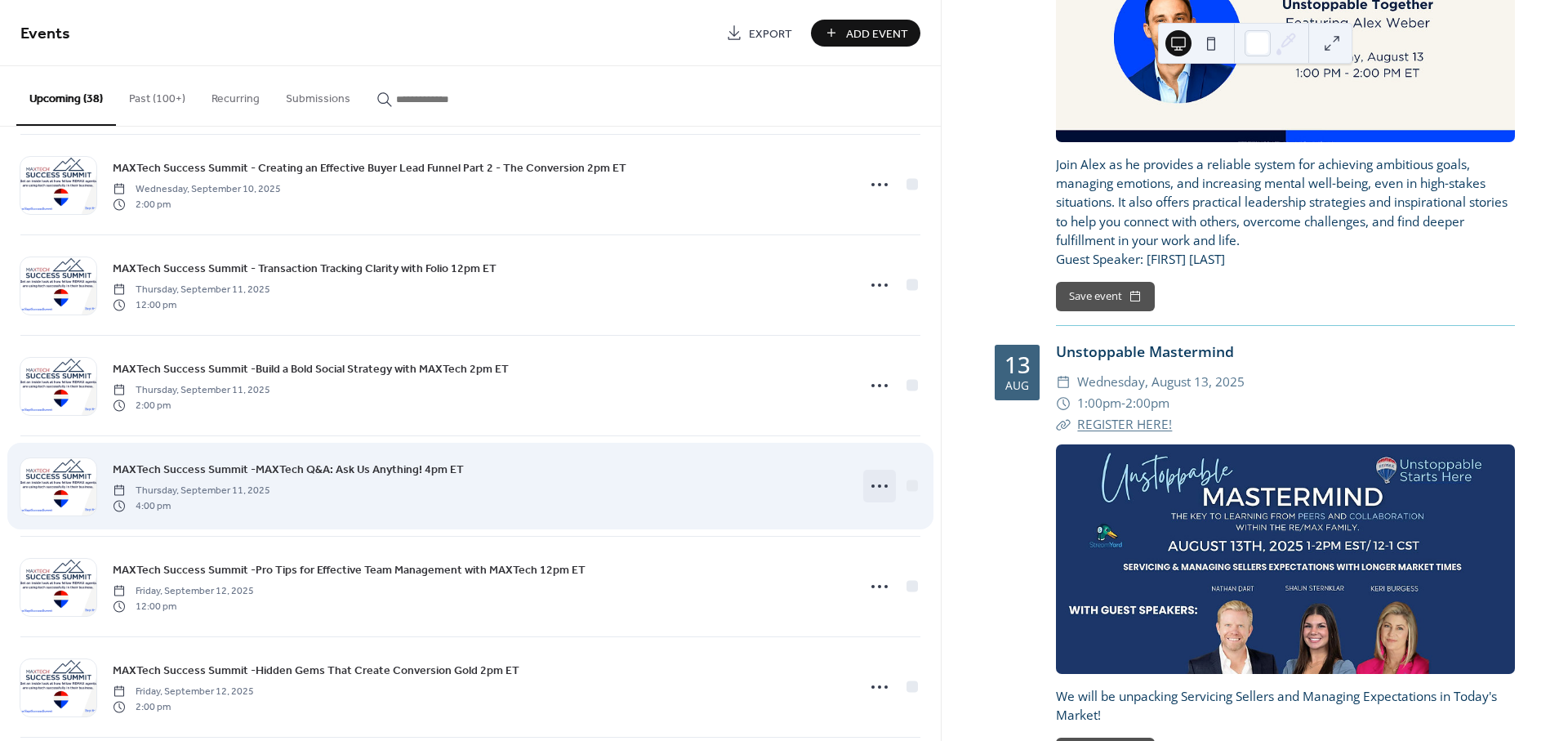 click 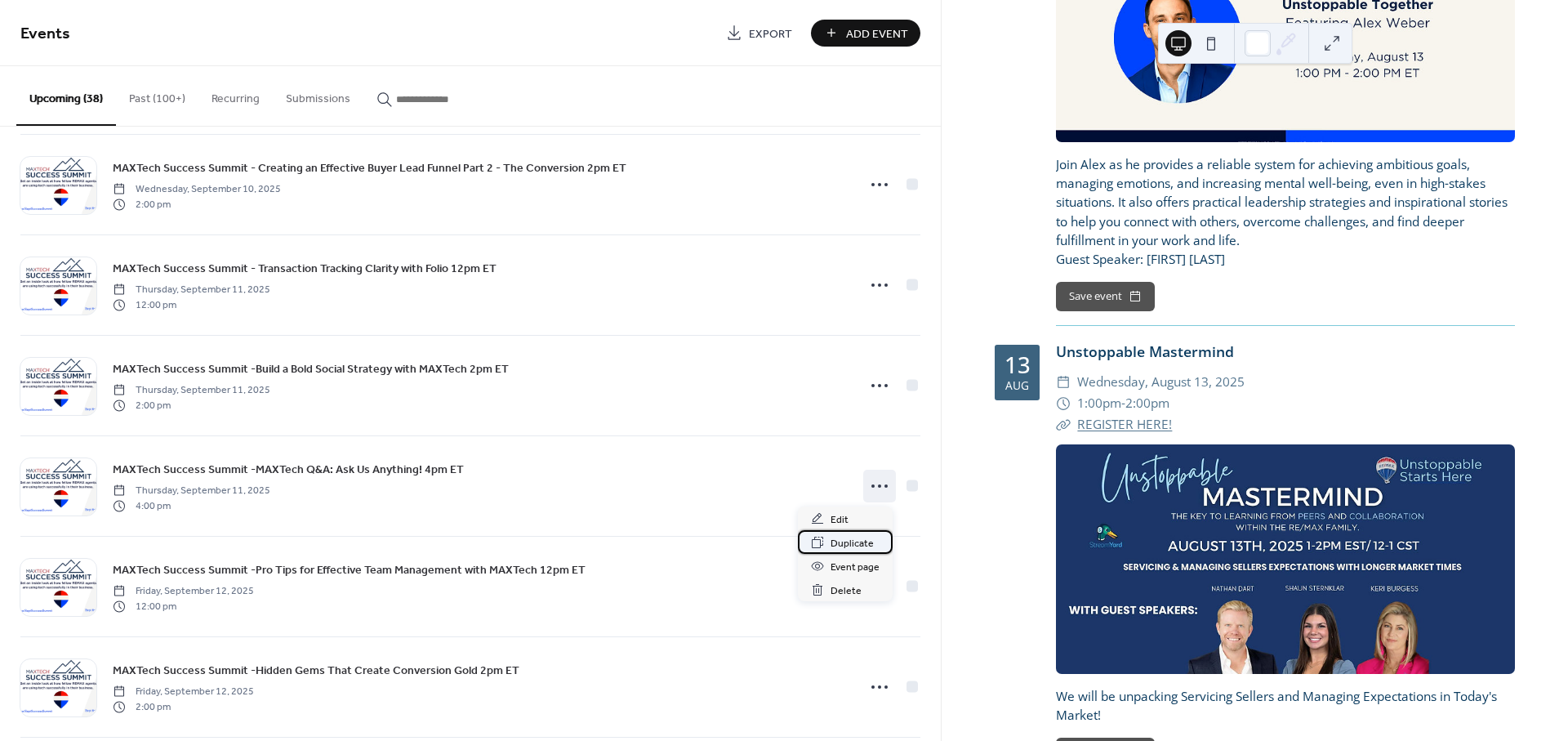 click on "Duplicate" at bounding box center [852, 543] 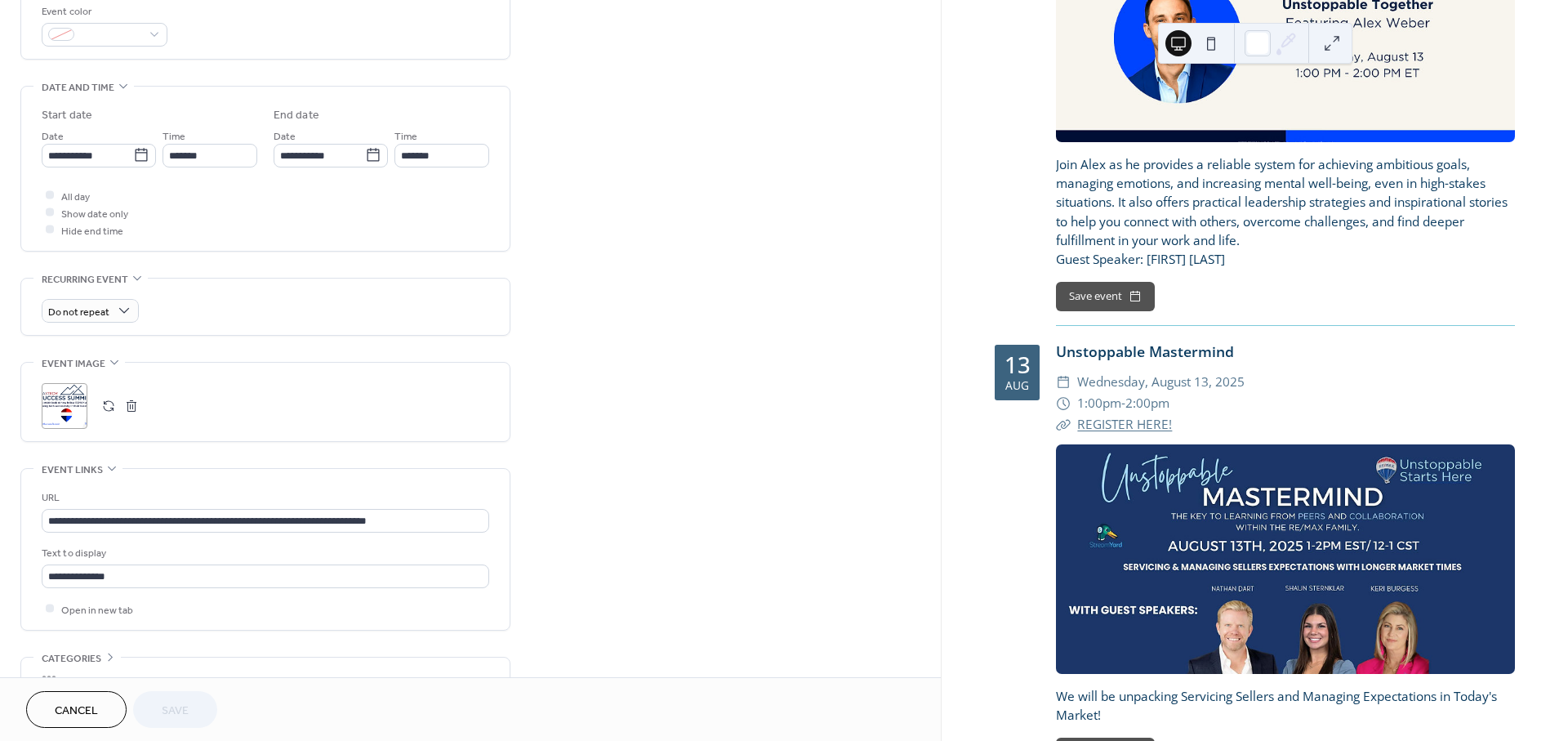 scroll, scrollTop: 453, scrollLeft: 0, axis: vertical 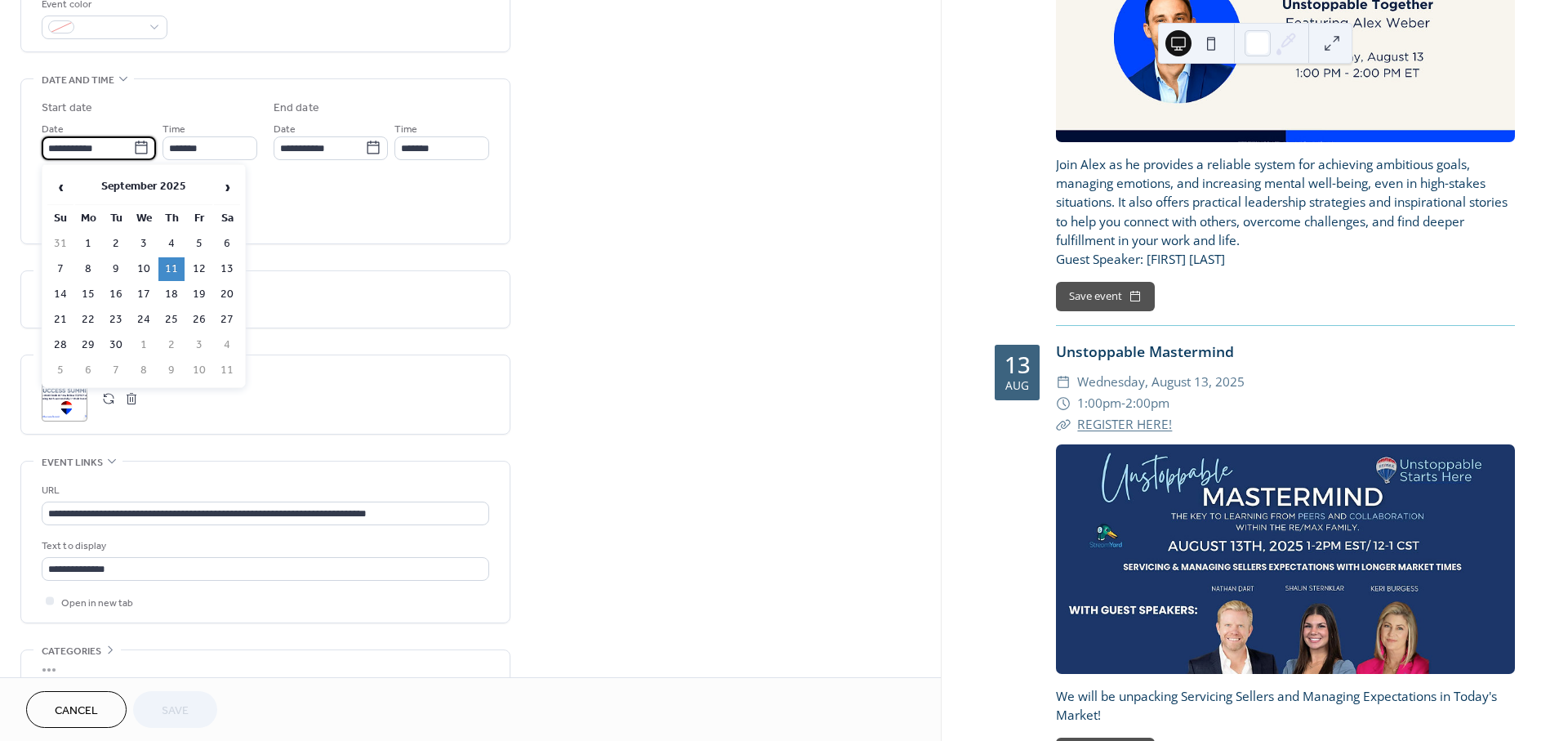 click on "**********" at bounding box center [87, 148] 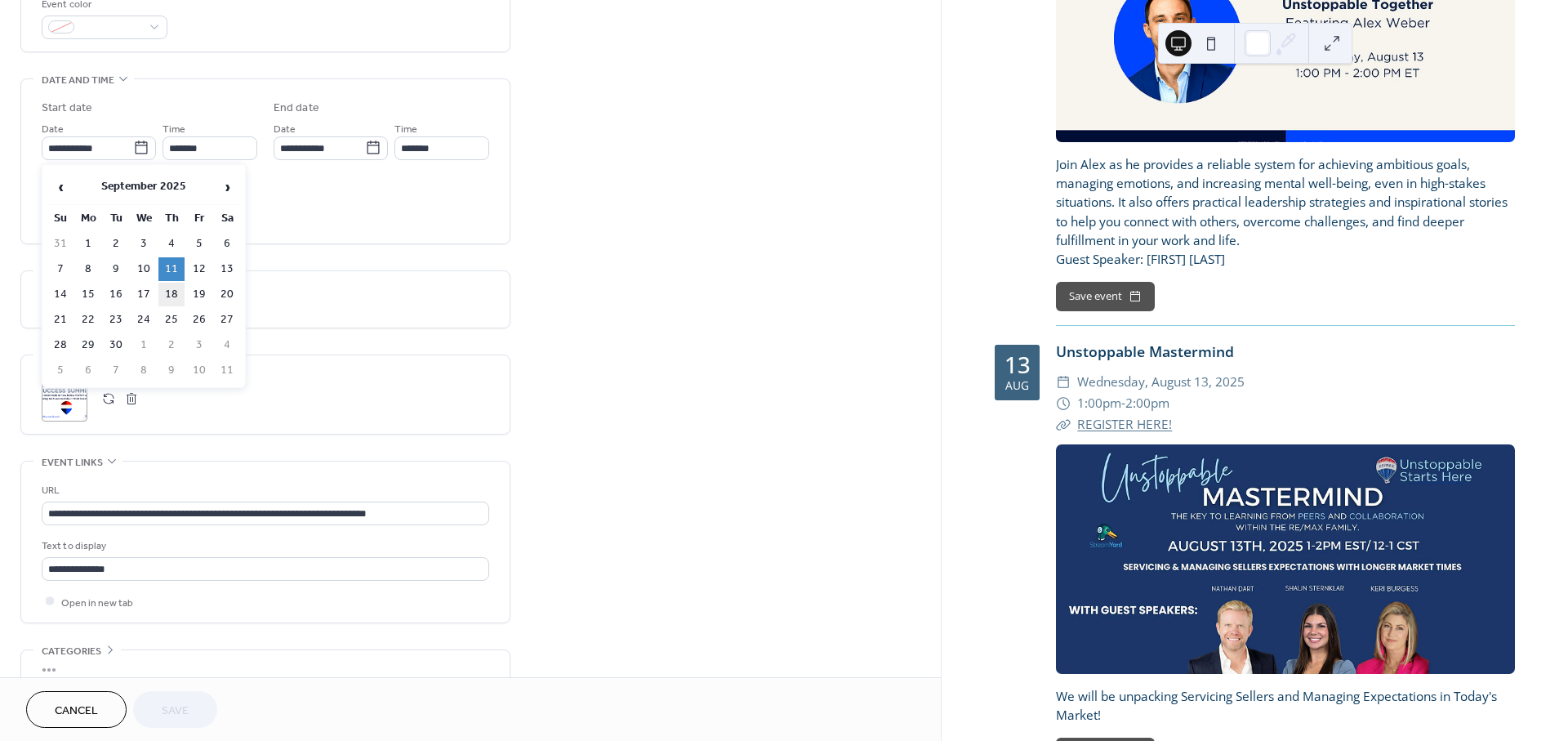 click on "18" at bounding box center (172, 294) 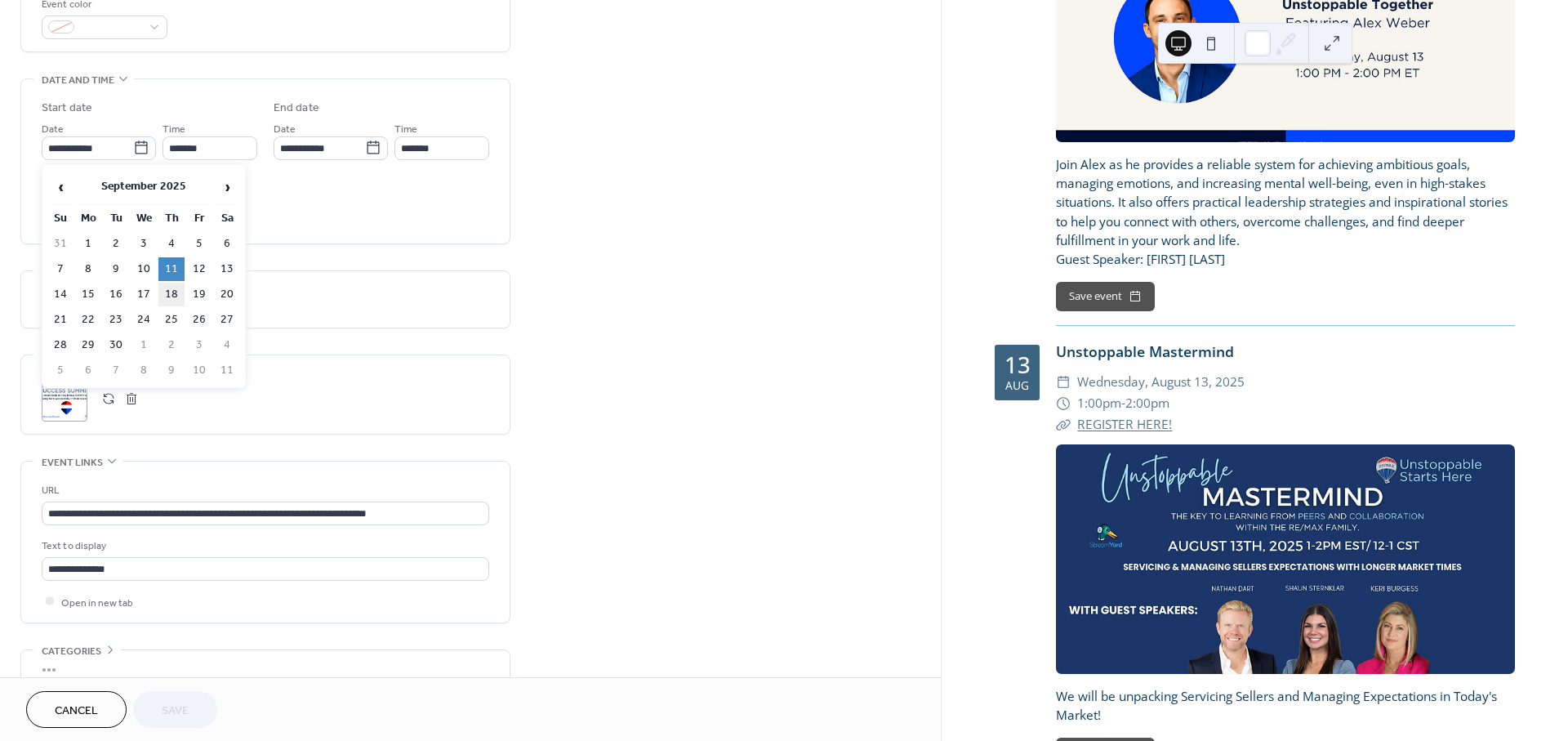 type on "**********" 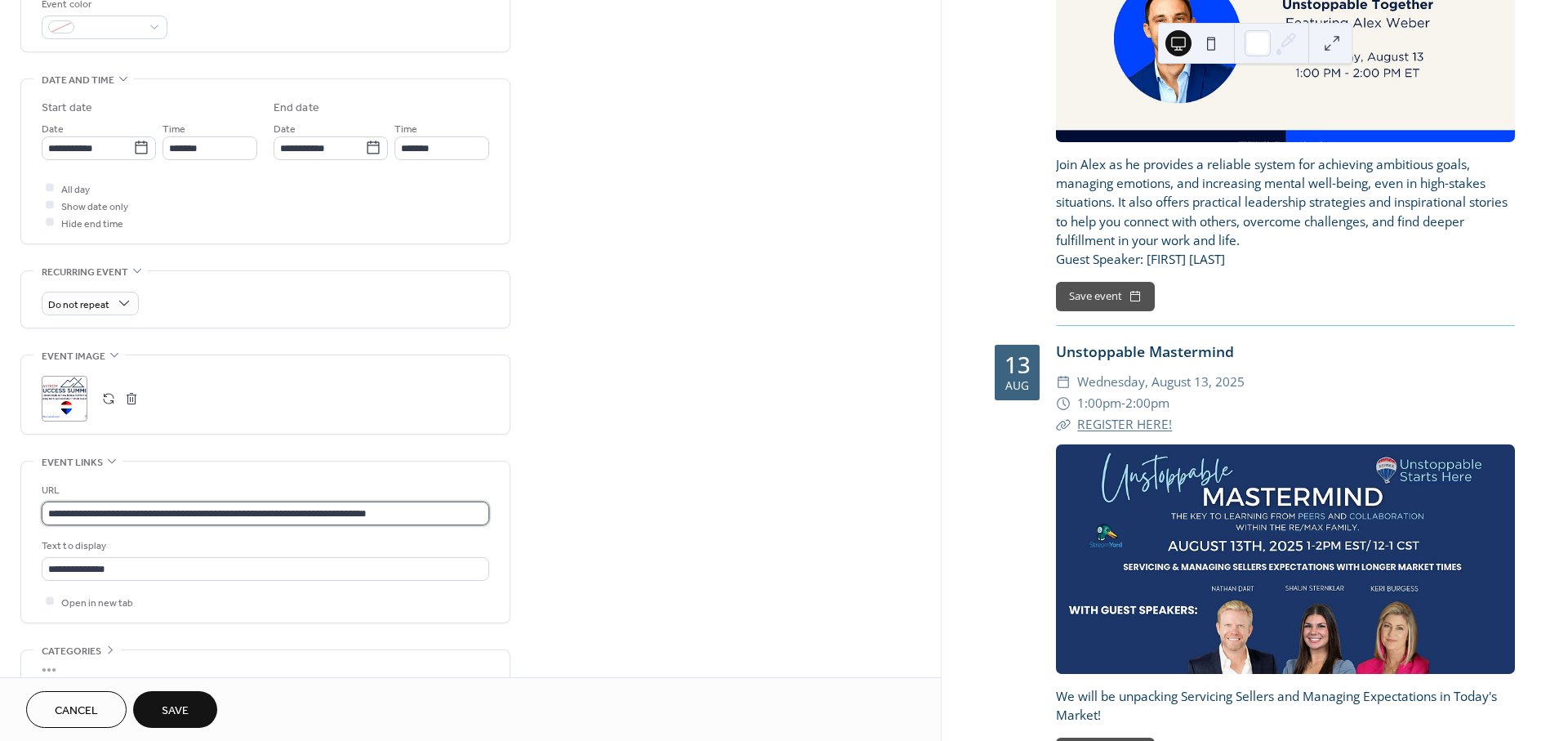 click on "**********" at bounding box center [265, 513] 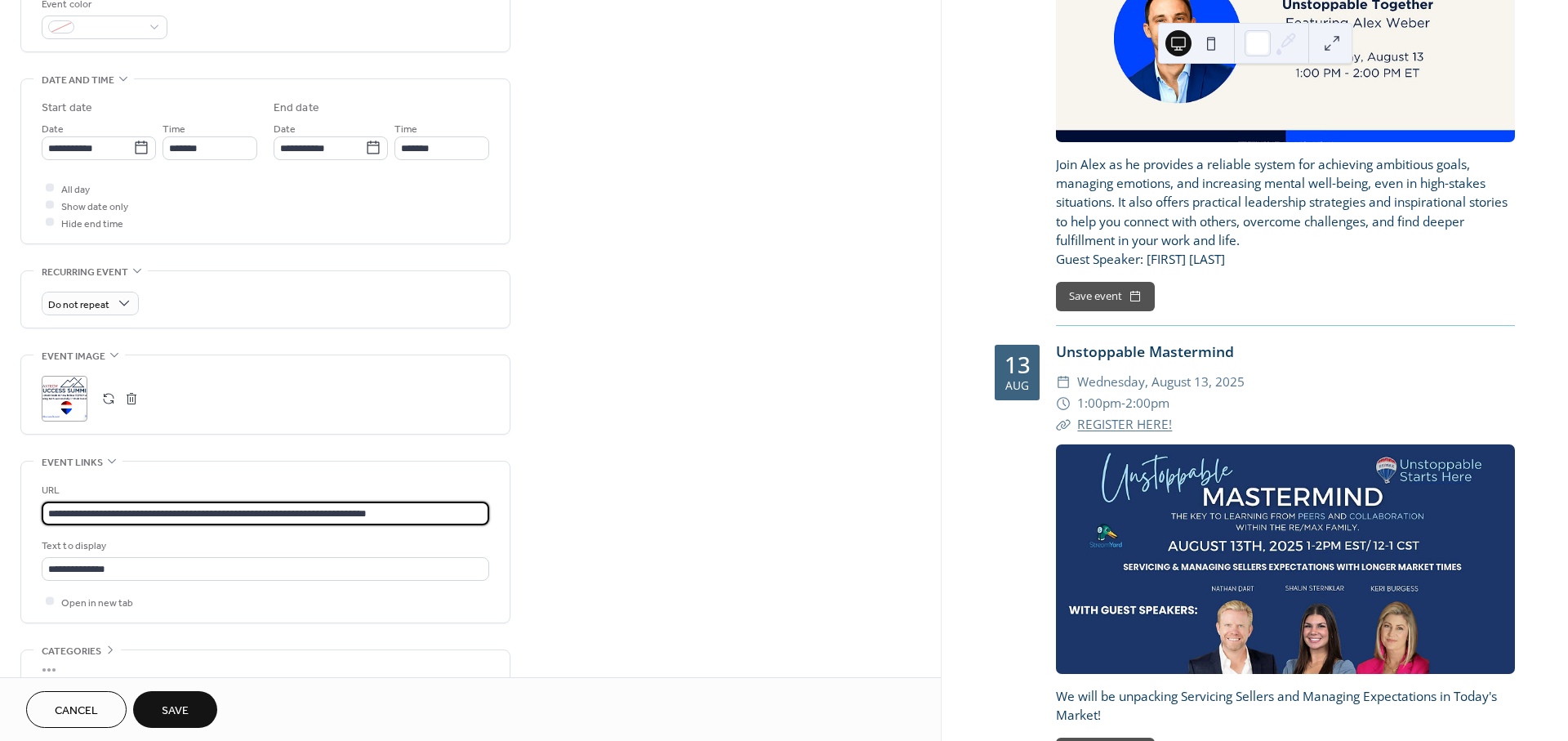 click on "**********" at bounding box center [265, 513] 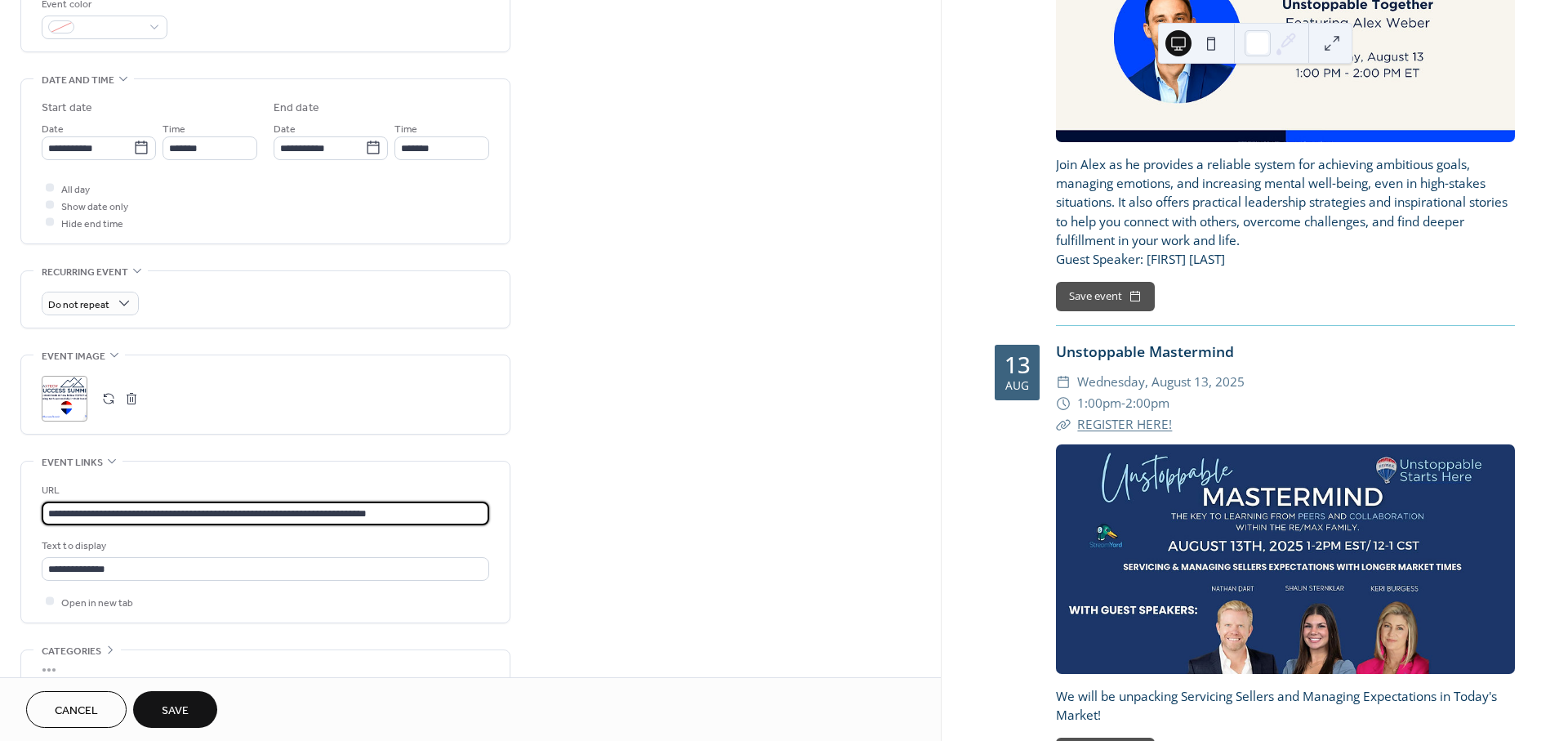 click on "**********" at bounding box center [265, 513] 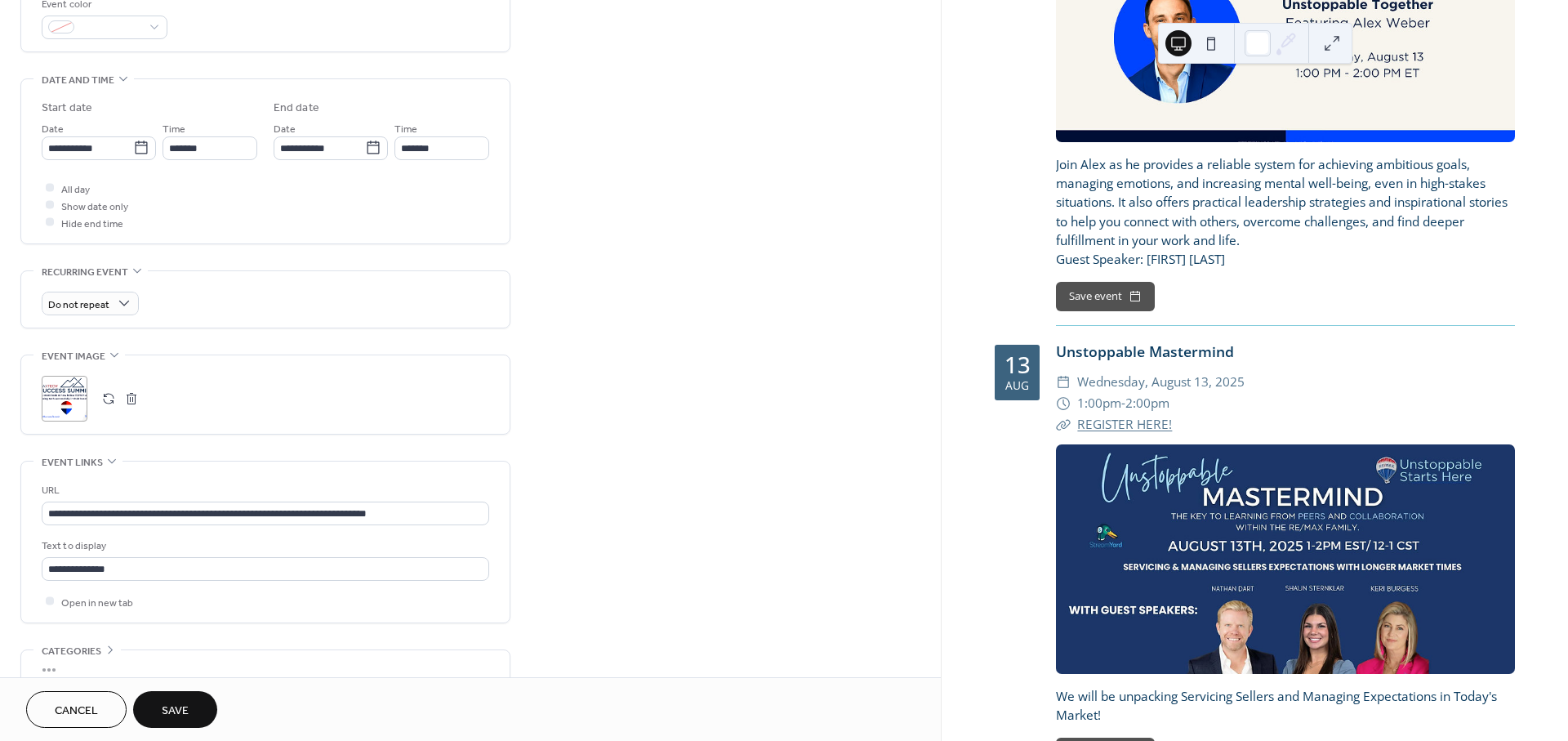 click on "Save" at bounding box center (175, 711) 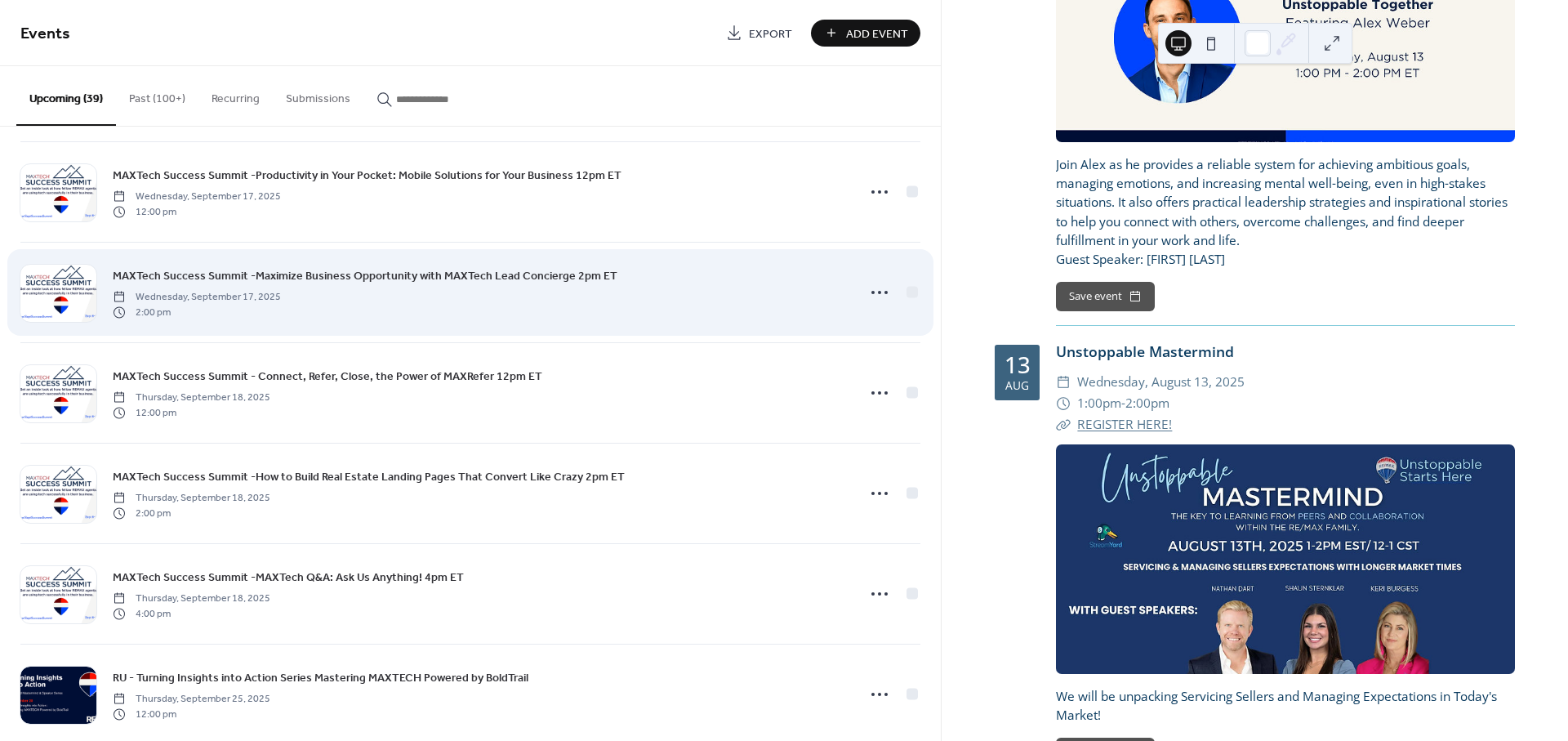 scroll, scrollTop: 2813, scrollLeft: 0, axis: vertical 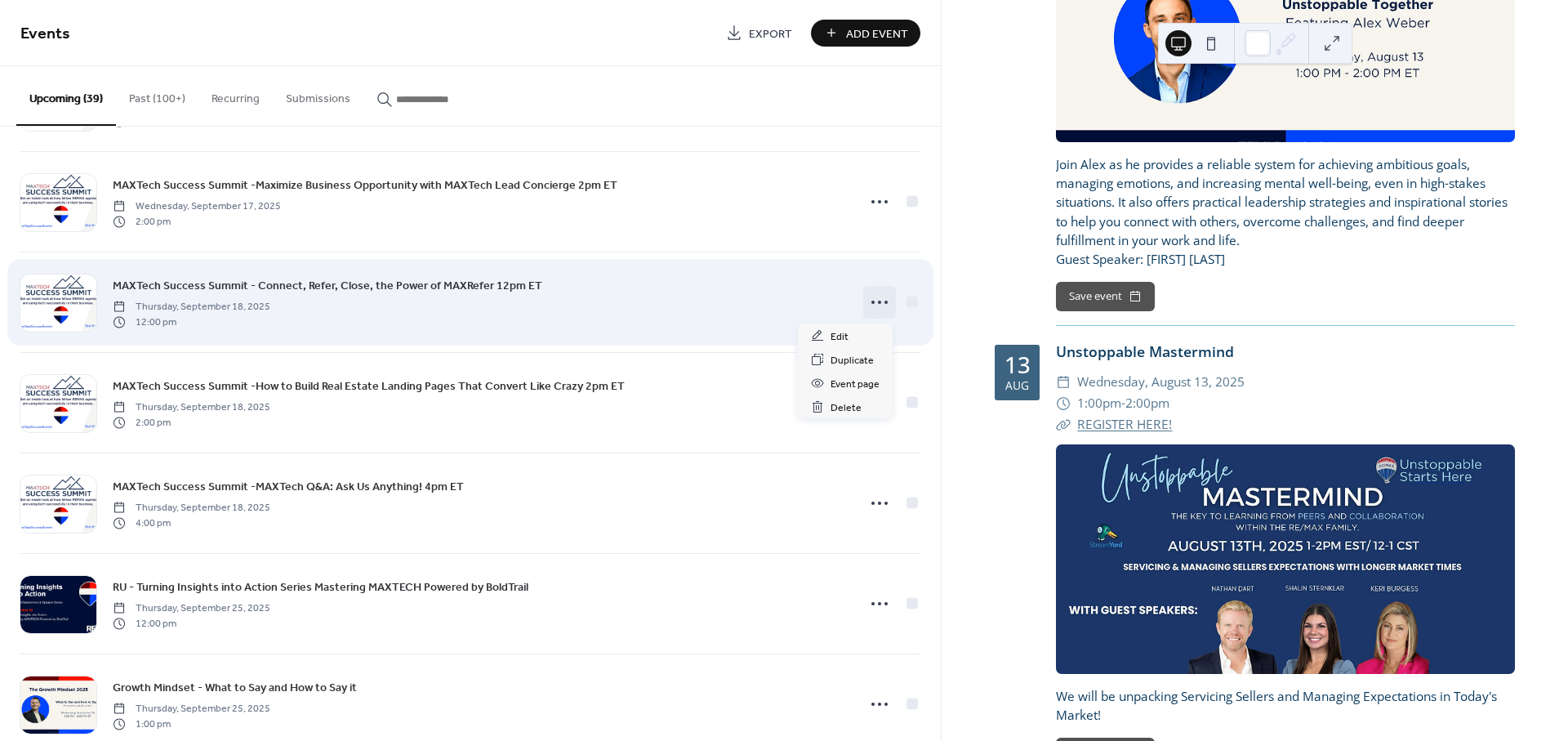 click 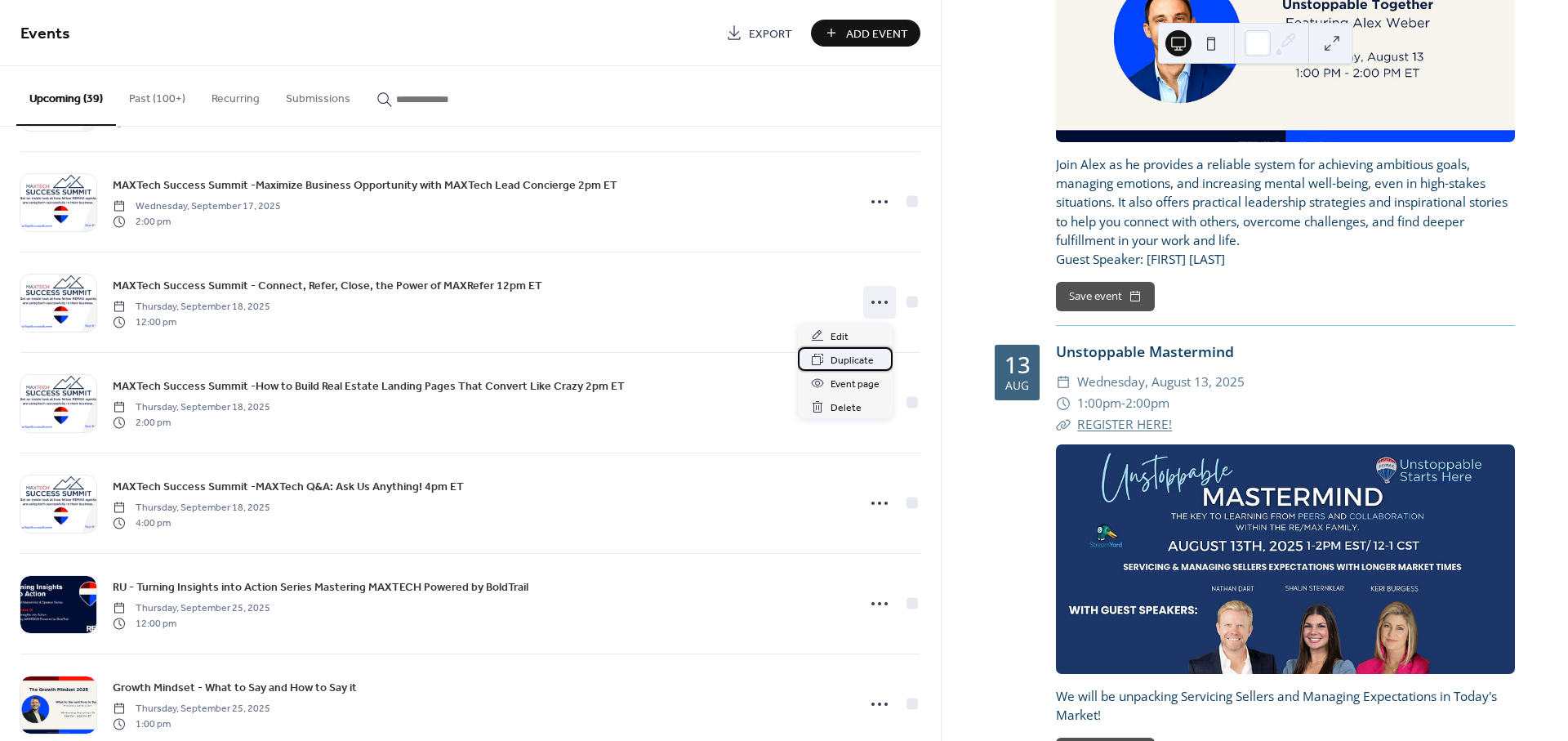 click on "Duplicate" at bounding box center (852, 360) 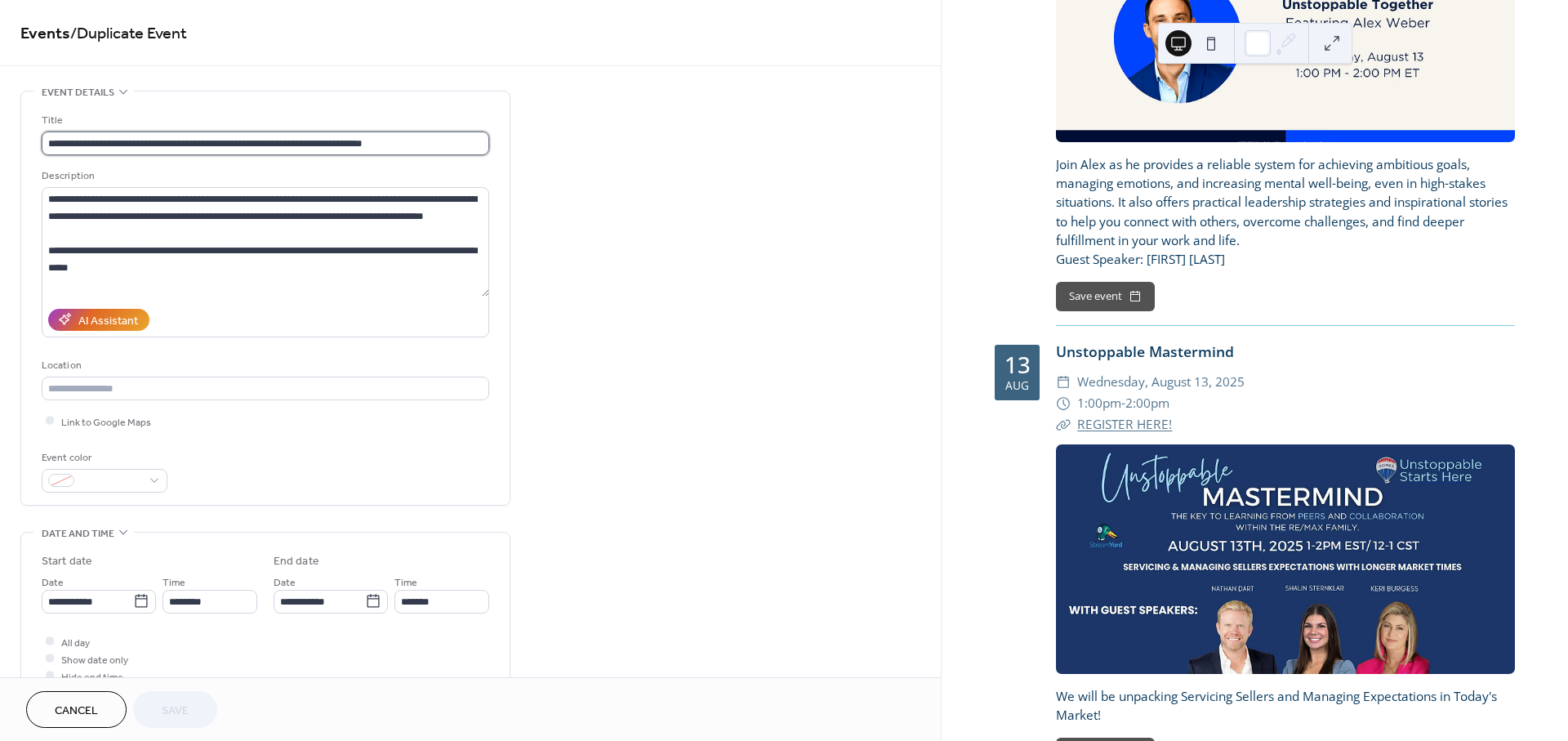 click on "**********" at bounding box center (265, 143) 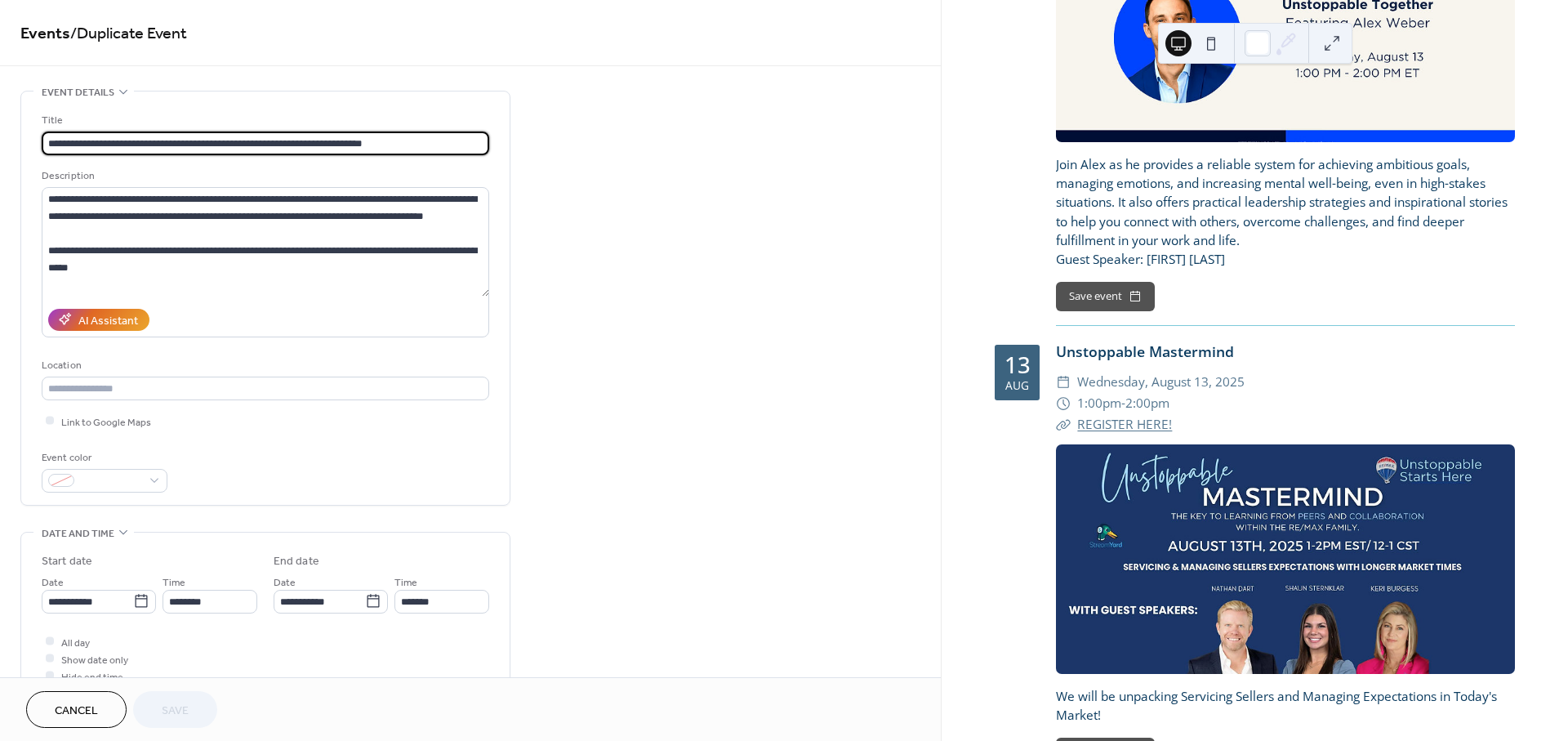 click on "**********" at bounding box center (265, 143) 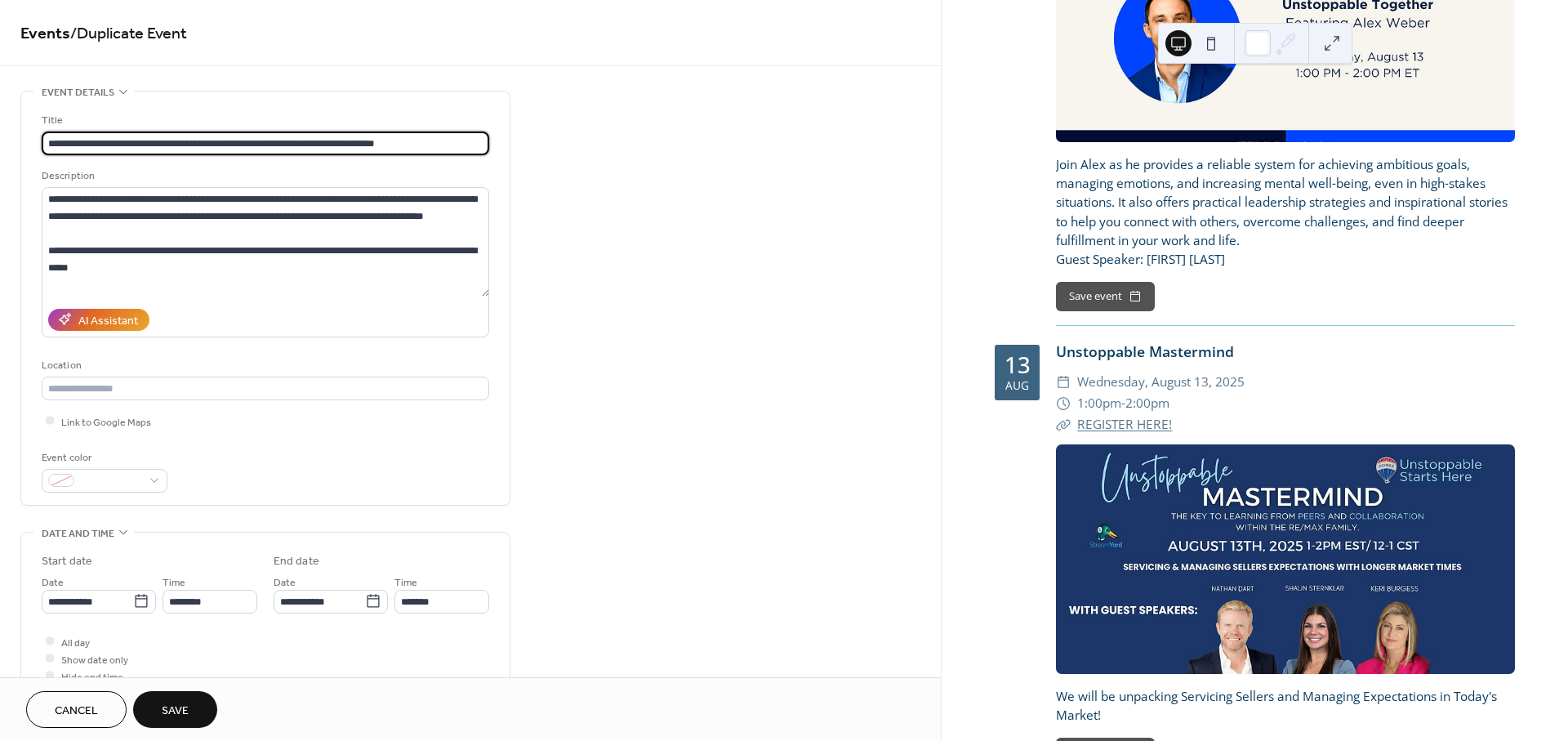 type on "**********" 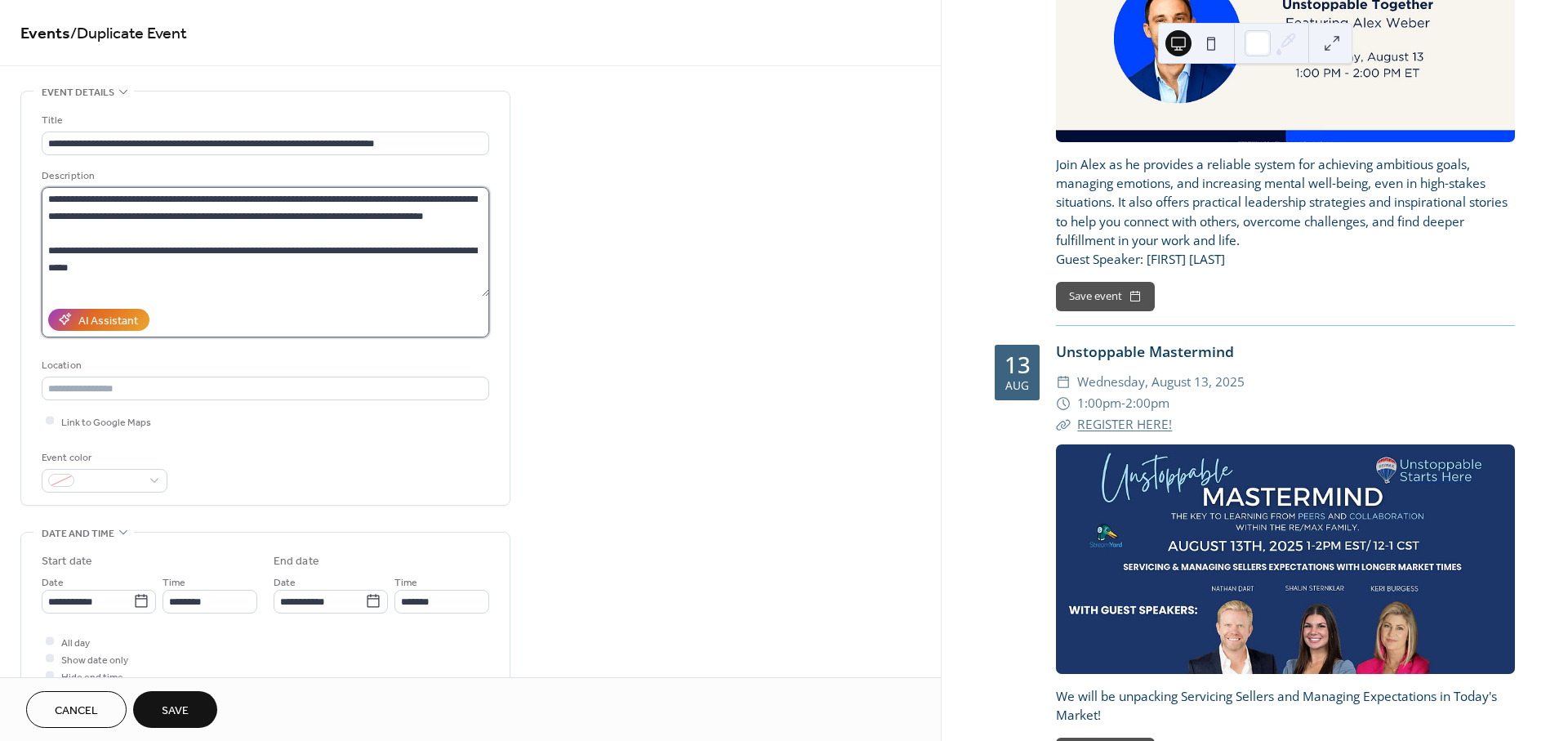 click on "**********" at bounding box center [265, 242] 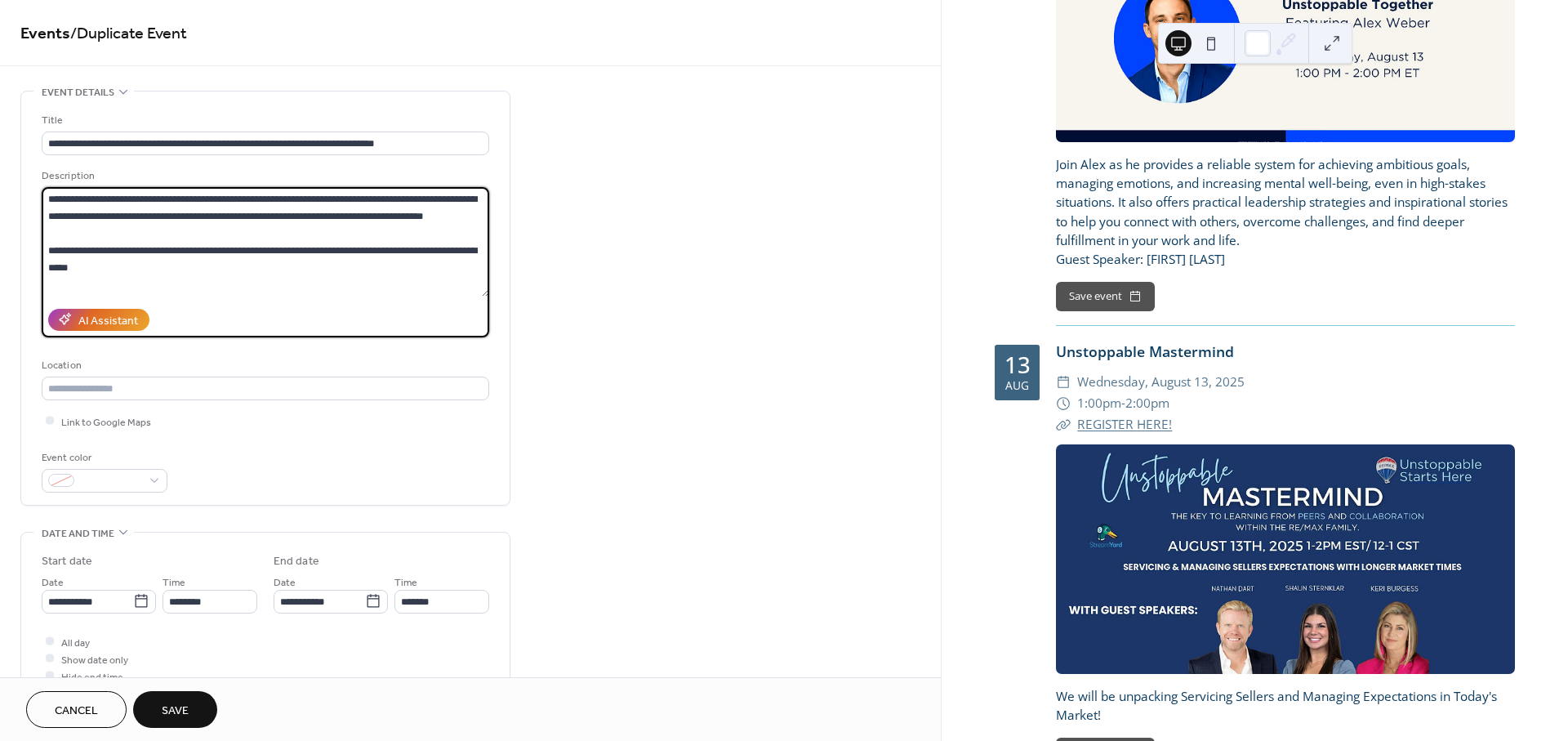 paste on "**********" 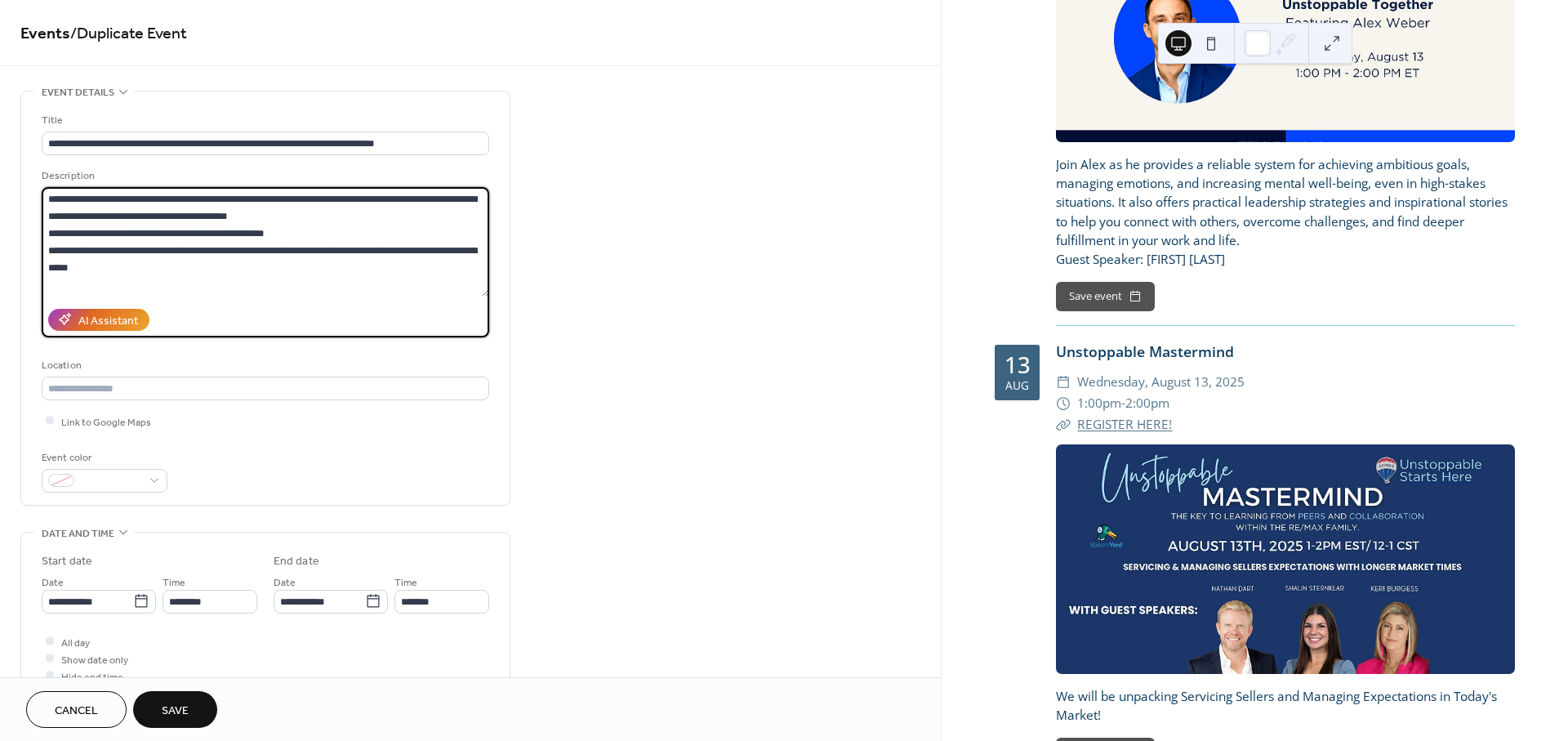scroll, scrollTop: 14, scrollLeft: 0, axis: vertical 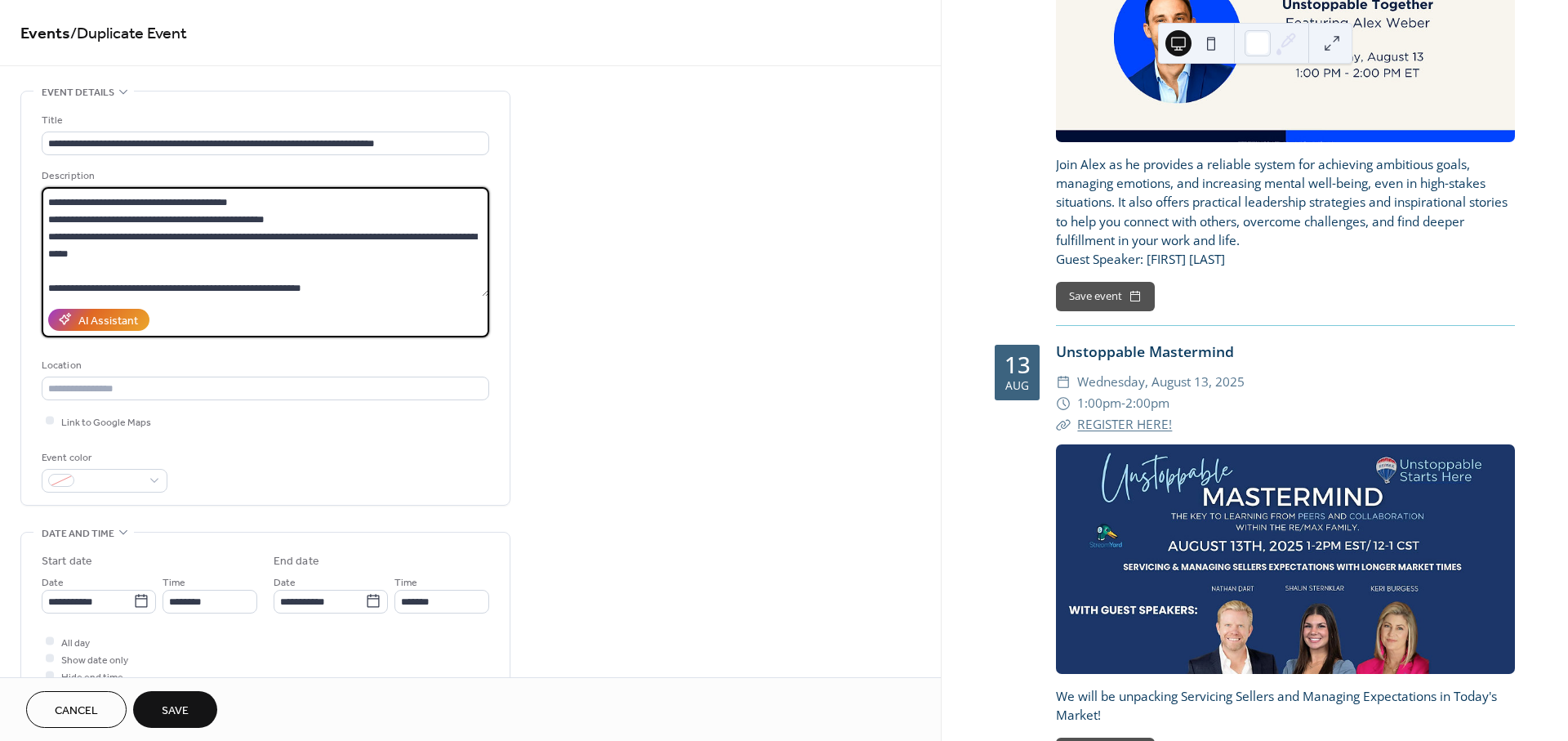 click on "**********" at bounding box center (265, 242) 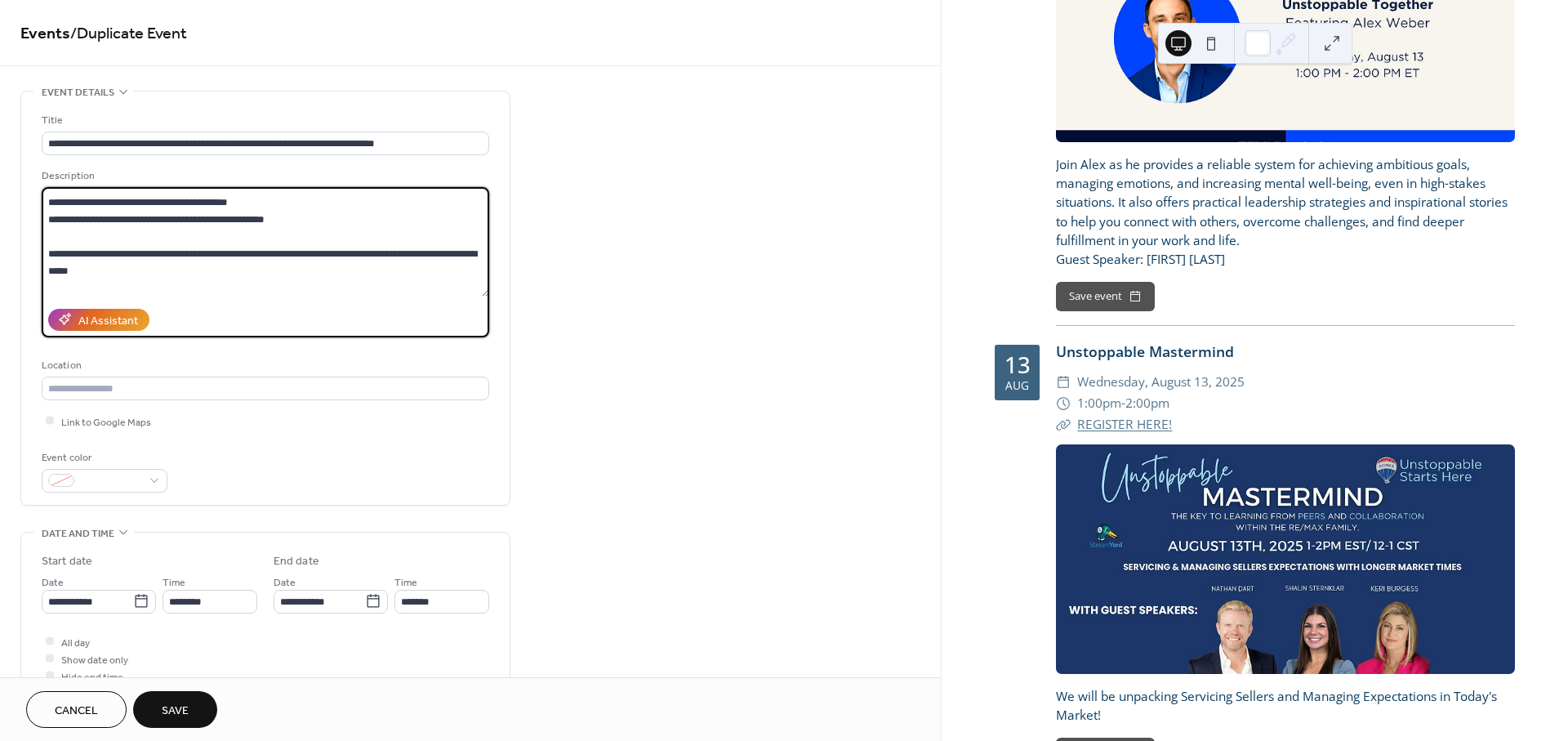 scroll, scrollTop: 0, scrollLeft: 0, axis: both 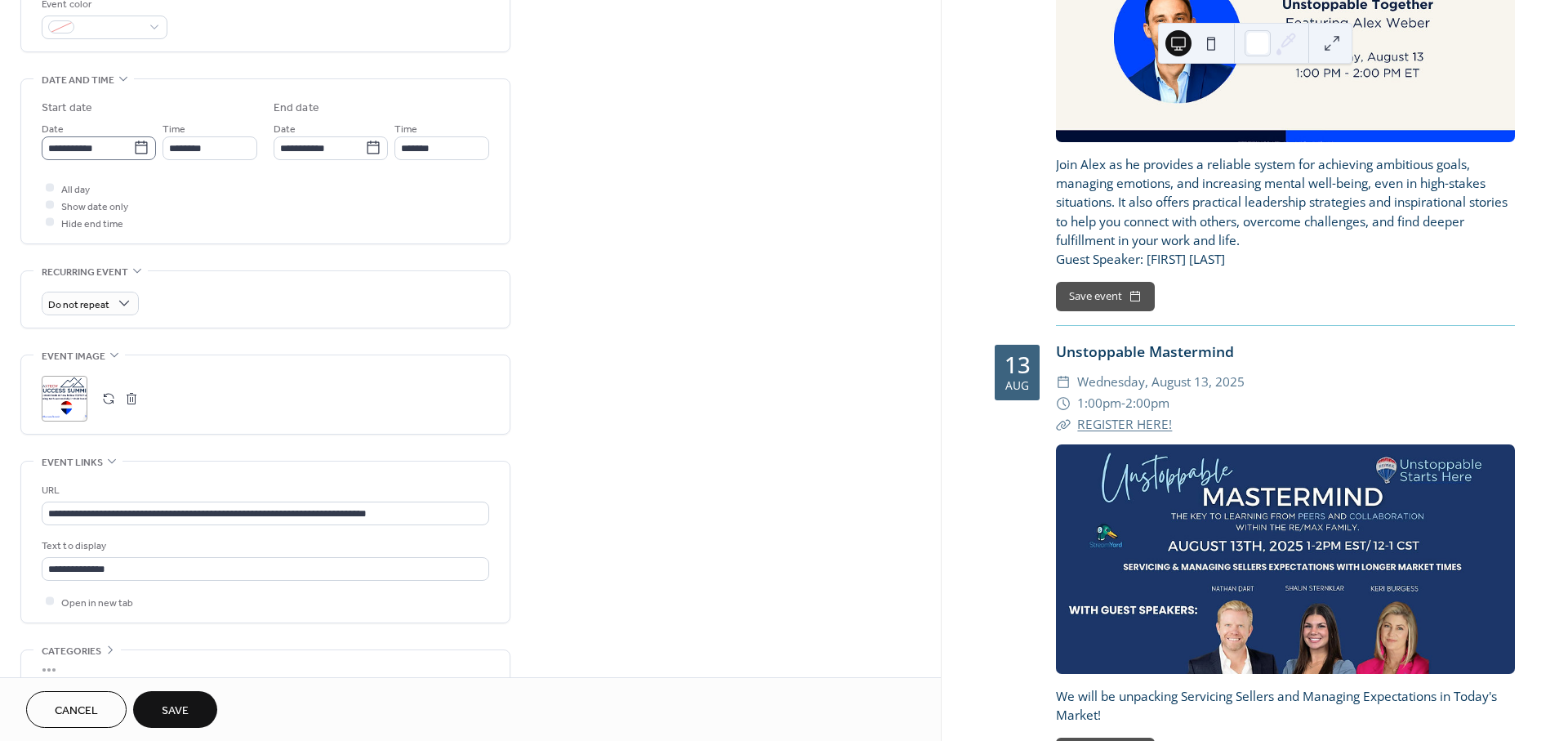 type on "**********" 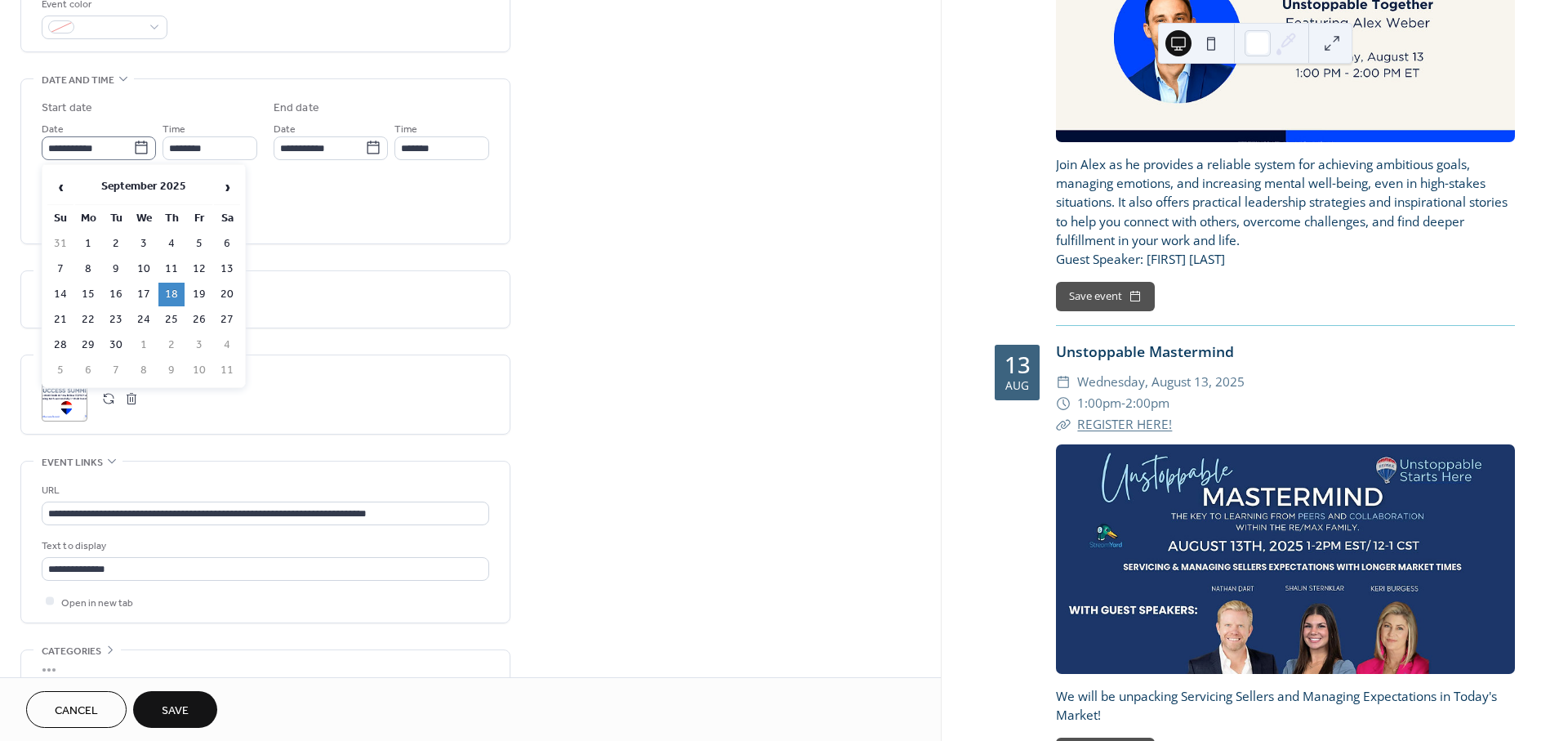 click 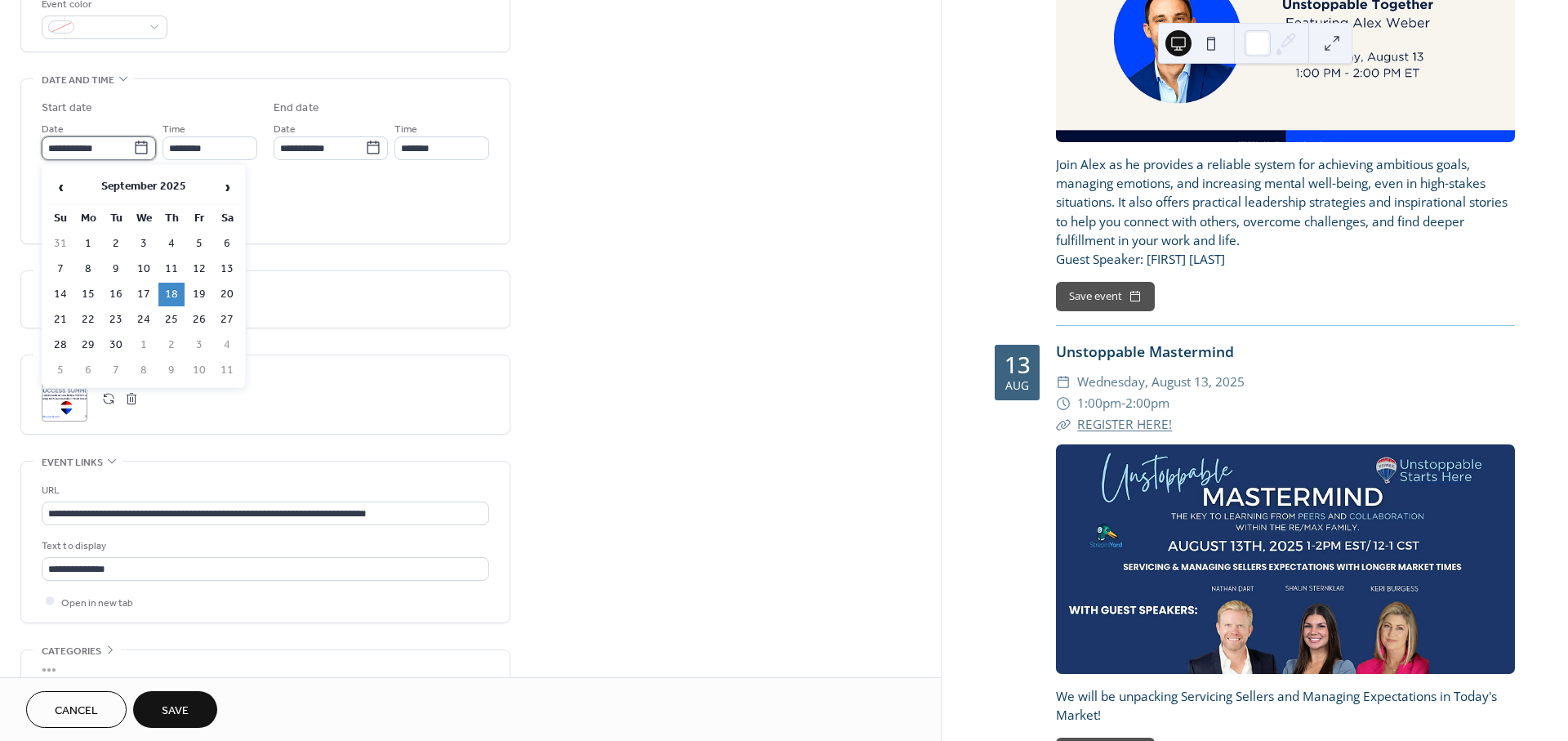 click on "**********" at bounding box center (87, 148) 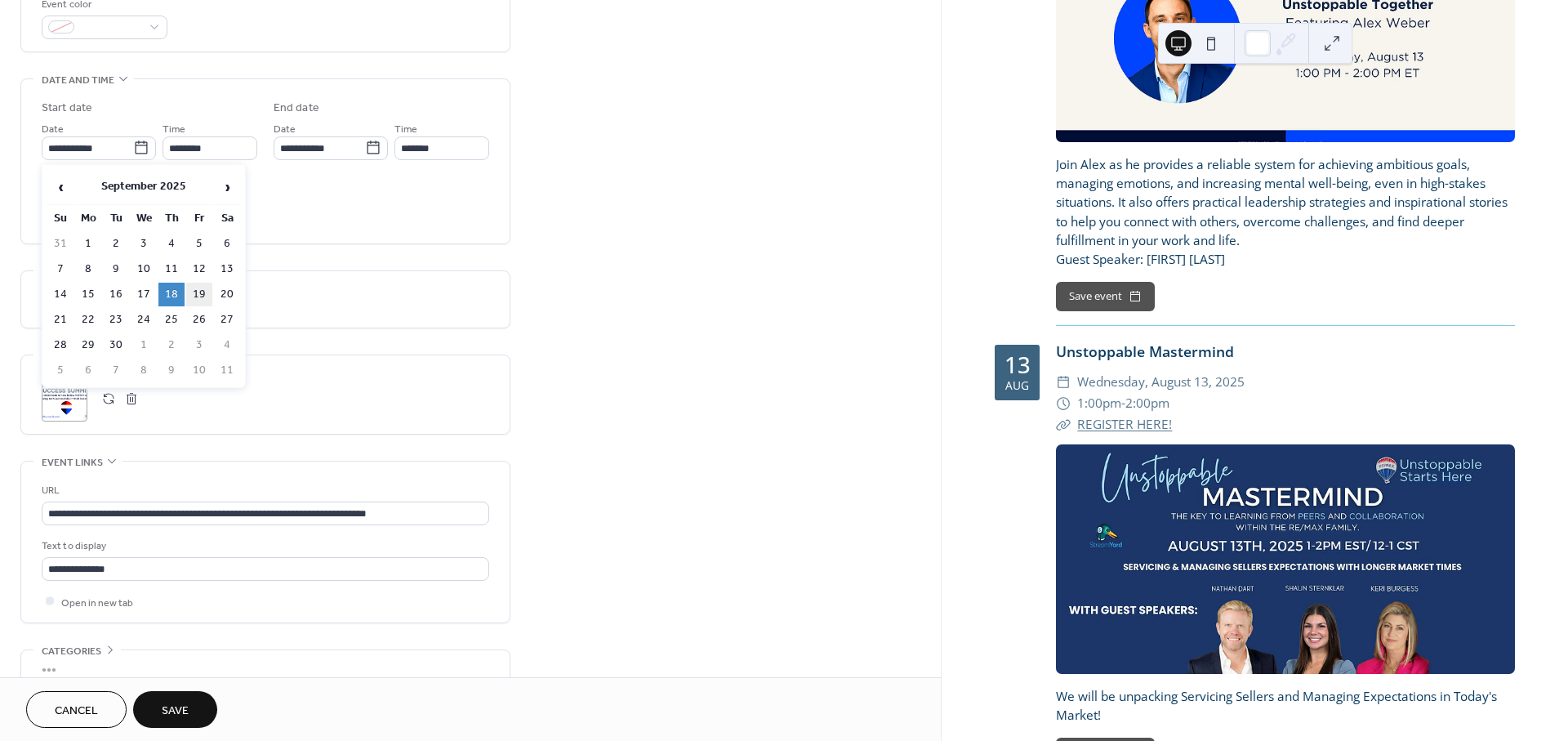 click on "19" at bounding box center (199, 294) 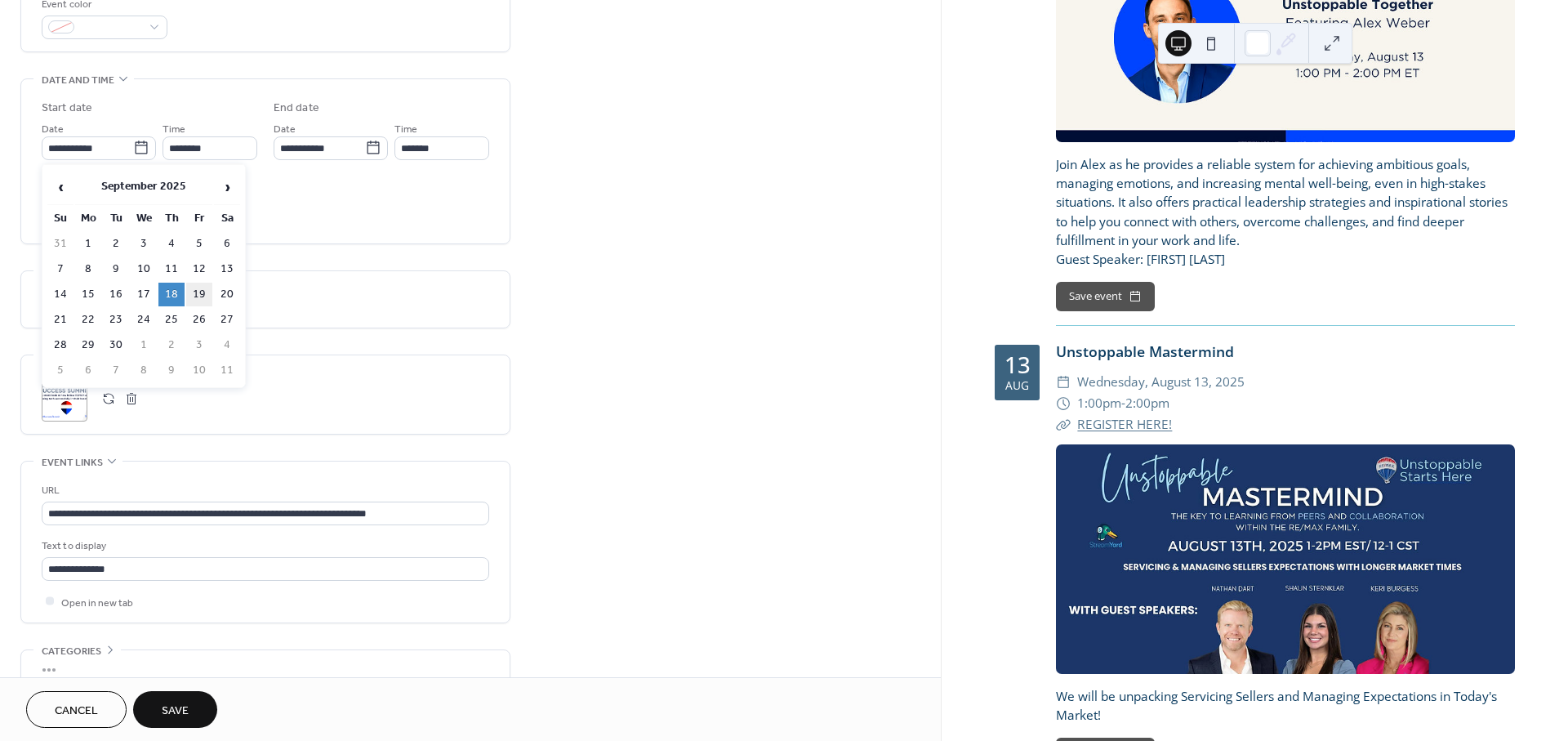 type on "**********" 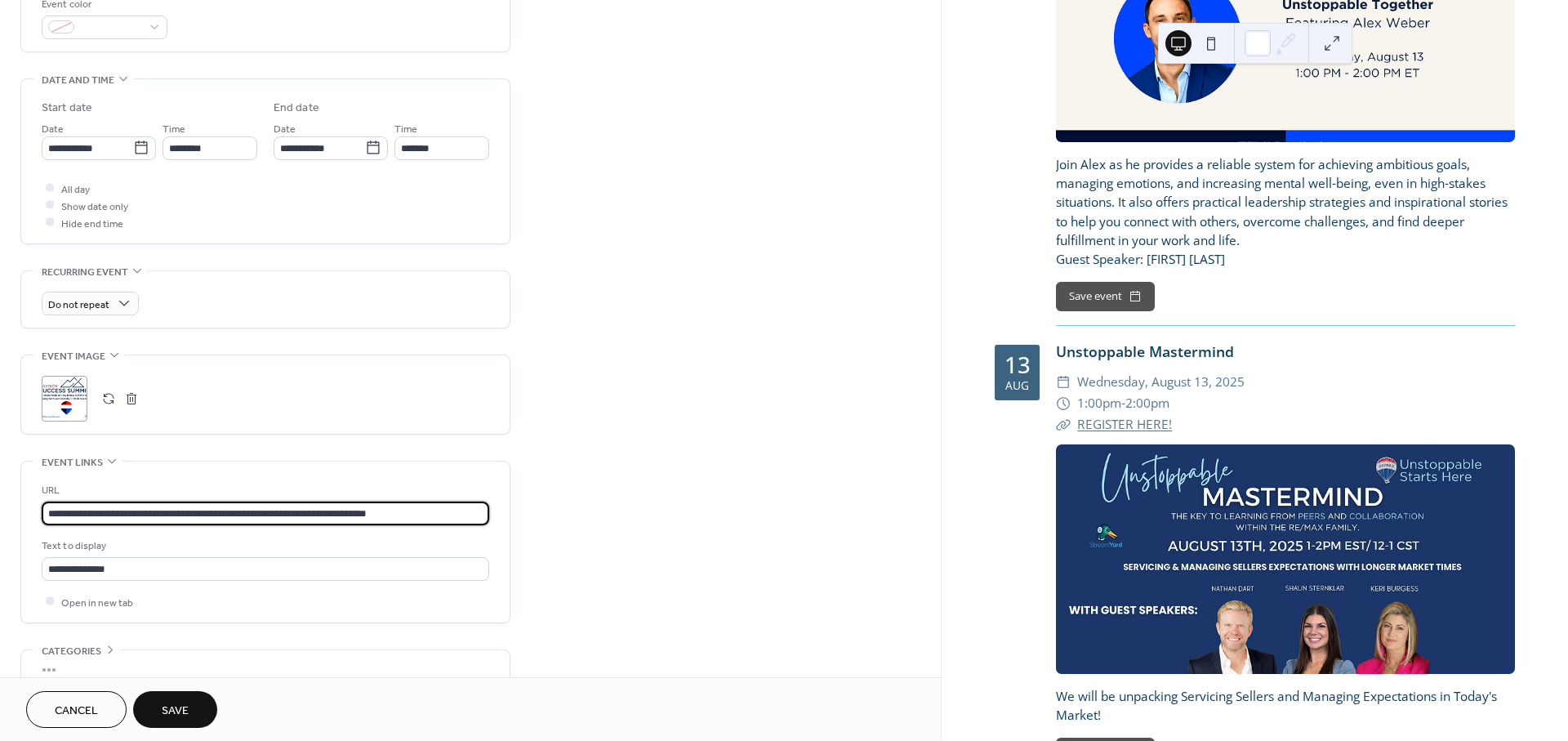 click on "**********" at bounding box center [265, 513] 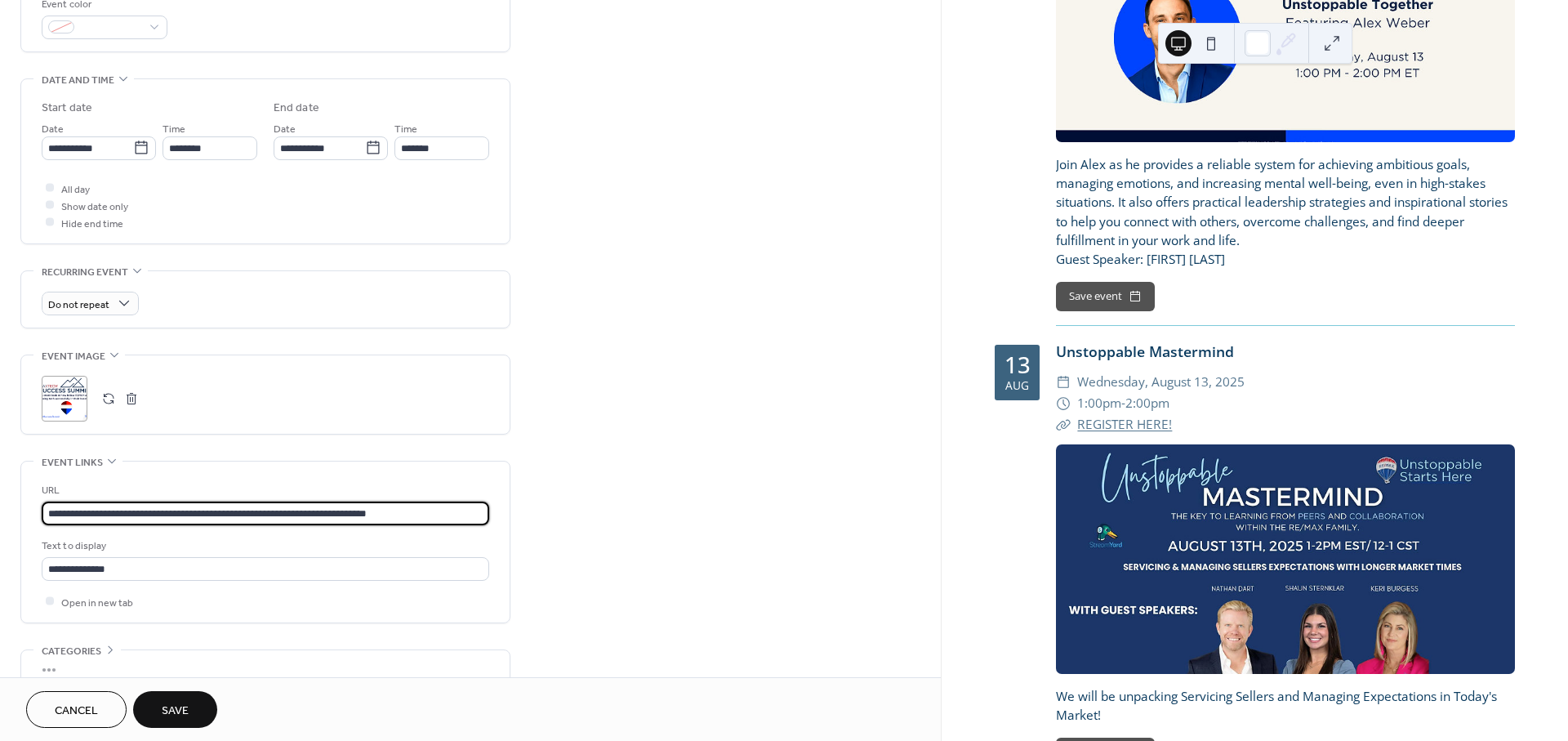 click on "**********" at bounding box center (265, 513) 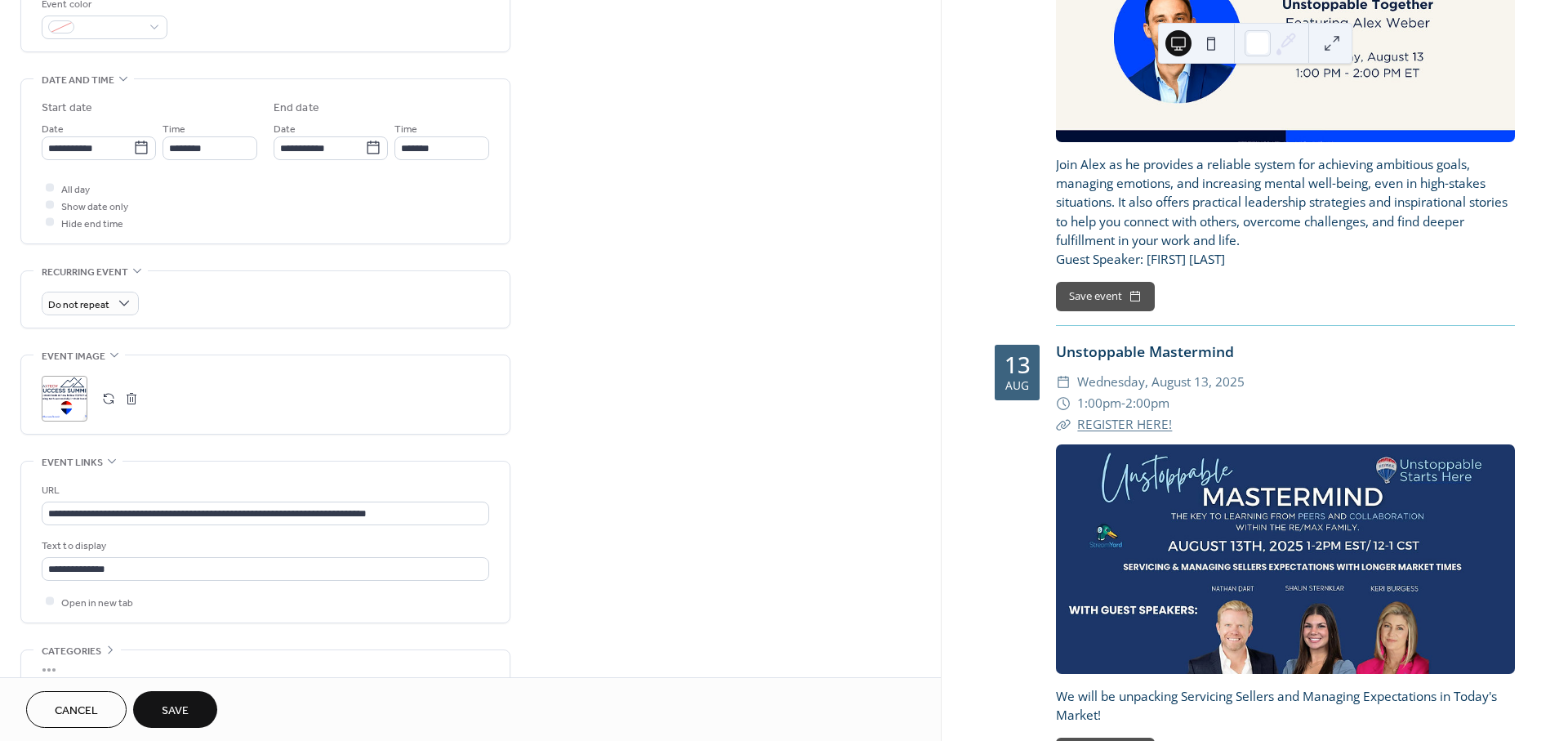 click on "Save" at bounding box center (175, 711) 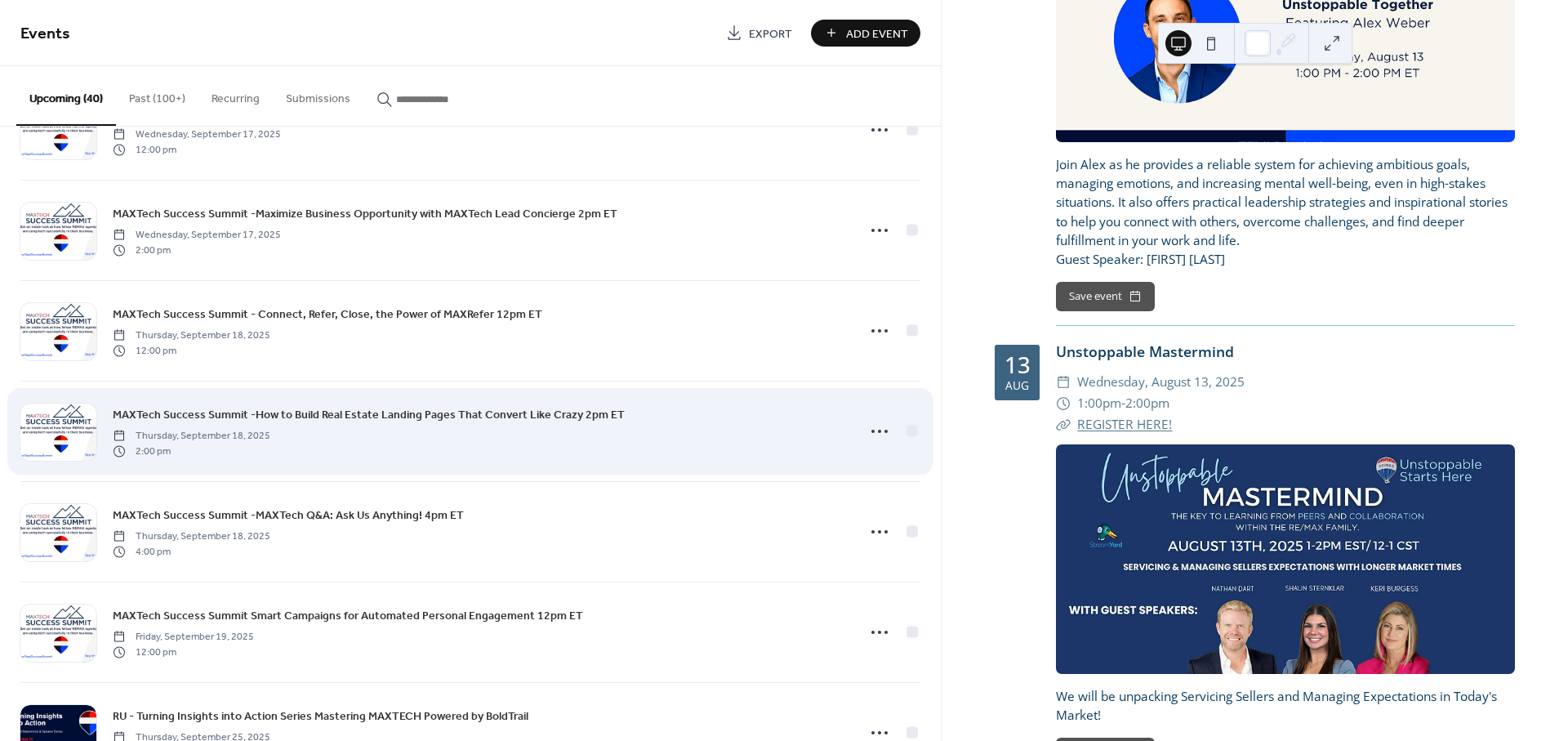 scroll, scrollTop: 2994, scrollLeft: 0, axis: vertical 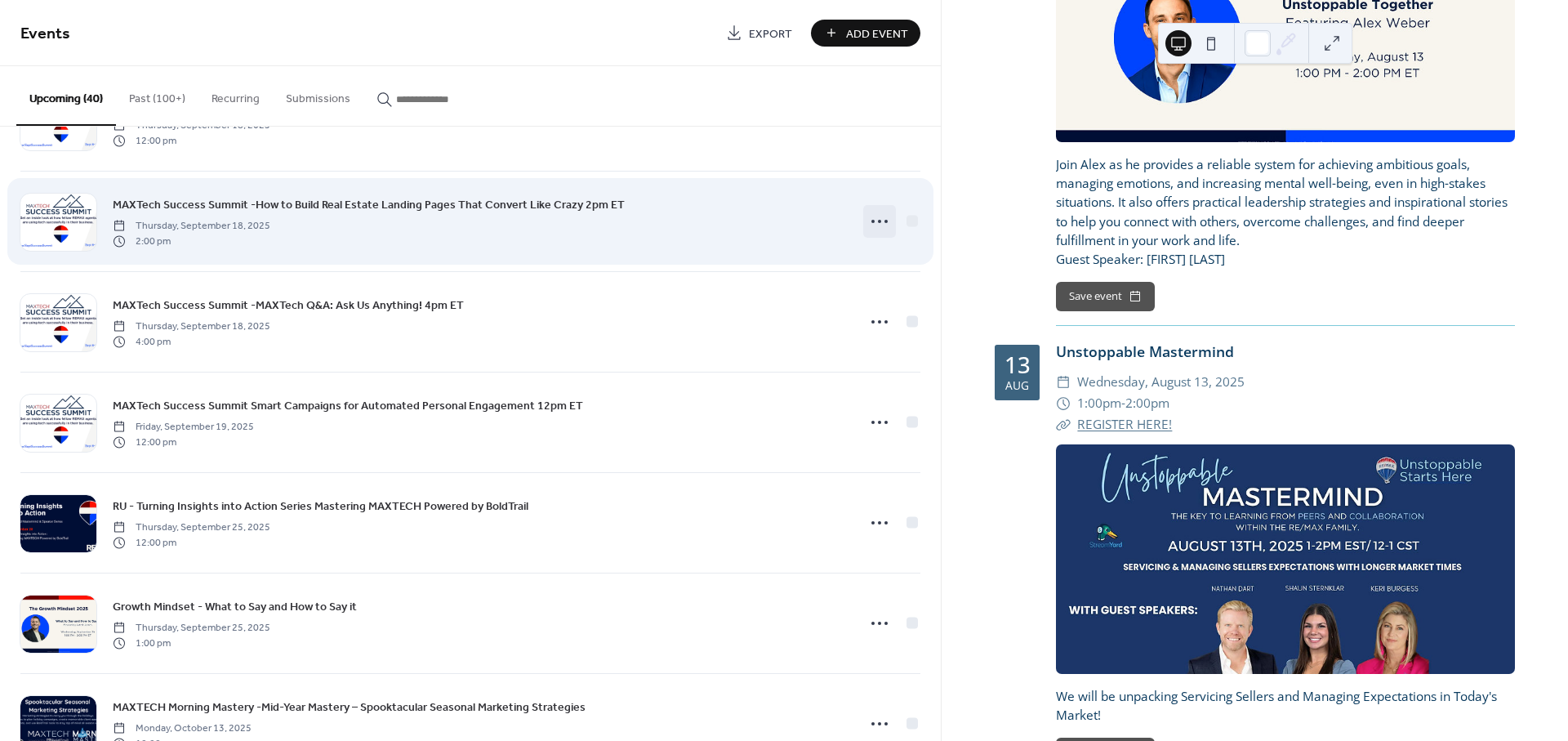 click 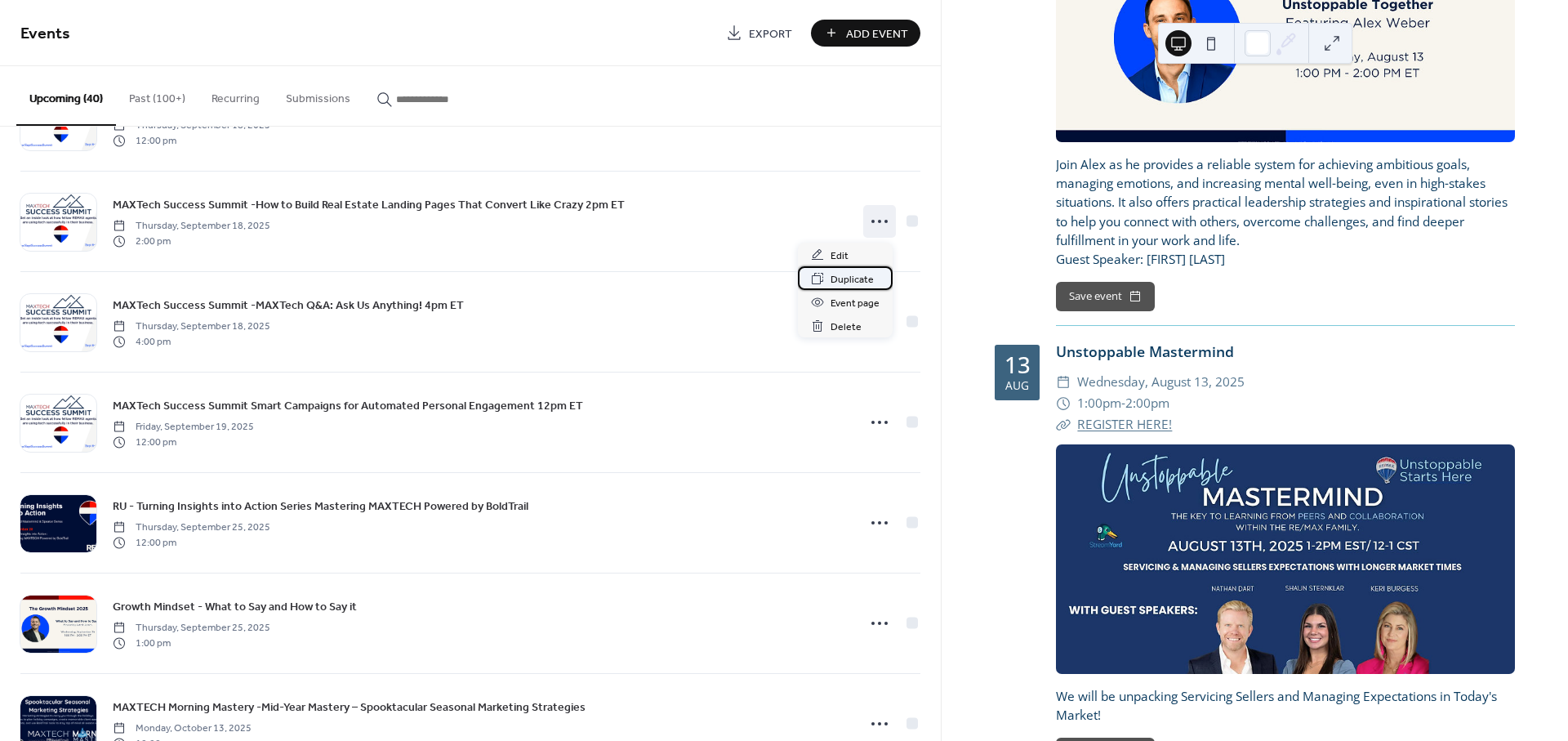 click on "Duplicate" at bounding box center [852, 279] 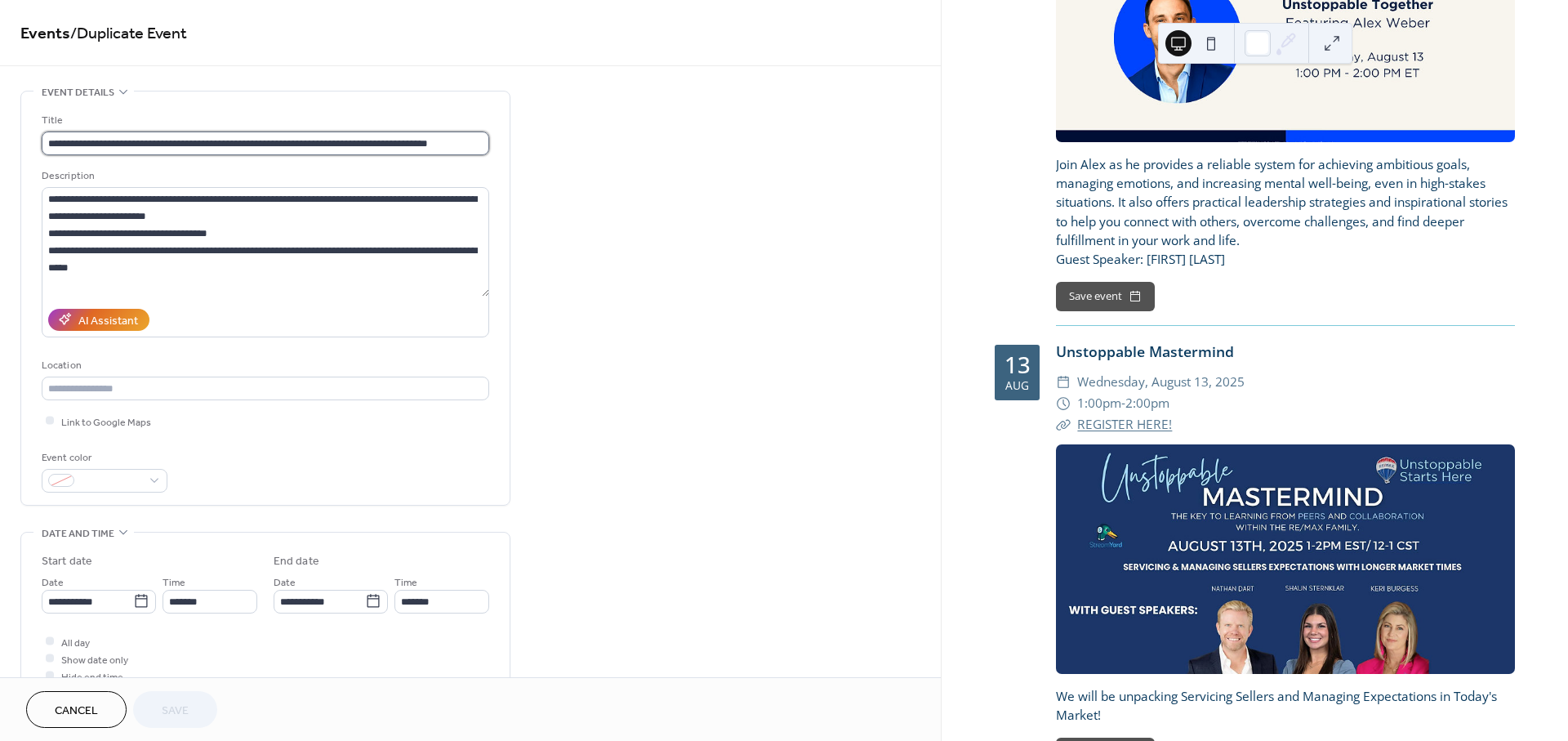 click on "**********" at bounding box center (265, 143) 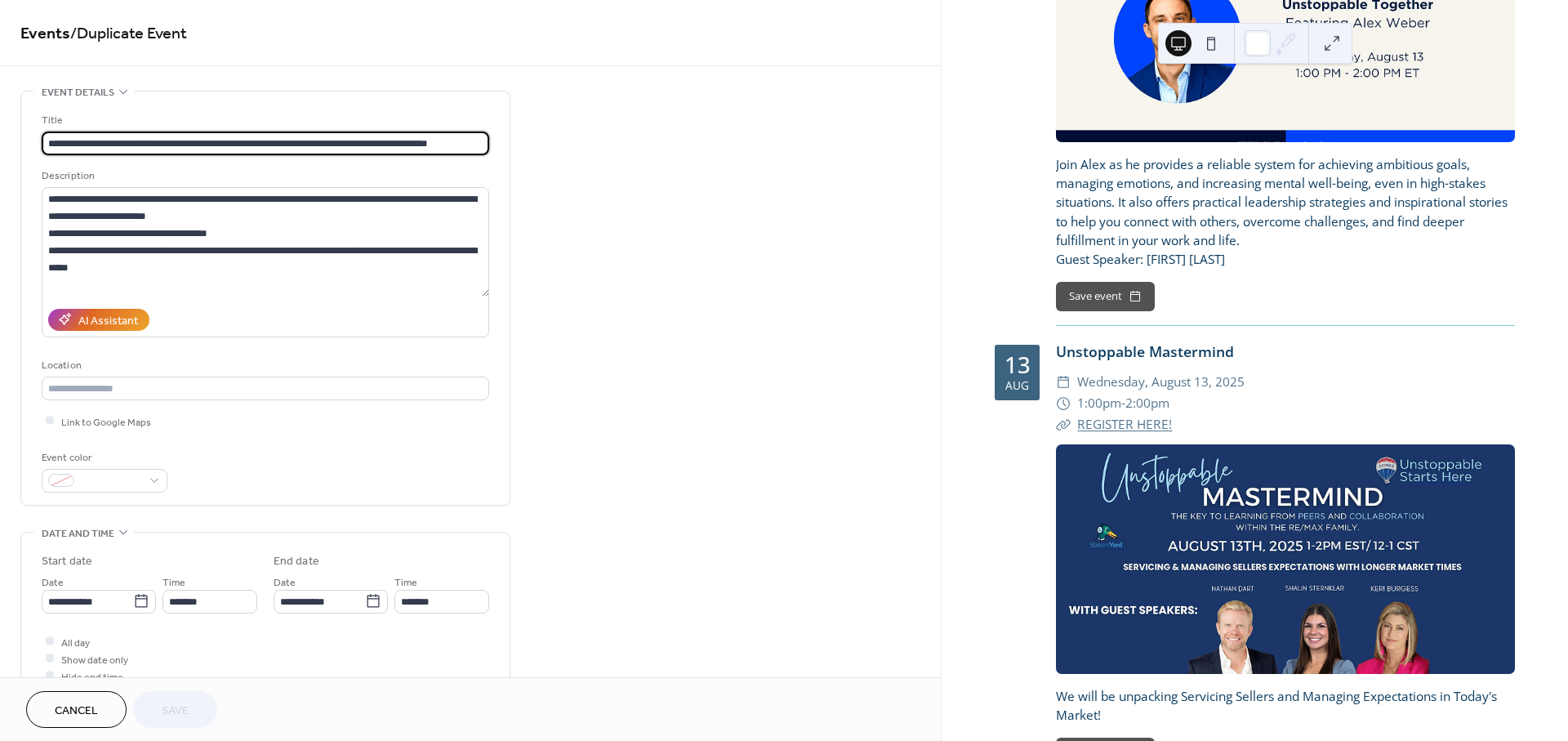 click on "**********" at bounding box center (265, 143) 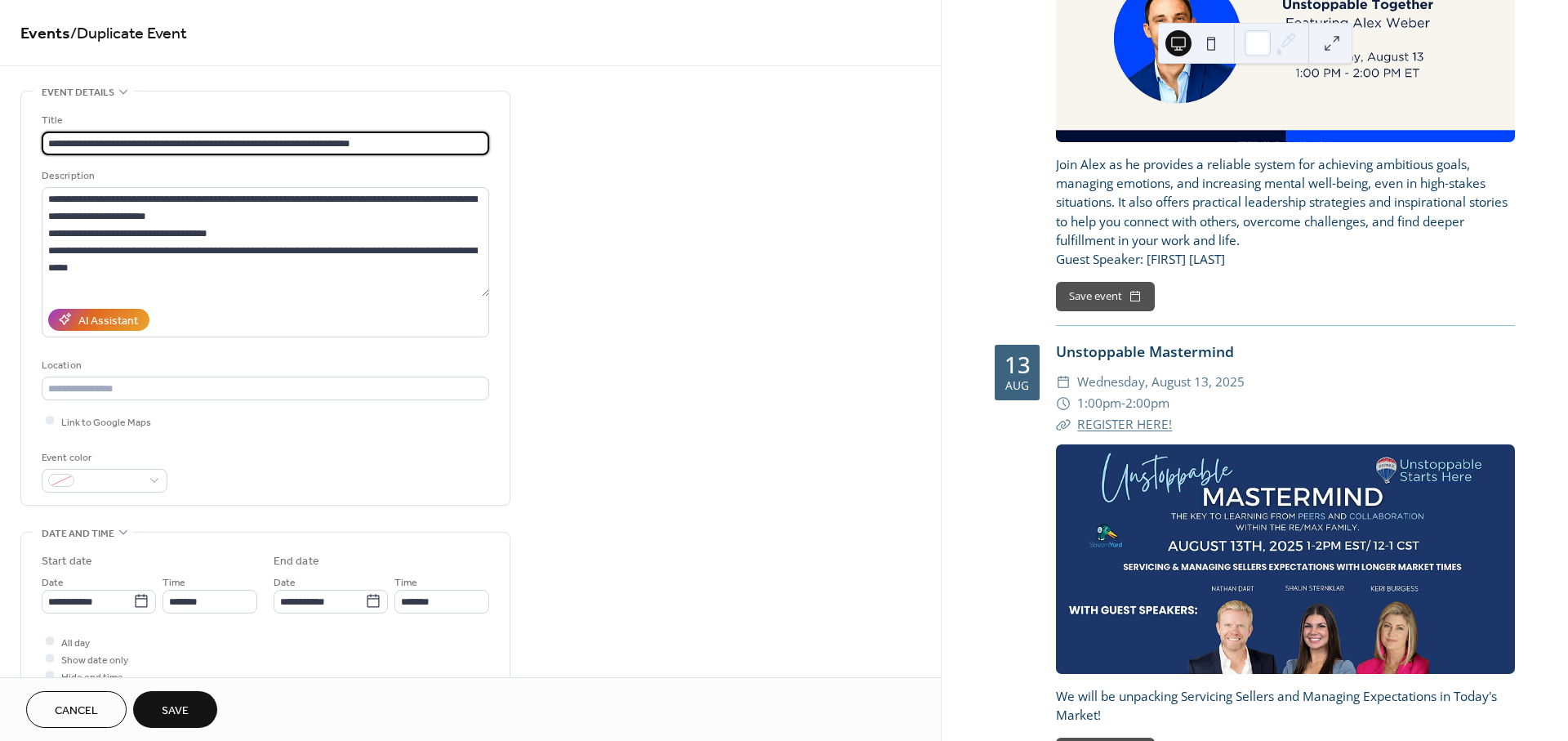 type on "**********" 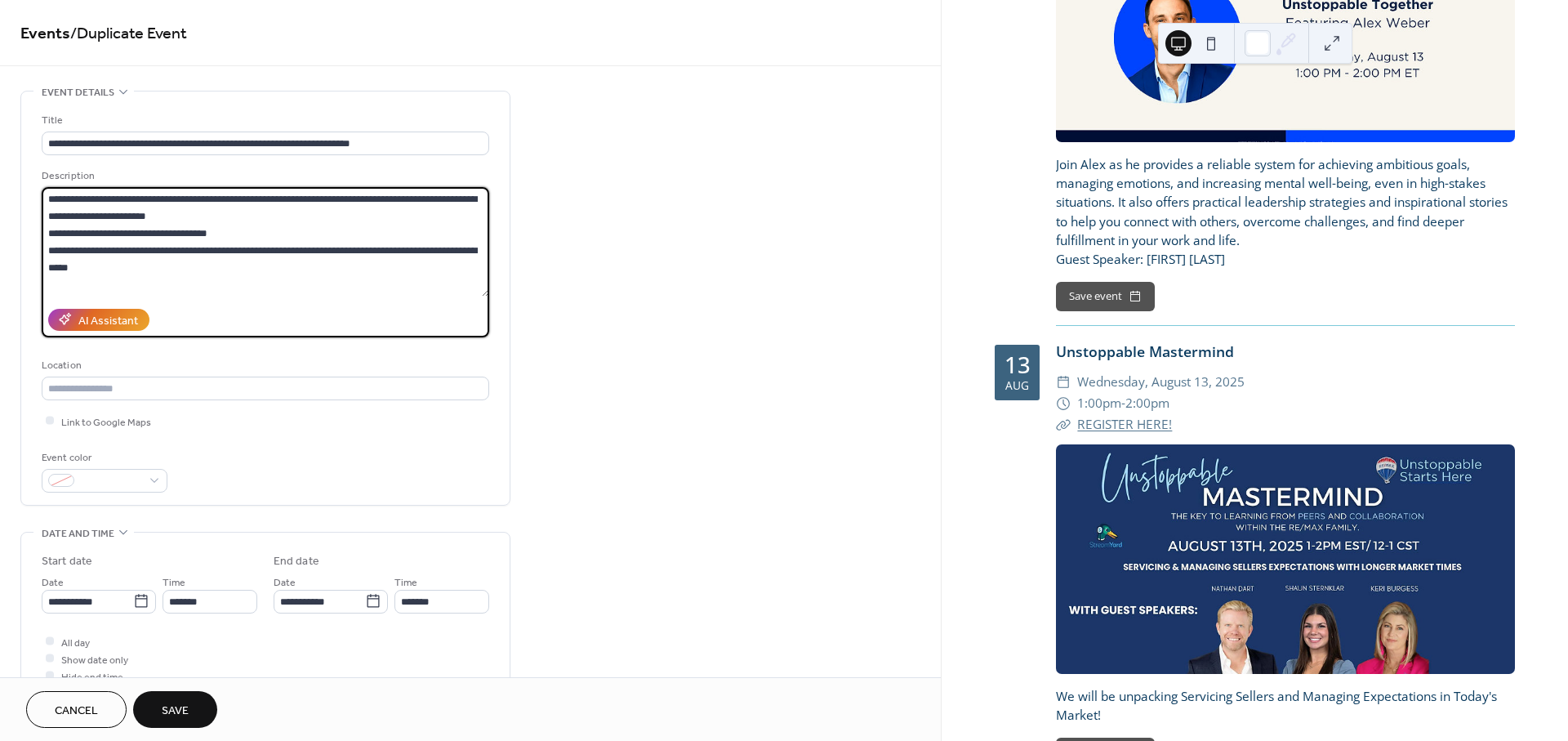 drag, startPoint x: 203, startPoint y: 270, endPoint x: 16, endPoint y: 194, distance: 201.85391 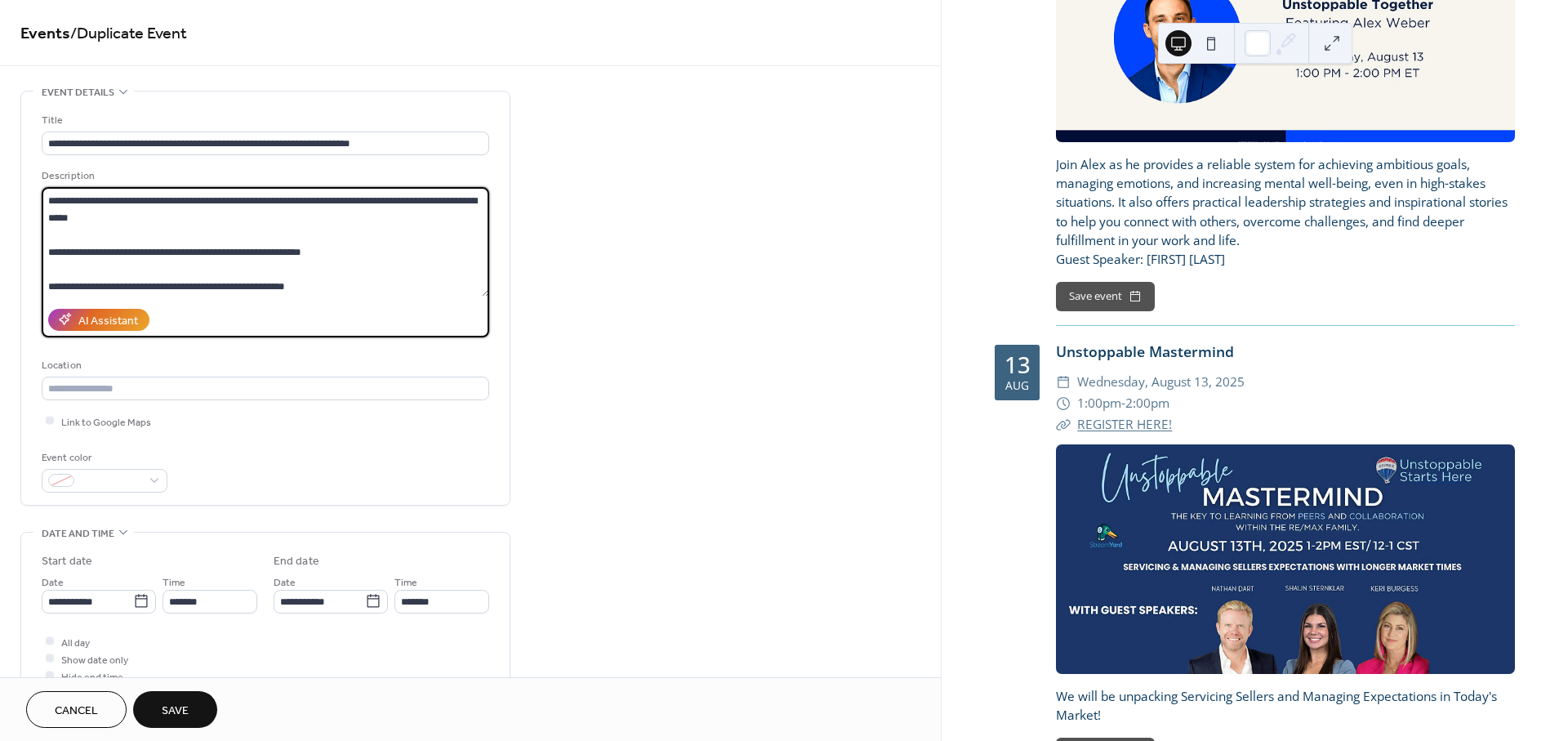 scroll, scrollTop: 51, scrollLeft: 0, axis: vertical 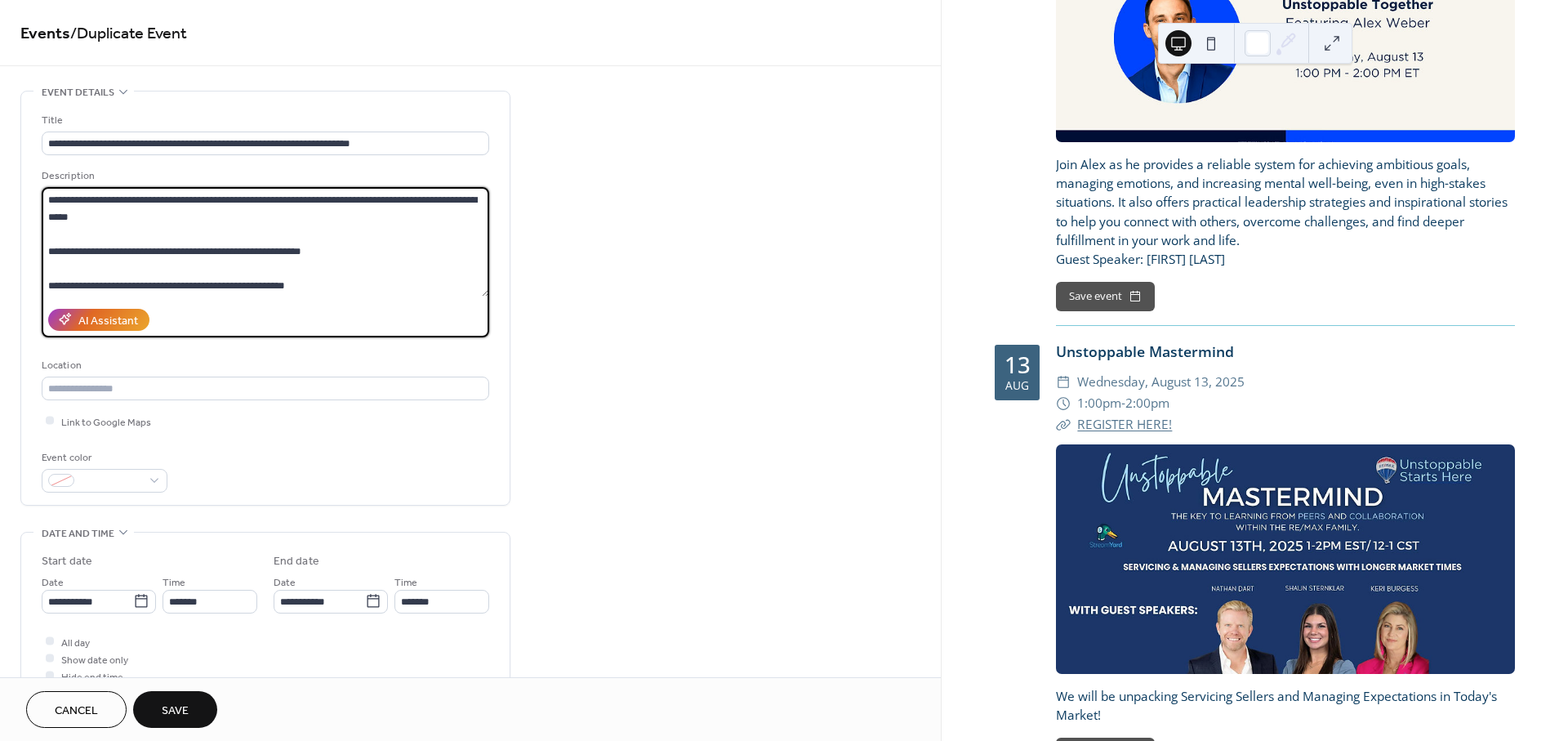 drag, startPoint x: 405, startPoint y: 276, endPoint x: 17, endPoint y: 276, distance: 388 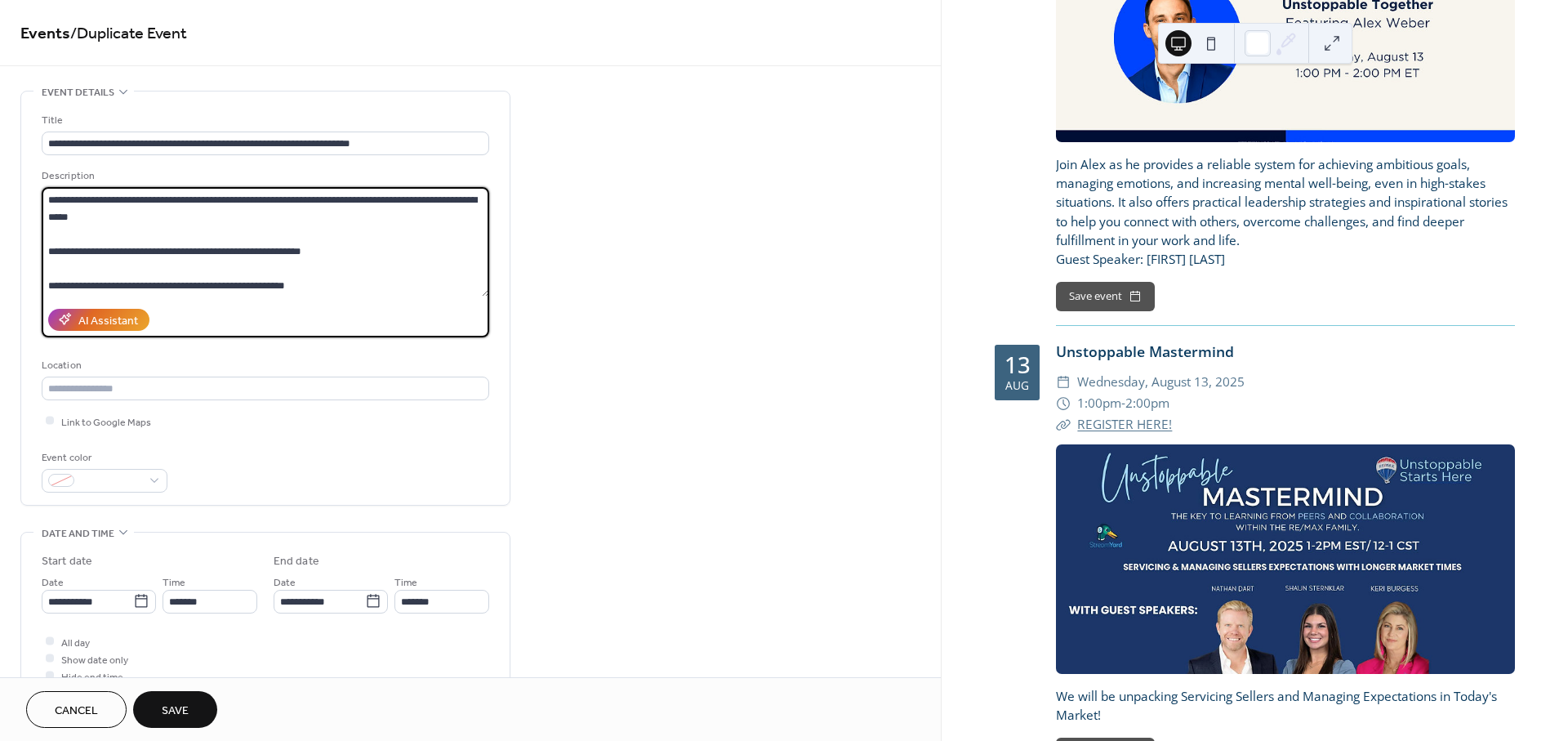 click on "**********" at bounding box center [470, 652] 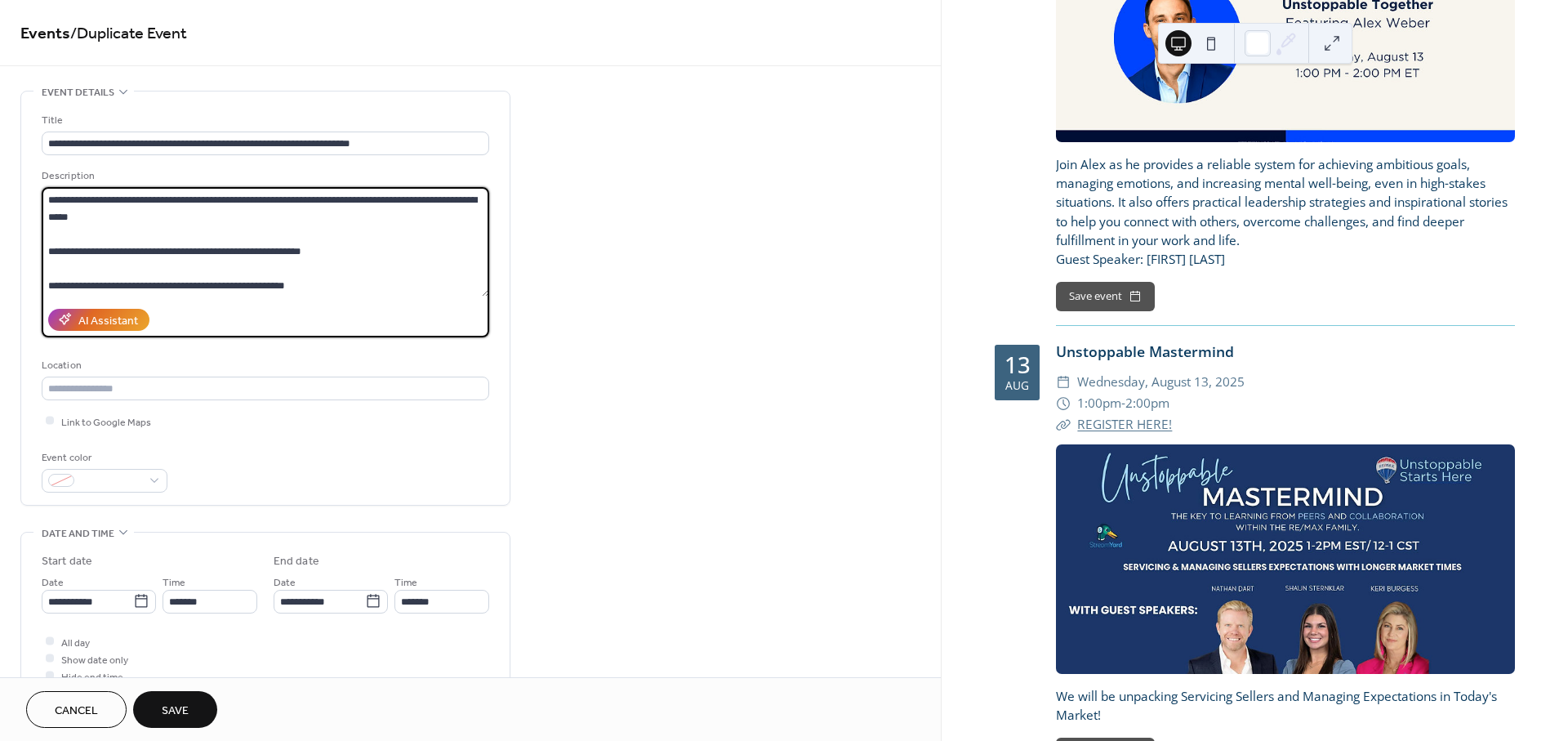 drag, startPoint x: 46, startPoint y: 262, endPoint x: 372, endPoint y: 275, distance: 326.2591 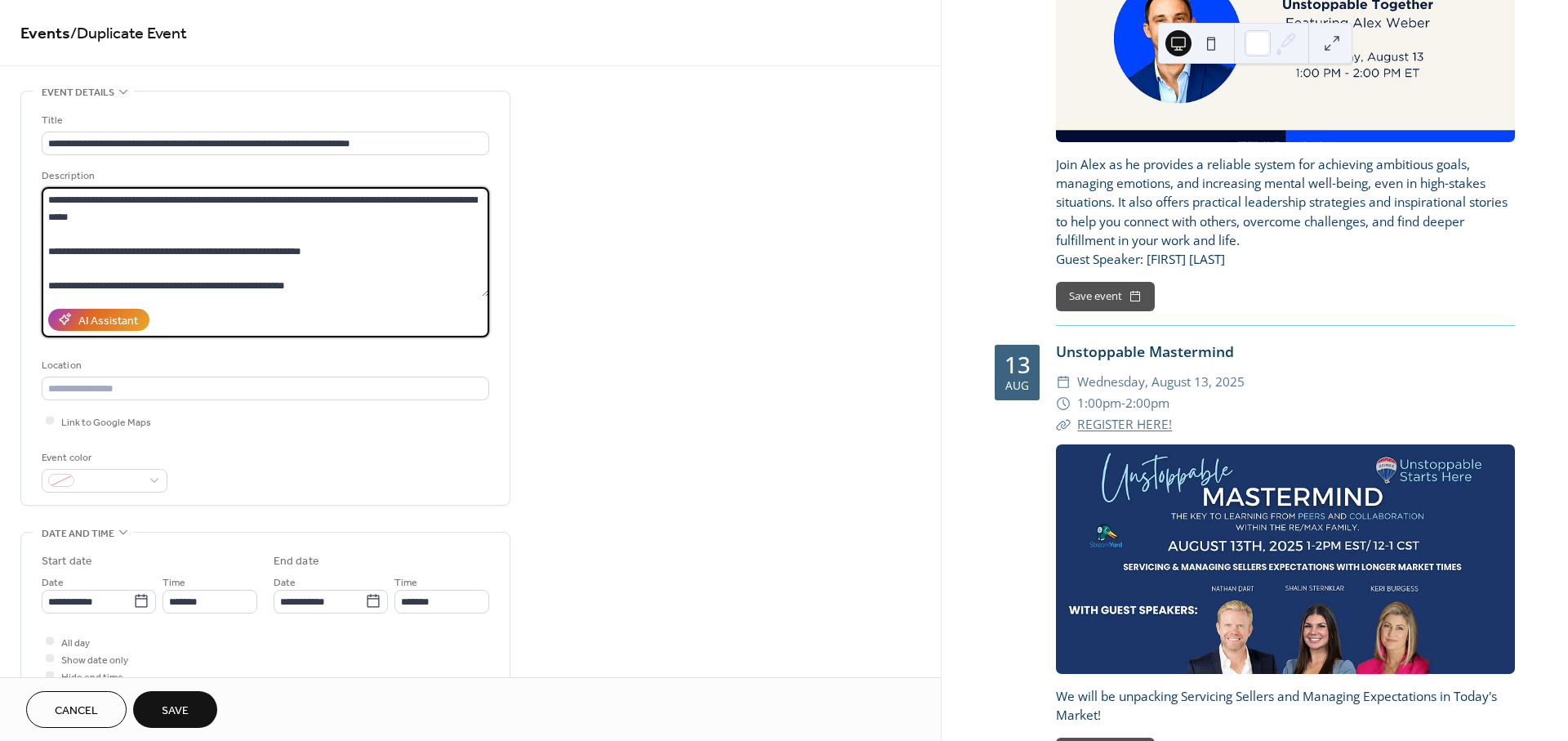 click on "**********" at bounding box center (265, 242) 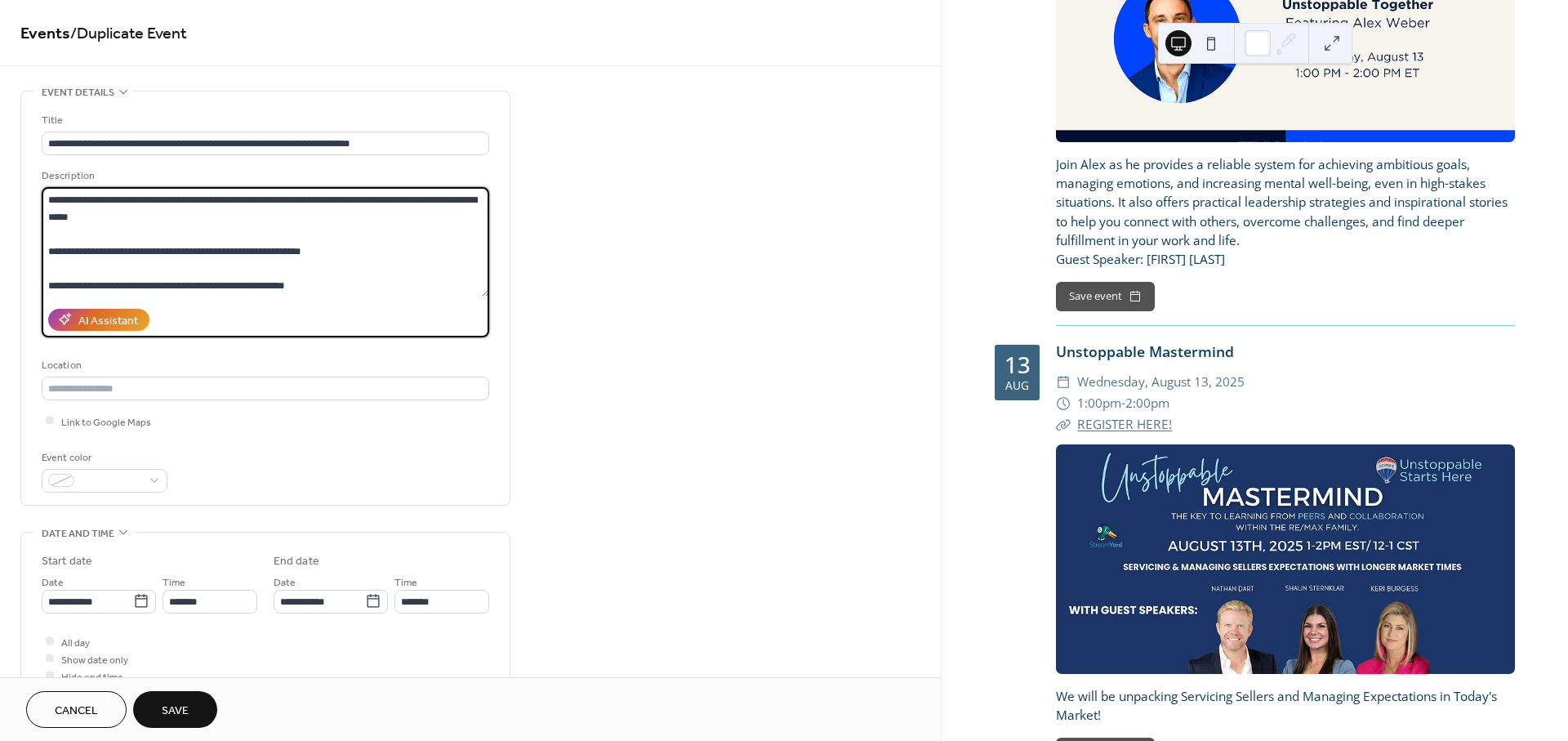drag, startPoint x: 371, startPoint y: 285, endPoint x: 15, endPoint y: 287, distance: 356.00562 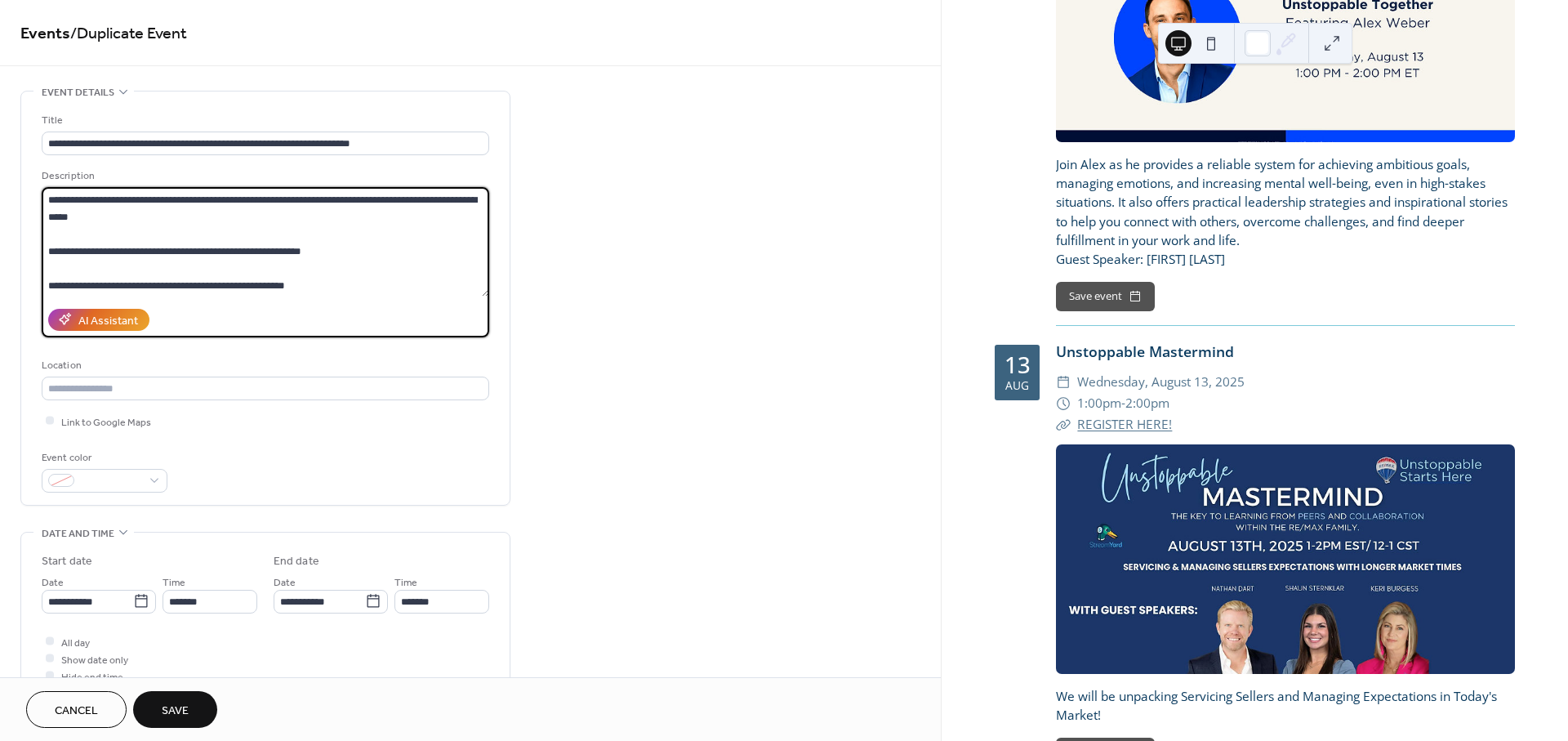 click on "**********" at bounding box center (470, 652) 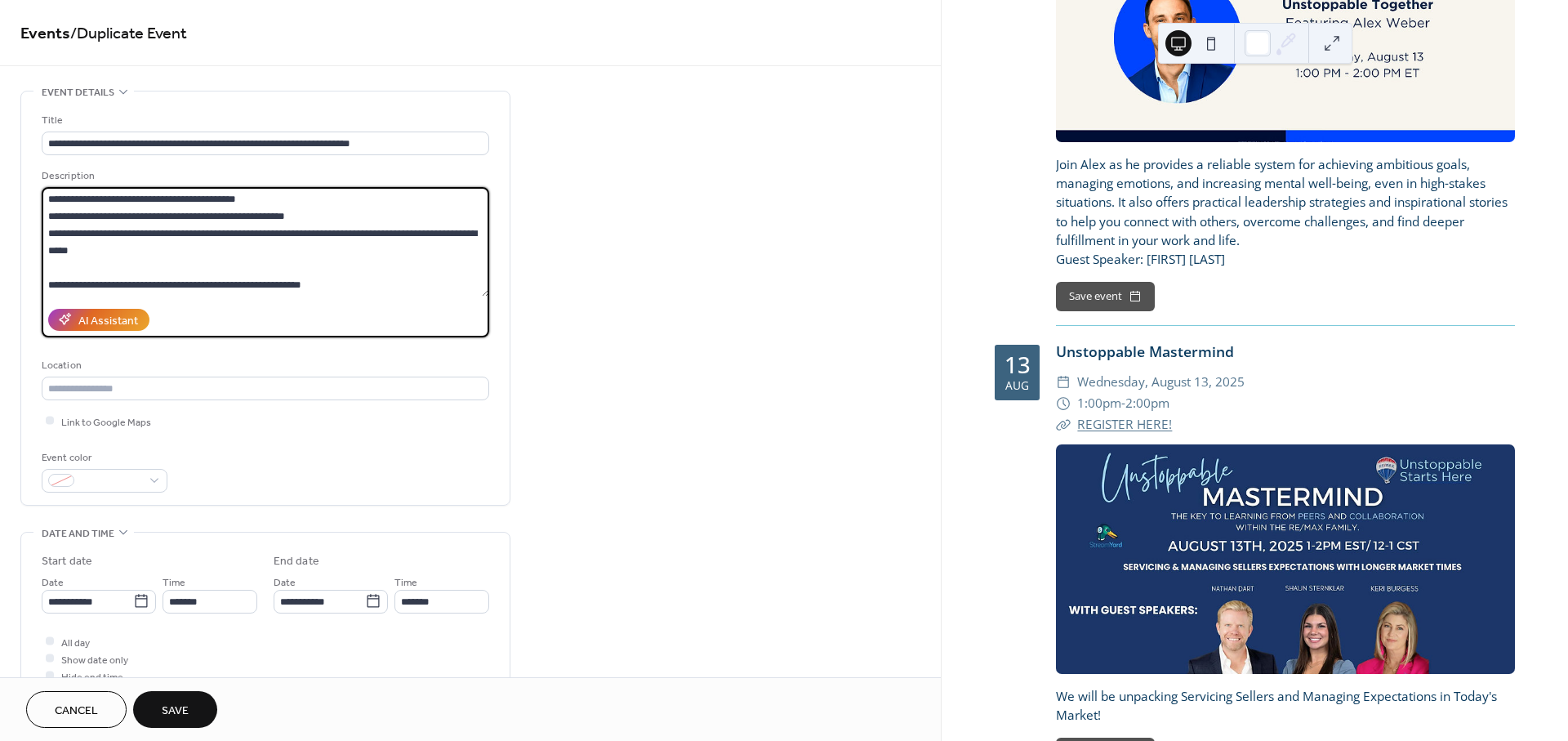 scroll, scrollTop: 17, scrollLeft: 0, axis: vertical 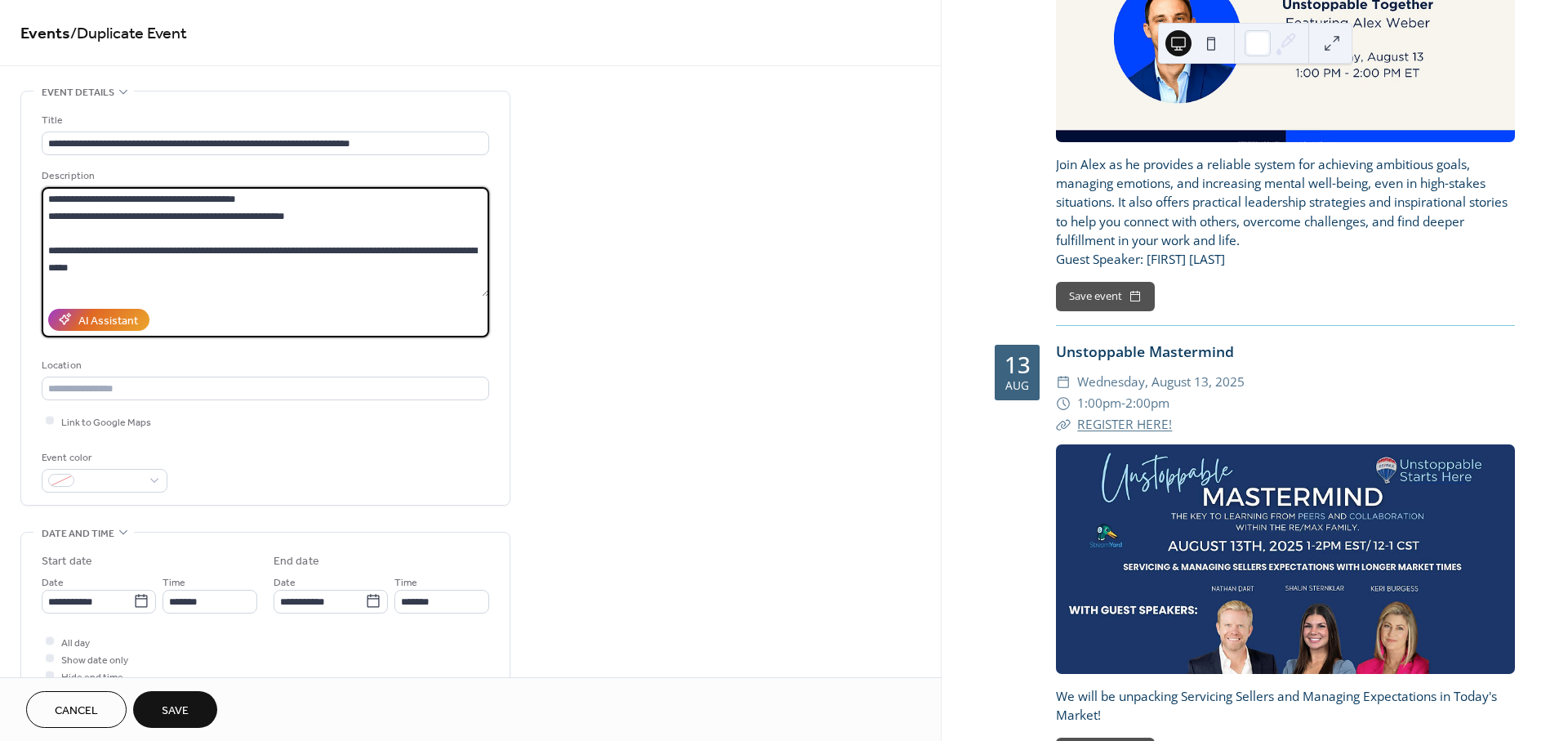click on "**********" at bounding box center (265, 242) 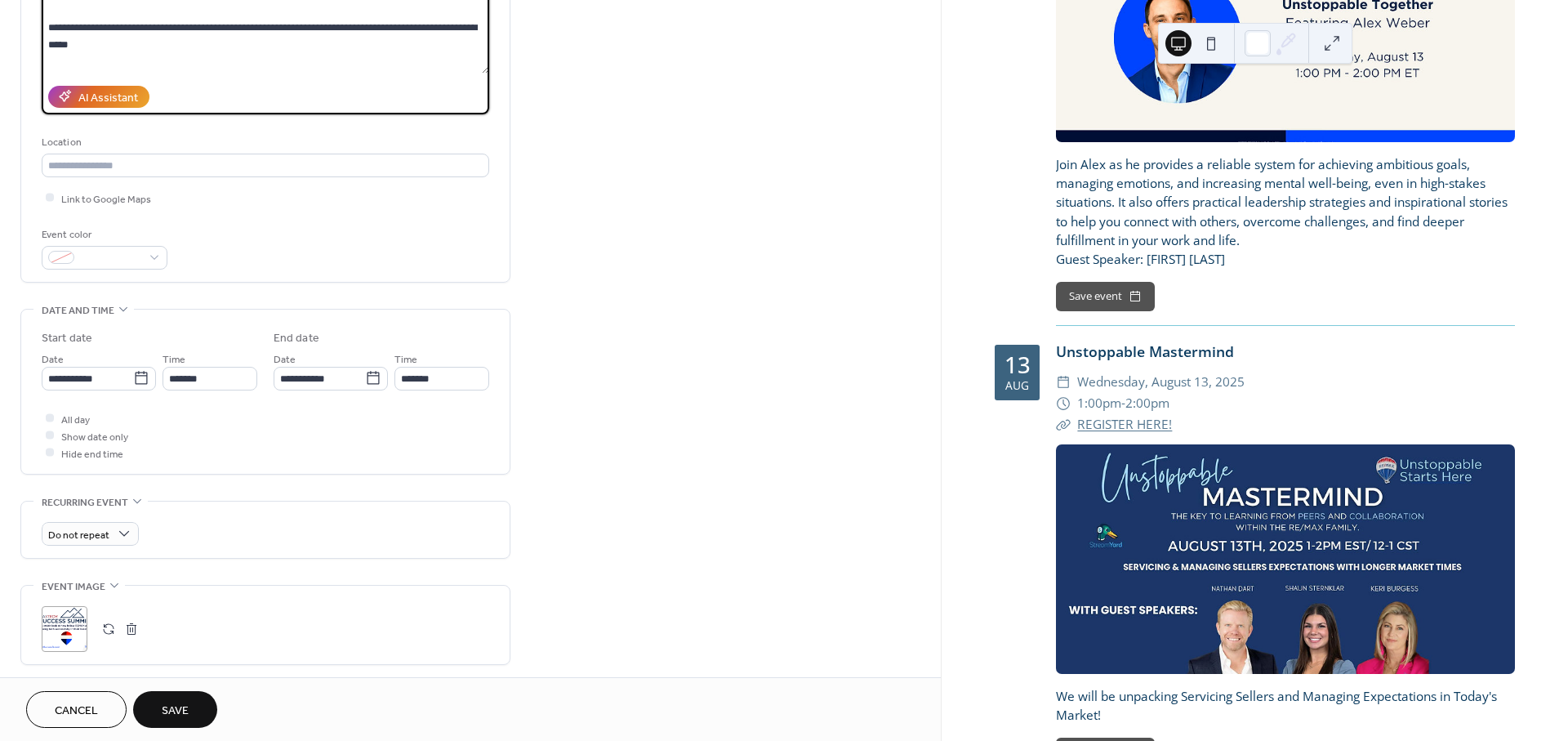 scroll, scrollTop: 272, scrollLeft: 0, axis: vertical 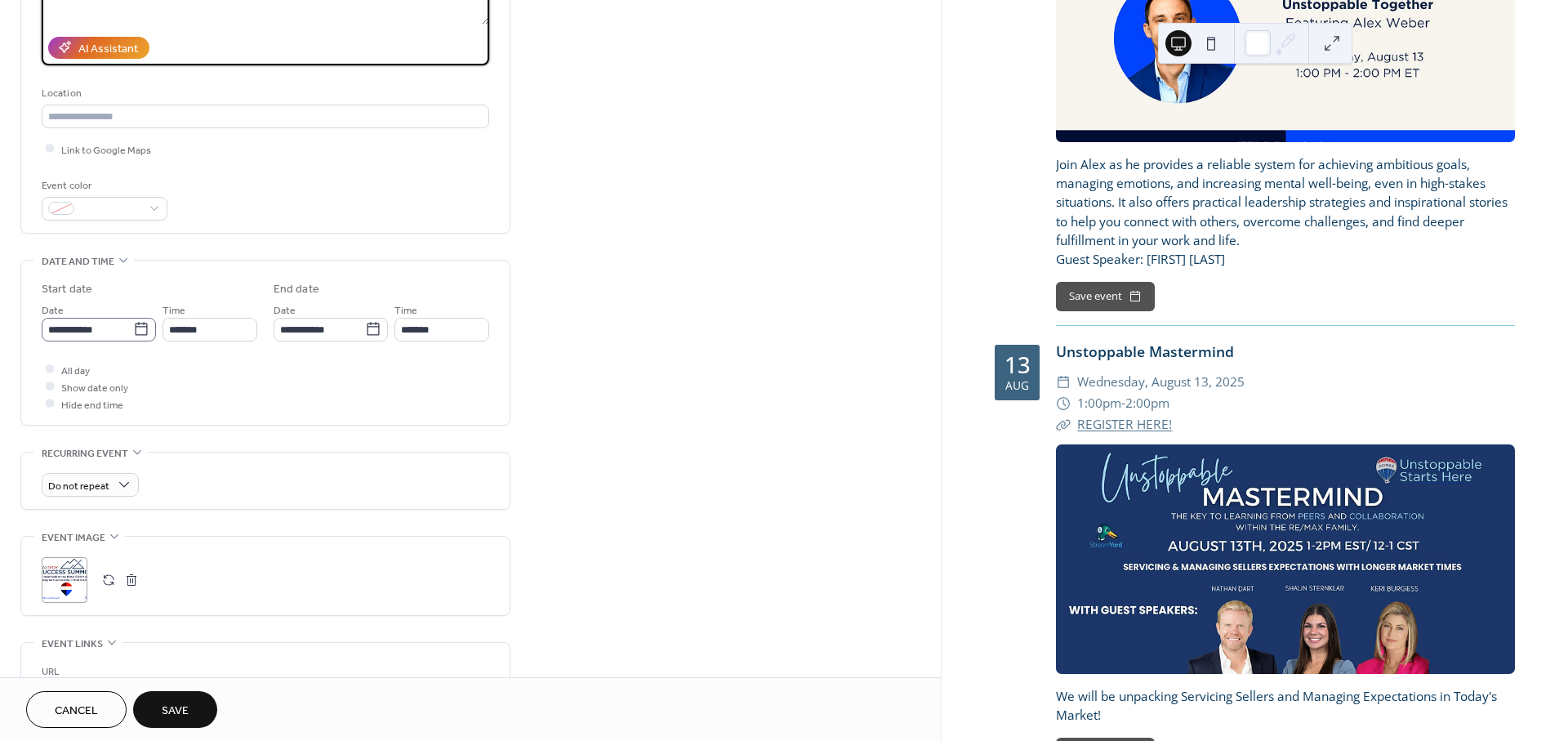 type on "**********" 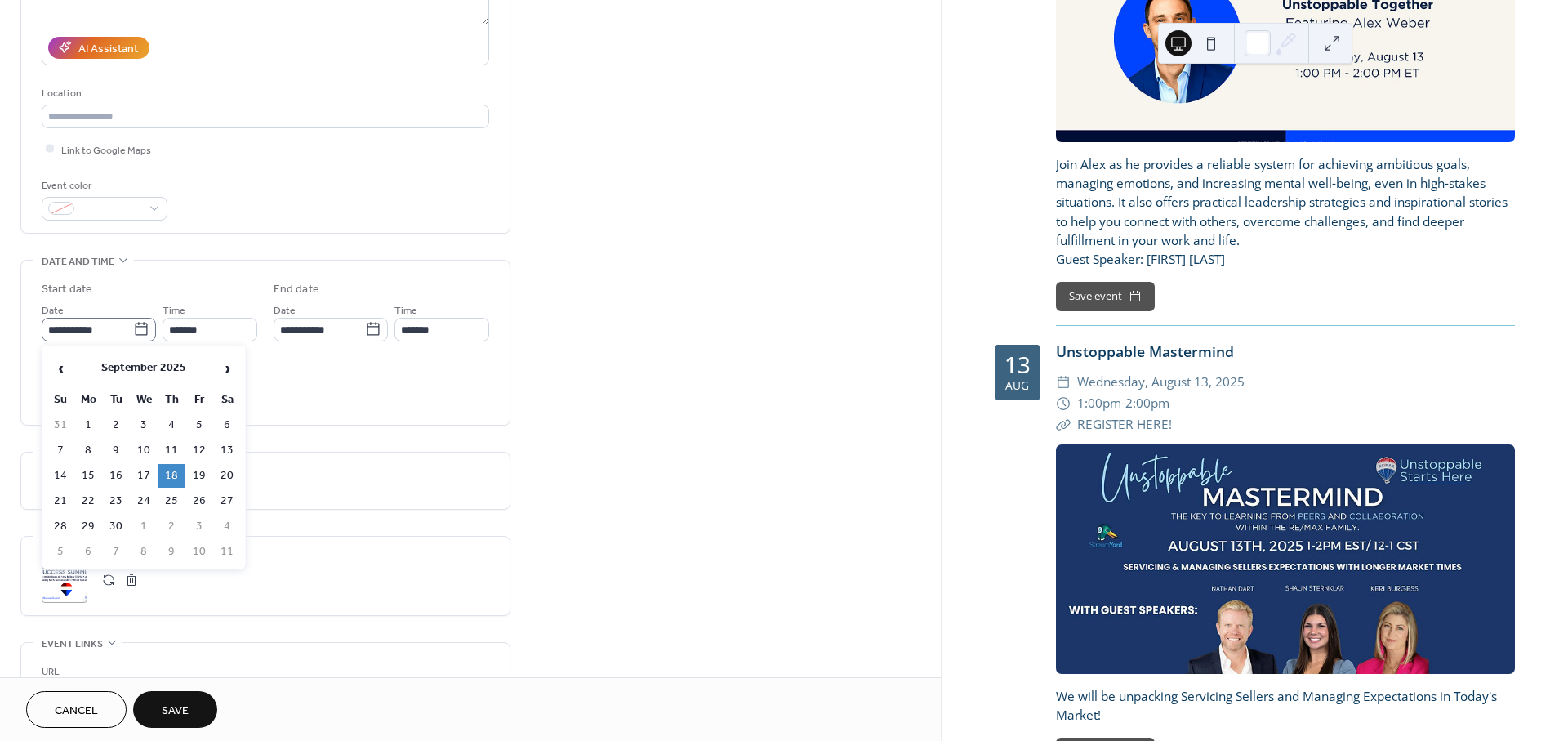 click 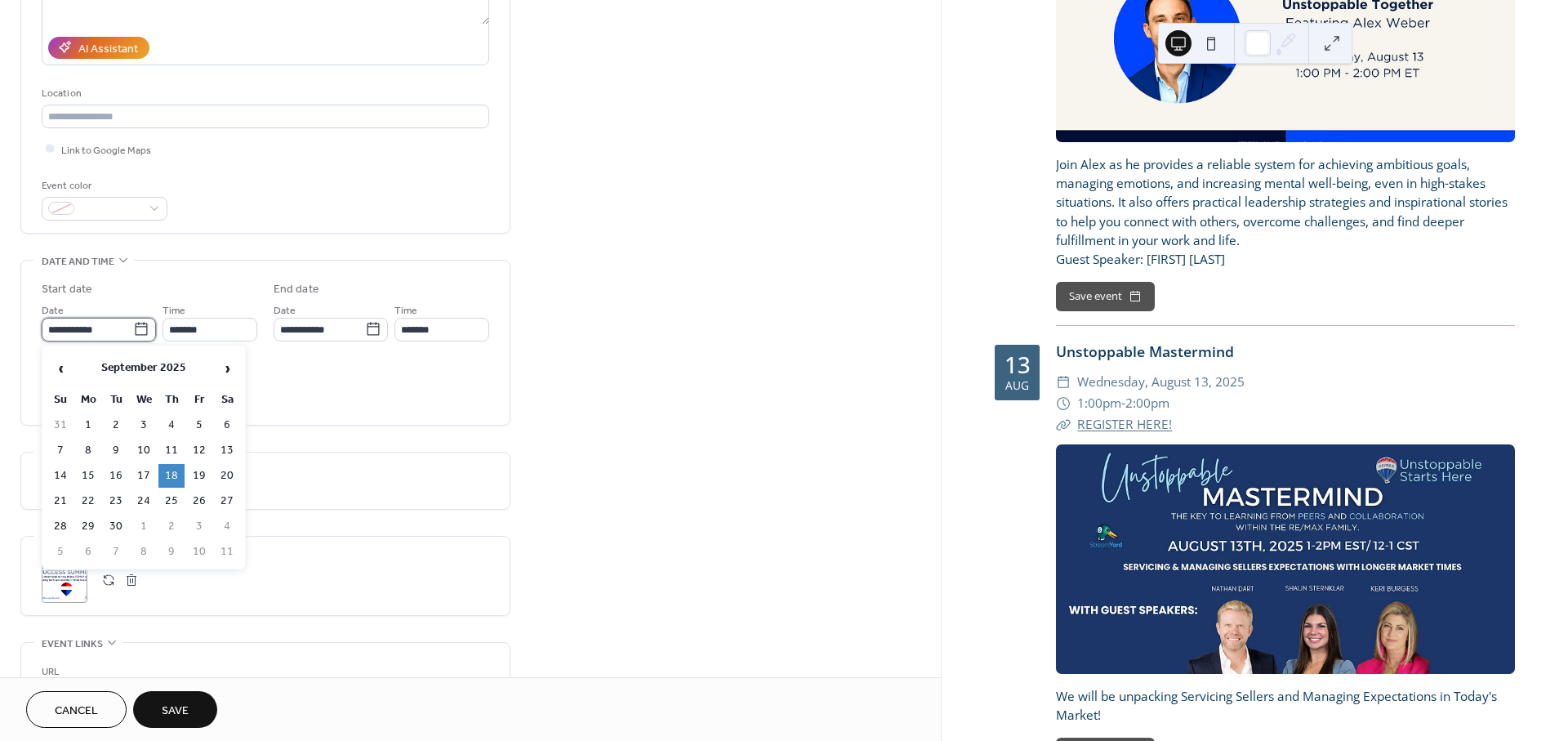 click on "**********" at bounding box center [87, 329] 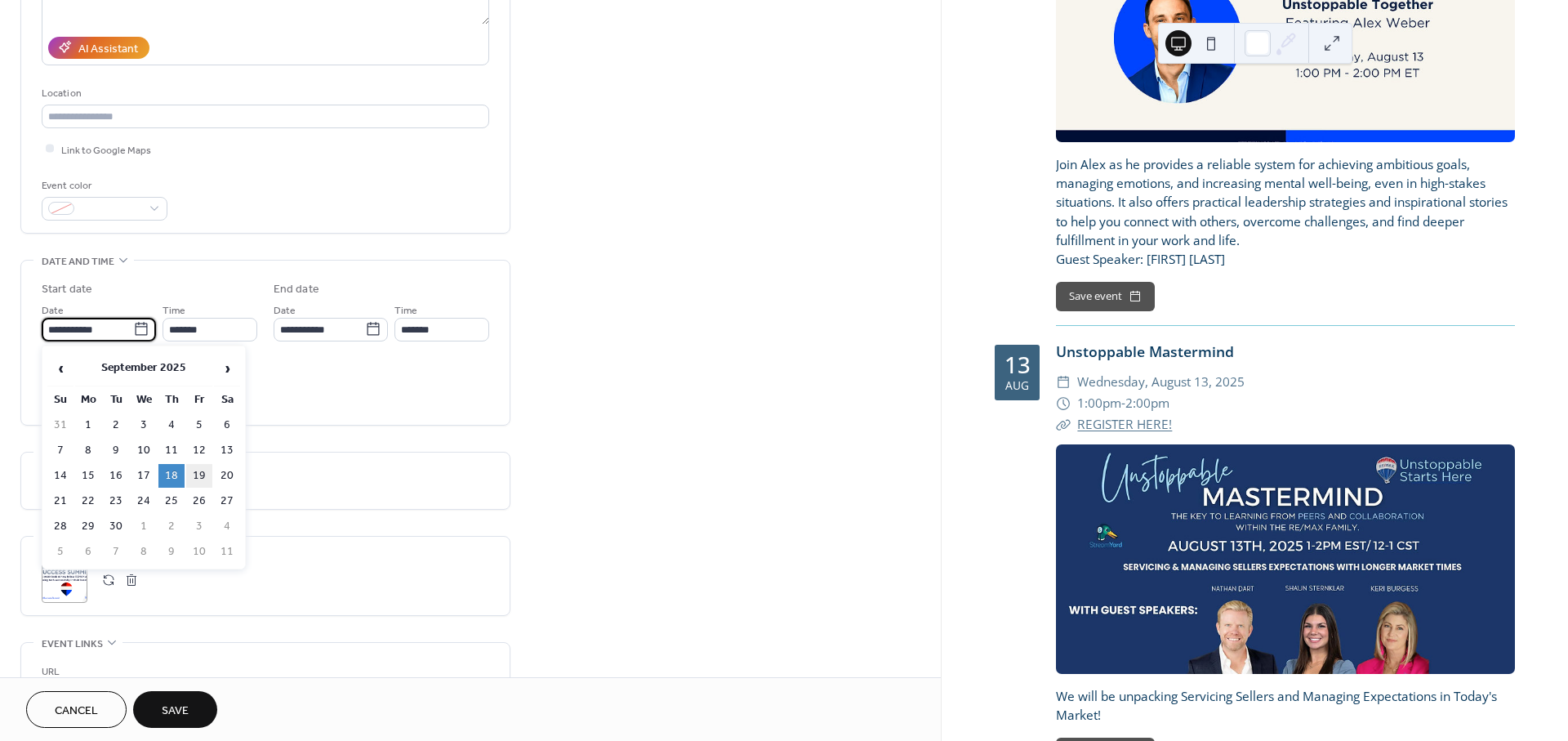 click on "19" at bounding box center (199, 475) 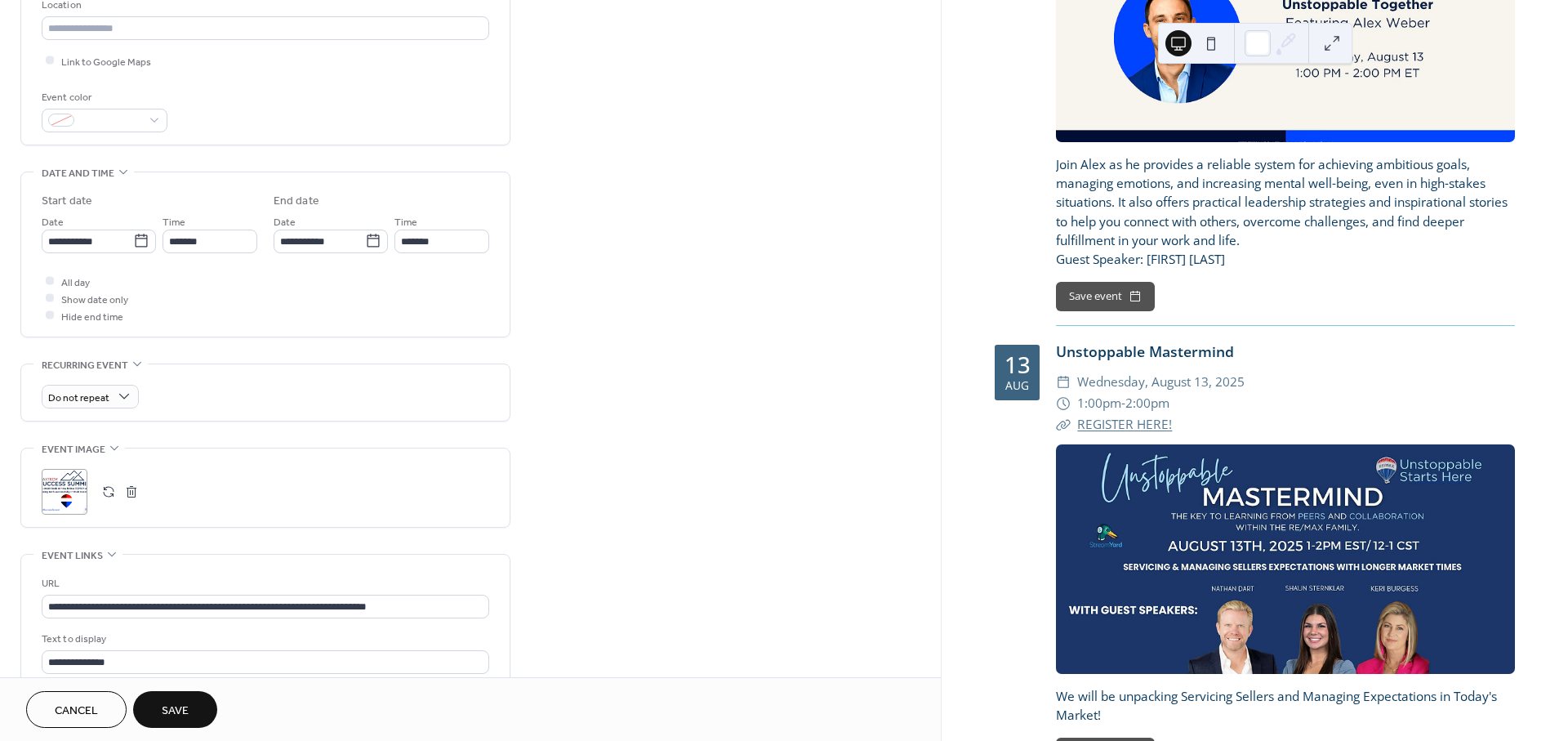scroll, scrollTop: 363, scrollLeft: 0, axis: vertical 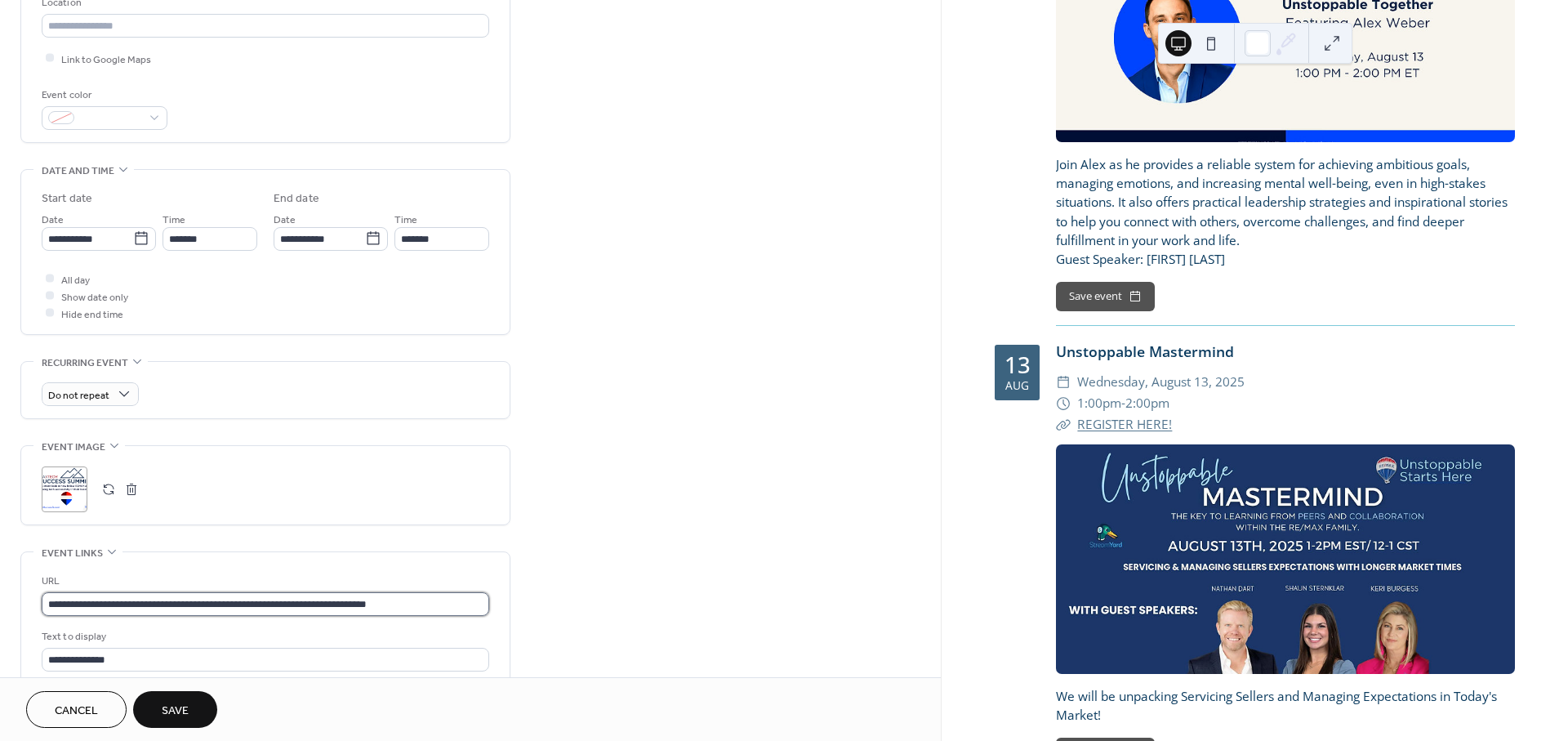 click on "**********" at bounding box center [265, 604] 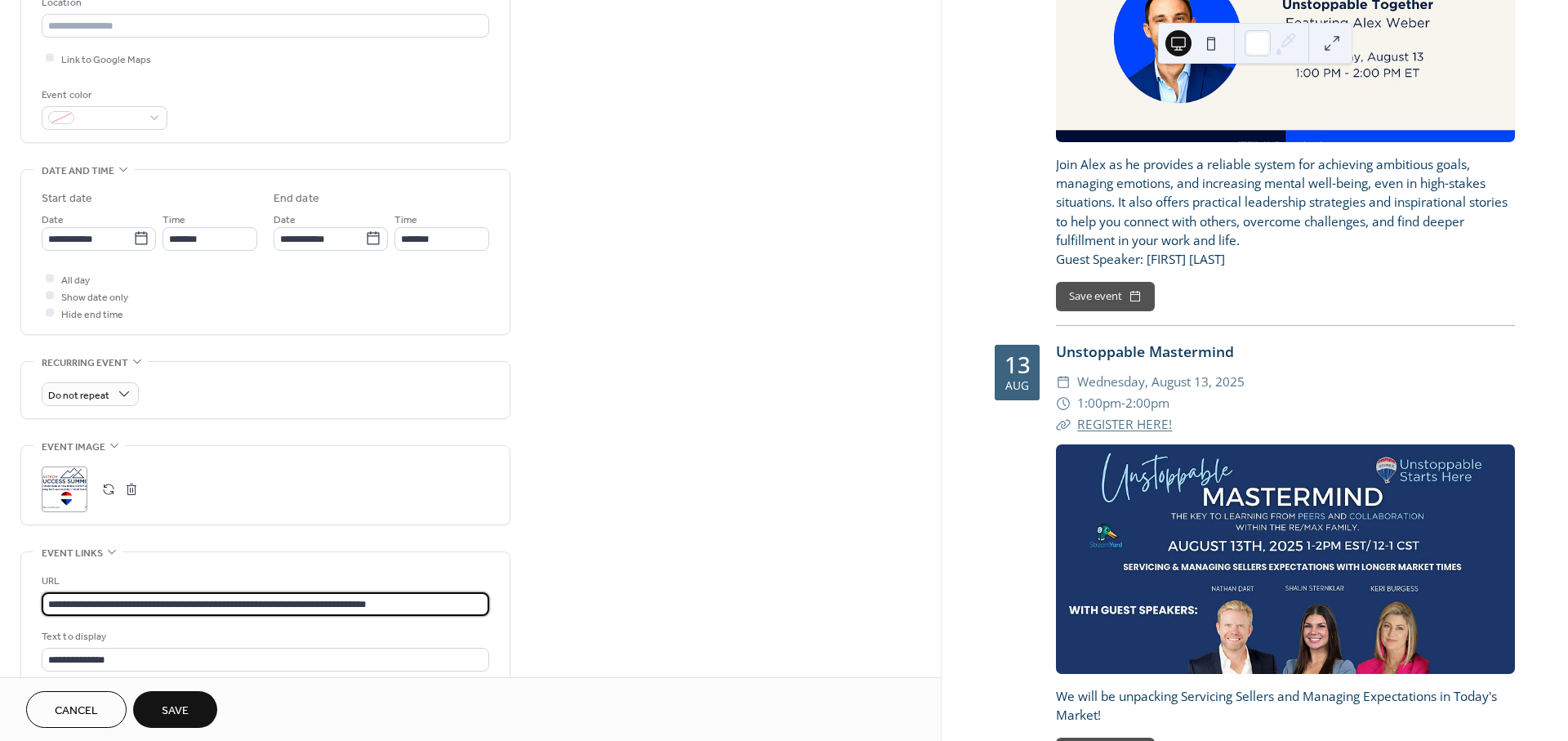 click on "**********" at bounding box center (265, 604) 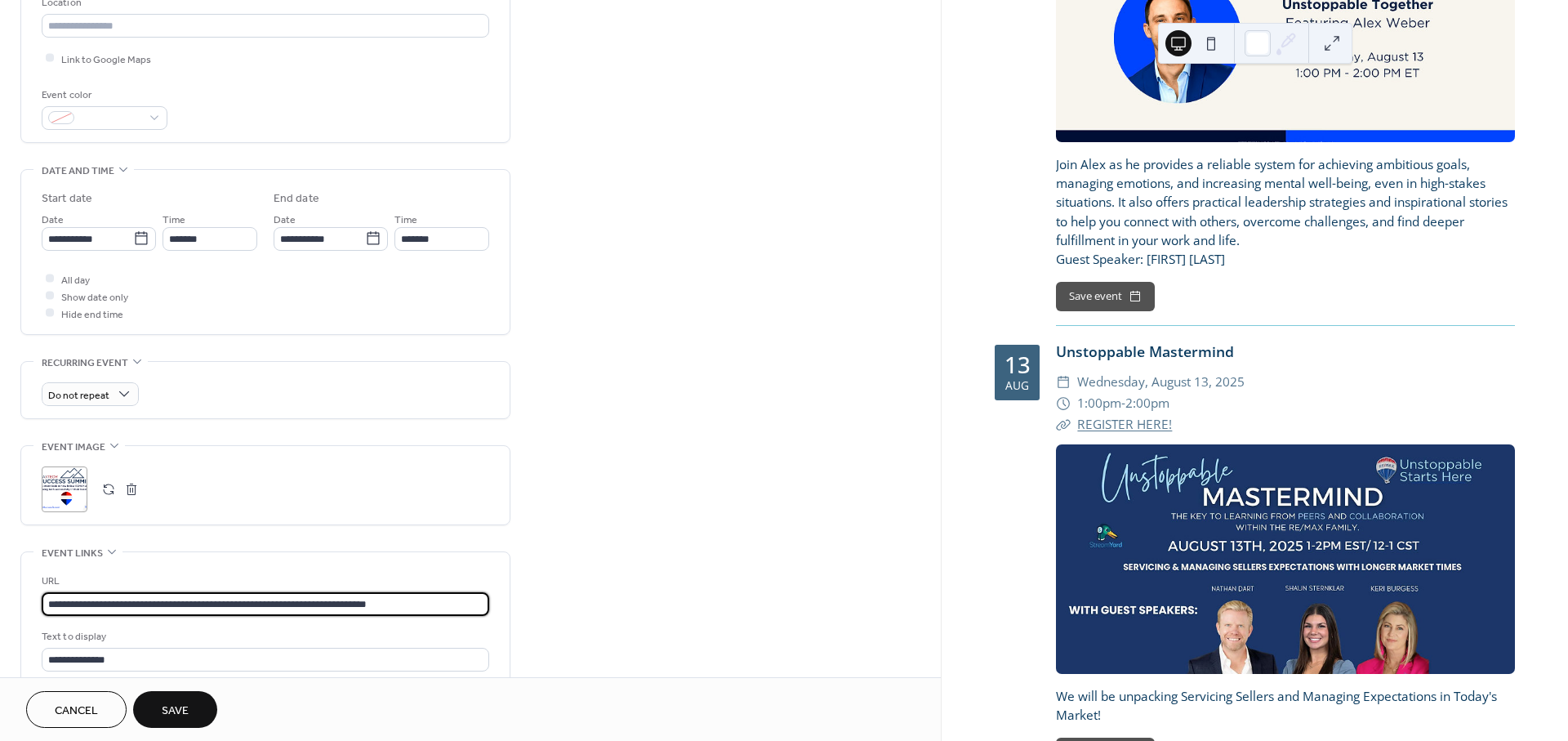 type on "**********" 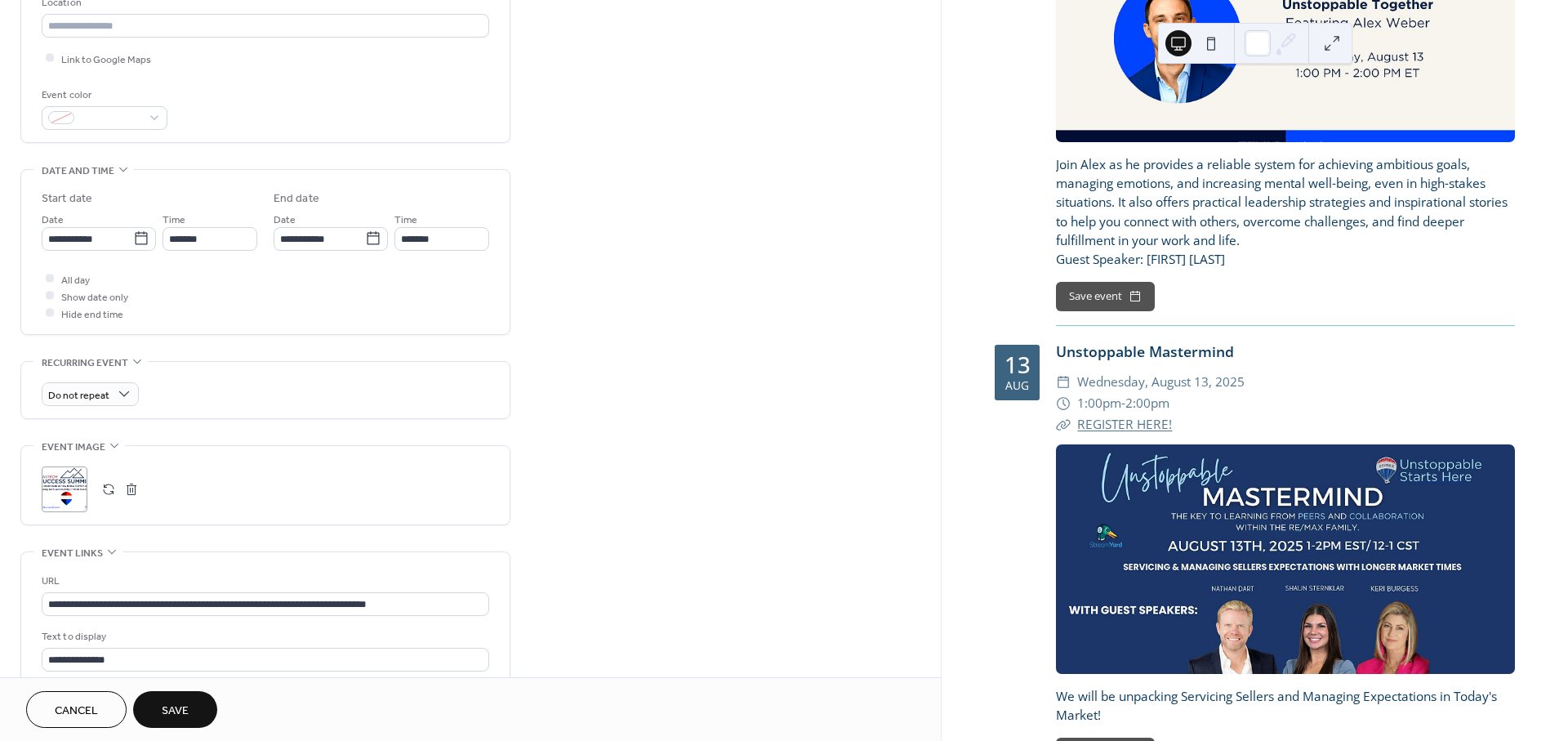 click on "Save" at bounding box center (175, 711) 